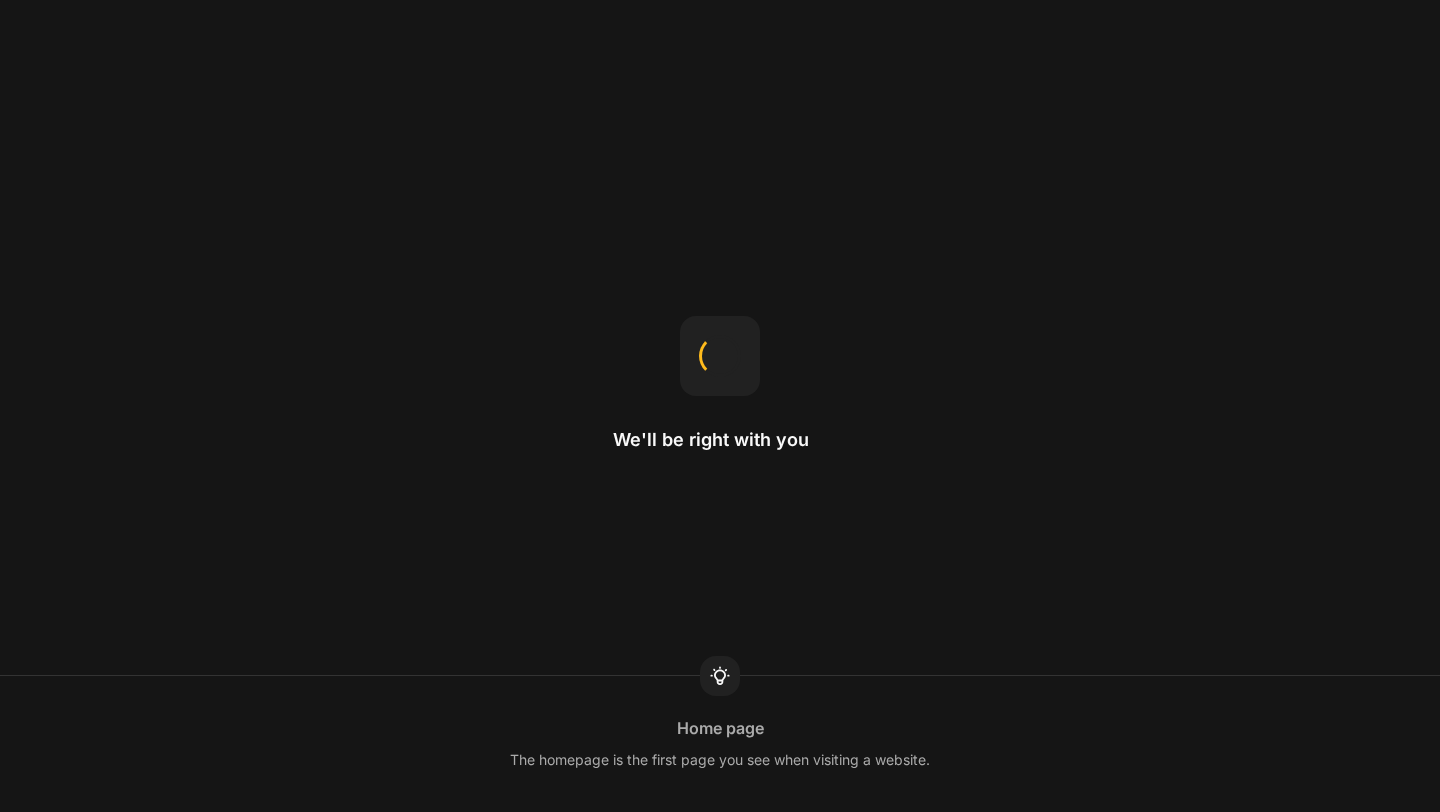 scroll, scrollTop: 0, scrollLeft: 0, axis: both 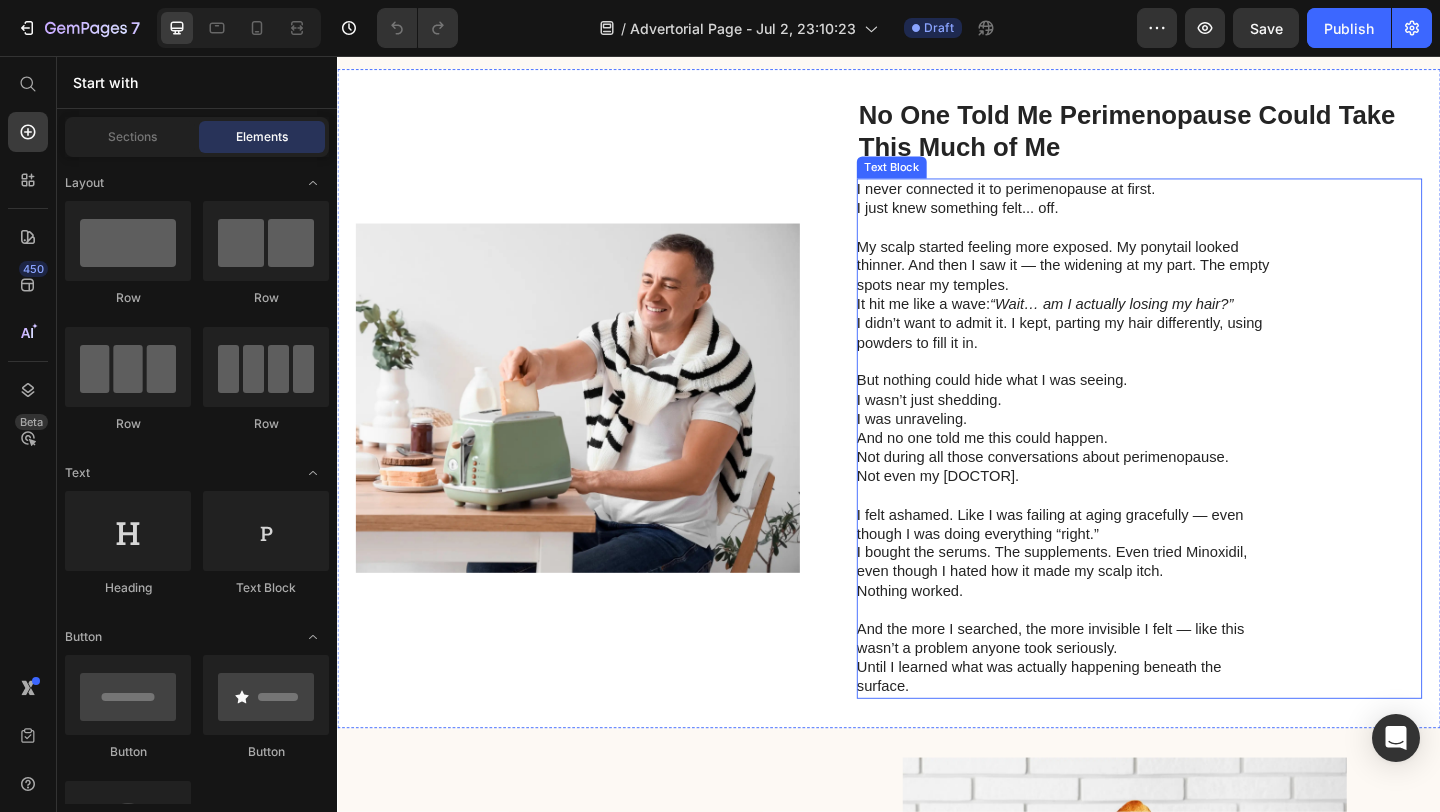 click on "My scalp started feeling more exposed. My ponytail looked thinner. And then I saw it — the widening at my part. The empty spots near my temples." at bounding box center (1126, 285) 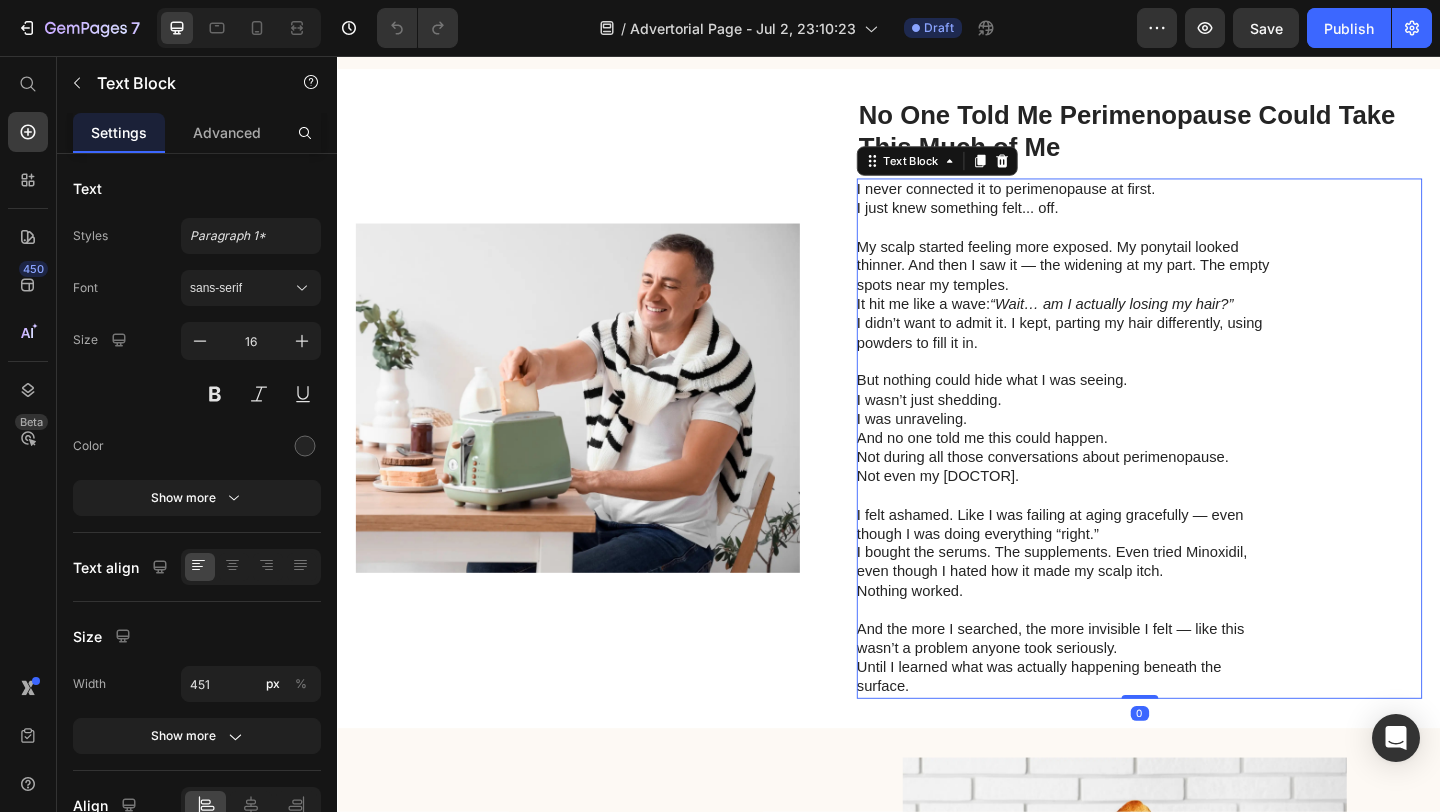 click on "My scalp started feeling more exposed. My ponytail looked thinner. And then I saw it — the widening at my part. The empty spots near my temples." at bounding box center (1126, 285) 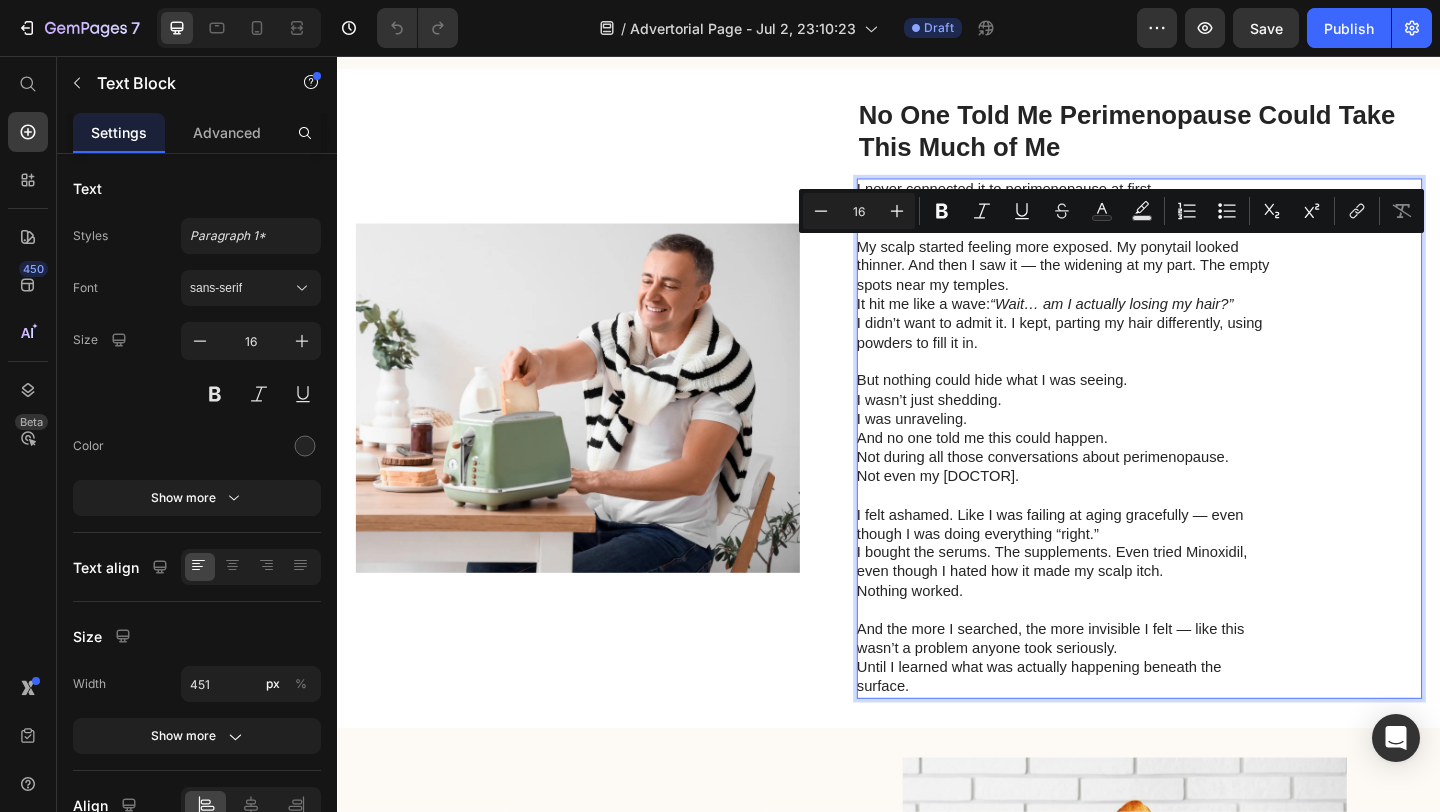 click on "My scalp started feeling more exposed. My ponytail looked thinner. And then I saw it — the widening at my part. The empty spots near my temples." at bounding box center (1126, 285) 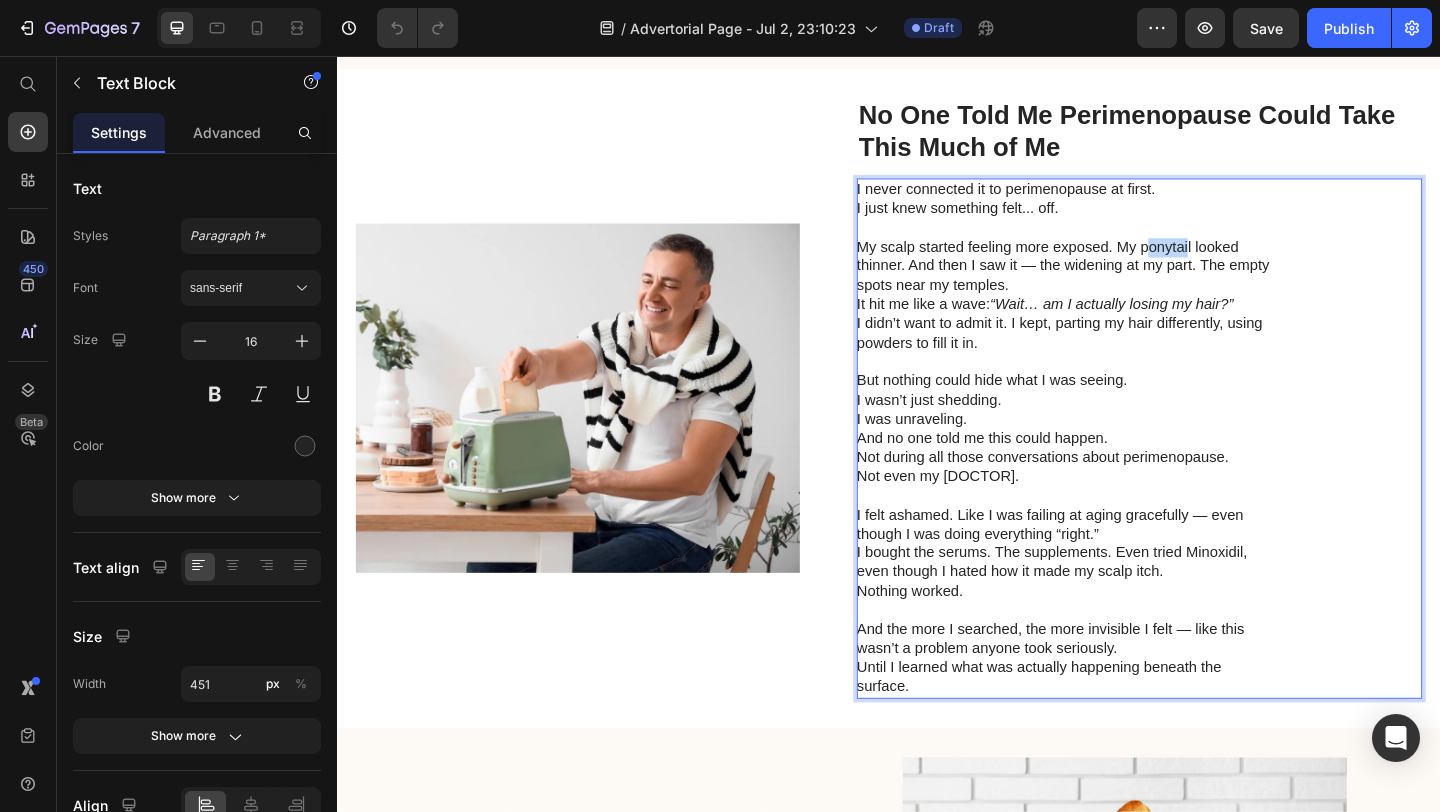 drag, startPoint x: 1217, startPoint y: 266, endPoint x: 1261, endPoint y: 266, distance: 44 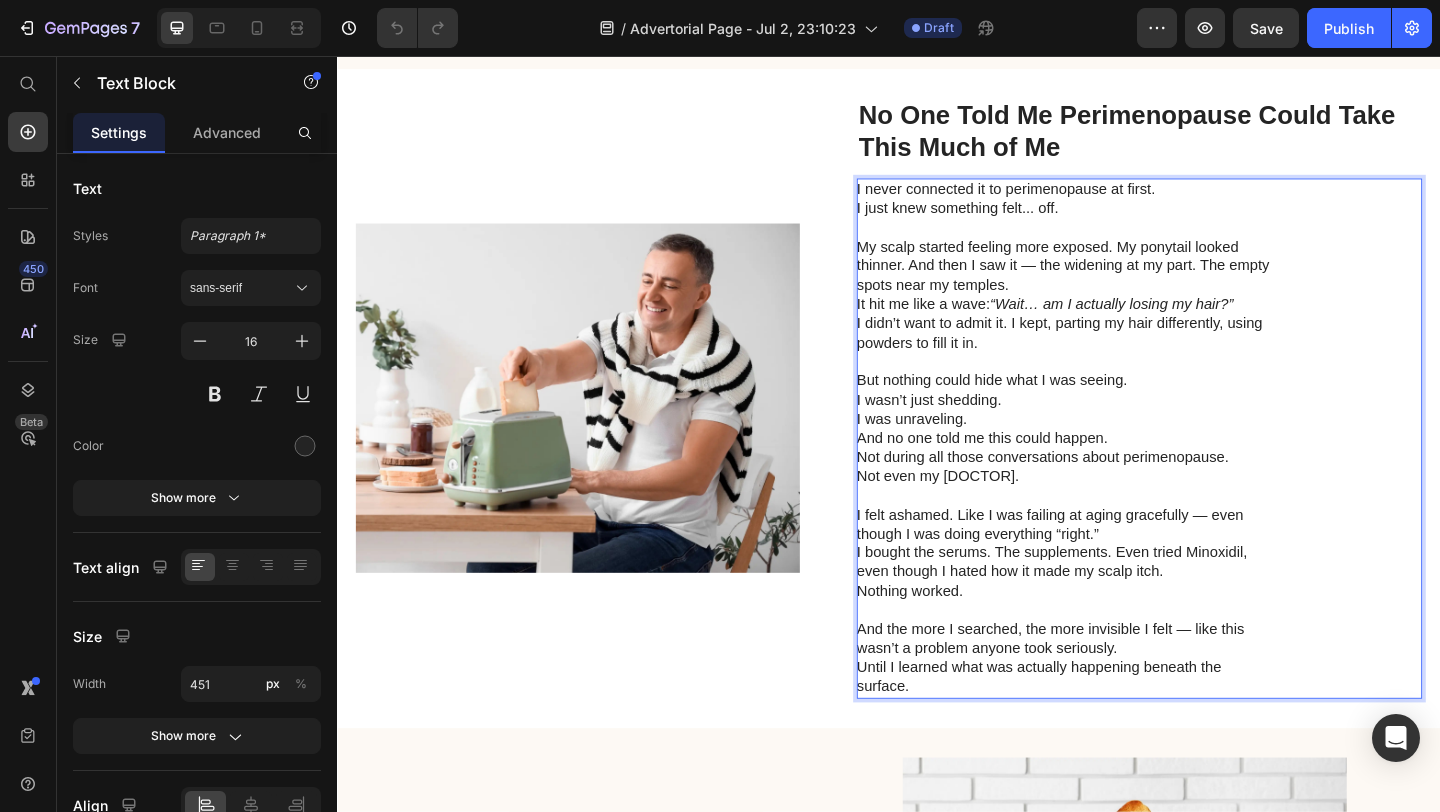 click on "I didn’t want to admit it. I kept, parting my hair differently, using powders to fill it in." at bounding box center [1126, 358] 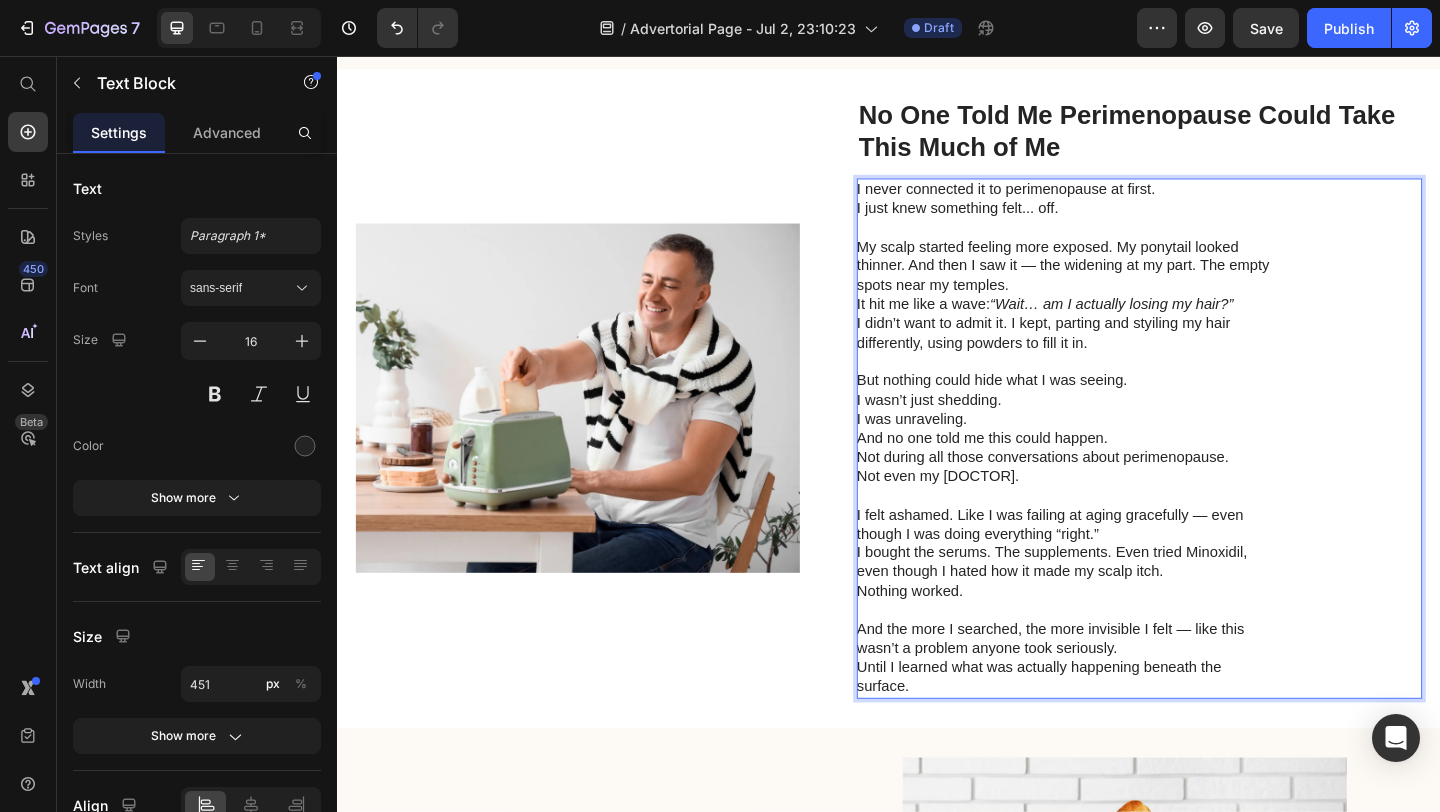 click on "I didn’t want to admit it. I kept, parting and styiling my hair differently, using powders to fill it in." at bounding box center [1126, 358] 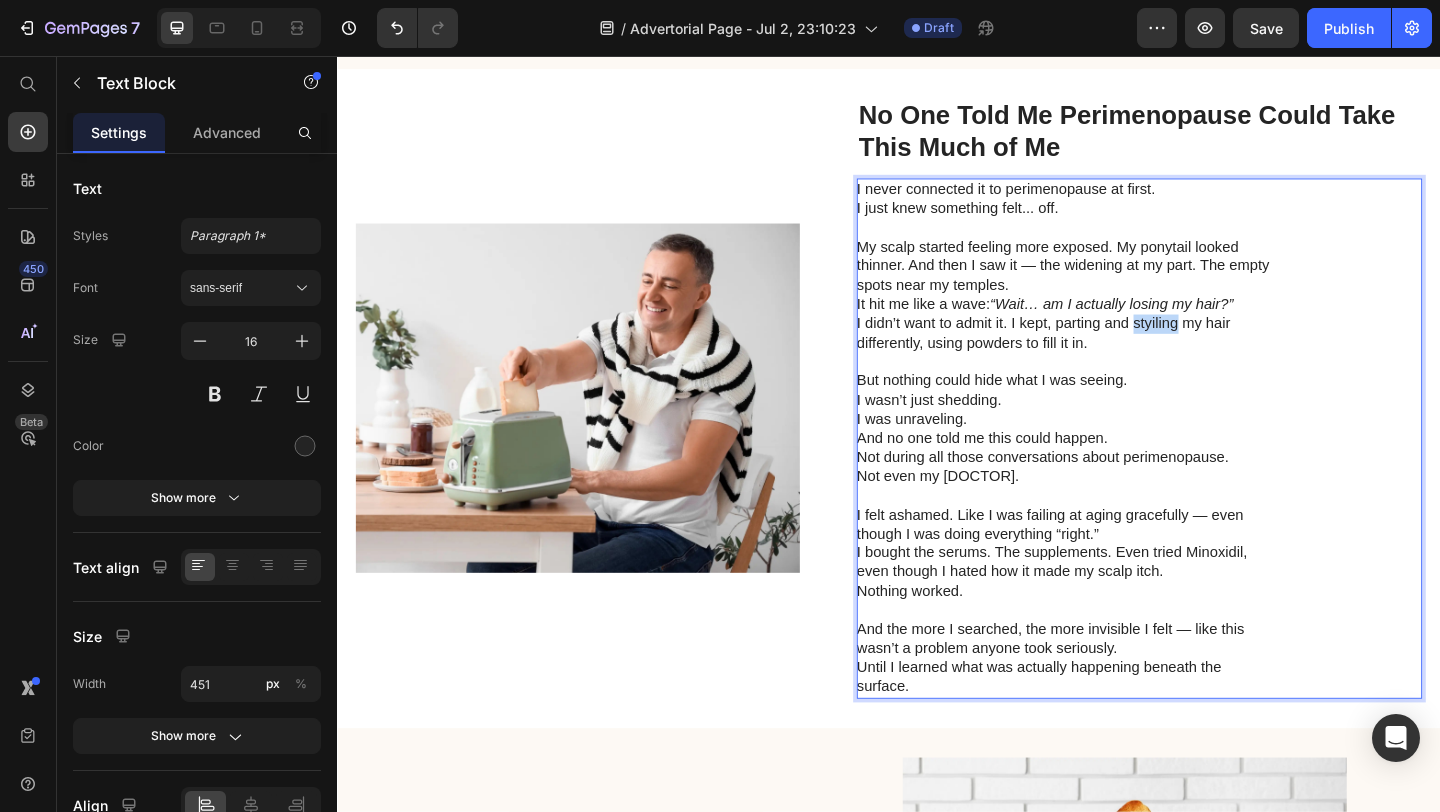 click on "I didn’t want to admit it. I kept, parting and styiling my hair differently, using powders to fill it in." at bounding box center (1126, 358) 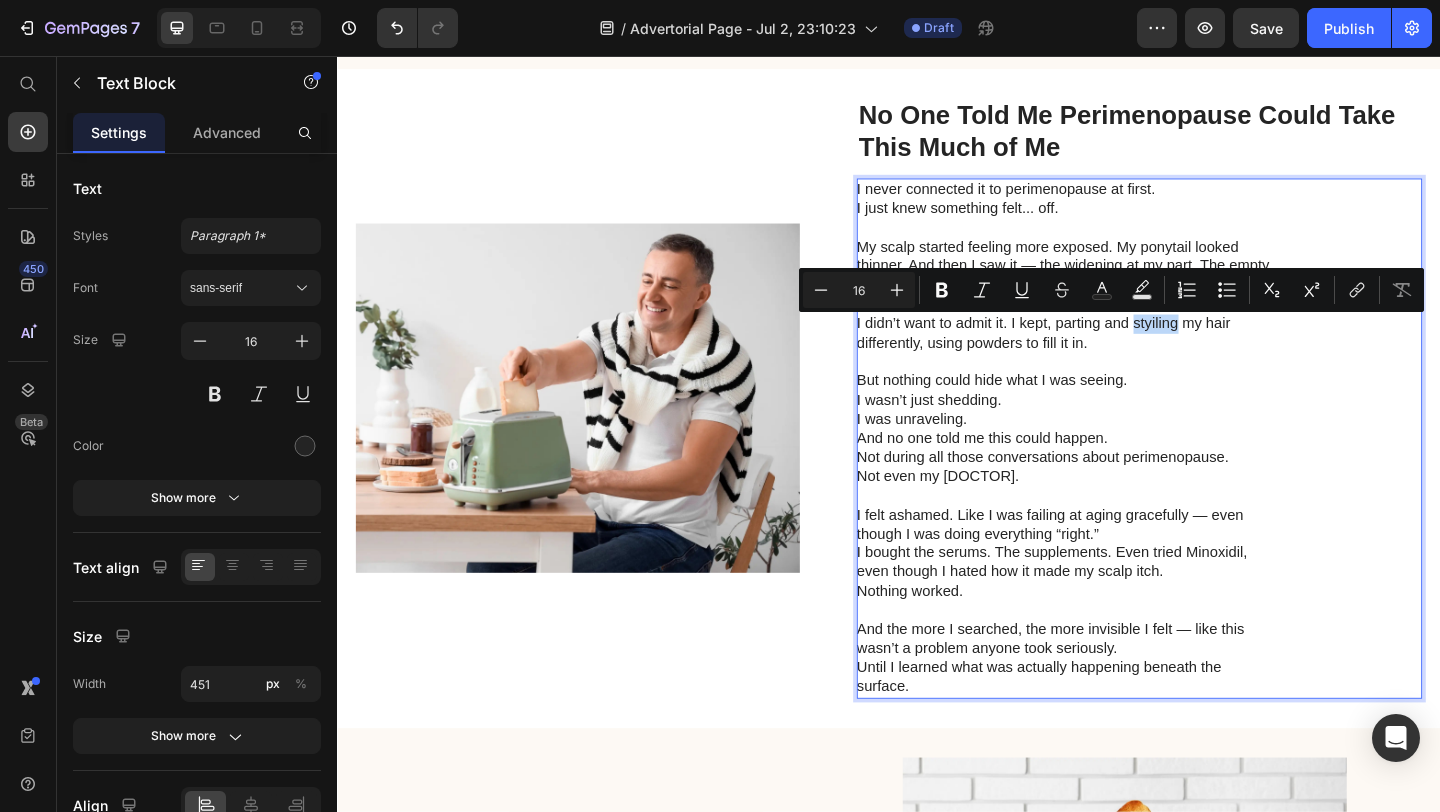 scroll, scrollTop: 2170, scrollLeft: 0, axis: vertical 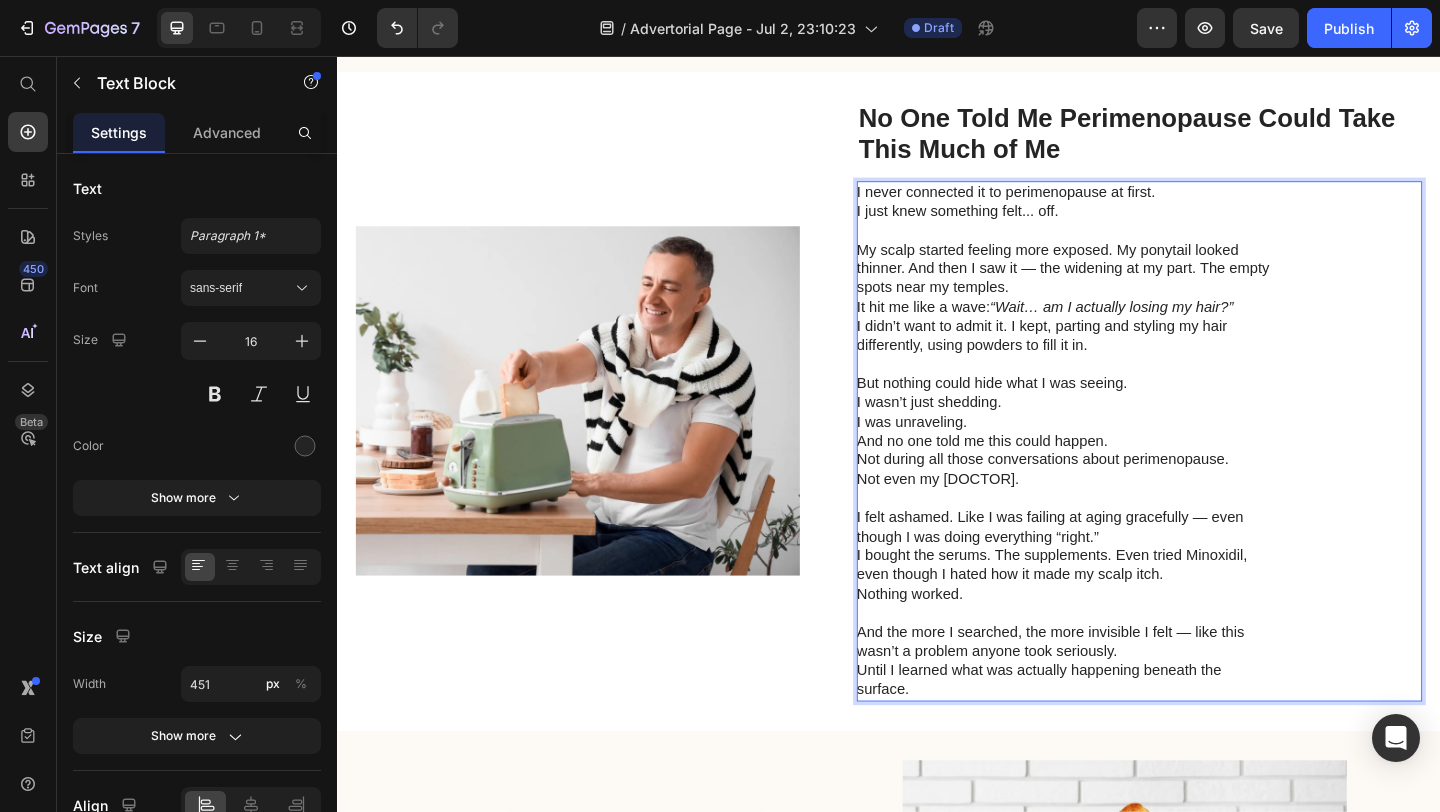 click on "But nothing could hide what I was seeing." at bounding box center (1126, 412) 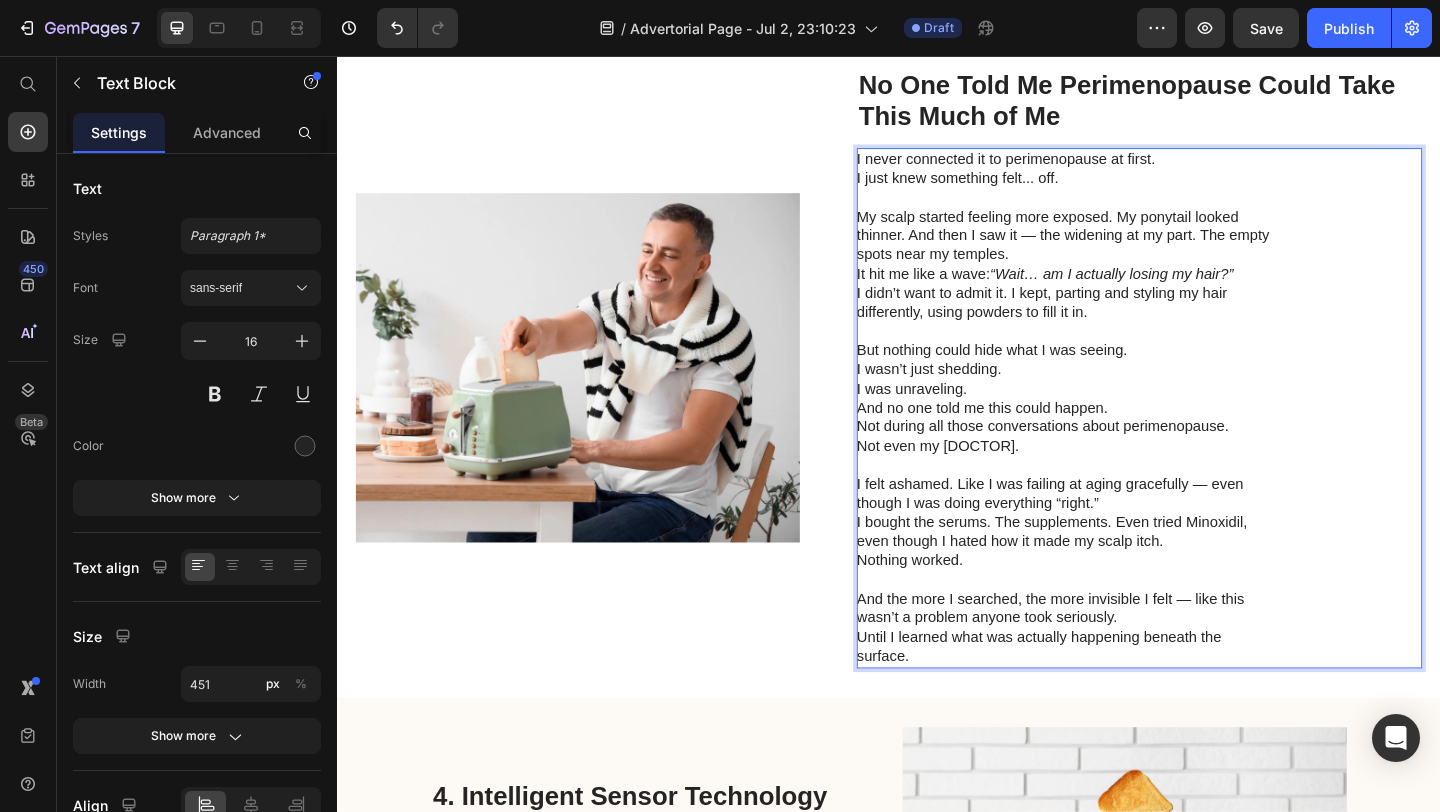 click on "And no one told me this could happen." at bounding box center (1126, 439) 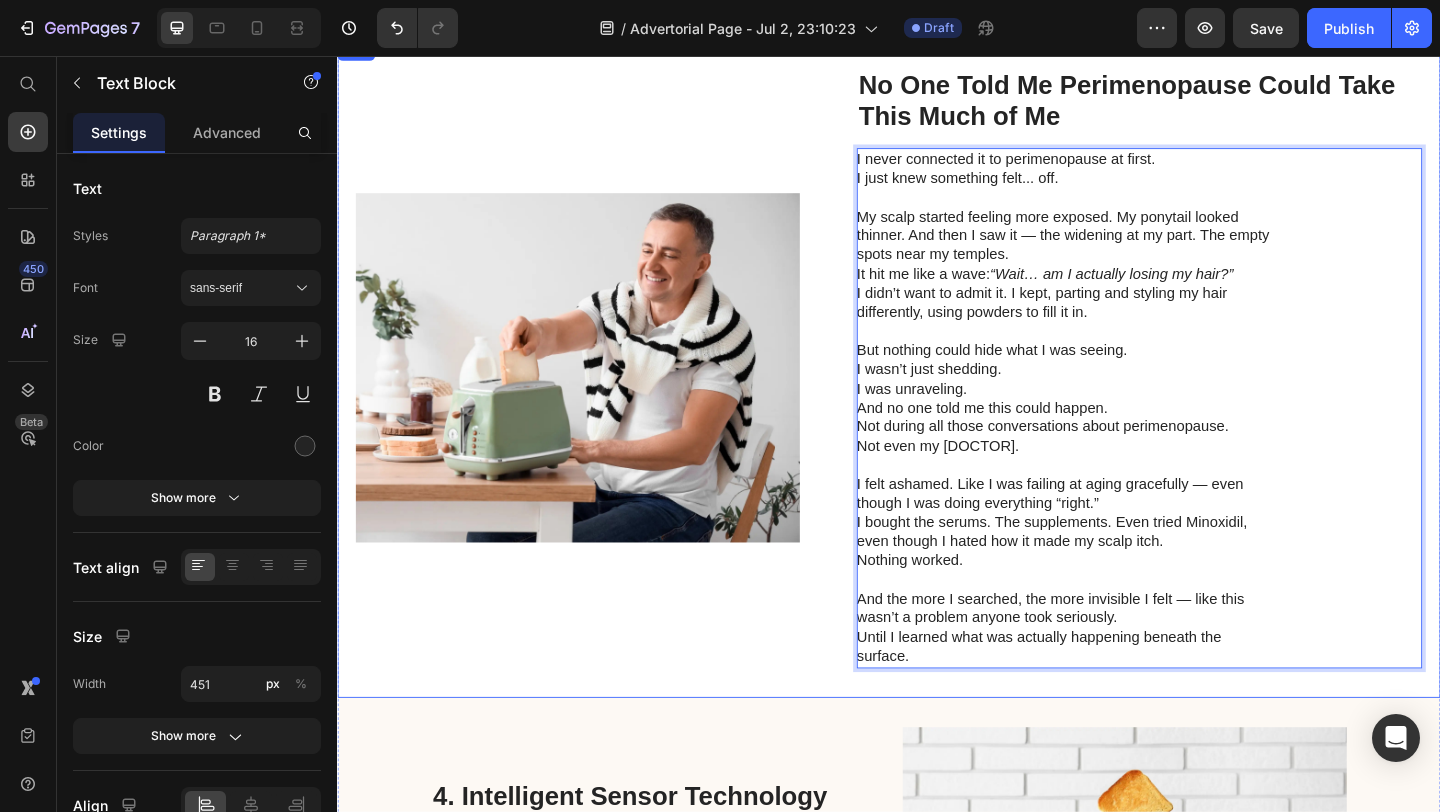 click on "Image No One Told Me Perimenopause Could Take This Much of Me Heading I never connected it to perimenopause at first. I just knew something felt... off. My scalp started feeling more exposed. My ponytail looked thinner. And then I saw it — the widening at my part. The empty spots near my temples. It hit me like a wave:  “Wait… am I actually losing my hair?” I didn’t want to admit it. I kept, parting and styling my hair differently, using powders to fill it in. But nothing could hide what I was seeing. I wasn’t just shedding. I was unraveling. And no one told me this could happen. Not during all those conversations about perimenopause. Not even my doctor. I felt ashamed. Like I was failing at aging gracefully — even though I was doing everything “right.” I bought the serums. The supplements. Even tried Minoxidil, even though I hated how it made my scalp itch. Nothing worked. And the more I searched, the more invisible I felt — like this wasn’t a problem anyone took seriously. Text Block" at bounding box center (937, 395) 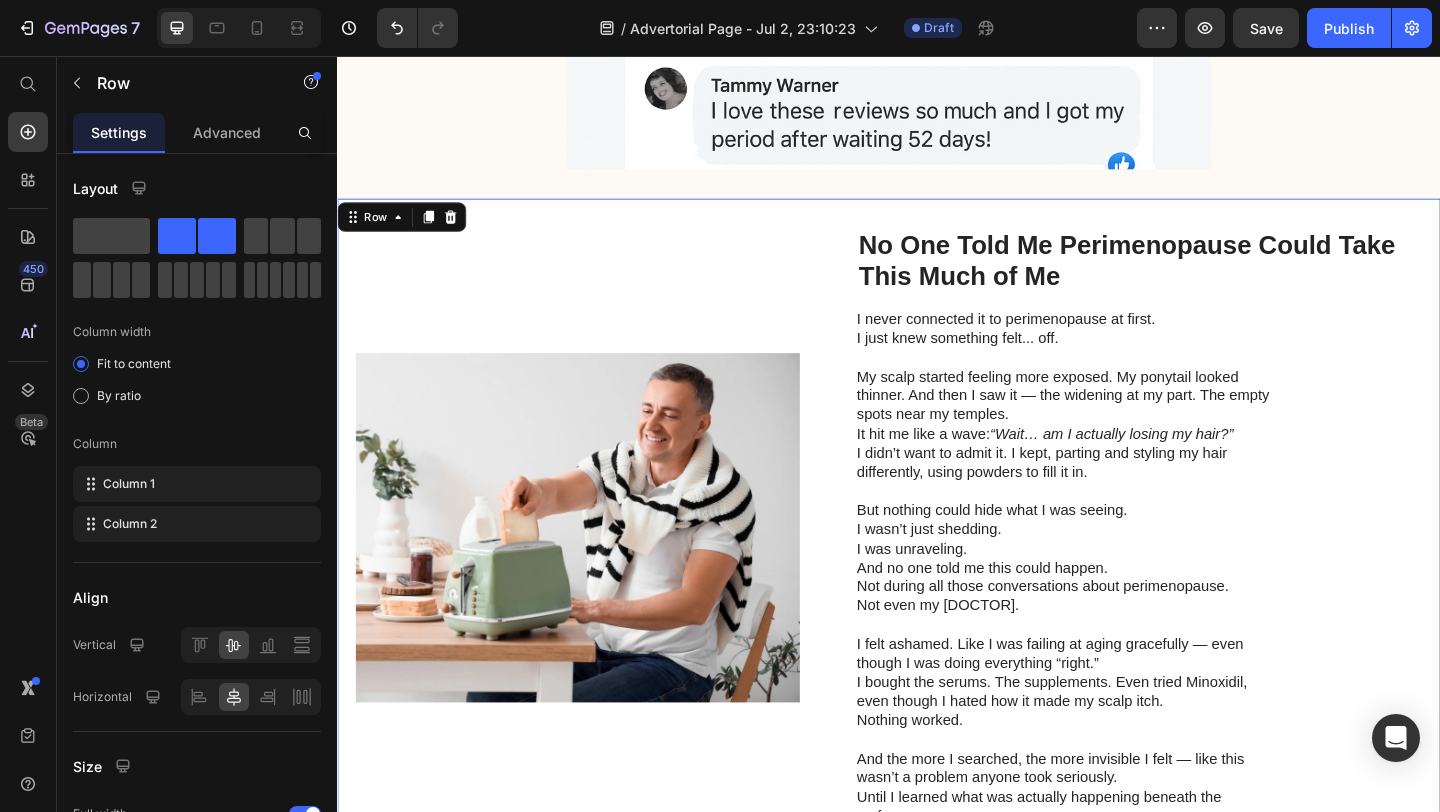 scroll, scrollTop: 2024, scrollLeft: 0, axis: vertical 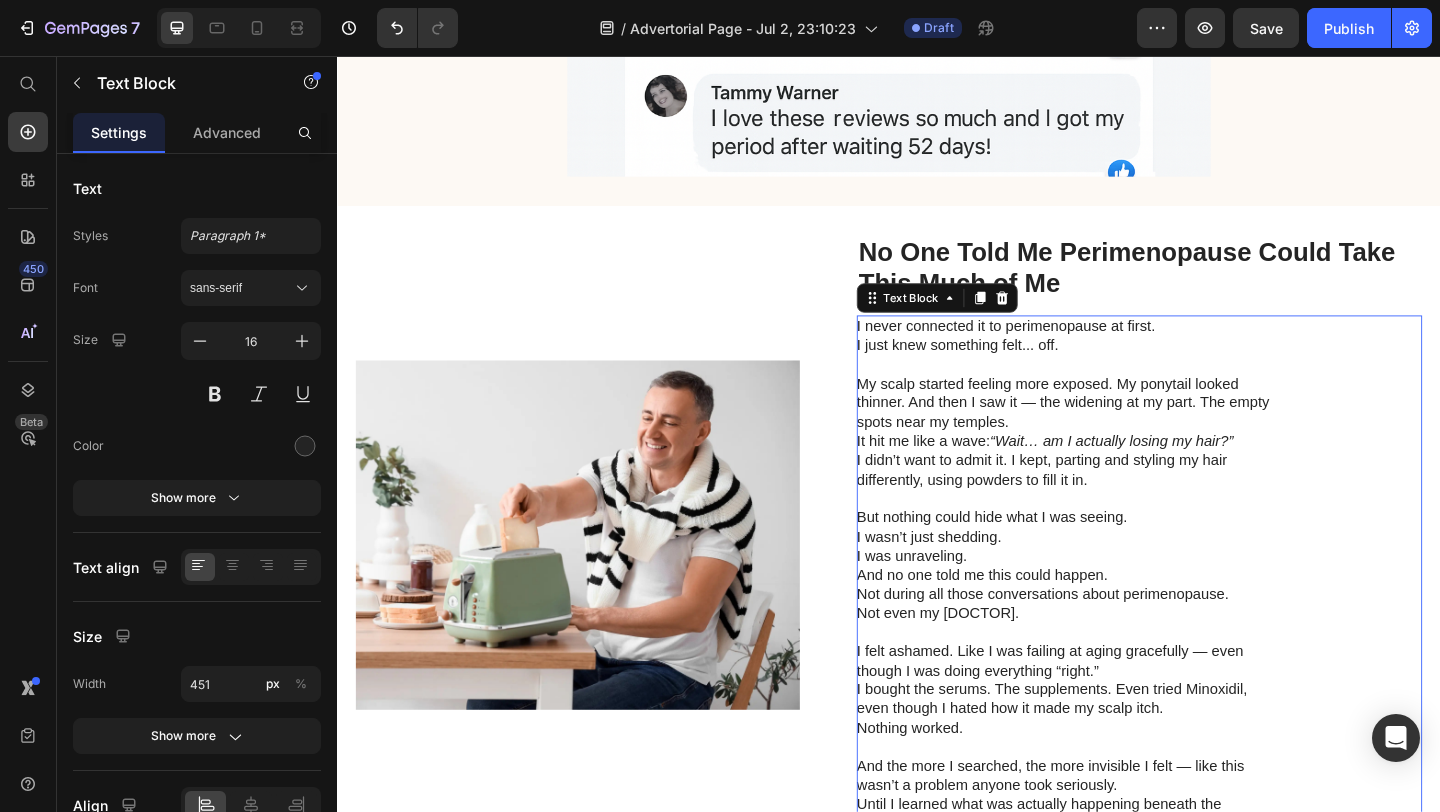 click on "But nothing could hide what I was seeing." at bounding box center [1126, 558] 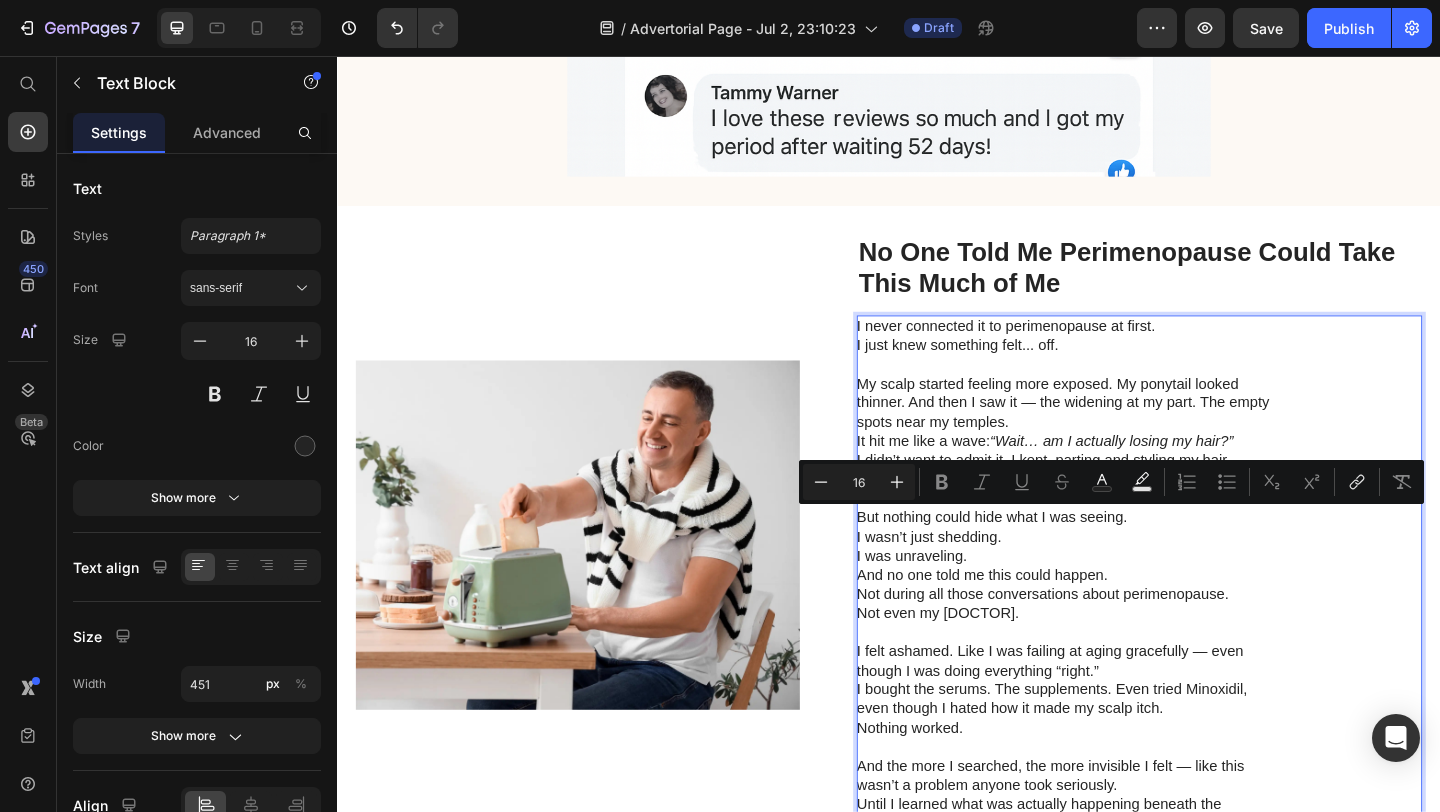 click on "Not during all those conversations about perimenopause. Not even my doctor." at bounding box center [1126, 652] 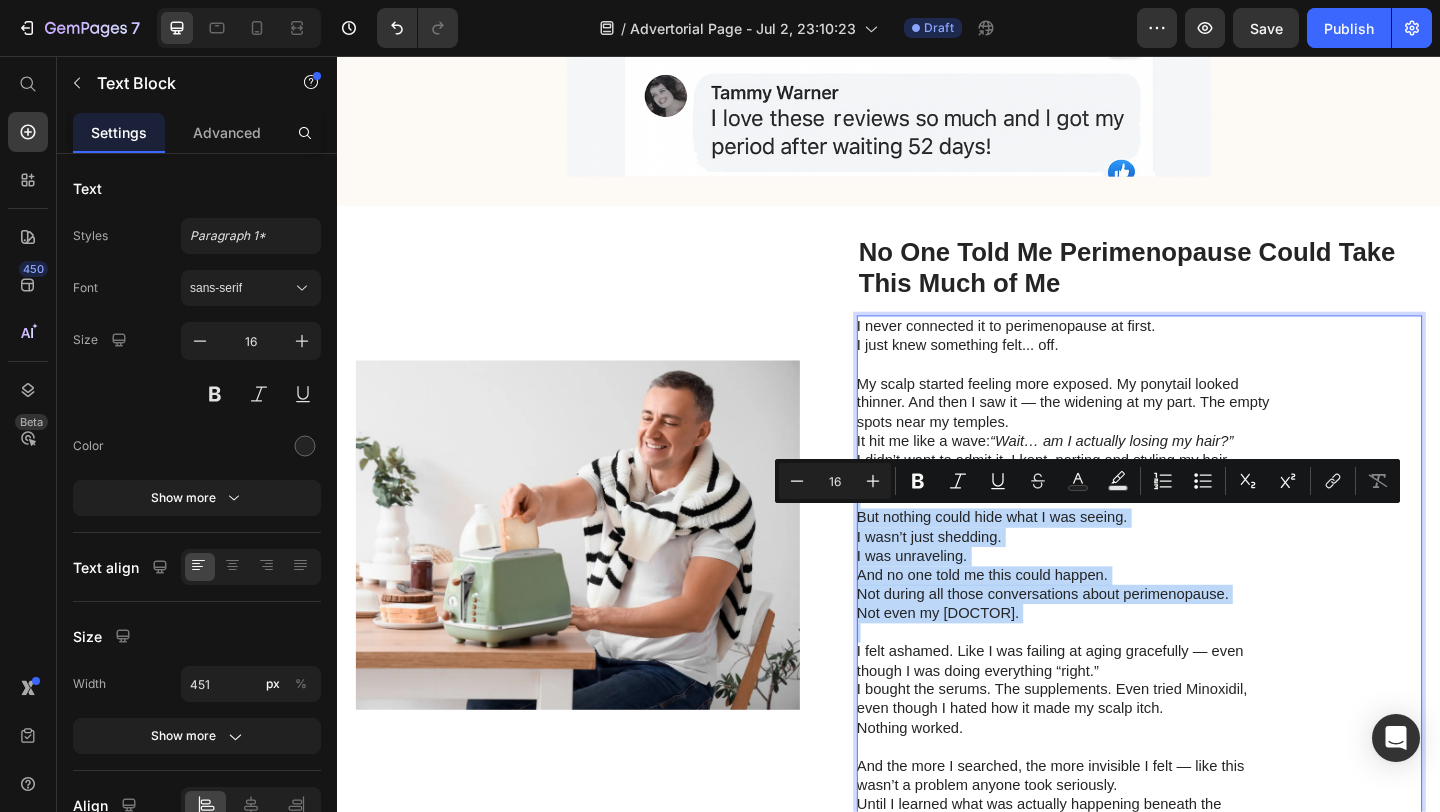 drag, startPoint x: 1196, startPoint y: 674, endPoint x: 906, endPoint y: 539, distance: 319.88278 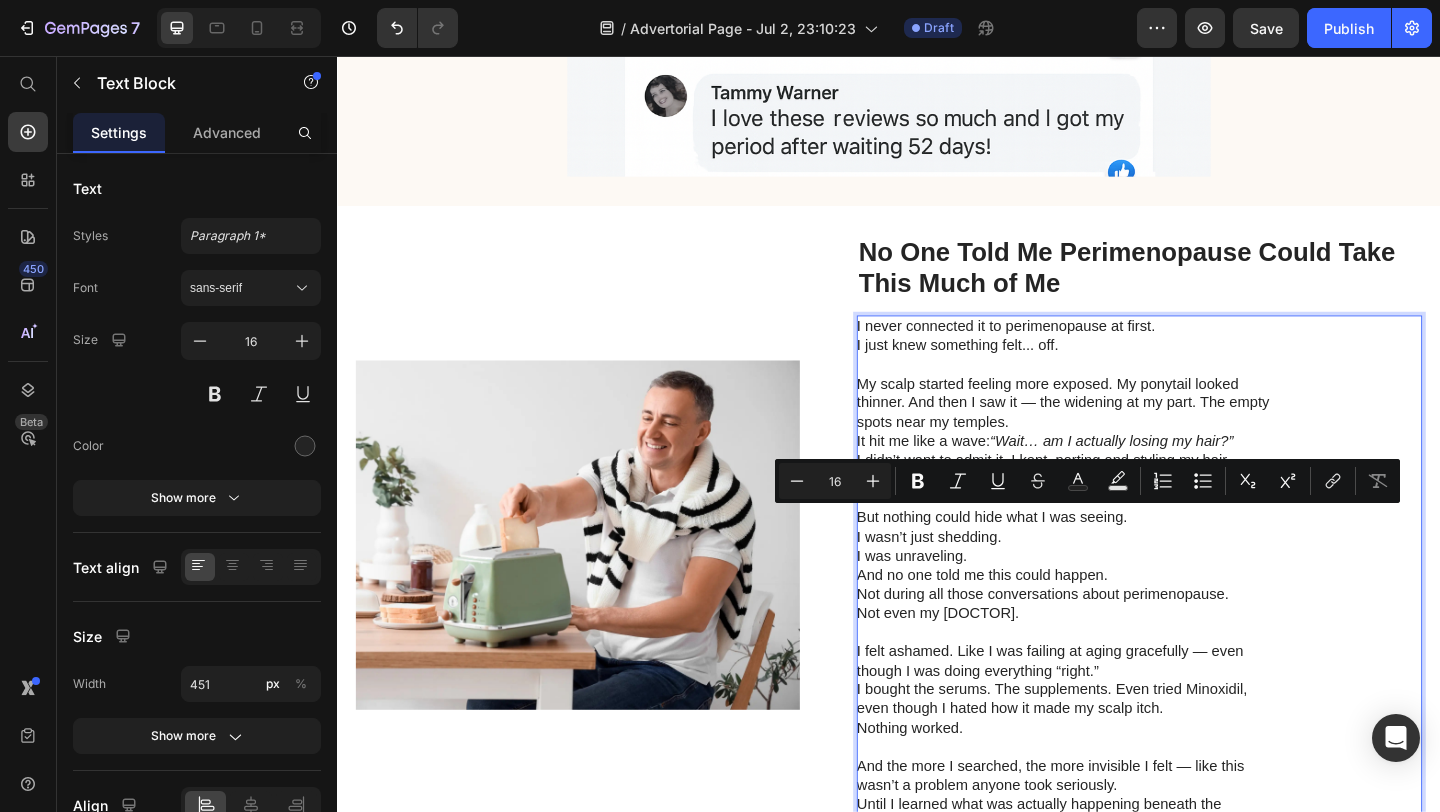 click on "My scalp started feeling more exposed. My ponytail looked thinner. And then I saw it — the widening at my part. The empty spots near my temples." at bounding box center [1126, 434] 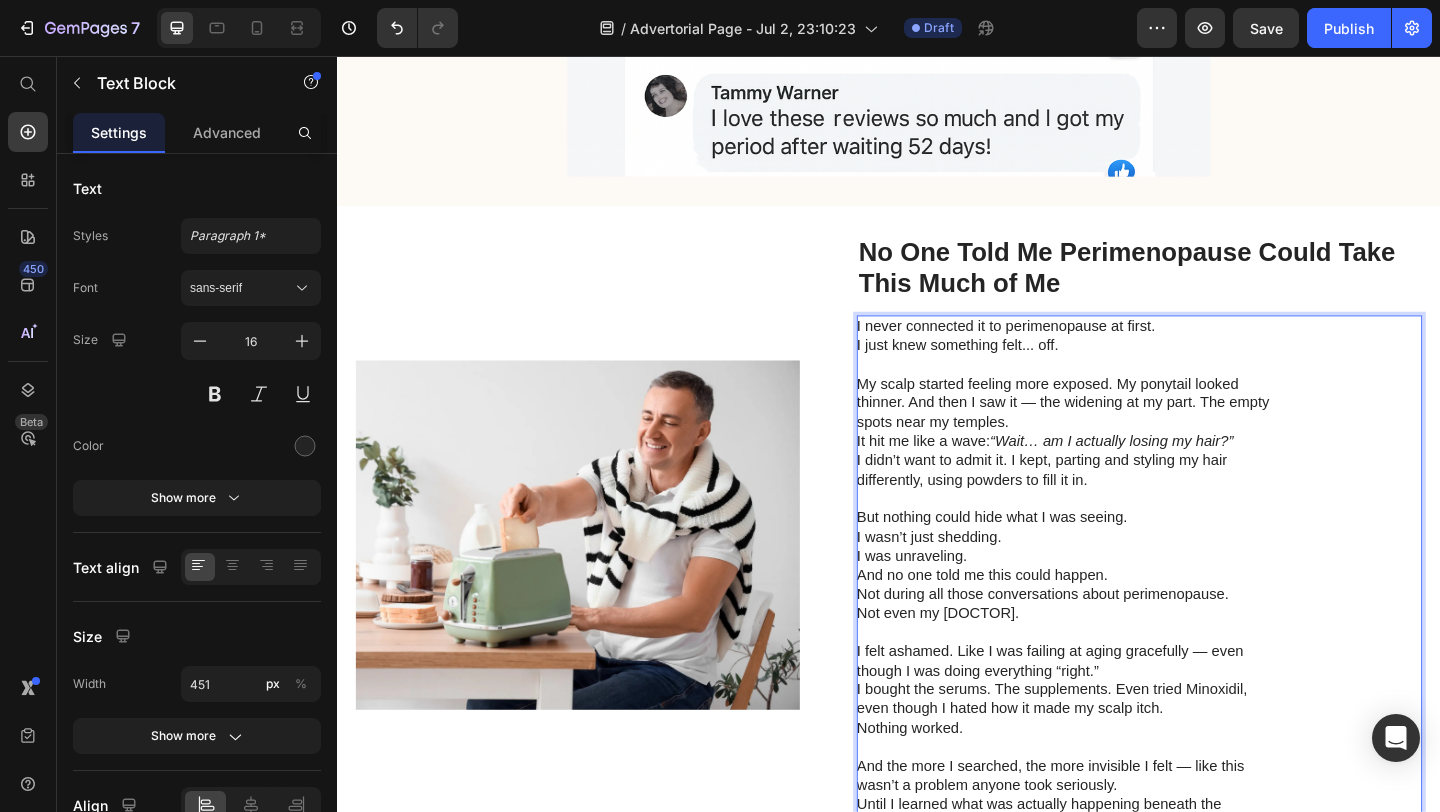 click on "My scalp started feeling more exposed. My ponytail looked thinner. And then I saw it — the widening at my part. The empty spots near my temples." at bounding box center (1126, 434) 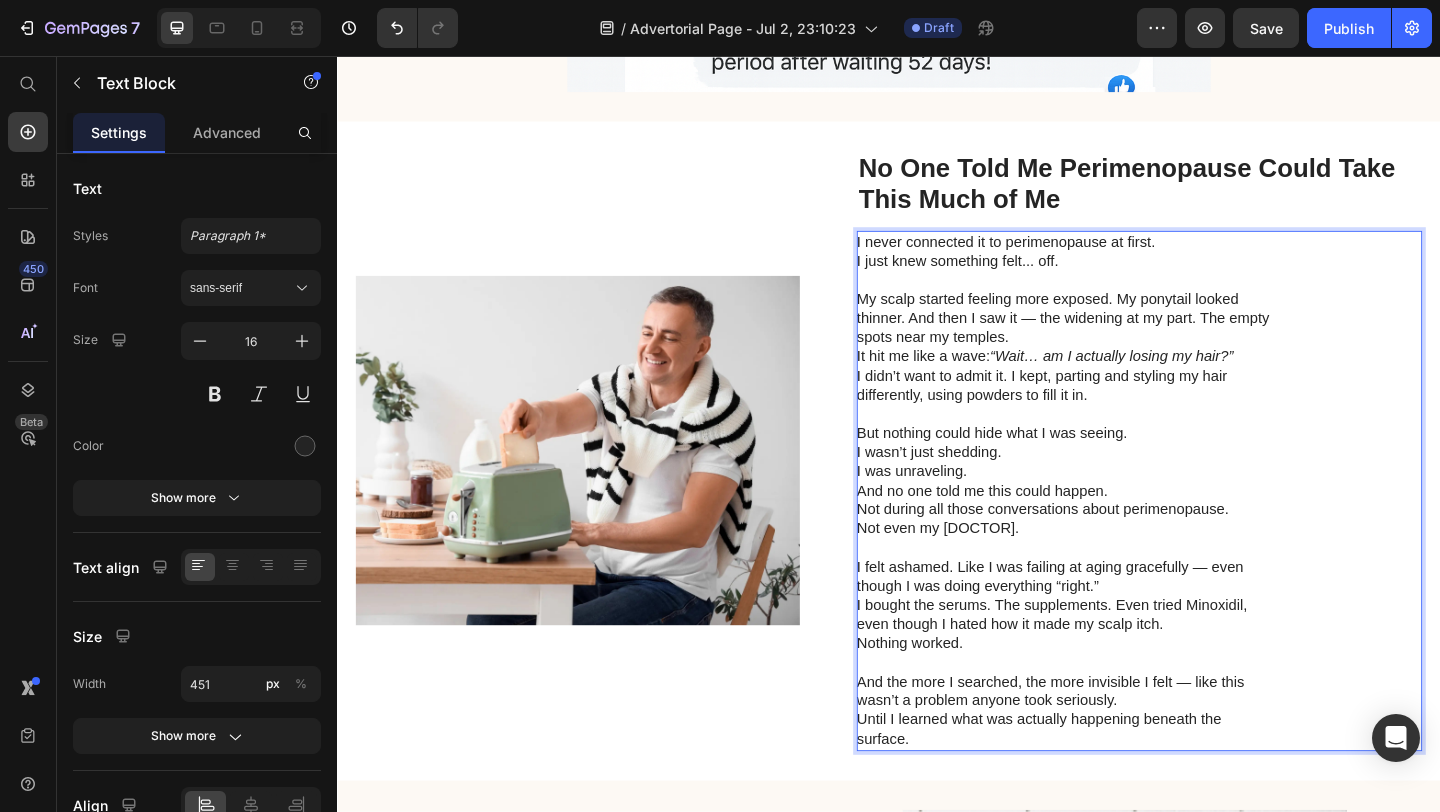 scroll, scrollTop: 2093, scrollLeft: 0, axis: vertical 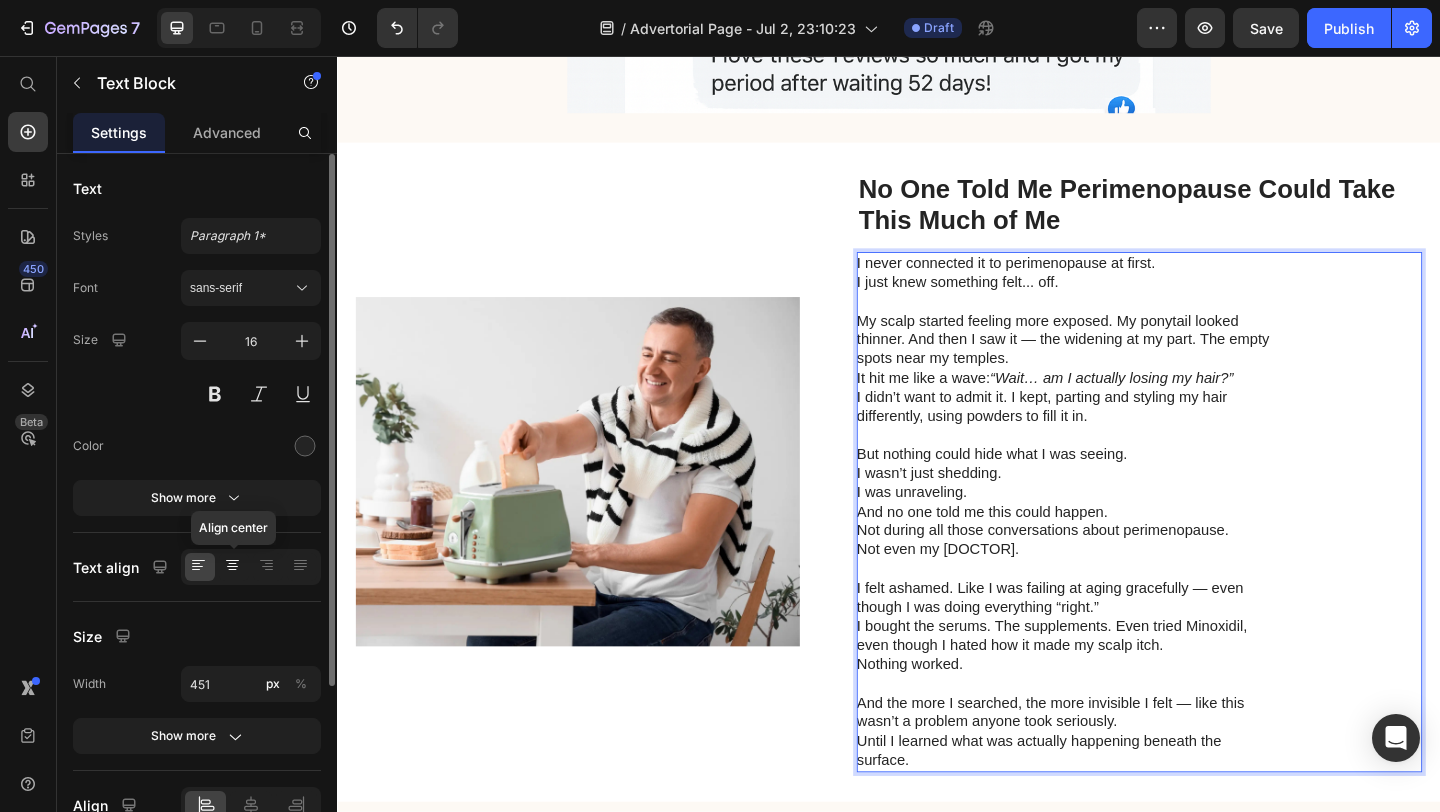 click 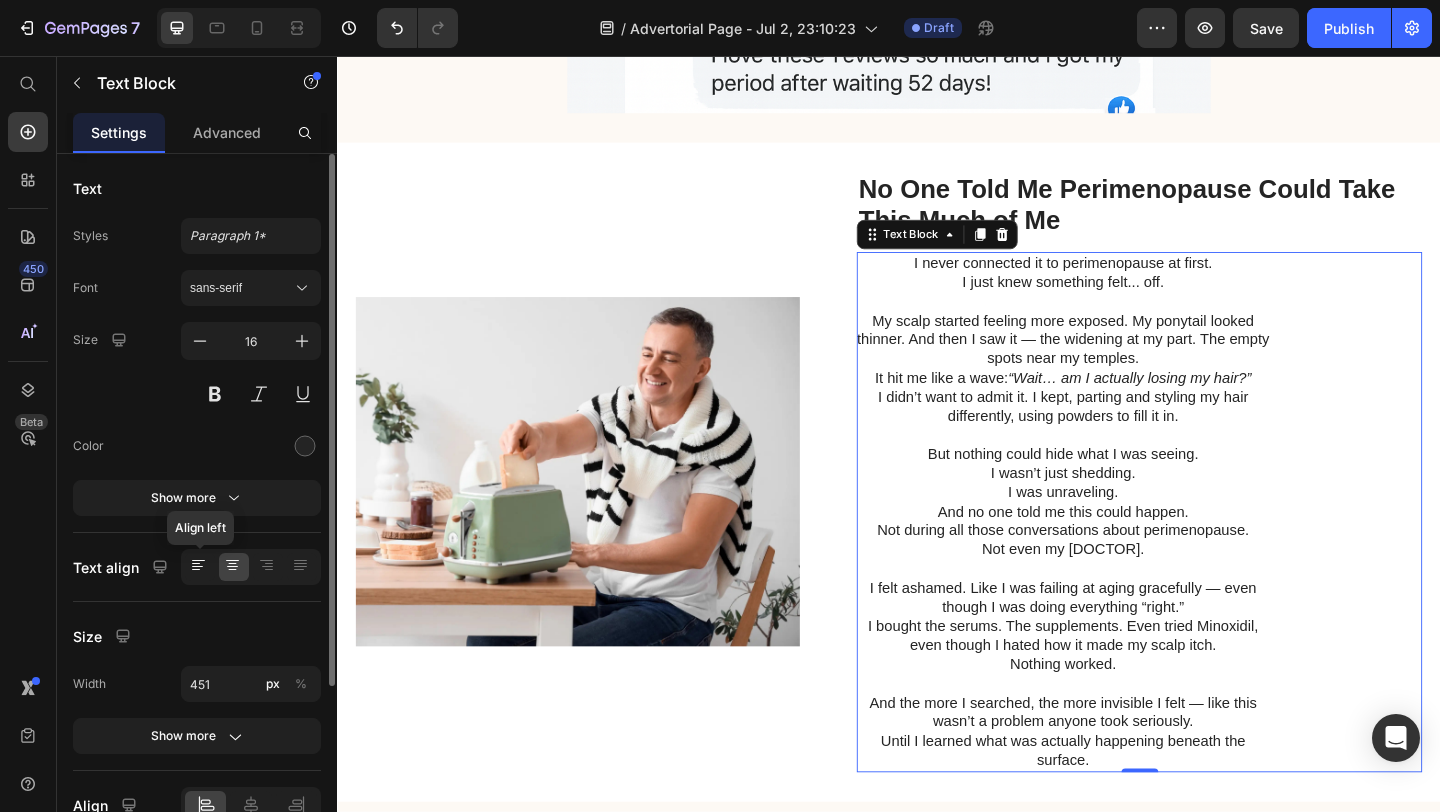 click 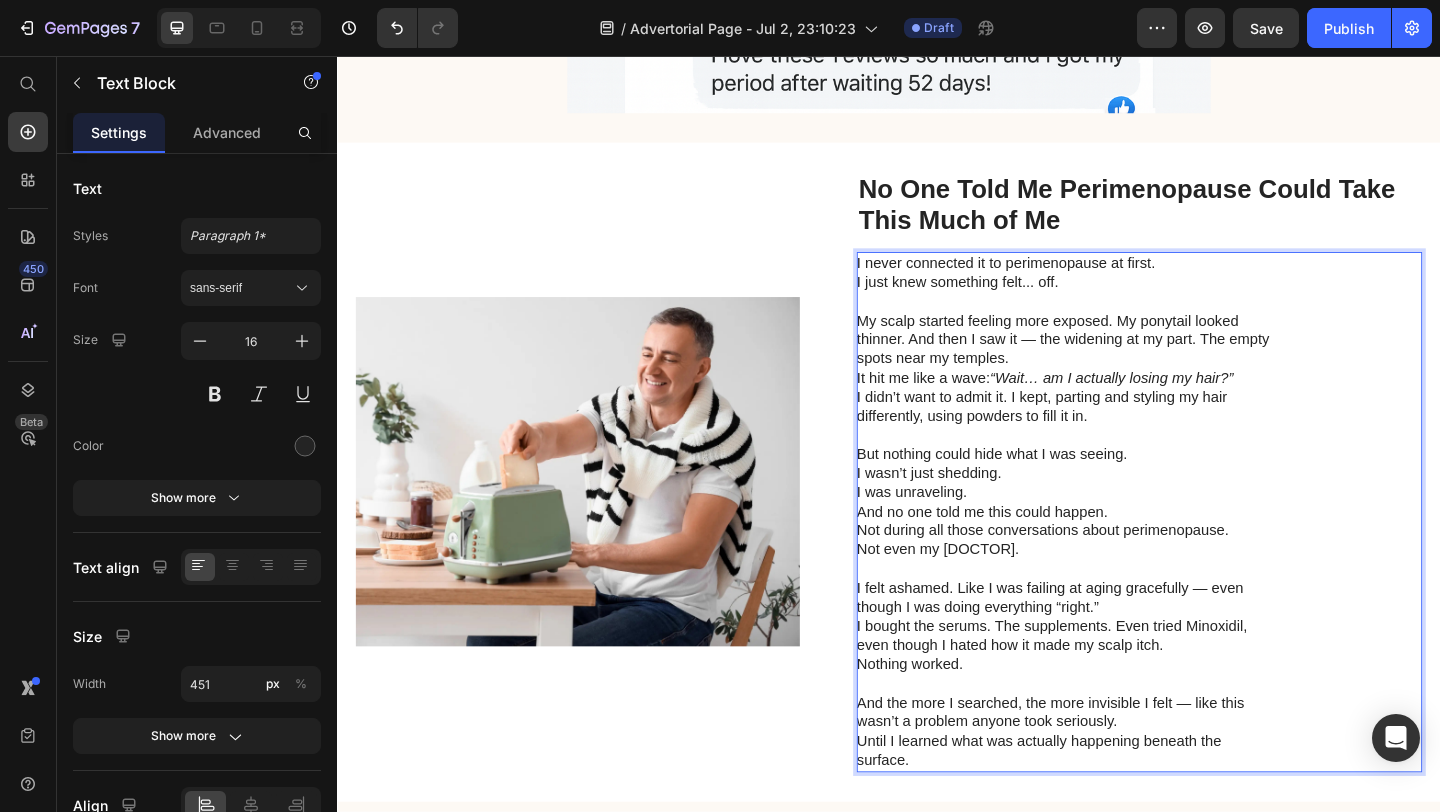 click on "Not during all those conversations about perimenopause. Not even my doctor." at bounding box center (1126, 583) 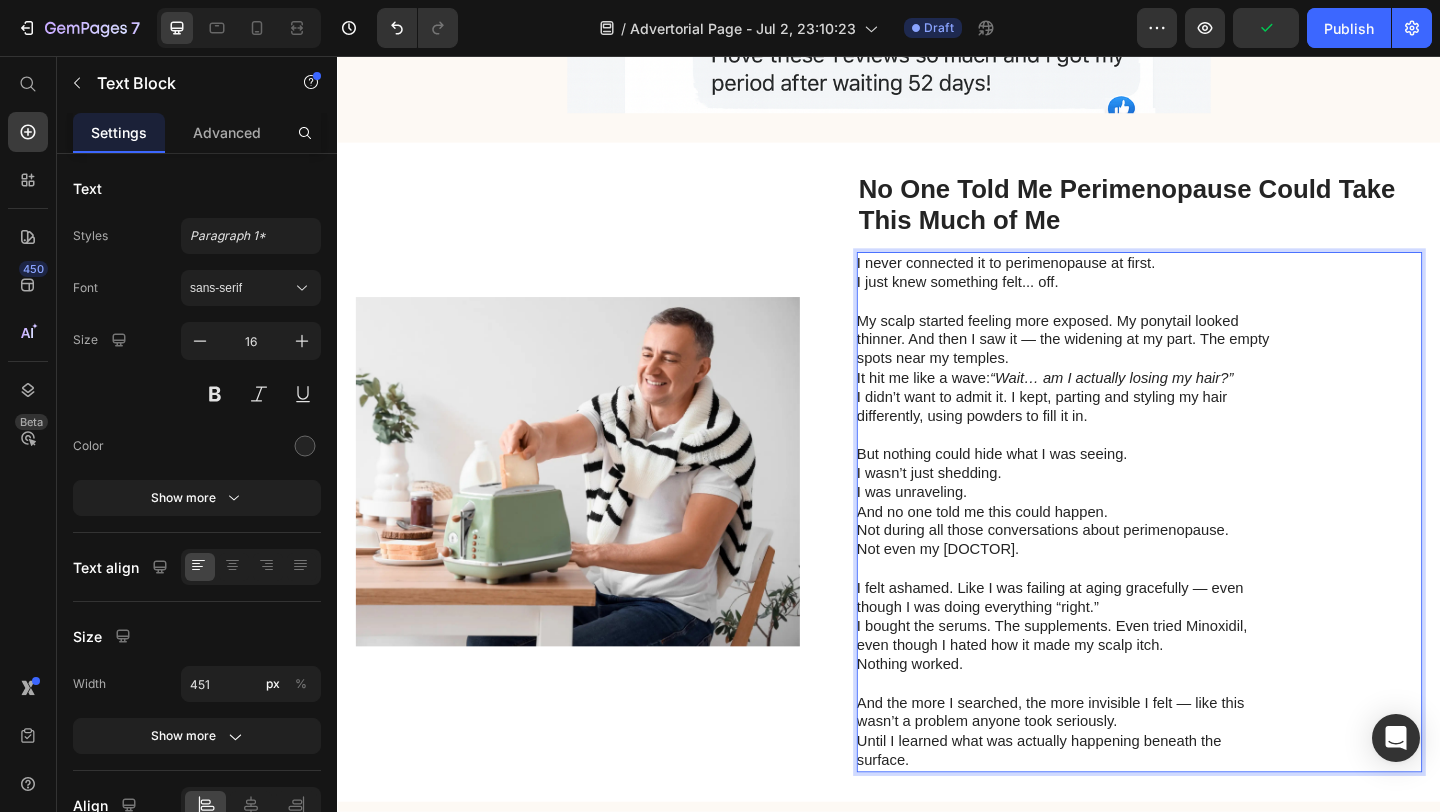 click on "I just knew something felt... off." at bounding box center (1126, 302) 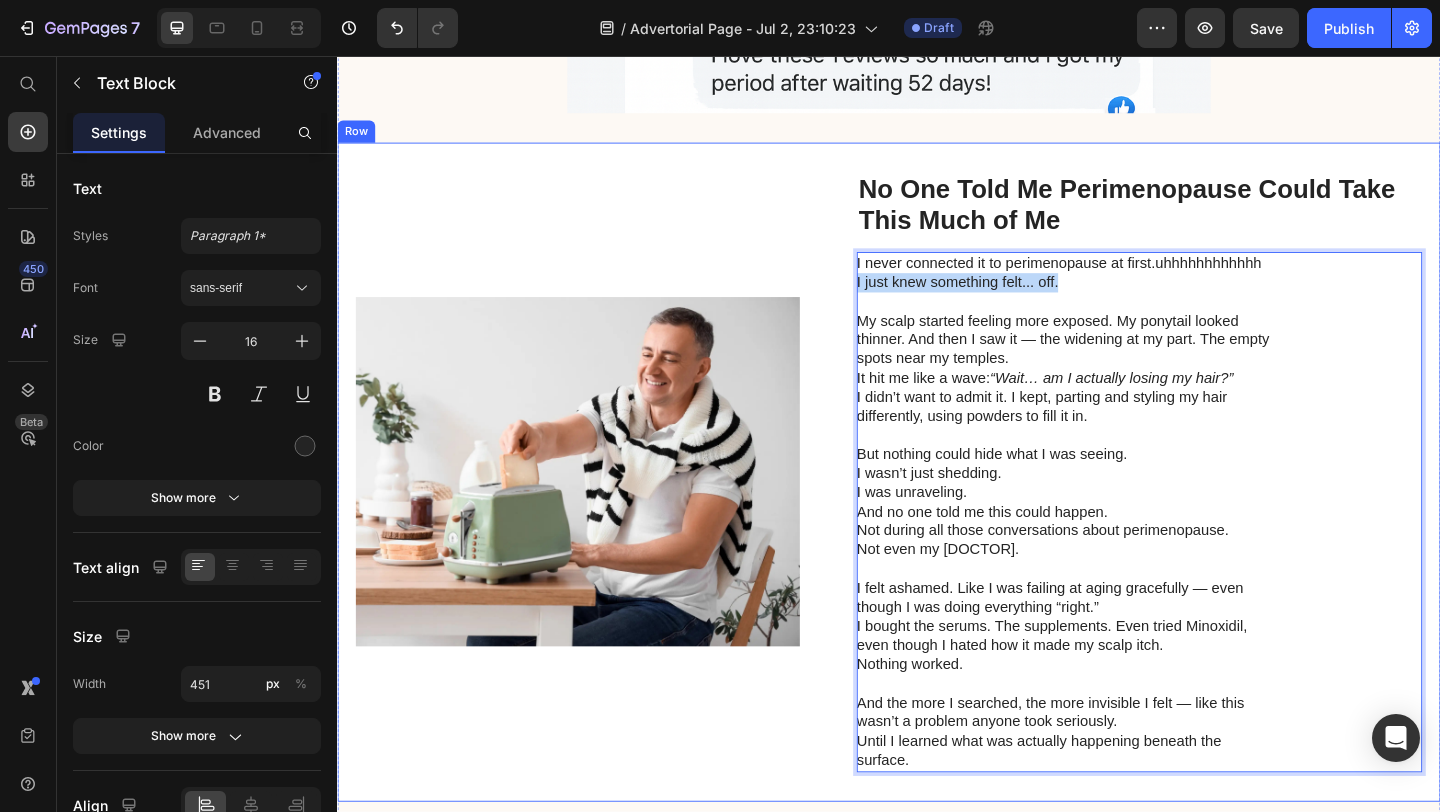 drag, startPoint x: 1126, startPoint y: 300, endPoint x: 898, endPoint y: 301, distance: 228.0022 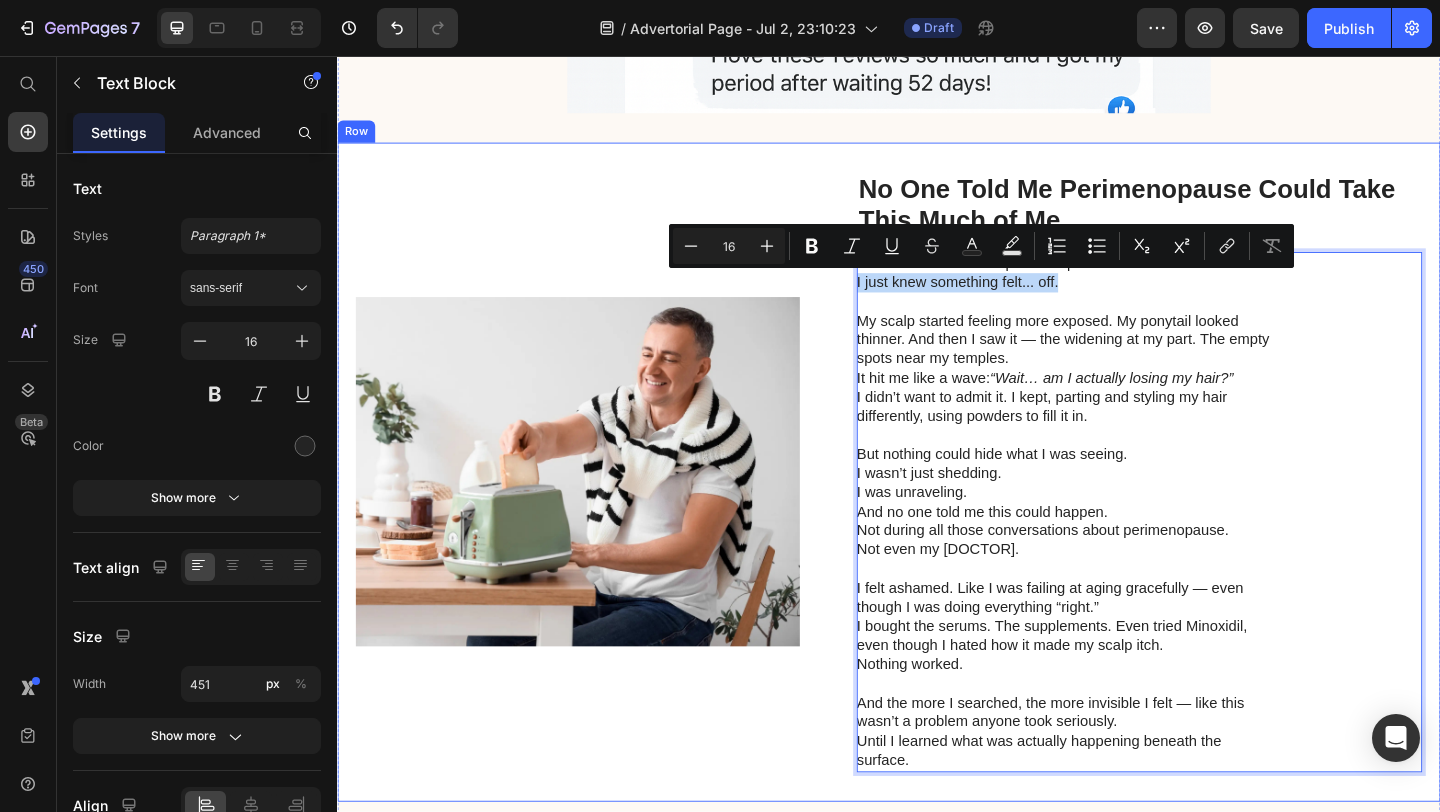 copy on "I just knew something felt... off." 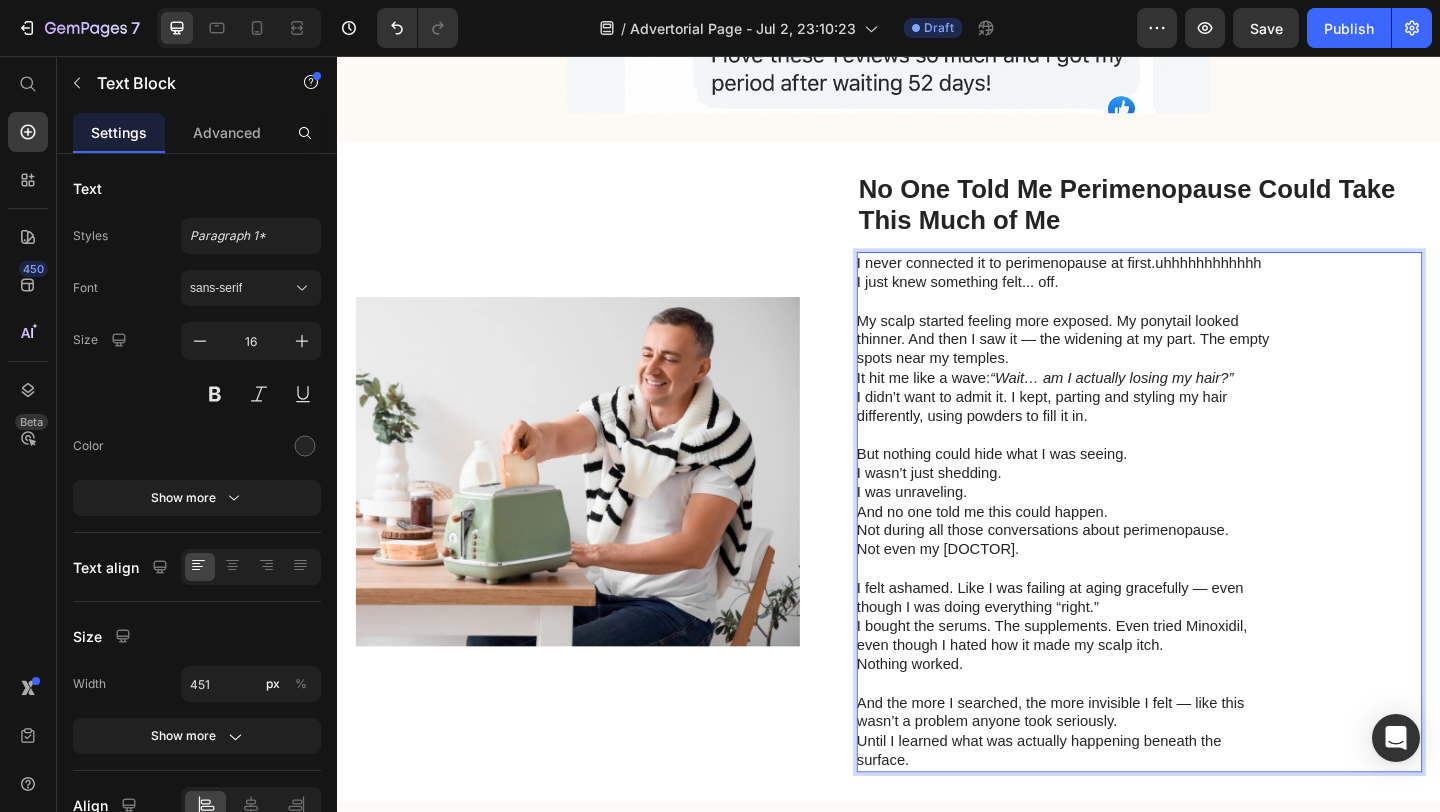 click at bounding box center [1126, 323] 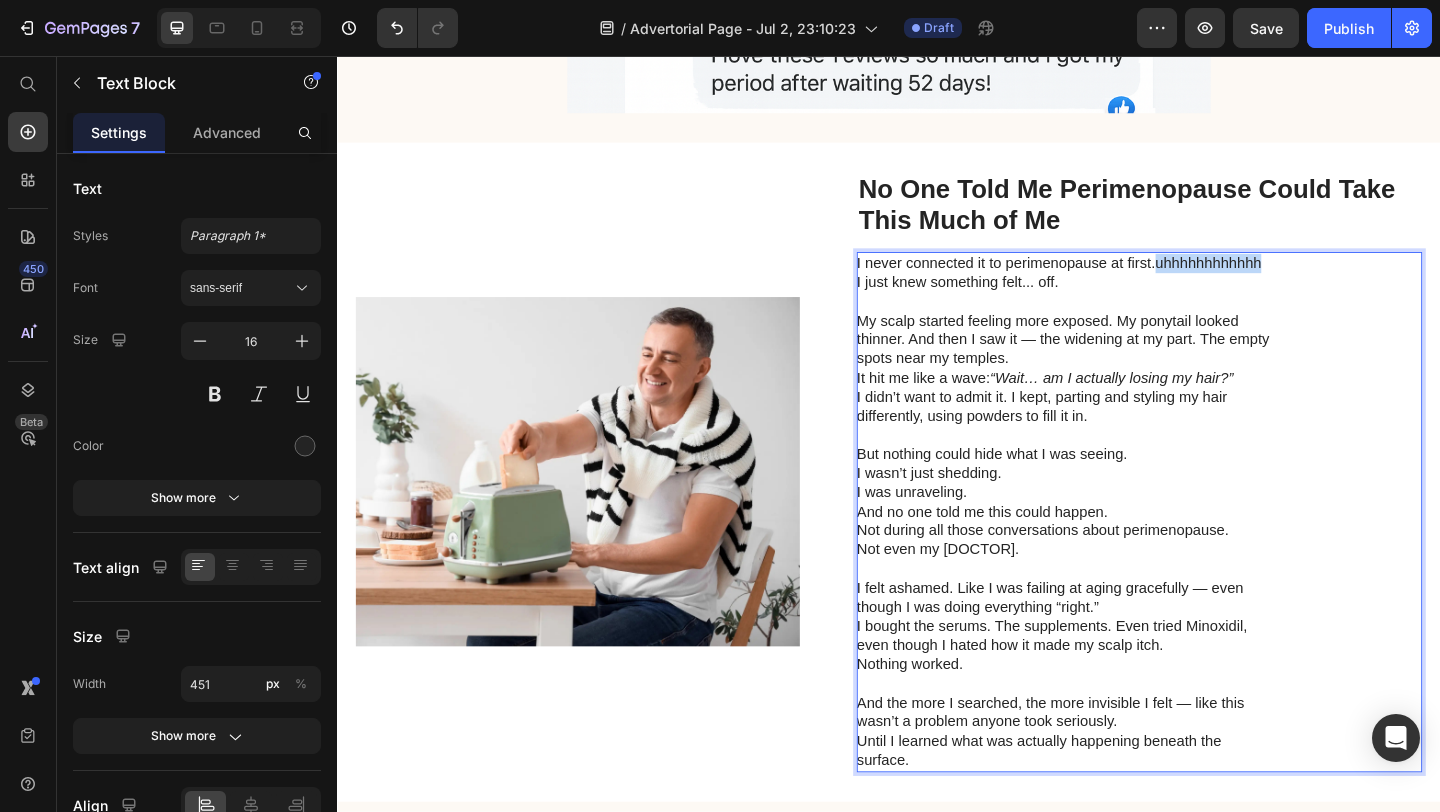 drag, startPoint x: 1225, startPoint y: 284, endPoint x: 1406, endPoint y: 289, distance: 181.06905 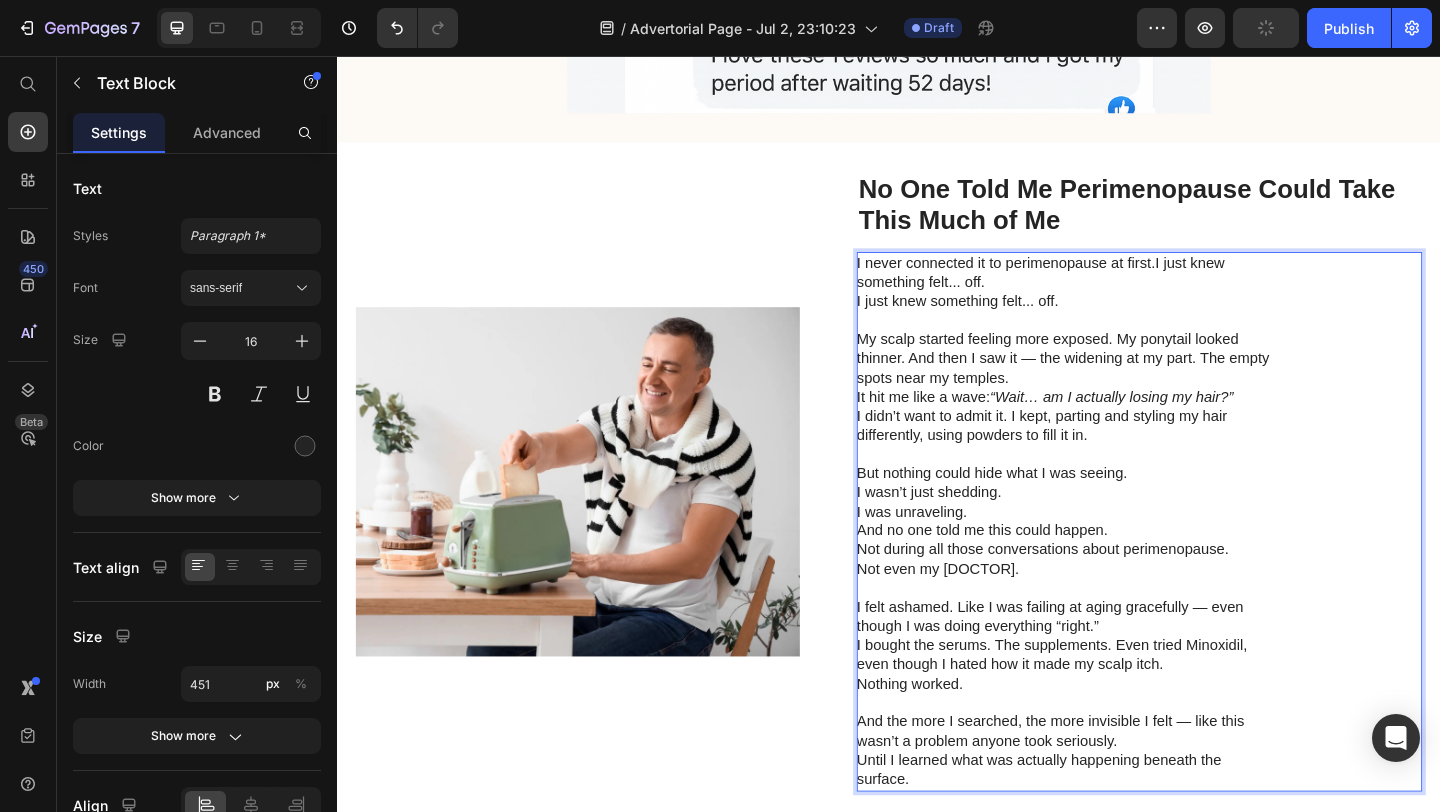 click on "I never connected it to perimenopause at first.I just knew something felt... off." at bounding box center [1126, 292] 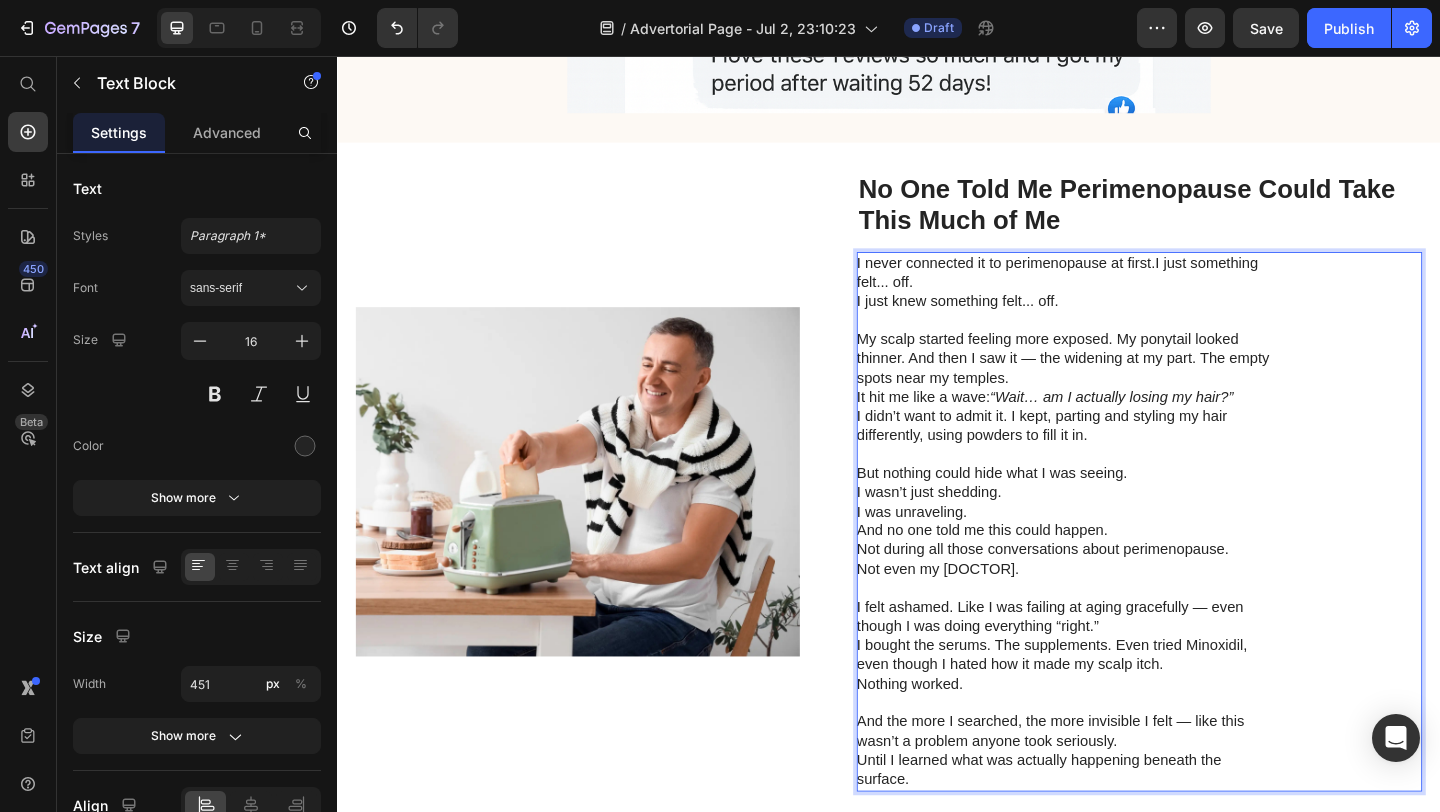click on "I never connected it to perimenopause at first.I just something felt... off." at bounding box center [1126, 292] 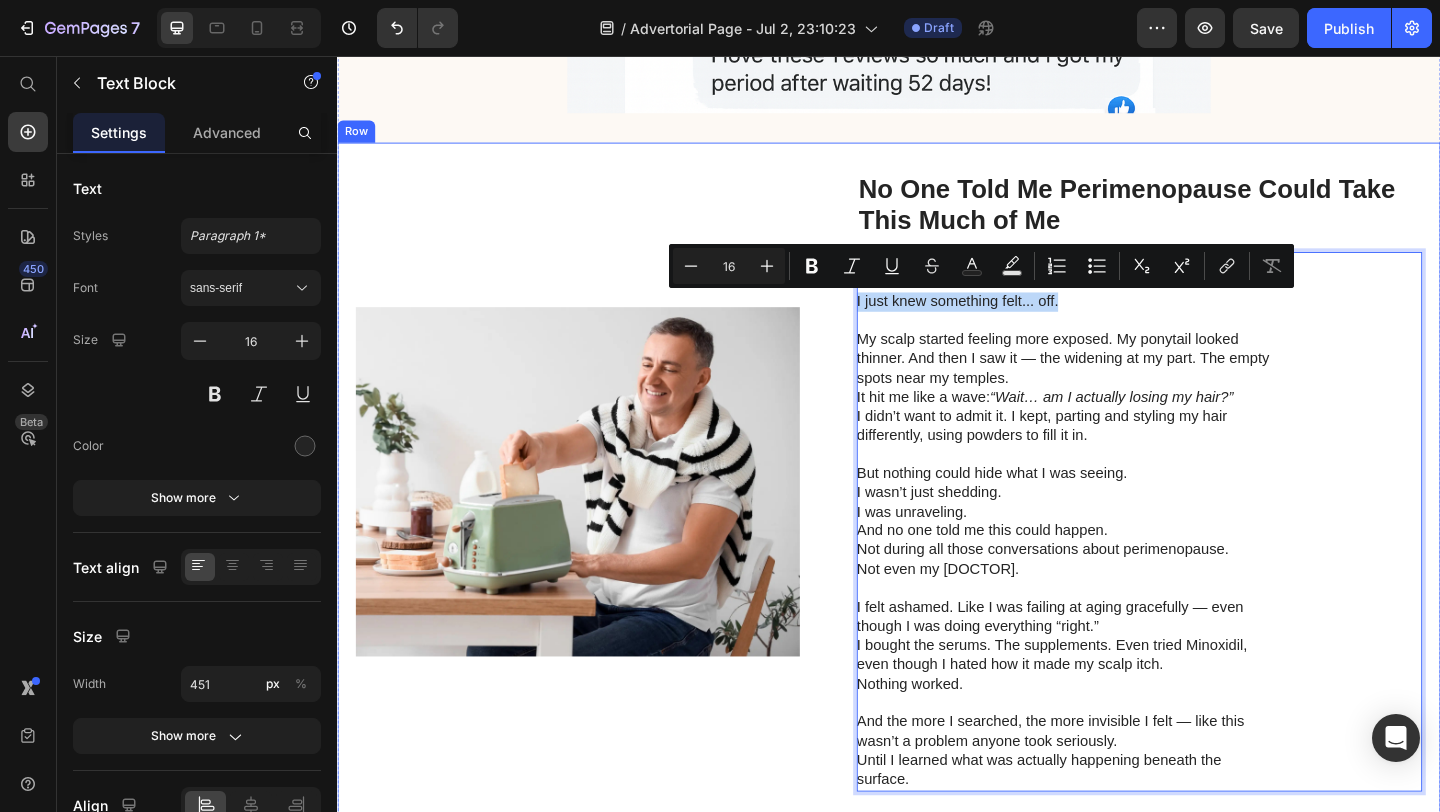 drag, startPoint x: 1155, startPoint y: 326, endPoint x: 869, endPoint y: 320, distance: 286.06293 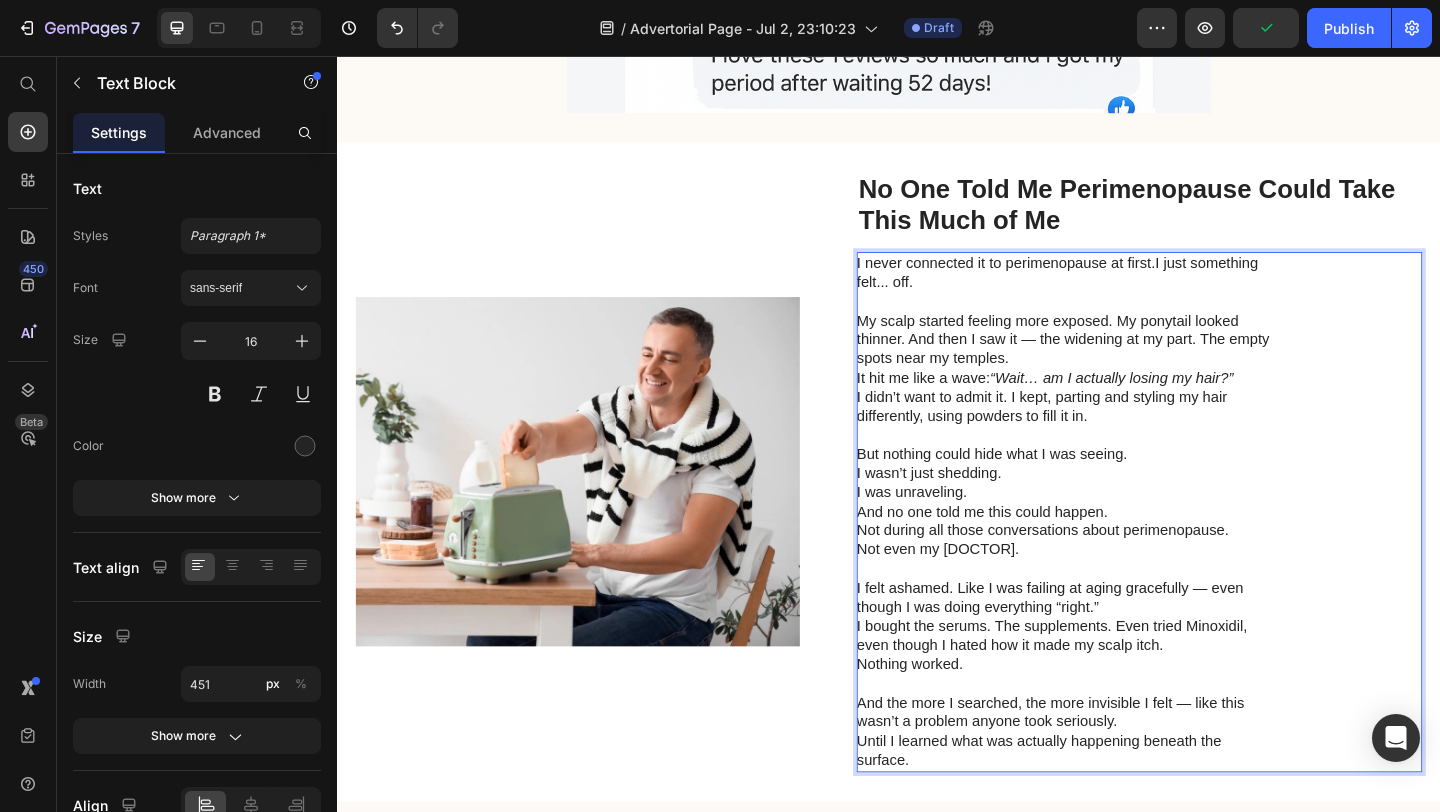 click at bounding box center [1126, 323] 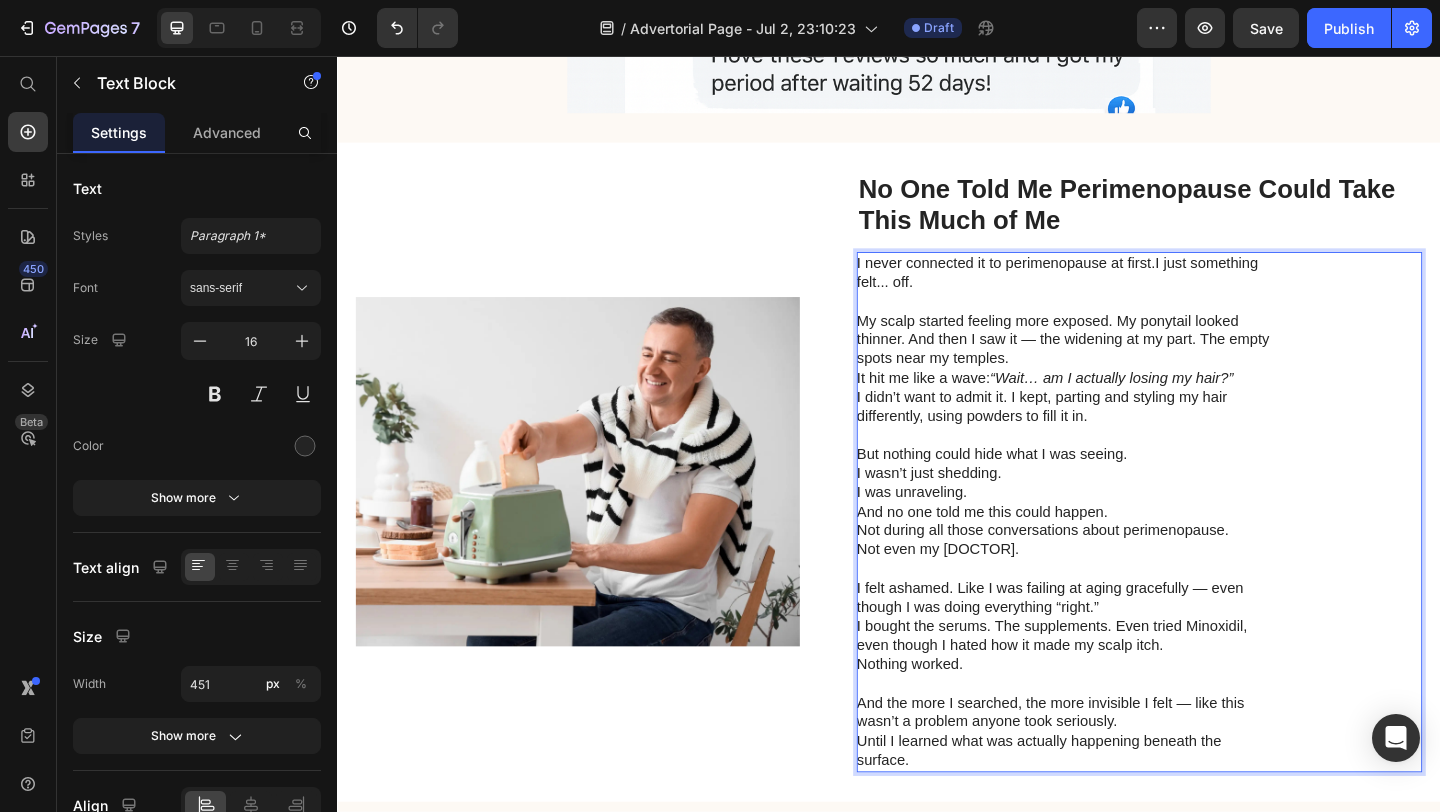click on "My scalp started feeling more exposed. My ponytail looked thinner. And then I saw it — the widening at my part. The empty spots near my temples." at bounding box center [1126, 365] 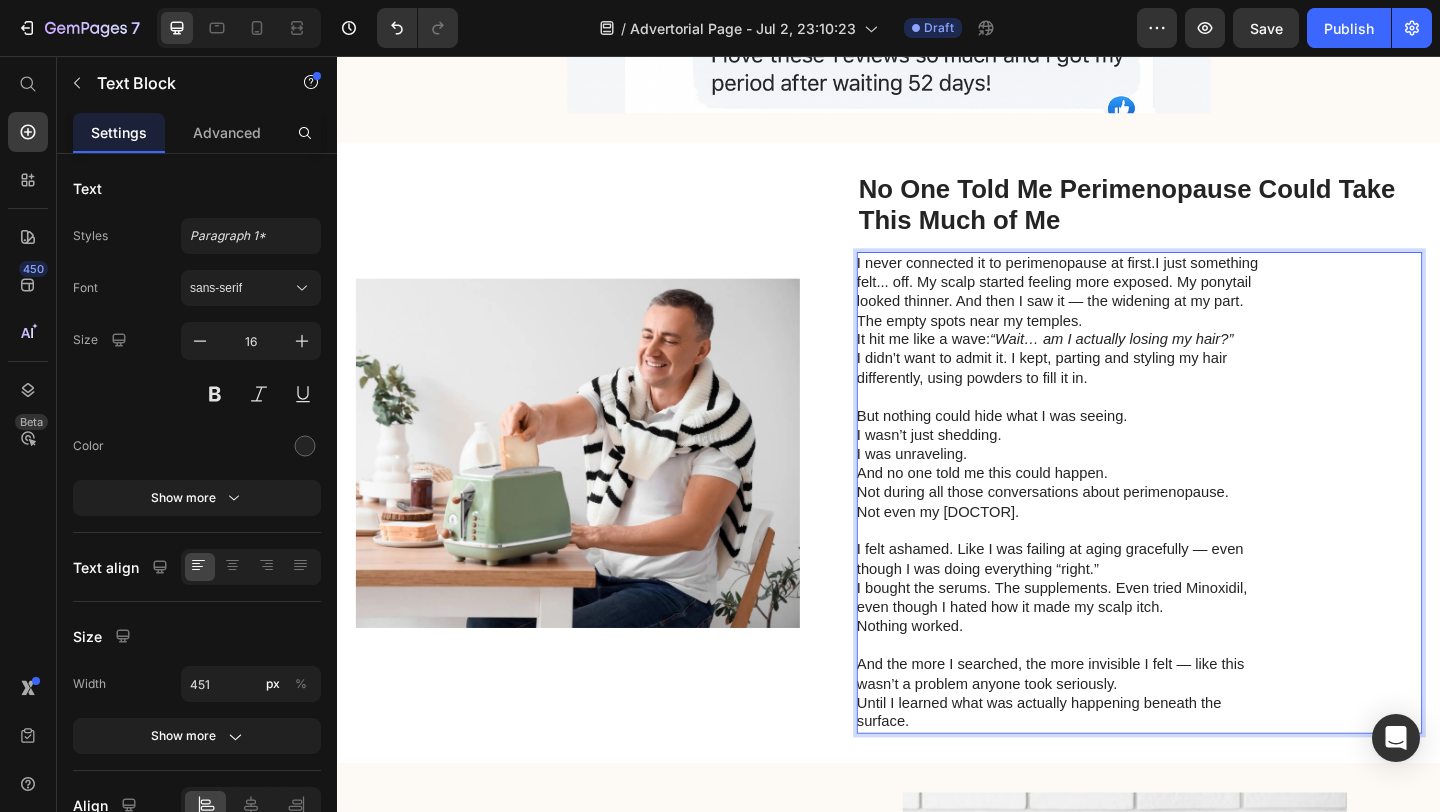 click on "I never connected it to perimenopause at first.I just something felt... off. My scalp started feeling more exposed. My ponytail looked thinner. And then I saw it — the widening at my part. The empty spots near my temples." at bounding box center (1126, 312) 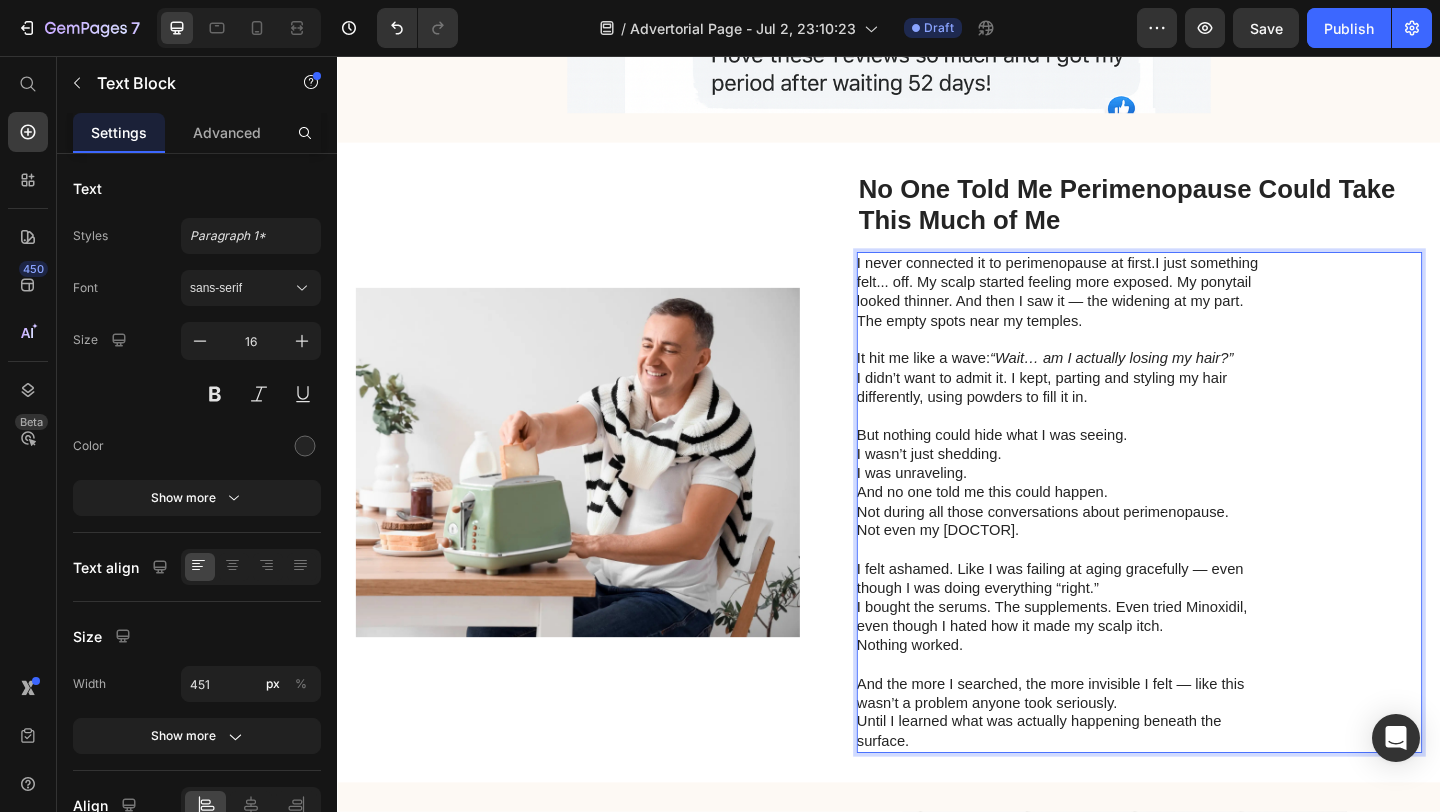 click on "I didn’t want to admit it. I kept, parting and styling my hair differently, using powders to fill it in." at bounding box center (1126, 417) 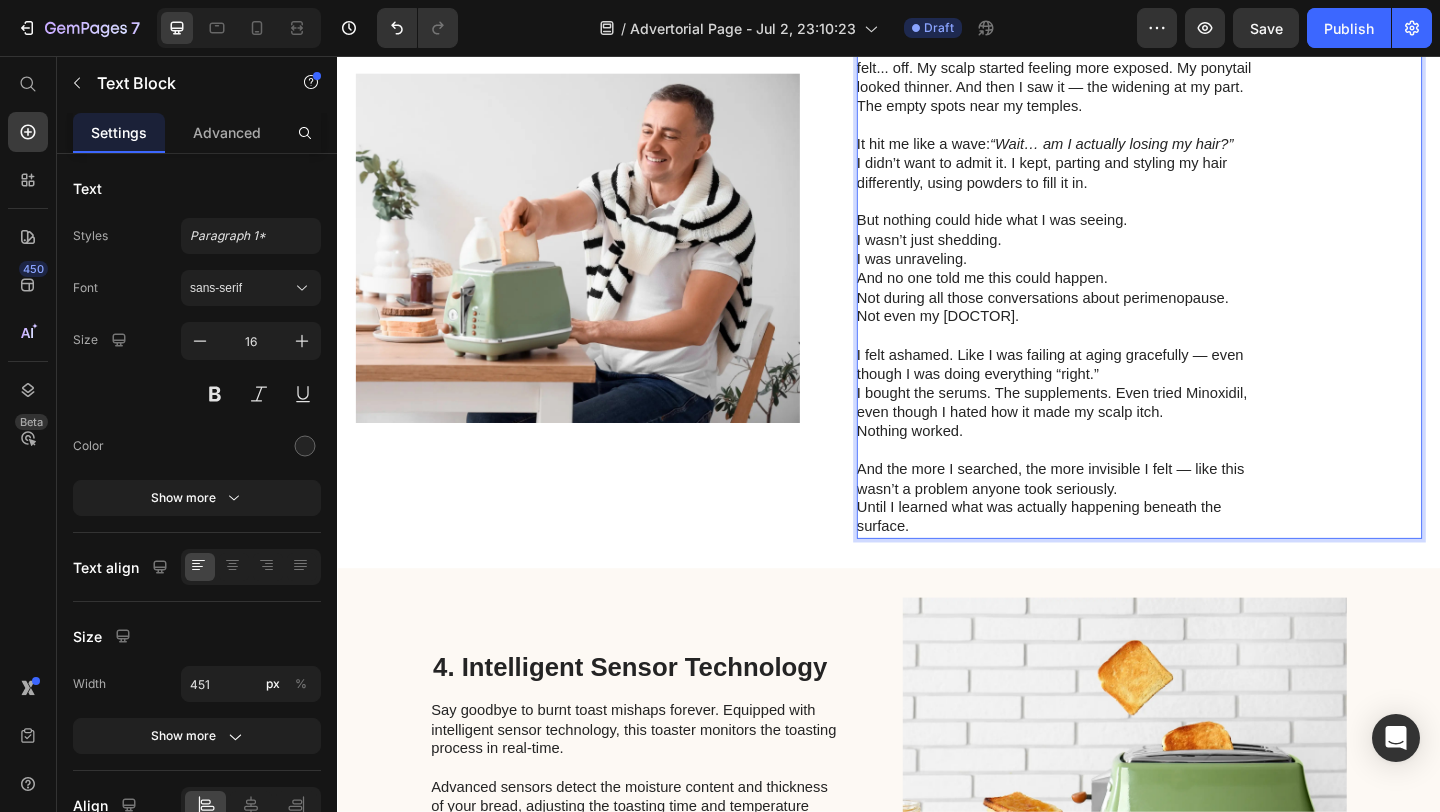 click on "And the more I searched, the more invisible I felt — like this wasn’t a problem anyone took seriously." at bounding box center (1126, 517) 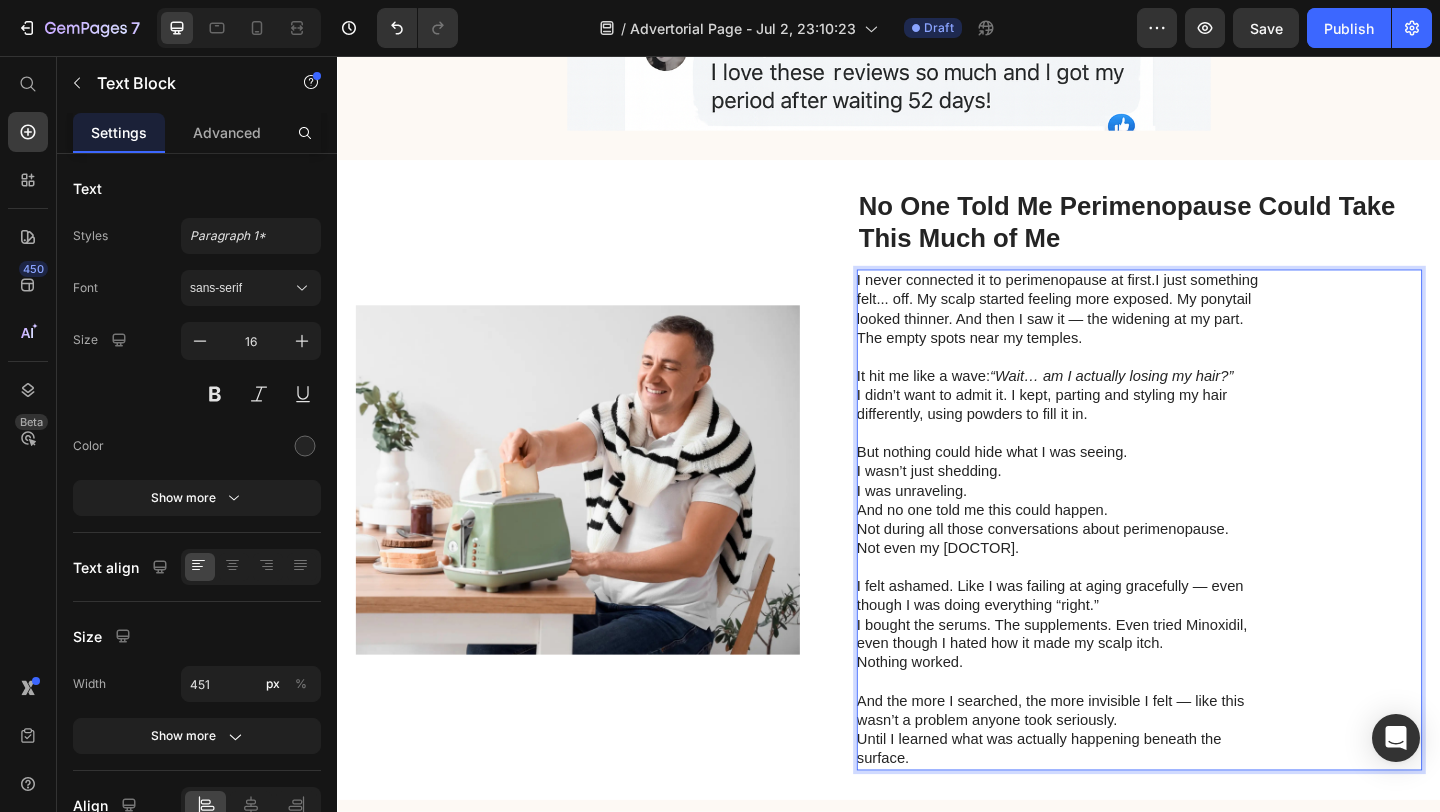 scroll, scrollTop: 2063, scrollLeft: 0, axis: vertical 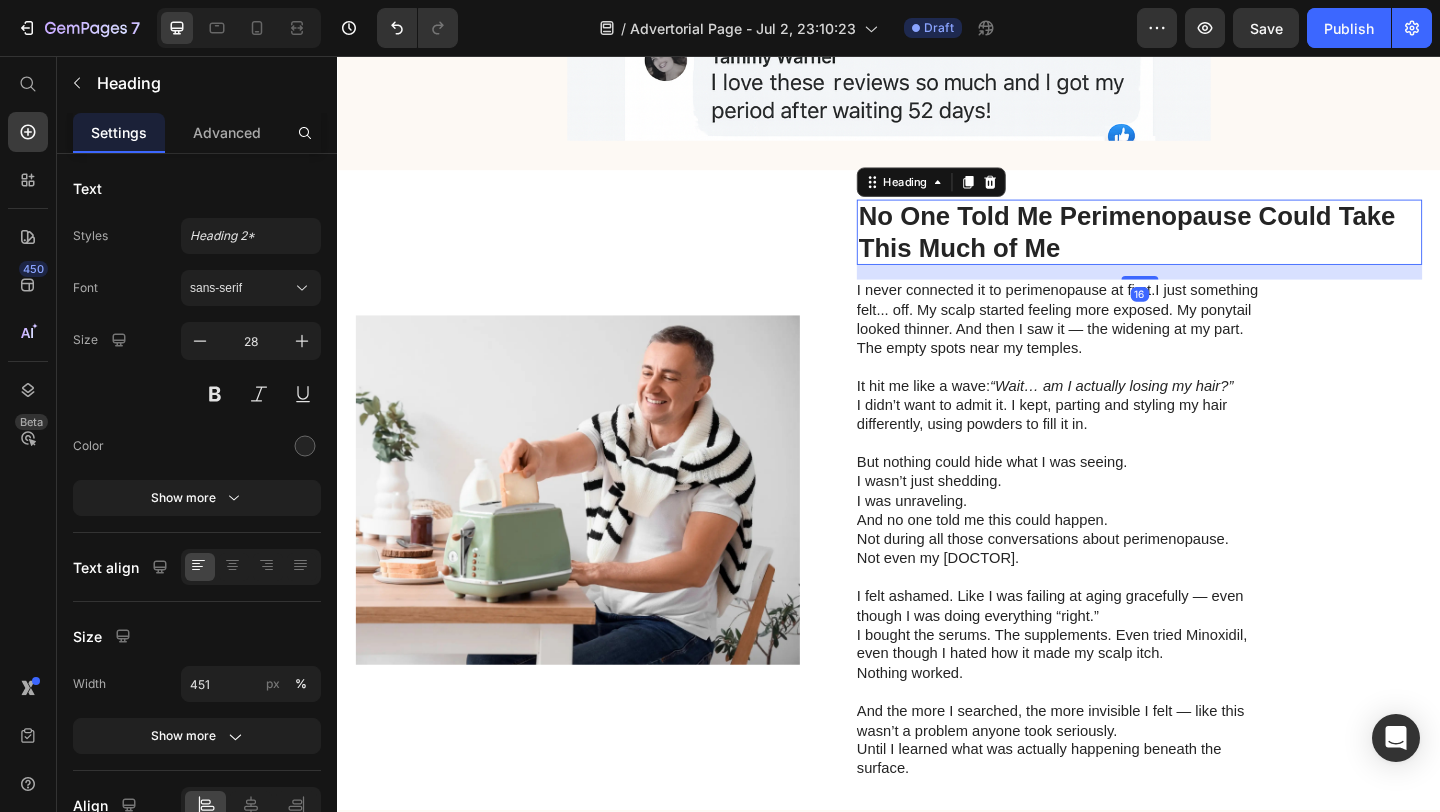 click on "No One Told Me Perimenopause Could Take This Much of Me" at bounding box center [1209, 247] 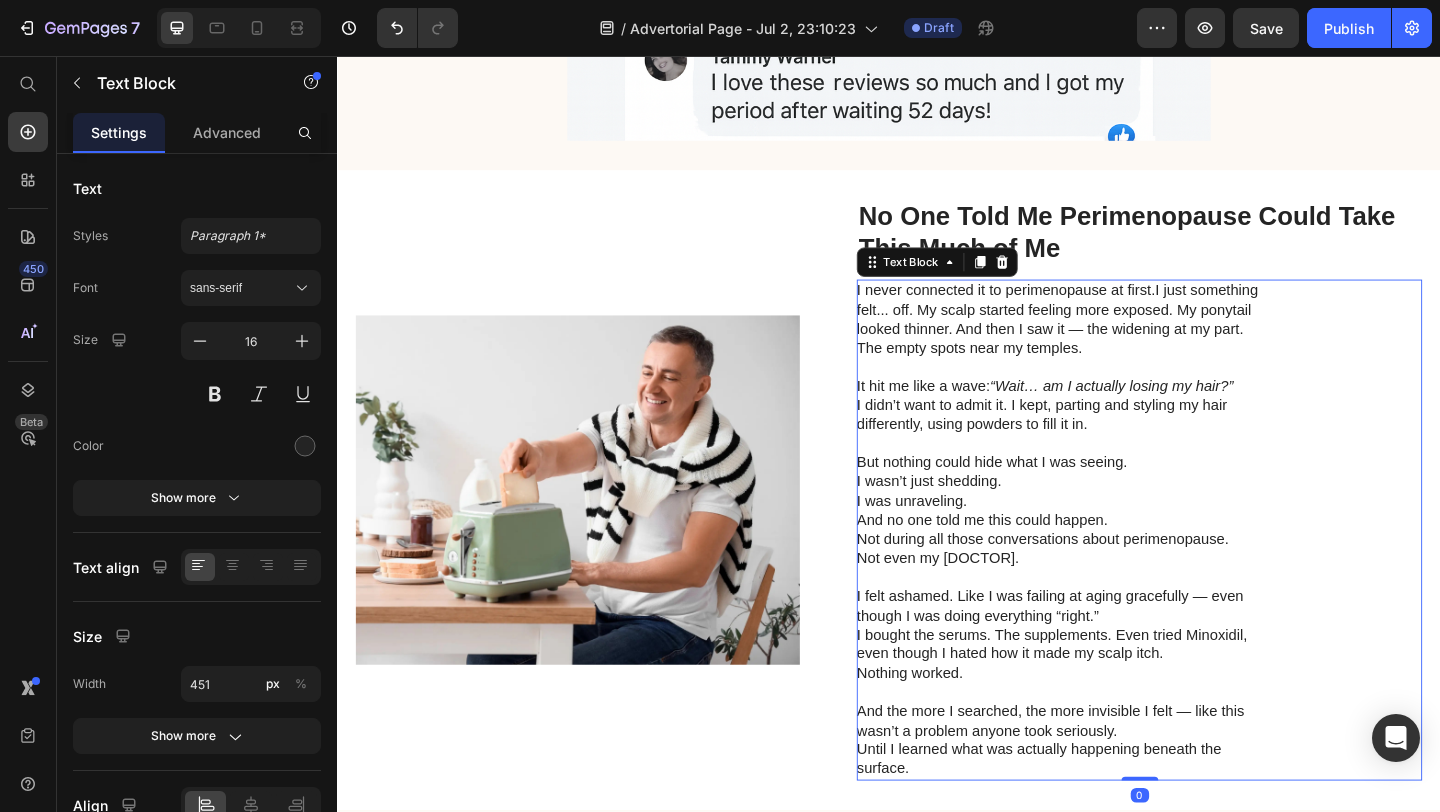 click on "It hit me like a wave:  “Wait… am I actually losing my hair?”" at bounding box center [1126, 415] 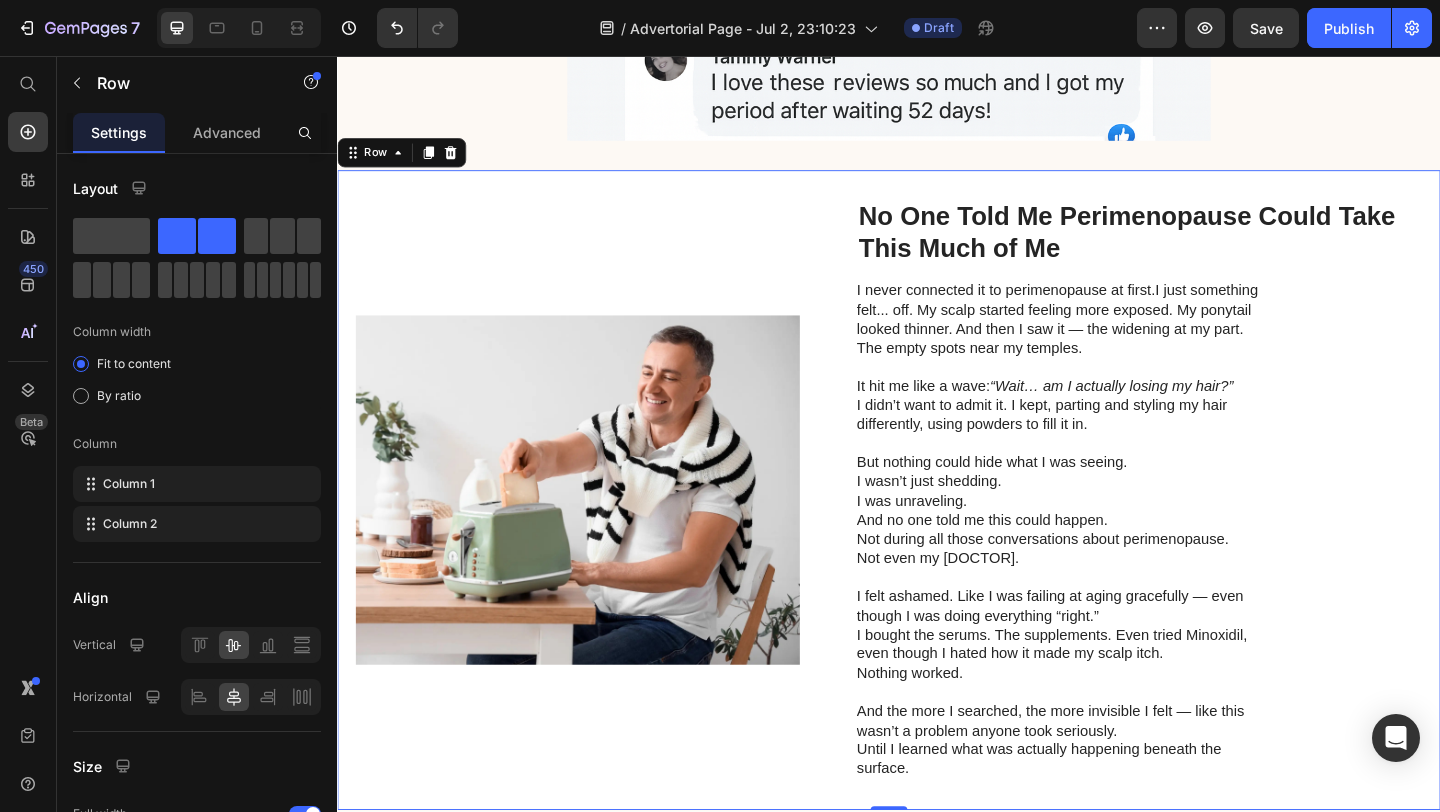 click on "Image No One Told Me Perimenopause Could Take This Much of Me Heading I never connected it to perimenopause at first.I just something felt... off. My scalp started feeling more exposed. My ponytail looked thinner. And then I saw it — the widening at my part. The empty spots near my temples. It hit me like a wave:  “Wait… am I actually losing my hair?” I didn’t want to admit it. I kept, parting and styling my hair differently, using powders to fill it in. But nothing could hide what I was seeing. I wasn’t just shedding. I was unraveling. And no one told me this could happen. Not during all those conversations about perimenopause. Not even my doctor. I felt ashamed. Like I was failing at aging gracefully — even though I was doing everything “right.” I bought the serums. The supplements. Even tried Minoxidil, even though I hated how it made my scalp itch. Nothing worked. And the more I searched, the more invisible I felt — like this wasn’t a problem anyone took seriously. Text Block Row   0" at bounding box center [937, 528] 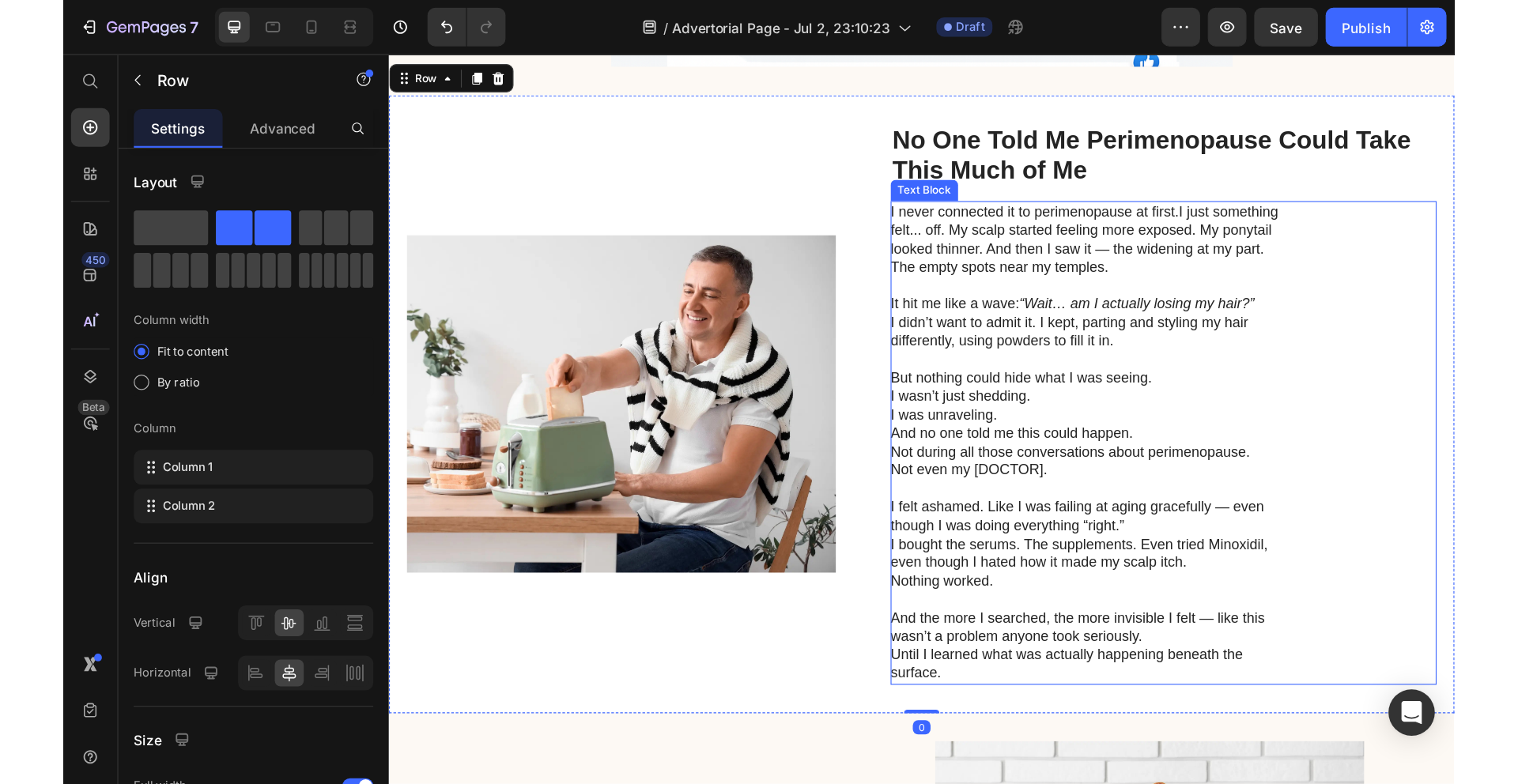 scroll, scrollTop: 1697, scrollLeft: 0, axis: vertical 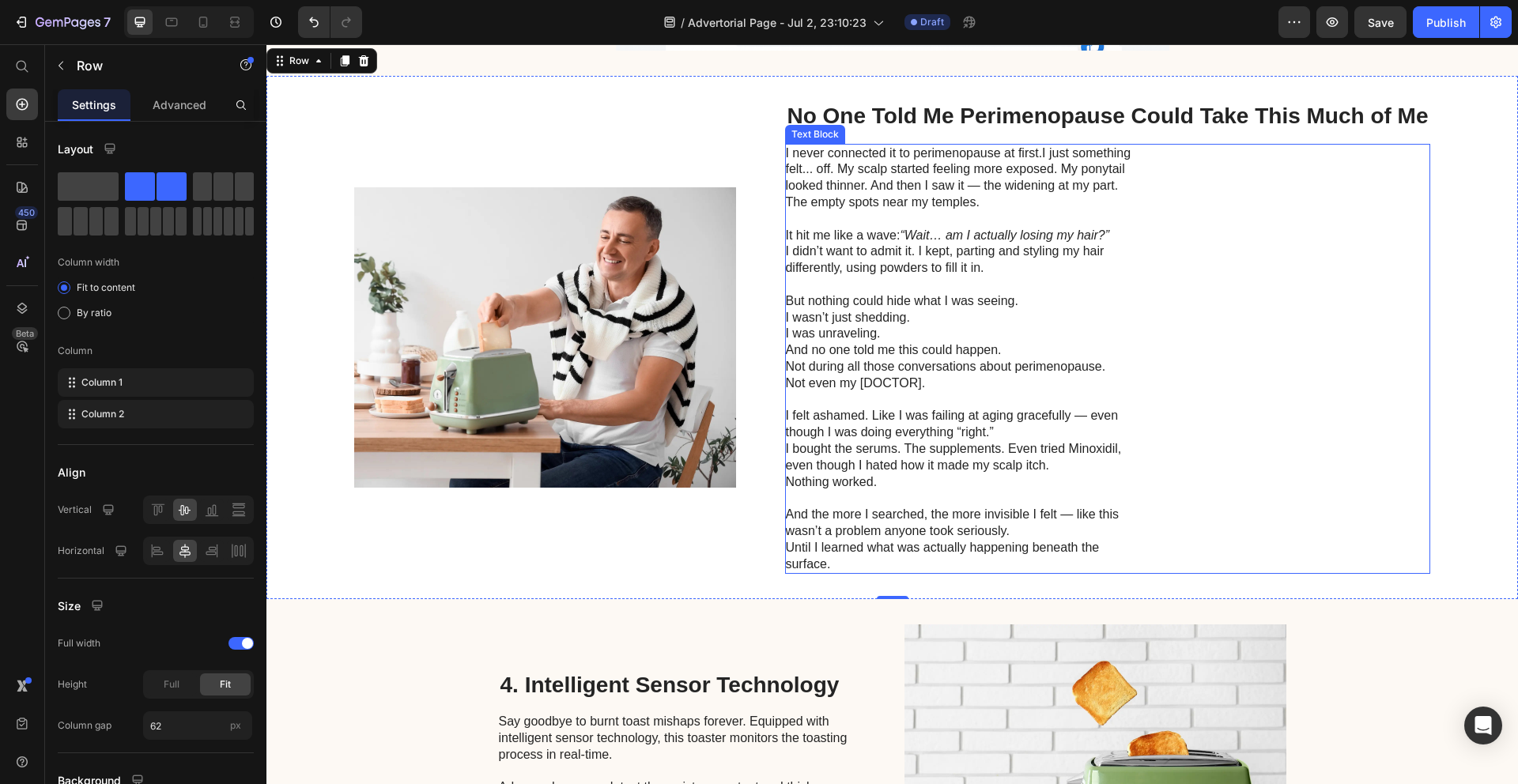 click on "I wasn’t just shedding. I was unraveling." at bounding box center [962, 326] 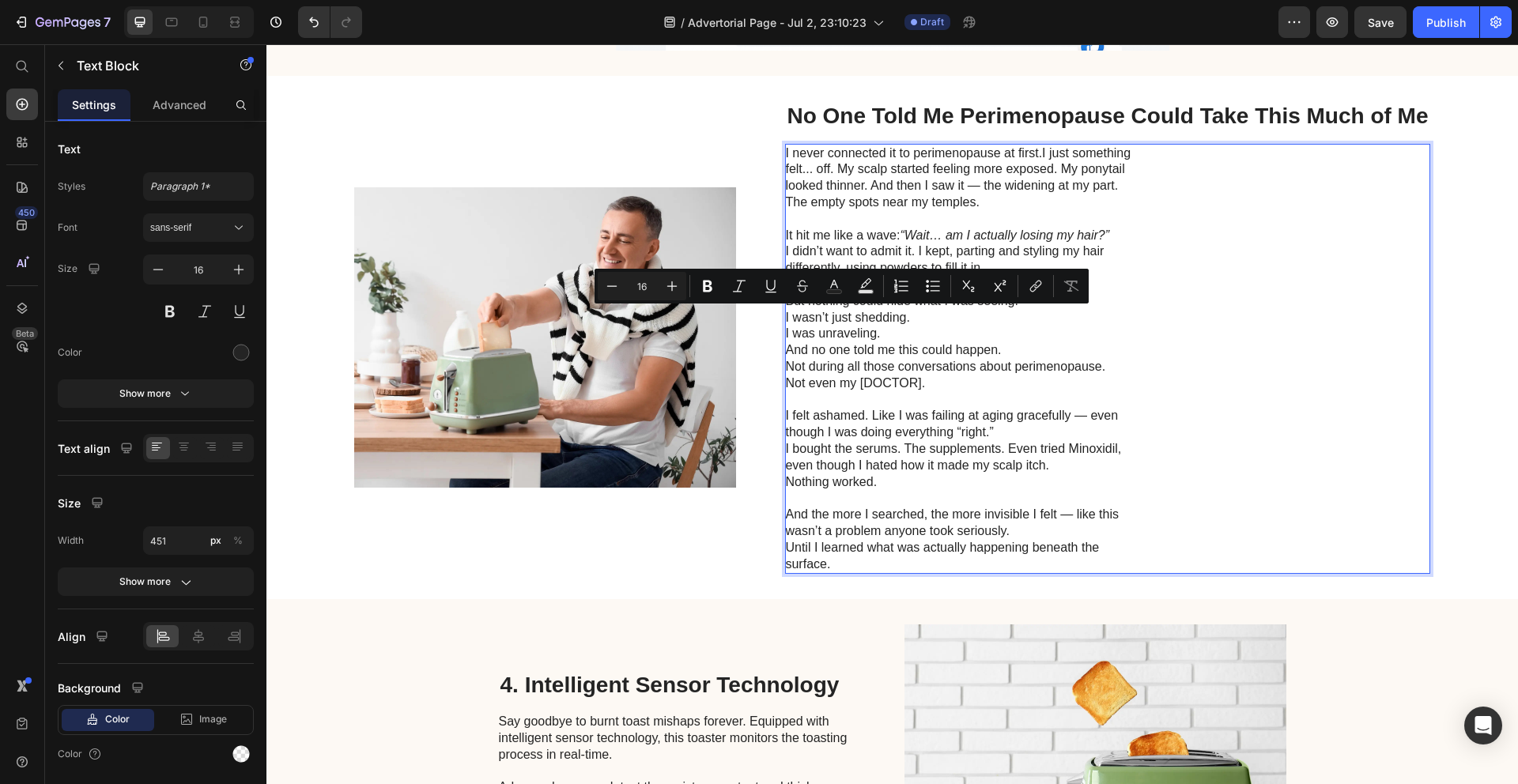 click on "I wasn’t just shedding. I was unraveling." at bounding box center (962, 326) 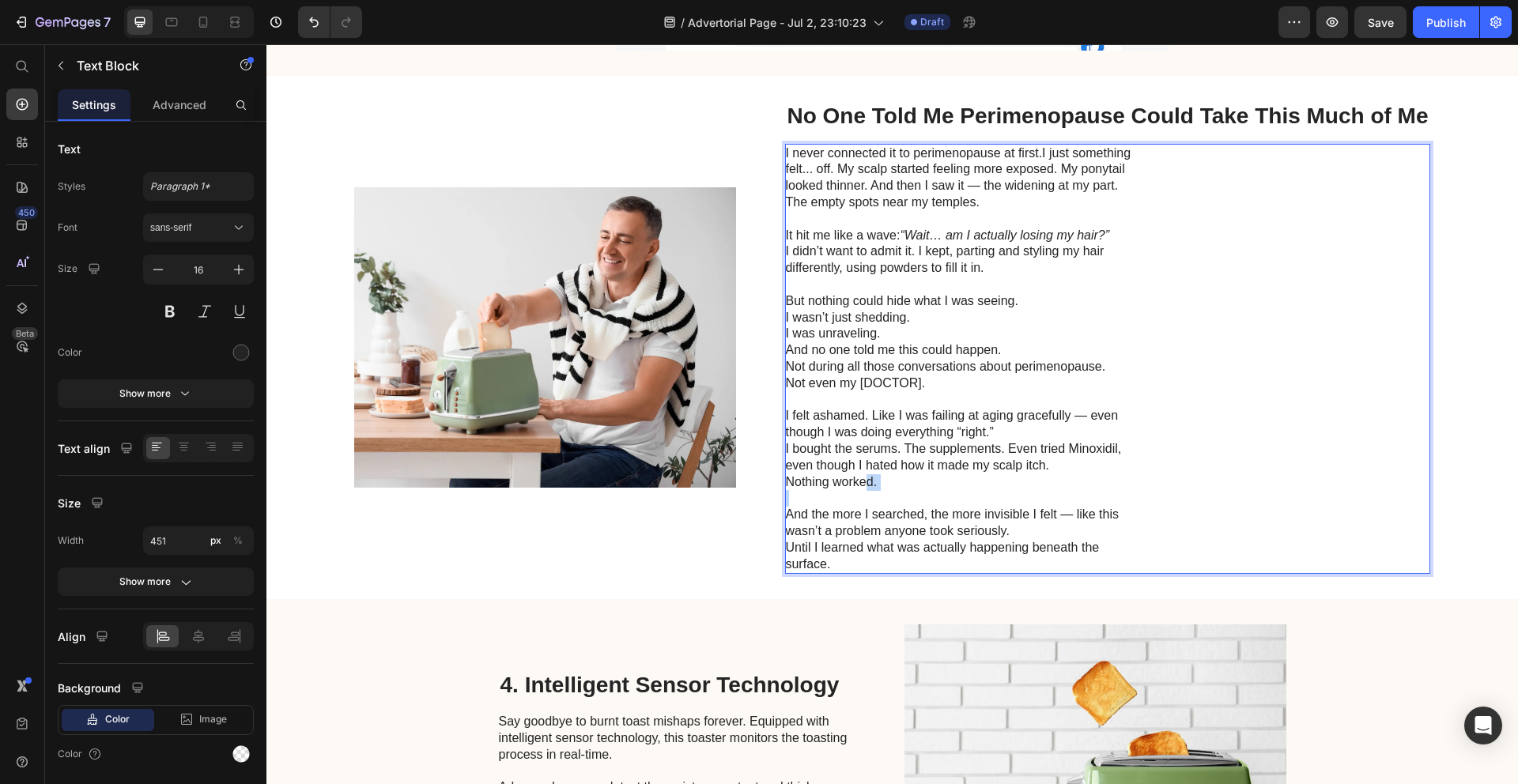 click on "I never connected it to perimenopause at first.I just something felt... off. My scalp started feeling more exposed. My ponytail looked thinner. And then I saw it — the widening at my part. The empty spots near my temples. It hit me like a wave:  “Wait… am I actually losing my hair?” I didn’t want to admit it. I kept, parting and styling my hair differently, using powders to fill it in. But nothing could hide what I was seeing. I wasn’t just shedding. I was unraveling. And no one told me this could happen. Not during all those conversations about perimenopause. Not even my doctor. I felt ashamed. Like I was failing at aging gracefully — even though I was doing everything “right.” I bought the serums. The supplements. Even tried Minoxidil, even though I hated how it made my scalp itch. Nothing worked. And the more I searched, the more invisible I felt — like this wasn’t a problem anyone took seriously. Until I learned what was actually happening beneath the surface." at bounding box center (963, 359) 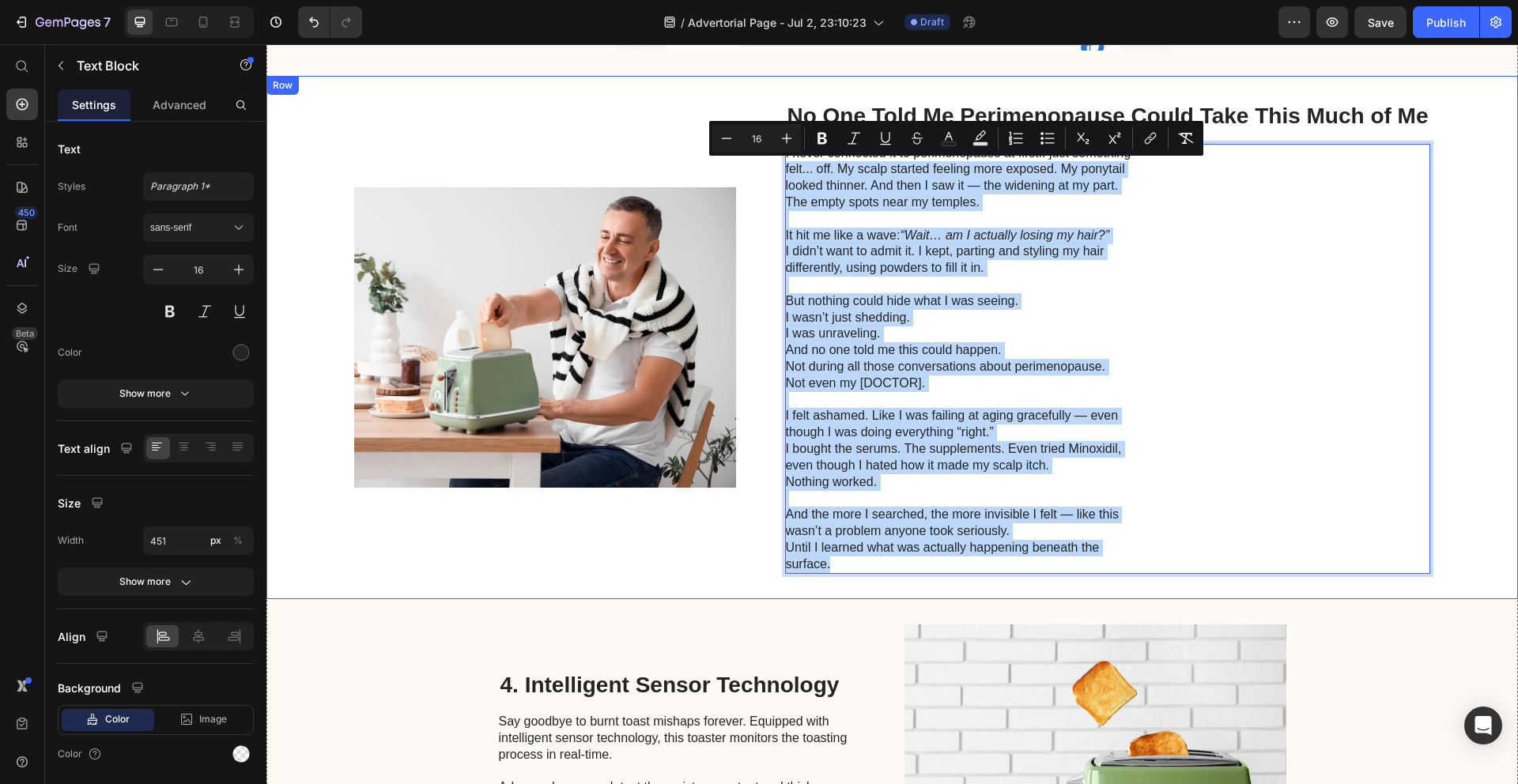 drag, startPoint x: 828, startPoint y: 567, endPoint x: 776, endPoint y: 164, distance: 406.341 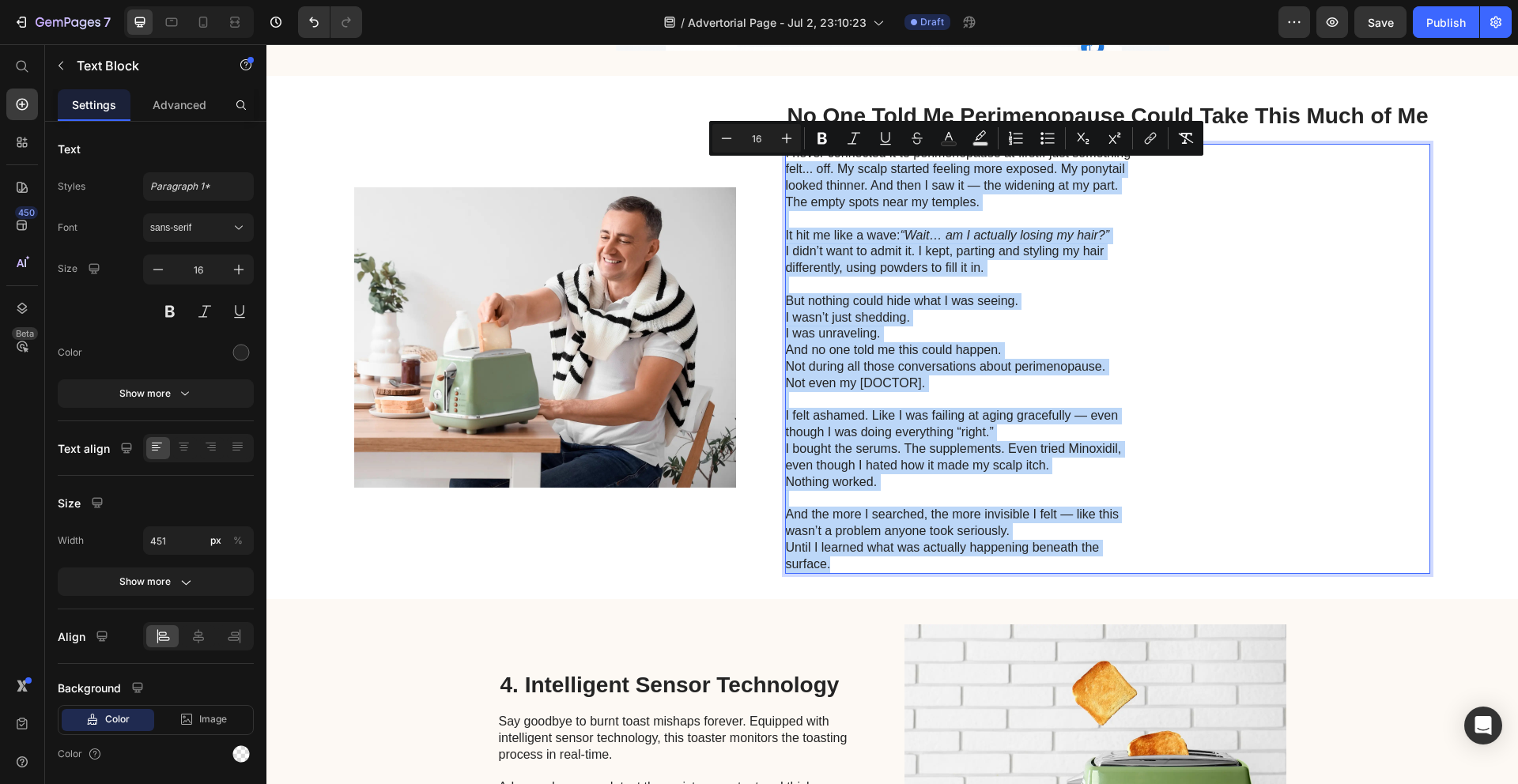 click on "I didn’t want to admit it. I kept, parting and styling my hair differently, using powders to fill it in." at bounding box center (962, 260) 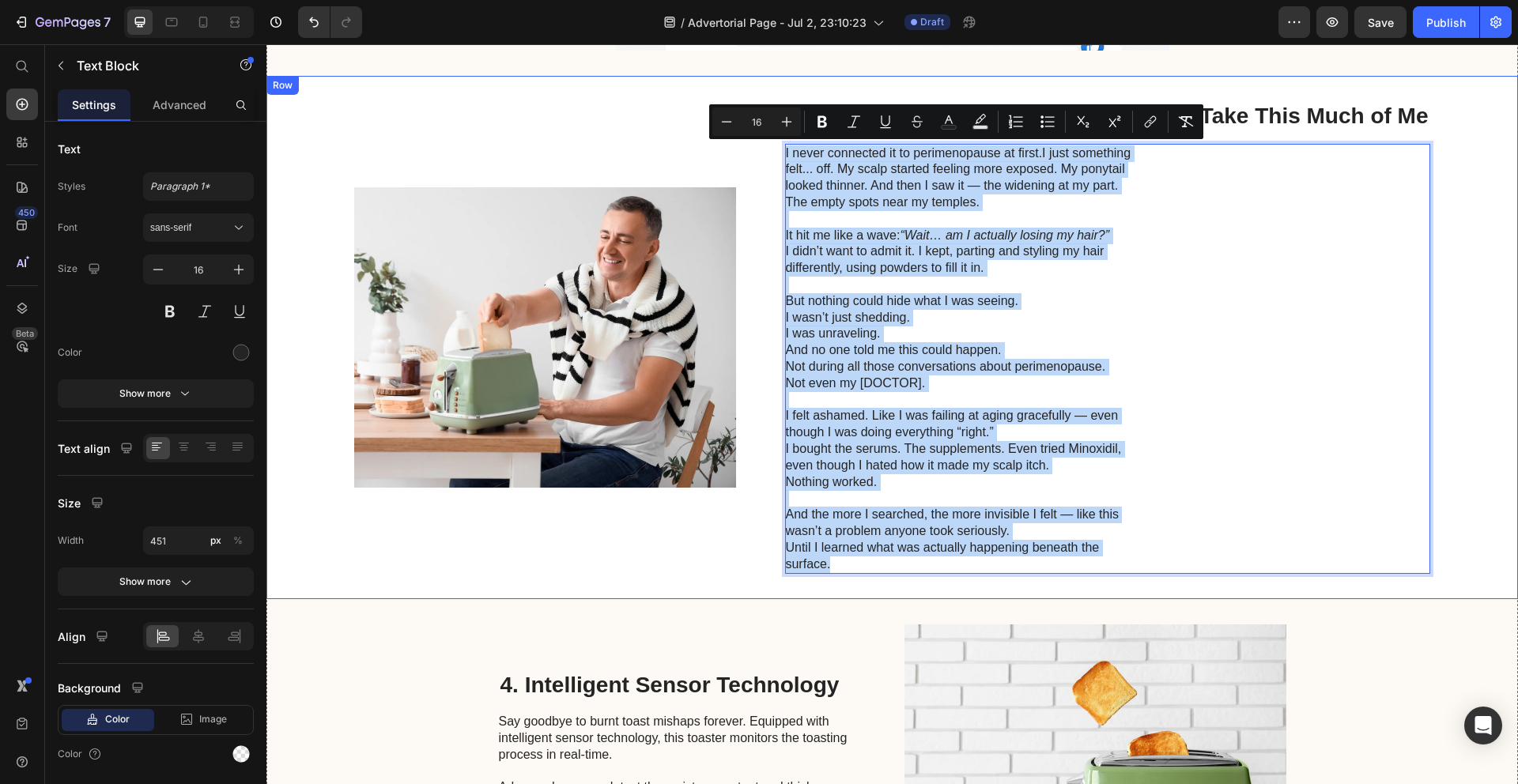 drag, startPoint x: 851, startPoint y: 563, endPoint x: 734, endPoint y: 111, distance: 466.8972 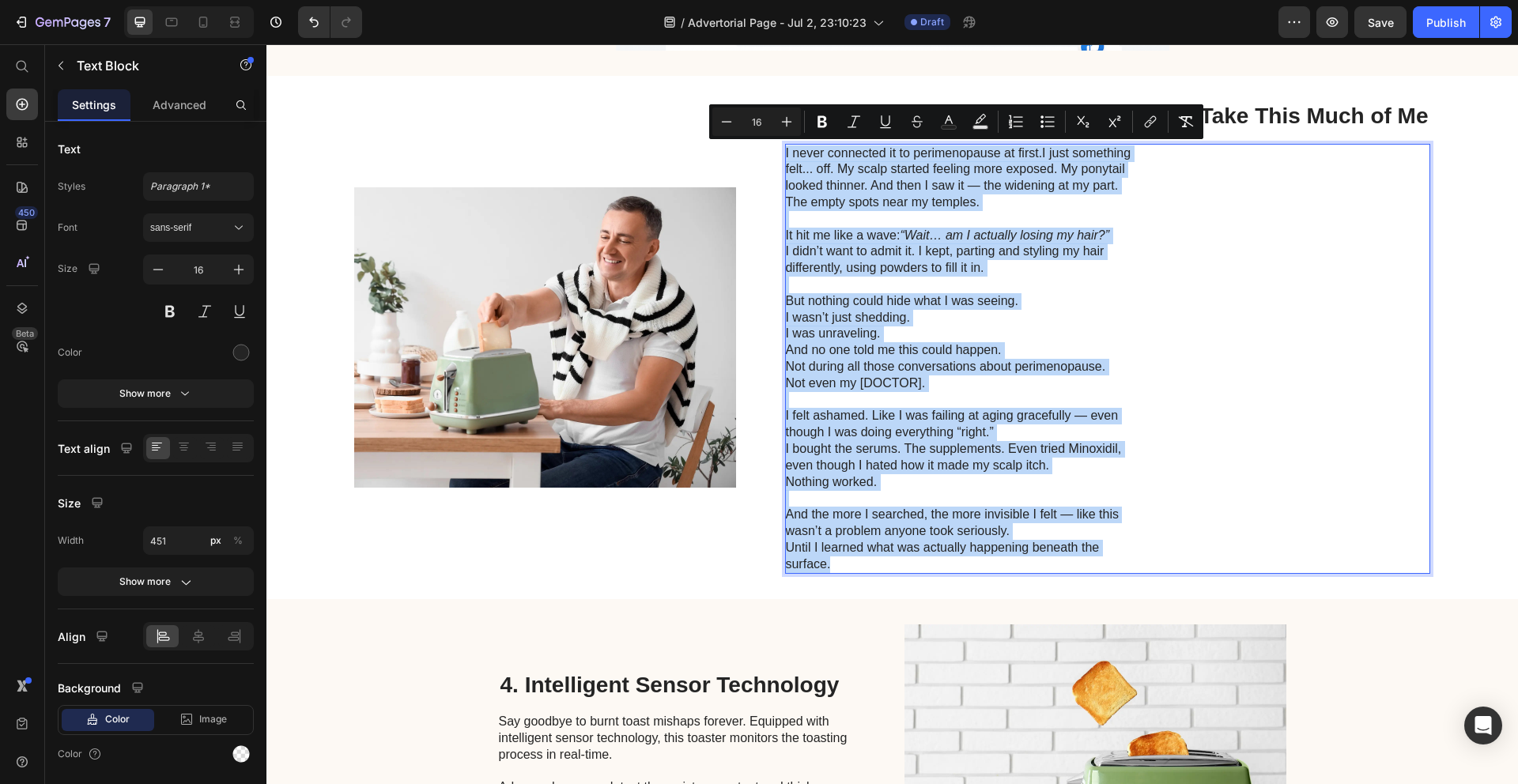 copy on "I never connected it to perimenopause at first.I just something felt... off. My scalp started feeling more exposed. My ponytail looked thinner. And then I saw it — the widening at my part. The empty spots near my temples. It hit me like a wave:  “Wait… am I actually losing my hair?” I didn’t want to admit it. I kept, parting and styling my hair differently, using powders to fill it in. But nothing could hide what I was seeing. I wasn’t just shedding. I was unraveling. And no one told me this could happen. Not during all those conversations about perimenopause. Not even my doctor. I felt ashamed. Like I was failing at aging gracefully — even though I was doing everything “right.” I bought the serums. The supplements. Even tried Minoxidil, even though I hated how it made my scalp itch. Nothing worked. And the more I searched, the more invisible I felt — like this wasn’t a problem anyone took seriously. Until I learned what was actually happening beneath the surface." 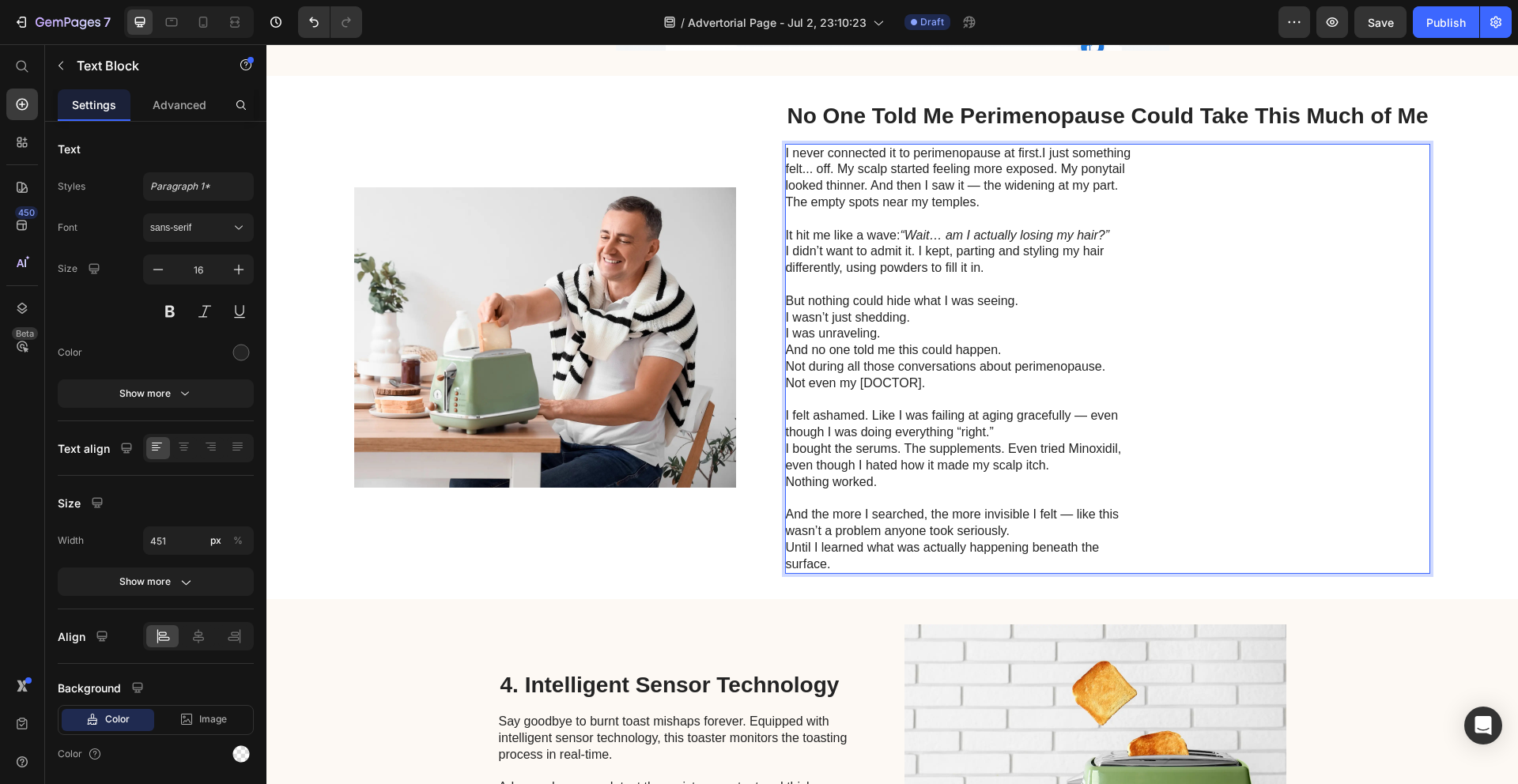 click on "I felt ashamed. Like I was failing at aging gracefully — even though I was doing everything “right.”" at bounding box center [962, 424] 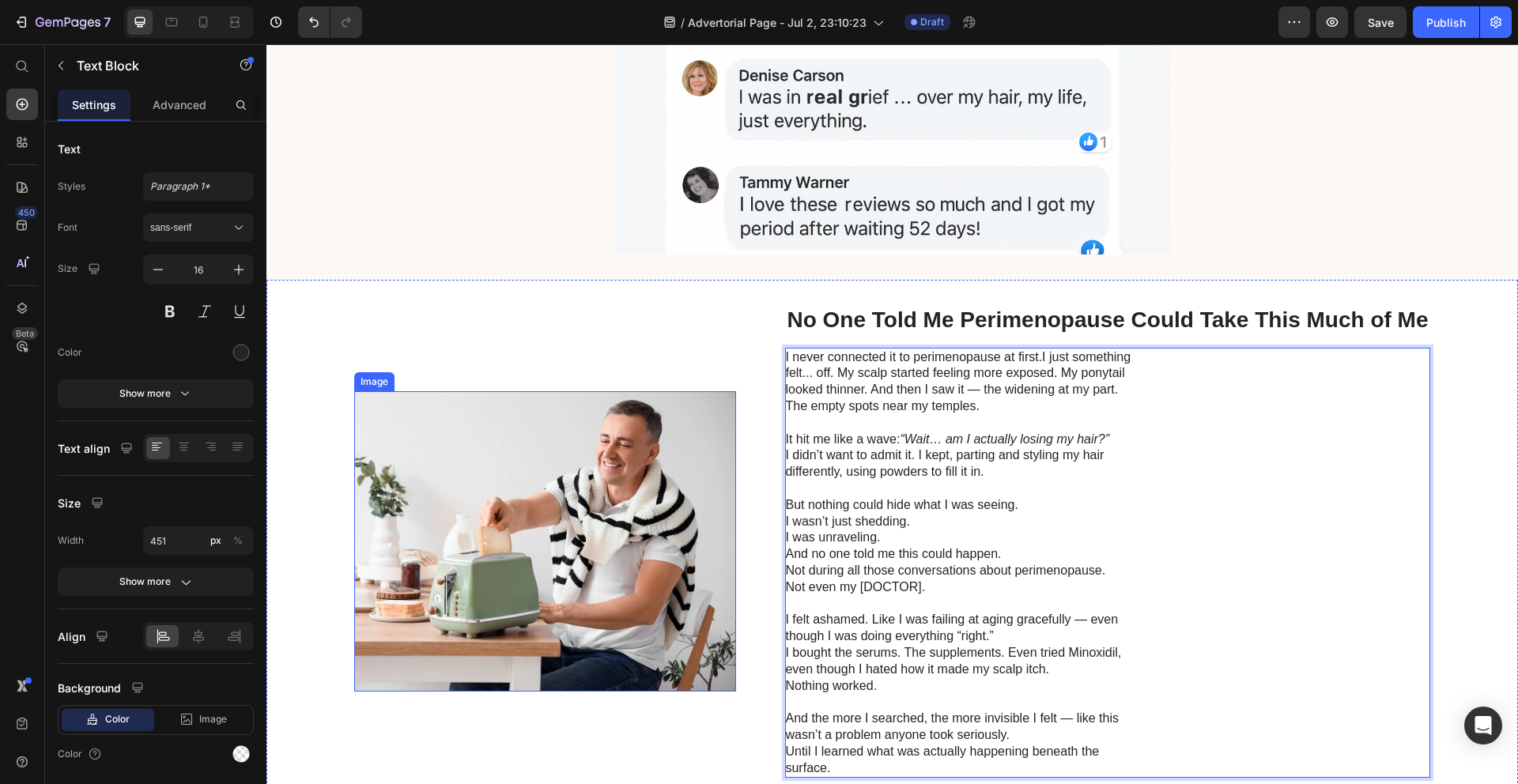 scroll, scrollTop: 1281, scrollLeft: 0, axis: vertical 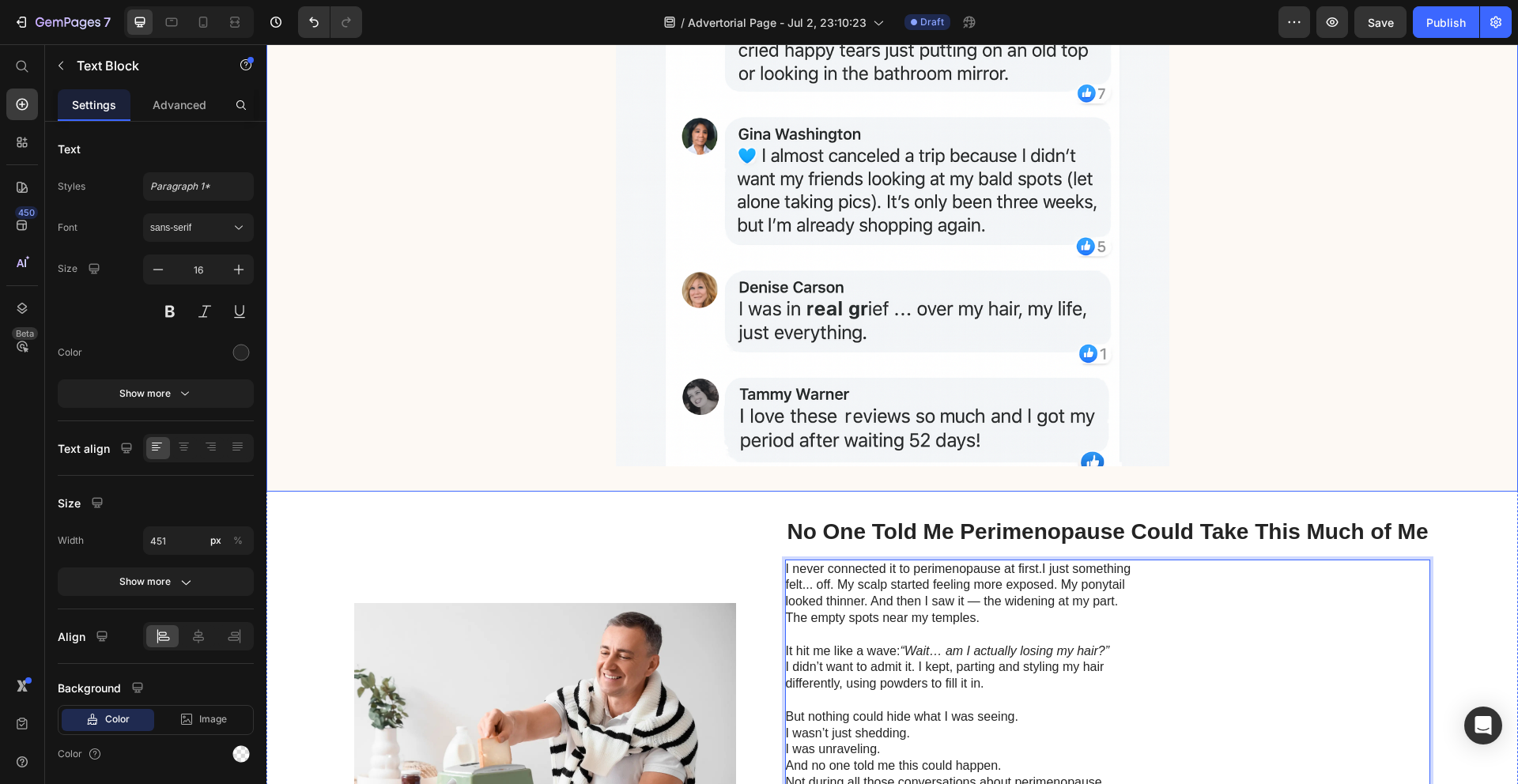 click on "Image Row" at bounding box center (892, 51) 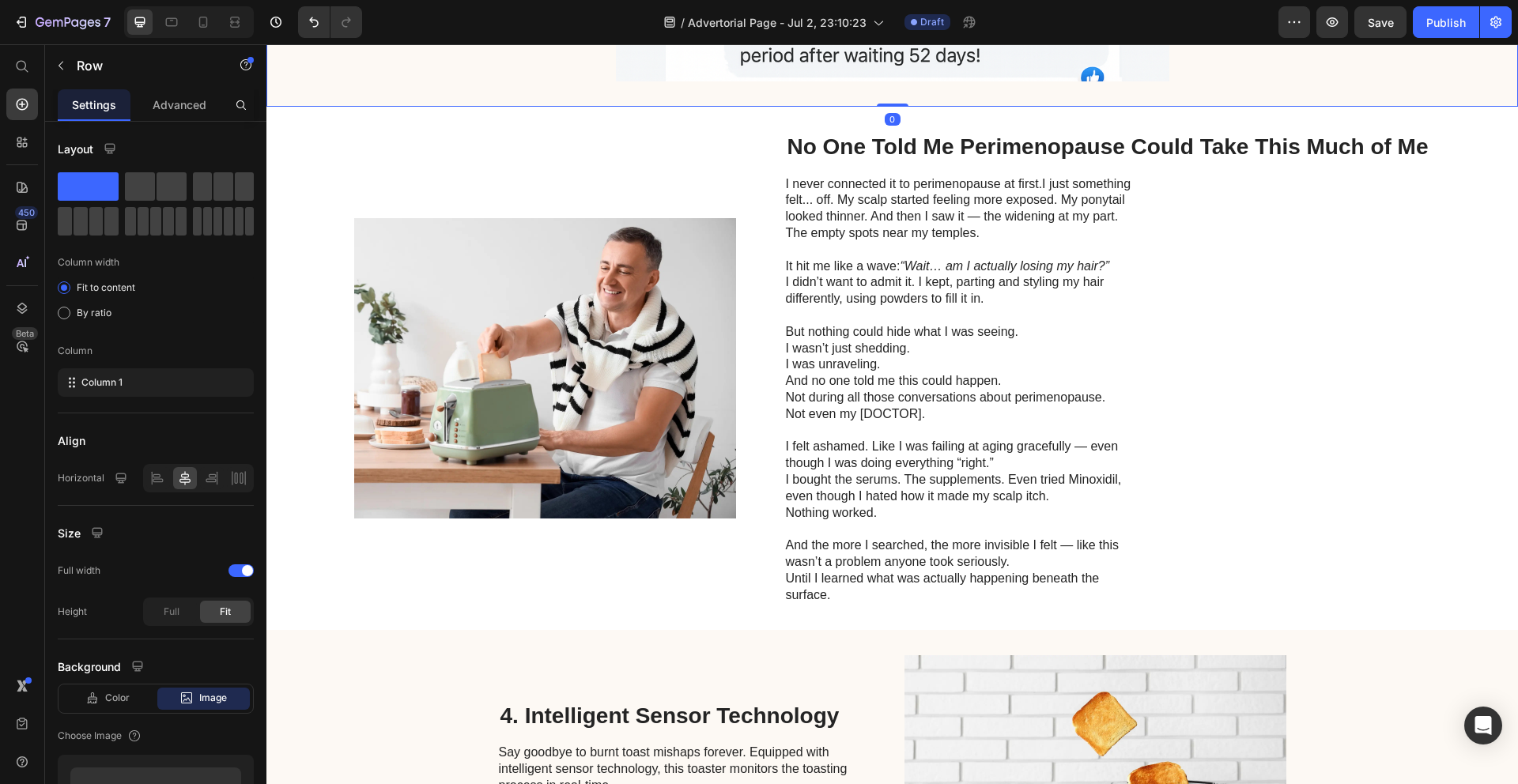 scroll, scrollTop: 1672, scrollLeft: 0, axis: vertical 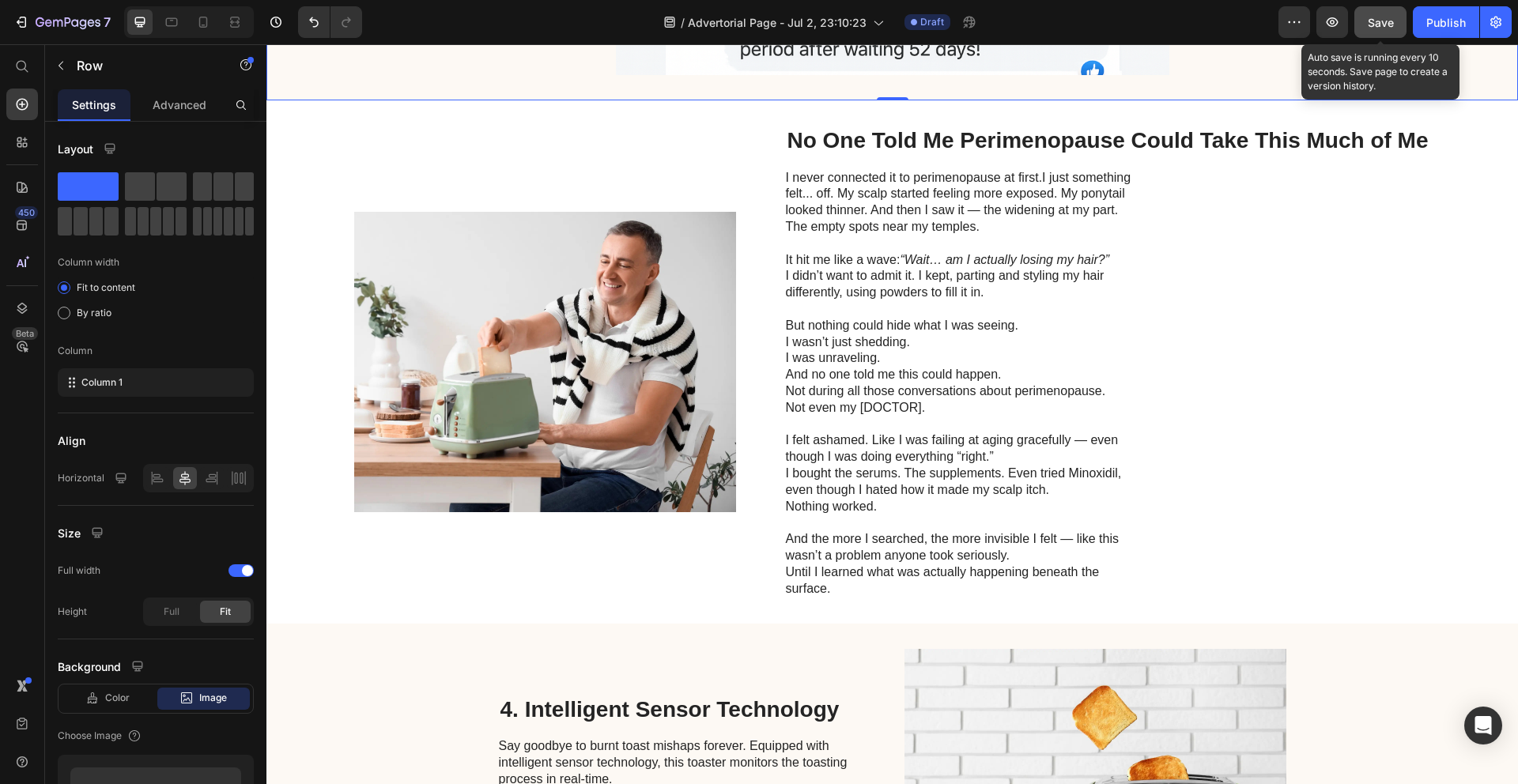 drag, startPoint x: 1381, startPoint y: 20, endPoint x: 1014, endPoint y: 52, distance: 368.39245 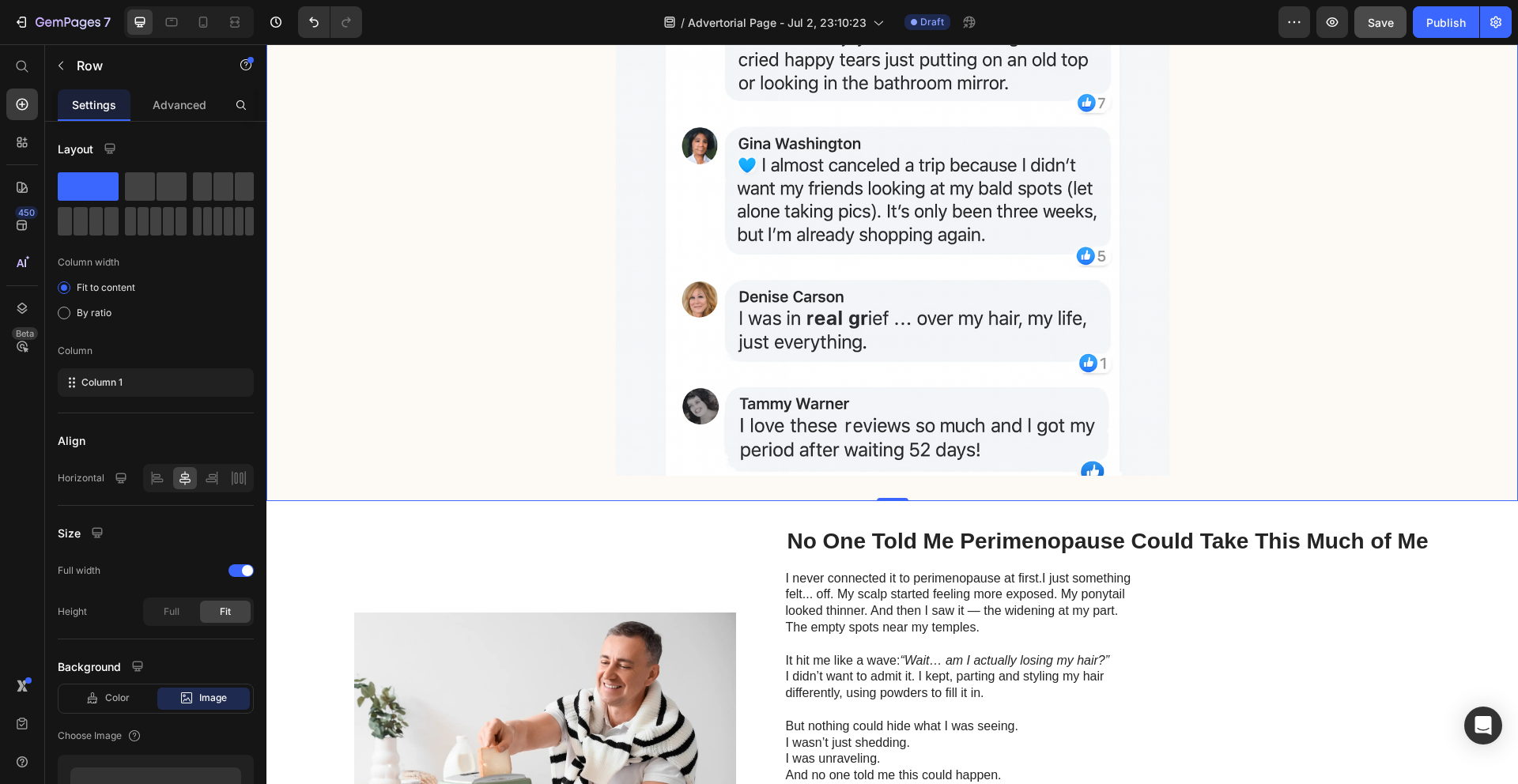 scroll, scrollTop: 1668, scrollLeft: 0, axis: vertical 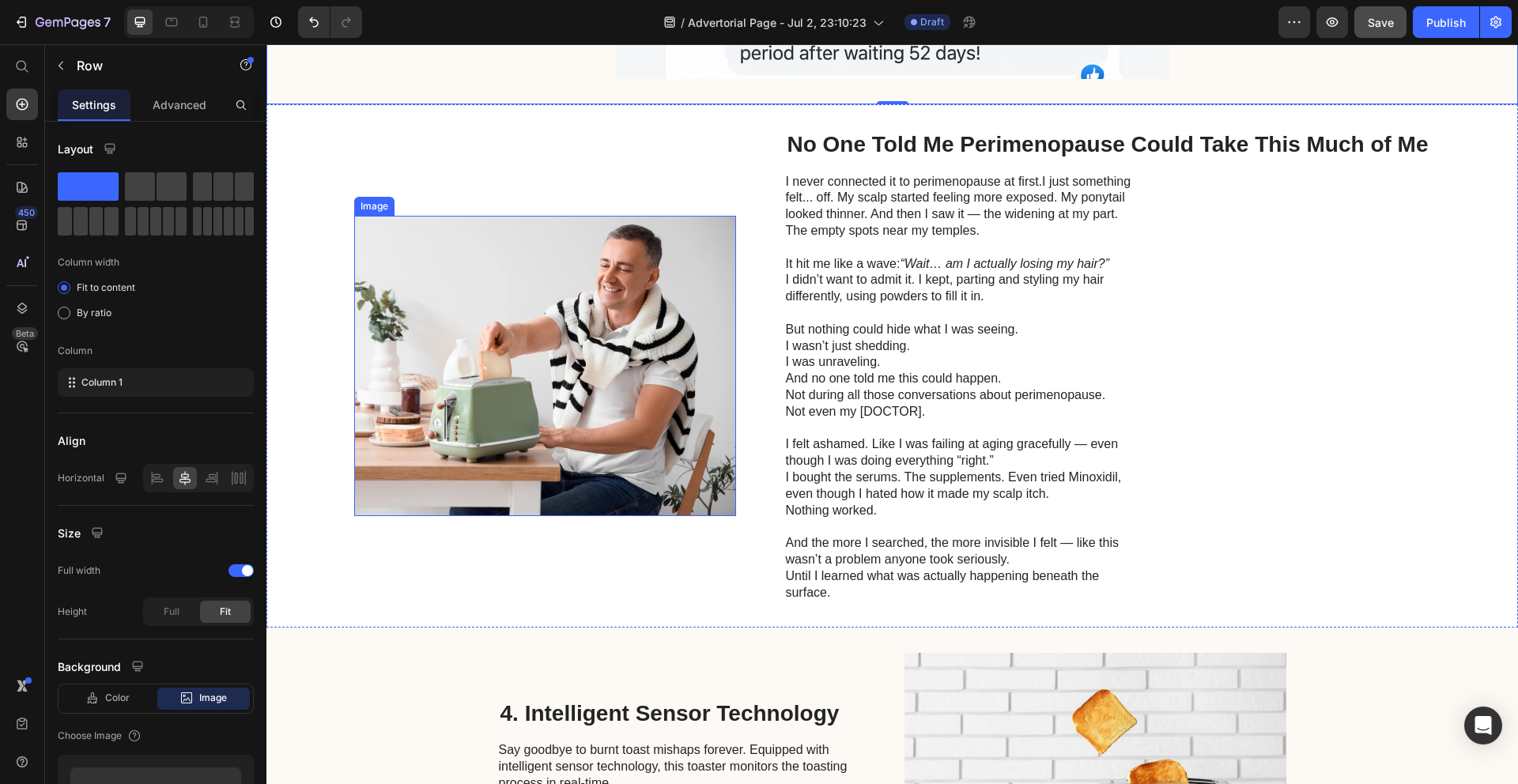 click at bounding box center (545, 366) 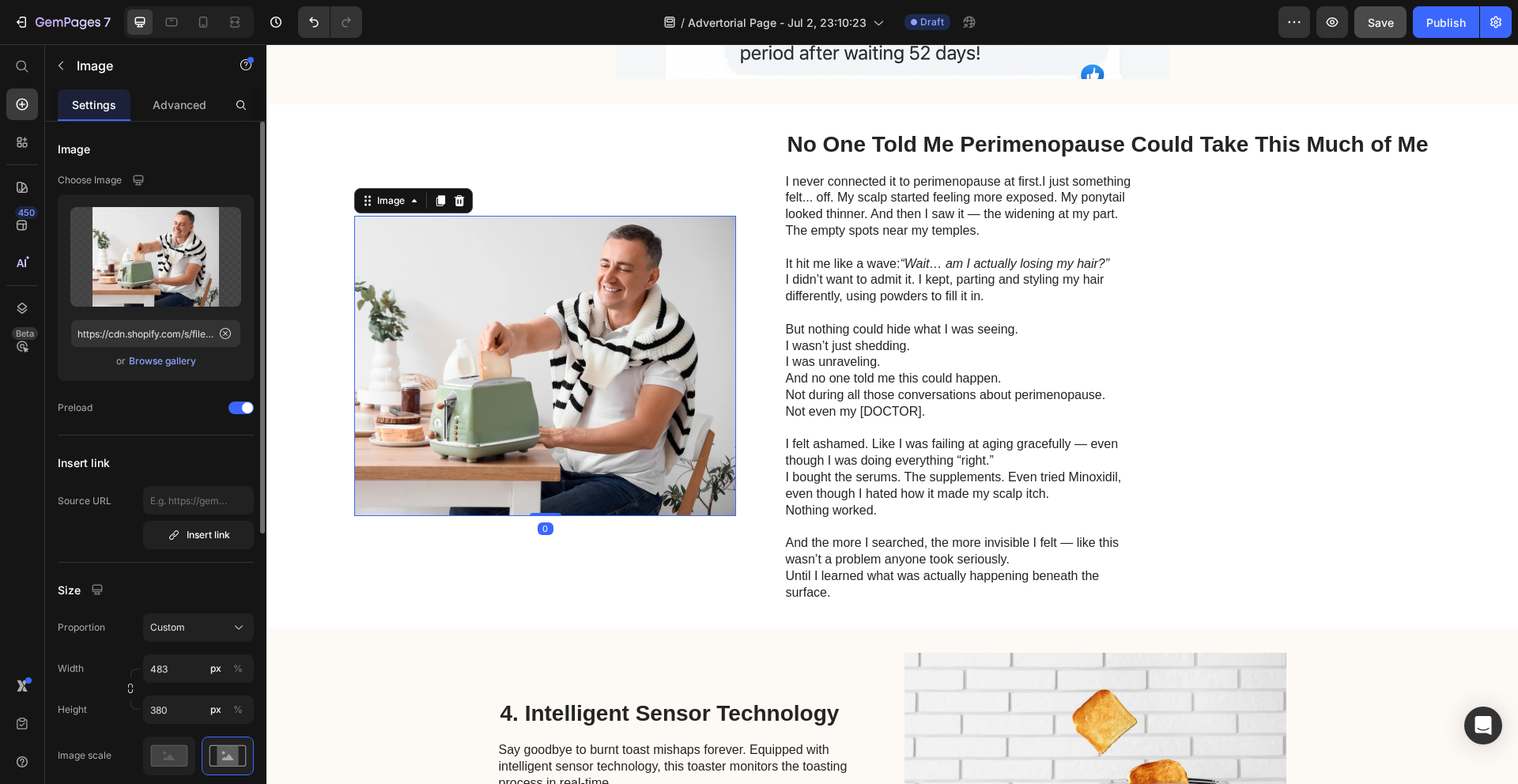 click on "Browse gallery" at bounding box center [162, 361] 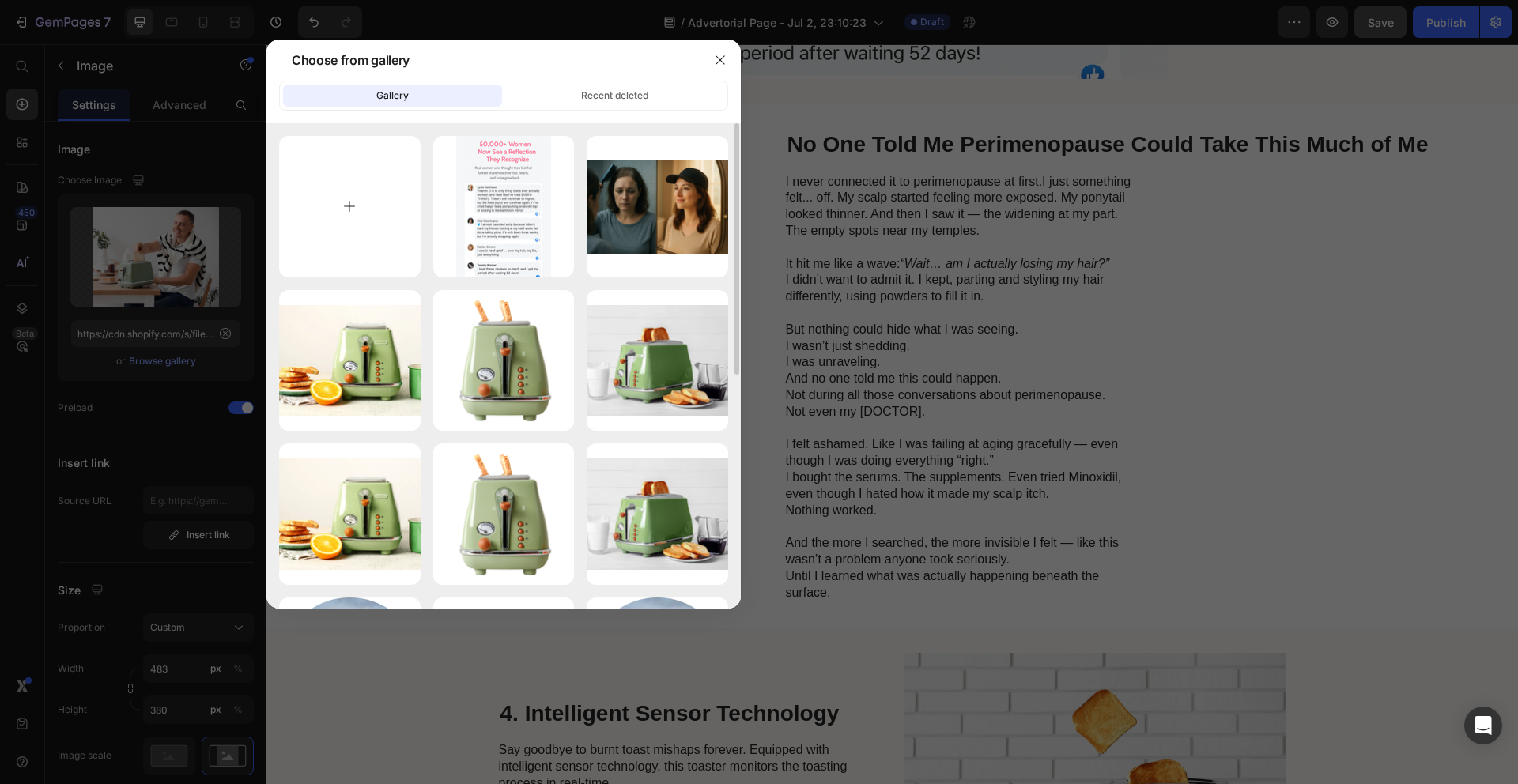 click at bounding box center [349, 206] 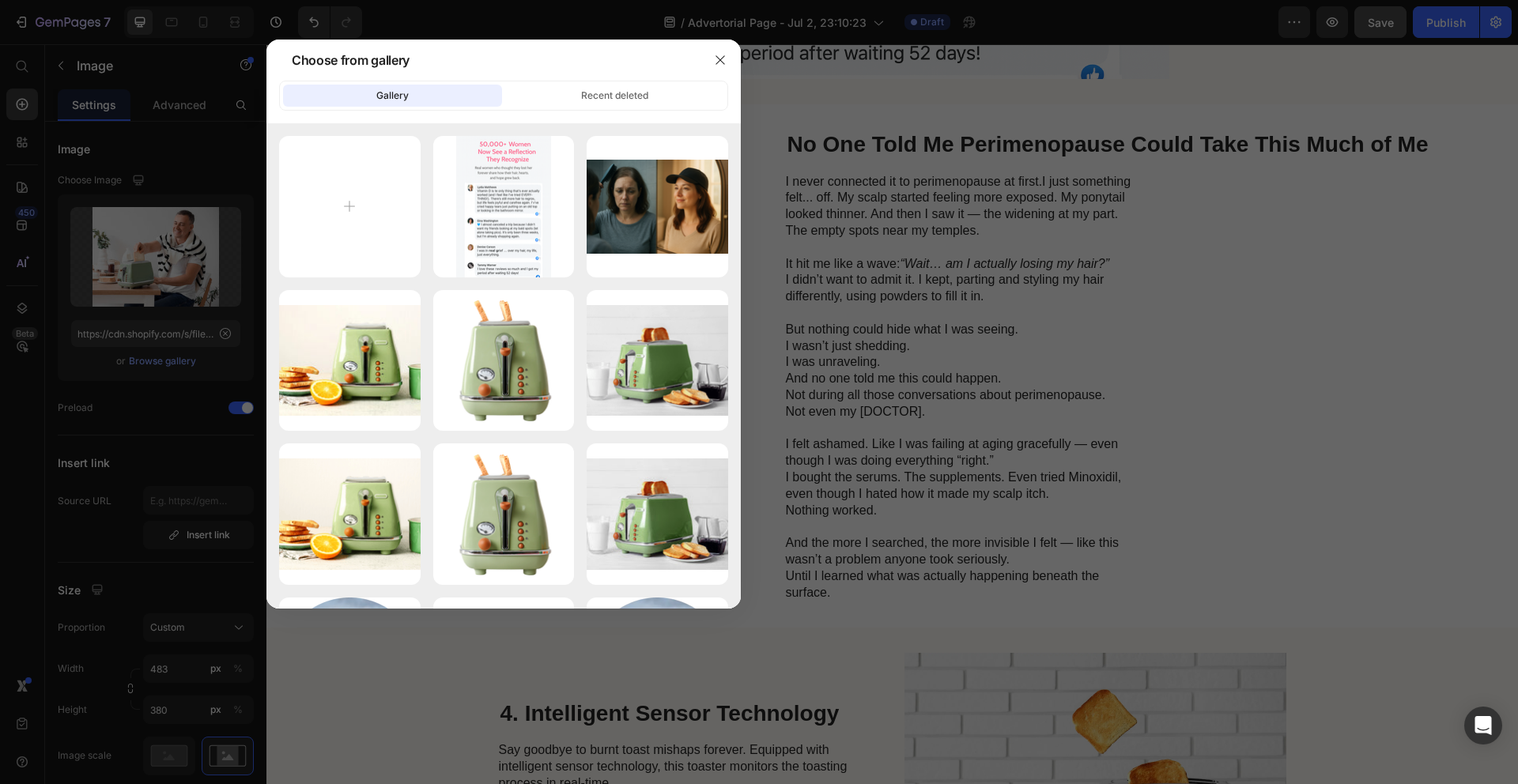 type on "C:\fakepath\5ff47395-2901-40be-ae7a-8e5937b1ae02.png" 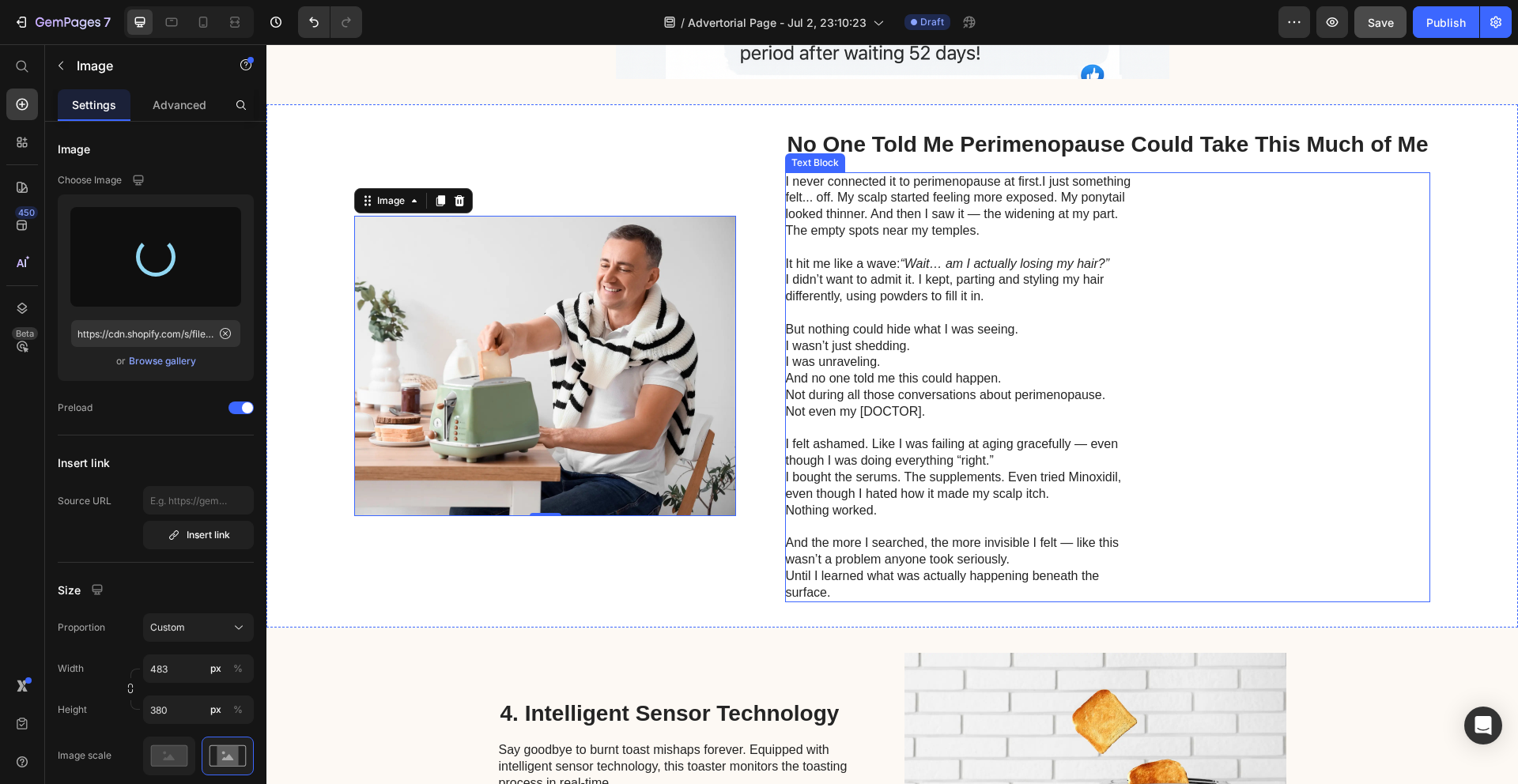 type on "https://cdn.shopify.com/s/files/1/0614/1778/3411/files/gempages_539664967910032289-6826f9df-0288-41f8-8b6b-f108e6a477e1.png" 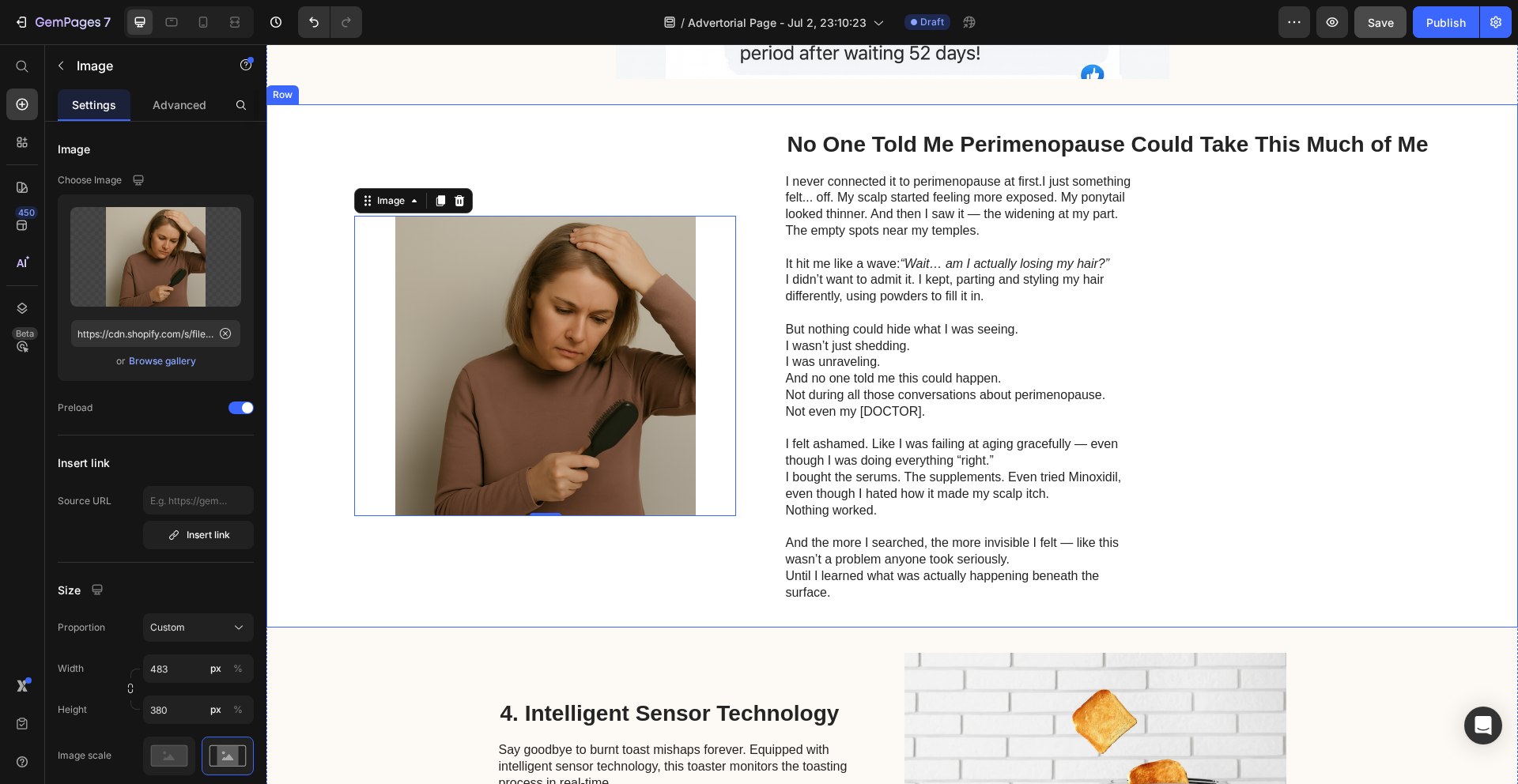 click at bounding box center [962, 247] 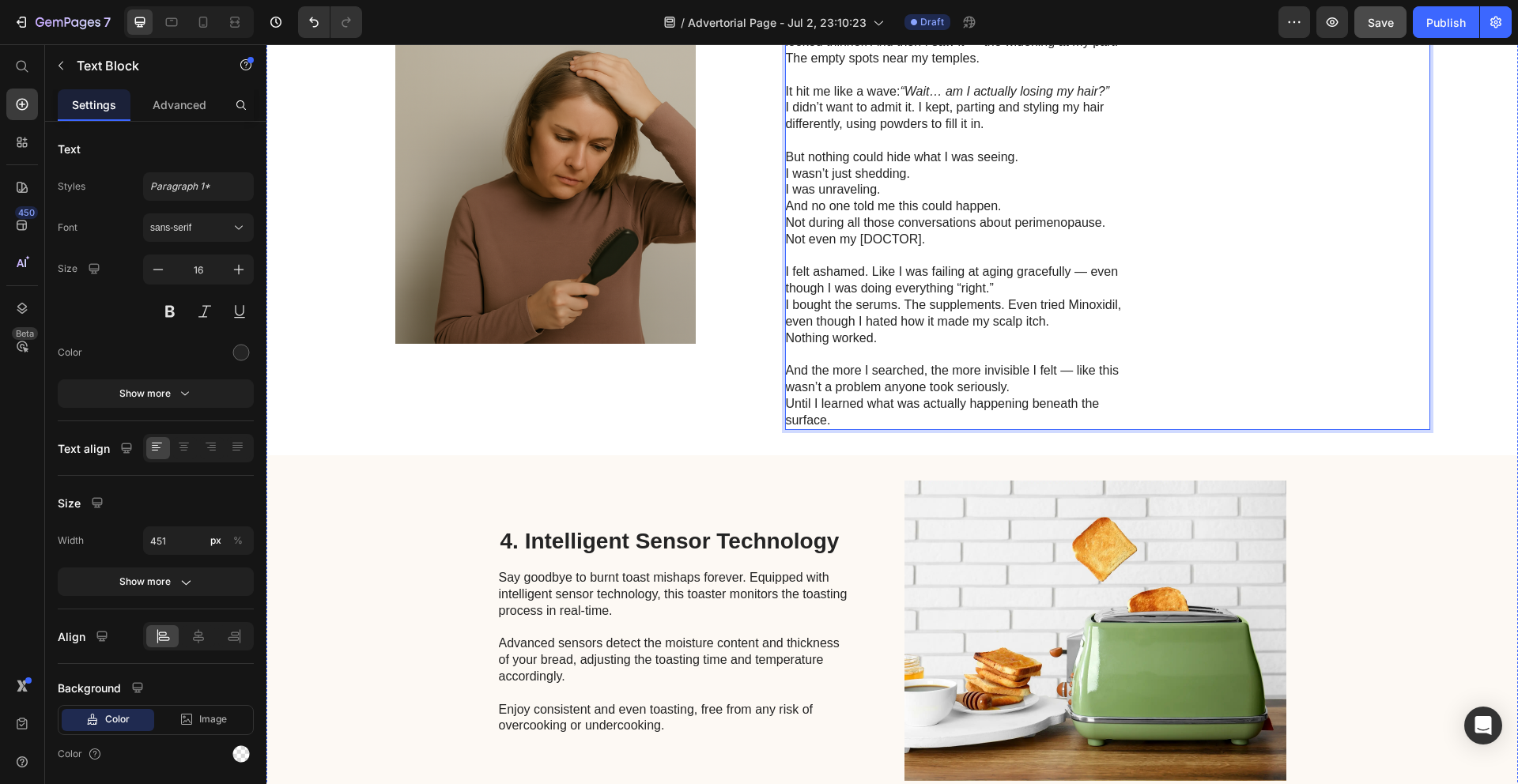 scroll, scrollTop: 1975, scrollLeft: 0, axis: vertical 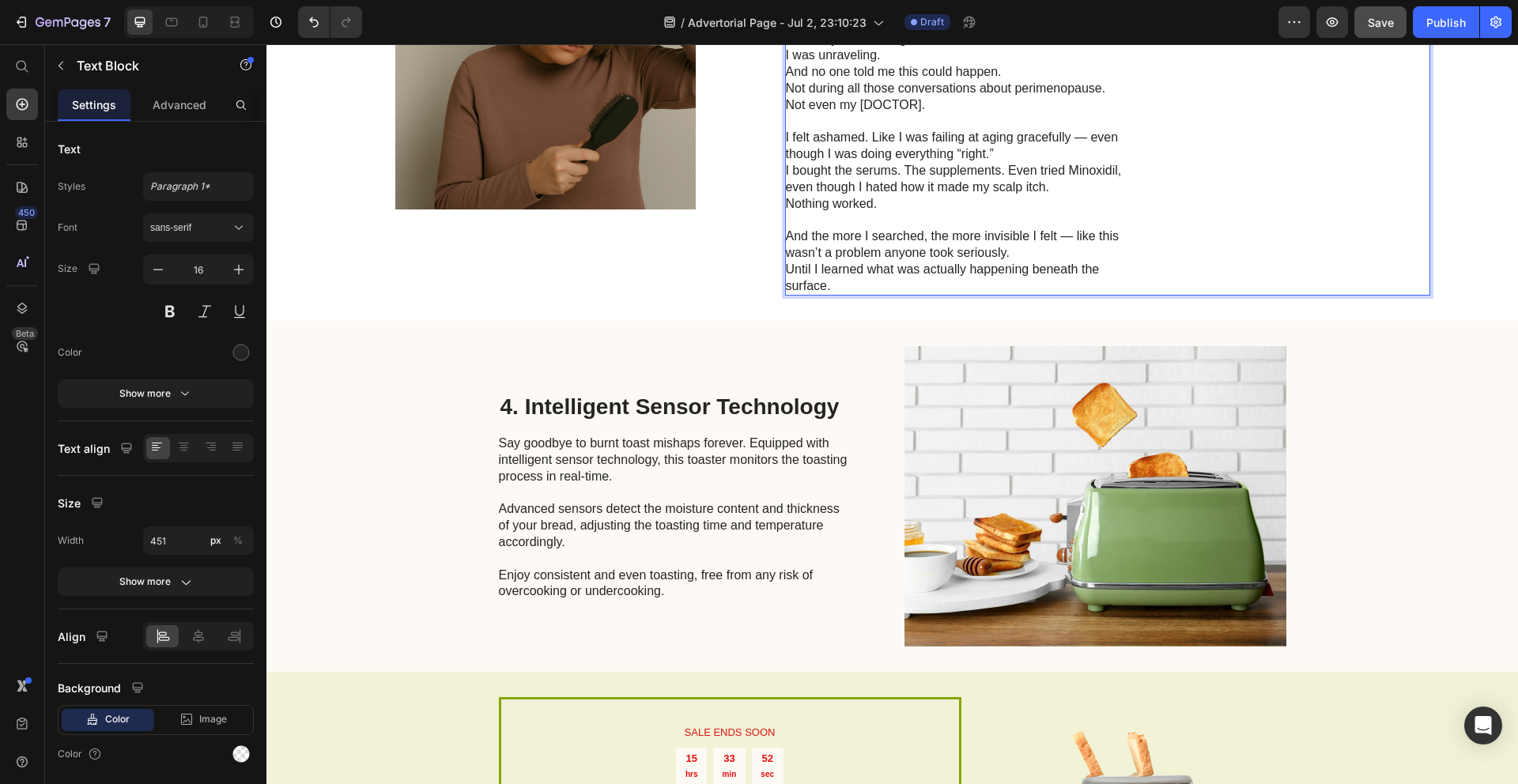 click on "Until I learned what was actually happening beneath the surface." at bounding box center (962, 278) 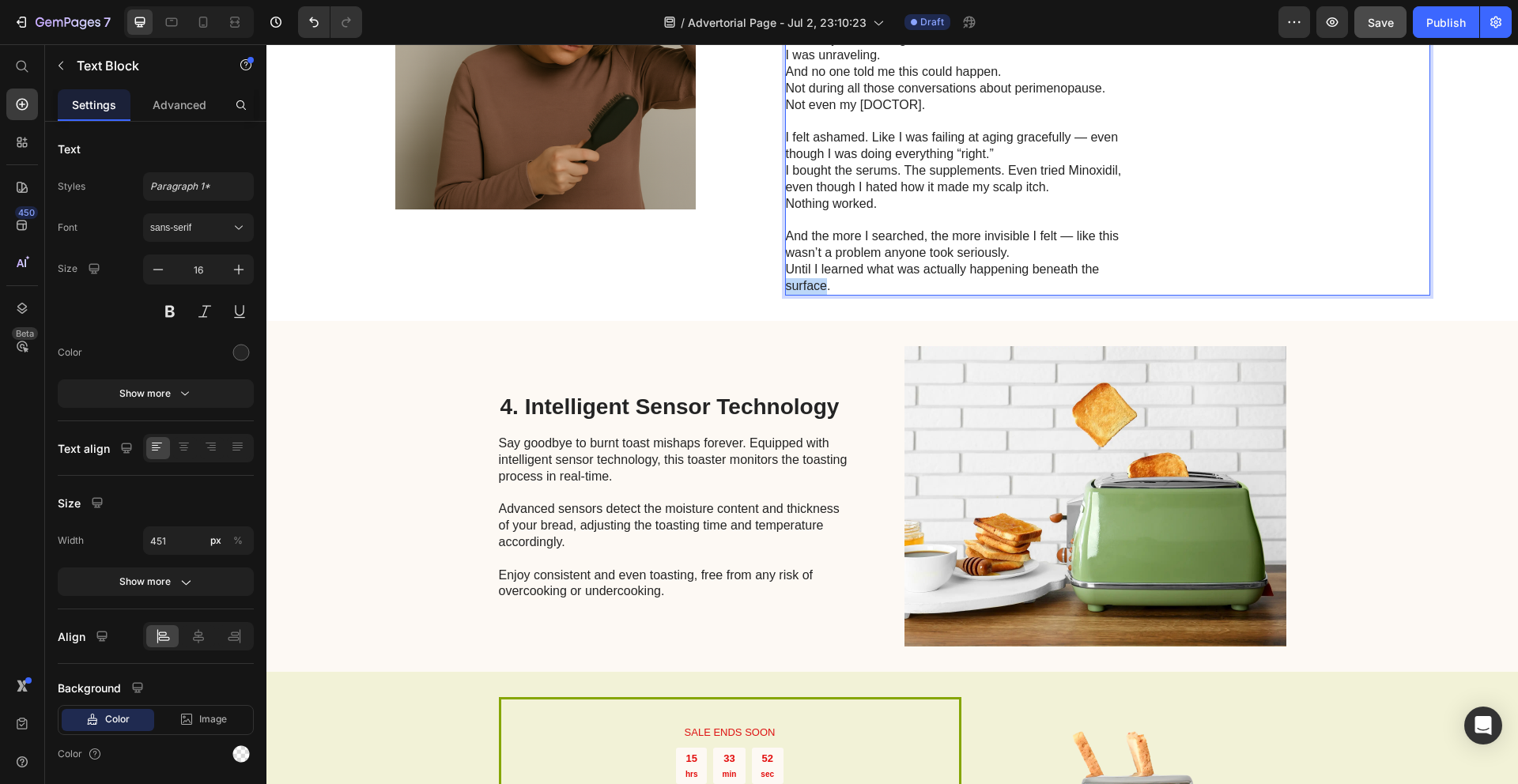click on "Until I learned what was actually happening beneath the surface." at bounding box center [962, 278] 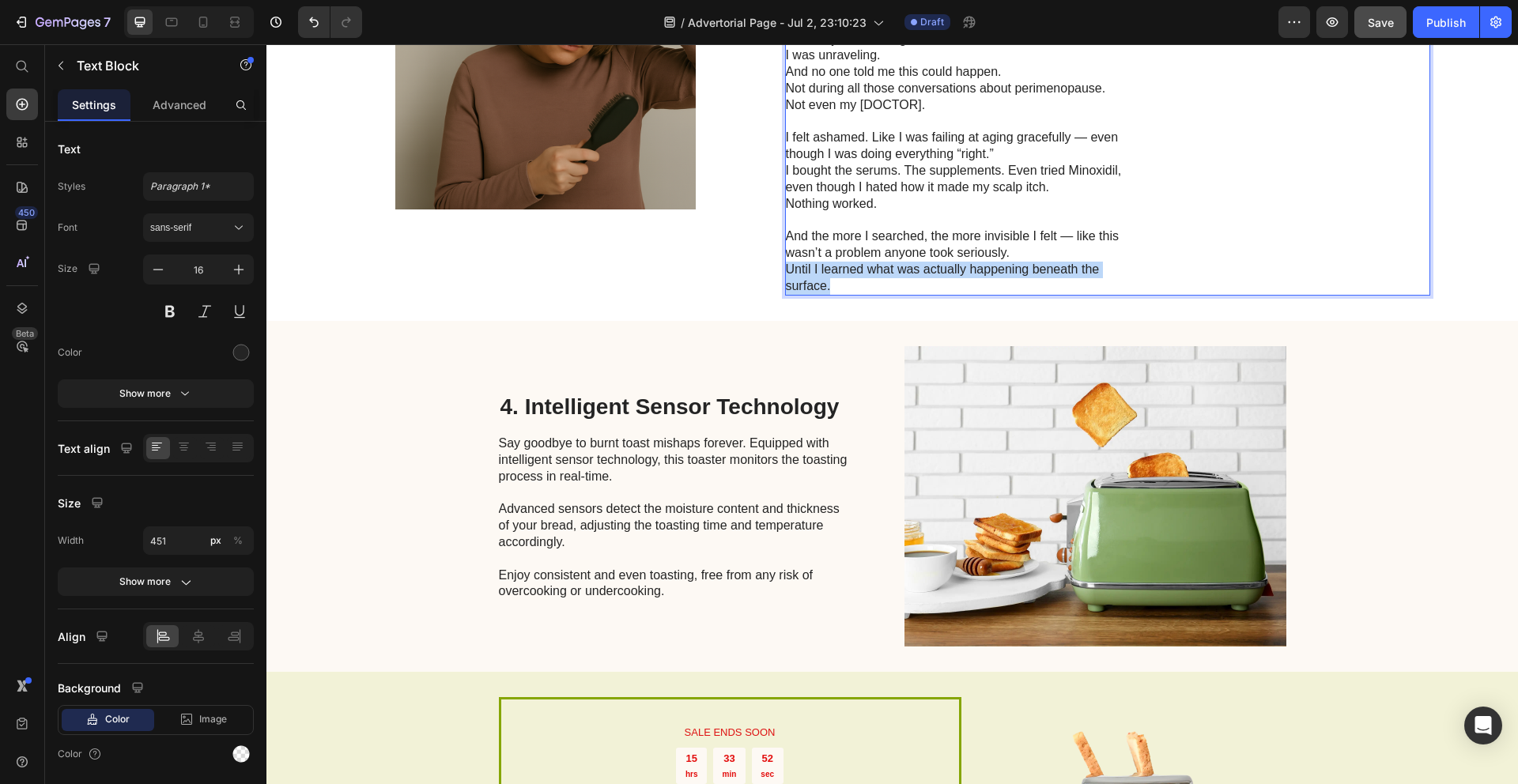 click on "Until I learned what was actually happening beneath the surface." at bounding box center [962, 278] 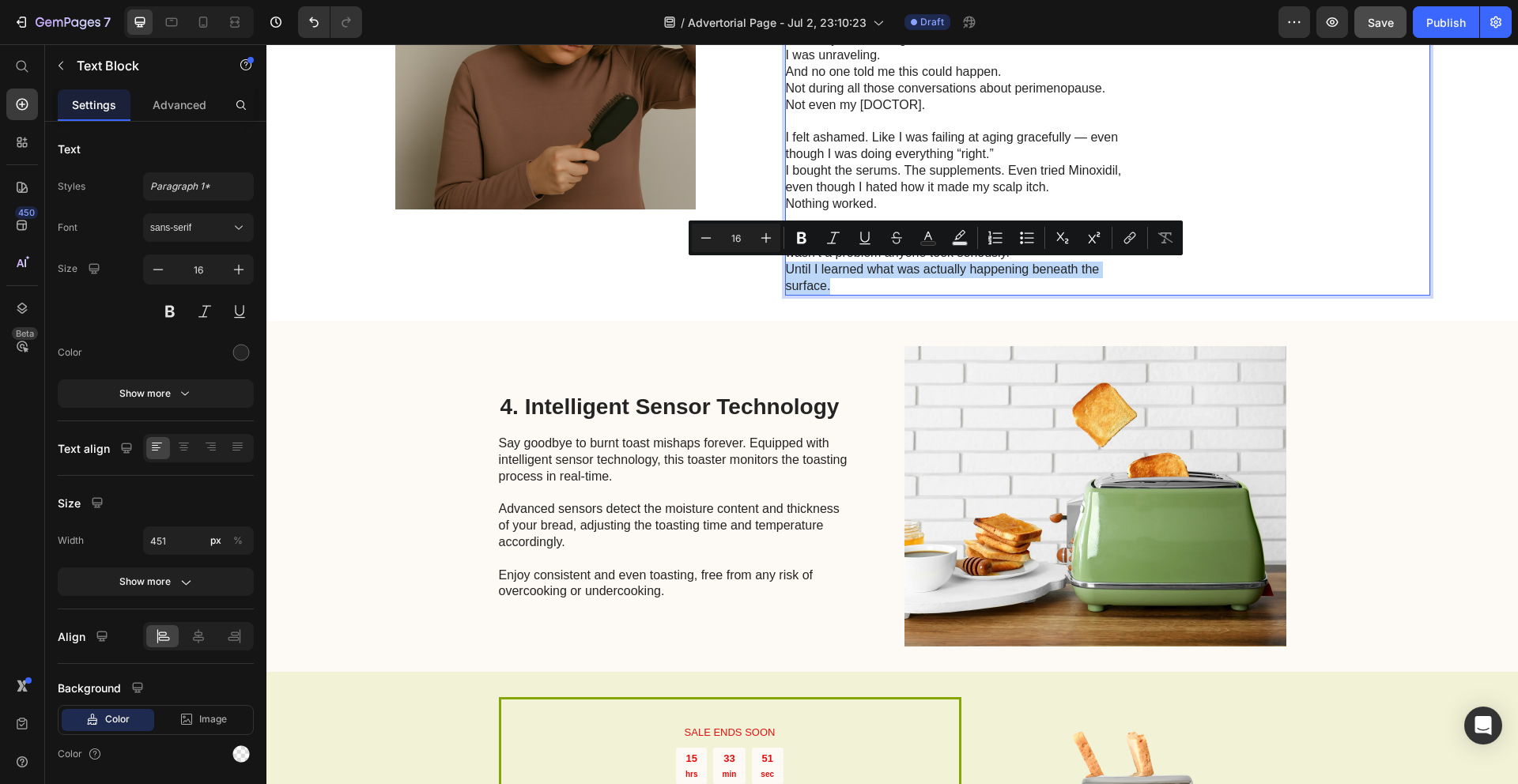 click on "Until I learned what was actually happening beneath the surface." at bounding box center (962, 278) 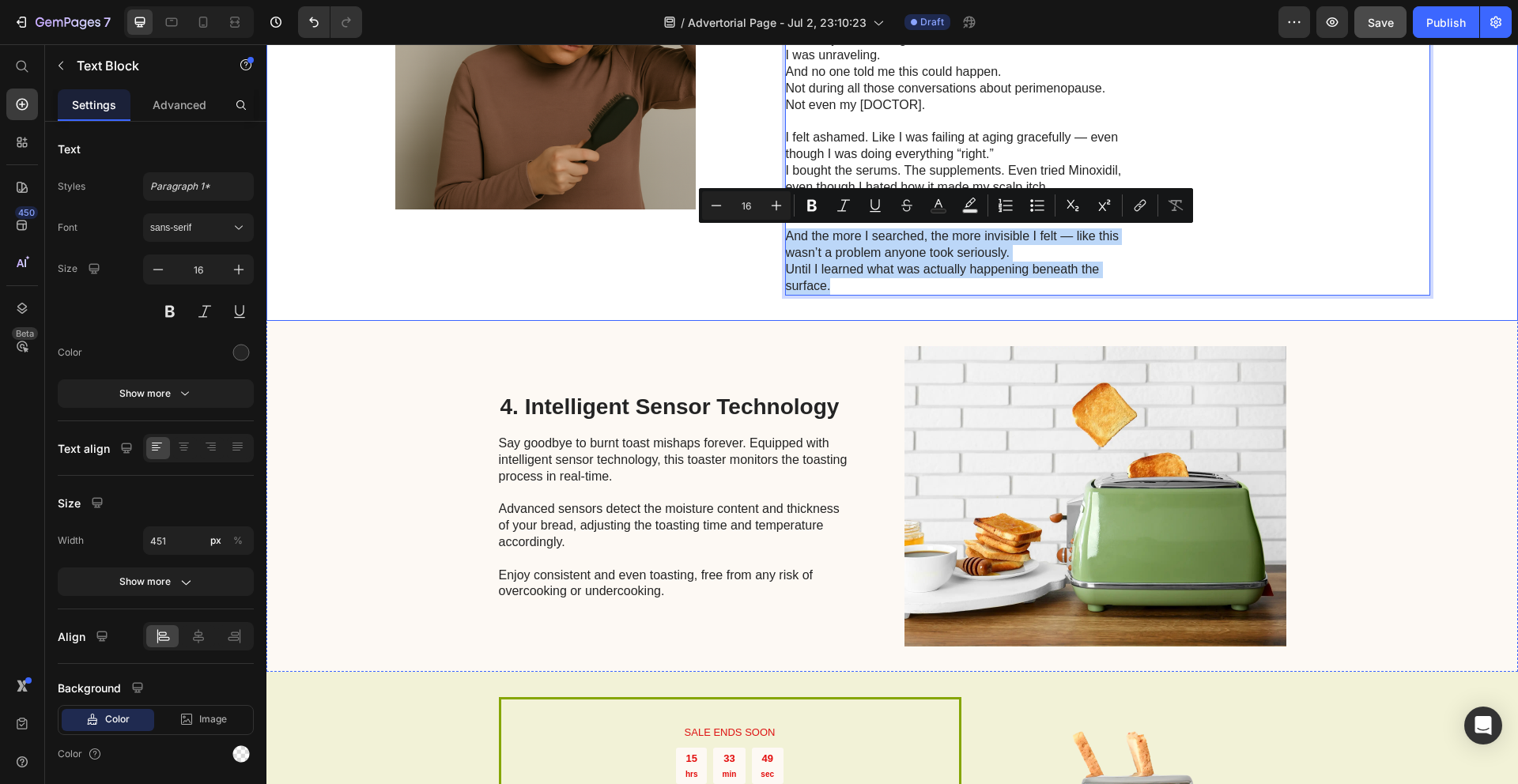 drag, startPoint x: 873, startPoint y: 281, endPoint x: 726, endPoint y: 243, distance: 151.8321 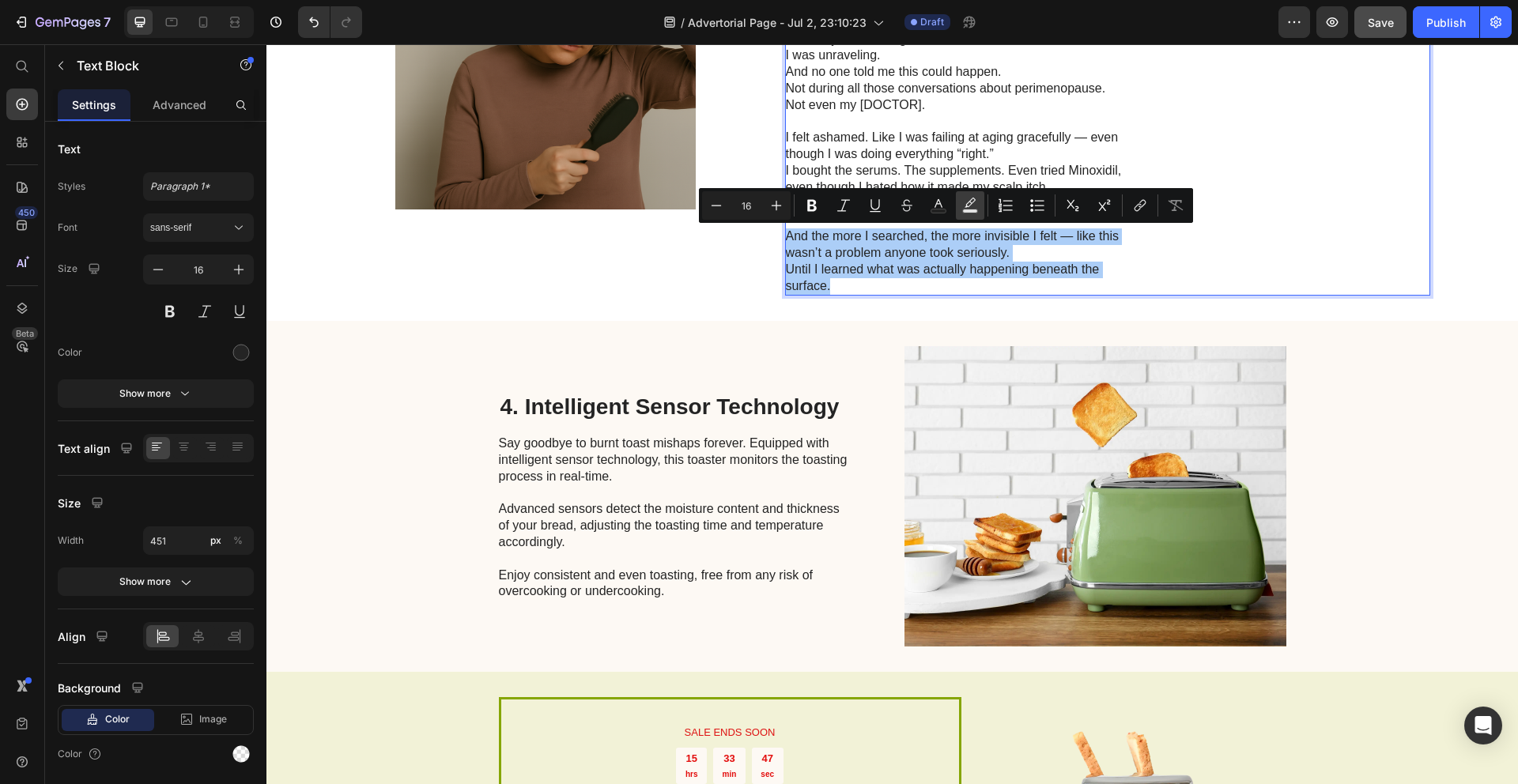 click 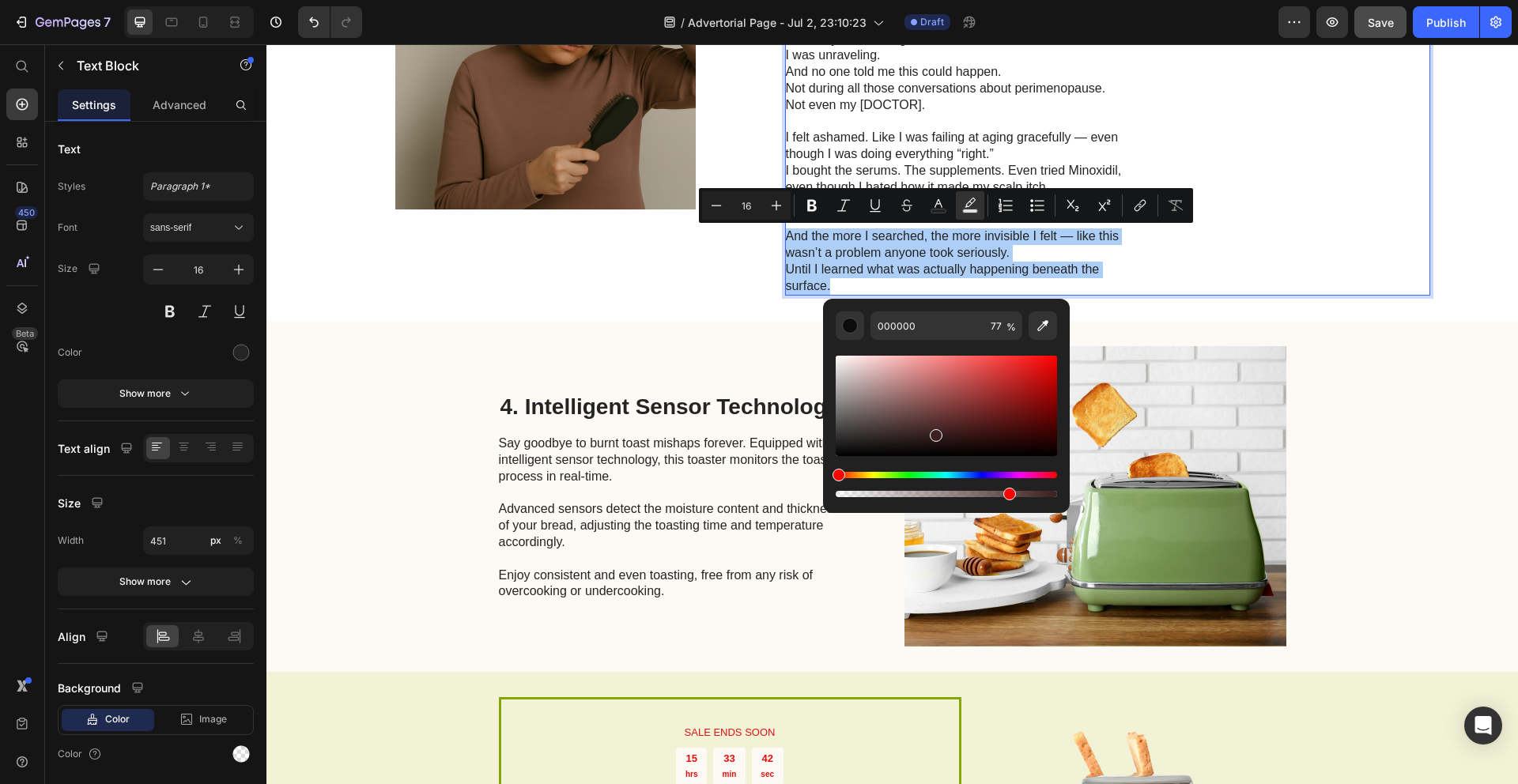 drag, startPoint x: 982, startPoint y: 422, endPoint x: 931, endPoint y: 432, distance: 51.971146 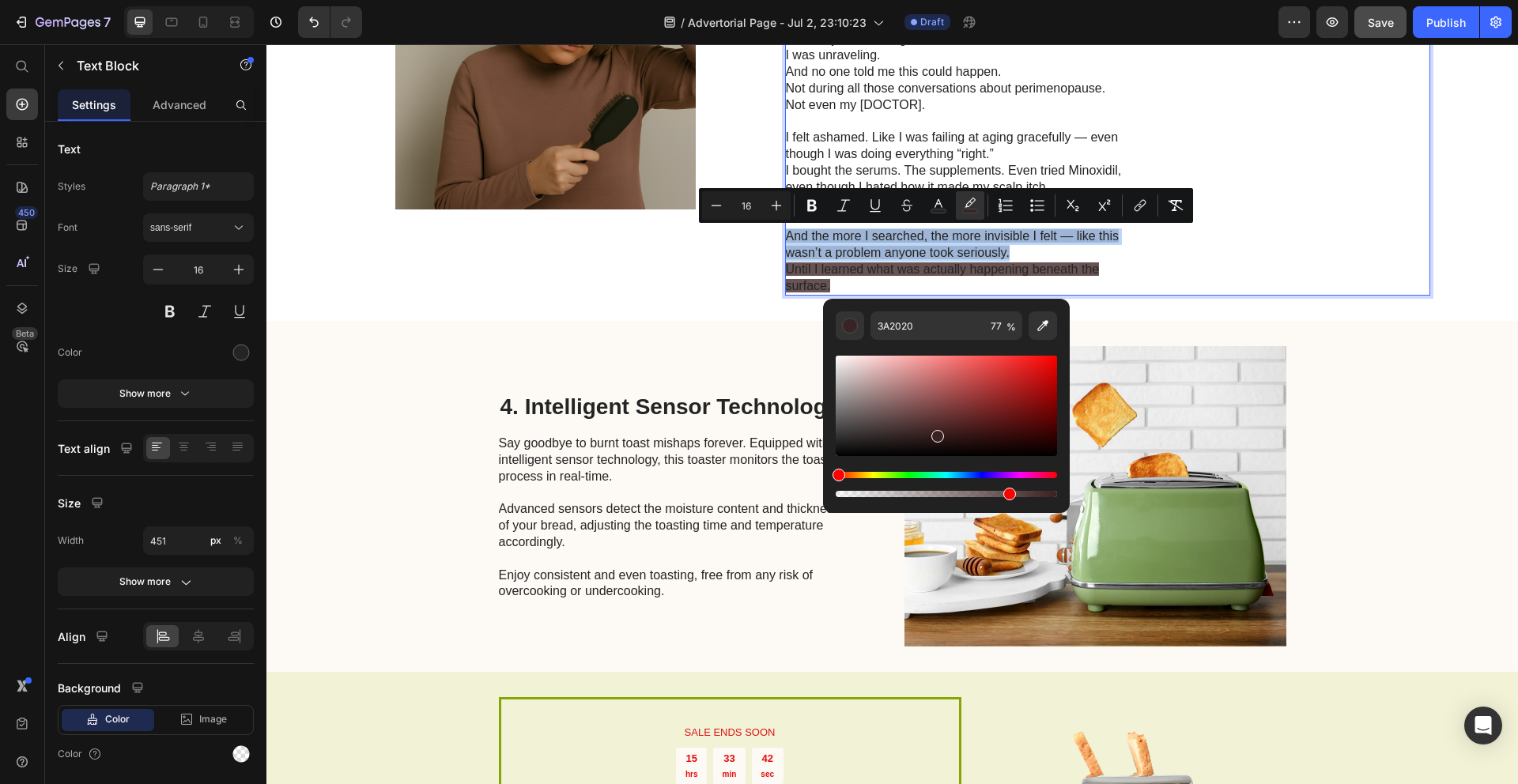click at bounding box center (946, 405) 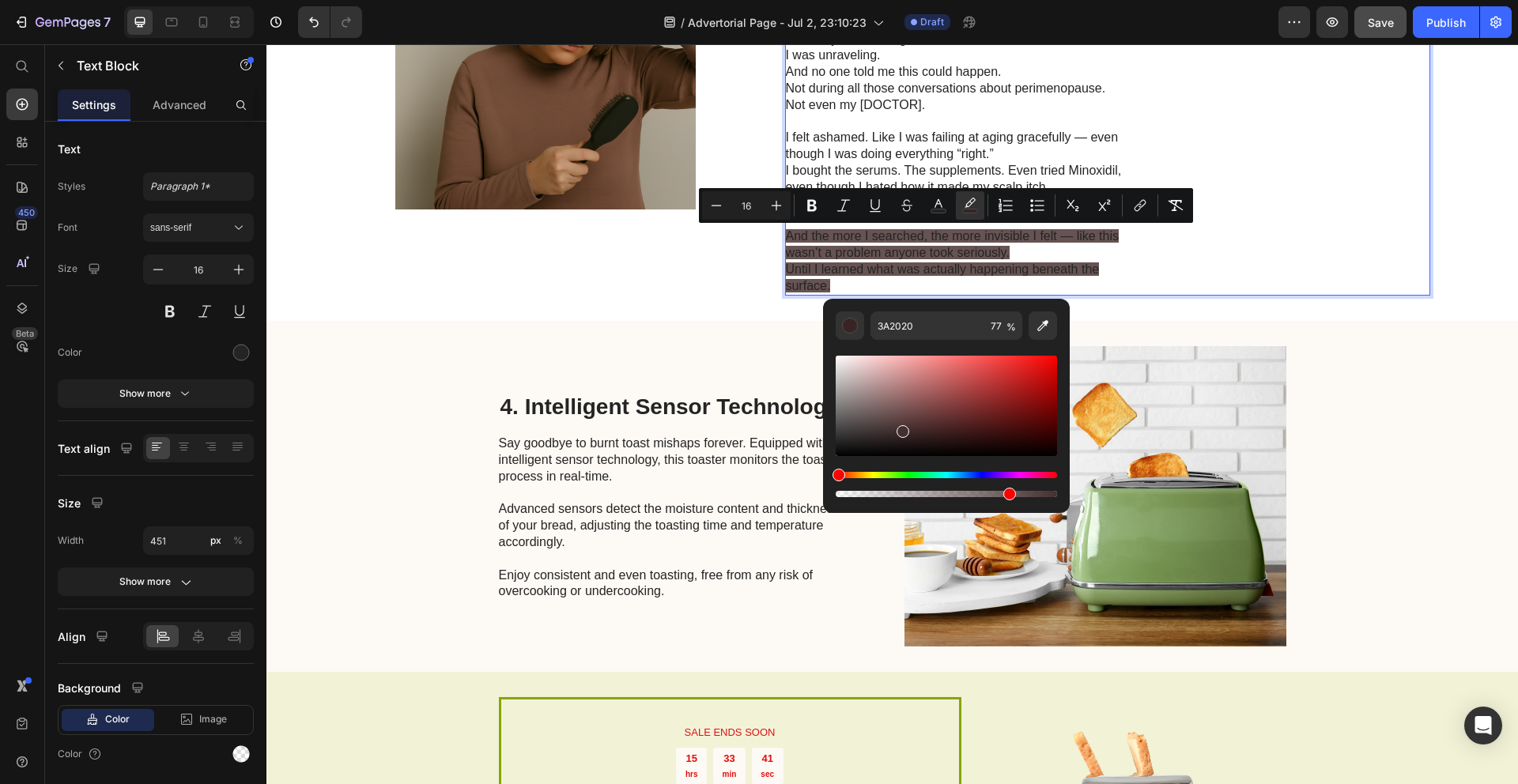 type on "443030" 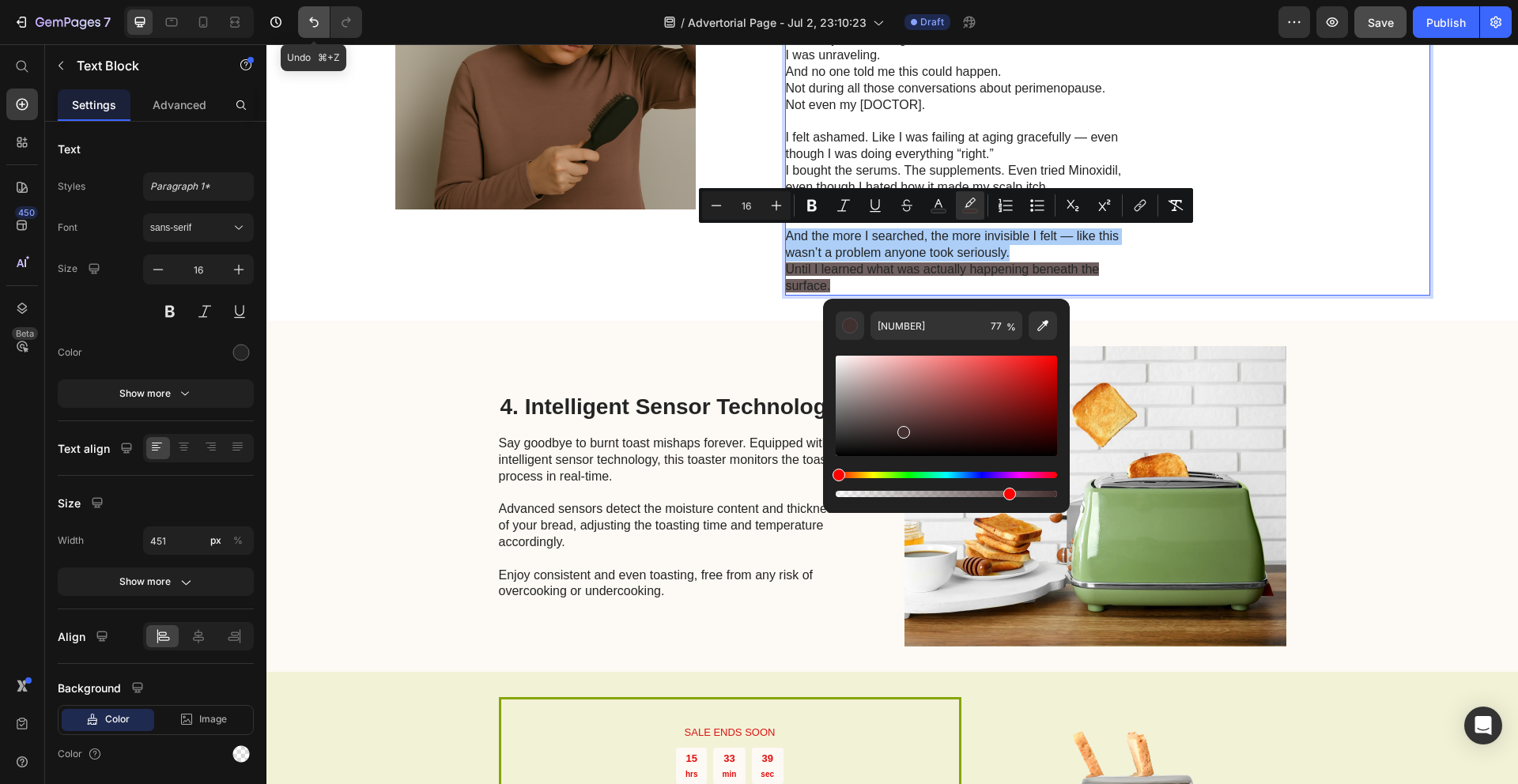 click 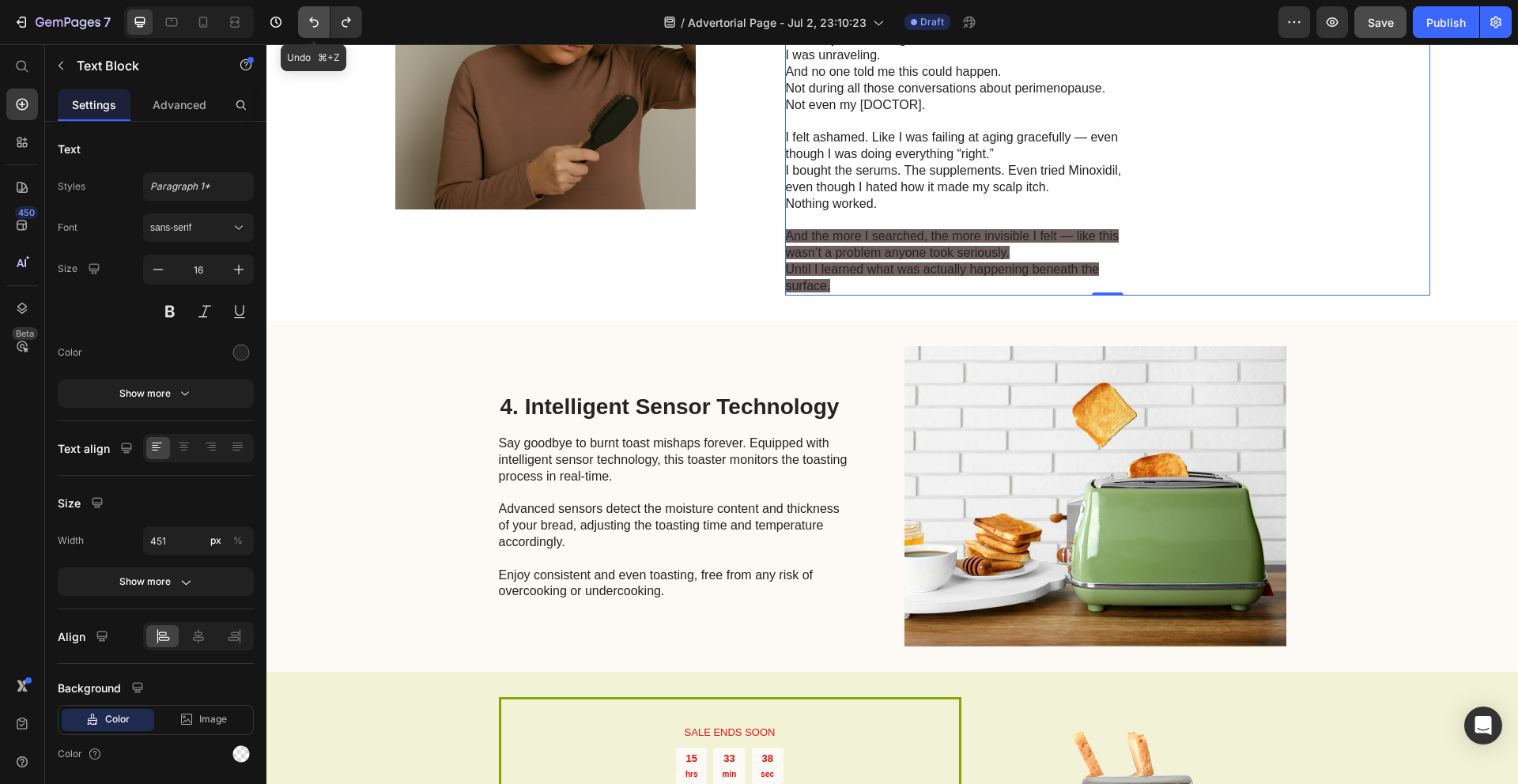 click 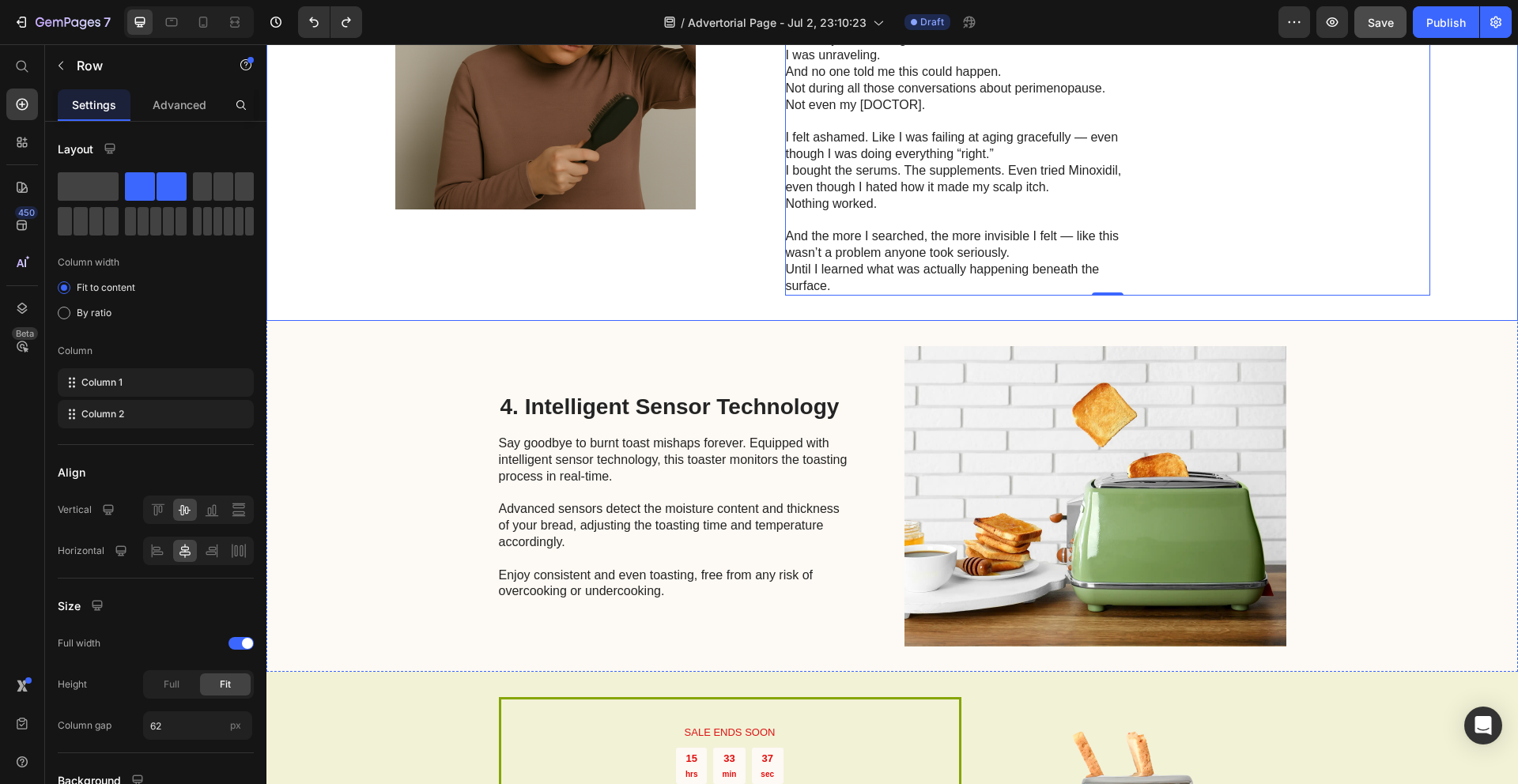 click on "Image No One Told Me Perimenopause Could Take This Much of Me Heading I never connected it to perimenopause at first.I just something felt... off. My scalp started feeling more exposed. My ponytail looked thinner. And then I saw it — the widening at my part. The empty spots near my temples.   It hit me like a wave:  “Wait… am I actually losing my hair?” I didn’t want to admit it. I kept, parting and styling my hair differently, using powders to fill it in.   But nothing could hide what I was seeing. I wasn’t just shedding. I was unraveling. And no one told me this could happen. Not during all those conversations about perimenopause. Not even my doctor.   I felt ashamed. Like I was failing at aging gracefully — even though I was doing everything “right.” I bought the serums. The supplements. Even tried Minoxidil, even though I hated how it made my scalp itch. Nothing worked.   And the more I searched, the more invisible I felt — like this wasn’t a problem anyone took seriously.   0" at bounding box center (892, 59) 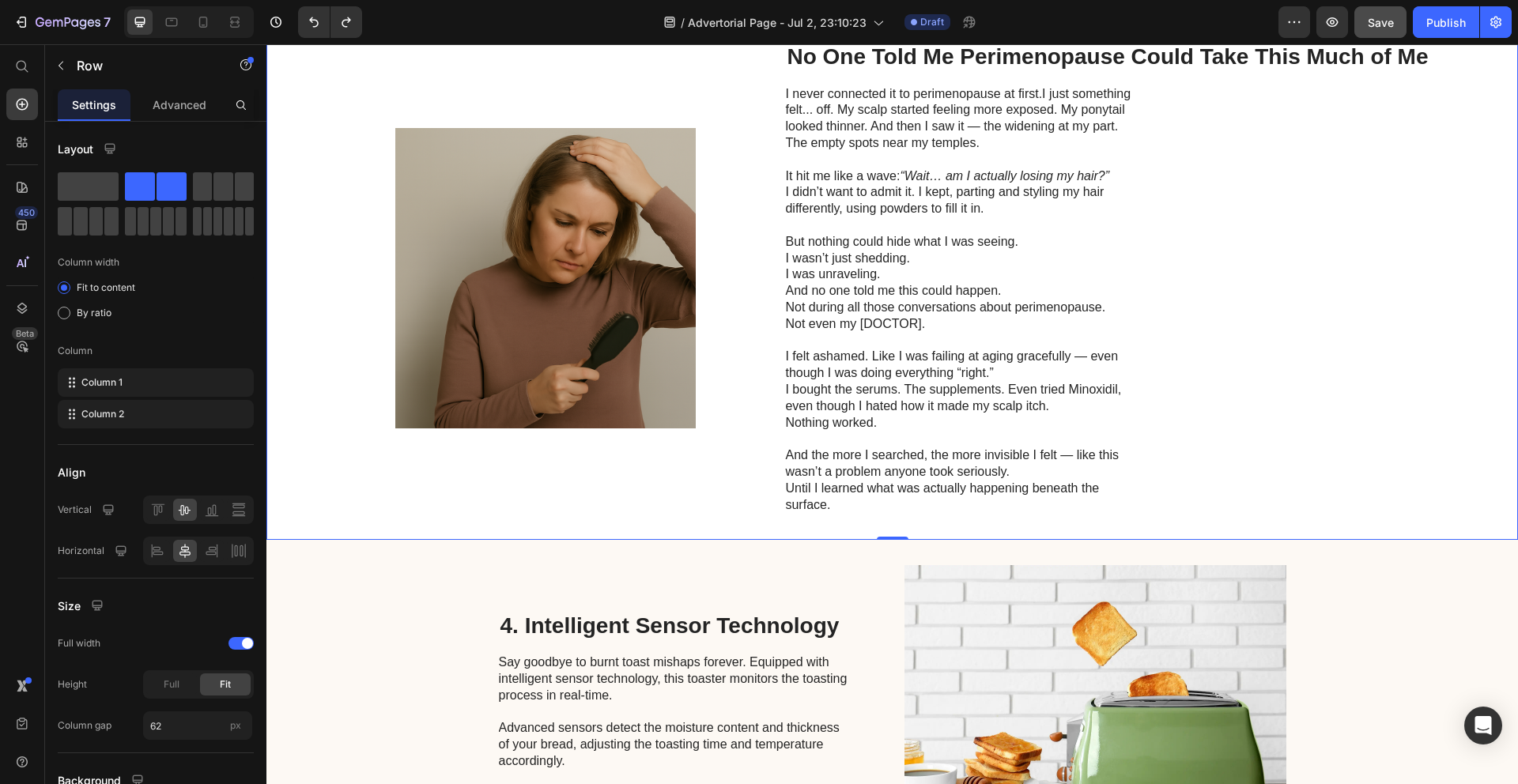 scroll, scrollTop: 1668, scrollLeft: 0, axis: vertical 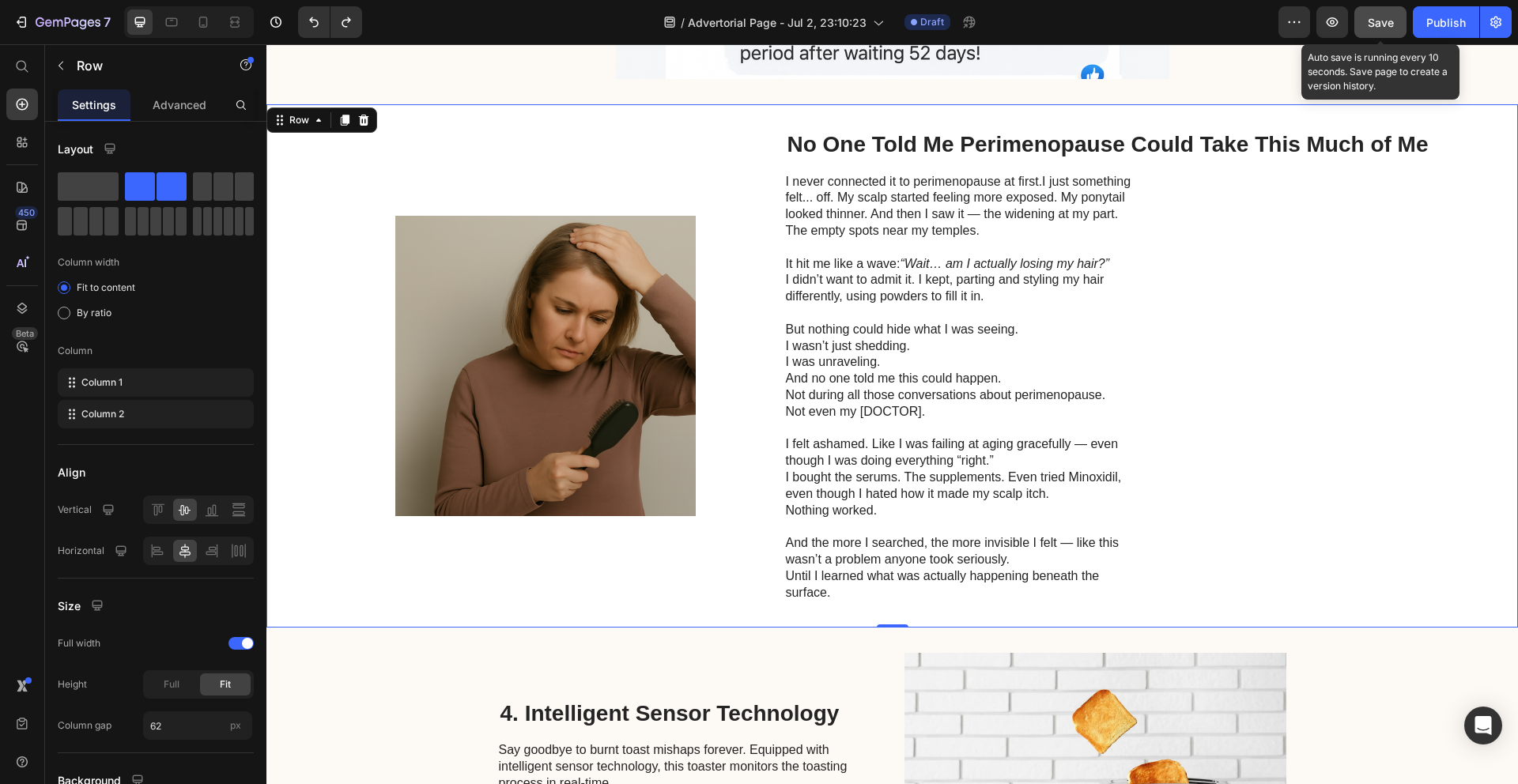 click on "Save" 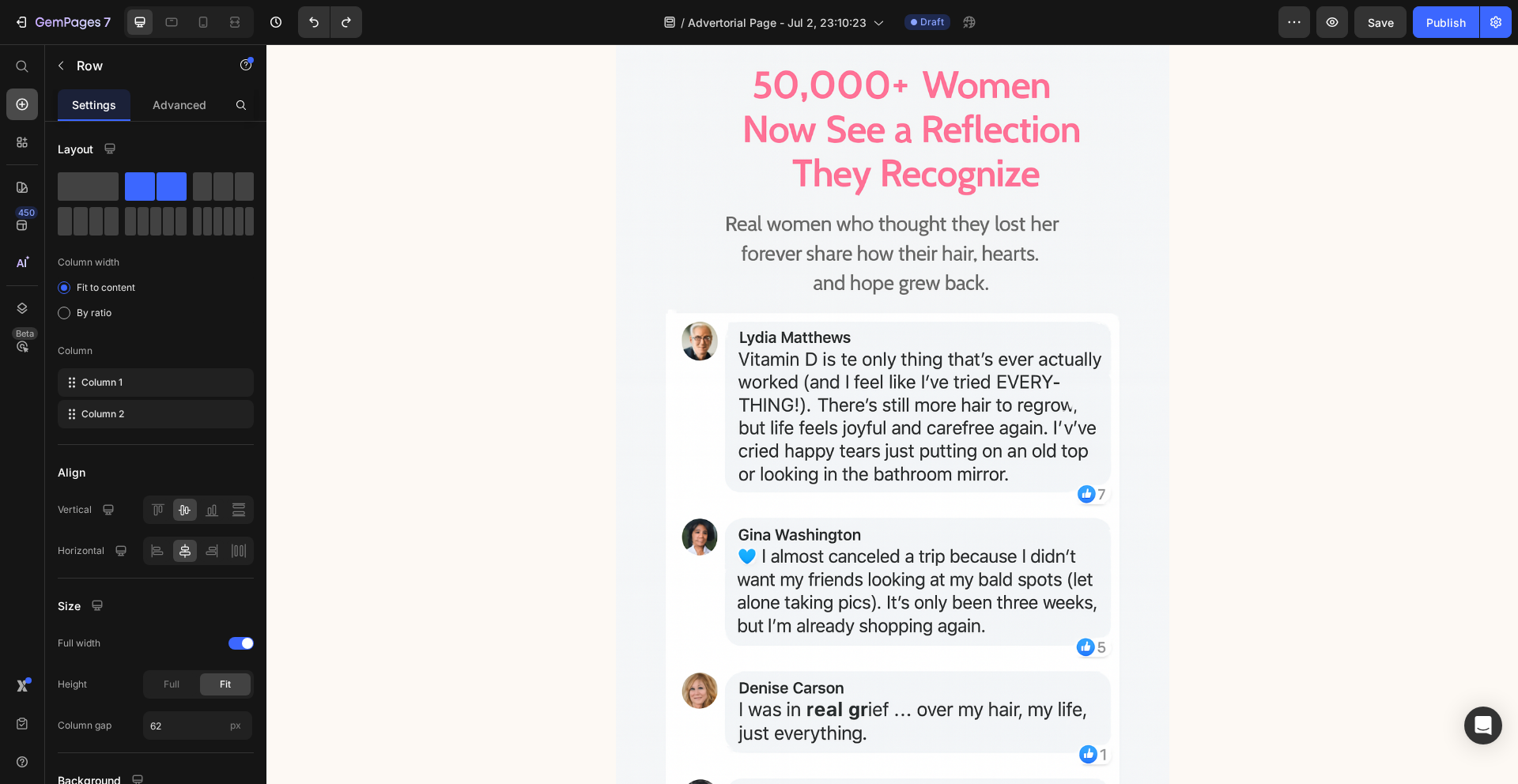 scroll, scrollTop: 0, scrollLeft: 0, axis: both 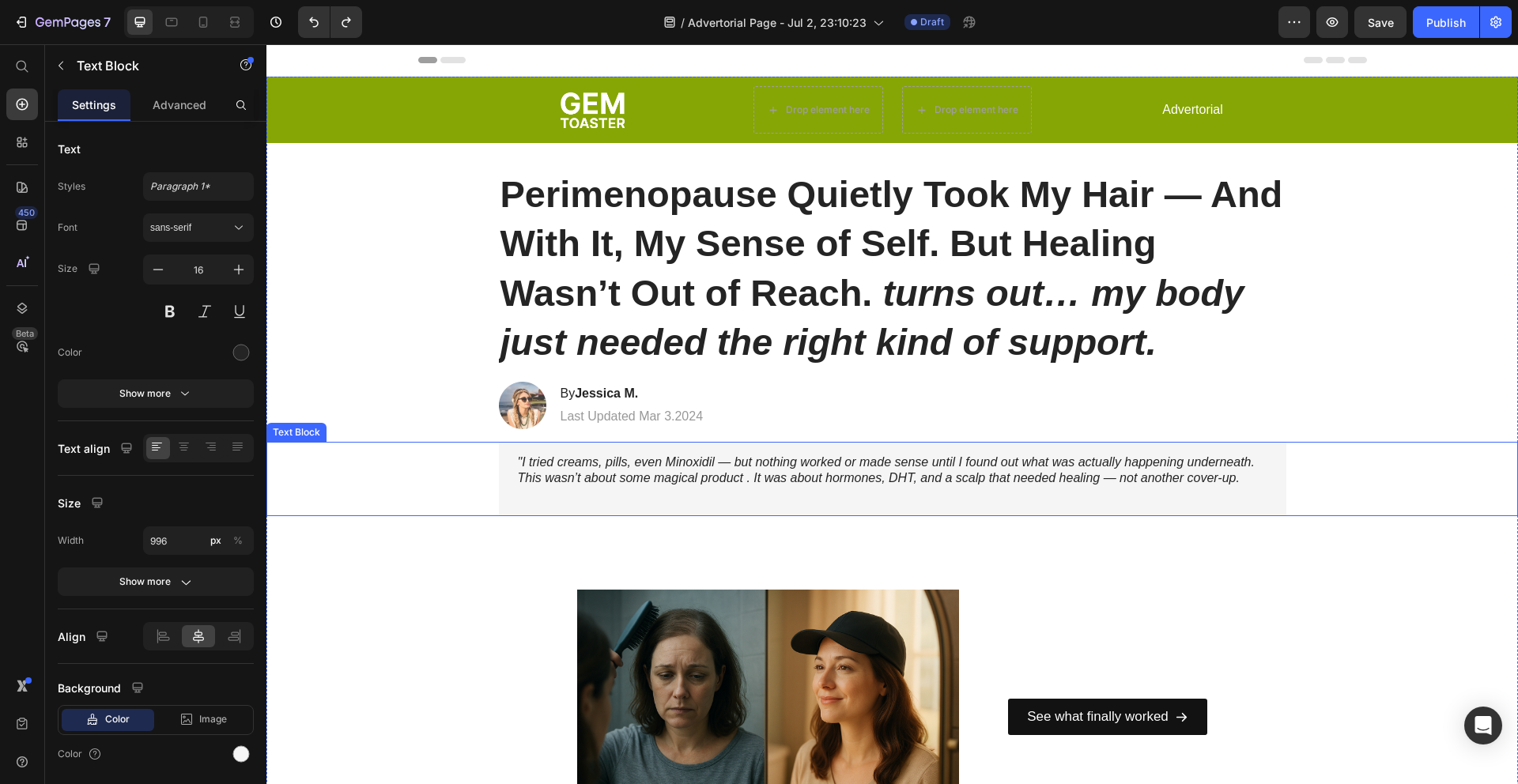 click on ""I tried creams, pills, even Minoxidil — but nothing worked or made sense until I found out what was actually happening underneath. This wasn’t about some magical product . It was about hormones, DHT, and a scalp that needed healing — not another cover-up." at bounding box center [886, 470] 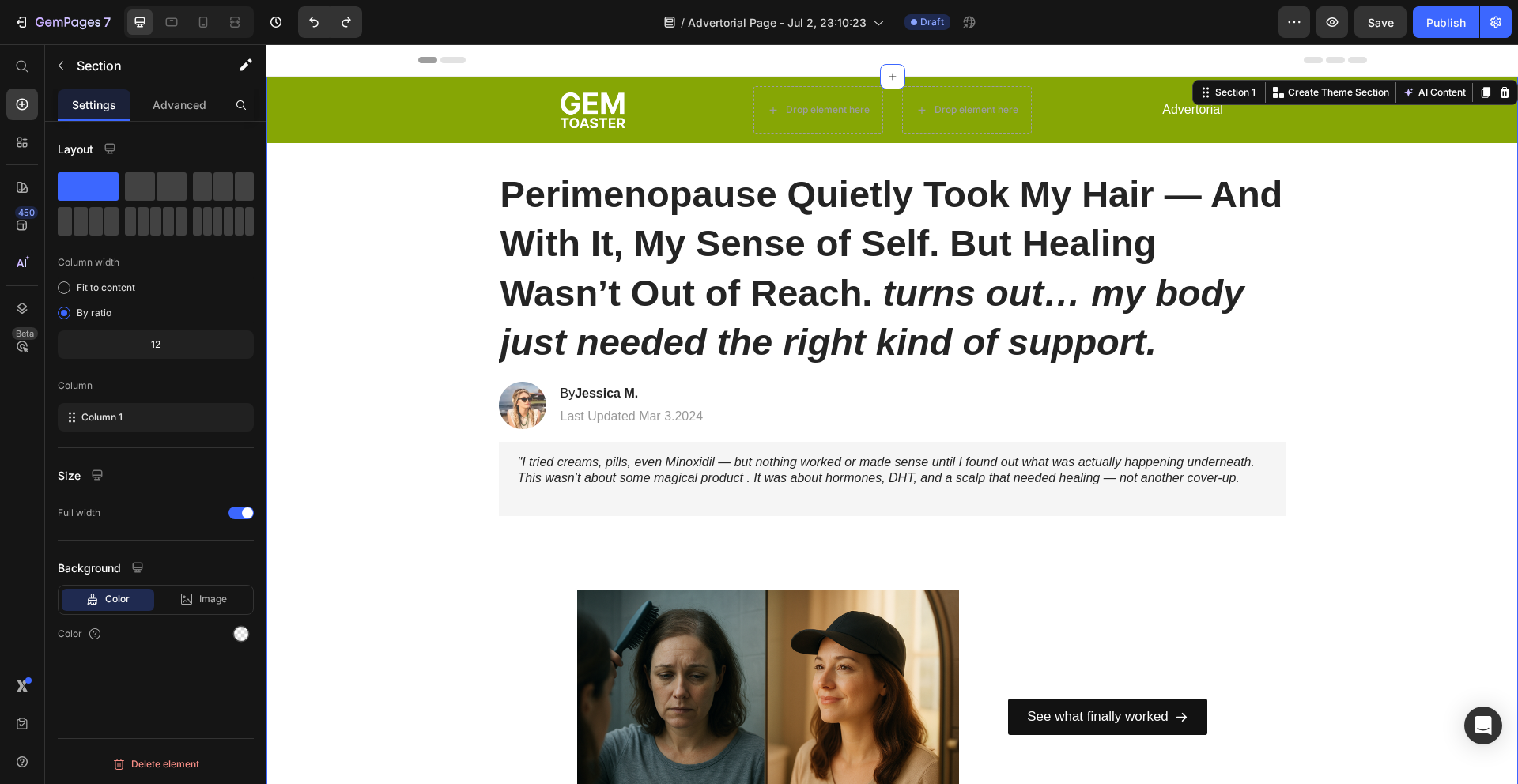 click on "Image
Drop element here
Drop element here Row Advertorial Text Block Row Row Perimenopause Quietly Took My Hair — And With It, My Sense of Self. But Healing Wasn’t Out of Reach.   turns out… my body just needed the right kind of support. Heading Image By  Jessica M. Heading Last Updated Mar 3.2024 Text Block Row "I tried creams, pills, even Minoxidil — but nothing worked or made sense until I found out what was actually happening underneath. This wasn’t about some magical product . It was about hormones, DHT, and a scalp that needed healing — not another cover-up.   Text Block Image
See what finally worked Button Row Image Row Image No One Told Me Perimenopause Could Take This Much of Me Heading I never connected it to perimenopause at first.I just something felt... off. My scalp started feeling more exposed. My ponytail looked thinner. And then I saw it — the widening at my part. The empty spots near my temples.   It hit me like a wave:" at bounding box center (892, 1362) 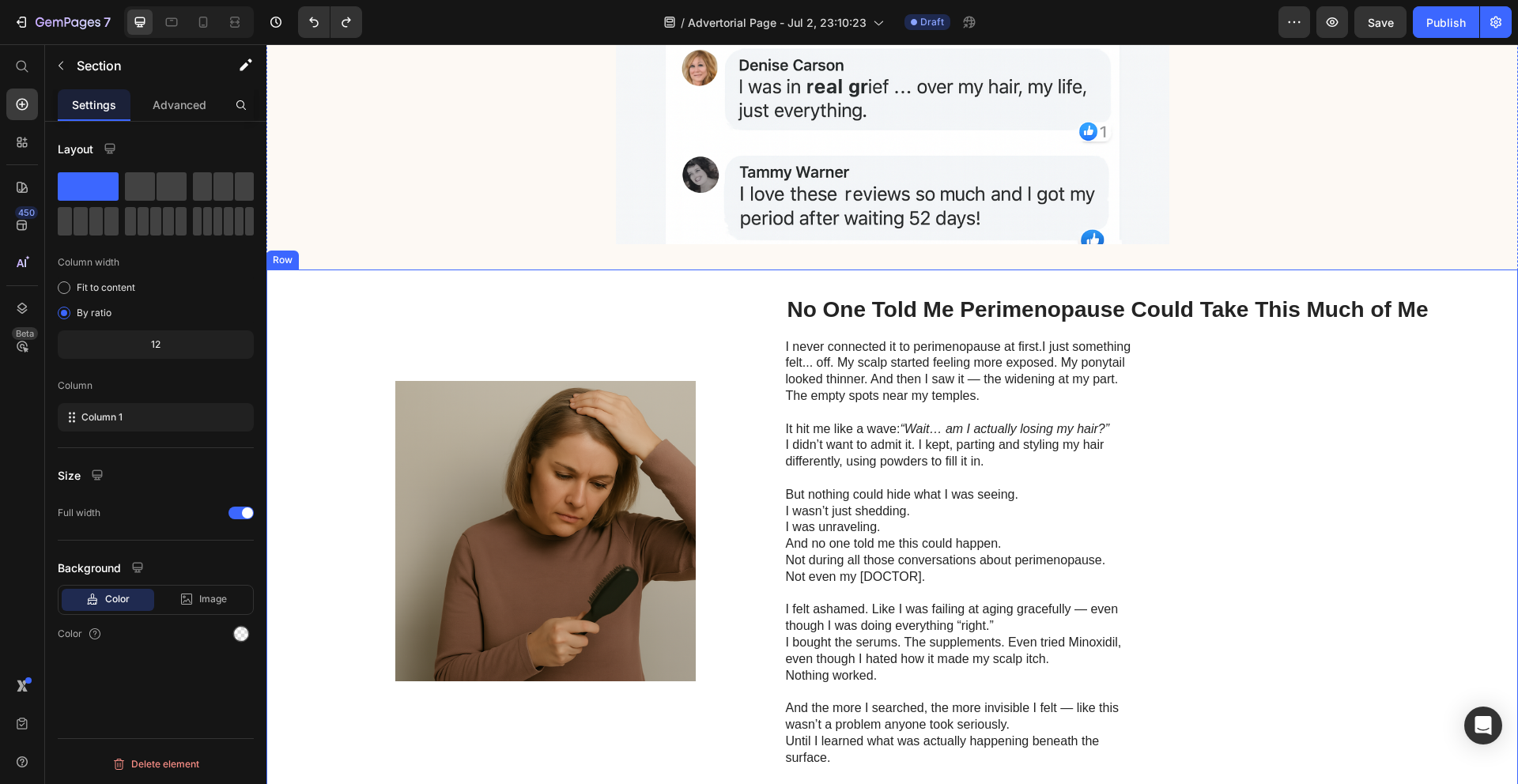 scroll, scrollTop: 1506, scrollLeft: 0, axis: vertical 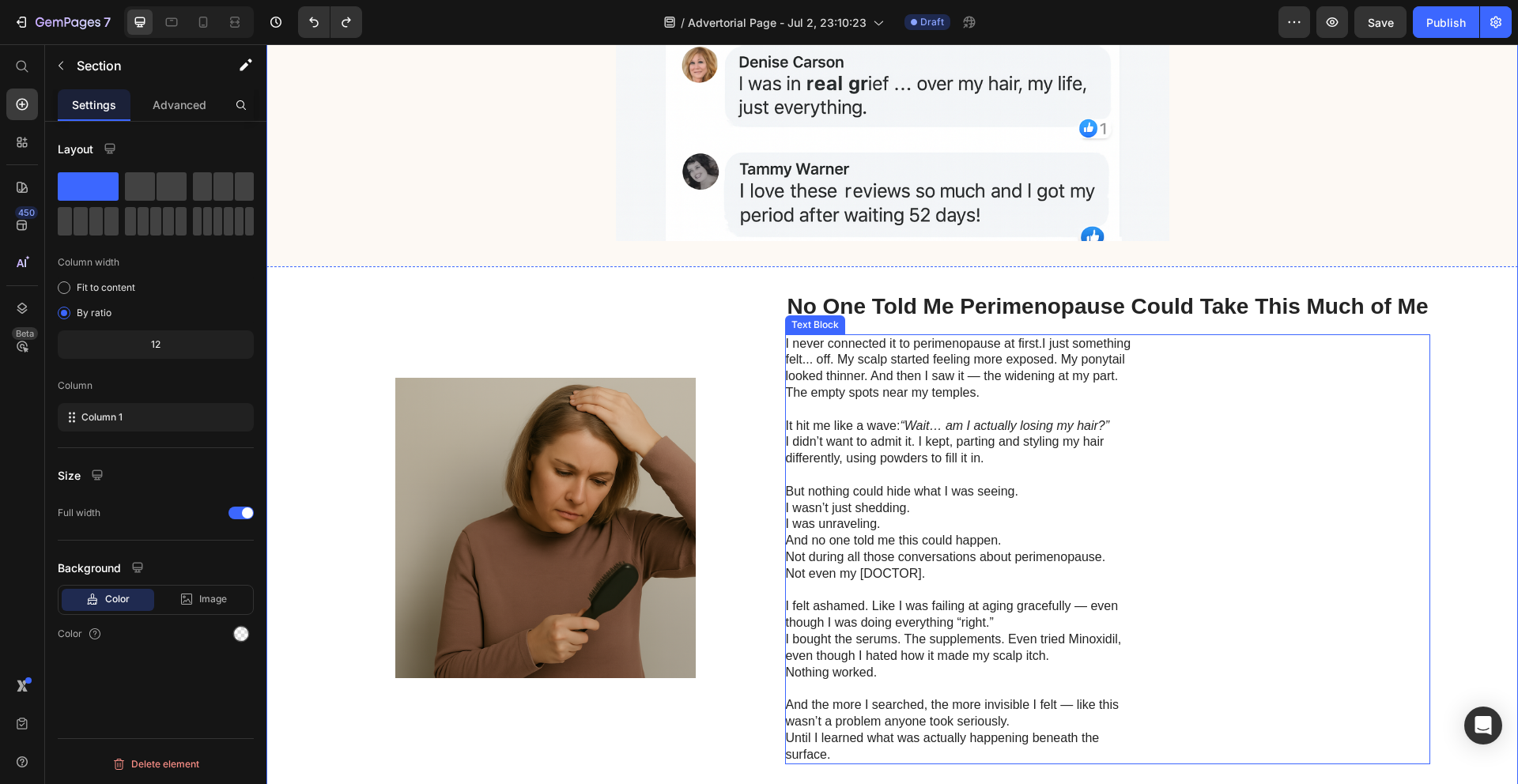 click at bounding box center [962, 409] 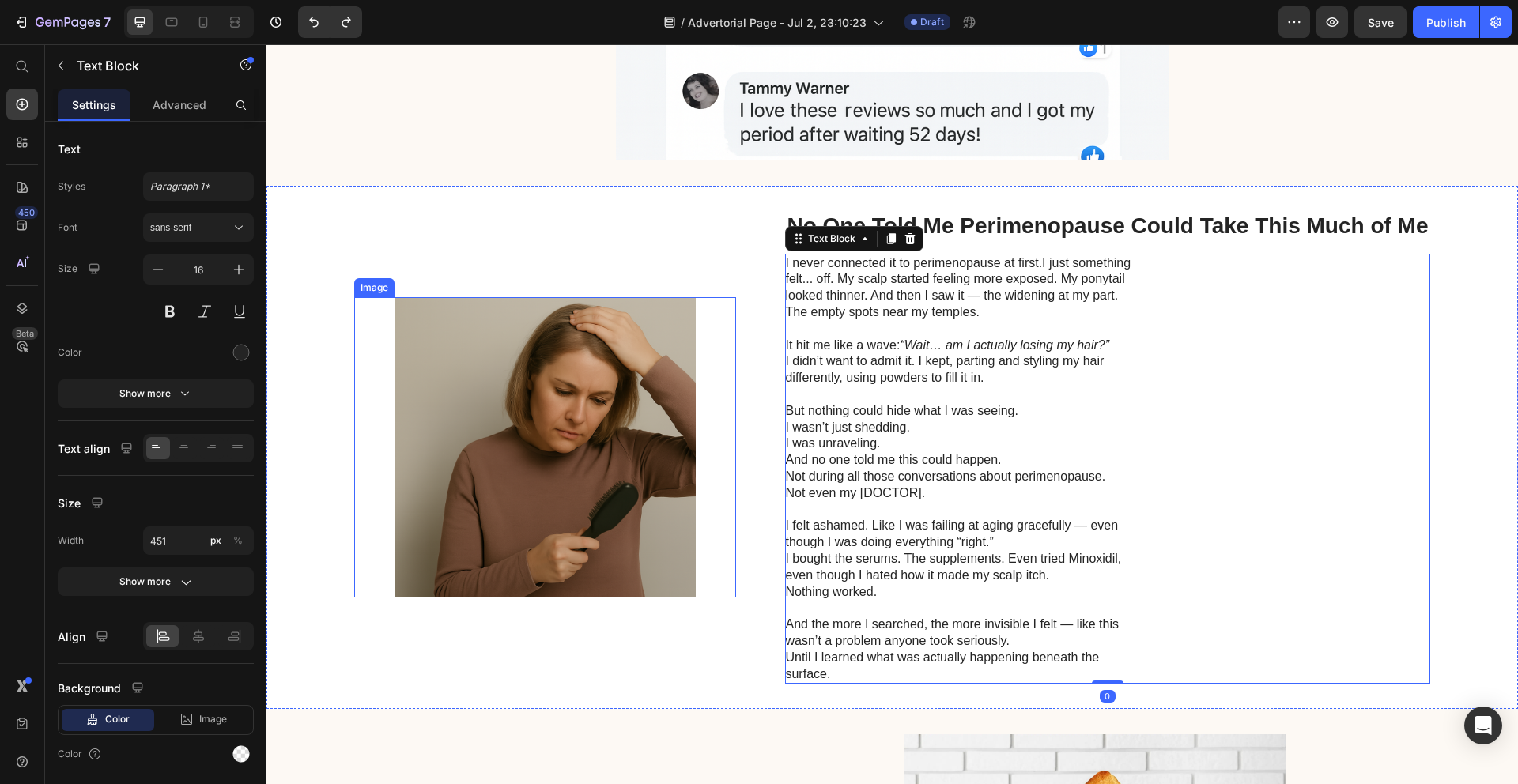 scroll, scrollTop: 1776, scrollLeft: 0, axis: vertical 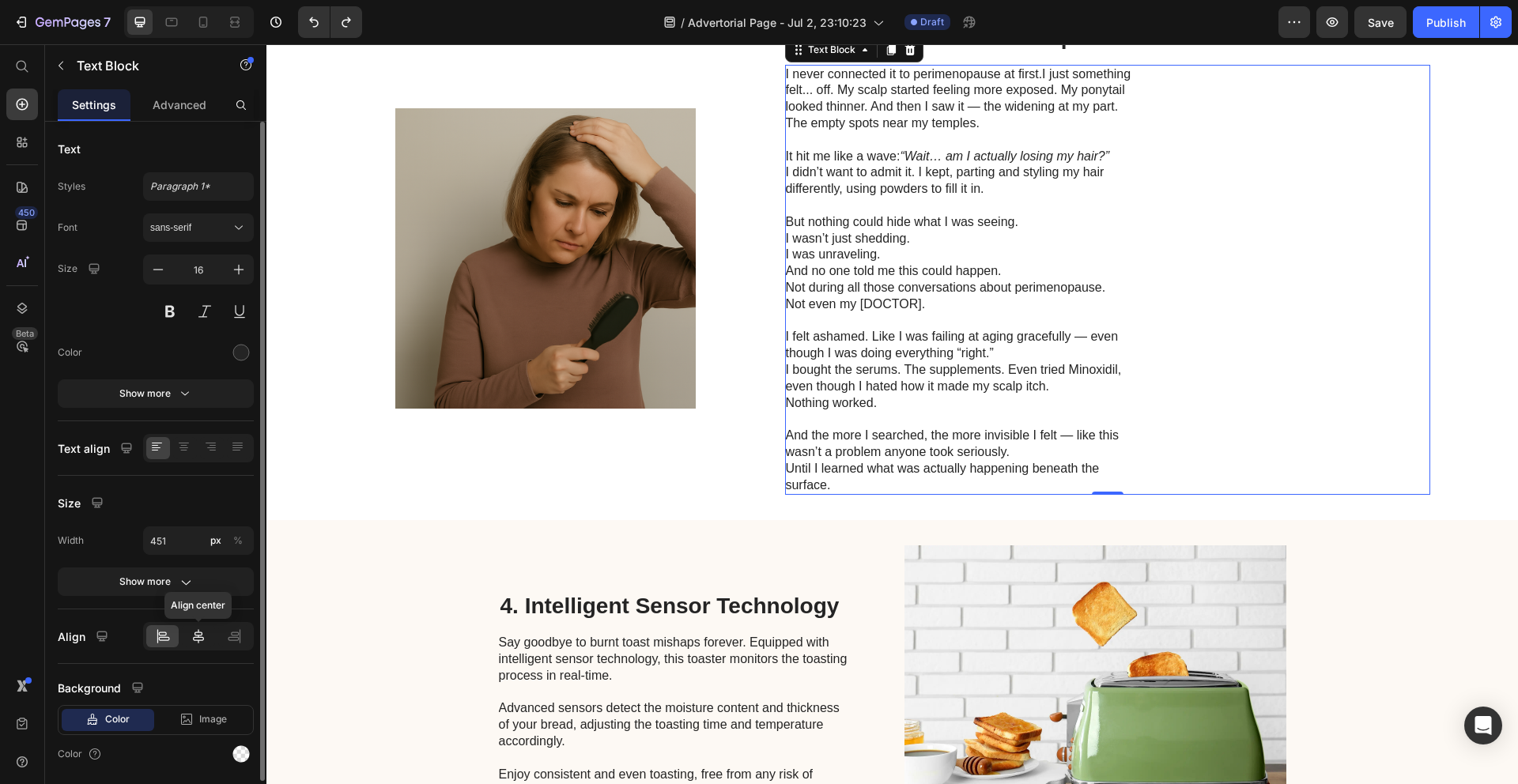 click 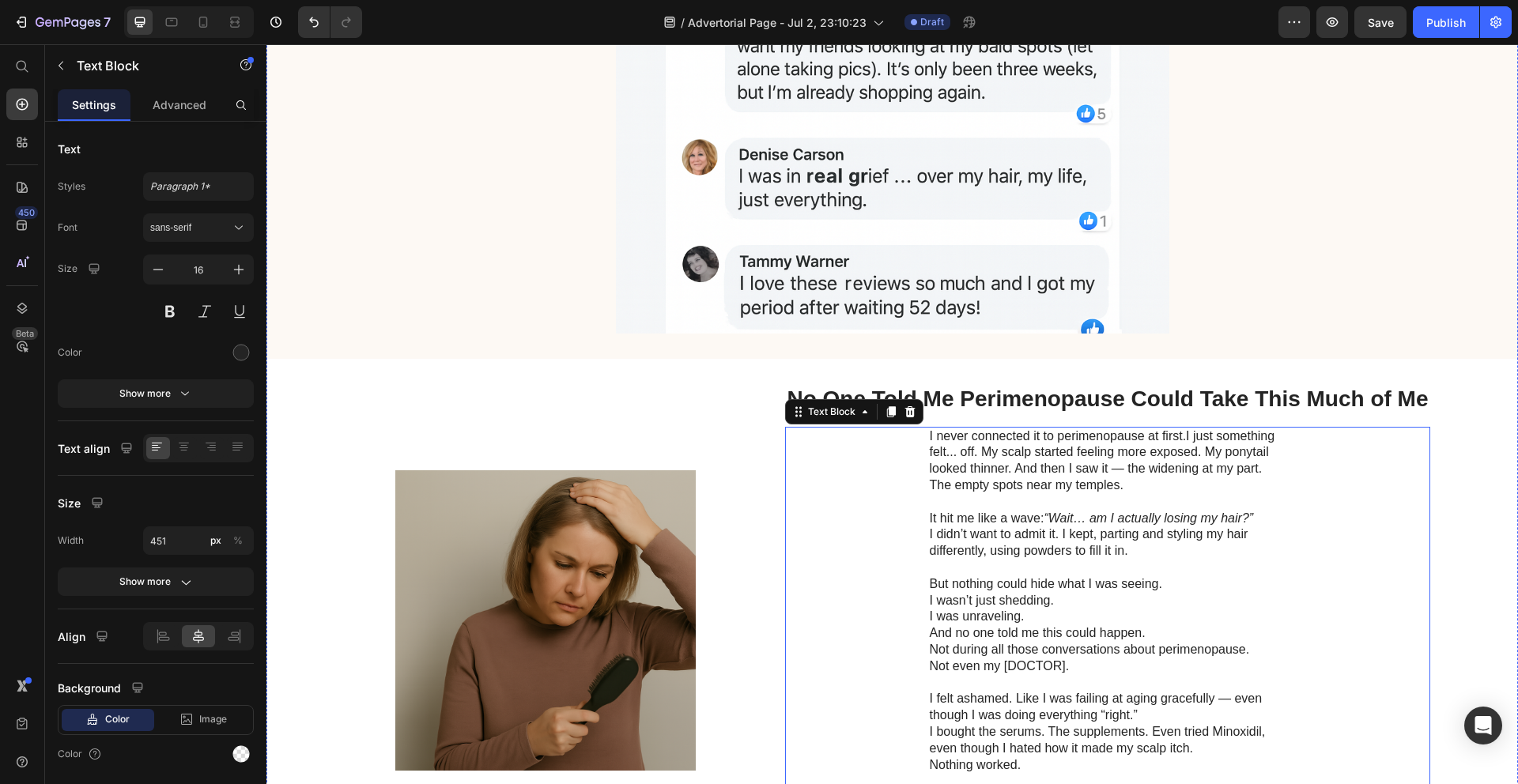 scroll, scrollTop: 1415, scrollLeft: 0, axis: vertical 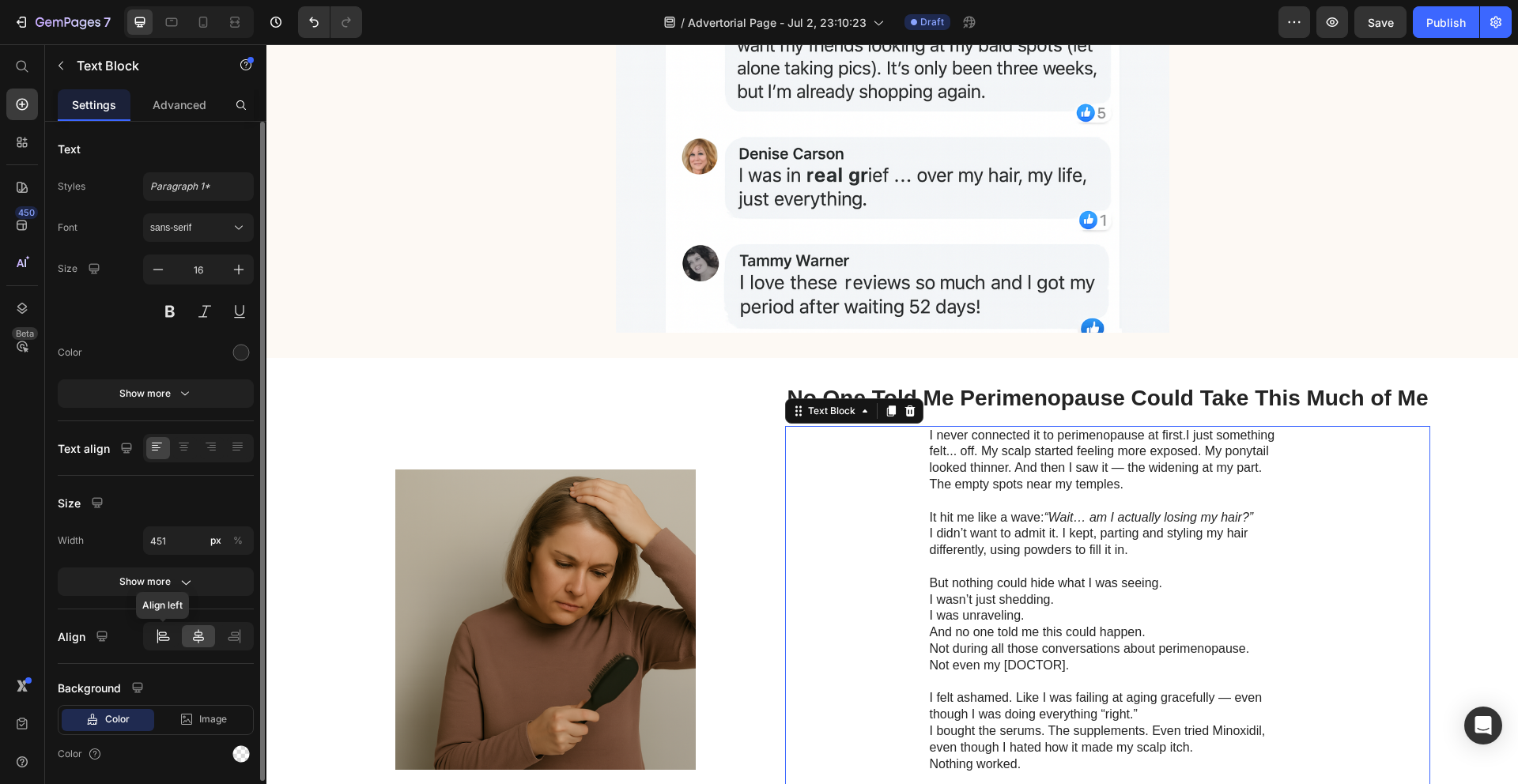 click 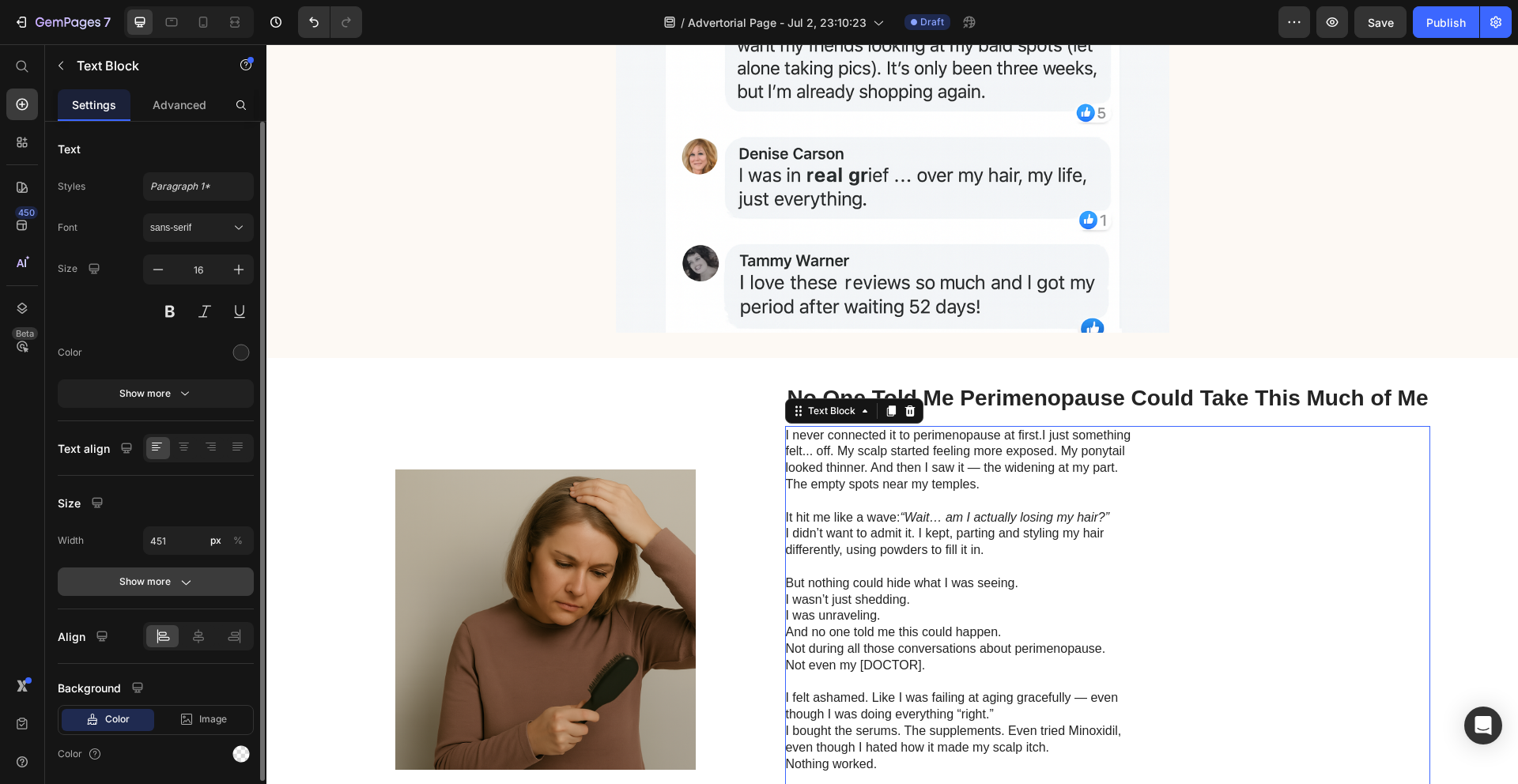 click 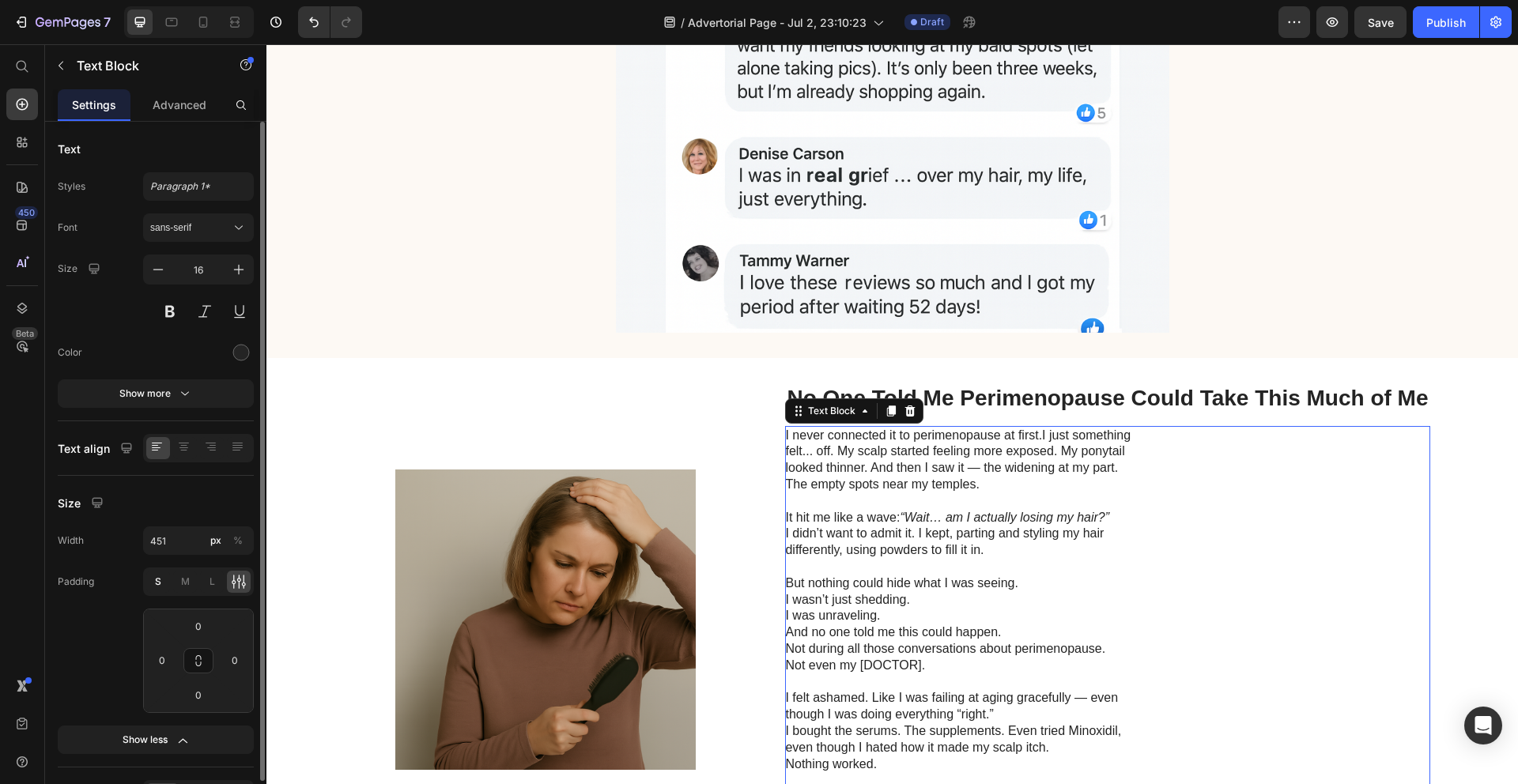 click on "S" 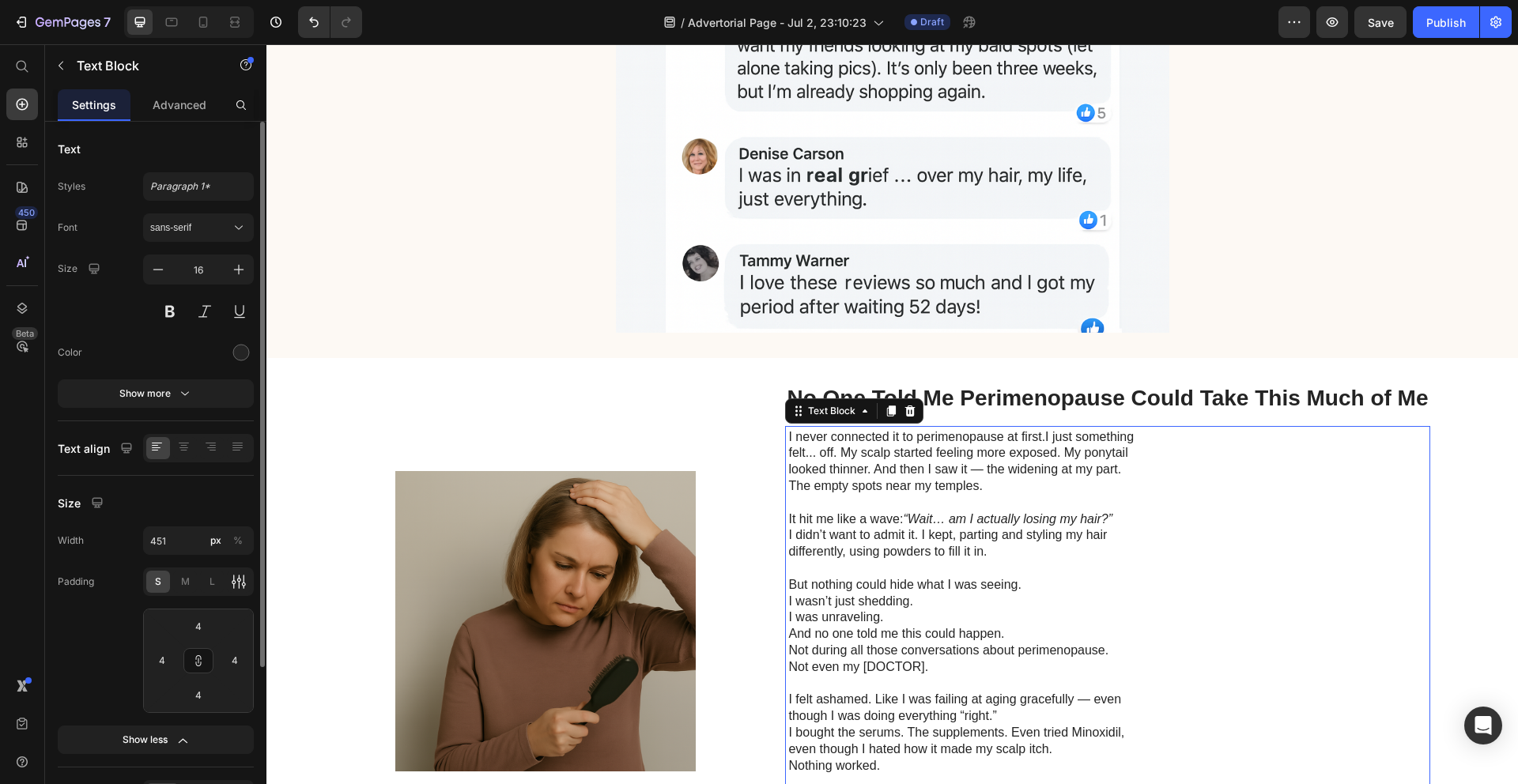 click 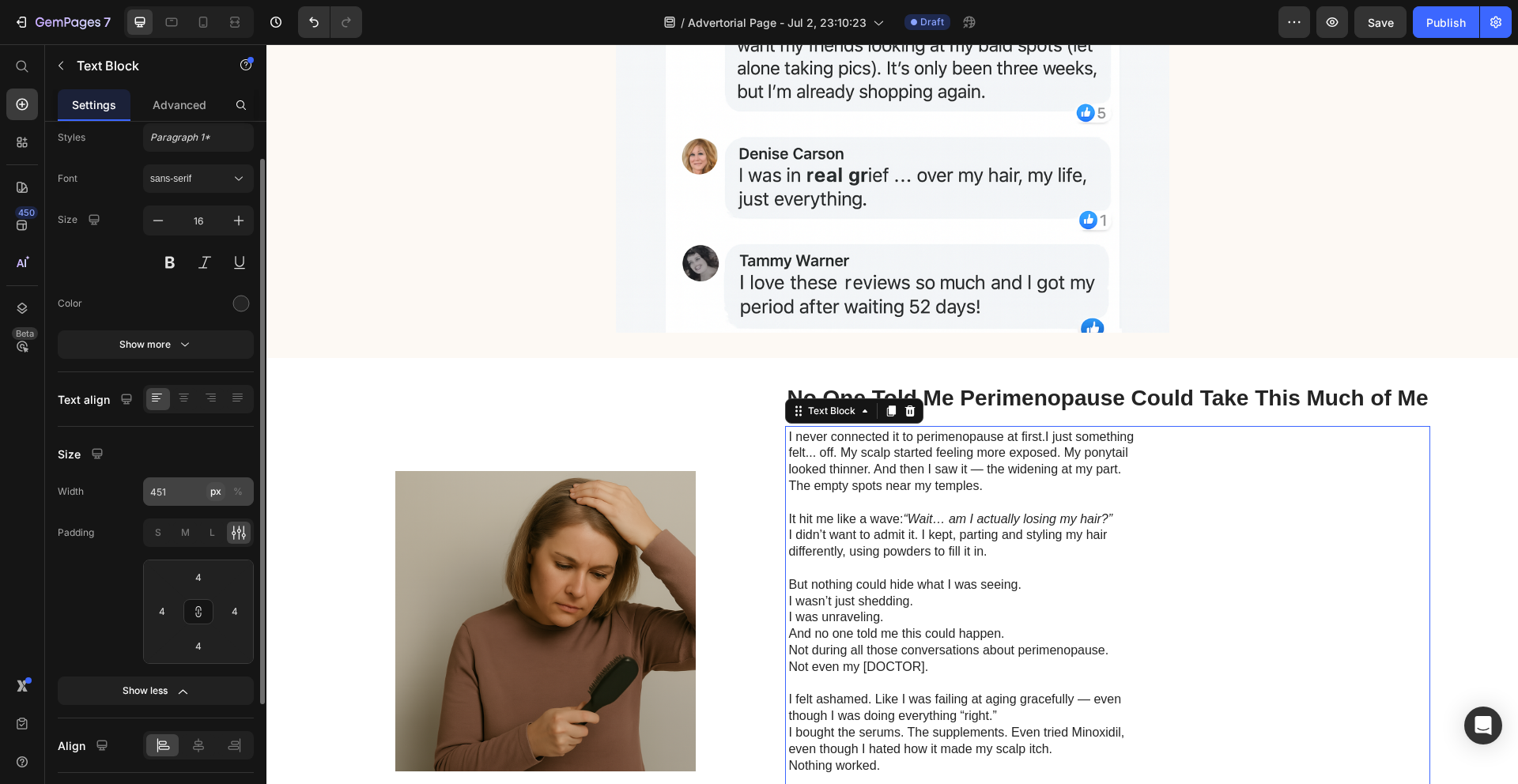 scroll, scrollTop: 0, scrollLeft: 0, axis: both 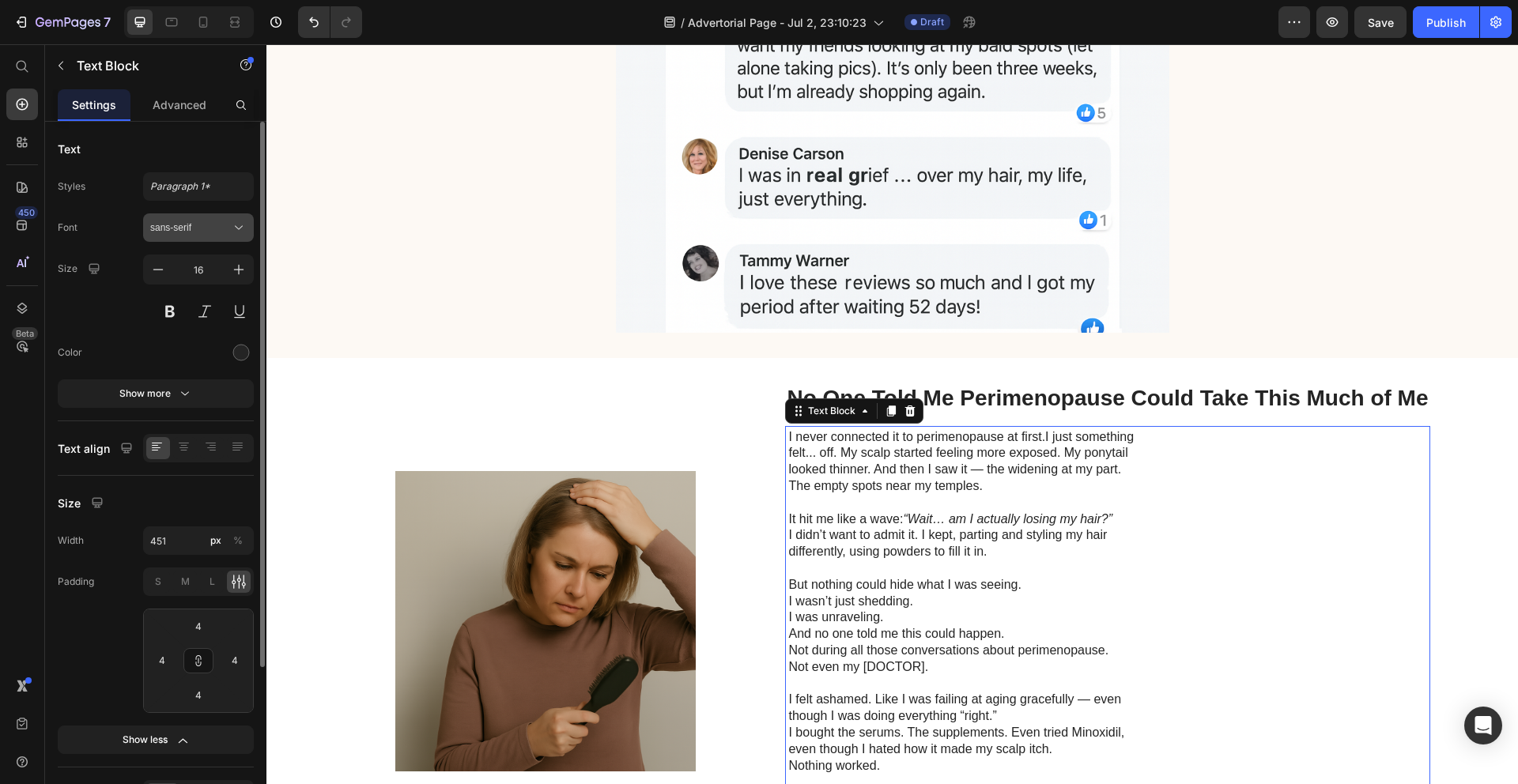 click on "sans-serif" at bounding box center [198, 228] 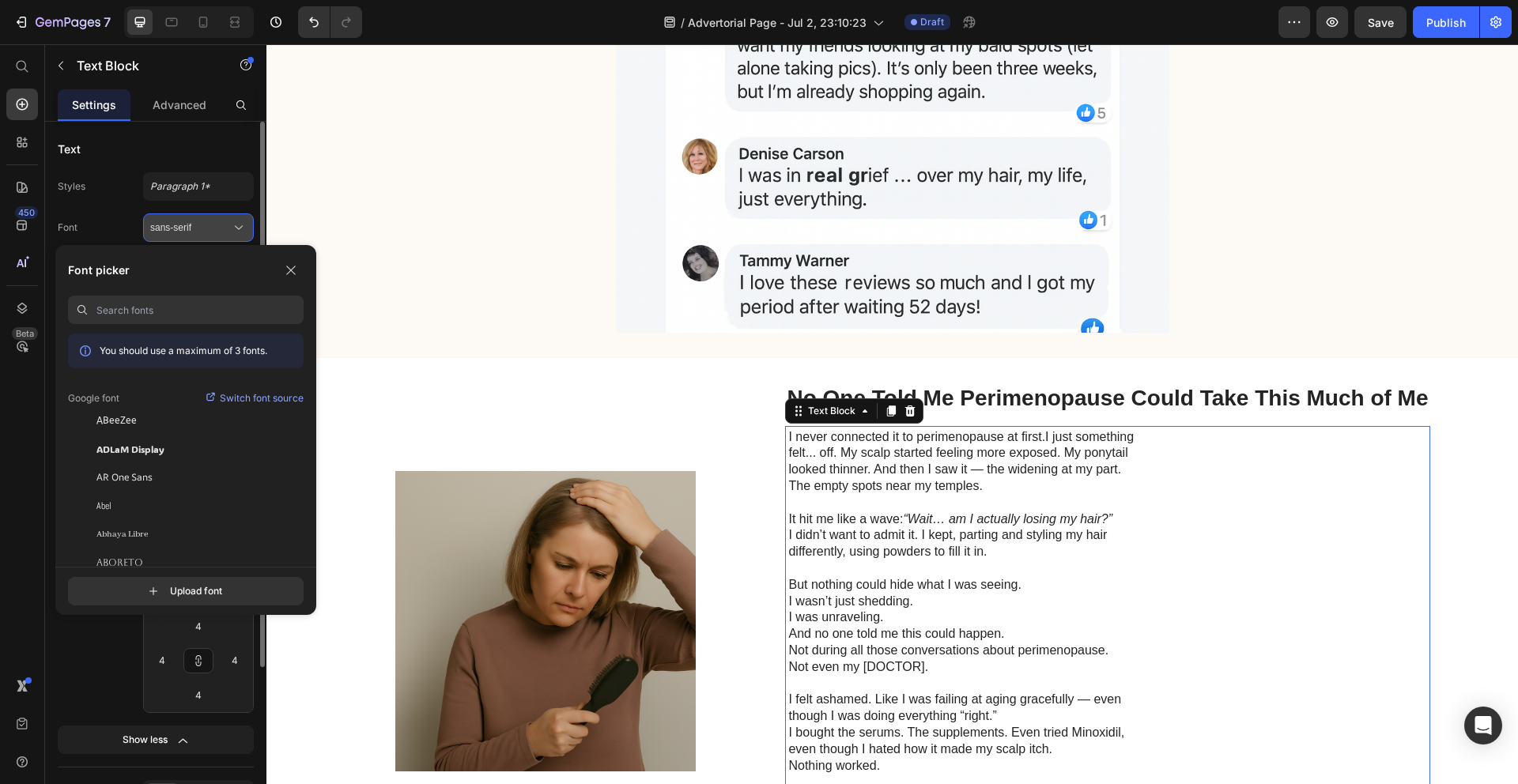 click on "sans-serif" at bounding box center [191, 228] 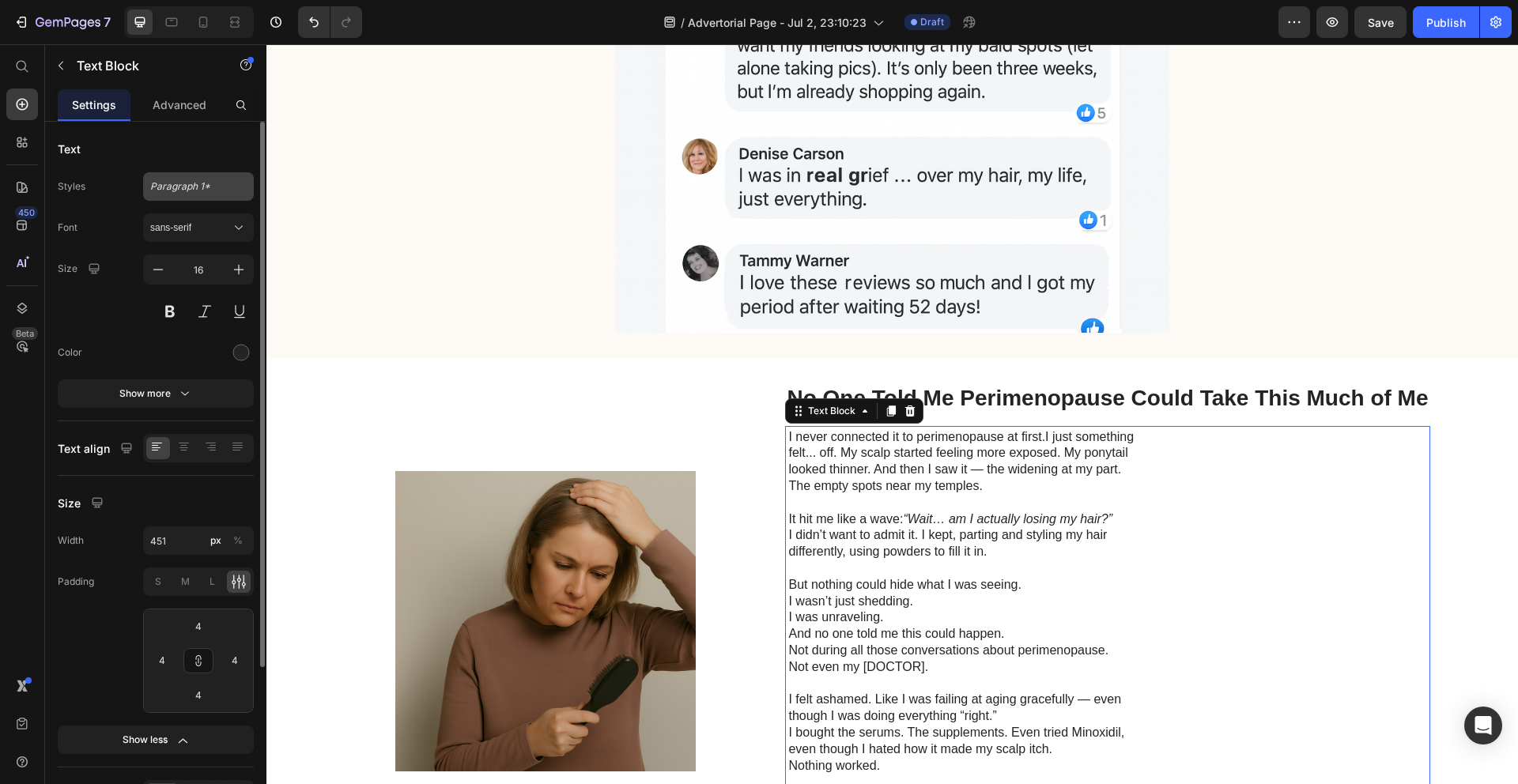 click on "Paragraph 1*" at bounding box center [198, 187] 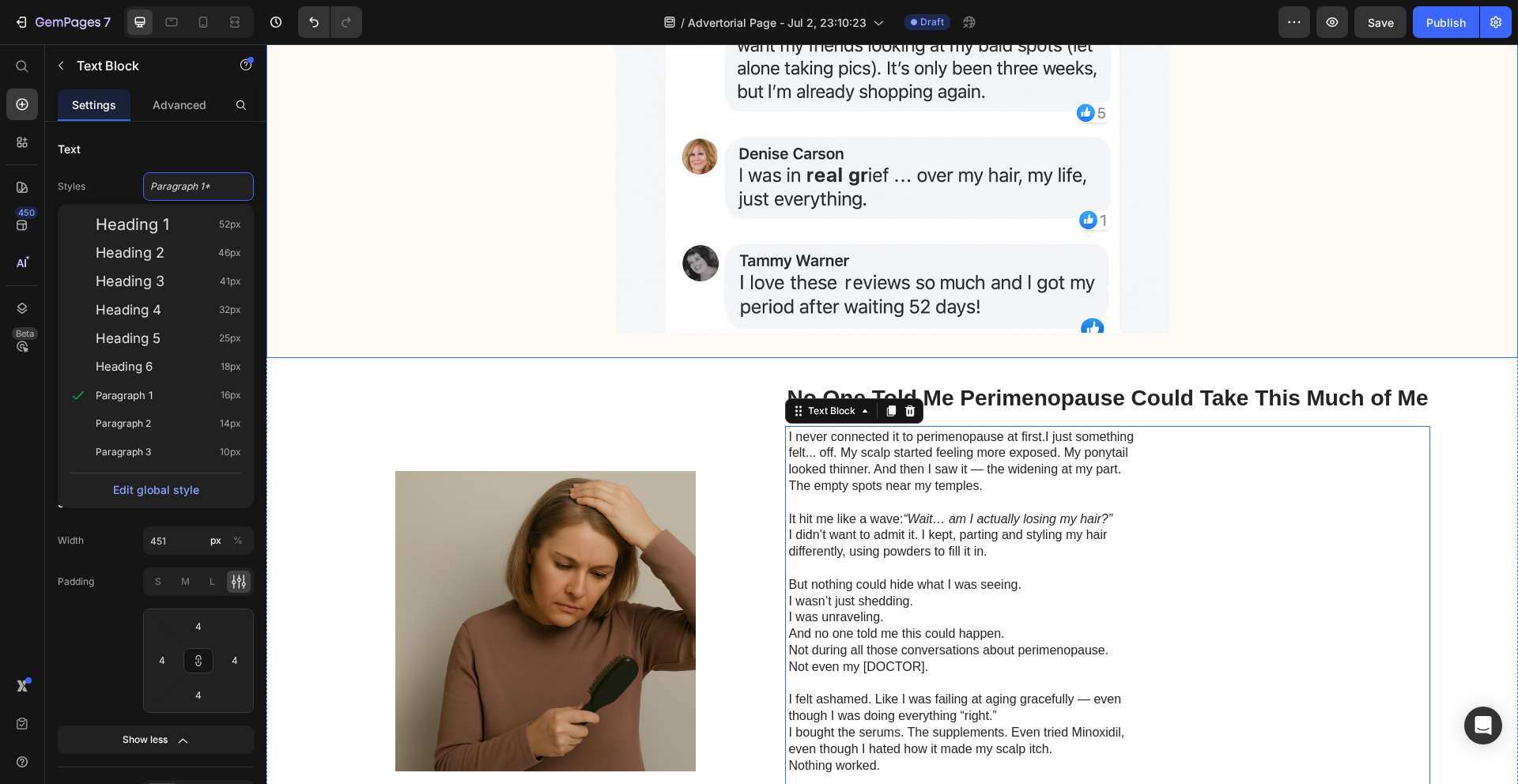 click on "Image Row" at bounding box center (892, -82) 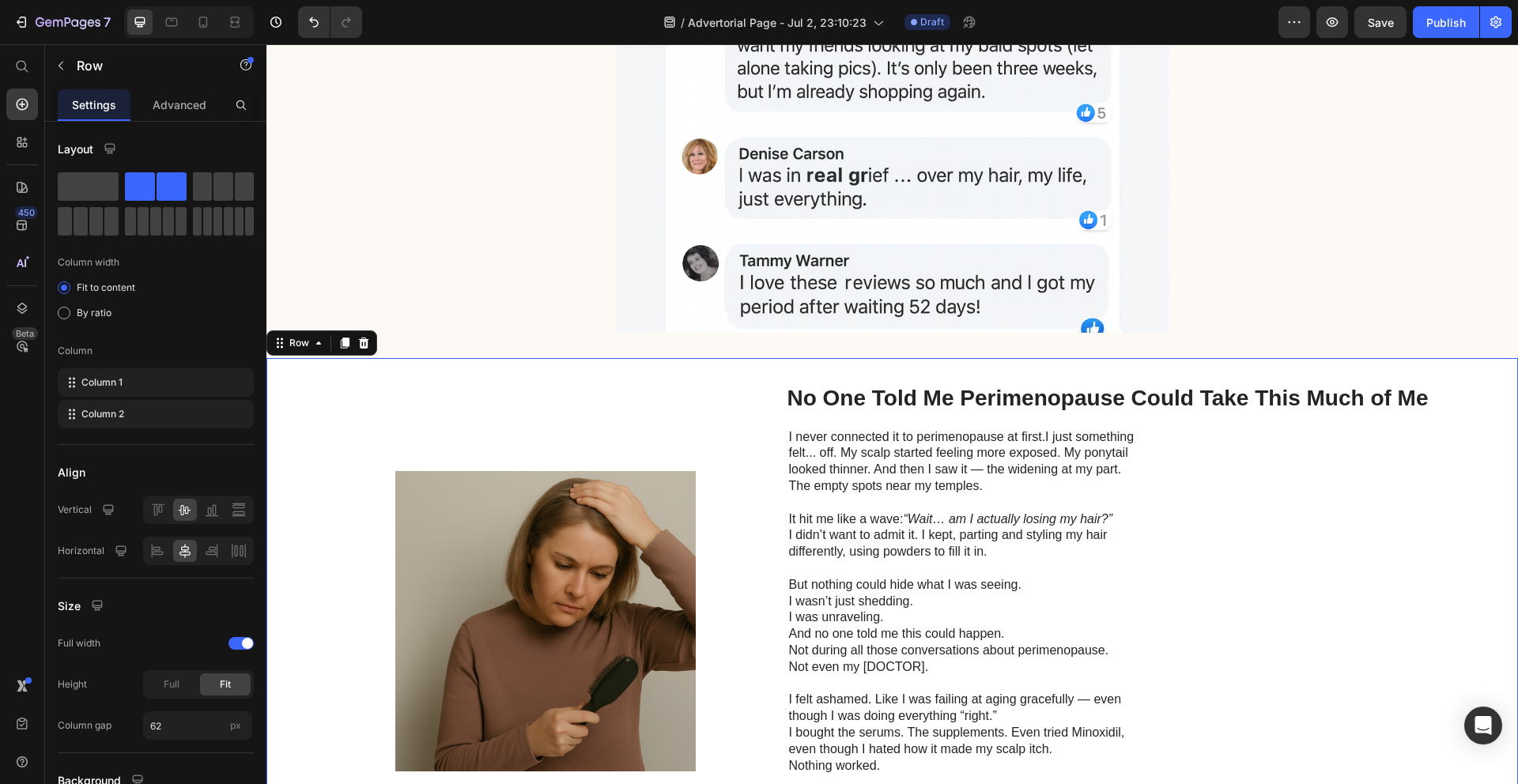 click on "Image No One Told Me Perimenopause Could Take This Much of Me Heading I never connected it to perimenopause at first.I just something felt... off. My scalp started feeling more exposed. My ponytail looked thinner. And then I saw it — the widening at my part. The empty spots near my temples.   It hit me like a wave:  “Wait… am I actually losing my hair?” I didn’t want to admit it. I kept, parting and styling my hair differently, using powders to fill it in.   But nothing could hide what I was seeing. I wasn’t just shedding. I was unraveling. And no one told me this could happen. Not during all those conversations about perimenopause. Not even my doctor.   I felt ashamed. Like I was failing at aging gracefully — even though I was doing everything “right.” I bought the serums. The supplements. Even tried Minoxidil, even though I hated how it made my scalp itch. Nothing worked.   And the more I searched, the more invisible I felt — like this wasn’t a problem anyone took seriously. Row" at bounding box center [892, 621] 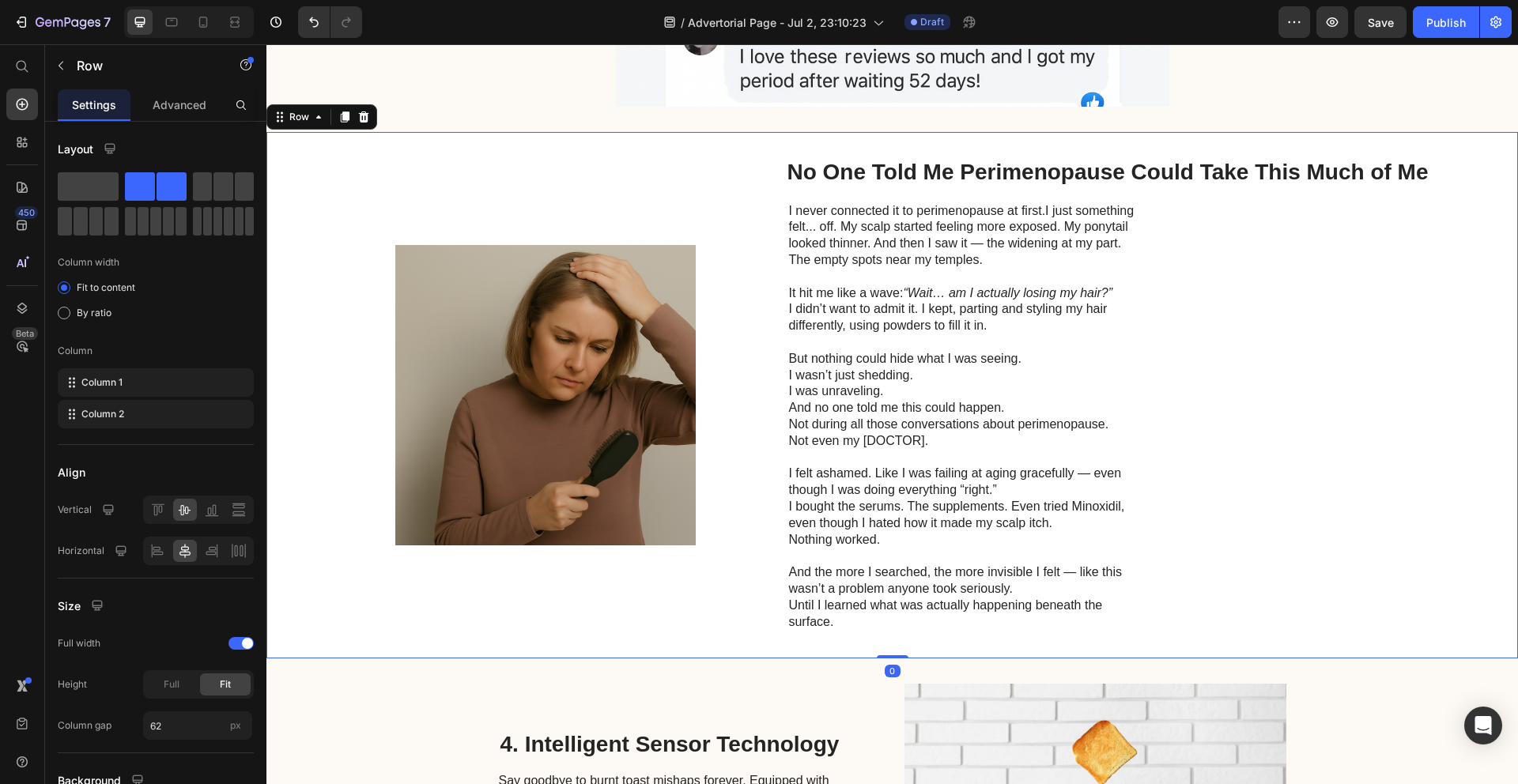 scroll, scrollTop: 1672, scrollLeft: 0, axis: vertical 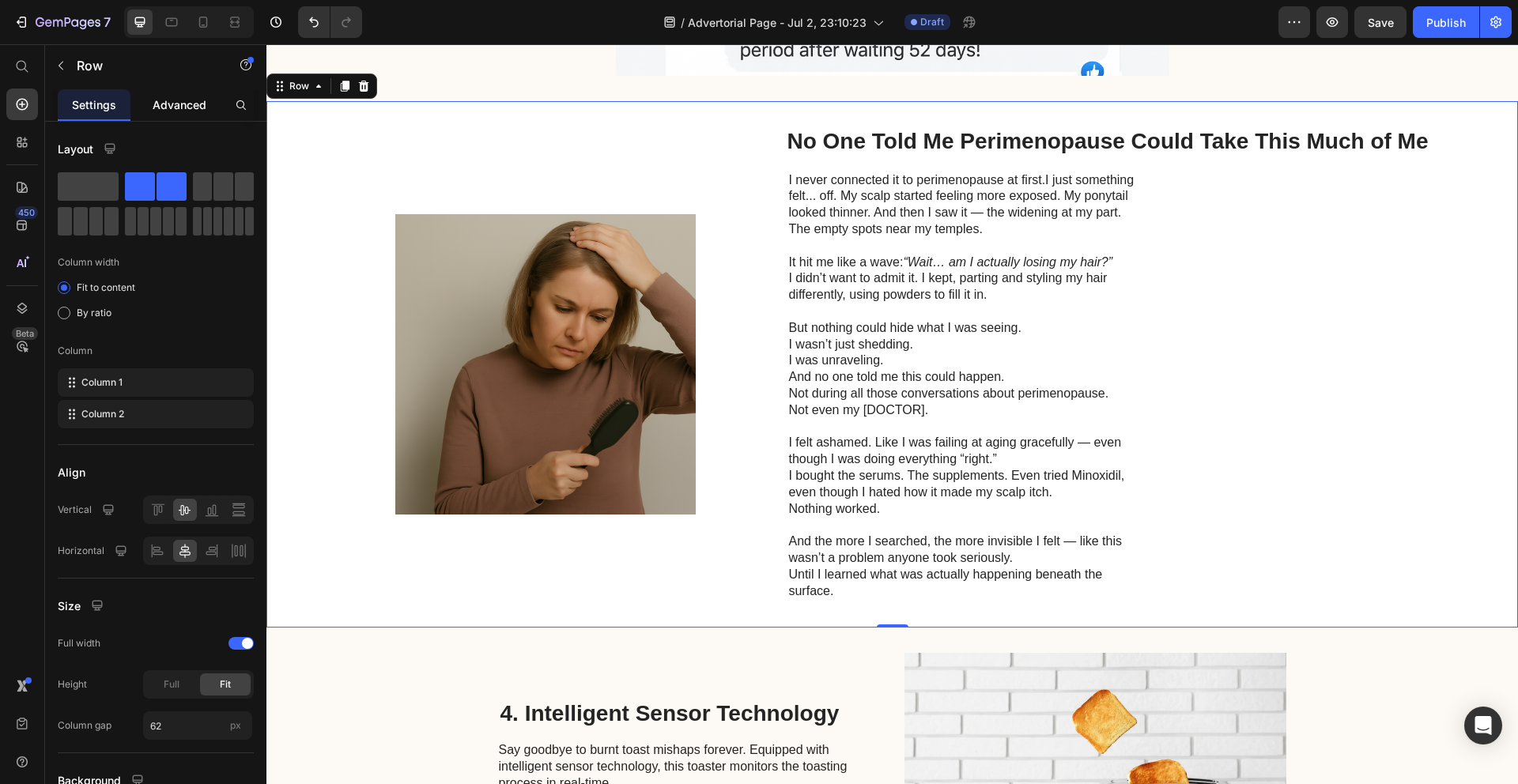 click on "Advanced" at bounding box center (179, 104) 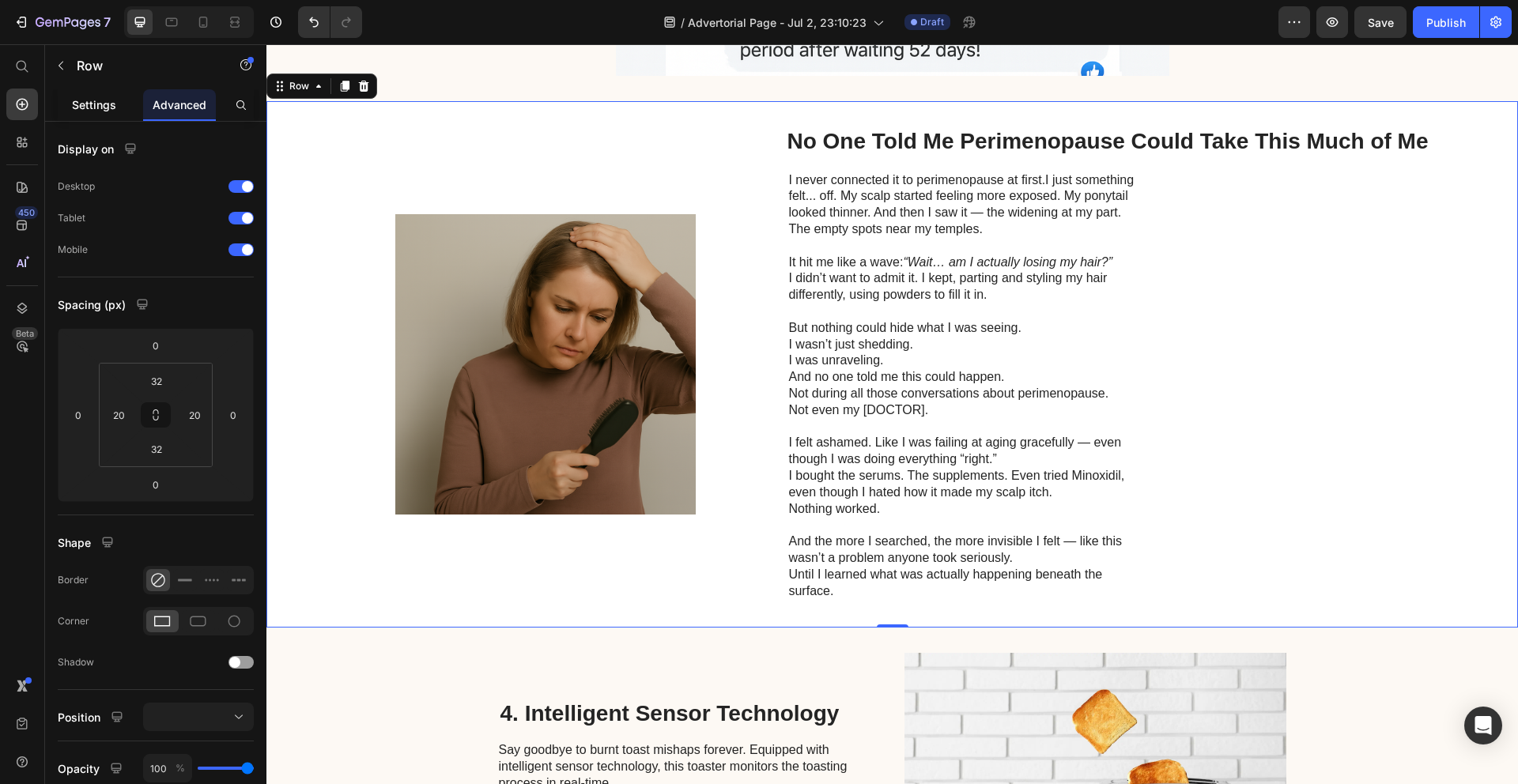 click on "Settings" at bounding box center (94, 104) 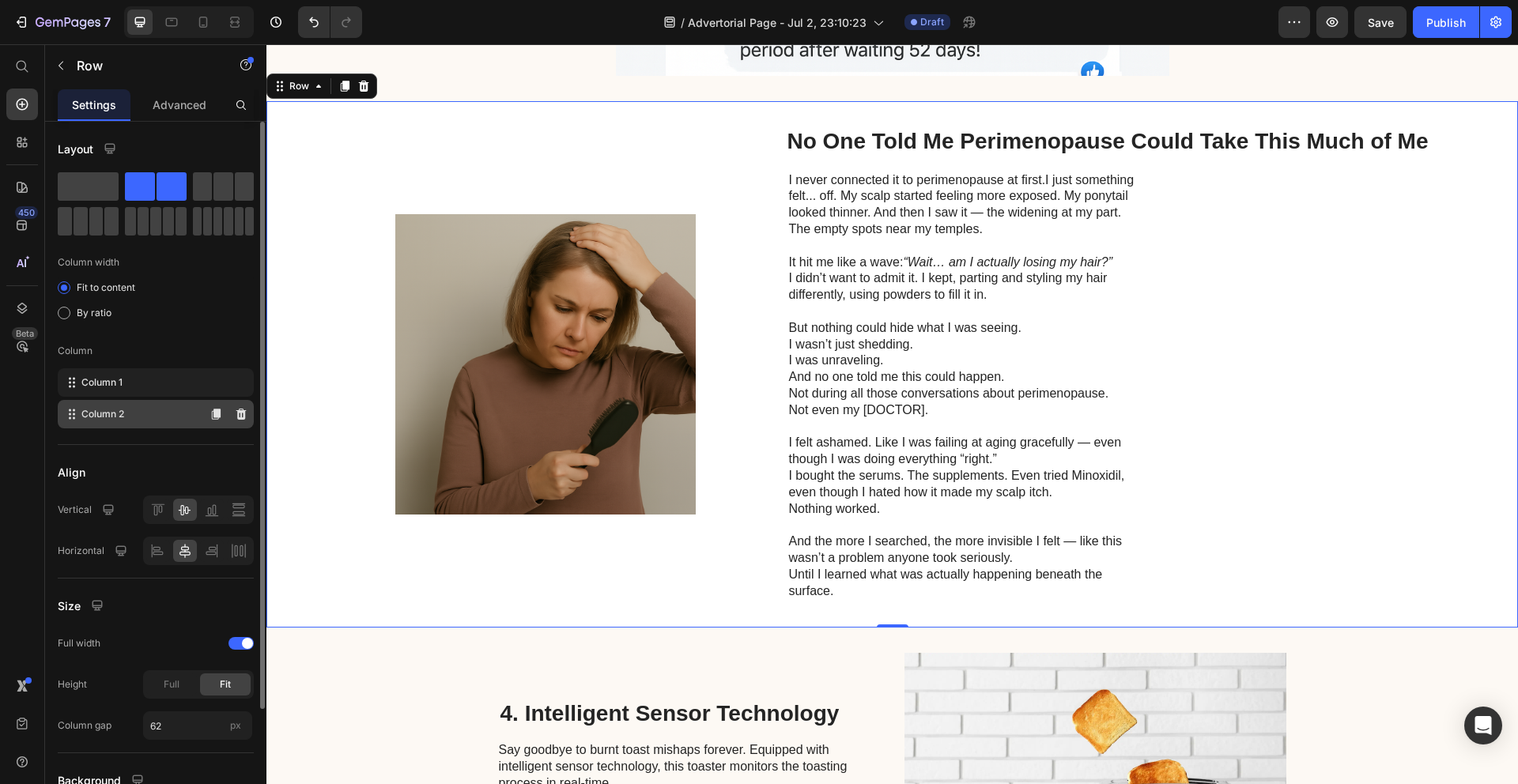 click on "Column 2" 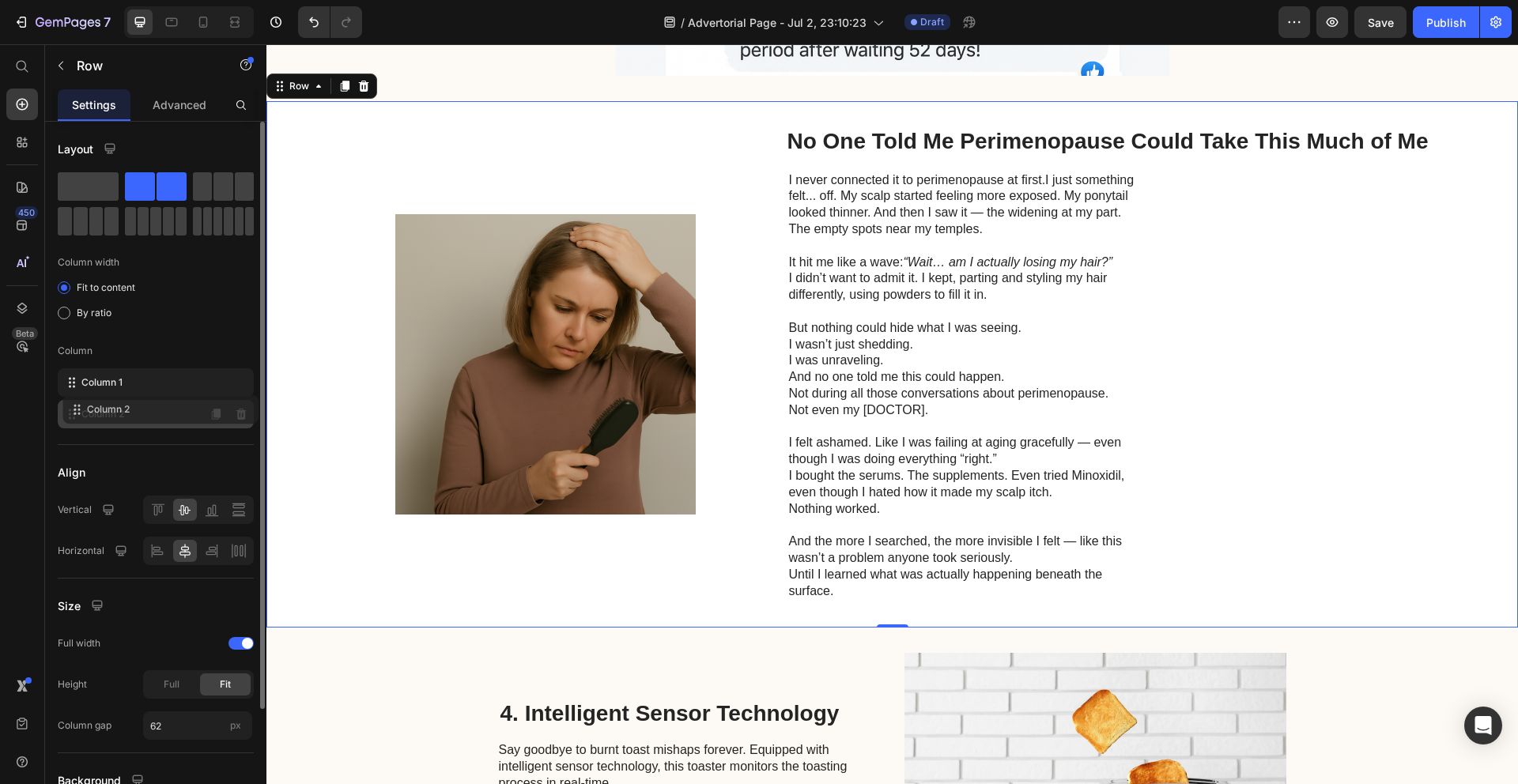 drag, startPoint x: 114, startPoint y: 415, endPoint x: 118, endPoint y: 408, distance: 8.06226 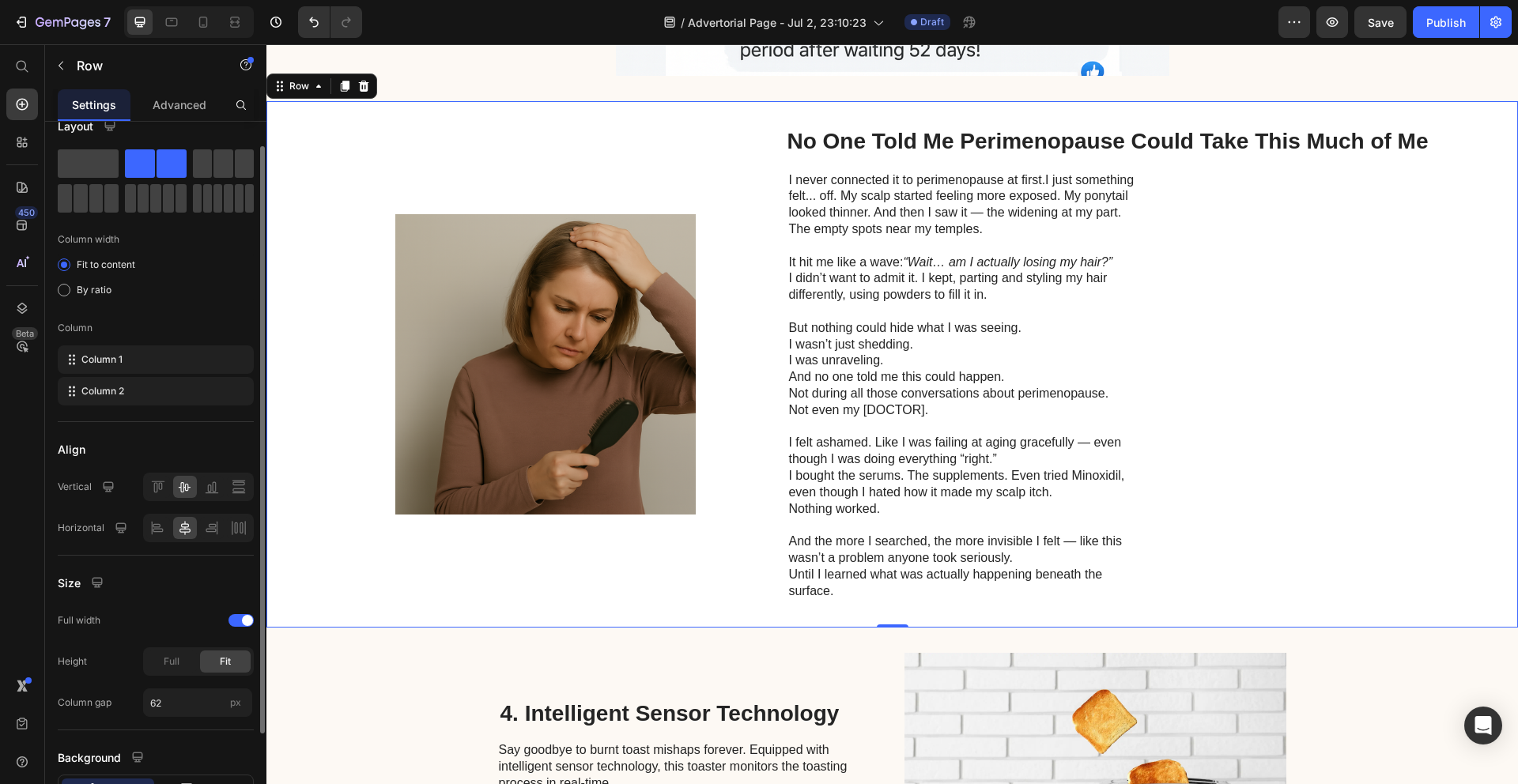 scroll, scrollTop: 144, scrollLeft: 0, axis: vertical 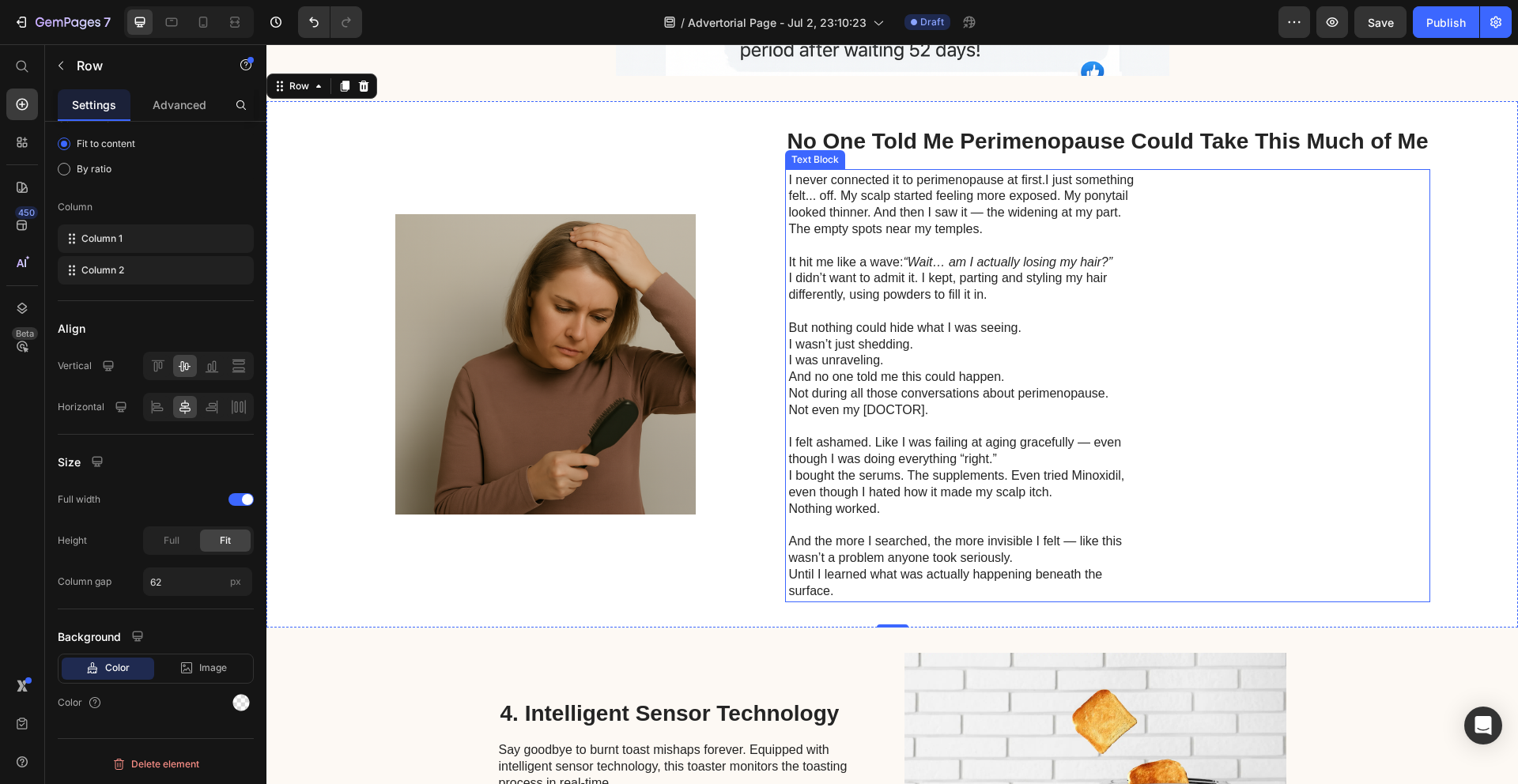 click on "But nothing could hide what I was seeing." at bounding box center (963, 328) 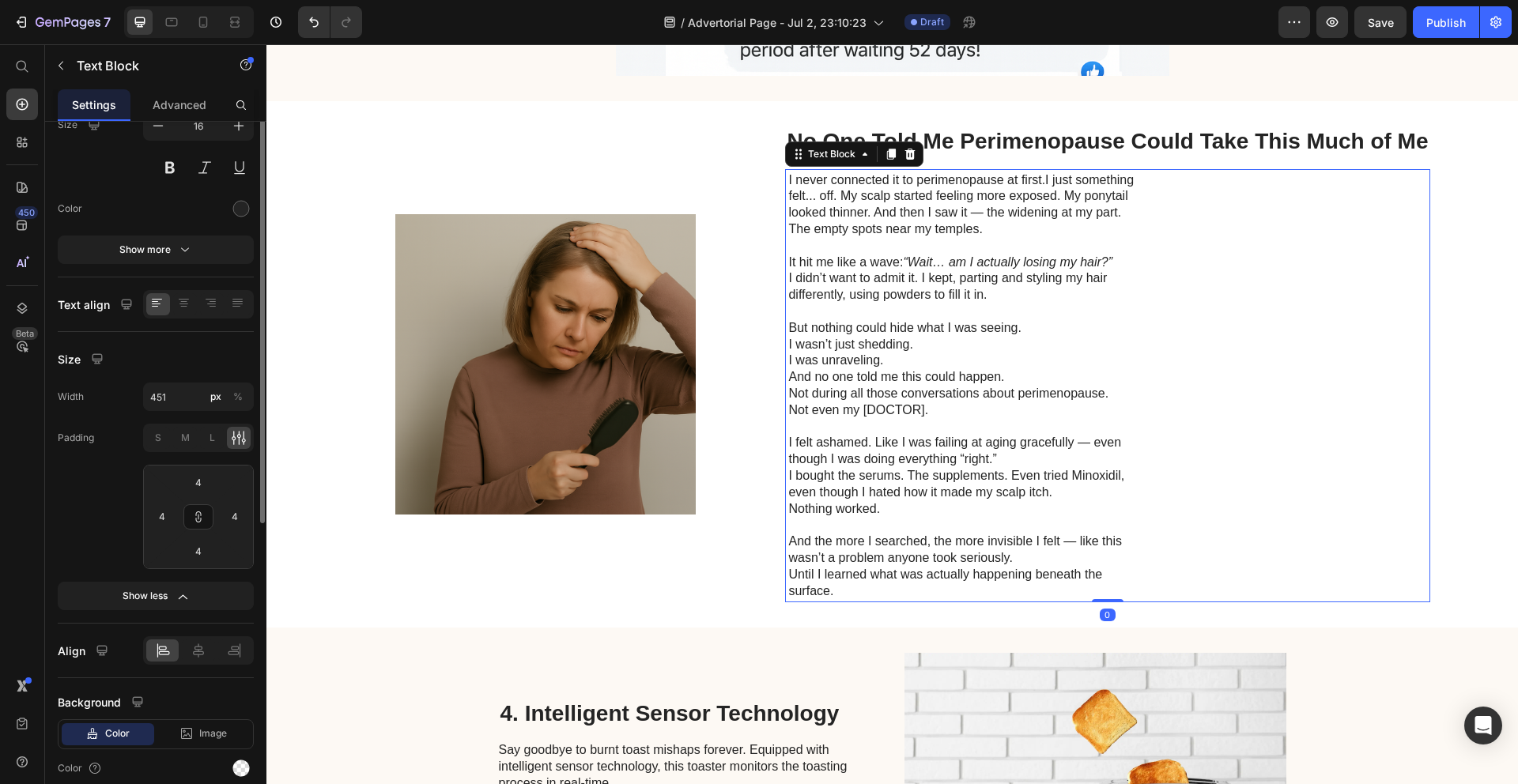 scroll, scrollTop: 0, scrollLeft: 0, axis: both 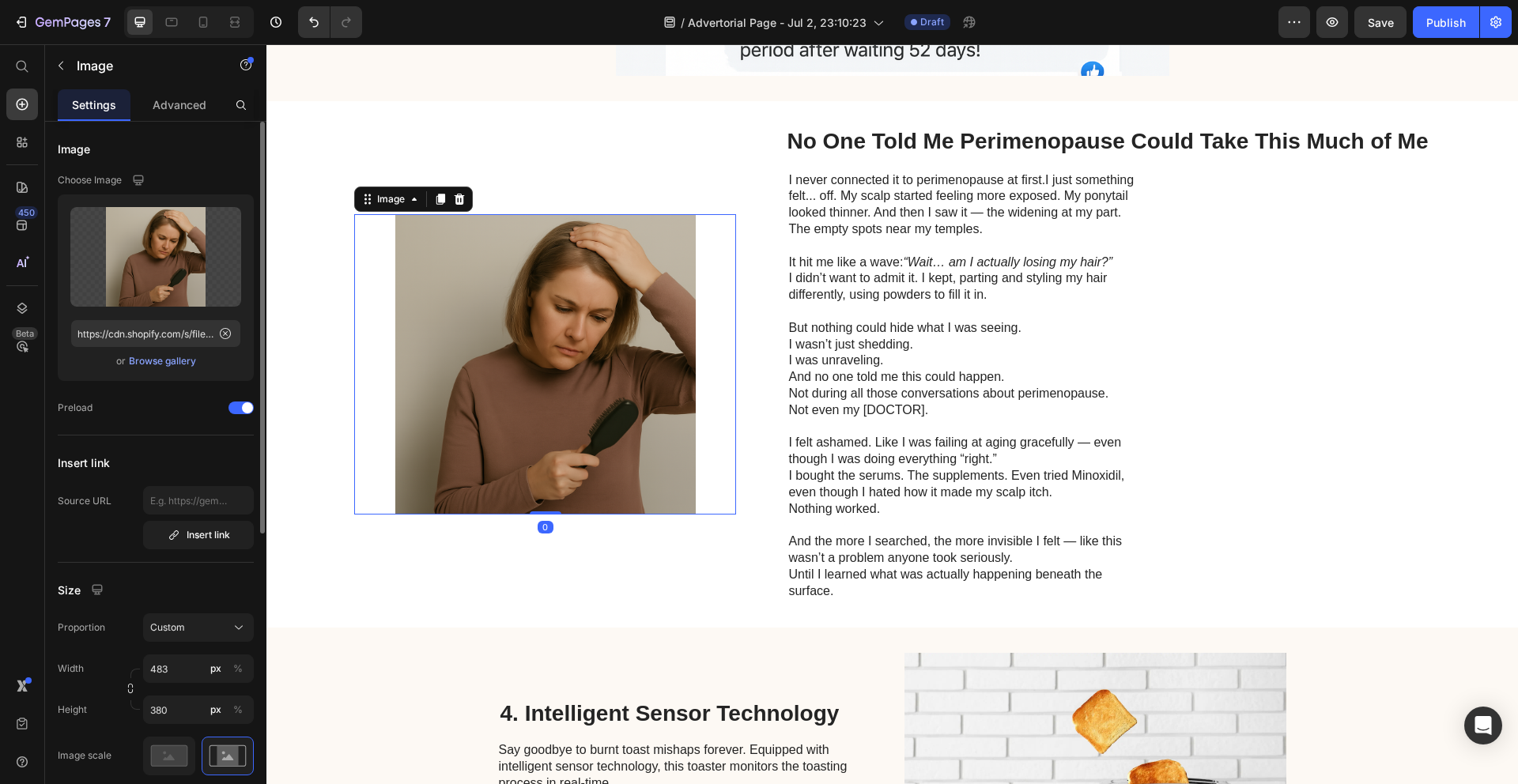 click at bounding box center (545, 364) 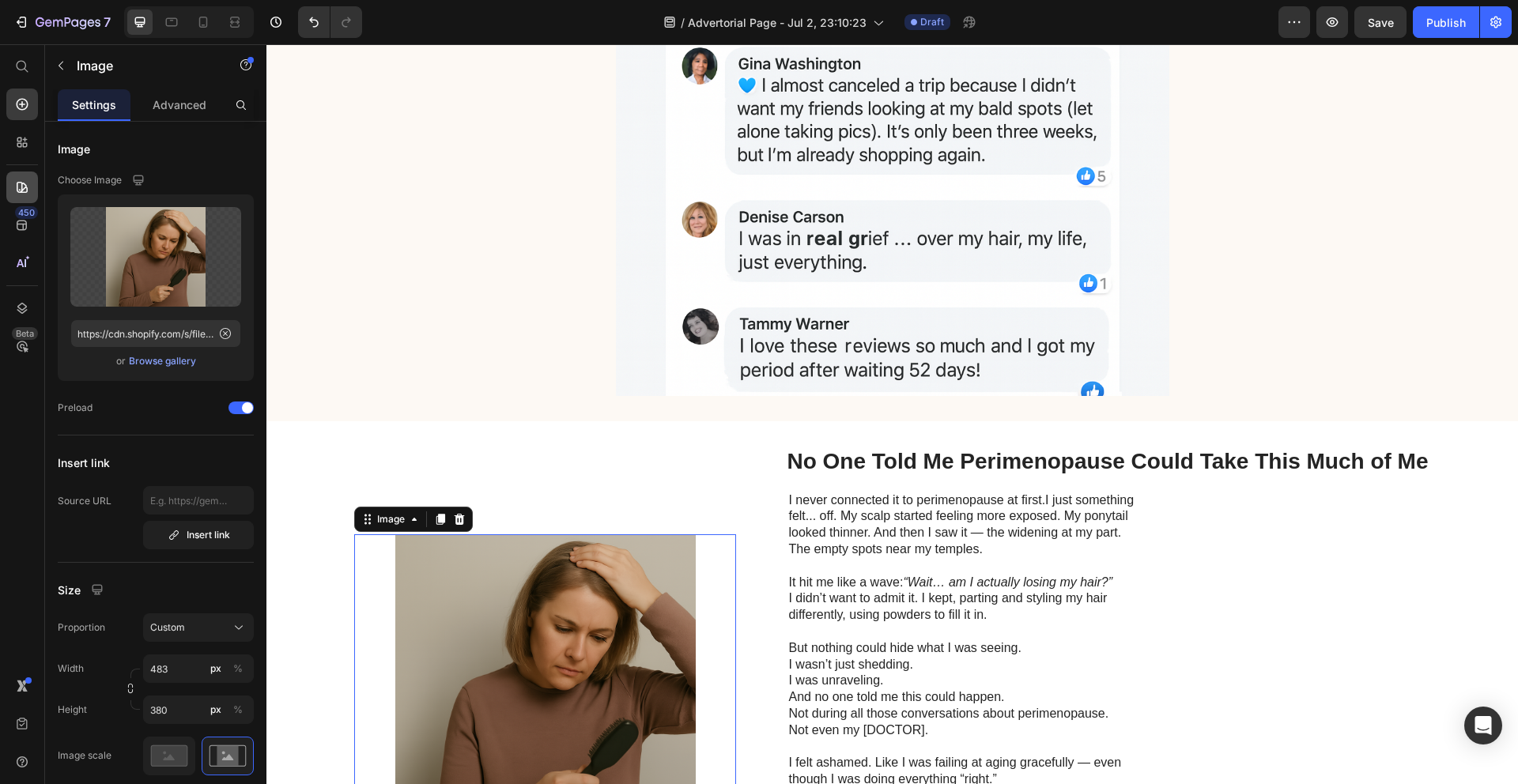 scroll, scrollTop: 1584, scrollLeft: 0, axis: vertical 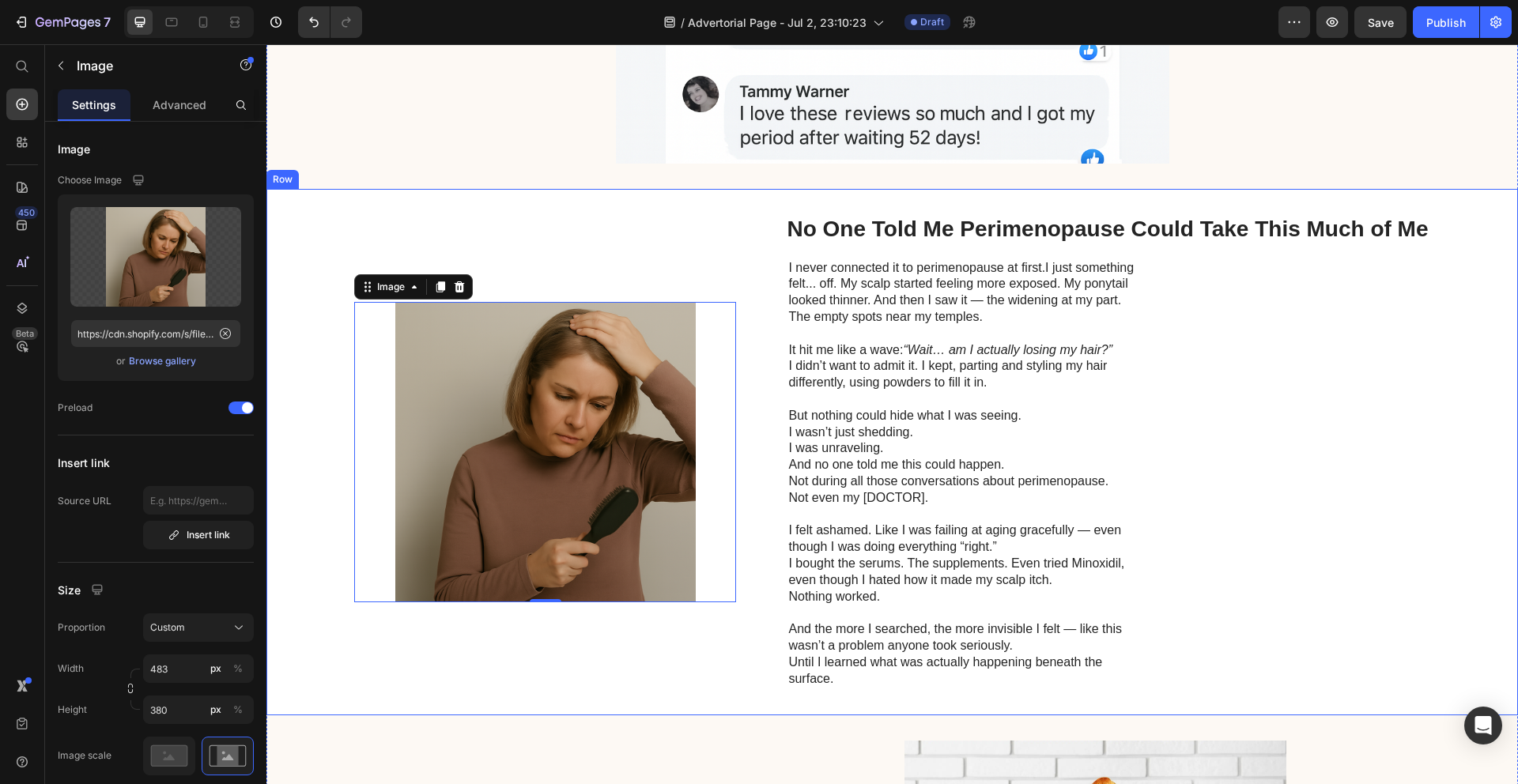 click on "Image   0" at bounding box center [545, 452] 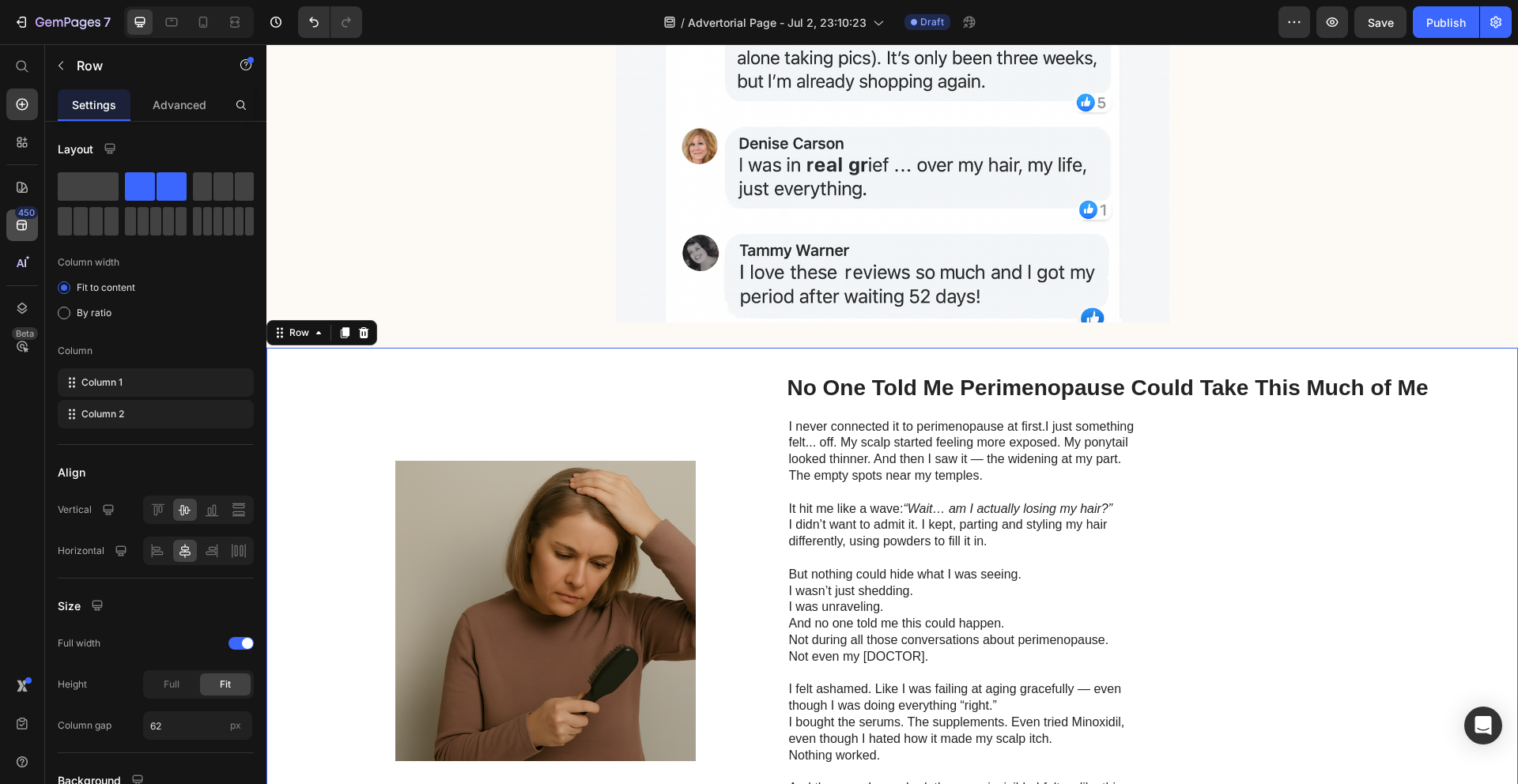 scroll, scrollTop: 1527, scrollLeft: 0, axis: vertical 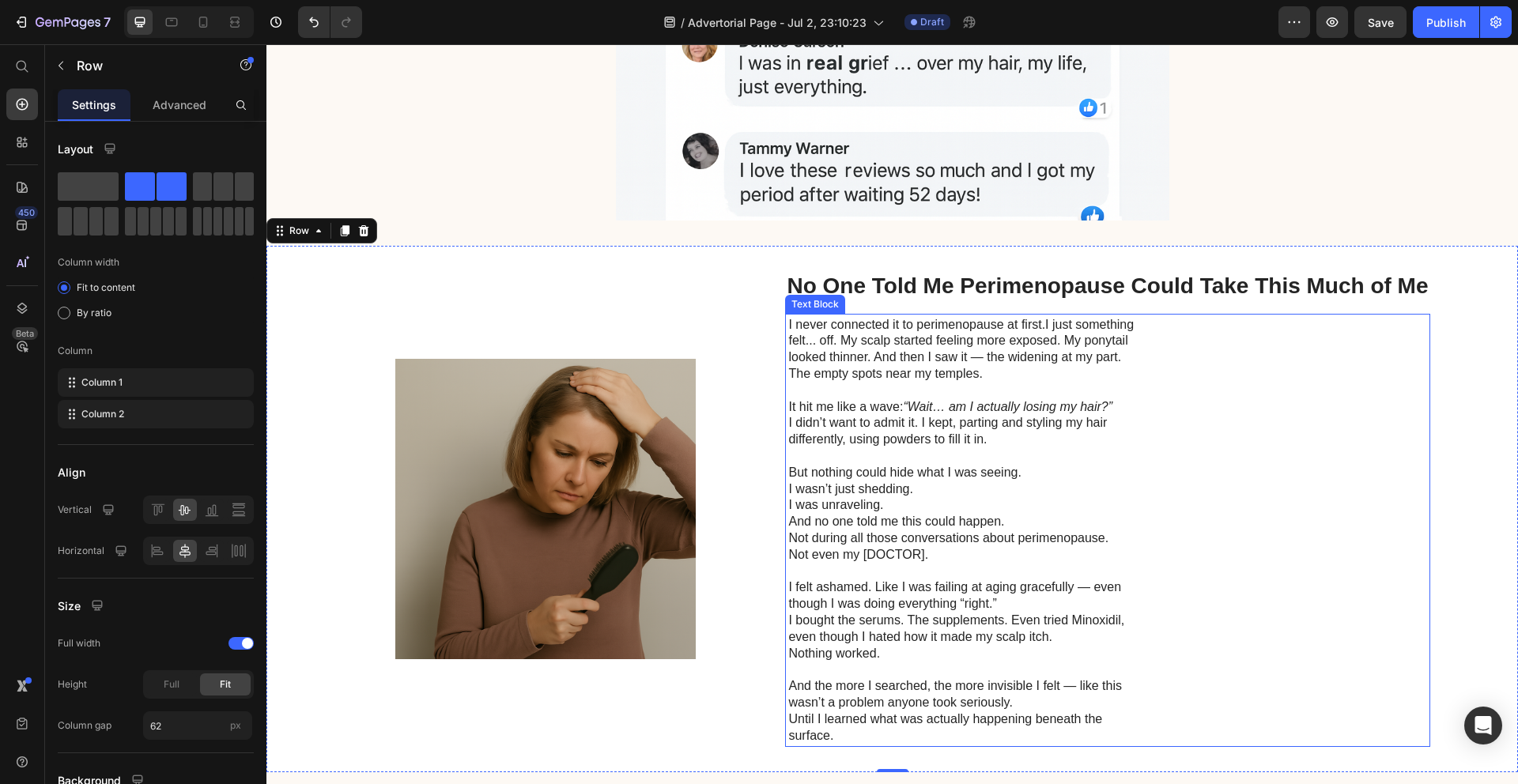 click on "I didn’t want to admit it. I kept, parting and styling my hair differently, using powders to fill it in." at bounding box center [963, 432] 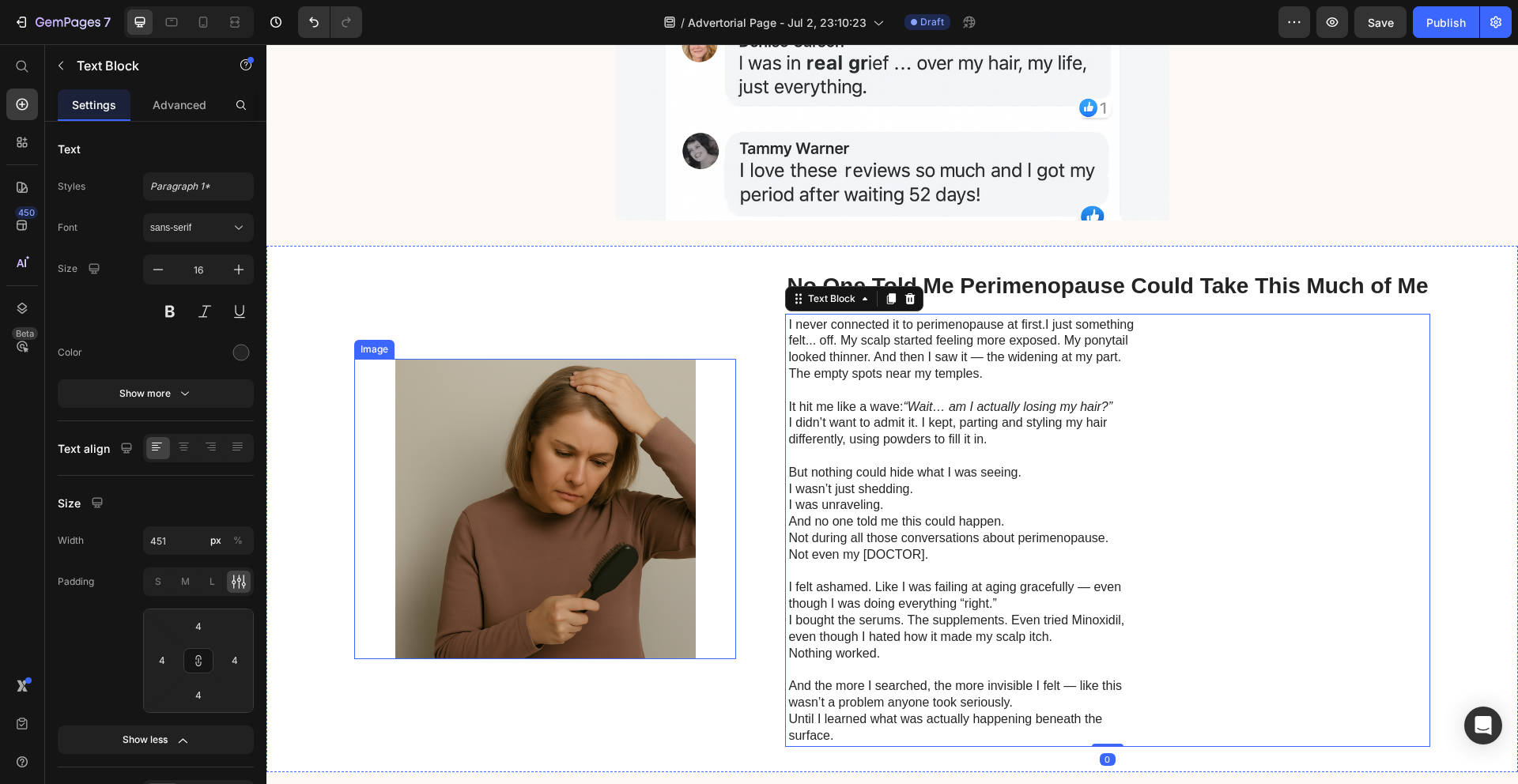click at bounding box center (545, 509) 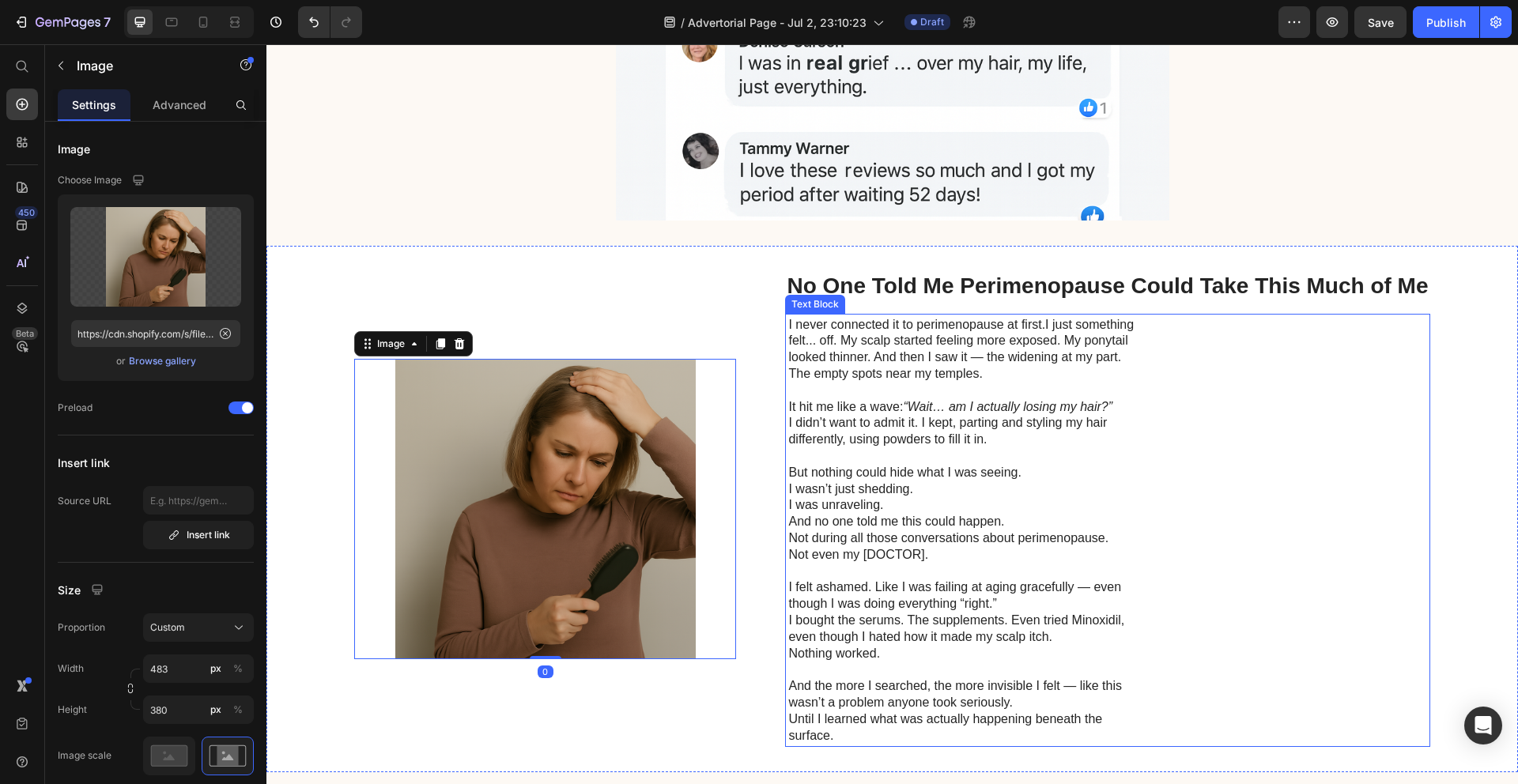 click on "It hit me like a wave:  “Wait… am I actually losing my hair?”" at bounding box center (963, 407) 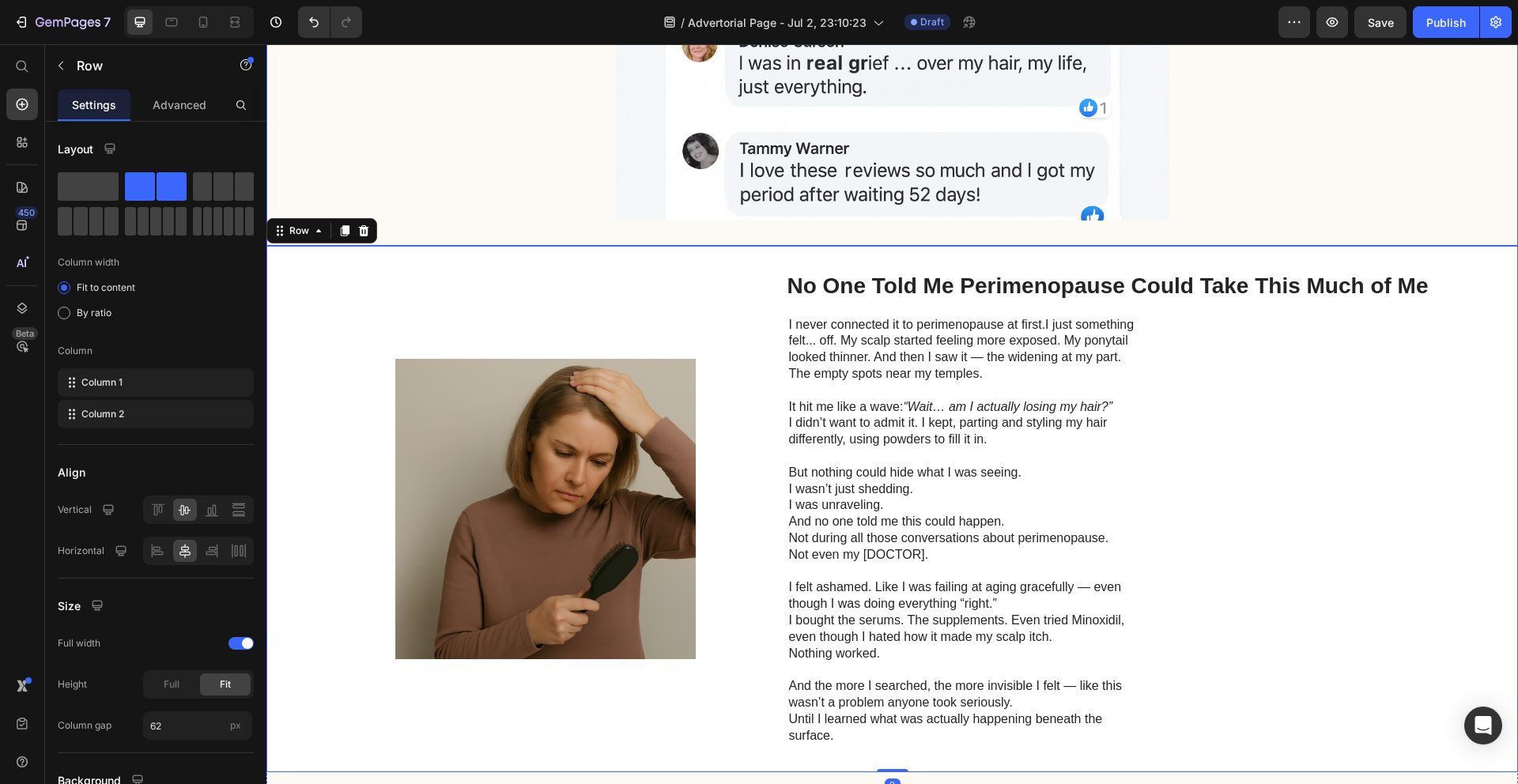 click on "Image Row" at bounding box center [892, -194] 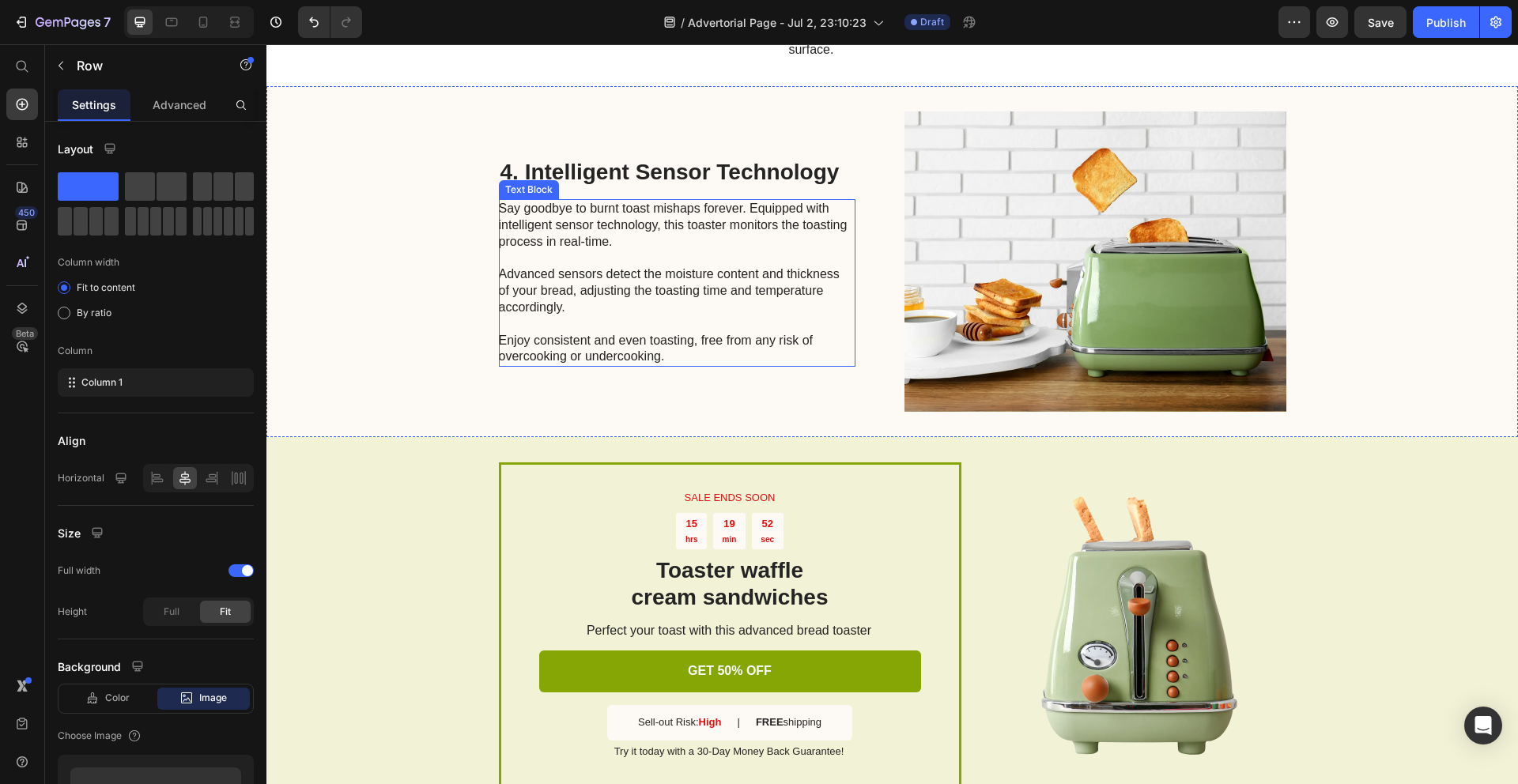 scroll, scrollTop: 2212, scrollLeft: 0, axis: vertical 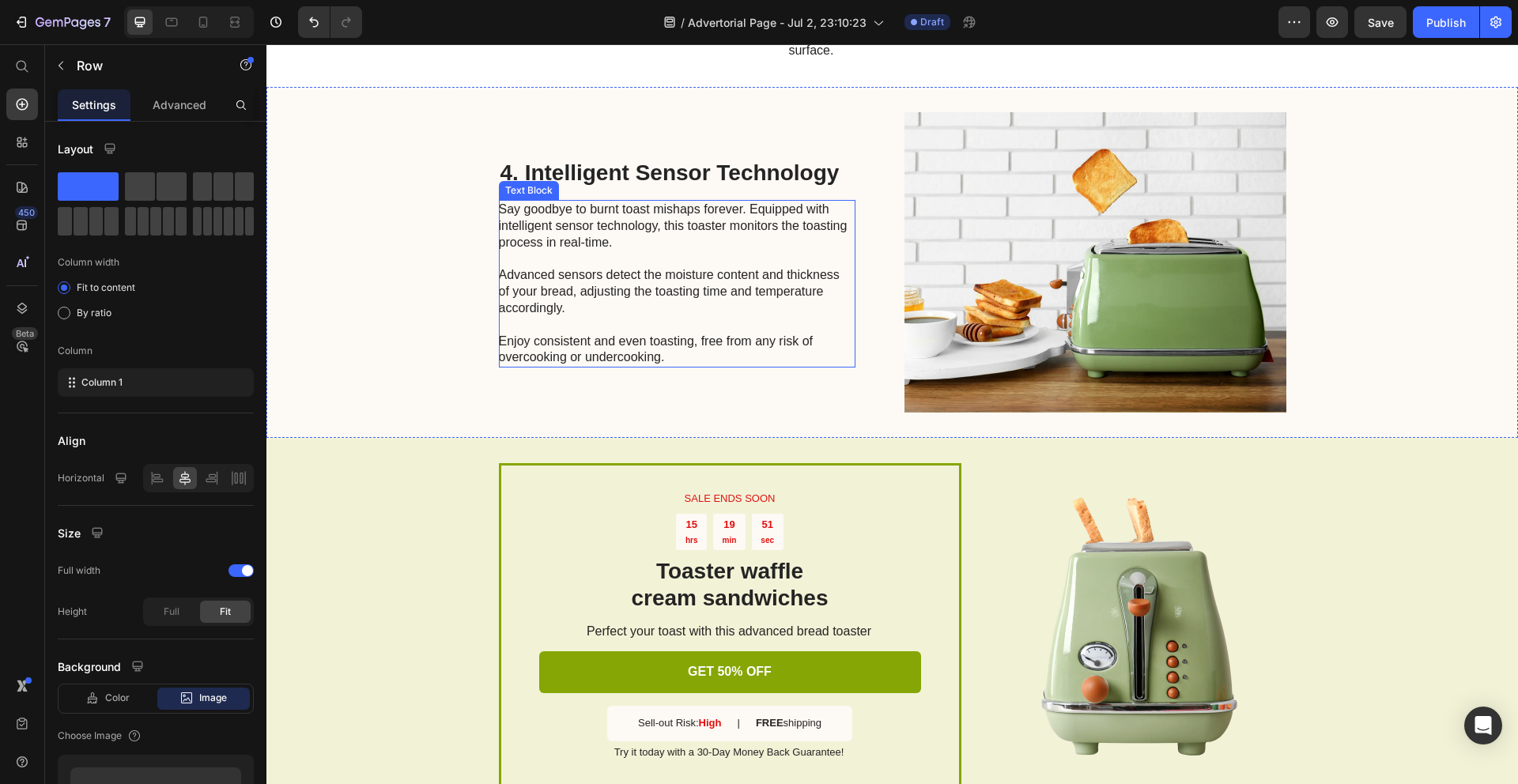 click on "Say goodbye to burnt toast mishaps forever. Equipped with intelligent sensor technology, this toaster monitors the toasting process in real-time. Advanced sensors detect the moisture content and thickness of your bread, adjusting the toasting time and temperature accordingly. Enjoy consistent and even toasting, free from any risk of overcooking or undercooking." at bounding box center (676, 284) 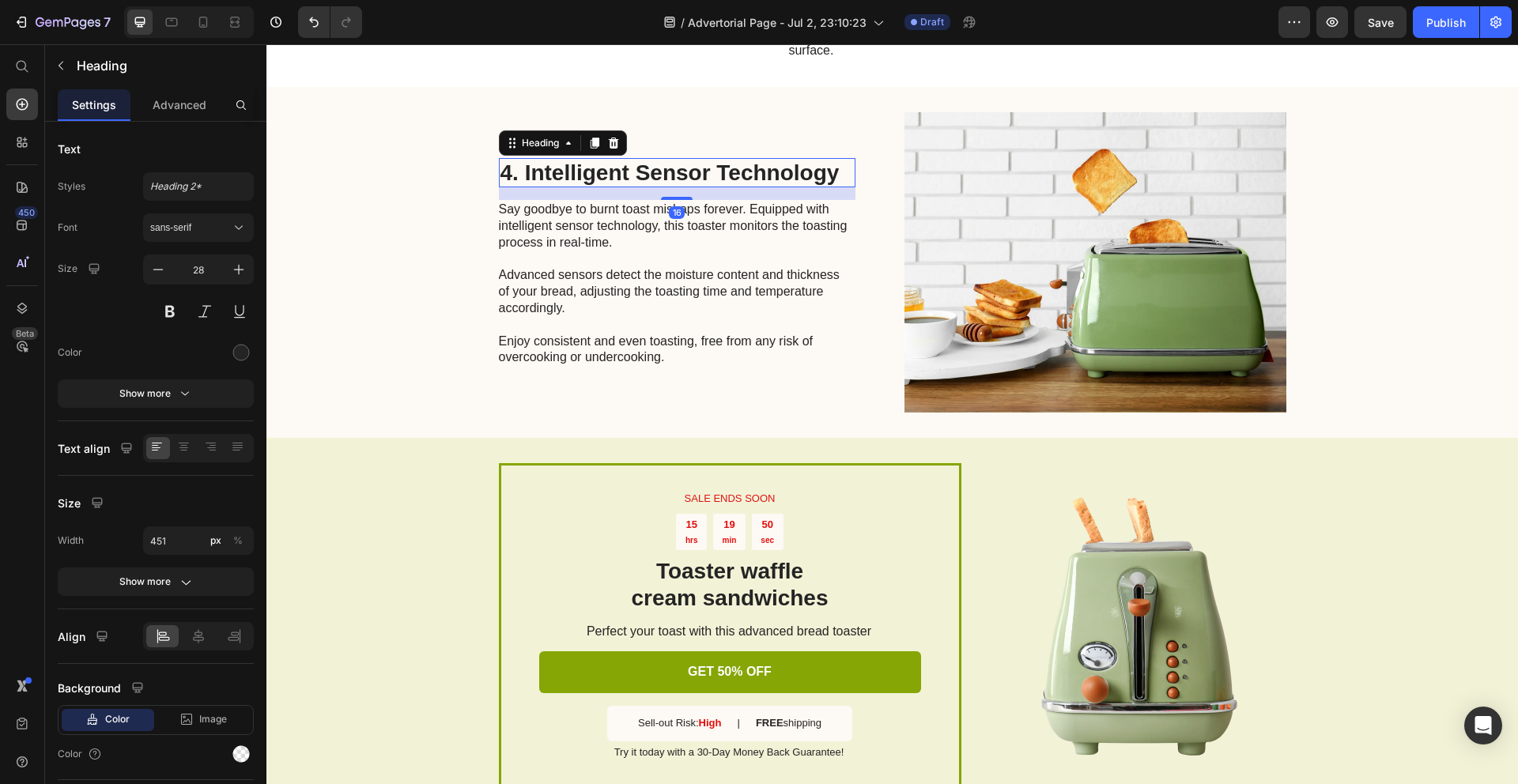 click on "4. Intelligent Sensor Technology" at bounding box center (677, 173) 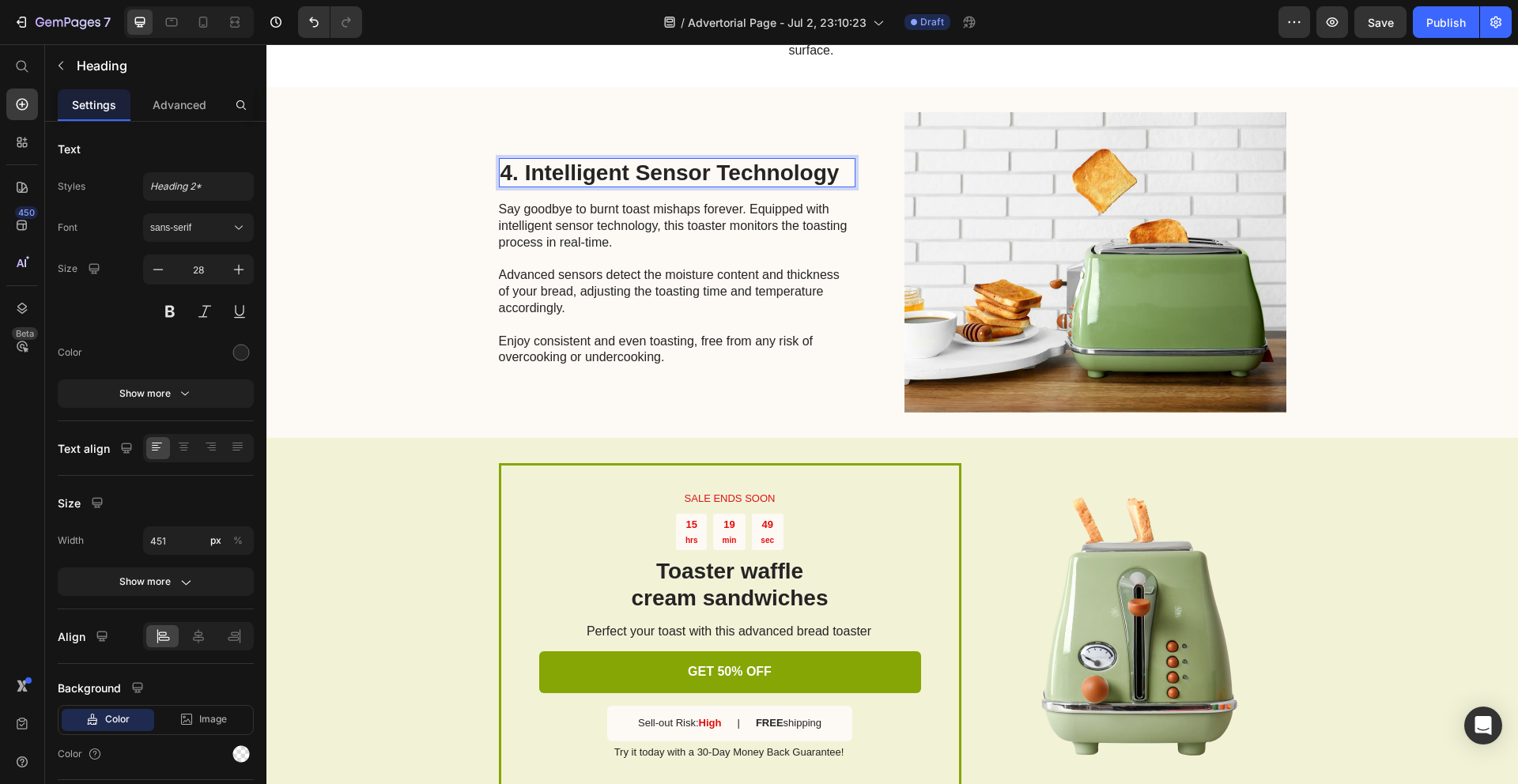 click on "4. Intelligent Sensor Technology" at bounding box center [677, 173] 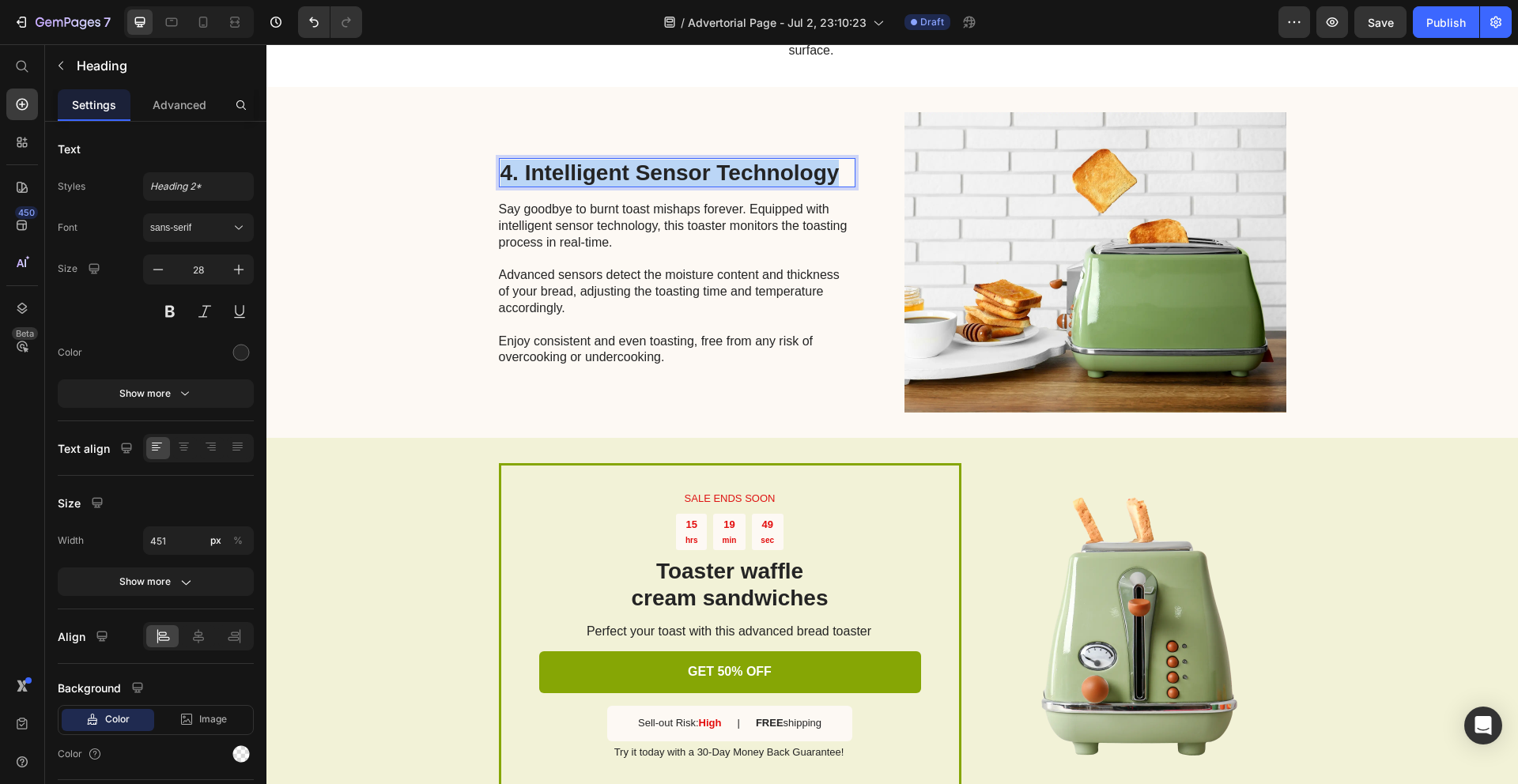 click on "4. Intelligent Sensor Technology" at bounding box center (677, 173) 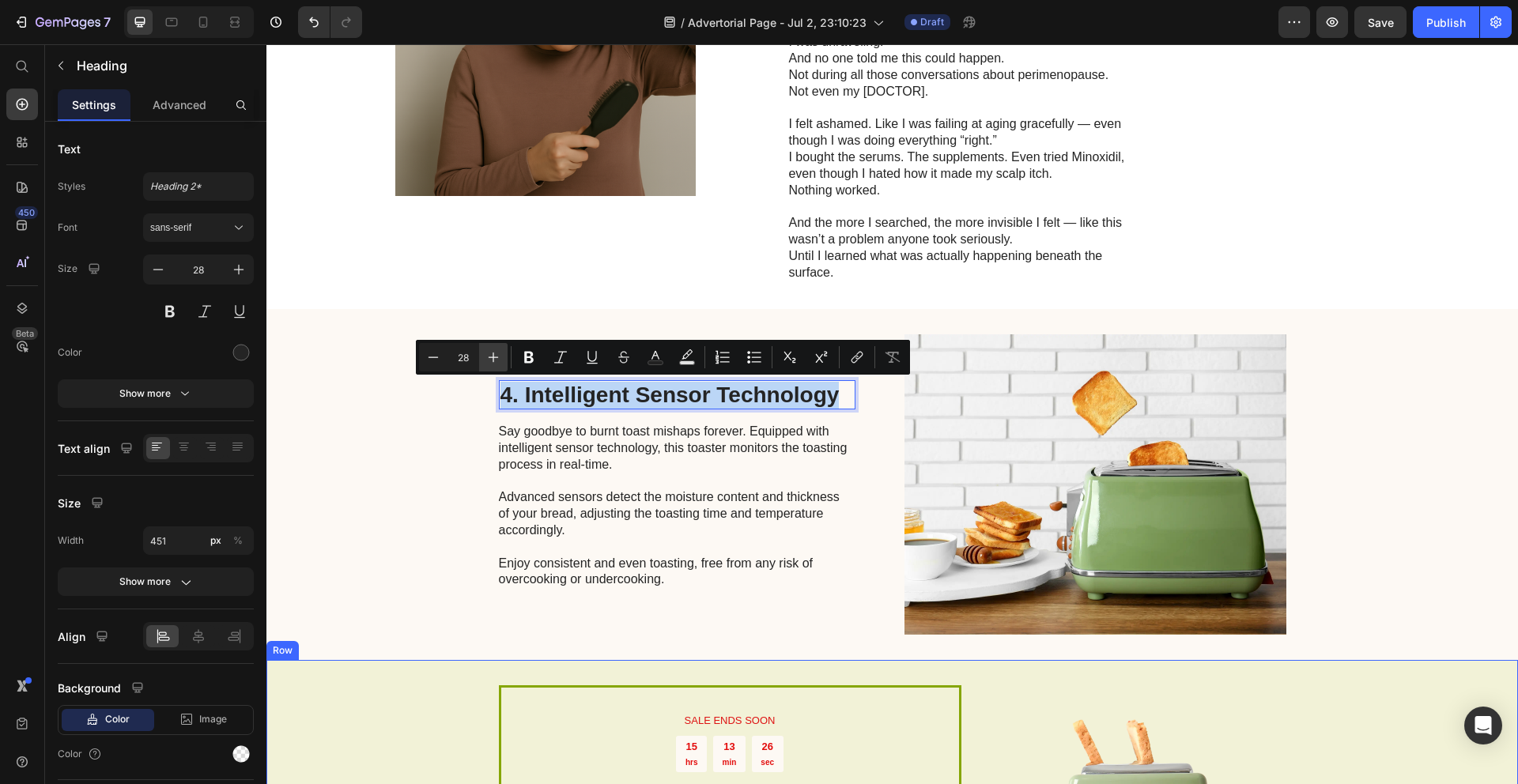 scroll, scrollTop: 1866, scrollLeft: 0, axis: vertical 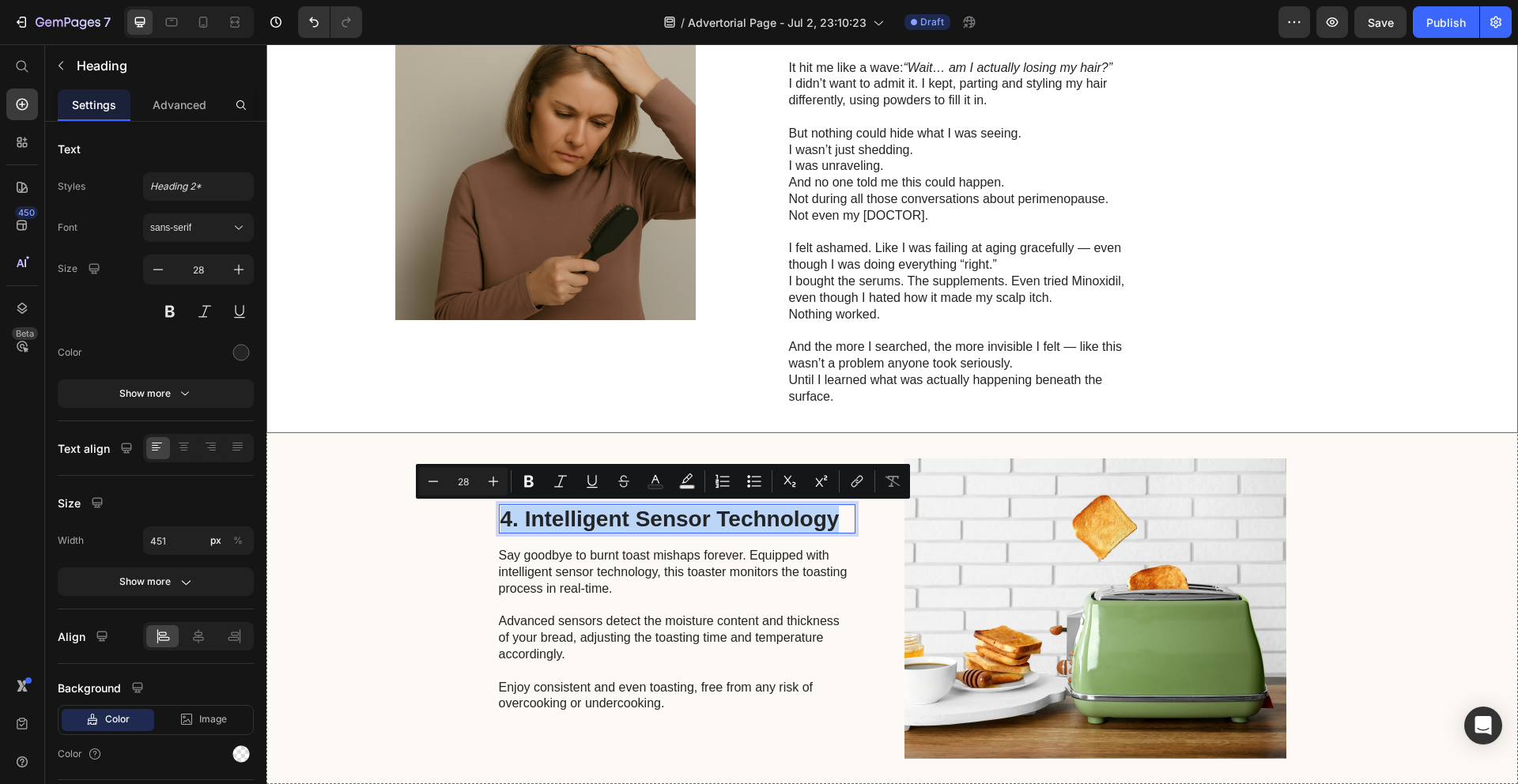 click on "Image No One Told Me Perimenopause Could Take This Much of Me Heading I never connected it to perimenopause at first.I just something felt... off. My scalp started feeling more exposed. My ponytail looked thinner. And then I saw it — the widening at my part. The empty spots near my temples.   It hit me like a wave:  “Wait… am I actually losing my hair?” I didn’t want to admit it. I kept, parting and styling my hair differently, using powders to fill it in.   But nothing could hide what I was seeing. I wasn’t just shedding. I was unraveling. And no one told me this could happen. Not during all those conversations about perimenopause. Not even my doctor.   I felt ashamed. Like I was failing at aging gracefully — even though I was doing everything “right.” I bought the serums. The supplements. Even tried Minoxidil, even though I hated how it made my scalp itch. Nothing worked.   And the more I searched, the more invisible I felt — like this wasn’t a problem anyone took seriously. Row" at bounding box center [892, 170] 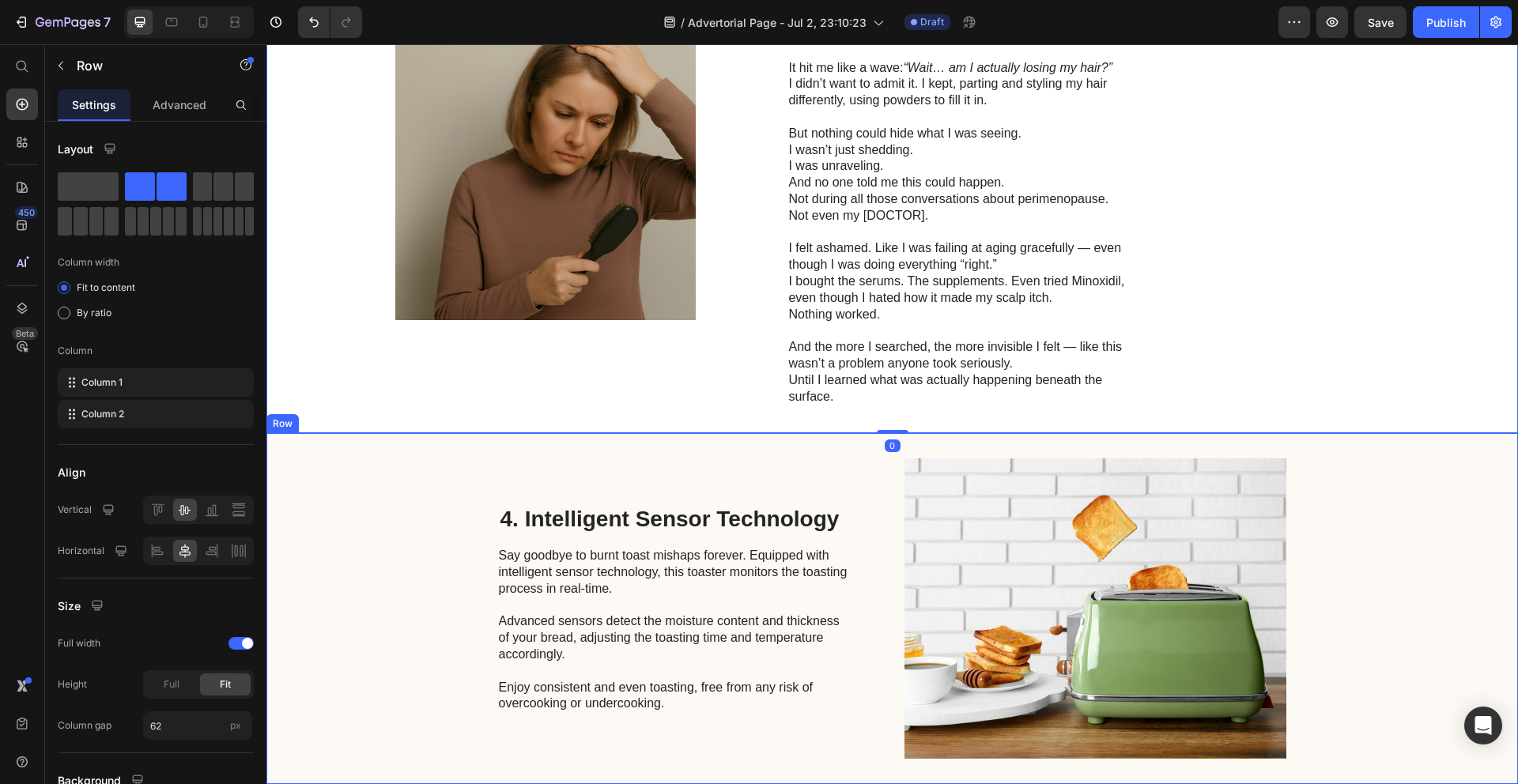 click on "4. Intelligent Sensor Technology Heading Say goodbye to burnt toast mishaps forever. Equipped with intelligent sensor technology, this toaster monitors the toasting process in real-time. Advanced sensors detect the moisture content and thickness of your bread, adjusting the toasting time and temperature accordingly. Enjoy consistent and even toasting, free from any risk of overcooking or undercooking. Text Block Image Row" at bounding box center [892, 609] 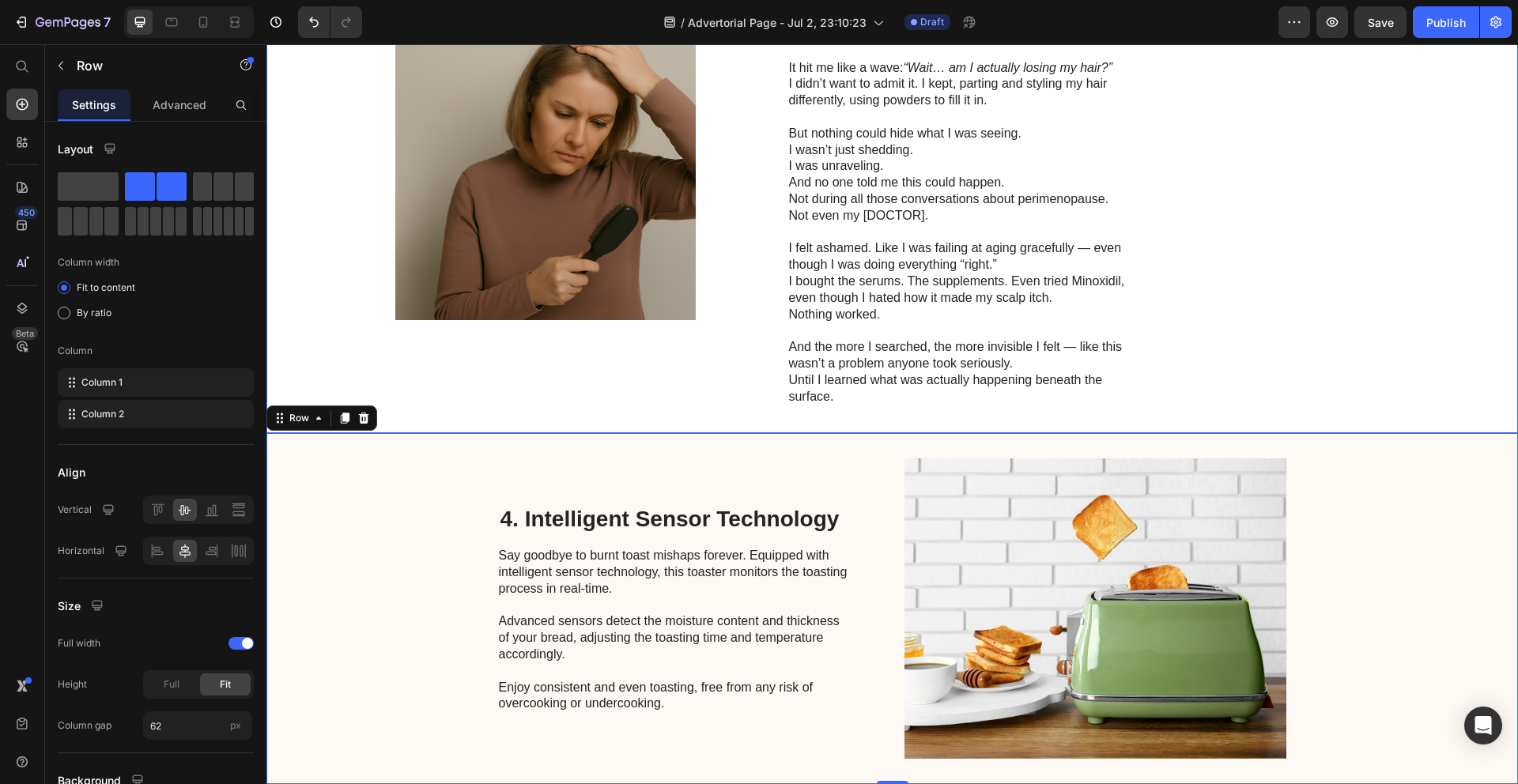 click on "Image No One Told Me Perimenopause Could Take This Much of Me Heading I never connected it to perimenopause at first.I just something felt... off. My scalp started feeling more exposed. My ponytail looked thinner. And then I saw it — the widening at my part. The empty spots near my temples.   It hit me like a wave:  “Wait… am I actually losing my hair?” I didn’t want to admit it. I kept, parting and styling my hair differently, using powders to fill it in.   But nothing could hide what I was seeing. I wasn’t just shedding. I was unraveling. And no one told me this could happen. Not during all those conversations about perimenopause. Not even my doctor.   I felt ashamed. Like I was failing at aging gracefully — even though I was doing everything “right.” I bought the serums. The supplements. Even tried Minoxidil, even though I hated how it made my scalp itch. Nothing worked.   And the more I searched, the more invisible I felt — like this wasn’t a problem anyone took seriously. Row" at bounding box center [892, 170] 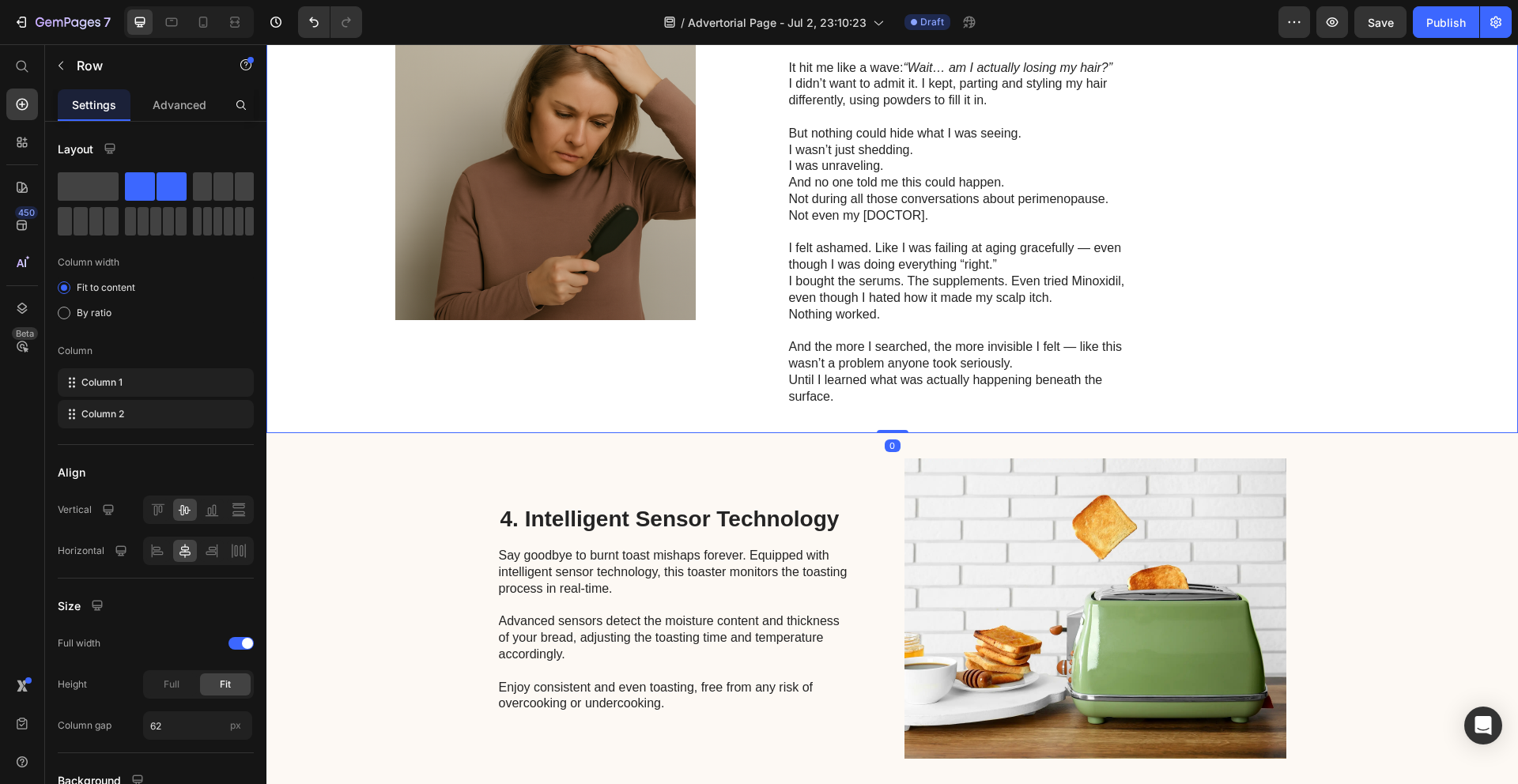 click on "Image" at bounding box center (545, 170) 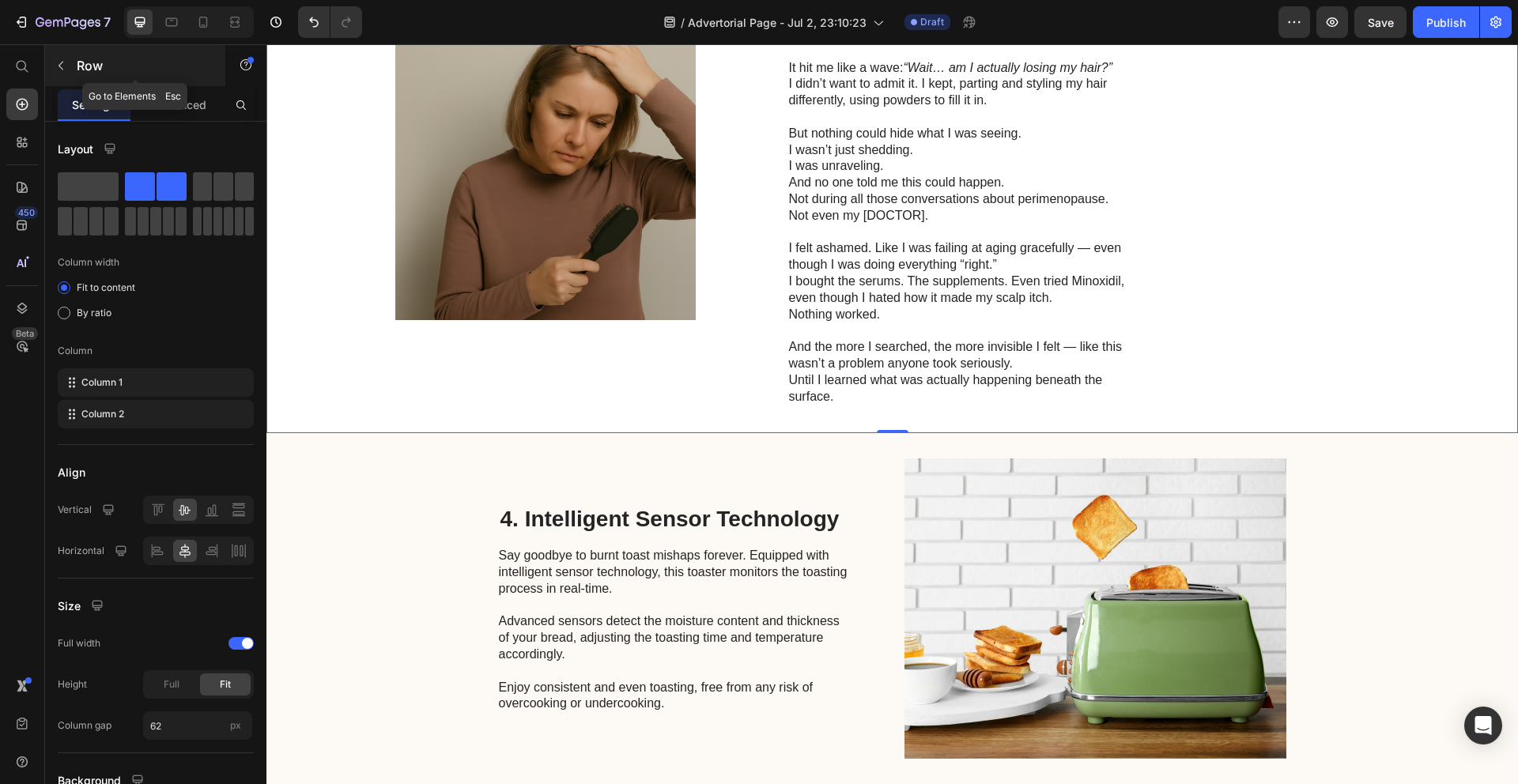 click 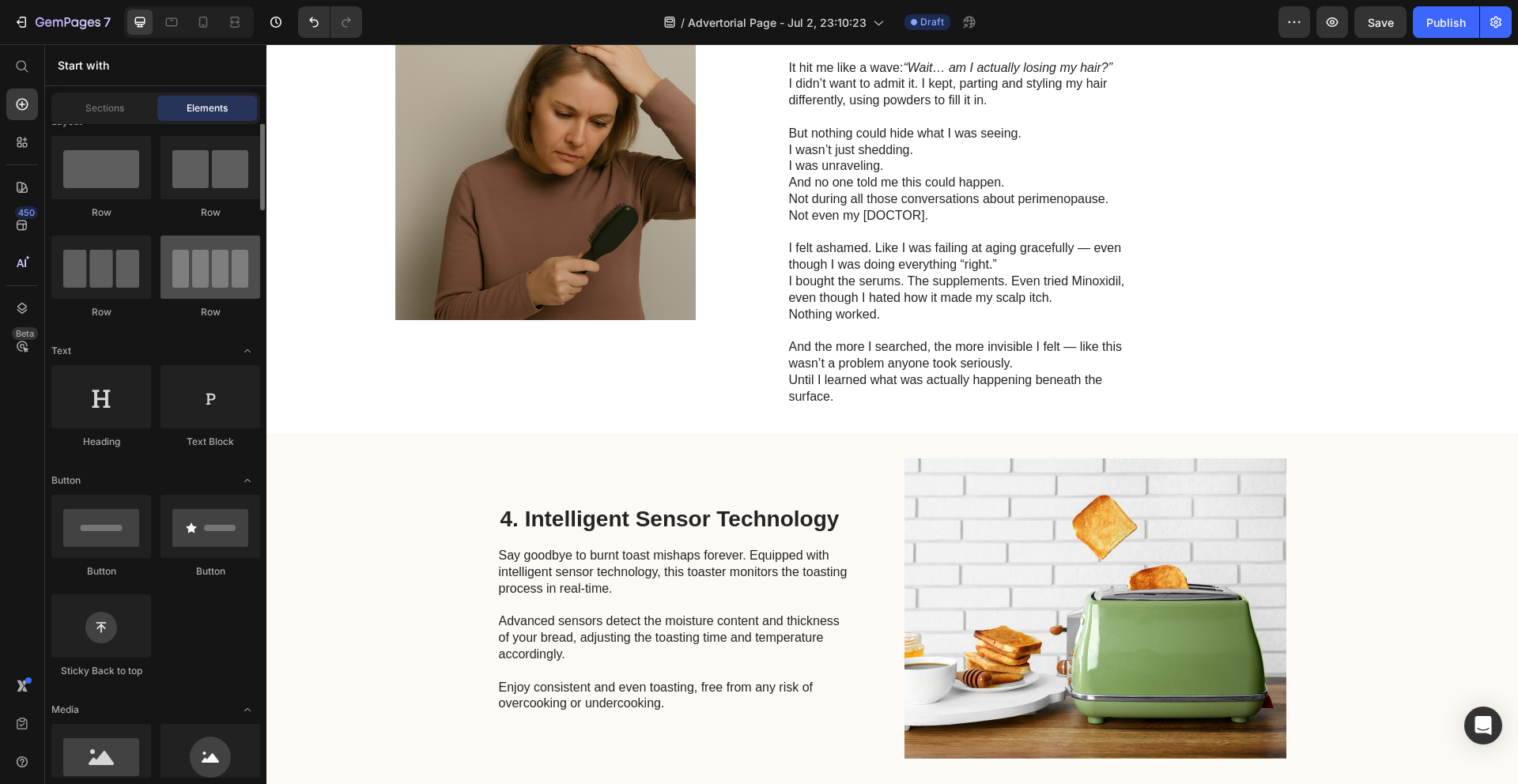 scroll, scrollTop: 20, scrollLeft: 0, axis: vertical 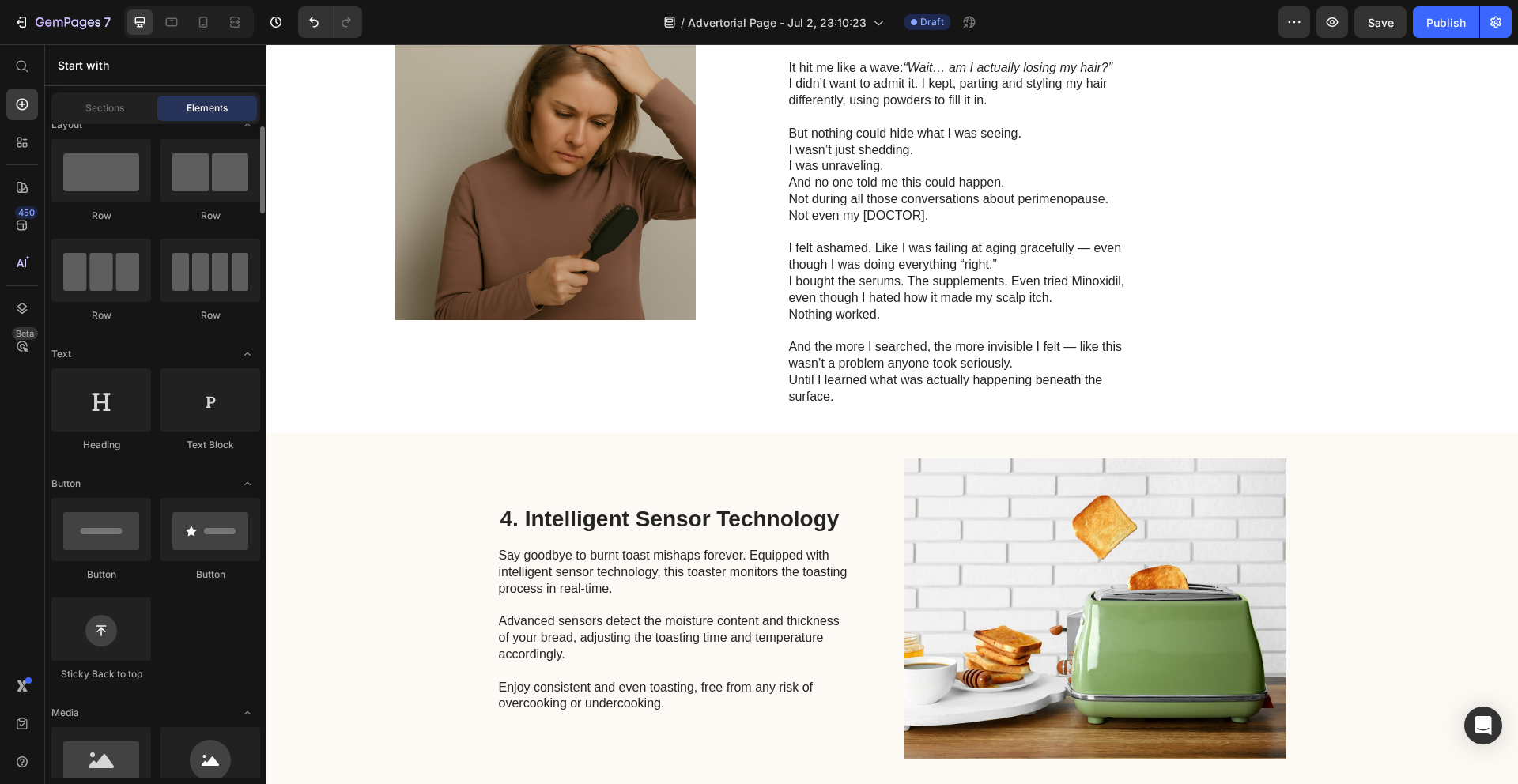 click on "Sections Elements" at bounding box center (156, 108) 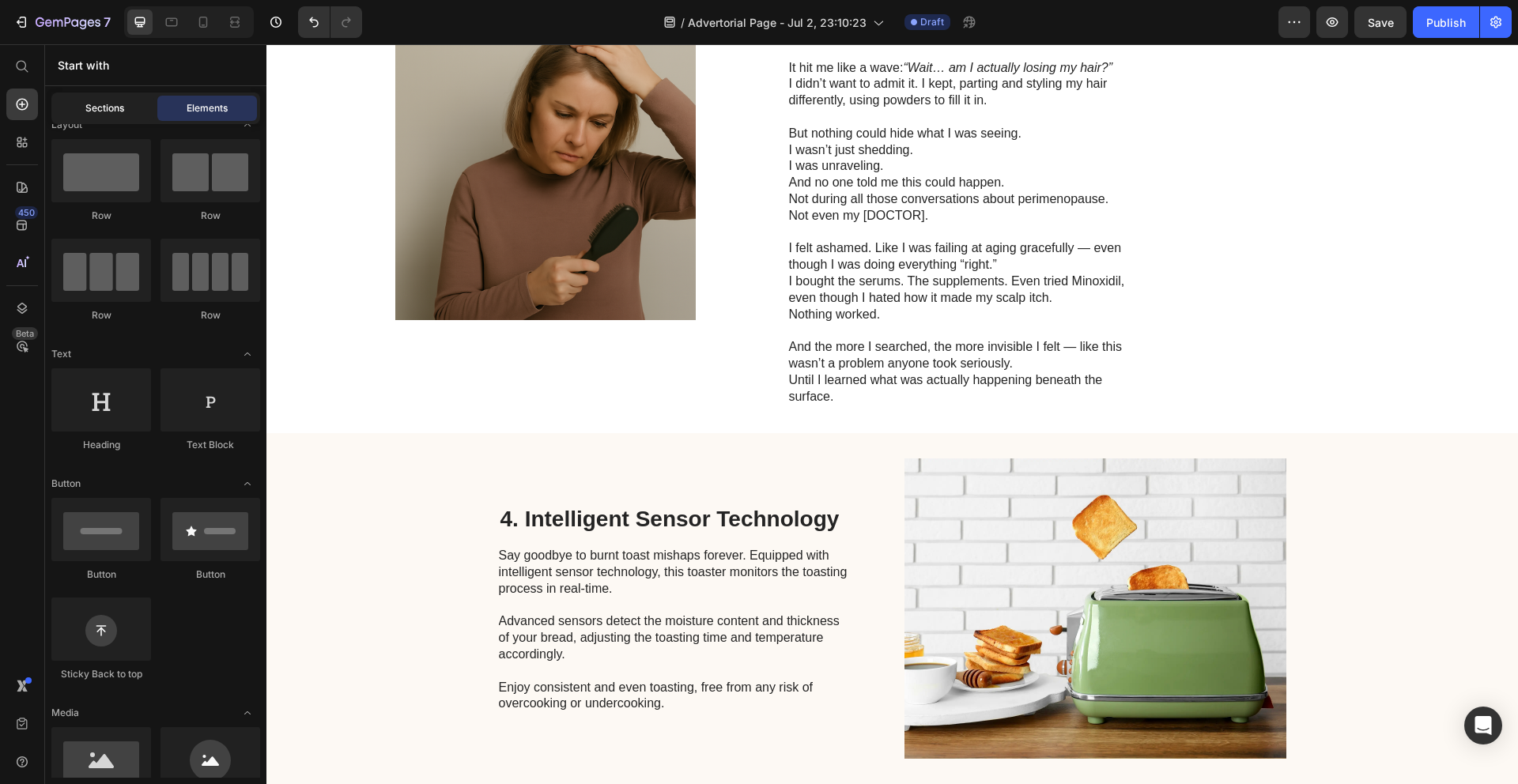 click on "Sections" at bounding box center (104, 108) 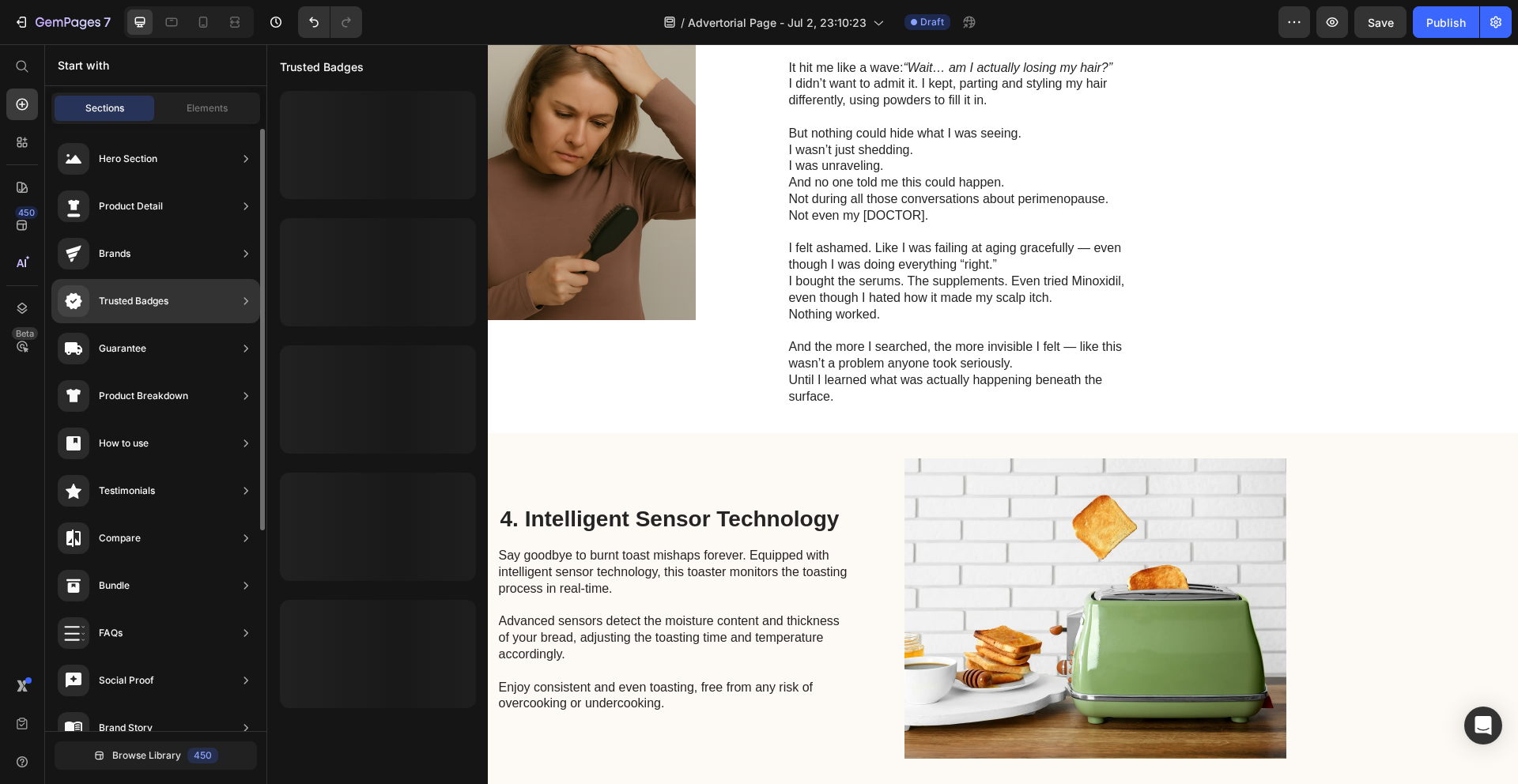 scroll, scrollTop: 3, scrollLeft: 0, axis: vertical 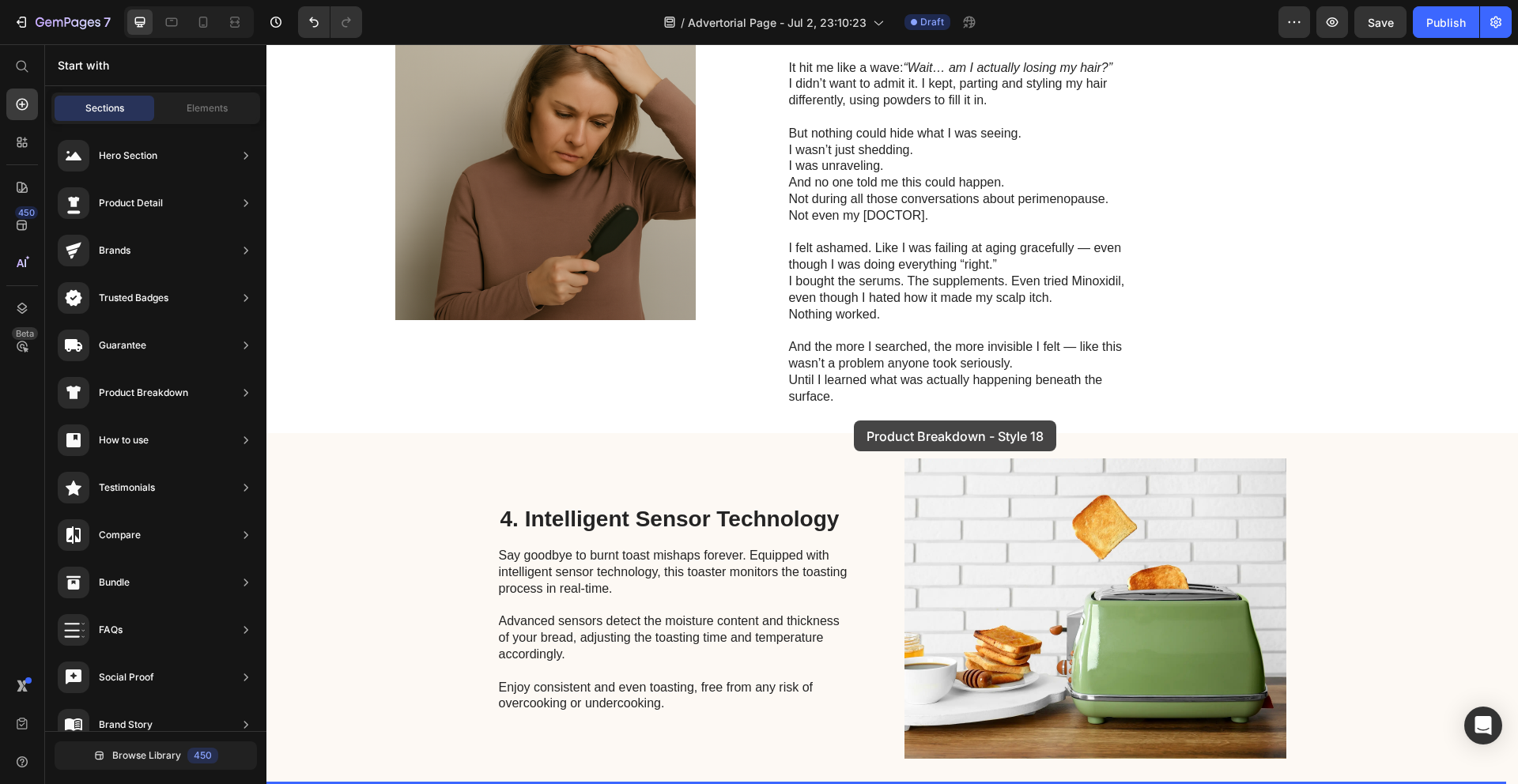 drag, startPoint x: 595, startPoint y: 716, endPoint x: 853, endPoint y: 428, distance: 386.66264 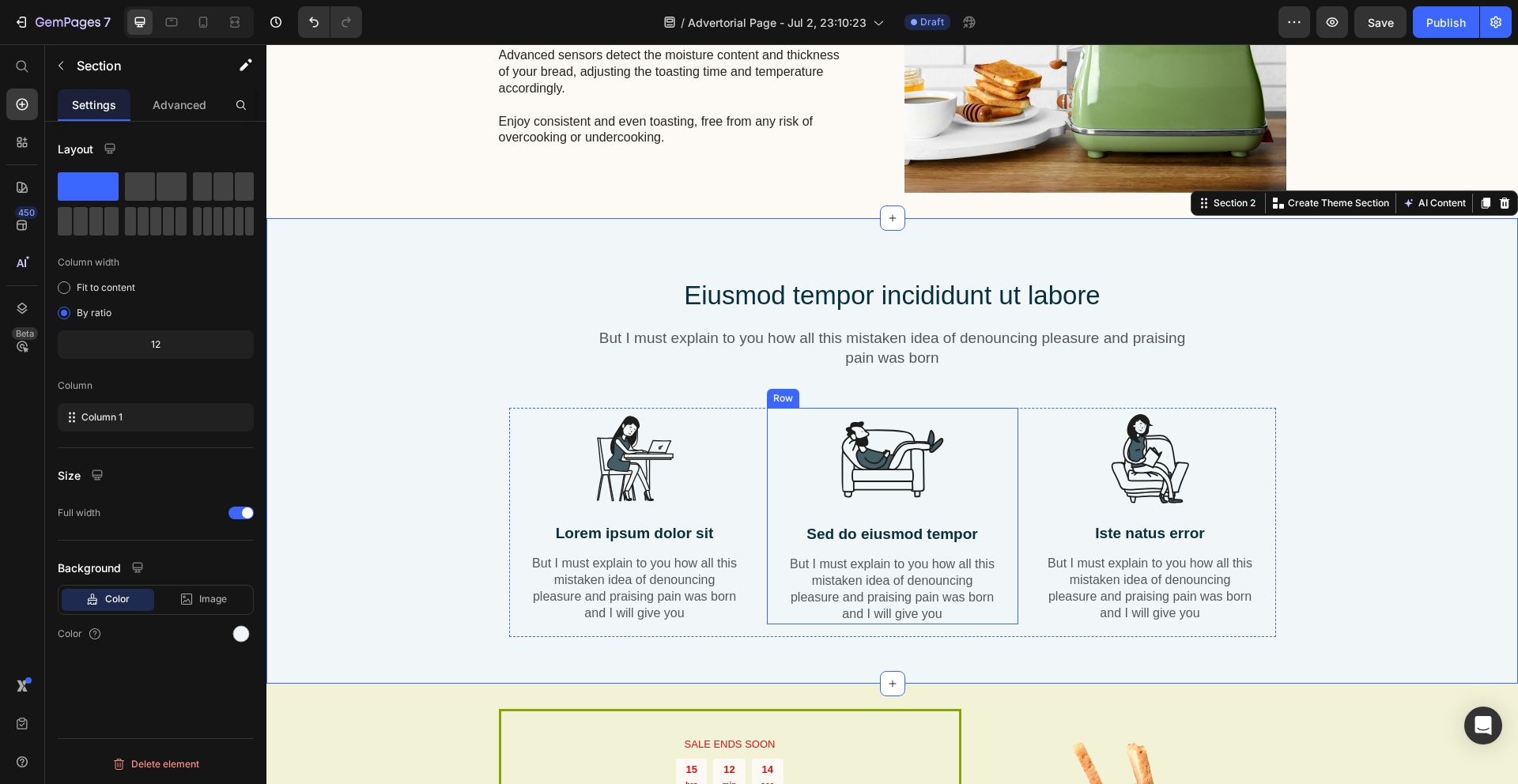 scroll, scrollTop: 2090, scrollLeft: 0, axis: vertical 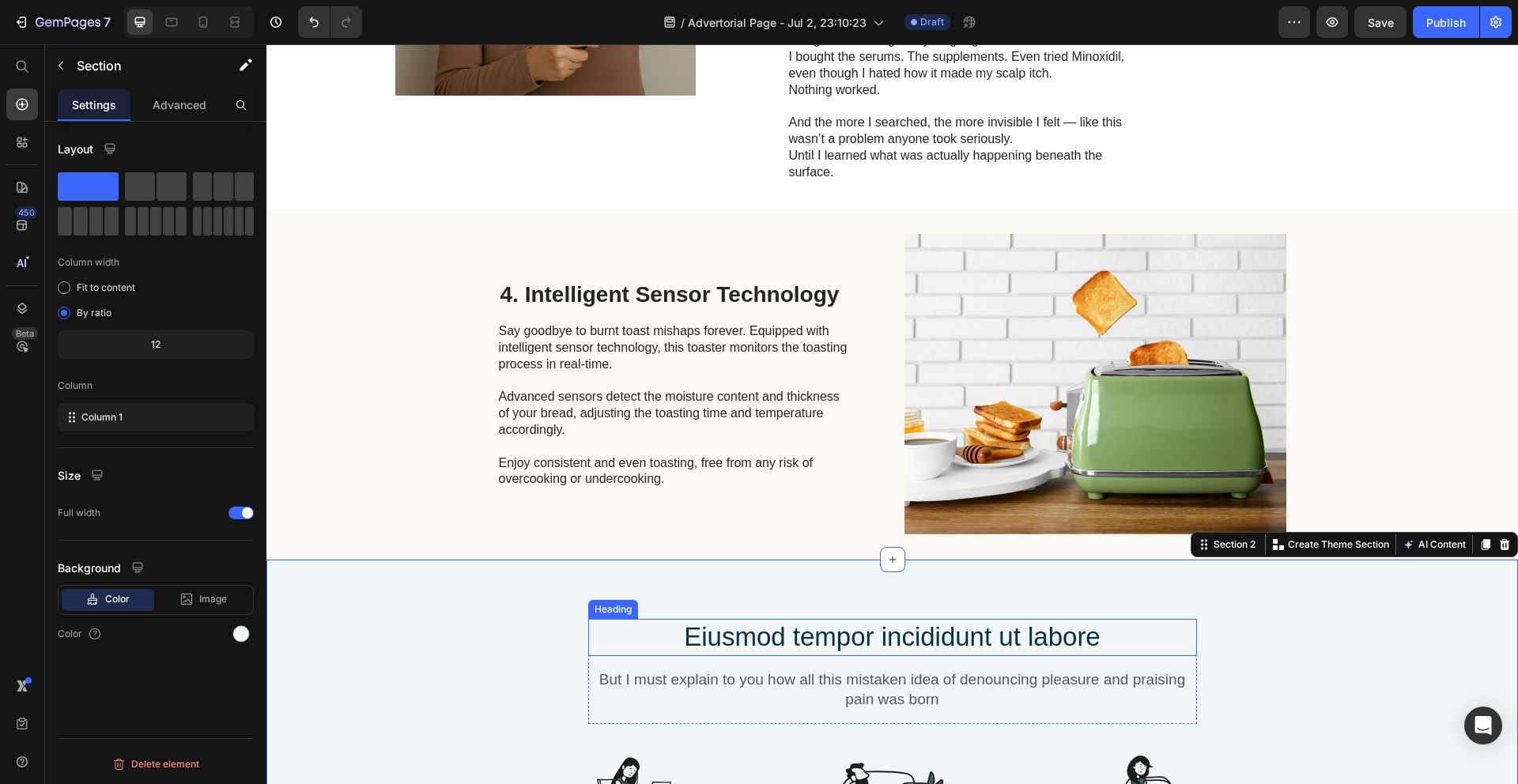 click on "Eiusmod tempor incididunt ut labore" at bounding box center (893, 637) 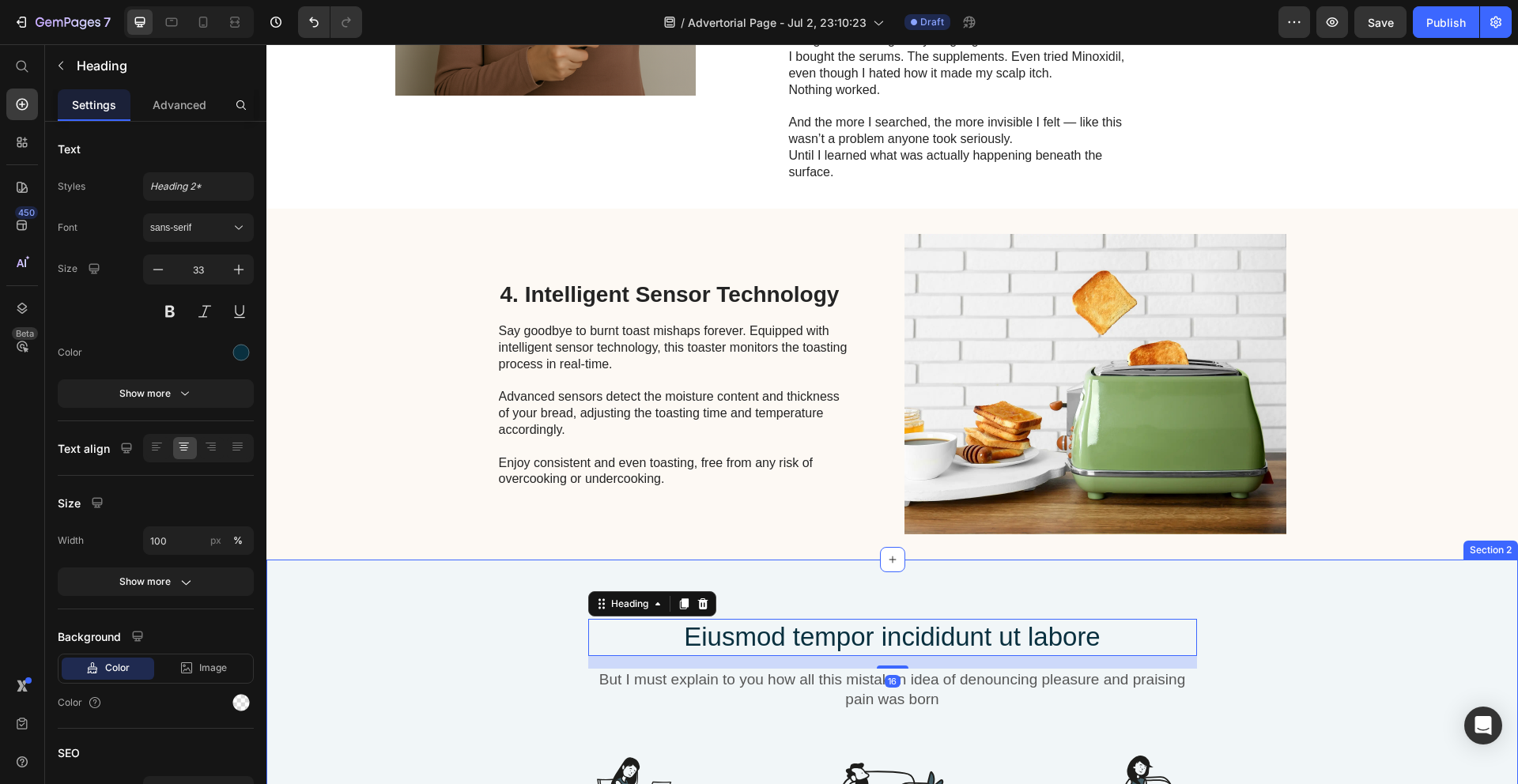 click on "Eiusmod tempor incididunt ut labore Heading   16 But I must explain to you how all this mistaken idea of denouncing pleasure and praising pain was born Text Block Row Image Lorem ipsum dolor sit  Text Block But I must explain to you how all this mistaken idea of denouncing pleasure and praising pain was born and I will give you Text Block Row Image Sed do eiusmod tempor Text Block But I must explain to you how all this mistaken idea of denouncing pleasure and praising pain was born and I will give you Text Block Row Image Iste natus error Text Block But I must explain to you how all this mistaken idea of denouncing pleasure and praising pain was born and I will give you Text Block Row Row Section 2" at bounding box center (892, 792) 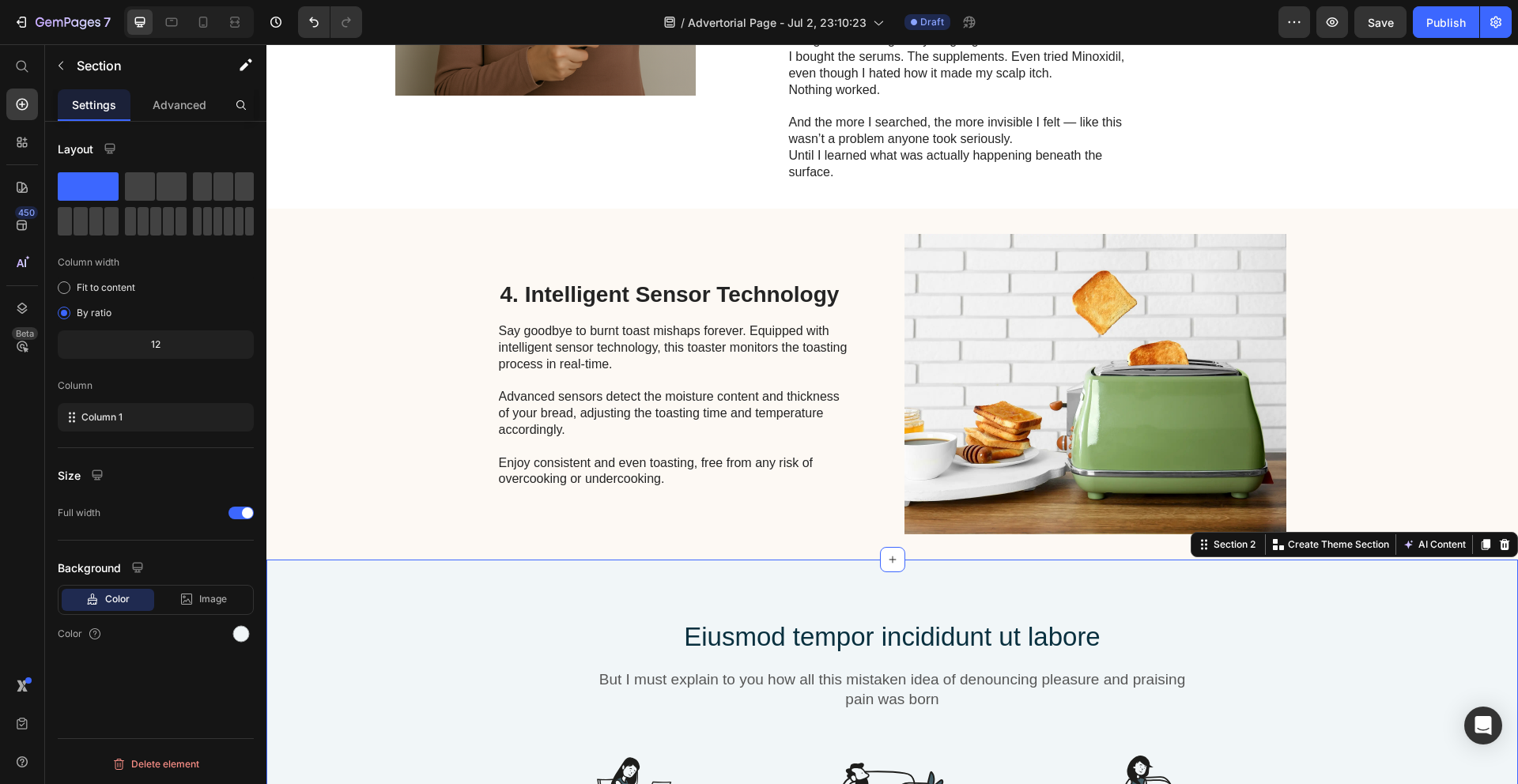drag, startPoint x: 1188, startPoint y: 551, endPoint x: 1189, endPoint y: 527, distance: 24.020824 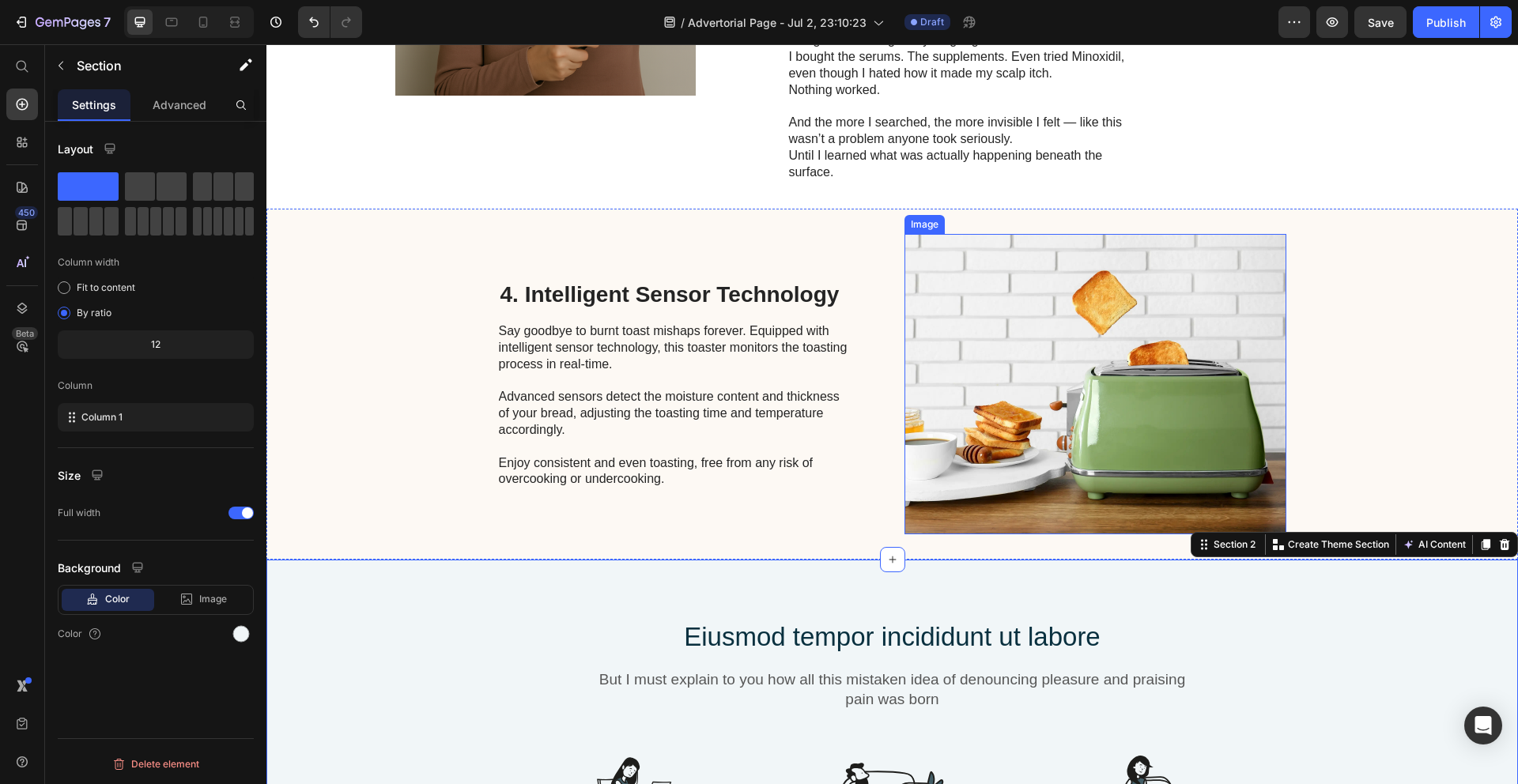 drag, startPoint x: 1189, startPoint y: 527, endPoint x: 809, endPoint y: 604, distance: 387.7228 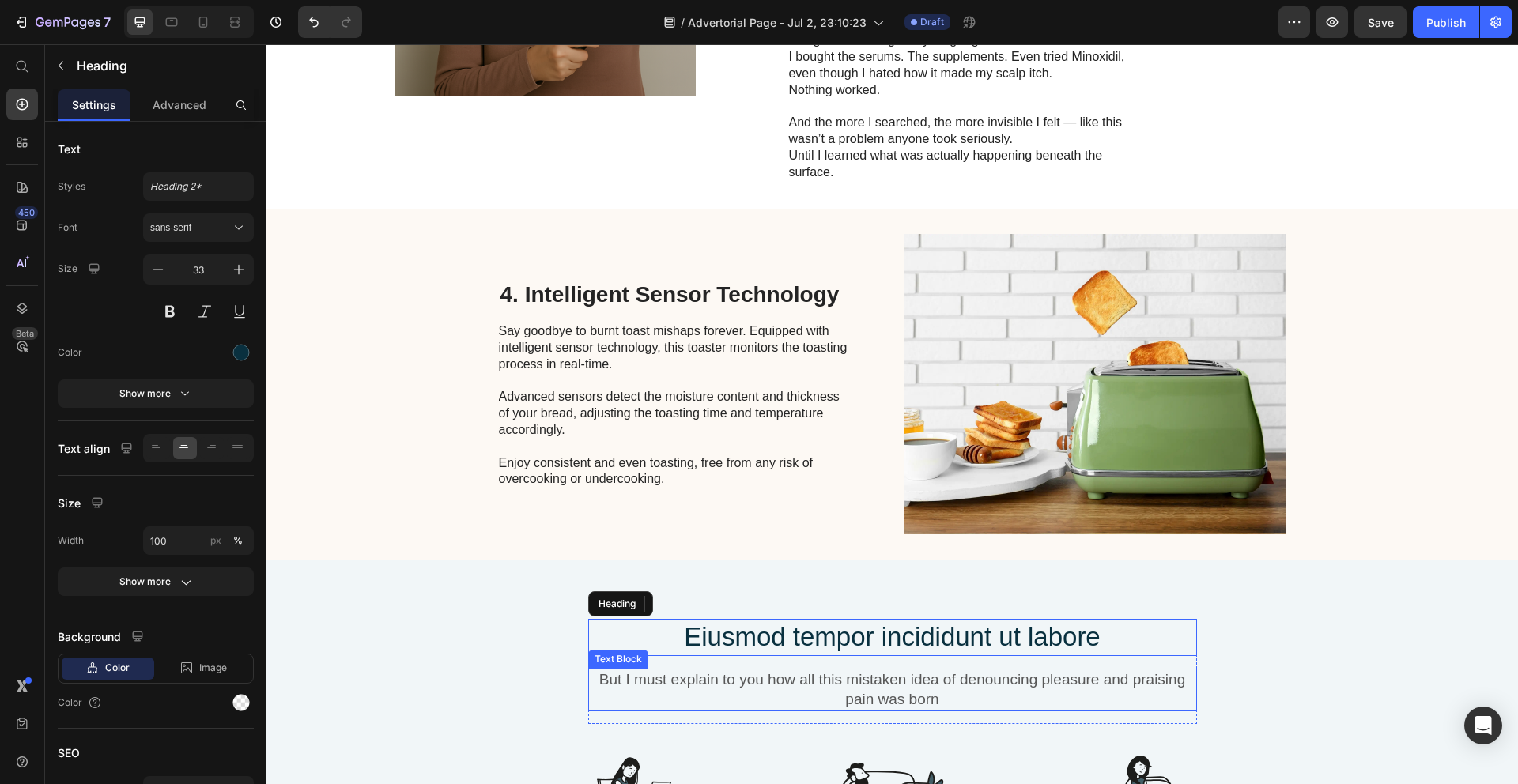 click on "But I must explain to you how all this mistaken idea of denouncing pleasure and praising pain was born" at bounding box center [893, 689] 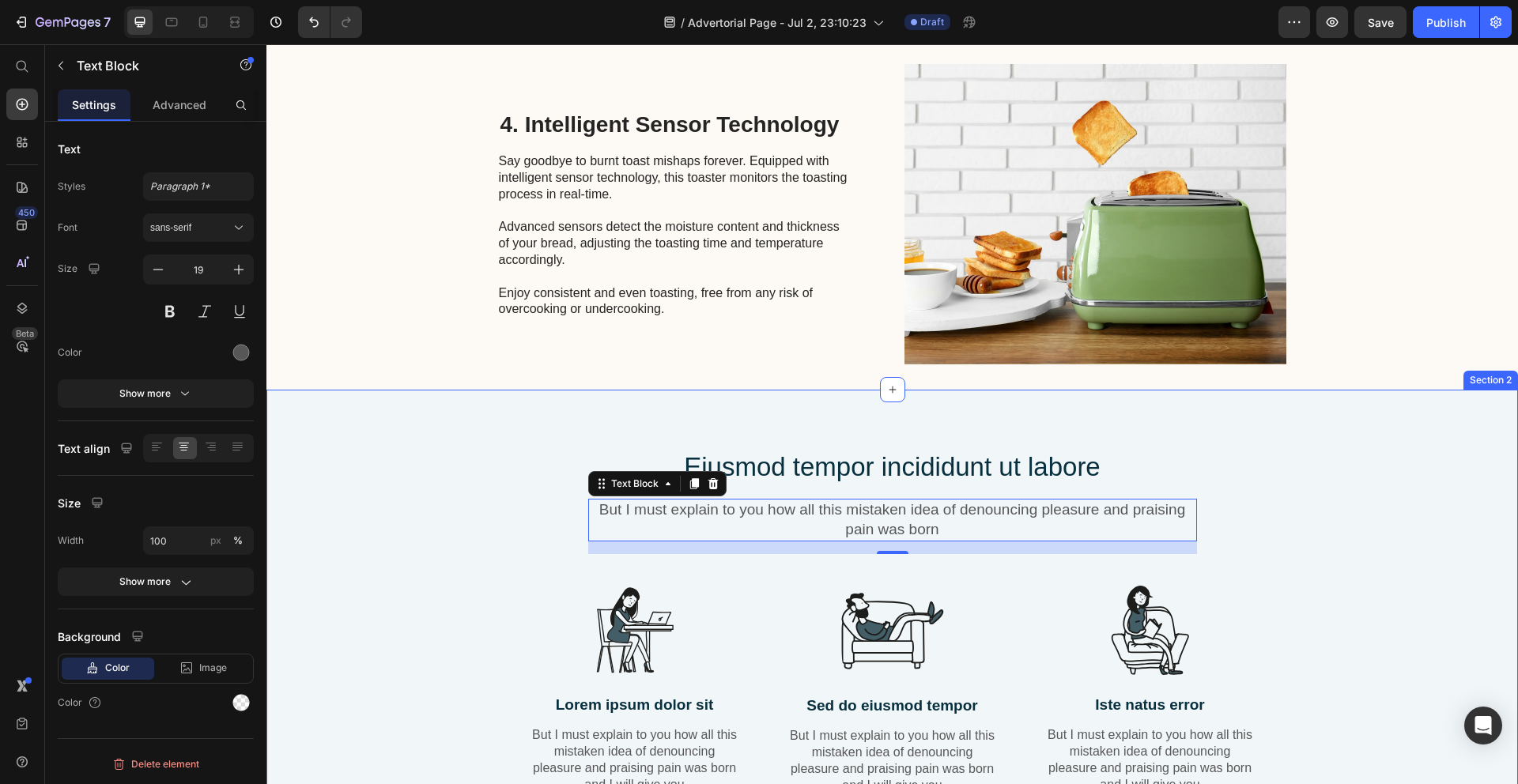 scroll, scrollTop: 2263, scrollLeft: 0, axis: vertical 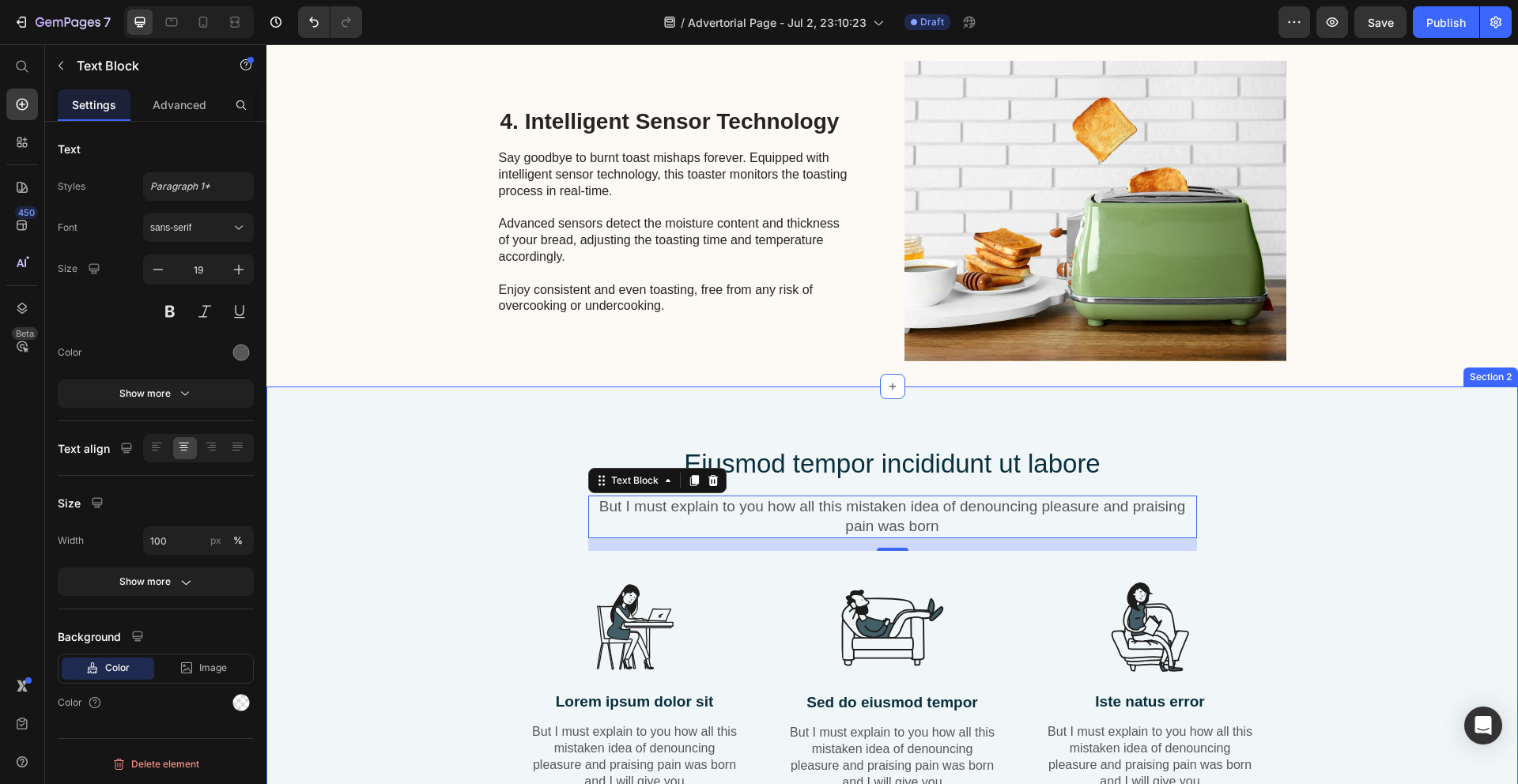 click on "Eiusmod tempor incididunt ut labore Heading But I must explain to you how all this mistaken idea of denouncing pleasure and praising pain was born Text Block   16 Row Image Lorem ipsum dolor sit  Text Block But I must explain to you how all this mistaken idea of denouncing pleasure and praising pain was born and I will give you Text Block Row Image Sed do eiusmod tempor Text Block But I must explain to you how all this mistaken idea of denouncing pleasure and praising pain was born and I will give you Text Block Row Image Iste natus error Text Block But I must explain to you how all this mistaken idea of denouncing pleasure and praising pain was born and I will give you Text Block Row Row Section 2" at bounding box center [892, 619] 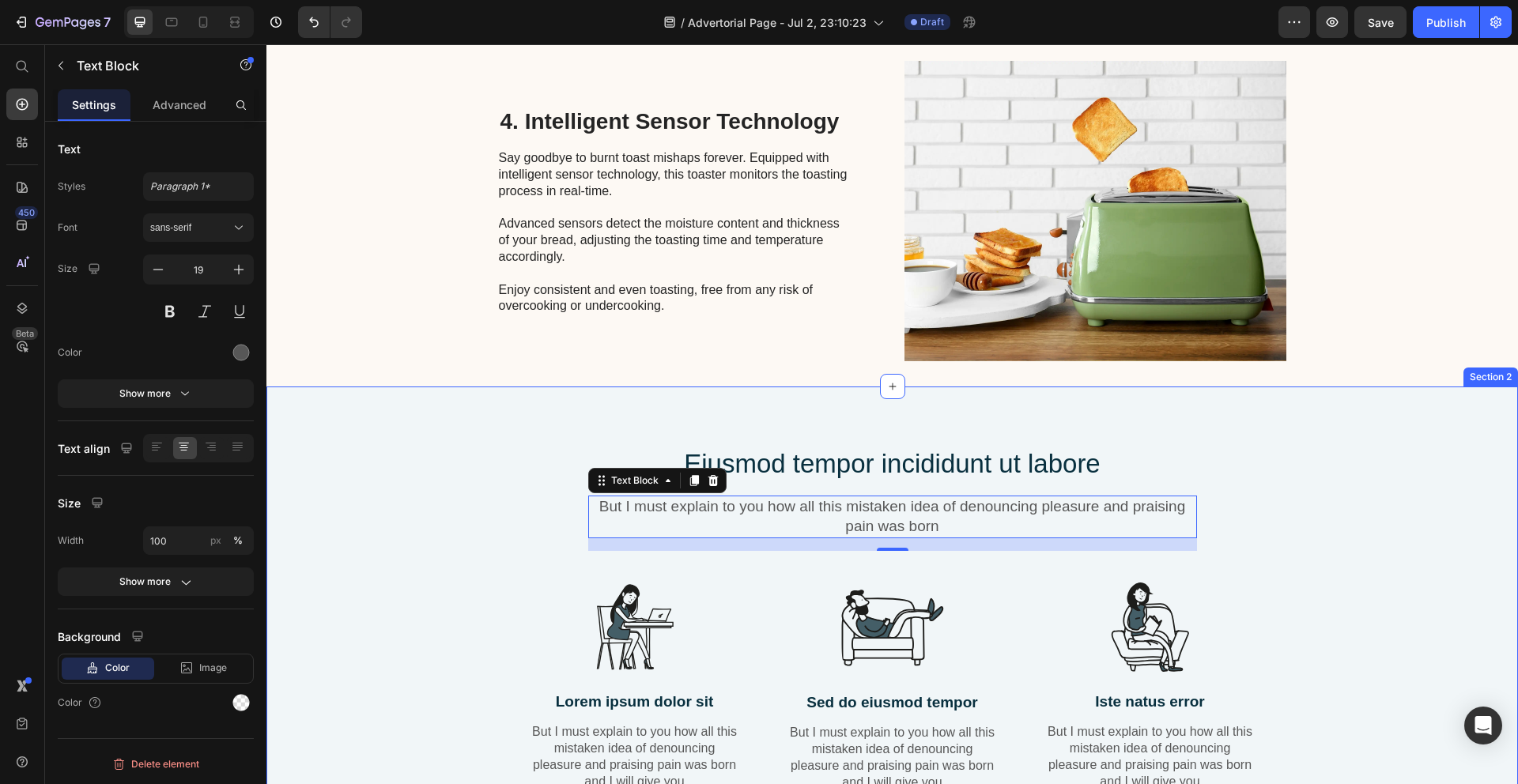 click on "Eiusmod tempor incididunt ut labore Heading But I must explain to you how all this mistaken idea of denouncing pleasure and praising pain was born Text Block   16 Row Image Lorem ipsum dolor sit  Text Block But I must explain to you how all this mistaken idea of denouncing pleasure and praising pain was born and I will give you Text Block Row Image Sed do eiusmod tempor Text Block But I must explain to you how all this mistaken idea of denouncing pleasure and praising pain was born and I will give you Text Block Row Image Iste natus error Text Block But I must explain to you how all this mistaken idea of denouncing pleasure and praising pain was born and I will give you Text Block Row Row Section 2" at bounding box center [892, 619] 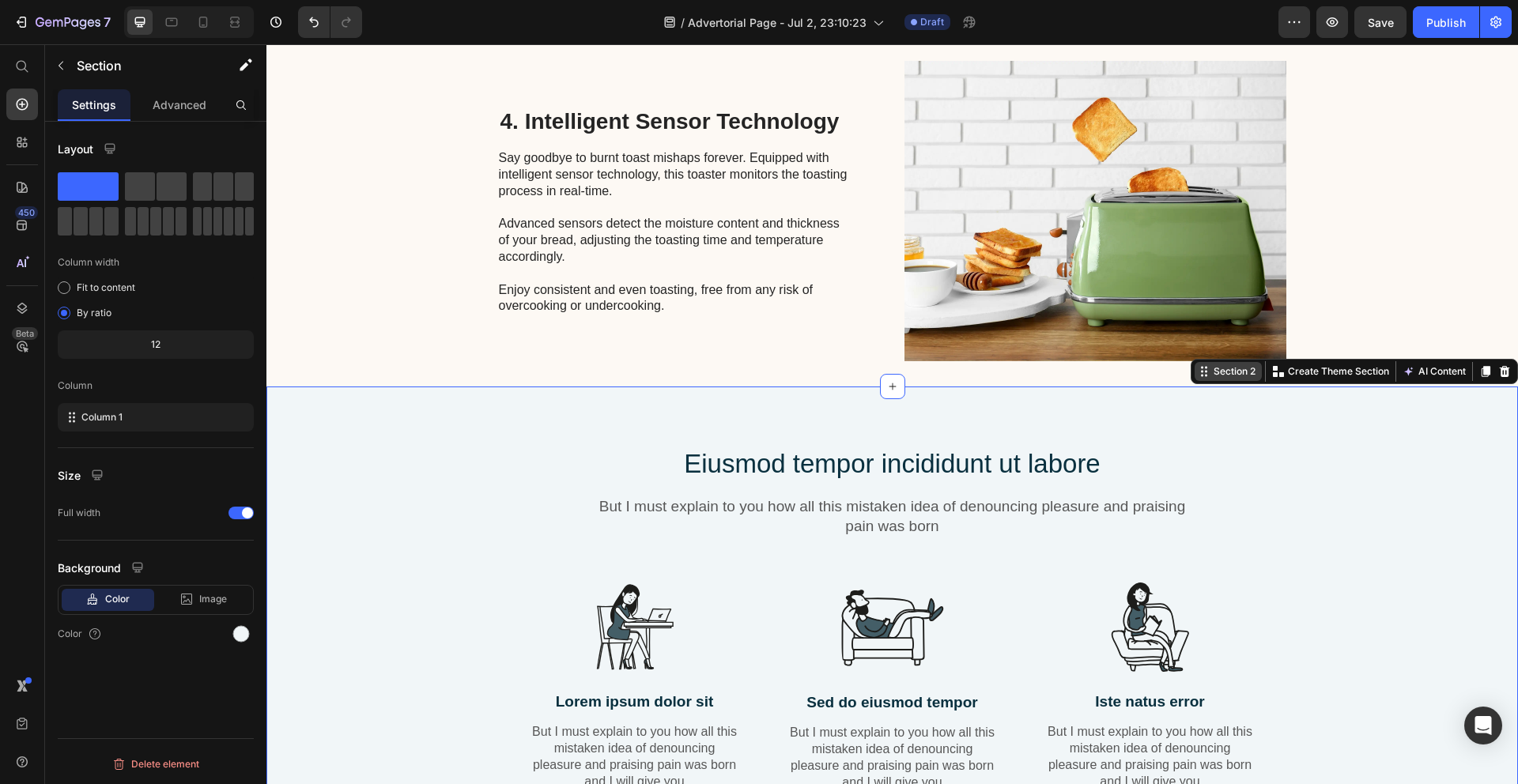 click on "Image
Drop element here
Drop element here Row Advertorial Text Block Row Row Perimenopause Quietly Took My Hair — And With It, My Sense of Self. But Healing Wasn’t Out of Reach.   turns out… my body just needed the right kind of support. Heading Image By  Jessica M. Heading Last Updated Mar 3.2024 Text Block Row "I tried creams, pills, even Minoxidil — but nothing worked or made sense until I found out what was actually happening underneath. This wasn’t about some magical product . It was about hormones, DHT, and a scalp that needed healing — not another cover-up.   Text Block Image
See what finally worked Button Row Image Row Image No One Told Me Perimenopause Could Take This Much of Me Heading I never connected it to perimenopause at first.I just something felt... off. My scalp started feeling more exposed. My ponytail looked thinner. And then I saw it — the widening at my part. The empty spots near my temples.   It hit me like a wave:" at bounding box center (892, 411) 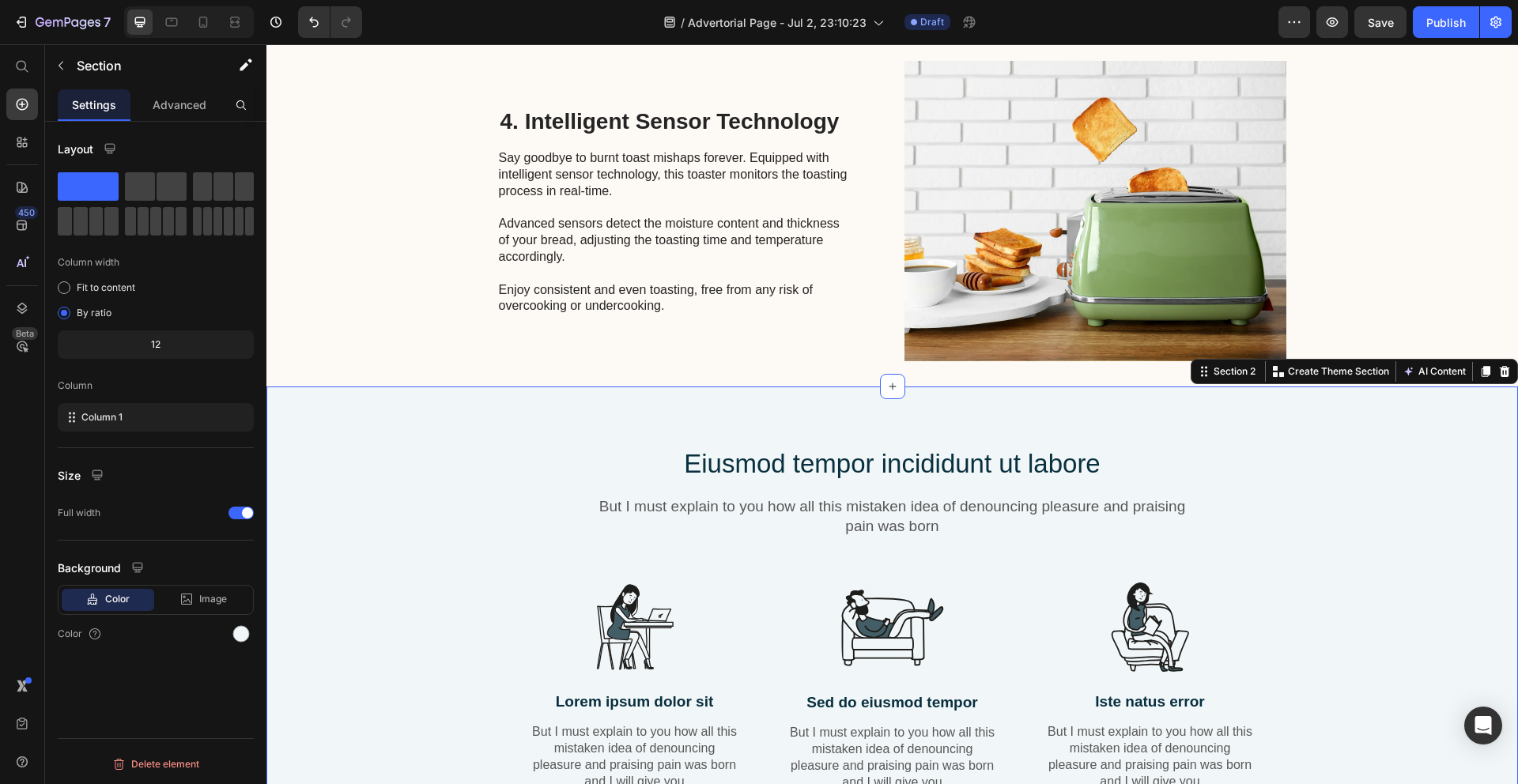 drag, startPoint x: 1198, startPoint y: 376, endPoint x: 784, endPoint y: 235, distance: 437.3523 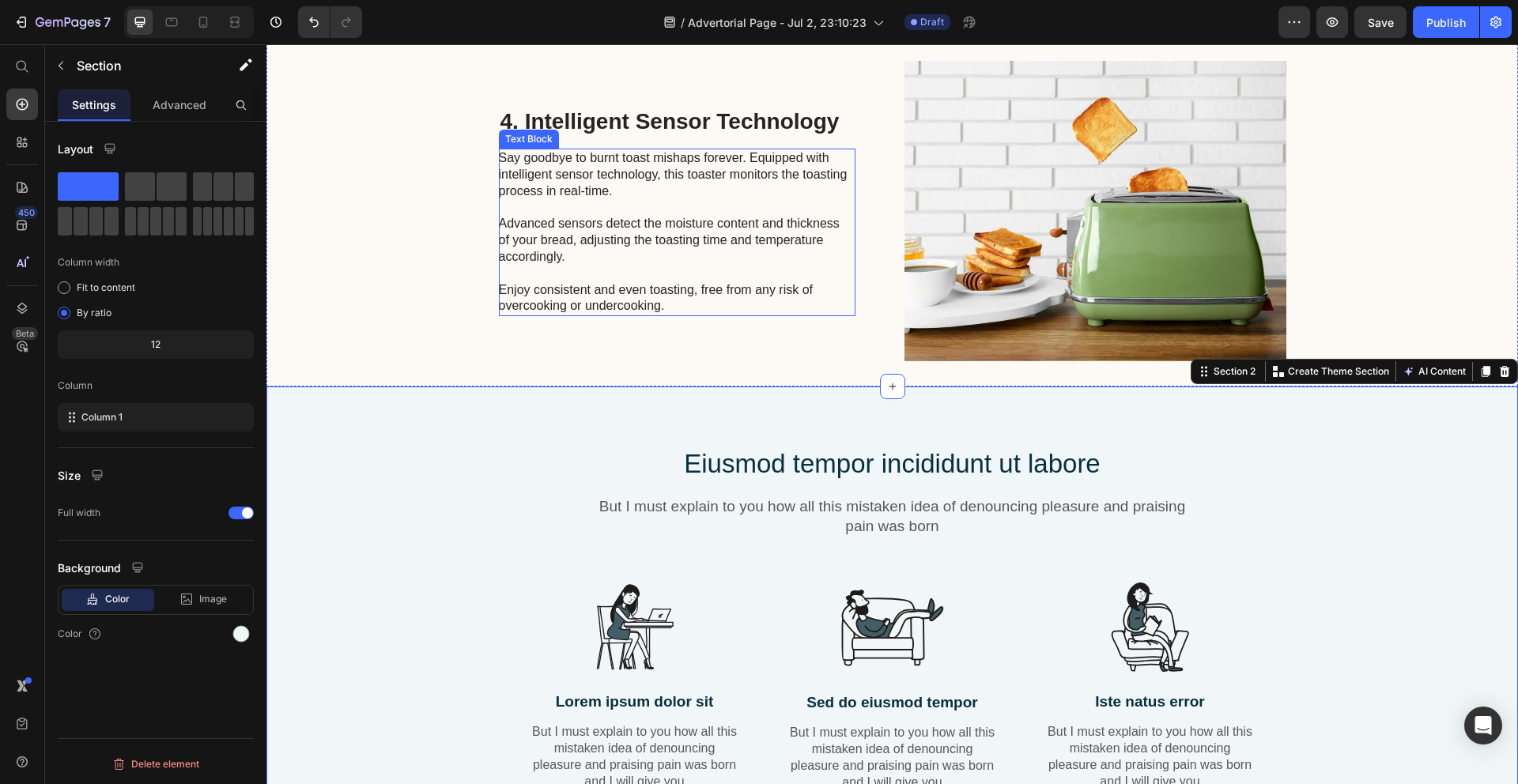 click on "Say goodbye to burnt toast mishaps forever. Equipped with intelligent sensor technology, this toaster monitors the toasting process in real-time. Advanced sensors detect the moisture content and thickness of your bread, adjusting the toasting time and temperature accordingly. Enjoy consistent and even toasting, free from any risk of overcooking or undercooking." at bounding box center (676, 232) 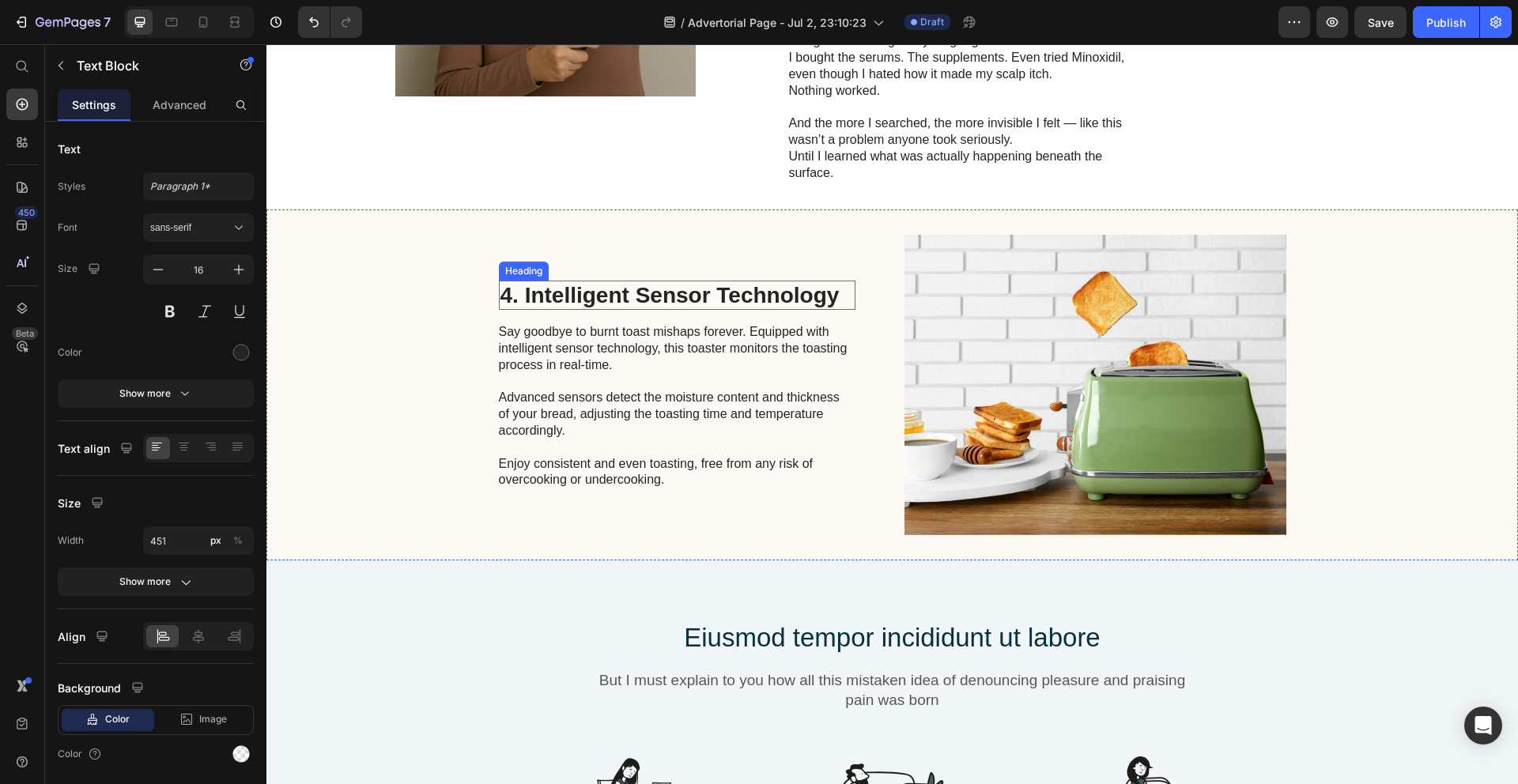 scroll, scrollTop: 2086, scrollLeft: 0, axis: vertical 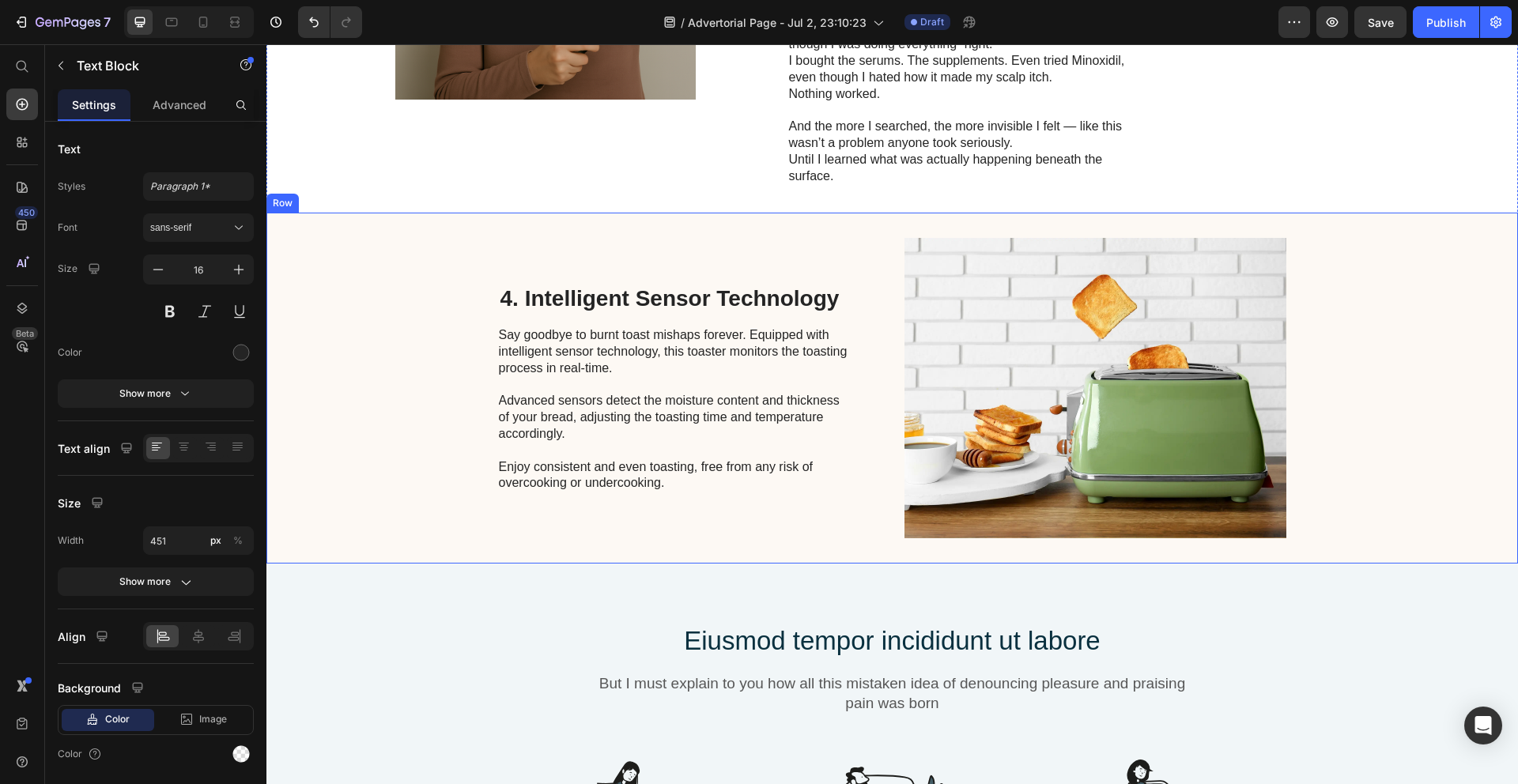 click on "4. Intelligent Sensor Technology Heading Say goodbye to burnt toast mishaps forever. Equipped with intelligent sensor technology, this toaster monitors the toasting process in real-time. Advanced sensors detect the moisture content and thickness of your bread, adjusting the toasting time and temperature accordingly. Enjoy consistent and even toasting, free from any risk of overcooking or undercooking. Text Block Image Row" at bounding box center [892, 388] 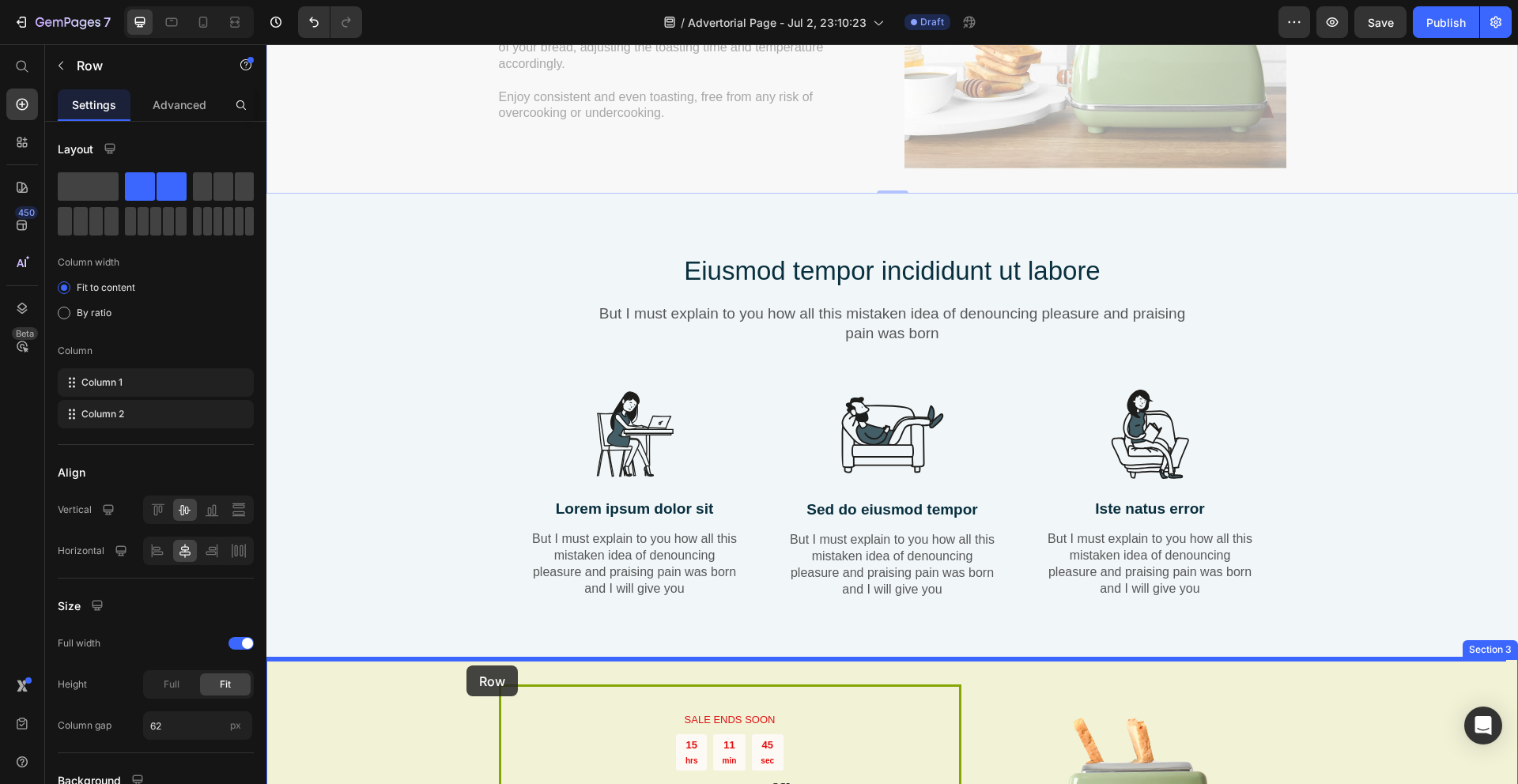 scroll, scrollTop: 2475, scrollLeft: 0, axis: vertical 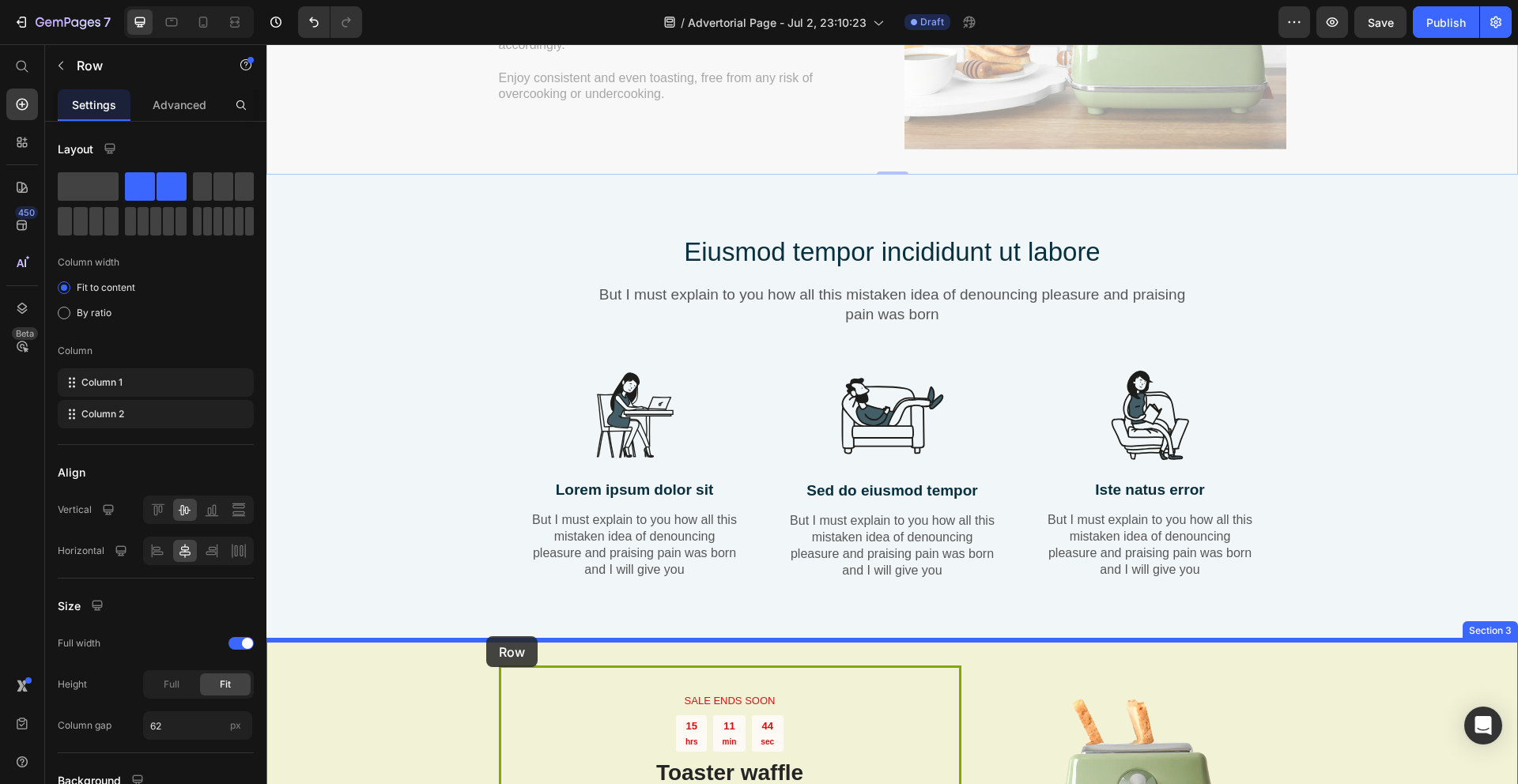 drag, startPoint x: 275, startPoint y: 196, endPoint x: 485, endPoint y: 639, distance: 490.25402 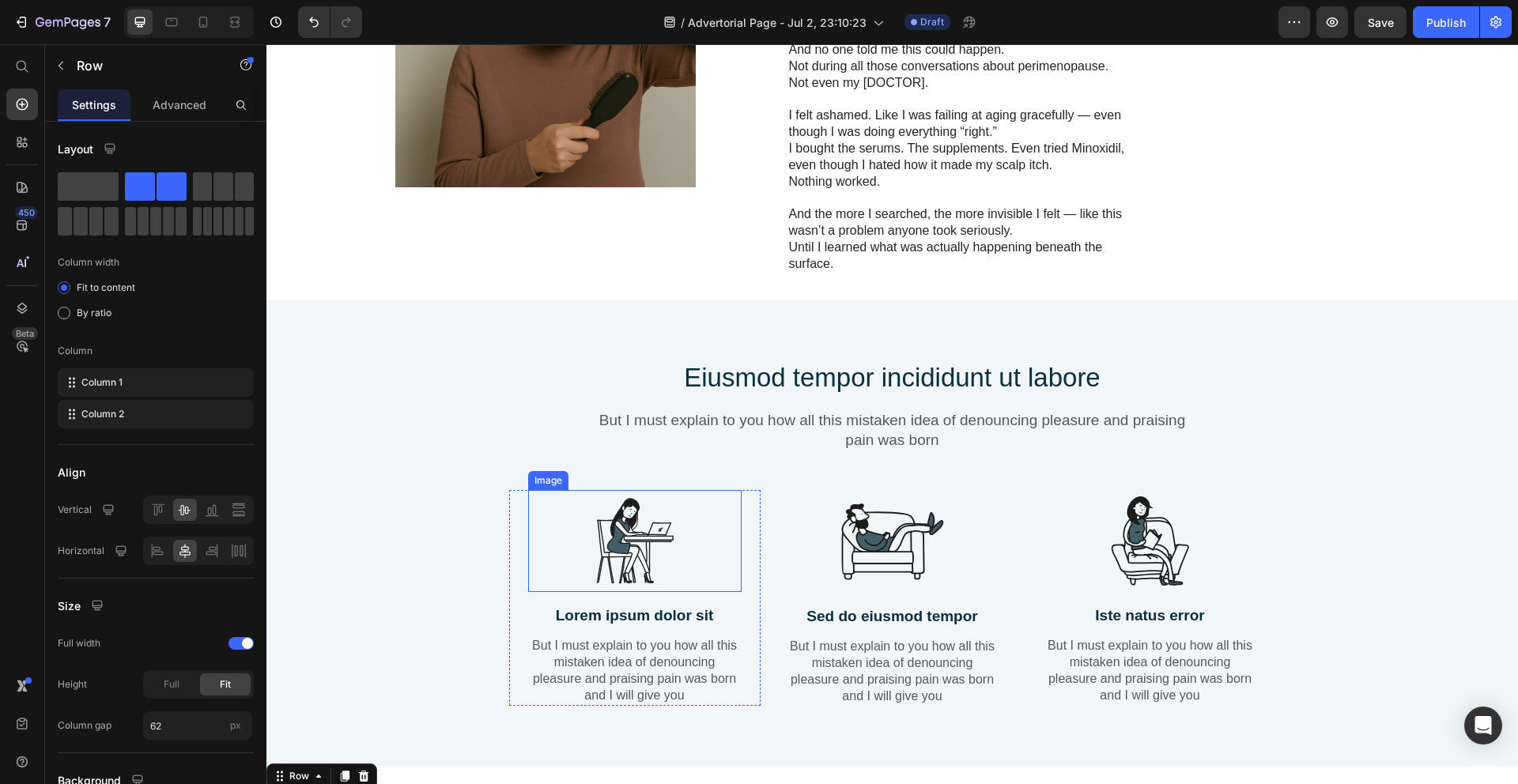 scroll, scrollTop: 1996, scrollLeft: 0, axis: vertical 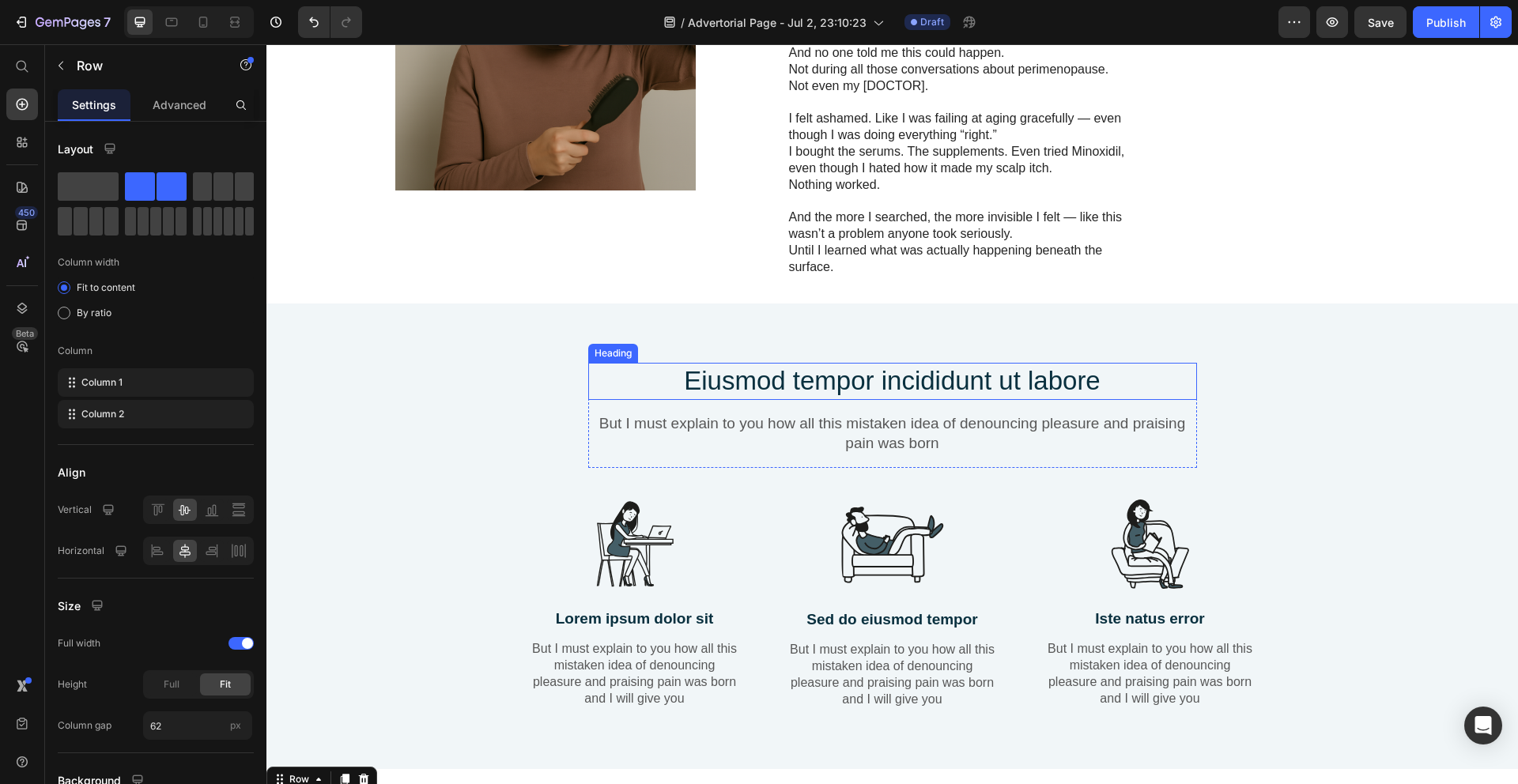 click on "Eiusmod tempor incididunt ut labore" at bounding box center (893, 381) 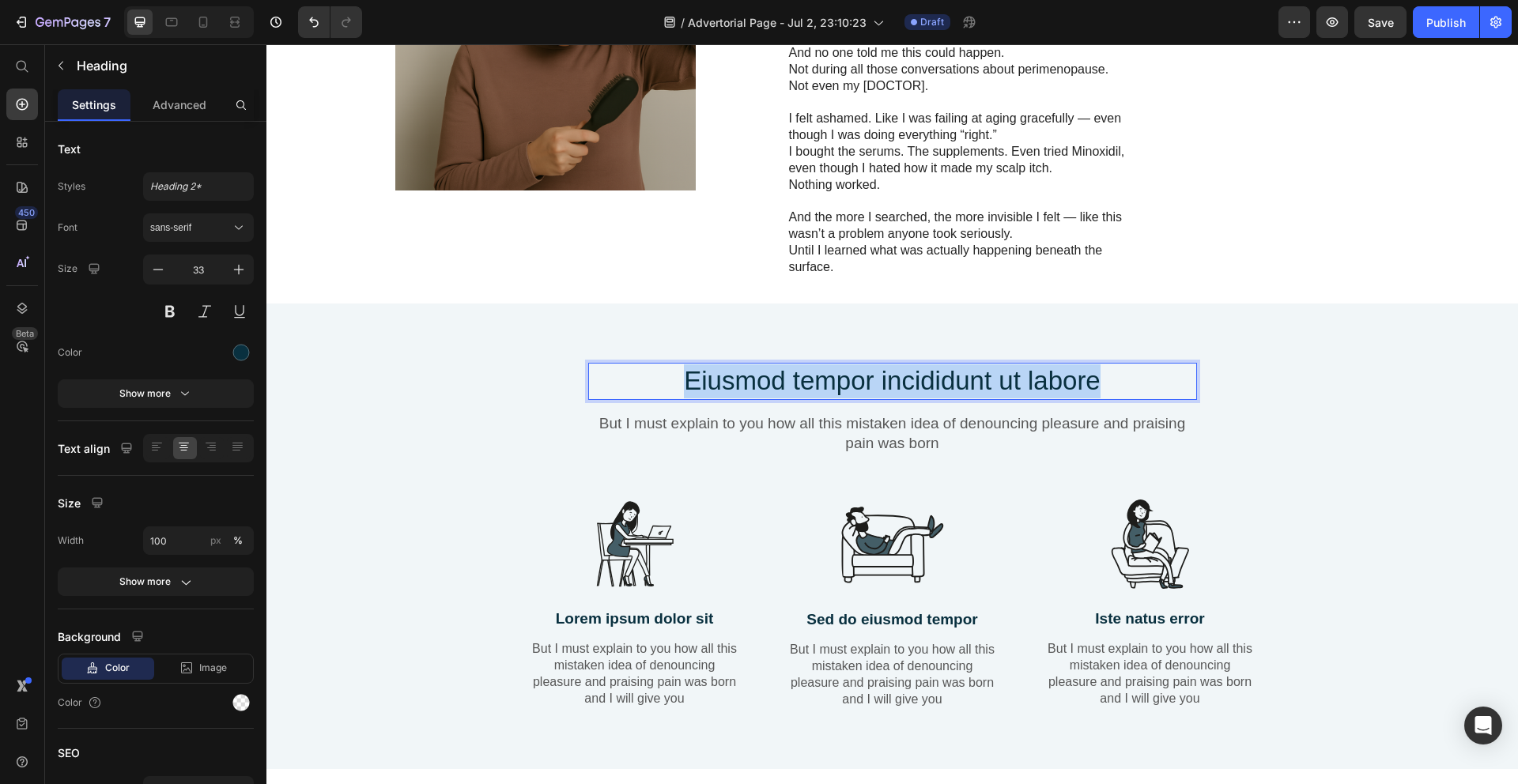 click on "Eiusmod tempor incididunt ut labore" at bounding box center (893, 381) 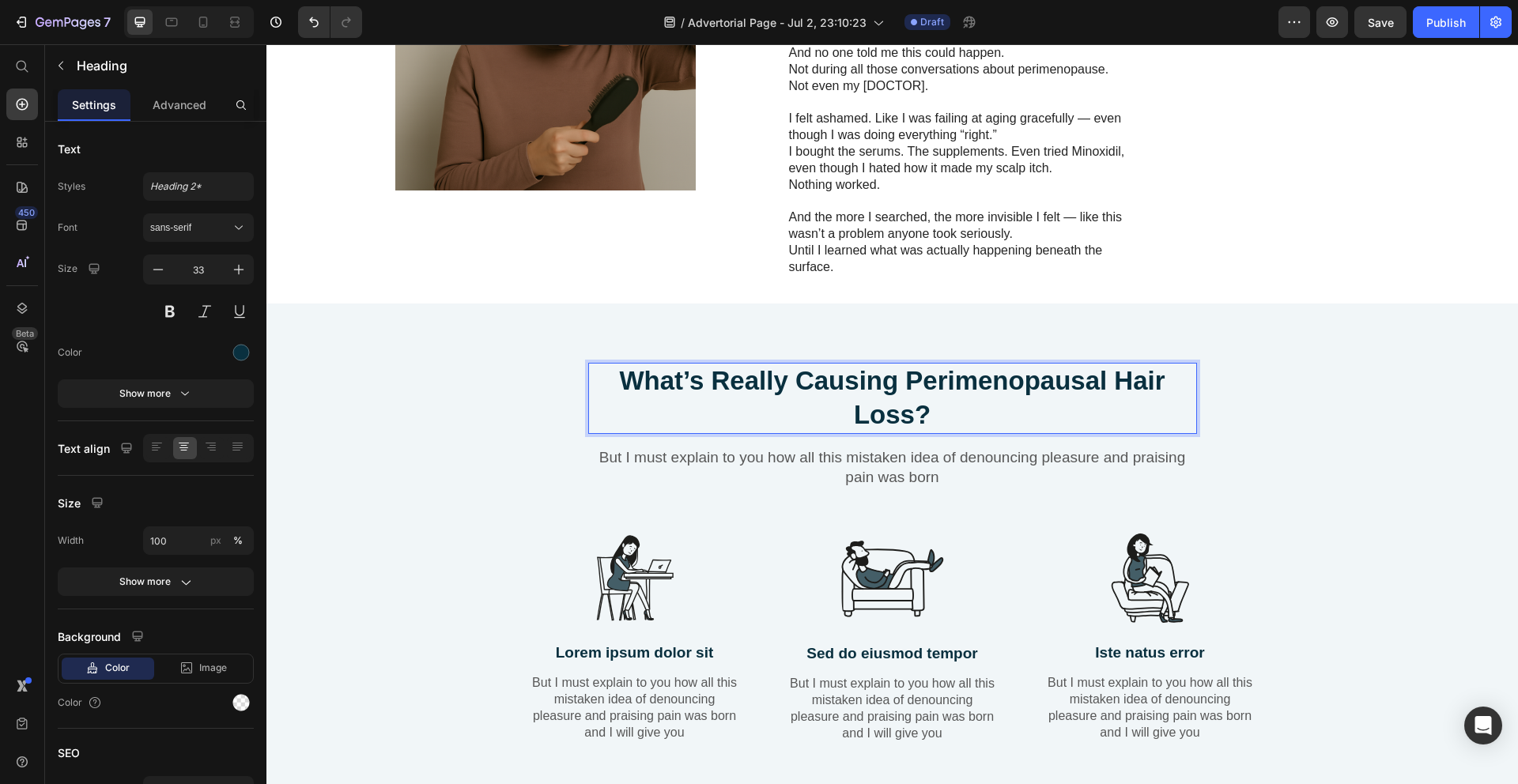 drag, startPoint x: 620, startPoint y: 379, endPoint x: 644, endPoint y: 379, distance: 24 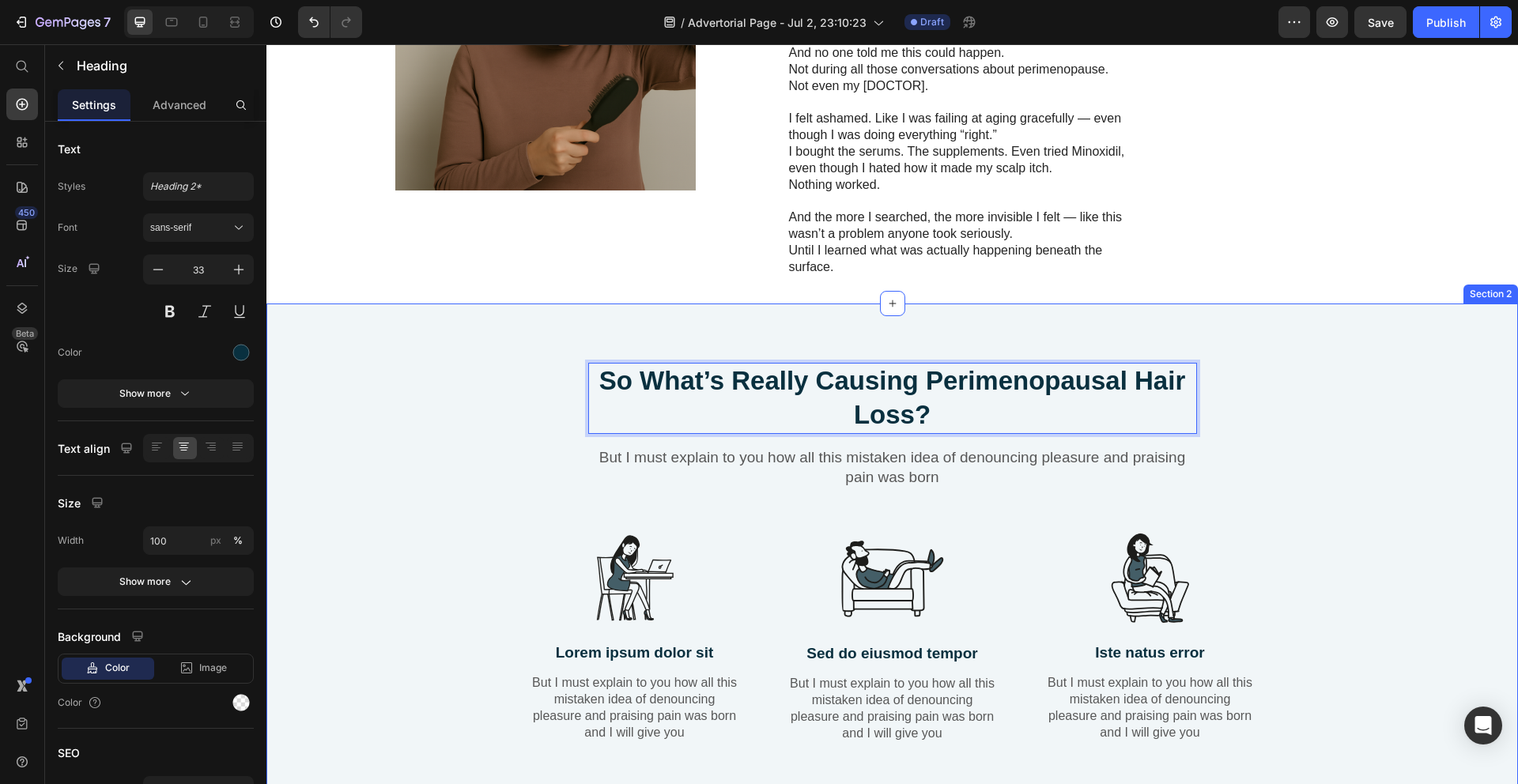 click on "So What’s Really Causing Perimenopausal Hair Loss? Heading   16 But I must explain to you how all this mistaken idea of denouncing pleasure and praising pain was born Text Block Row Image Lorem ipsum dolor sit  Text Block But I must explain to you how all this mistaken idea of denouncing pleasure and praising pain was born and I will give you Text Block Row Image Sed do eiusmod tempor Text Block But I must explain to you how all this mistaken idea of denouncing pleasure and praising pain was born and I will give you Text Block Row Image Iste natus error Text Block But I must explain to you how all this mistaken idea of denouncing pleasure and praising pain was born and I will give you Text Block Row Row" at bounding box center (892, 565) 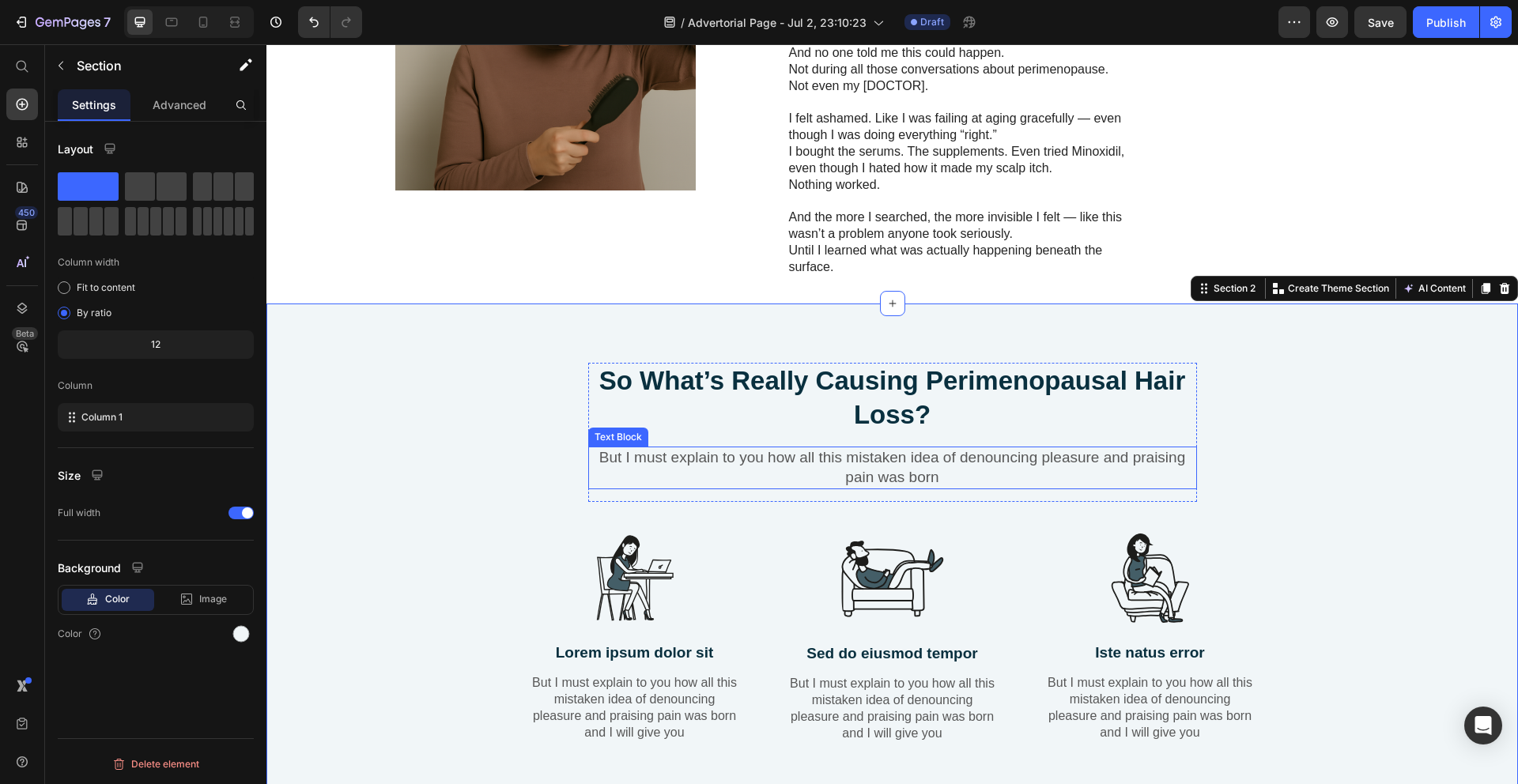 click on "But I must explain to you how all this mistaken idea of denouncing pleasure and praising pain was born" at bounding box center (893, 467) 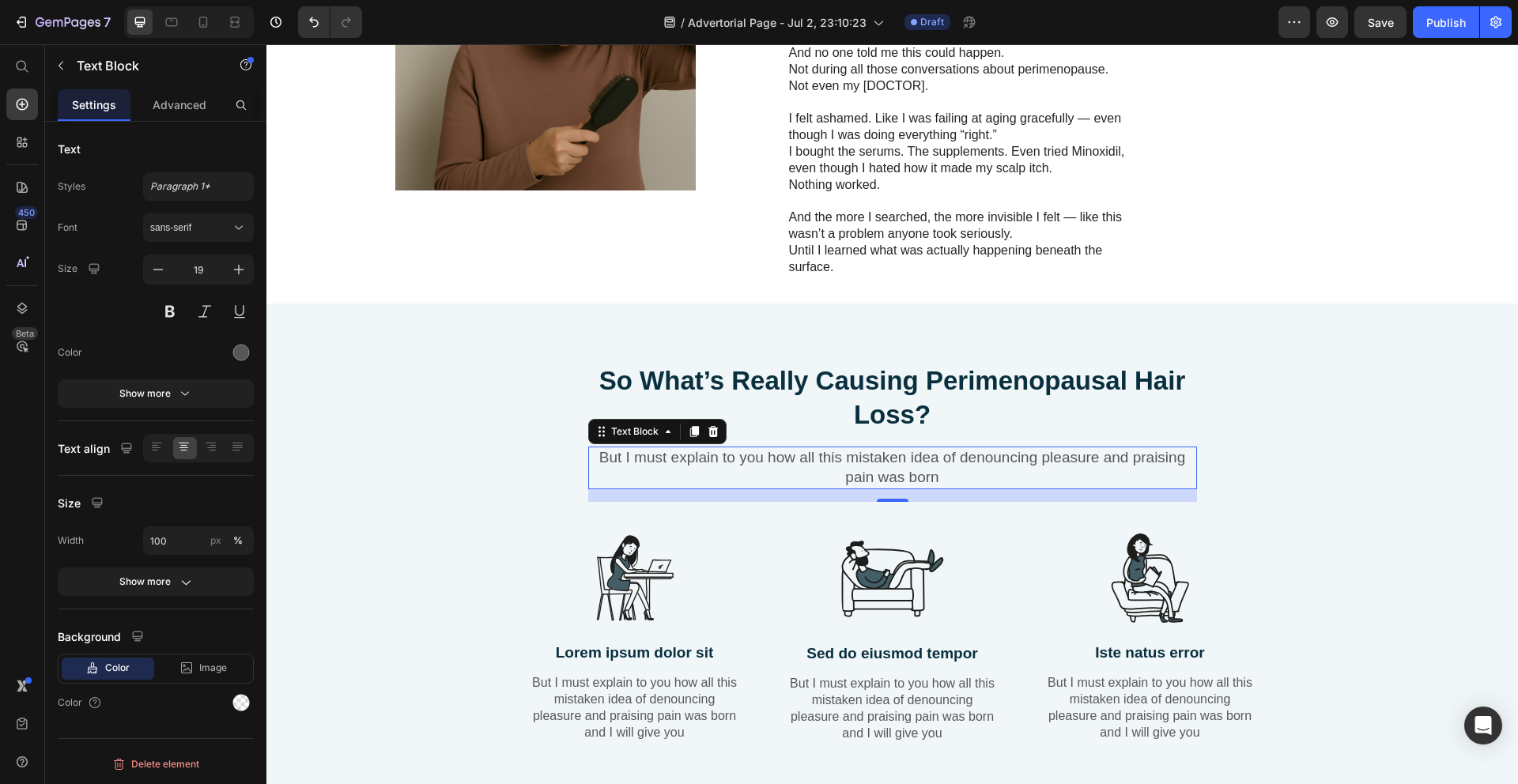 click on "But I must explain to you how all this mistaken idea of denouncing pleasure and praising pain was born" at bounding box center (893, 467) 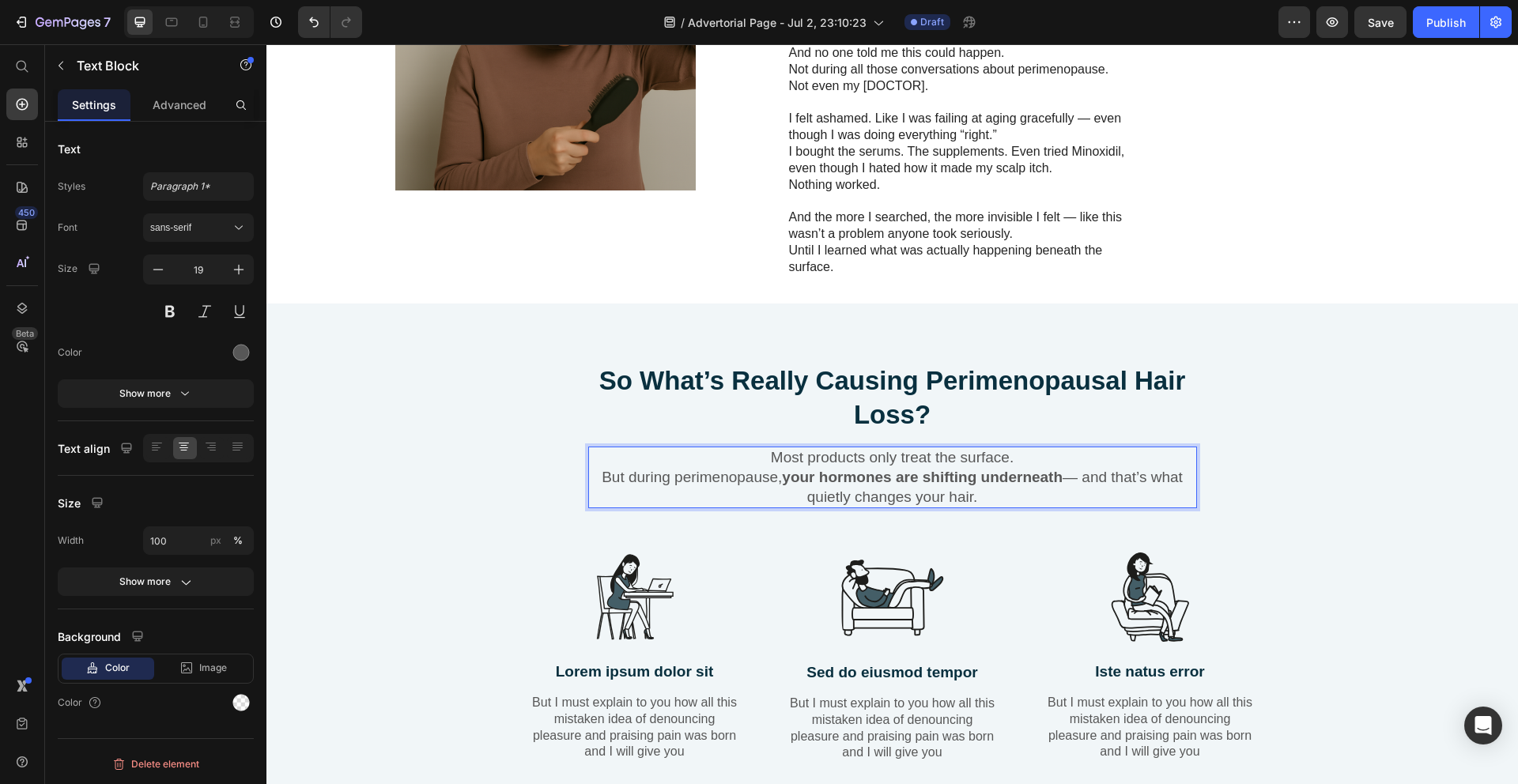 click on "Most products only treat the surface. But during perimenopause,  your hormones are shifting underneath  — and that’s what quietly changes your hair." at bounding box center [893, 477] 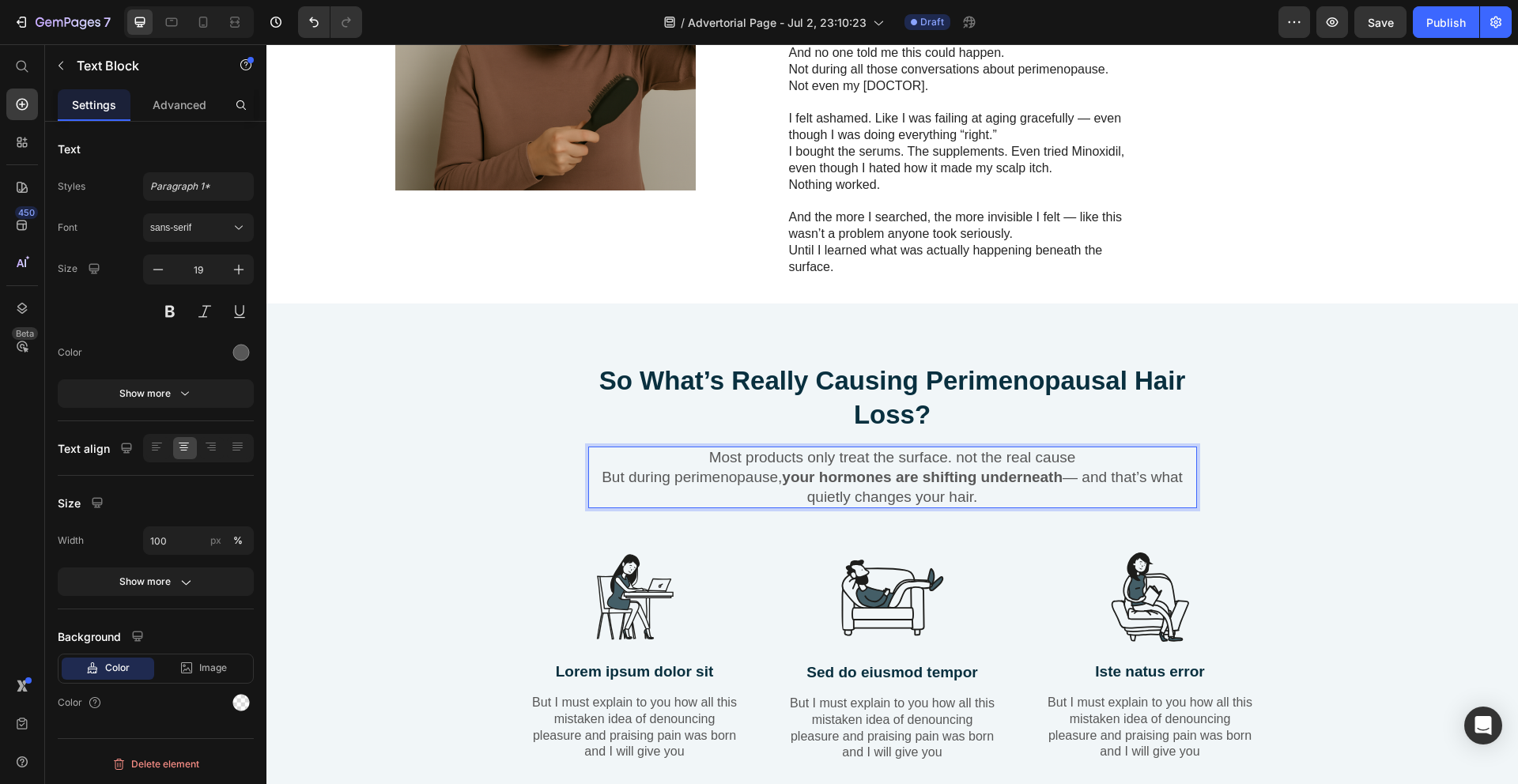click on "Most products only treat the surface. not the real cause But during perimenopause,  your hormones are shifting underneath  — and that’s what quietly changes your hair." at bounding box center (893, 477) 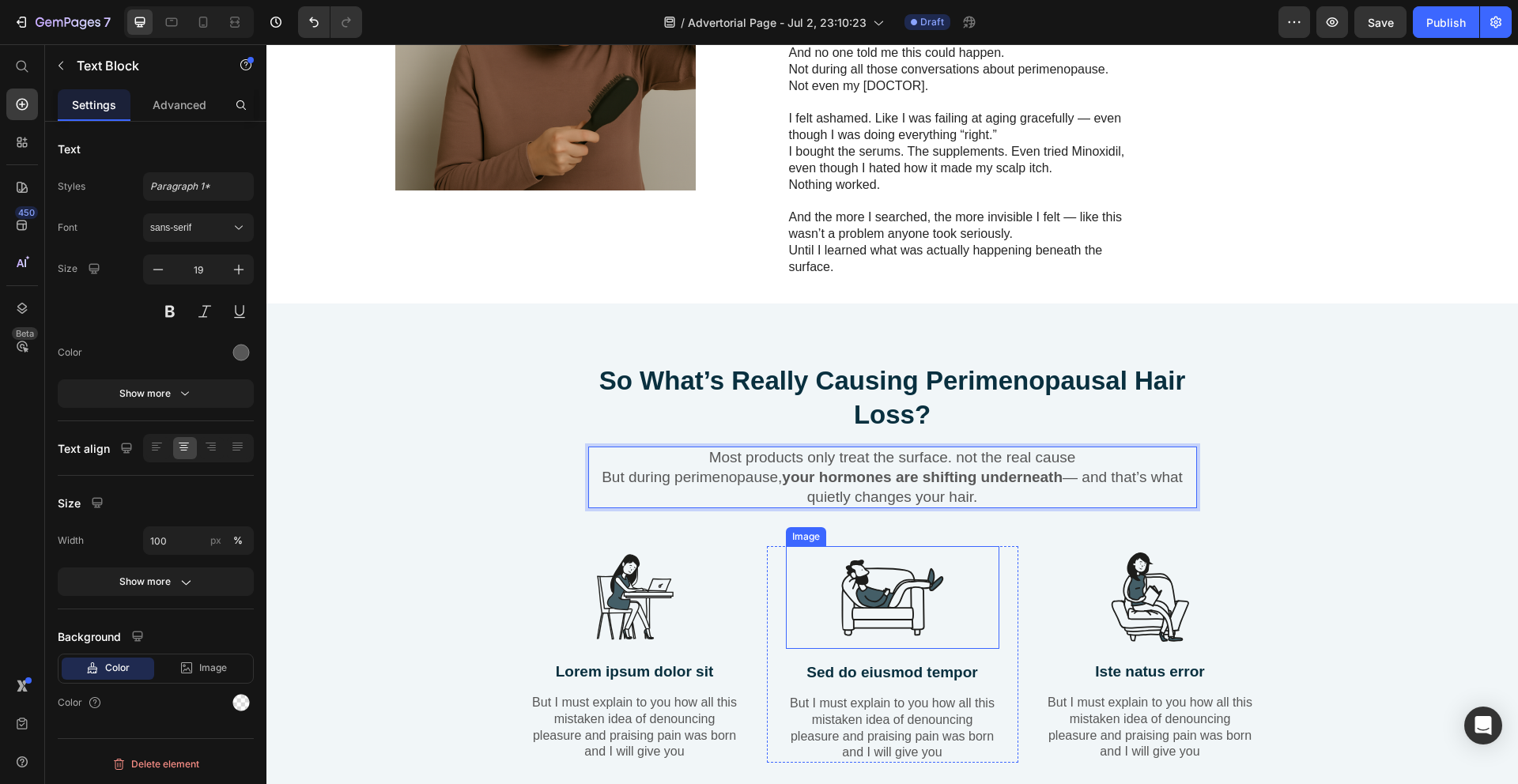 click at bounding box center [893, 597] 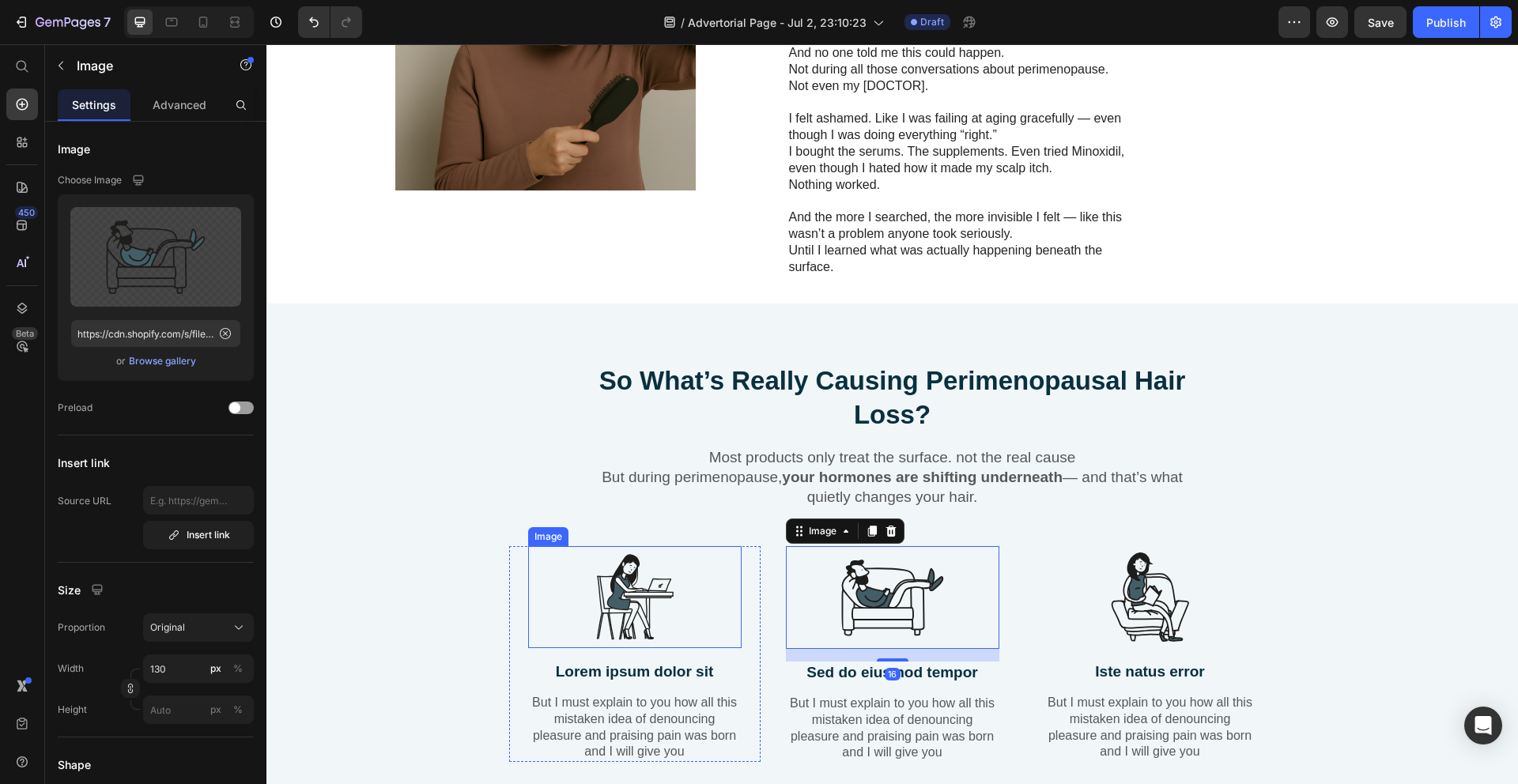 click at bounding box center (635, 597) 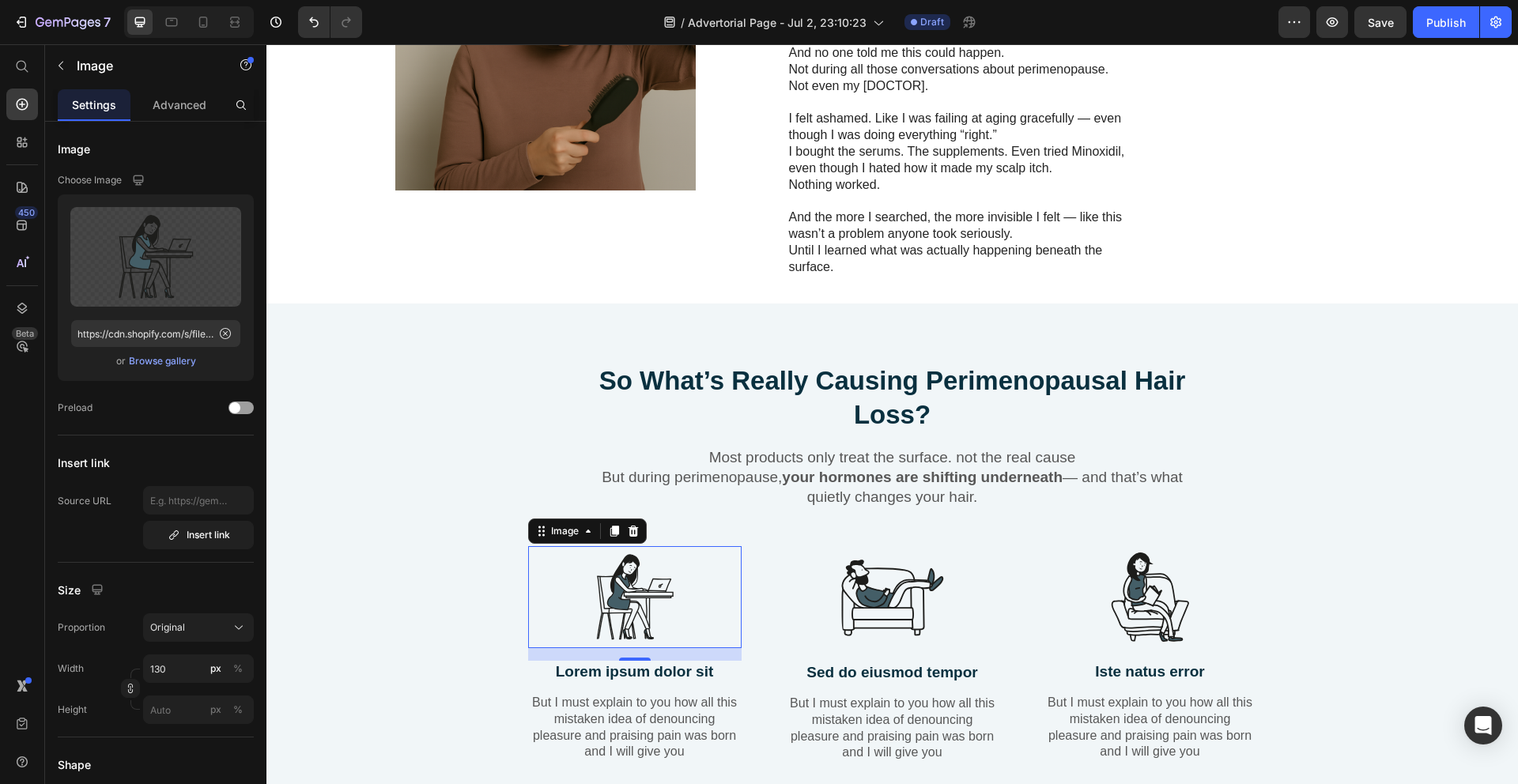 click on "Lorem ipsum dolor sit" at bounding box center [635, 672] 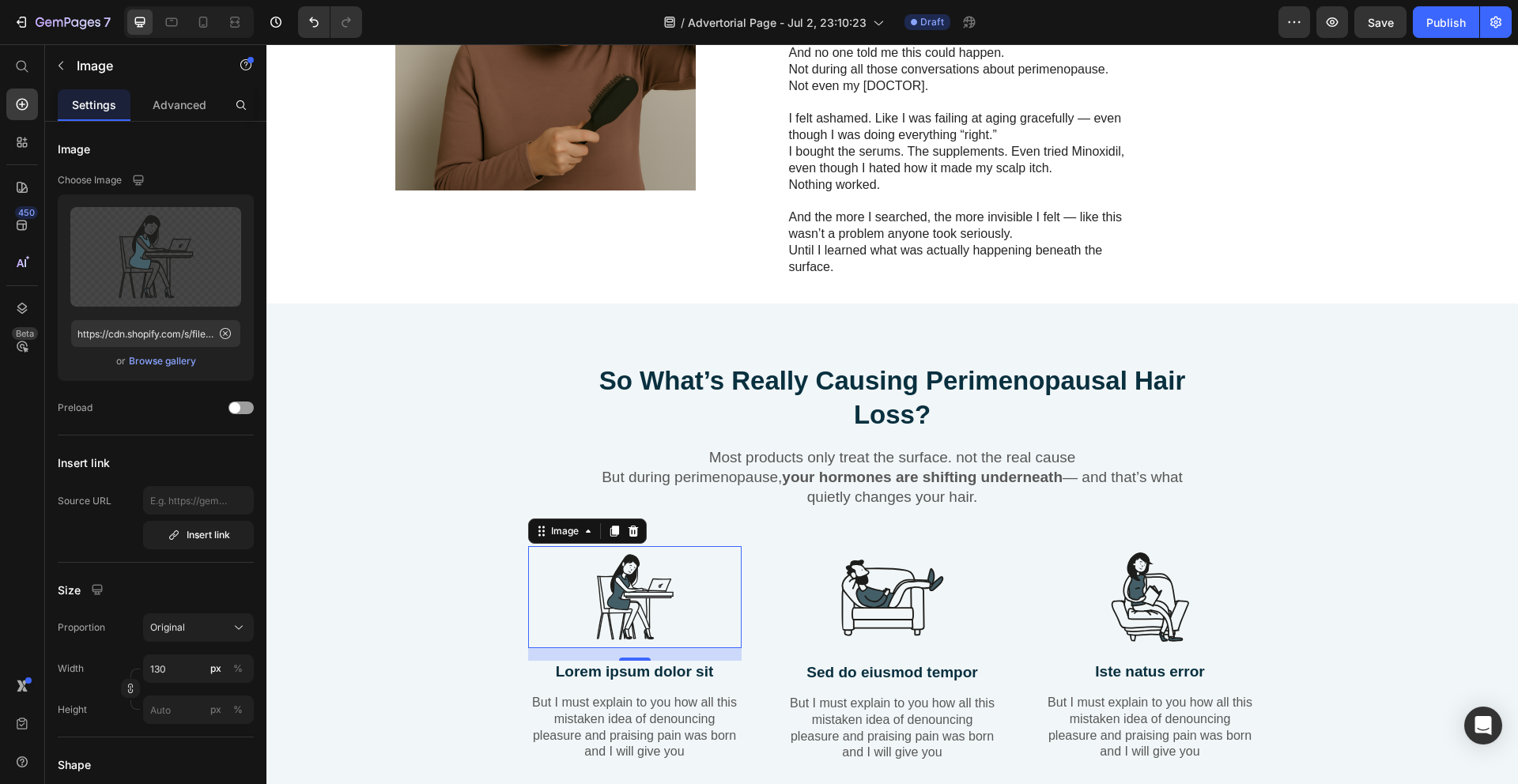 click on "Lorem ipsum dolor sit" at bounding box center [635, 672] 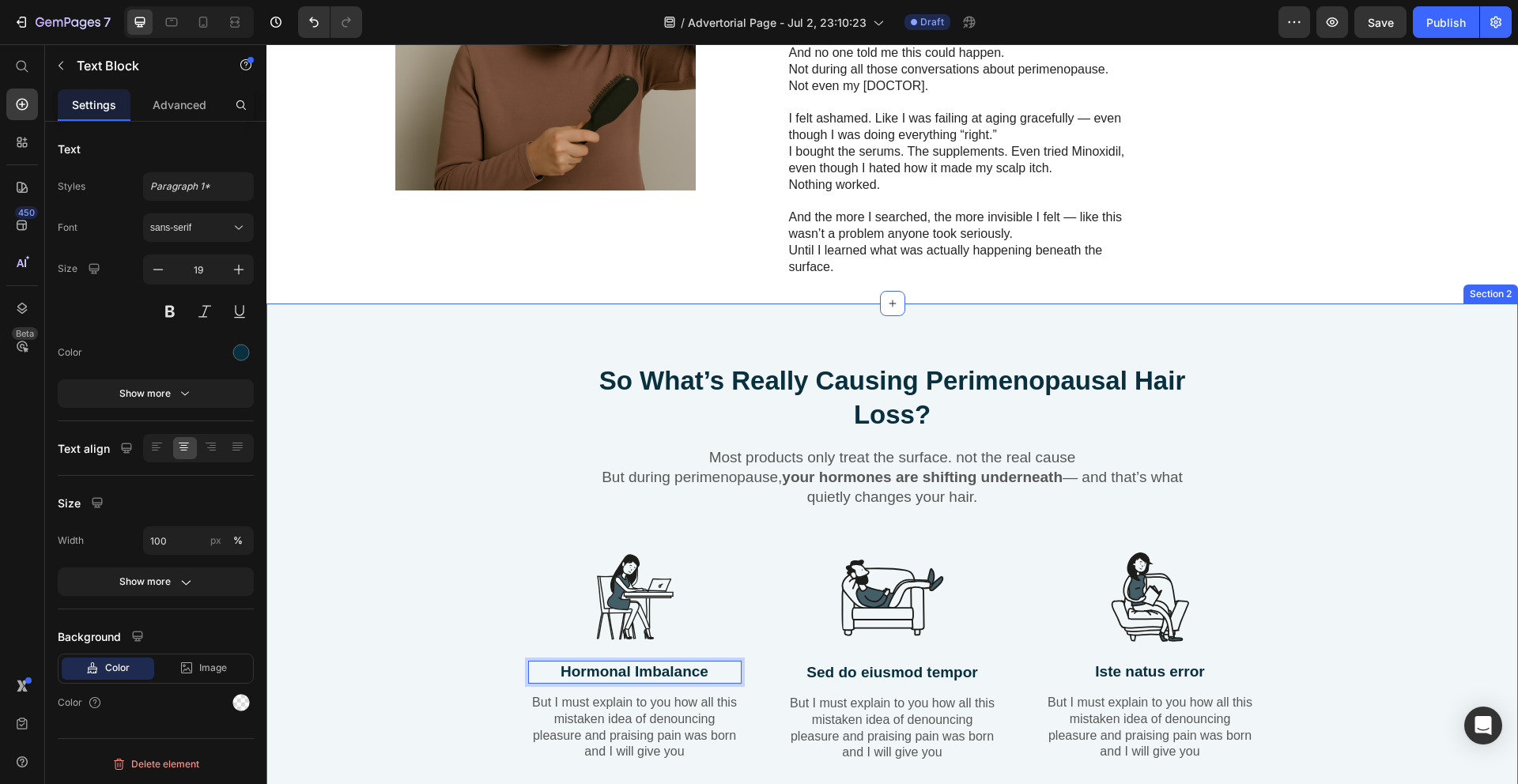 click on "⁠⁠⁠⁠⁠⁠⁠ So What’s Really Causing Perimenopausal Hair Loss? Heading Most products only treat the surface. not the real cause But during perimenopause,  your hormones are shifting underneath  — and that’s what quietly changes your hair. Text Block Row Image Hormonal Imbalance Text Block   12 But I must explain to you how all this mistaken idea of denouncing pleasure and praising pain was born and I will give you Text Block Row Image Sed do eiusmod tempor Text Block But I must explain to you how all this mistaken idea of denouncing pleasure and praising pain was born and I will give you Text Block Row Image Iste natus error Text Block But I must explain to you how all this mistaken idea of denouncing pleasure and praising pain was born and I will give you Text Block Row Row" at bounding box center [892, 575] 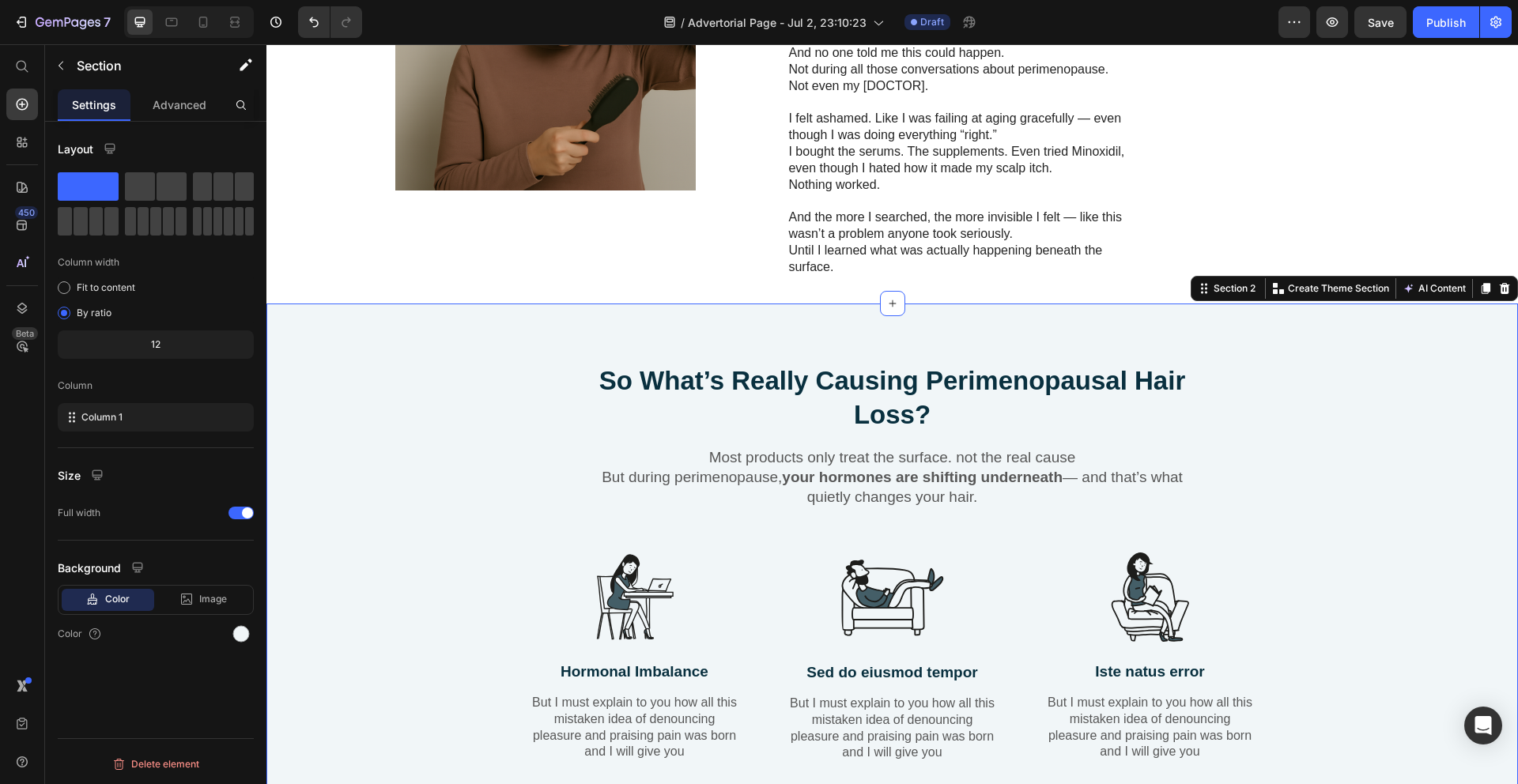 click on "Sed do eiusmod tempor" at bounding box center (893, 673) 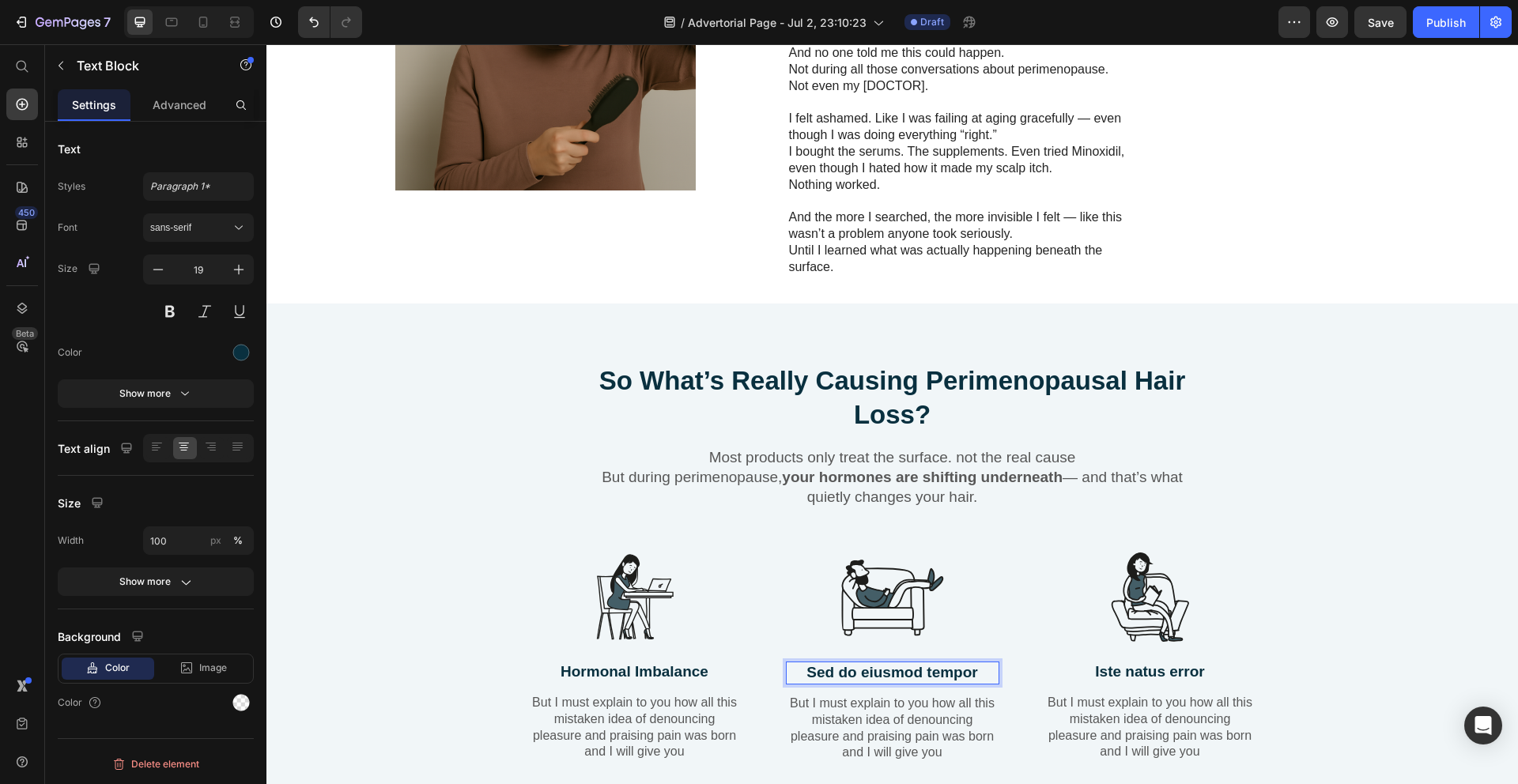 click on "Sed do eiusmod tempor" at bounding box center (893, 673) 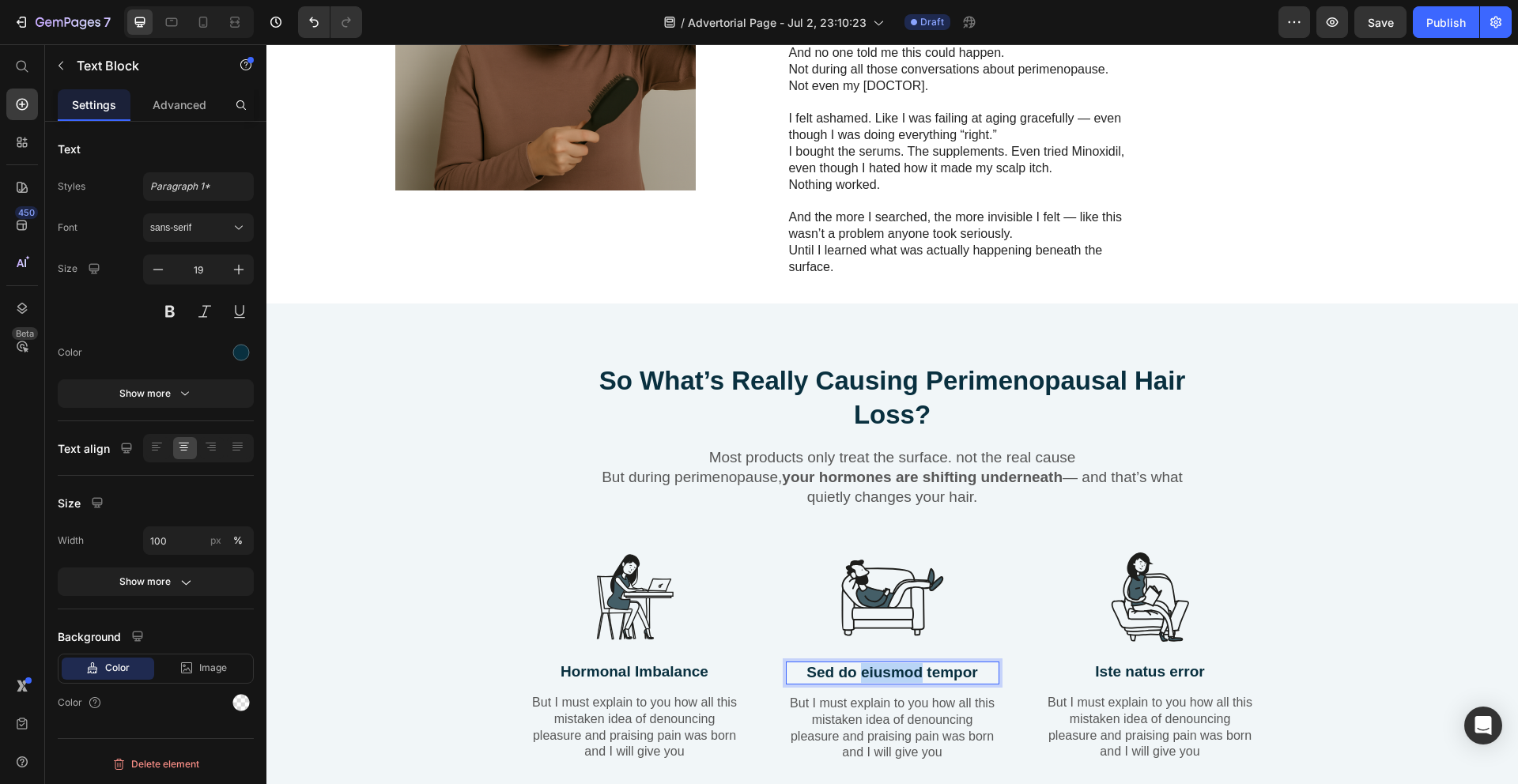 click on "Sed do eiusmod tempor" at bounding box center (893, 673) 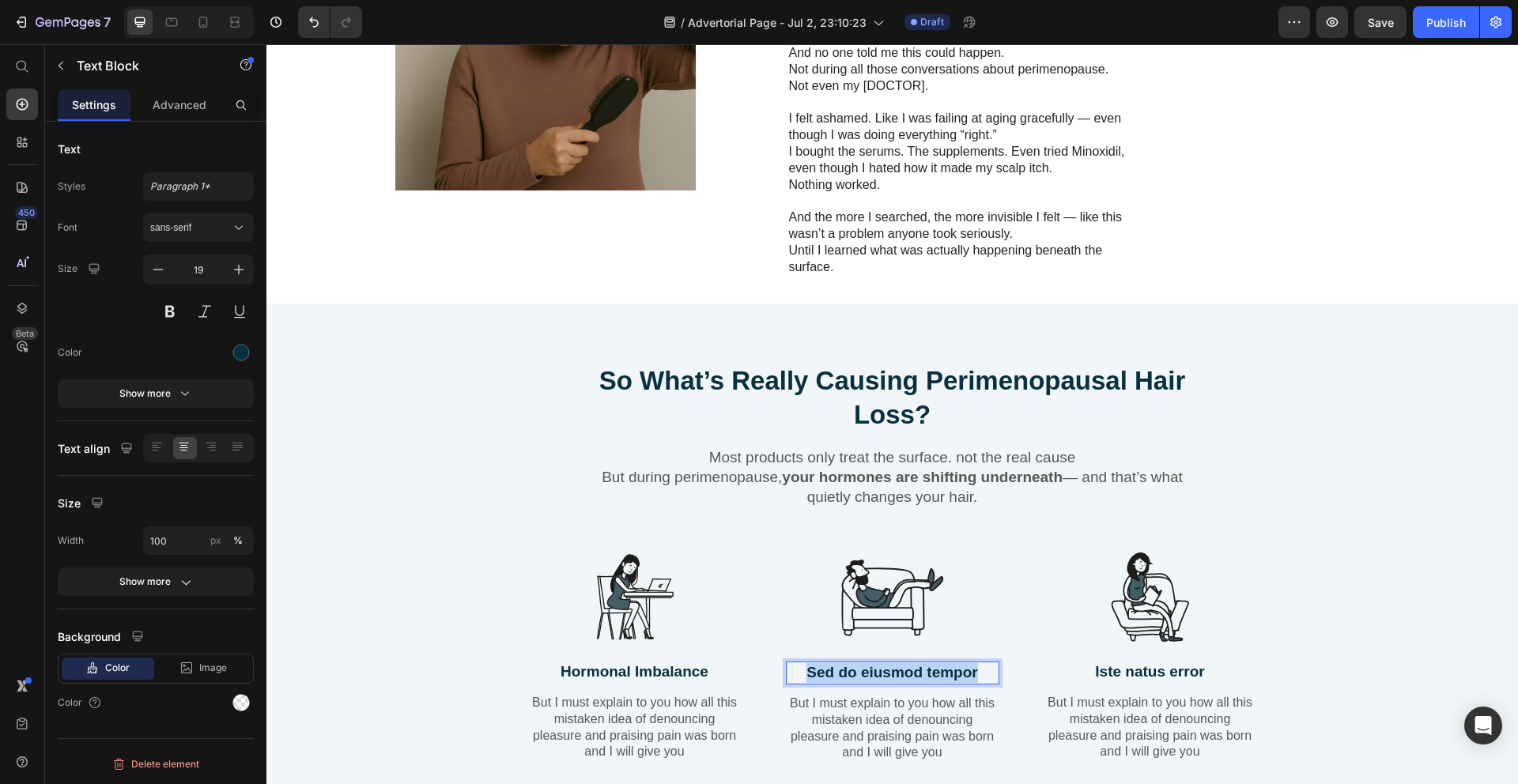 click on "Sed do eiusmod tempor" at bounding box center (893, 673) 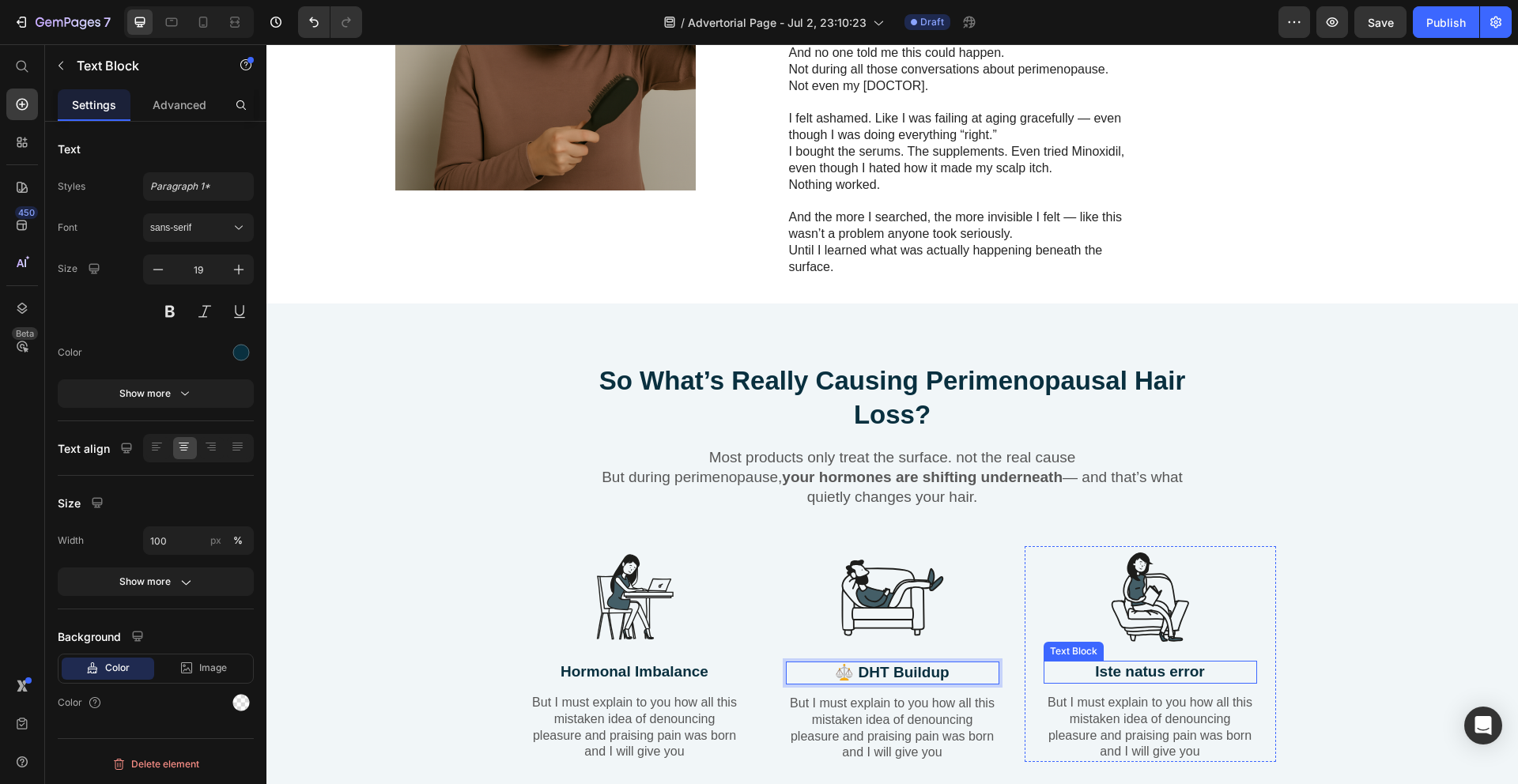 click on "Iste natus error" at bounding box center [1150, 672] 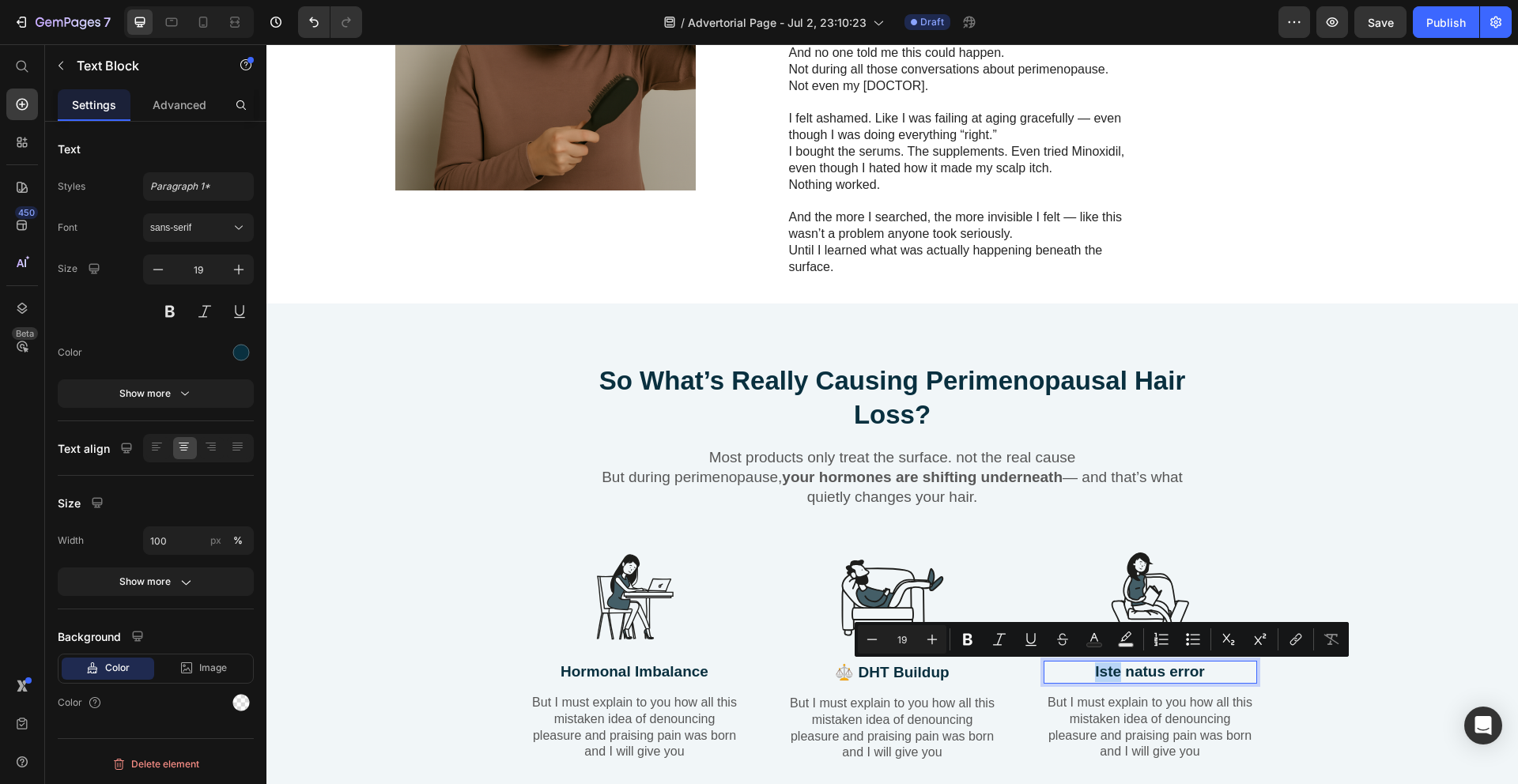 click on "Iste natus error" at bounding box center [1150, 672] 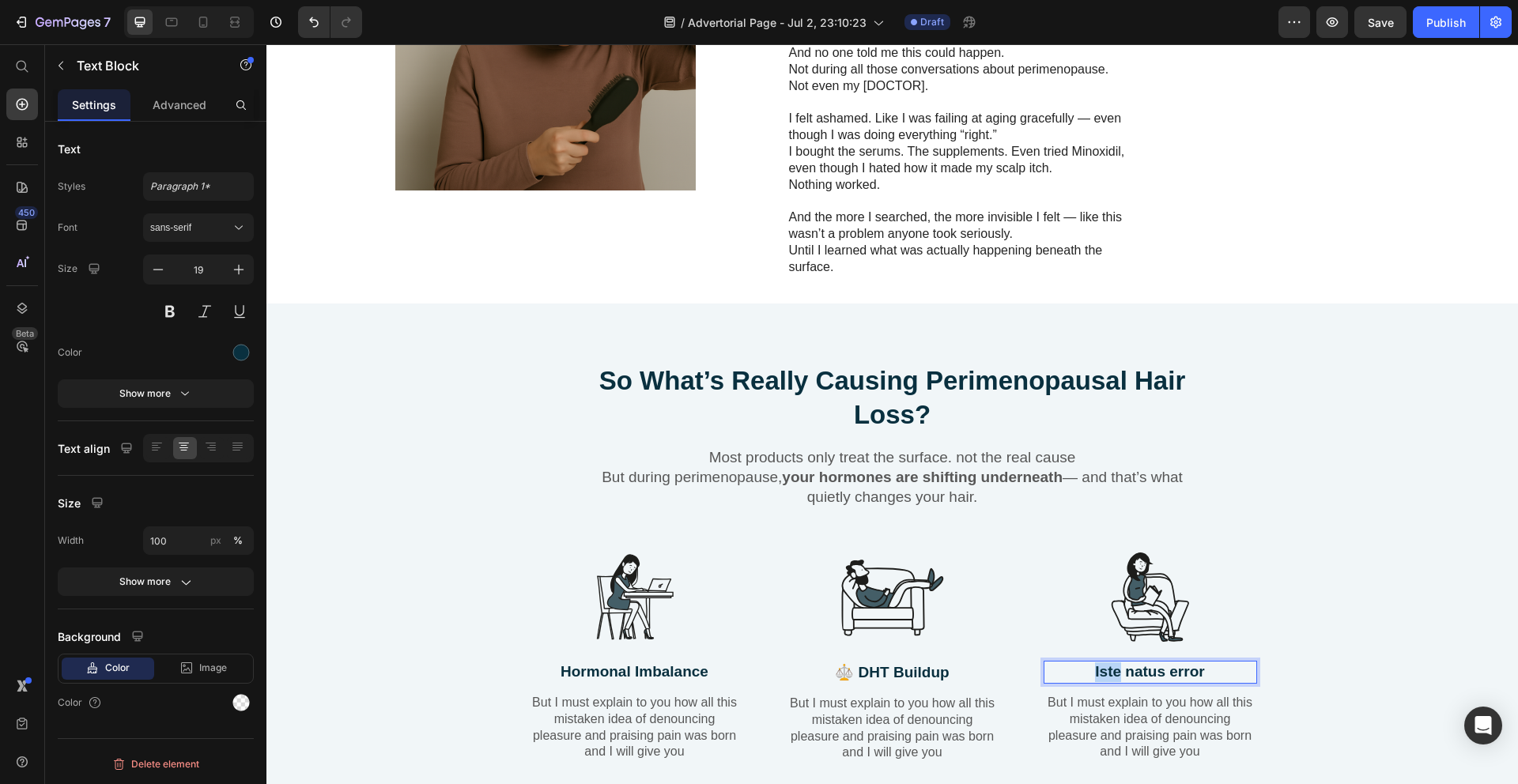 click on "Iste natus error" at bounding box center (1150, 672) 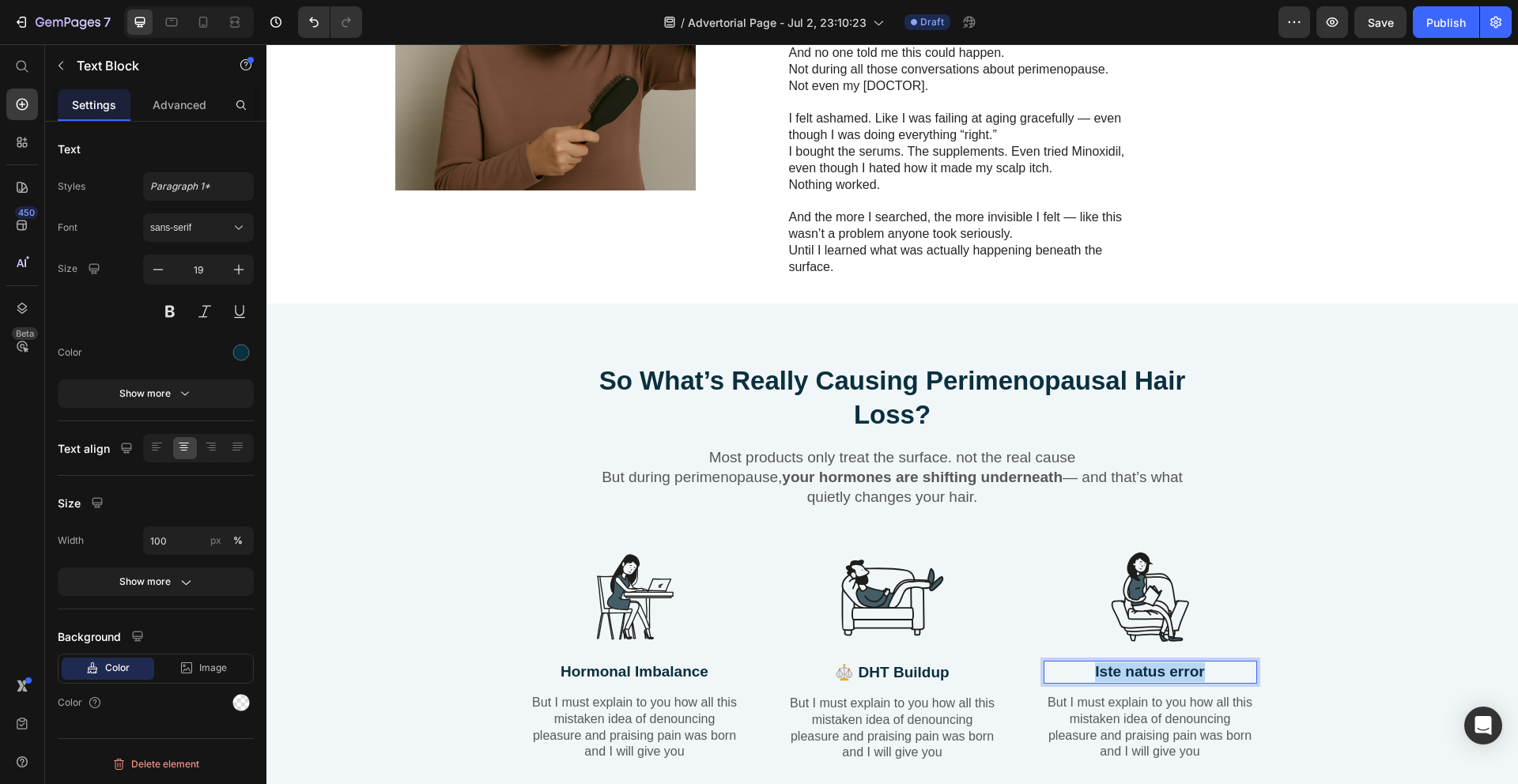 click on "Iste natus error" at bounding box center [1150, 672] 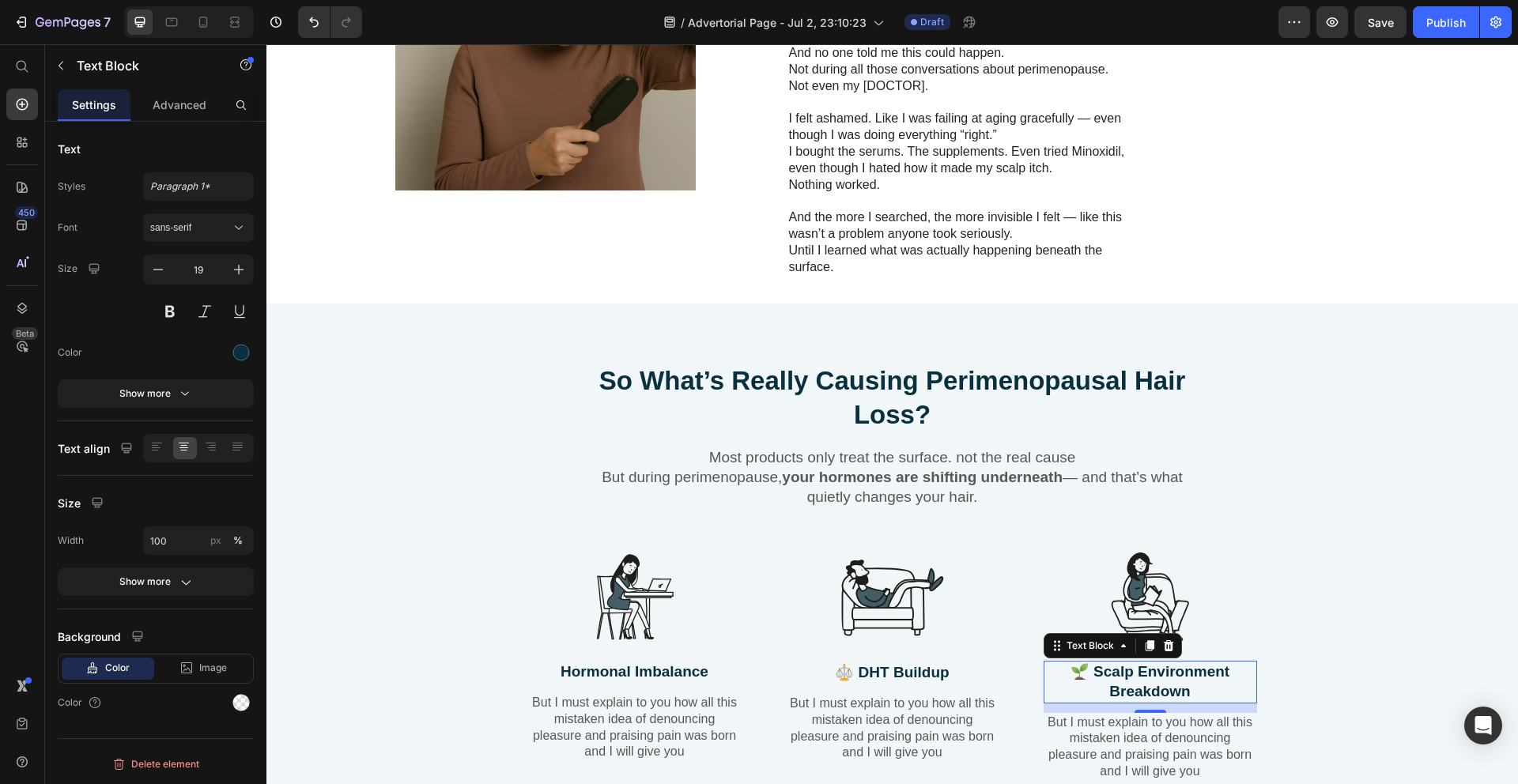 scroll, scrollTop: 2023, scrollLeft: 0, axis: vertical 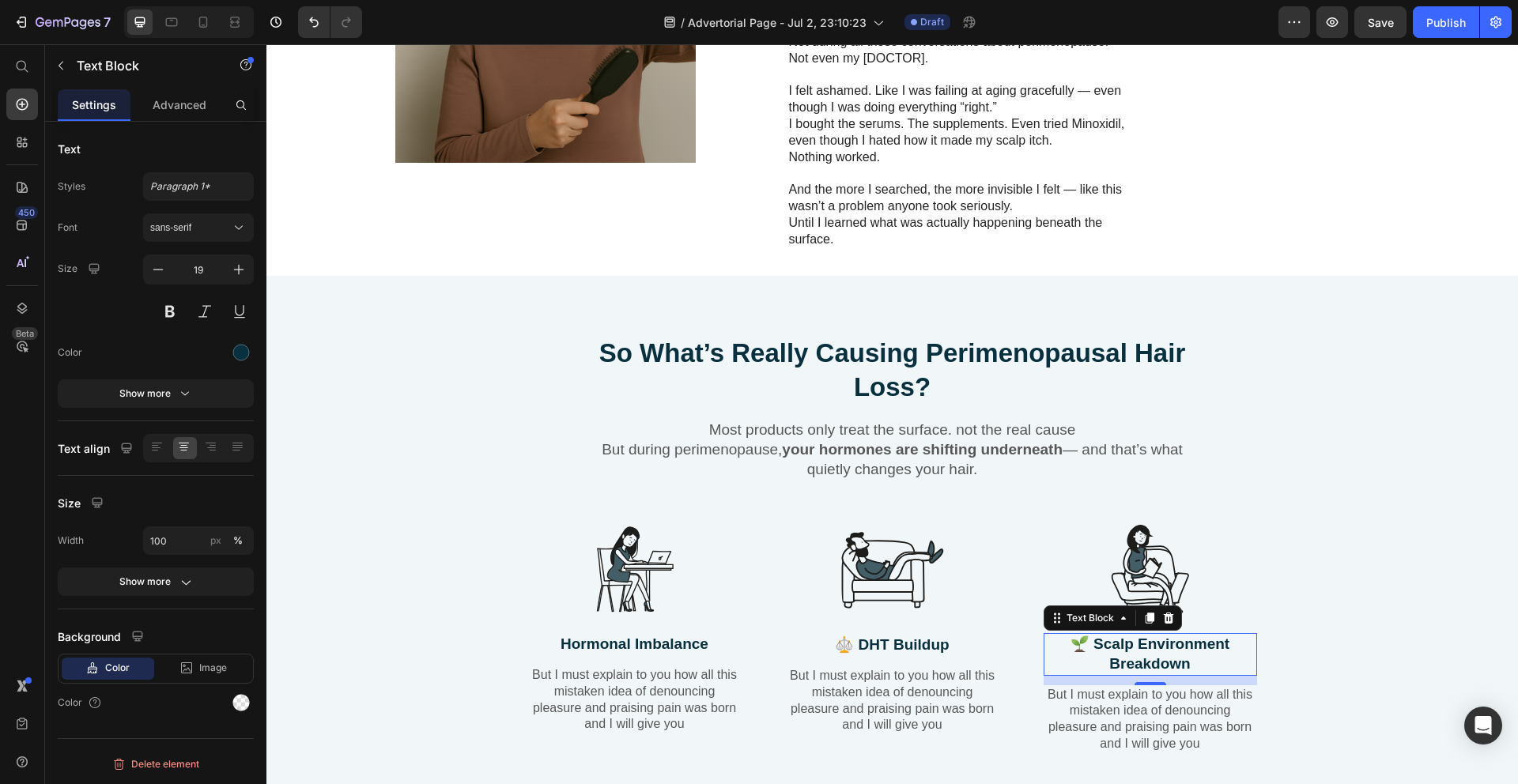 click on "Image Hormonal Imbalance Text Block But I must explain to you how all this mistaken idea of denouncing pleasure and praising pain was born and I will give you Text Block" at bounding box center [635, 626] 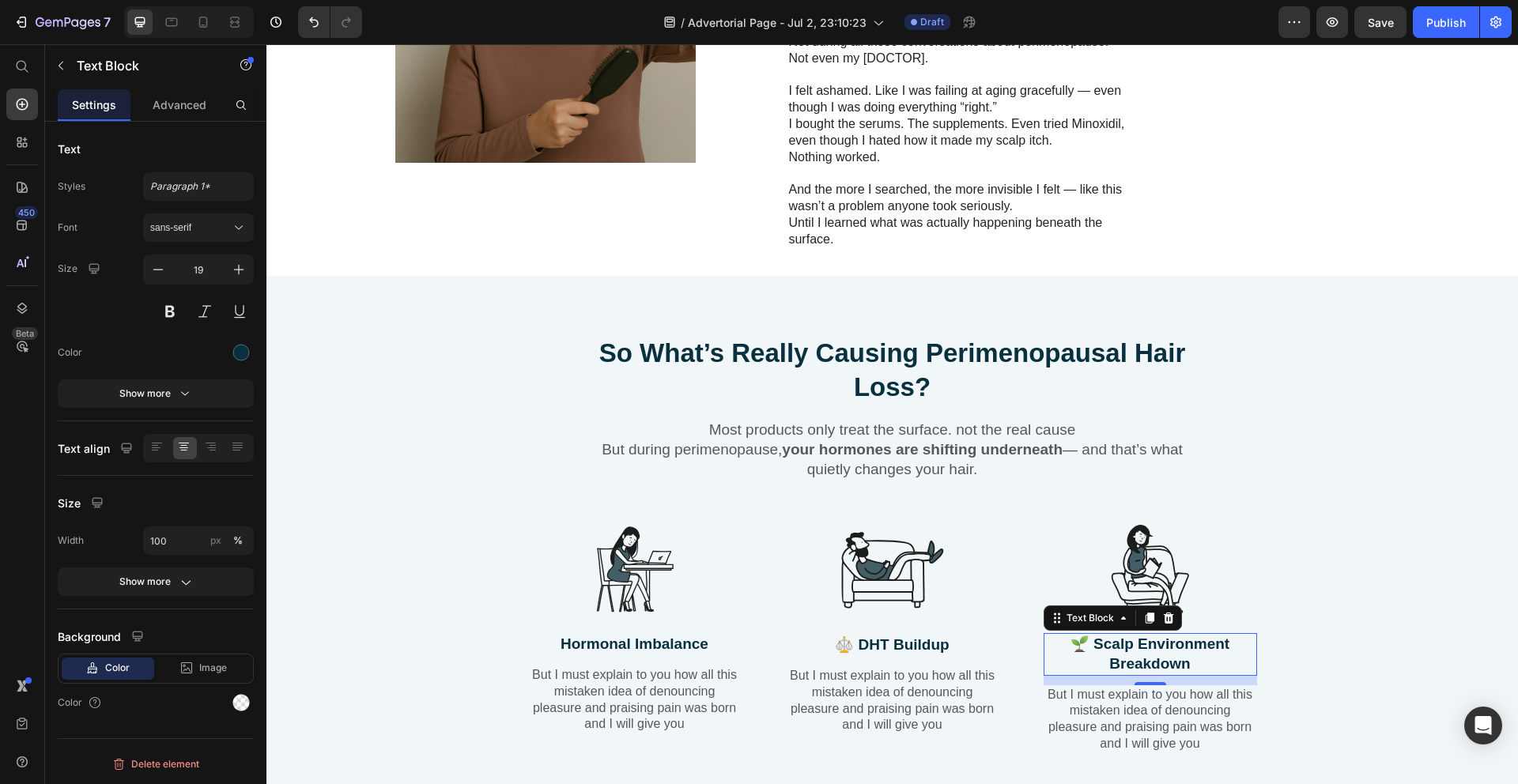 click on "Hormonal Imbalance" at bounding box center [635, 644] 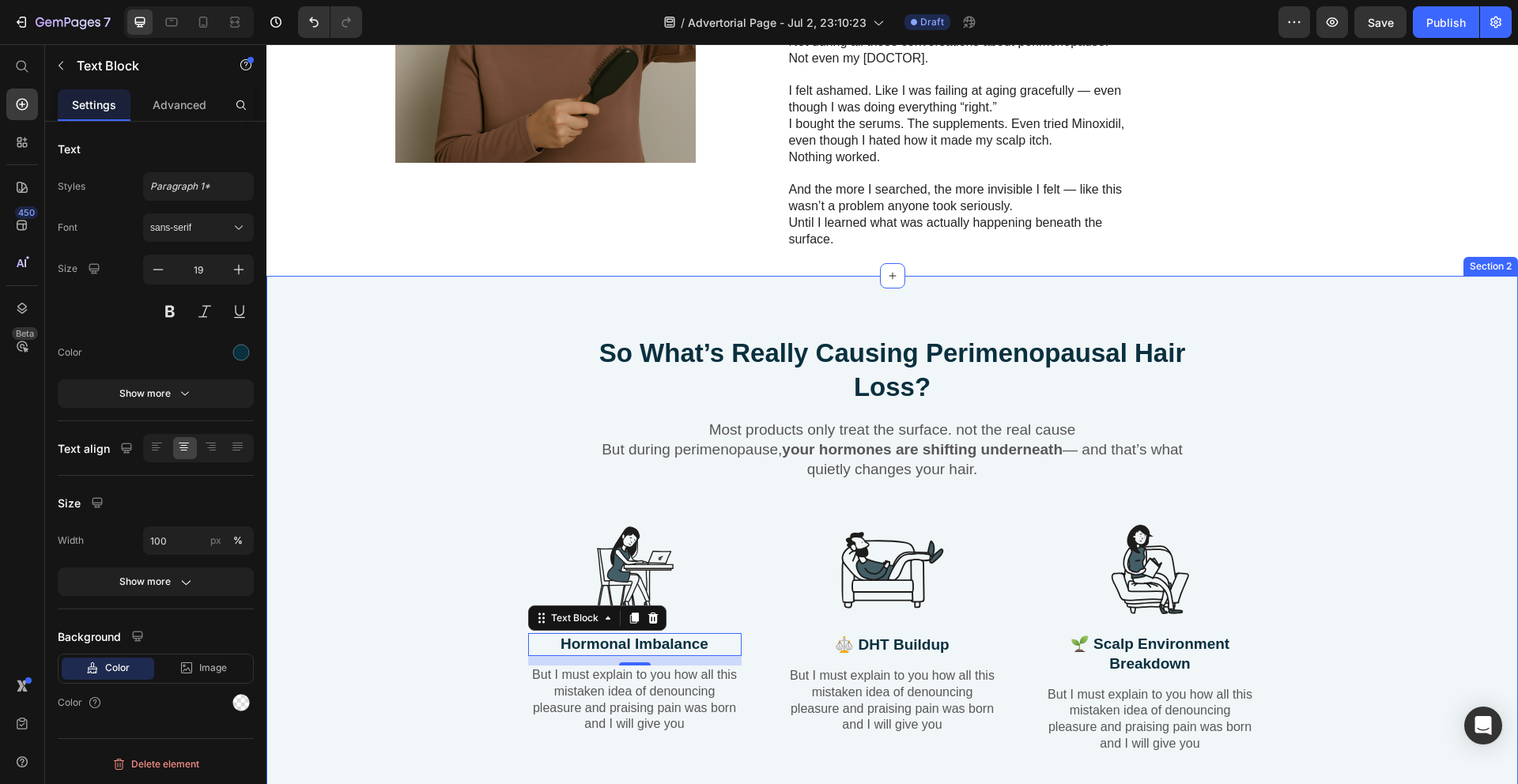 scroll, scrollTop: 2113, scrollLeft: 0, axis: vertical 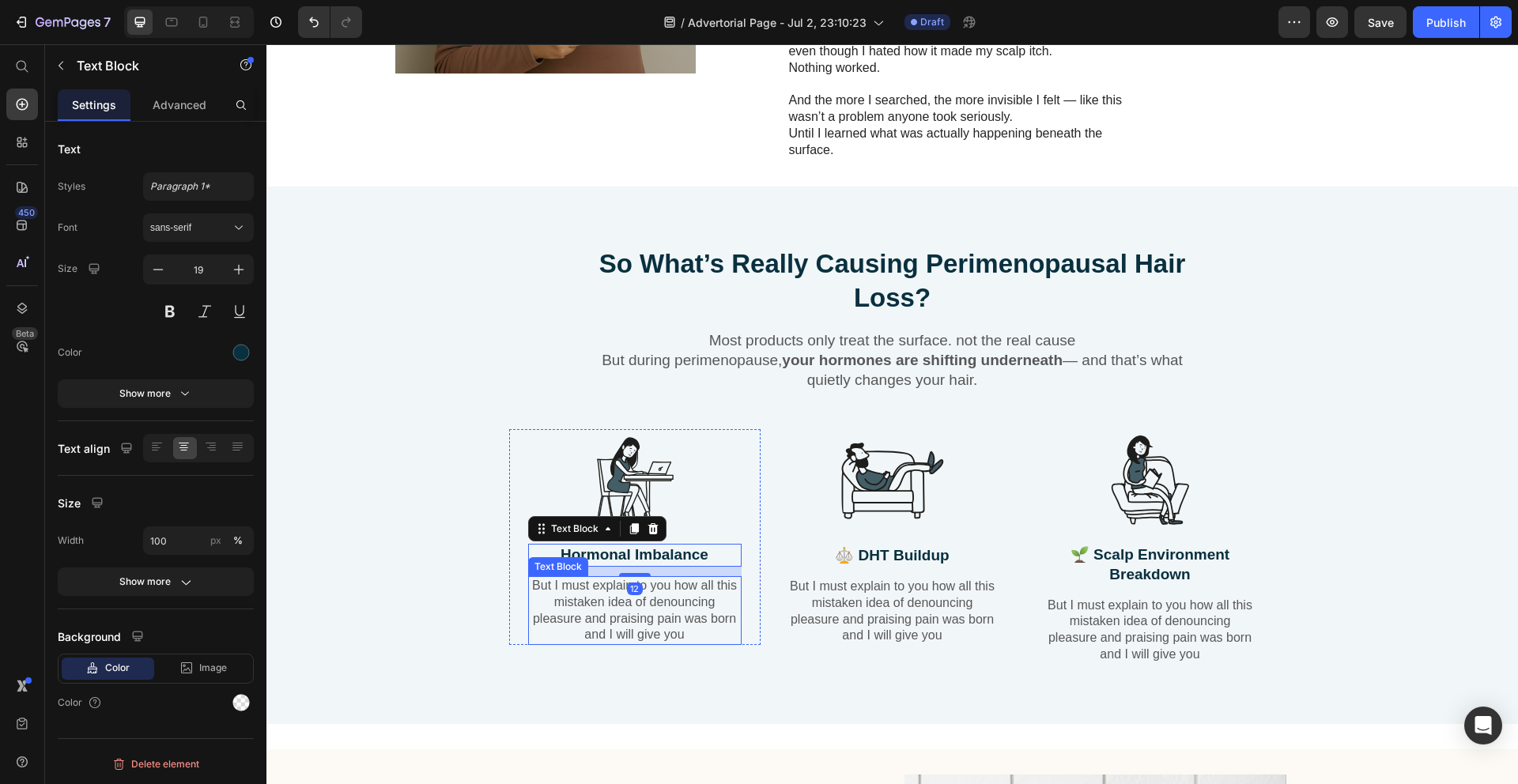 click on "But I must explain to you how all this mistaken idea of denouncing pleasure and praising pain was born and I will give you" at bounding box center [635, 610] 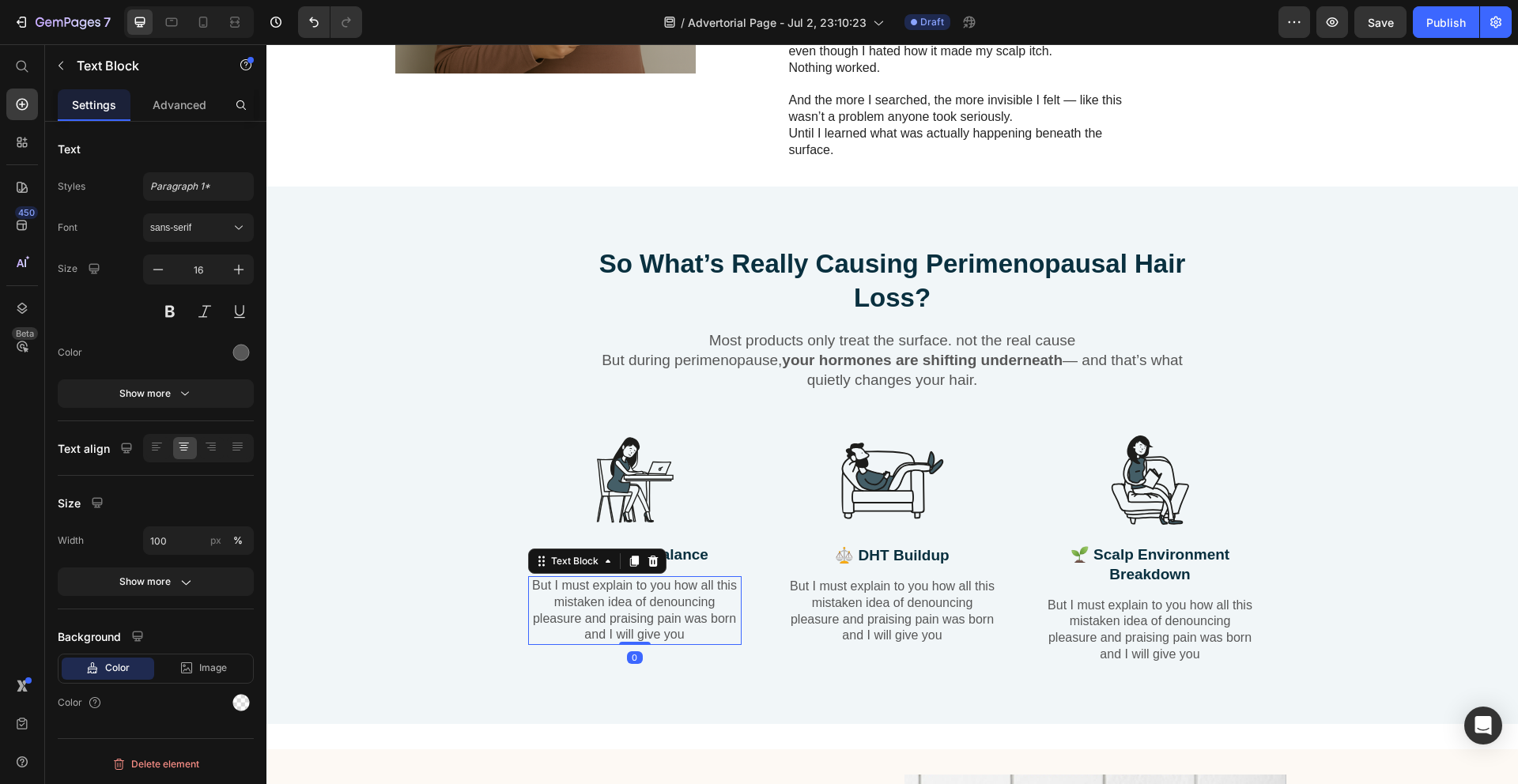 click on "But I must explain to you how all this mistaken idea of denouncing pleasure and praising pain was born and I will give you" at bounding box center [635, 610] 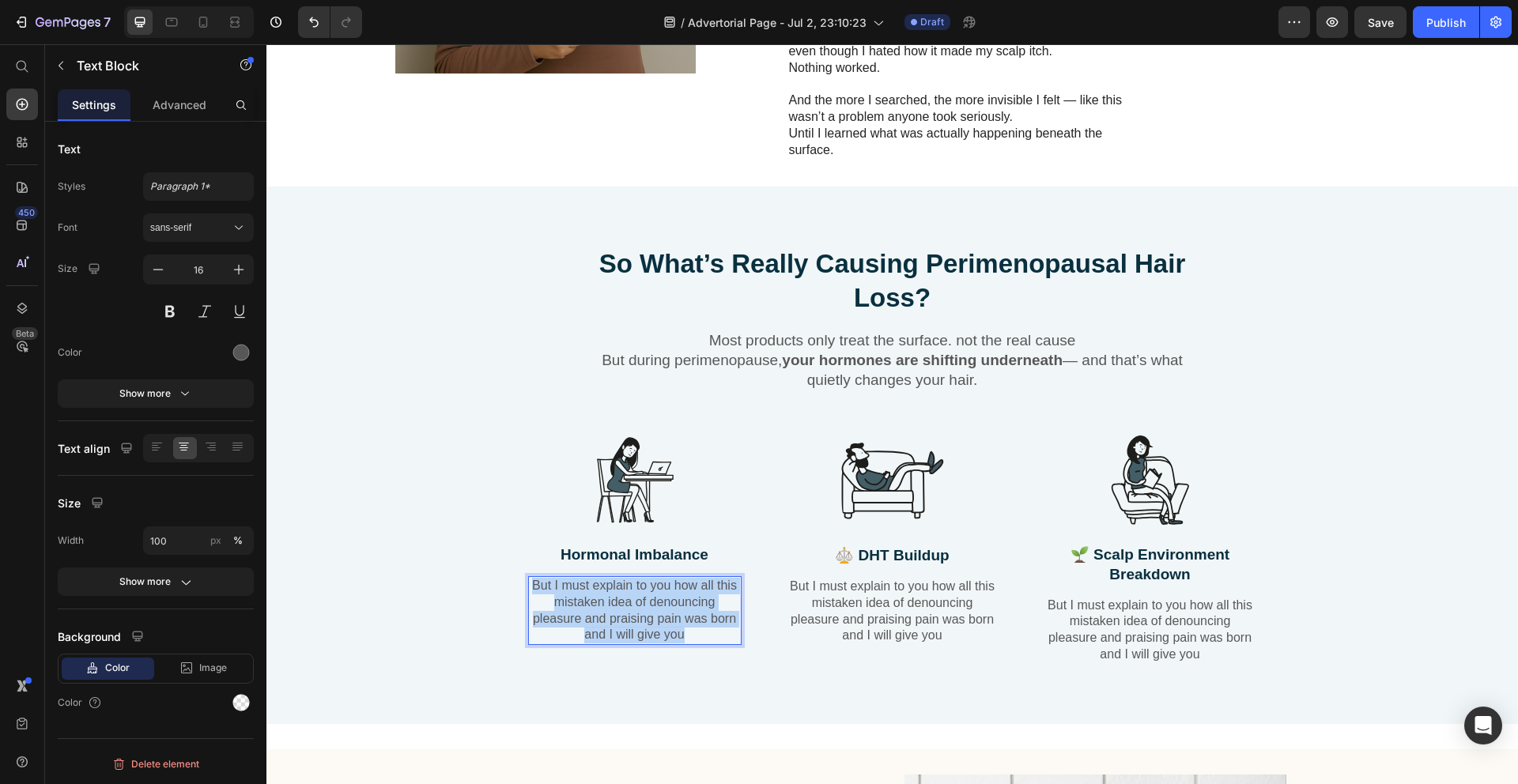 click on "But I must explain to you how all this mistaken idea of denouncing pleasure and praising pain was born and I will give you" at bounding box center [635, 610] 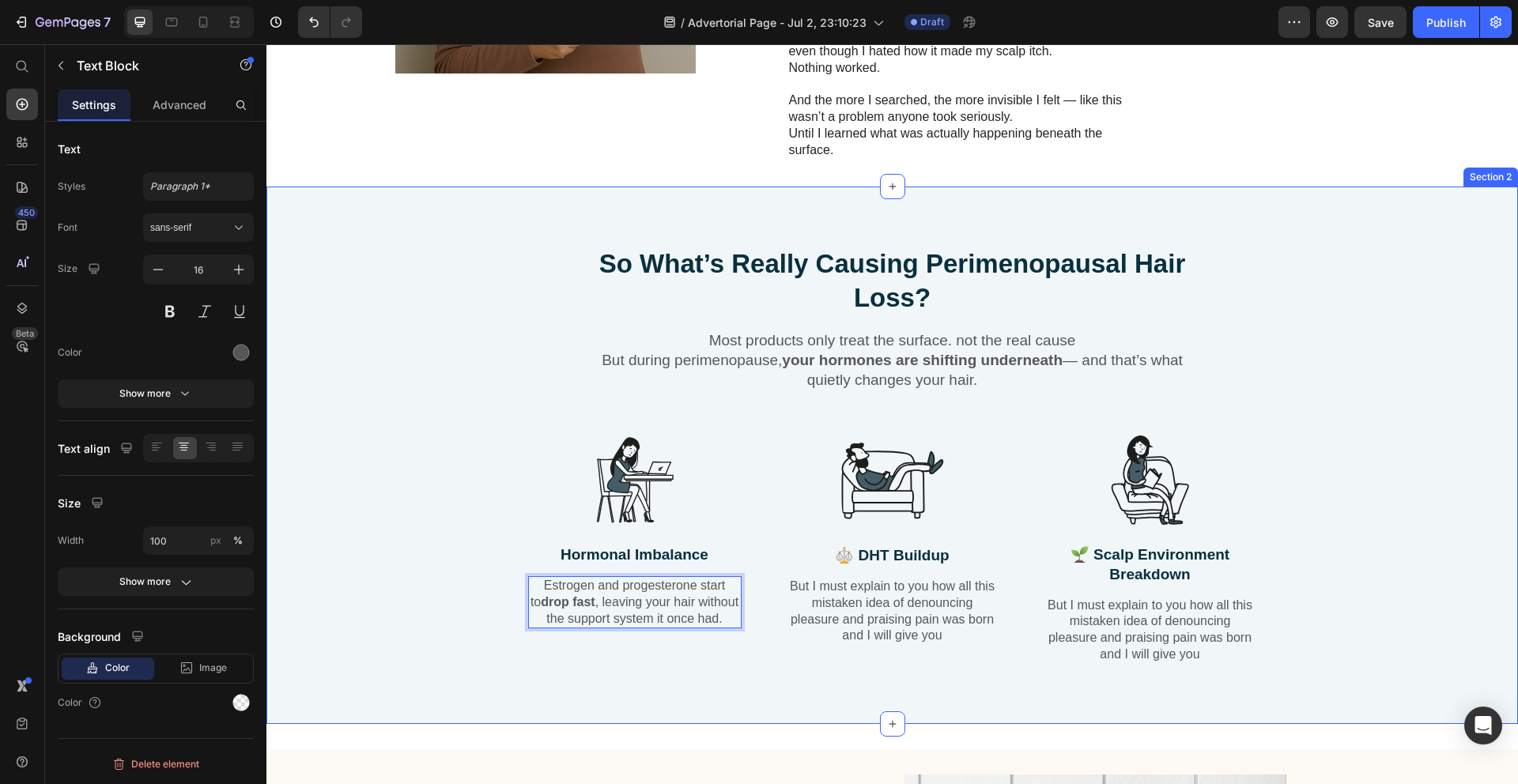 click on "⁠⁠⁠⁠⁠⁠⁠ So What’s Really Causing Perimenopausal Hair Loss? Heading Most products only treat the surface. not the real cause But during perimenopause,  your hormones are shifting underneath  — and that’s what quietly changes your hair. Text Block Row Image Hormonal Imbalance Text Block Estrogen and progesterone start to  drop fast , leaving your hair without the support system it once had. Text Block   0 Row Image ⚖️ DHT Buildup Text Block But I must explain to you how all this mistaken idea of denouncing pleasure and praising pain was born and I will give you Text Block Row Image 🌱 Scalp Environment Breakdown Text Block But I must explain to you how all this mistaken idea of denouncing pleasure and praising pain was born and I will give you Text Block Row Row" at bounding box center [892, 468] 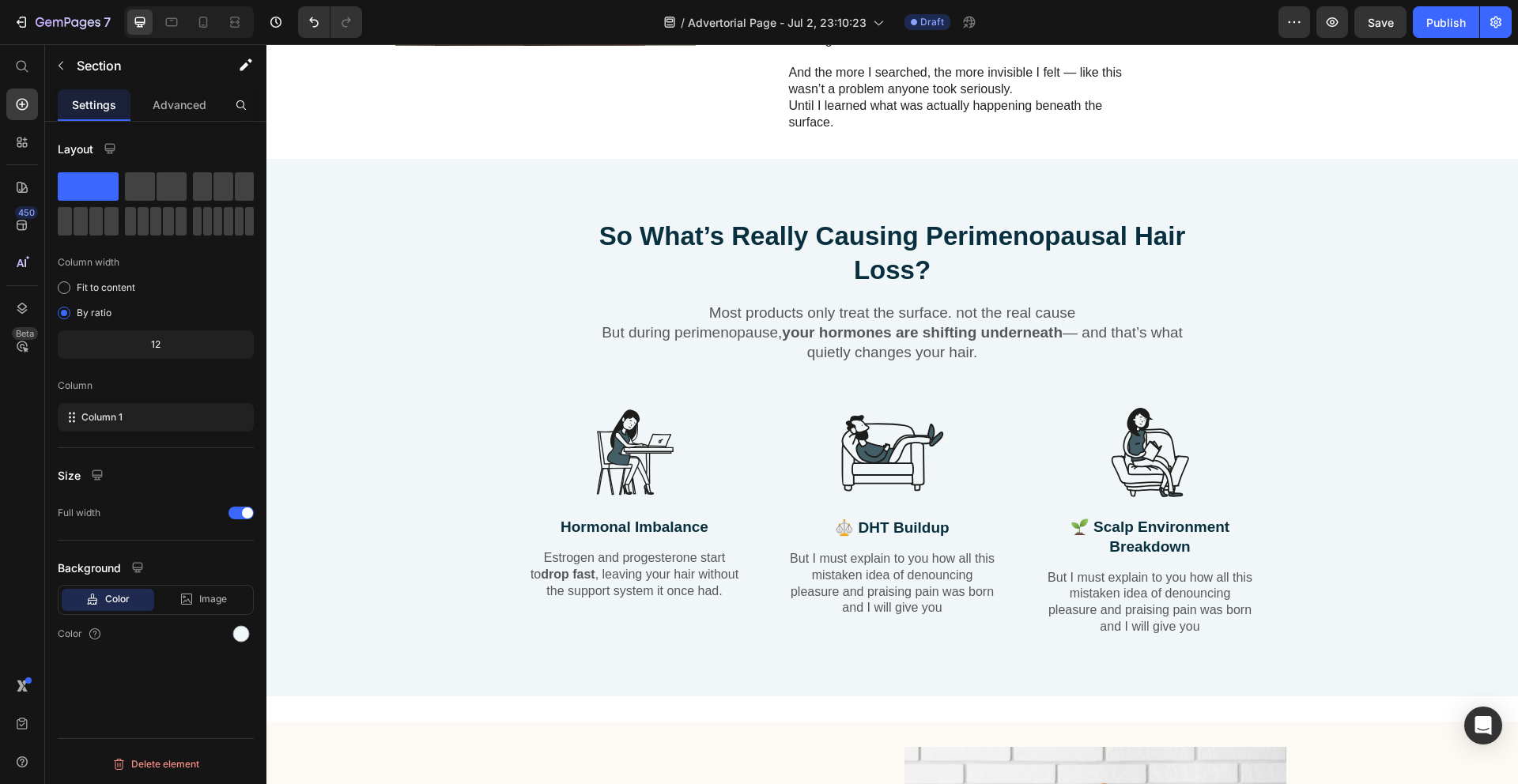 scroll, scrollTop: 2186, scrollLeft: 0, axis: vertical 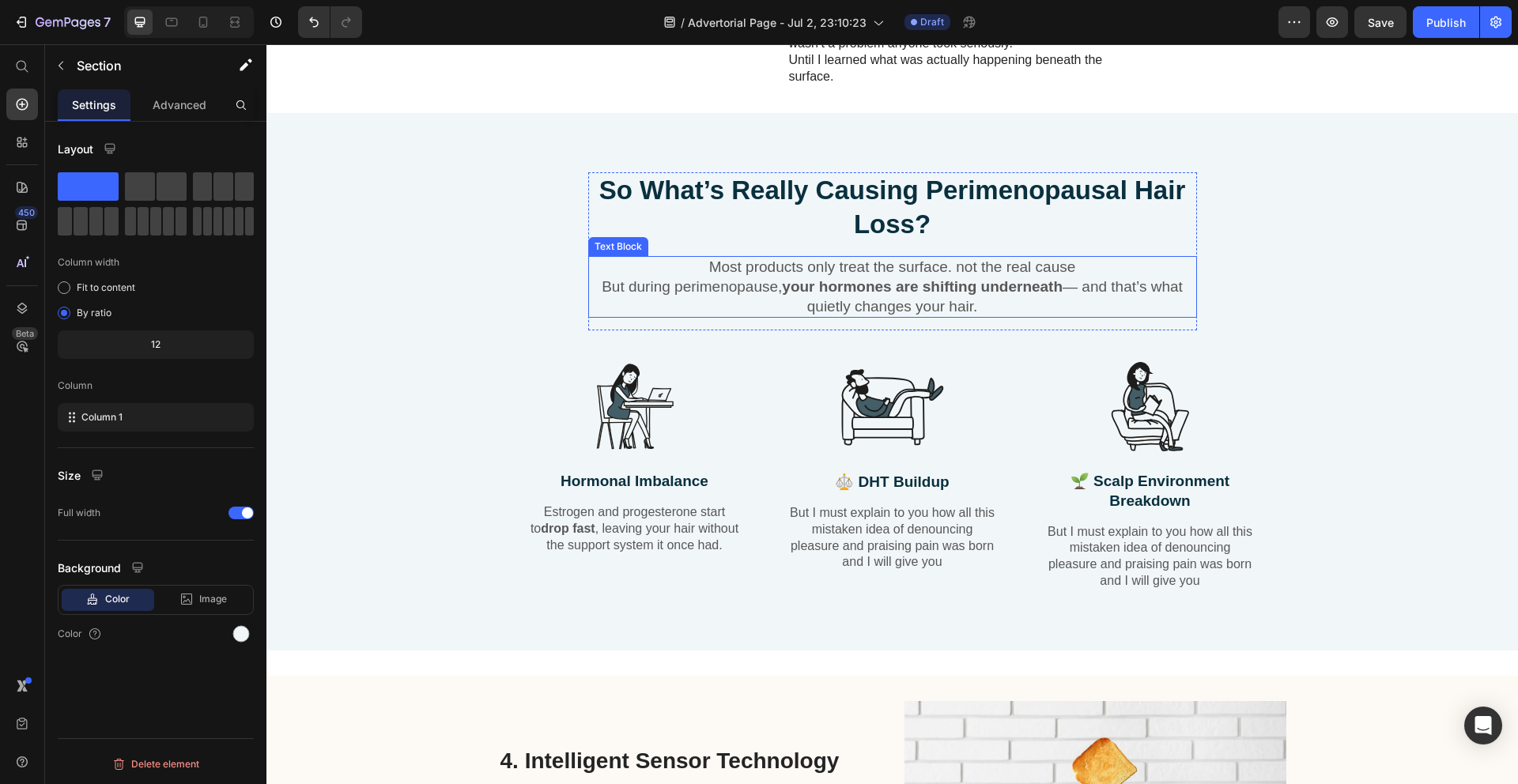 click on "Most products only treat the surface. not the real cause But during perimenopause,  your hormones are shifting underneath  — and that’s what quietly changes your hair." at bounding box center [893, 287] 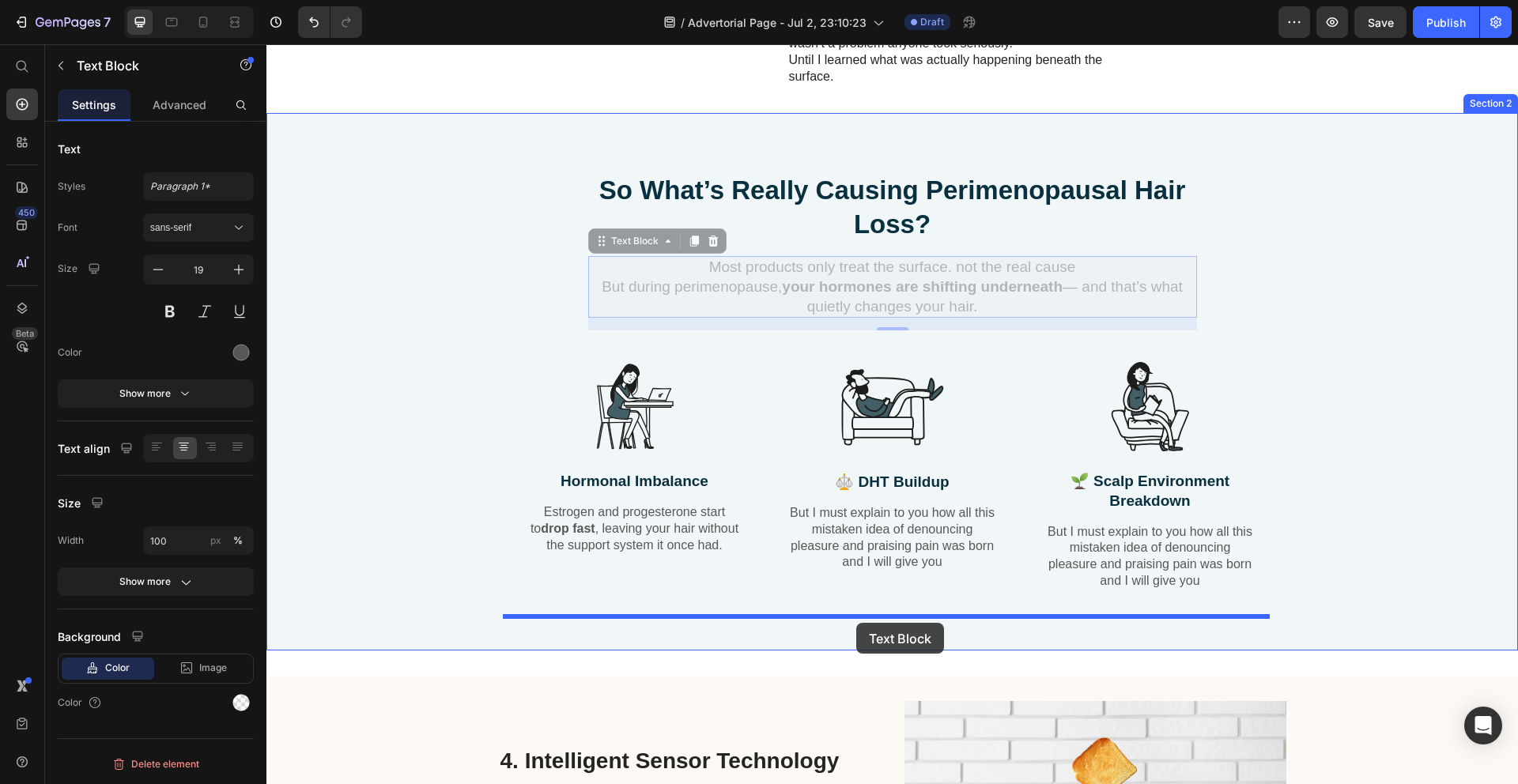 drag, startPoint x: 592, startPoint y: 244, endPoint x: 856, endPoint y: 623, distance: 461.88418 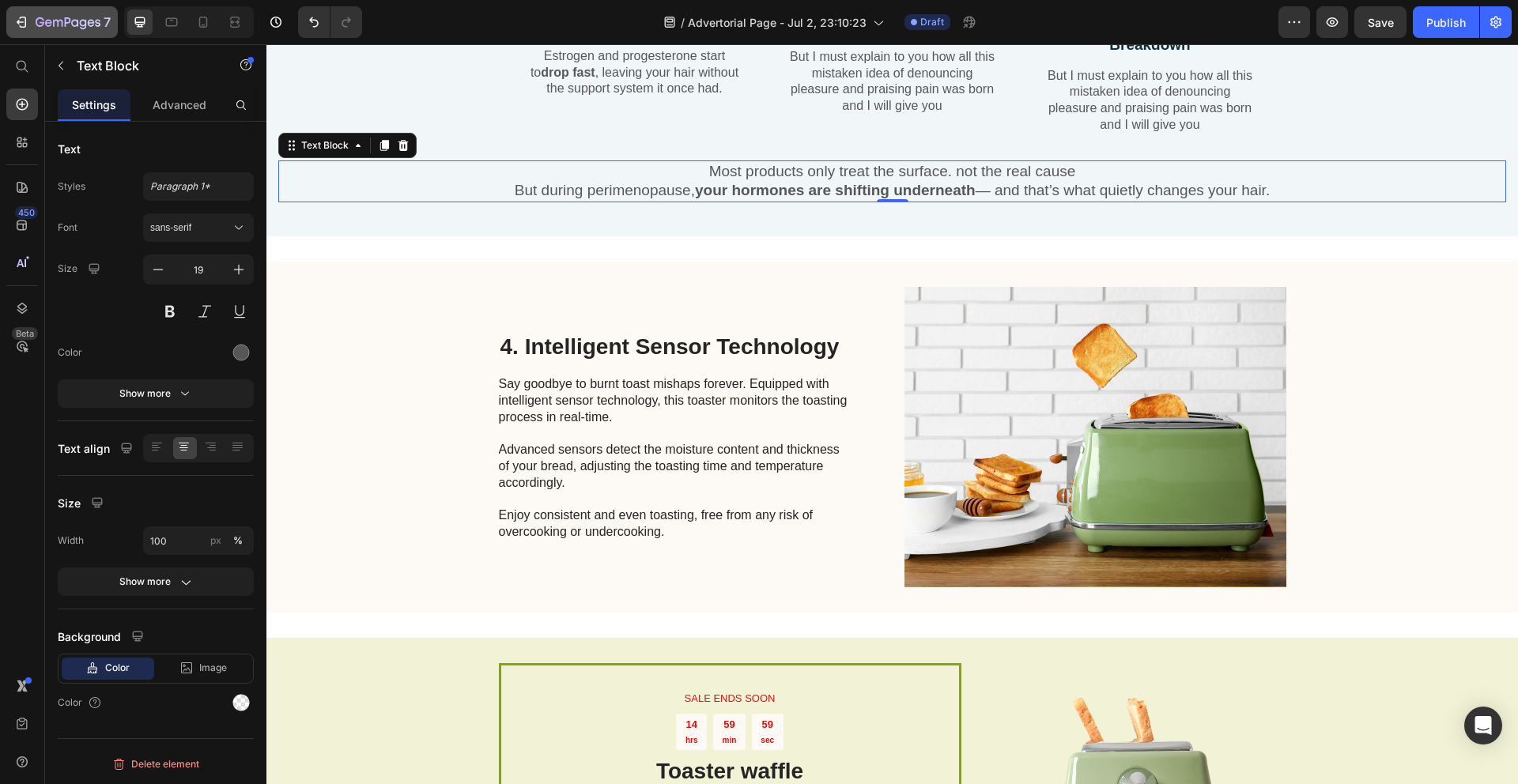 scroll, scrollTop: 2569, scrollLeft: 0, axis: vertical 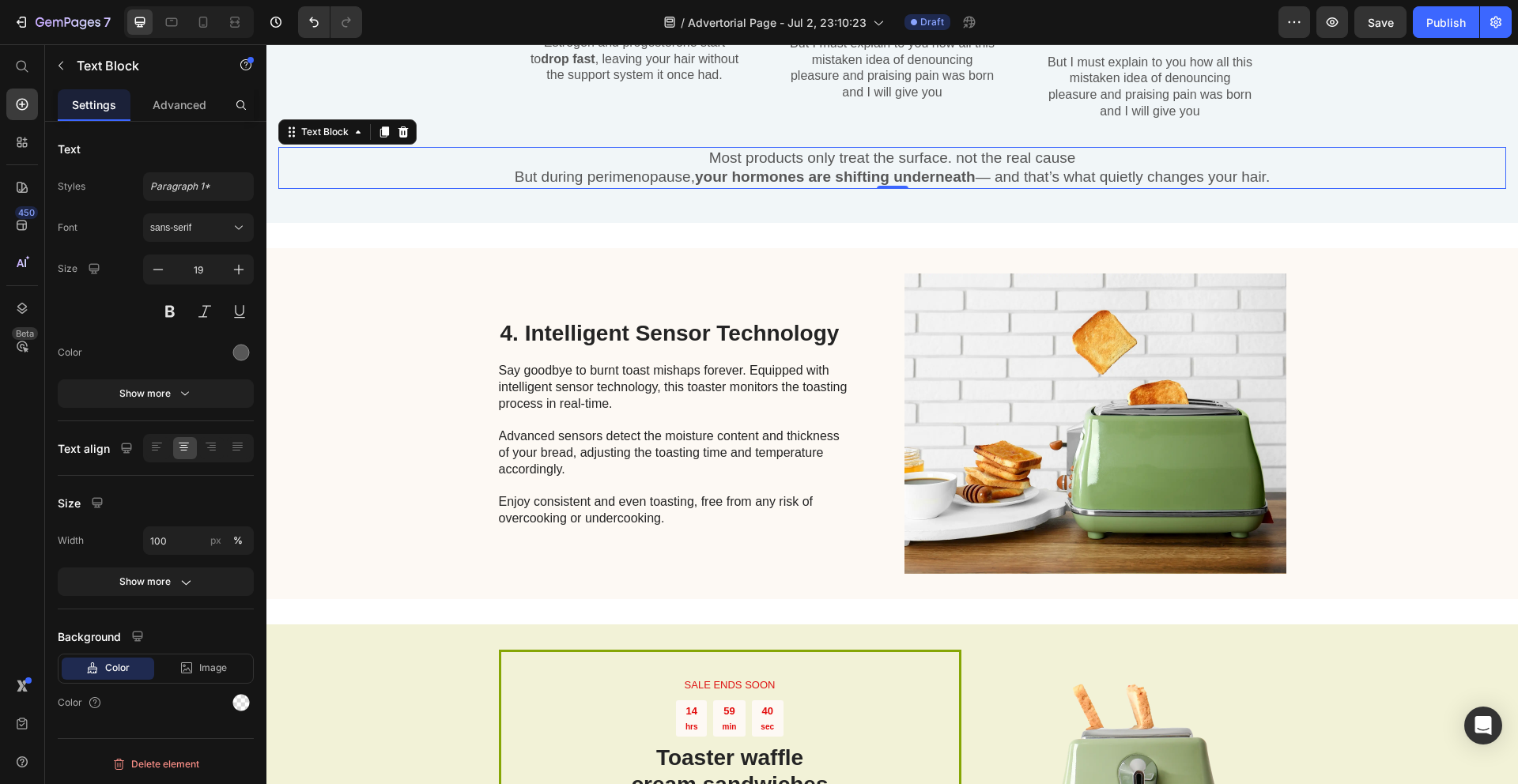 click on "Most products only treat the surface. not the real cause But during perimenopause,  your hormones are shifting underneath  — and that’s what quietly changes your hair." at bounding box center [892, 168] 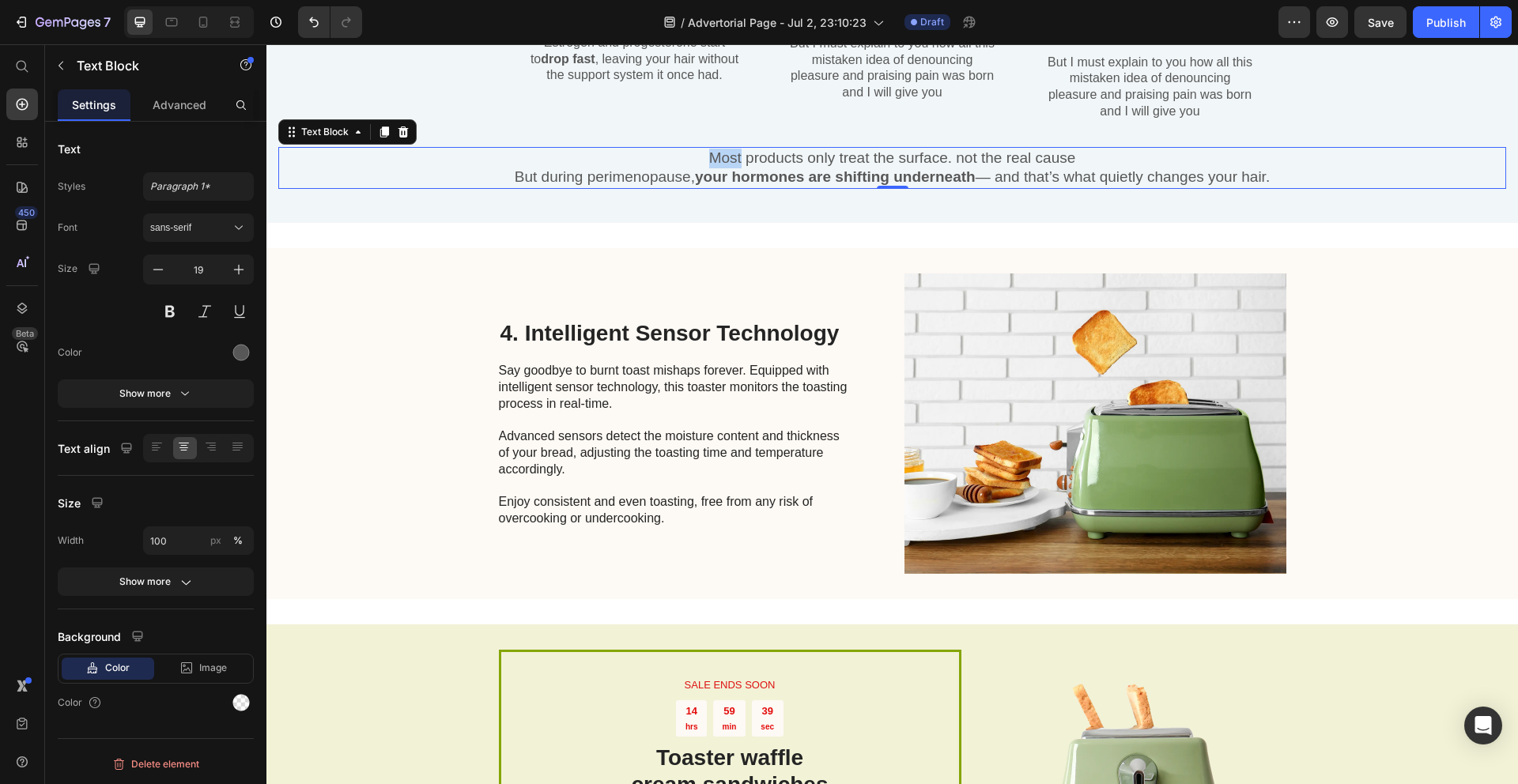 click on "Most products only treat the surface. not the real cause But during perimenopause,  your hormones are shifting underneath  — and that’s what quietly changes your hair." at bounding box center [892, 168] 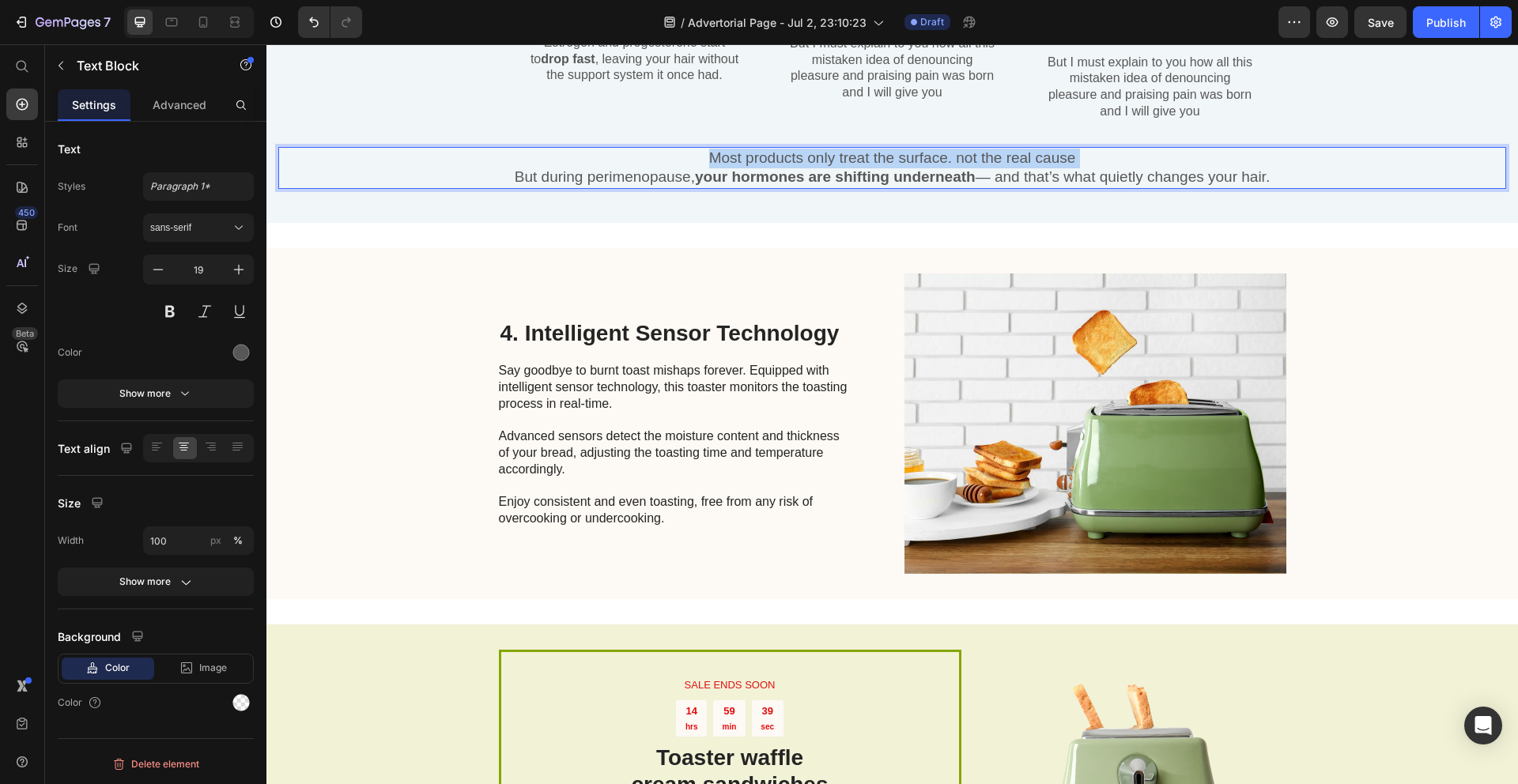click on "Most products only treat the surface. not the real cause But during perimenopause,  your hormones are shifting underneath  — and that’s what quietly changes your hair." at bounding box center (892, 168) 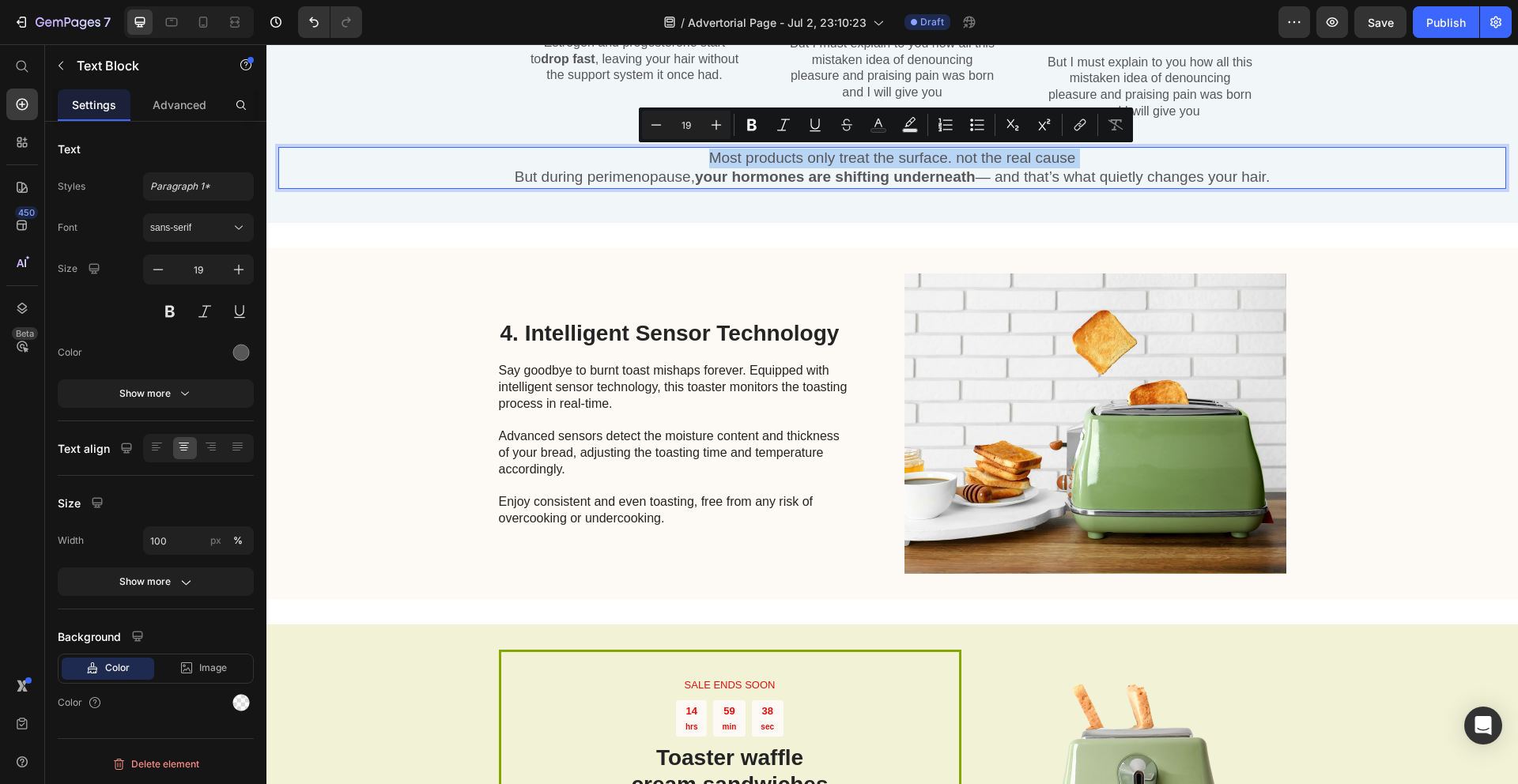 drag, startPoint x: 701, startPoint y: 163, endPoint x: 737, endPoint y: 160, distance: 36.124784 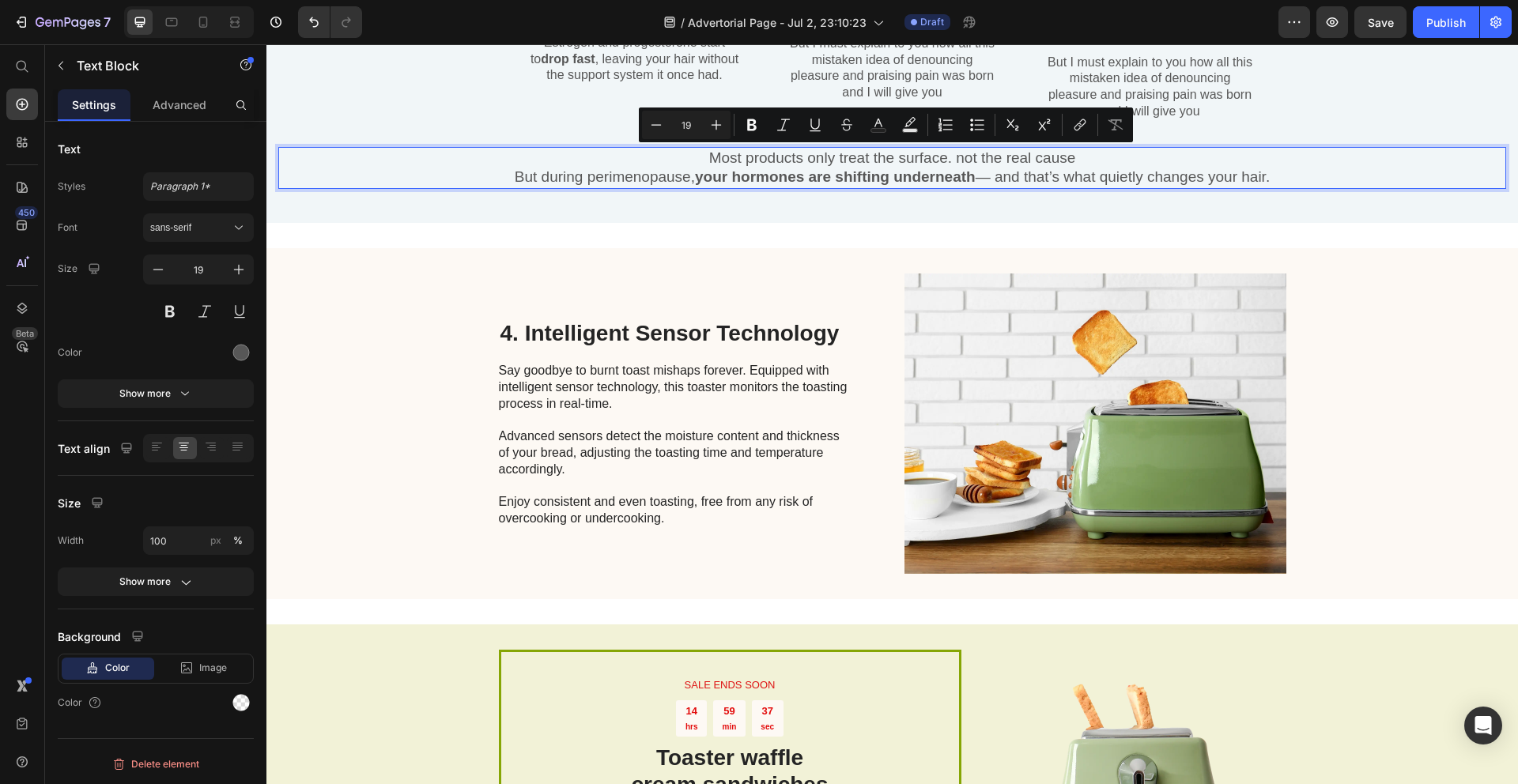 click on "Most products only treat the surface. not the real cause But during perimenopause,  your hormones are shifting underneath  — and that’s what quietly changes your hair." at bounding box center (892, 168) 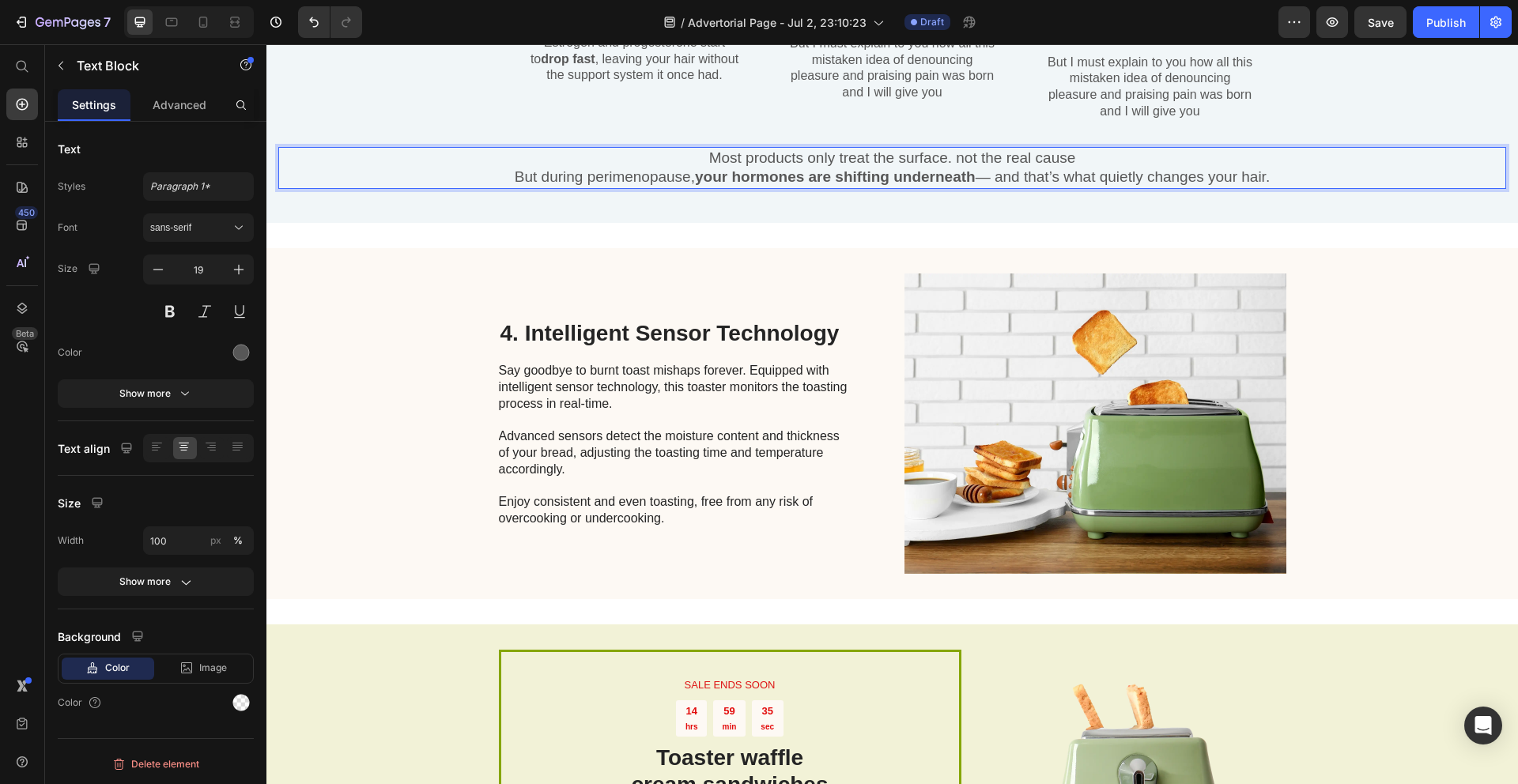 drag, startPoint x: 1305, startPoint y: 181, endPoint x: 665, endPoint y: 164, distance: 640.22574 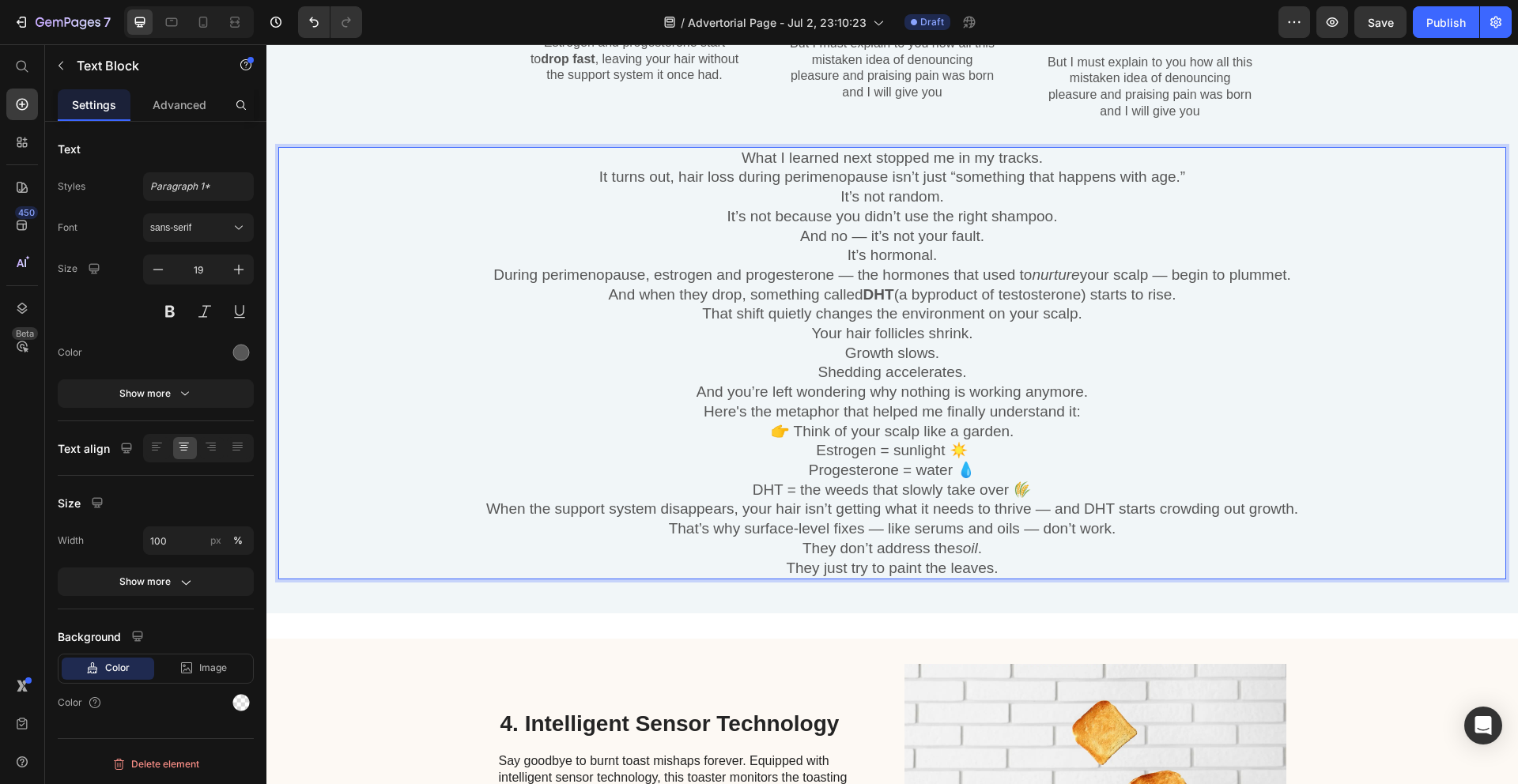 click on "That shift quietly changes the environment on your scalp. Your hair follicles shrink. Growth slows. Shedding accelerates." at bounding box center (892, 343) 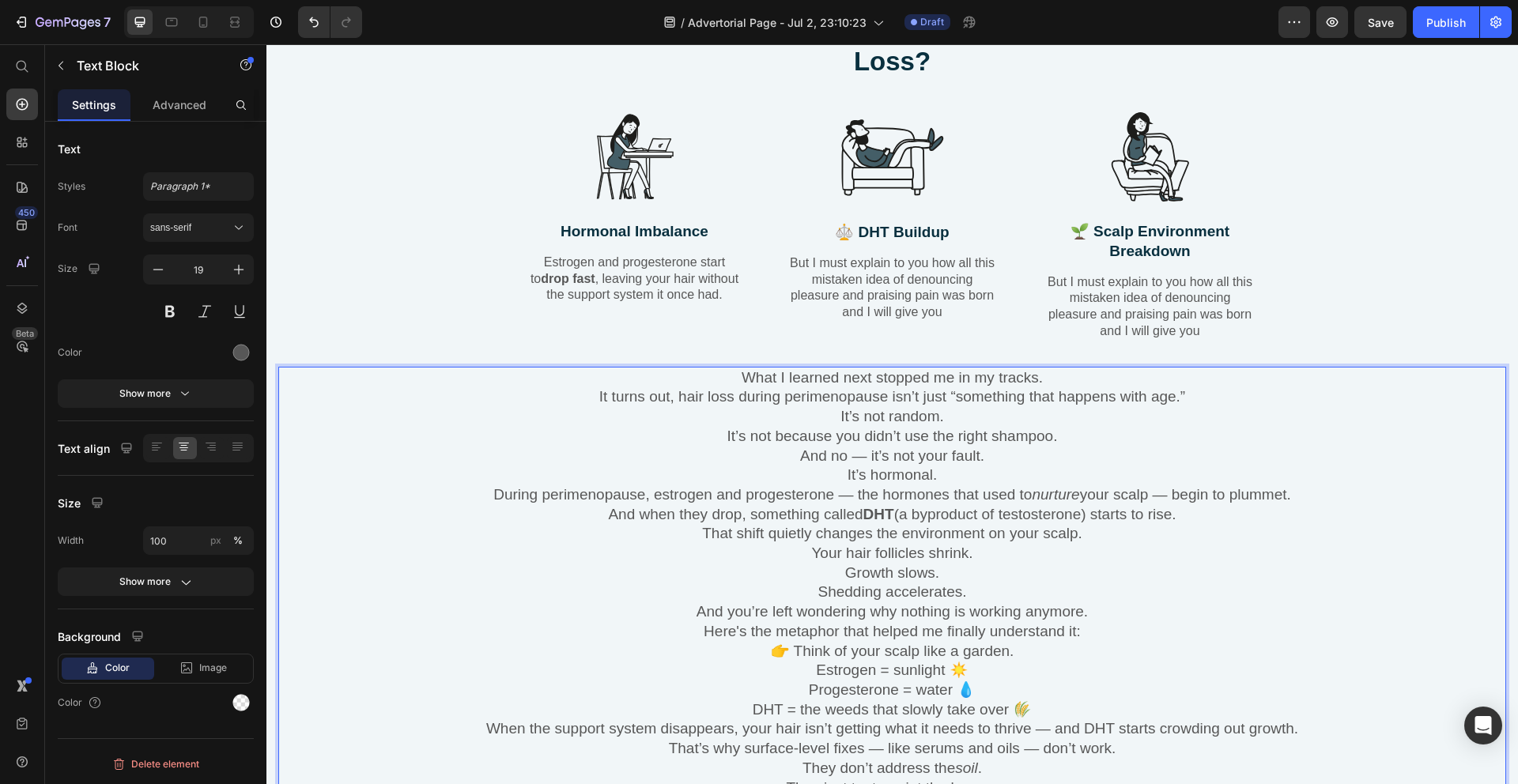 scroll, scrollTop: 2368, scrollLeft: 0, axis: vertical 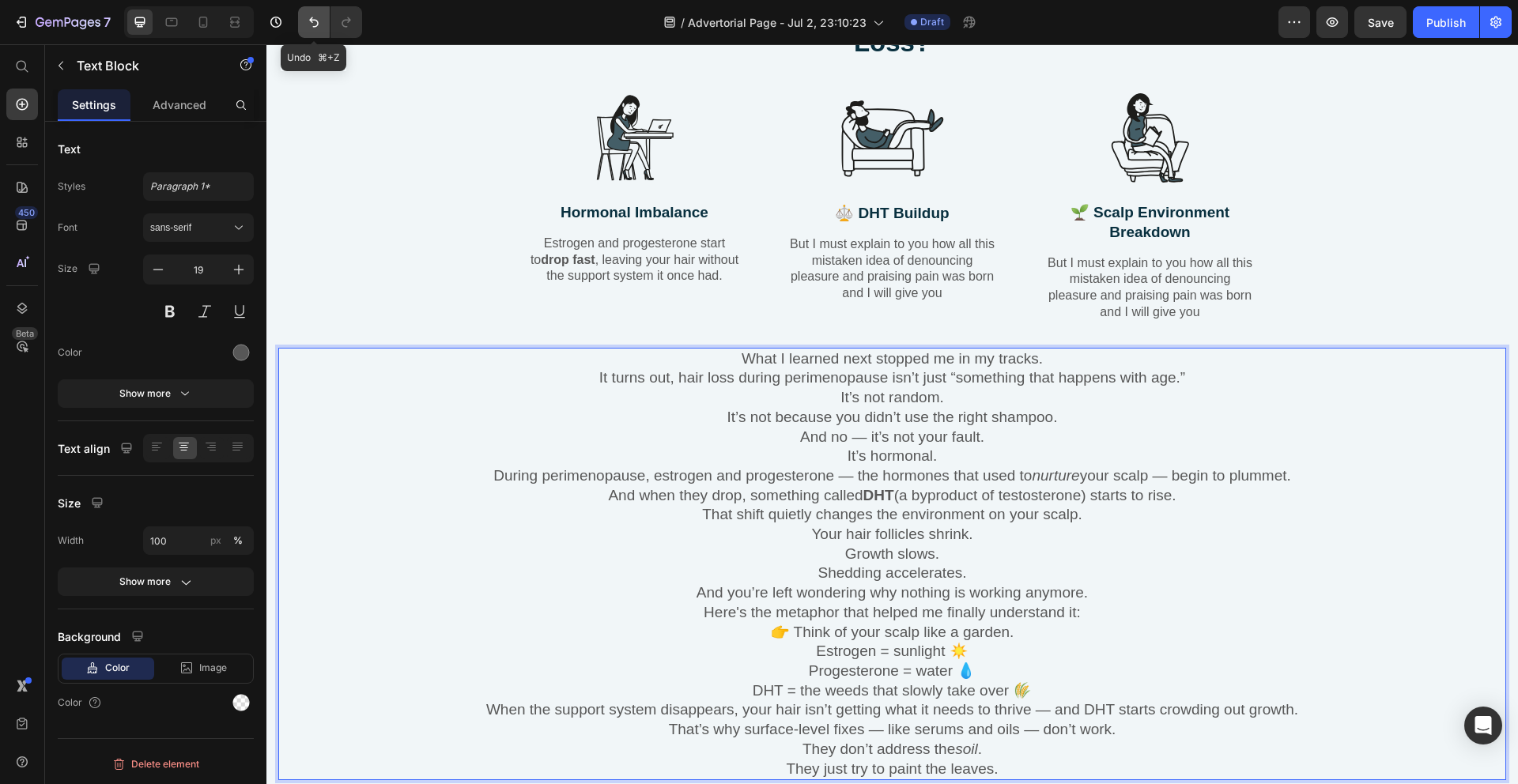 click 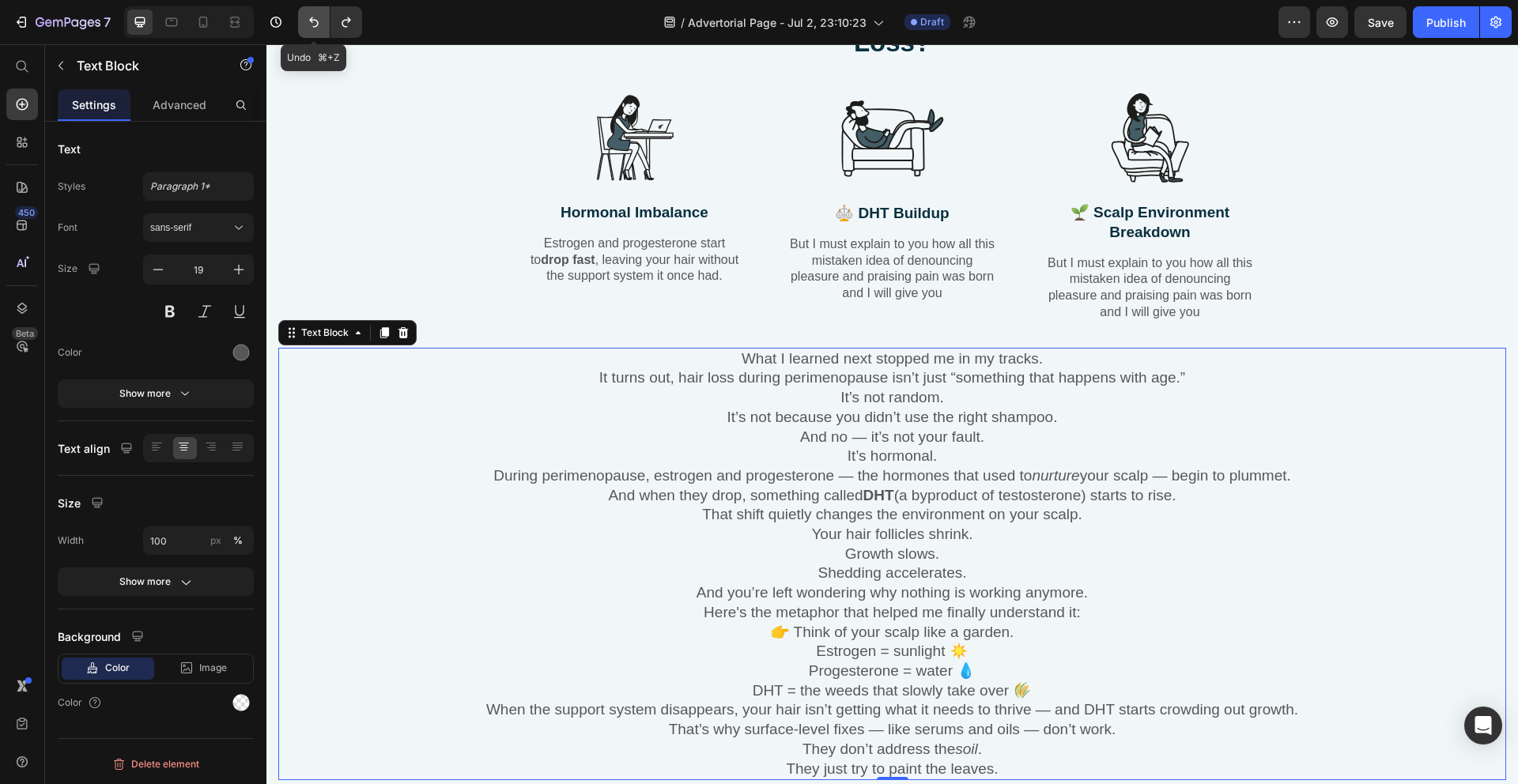 drag, startPoint x: 308, startPoint y: 25, endPoint x: 97, endPoint y: 74, distance: 216.61 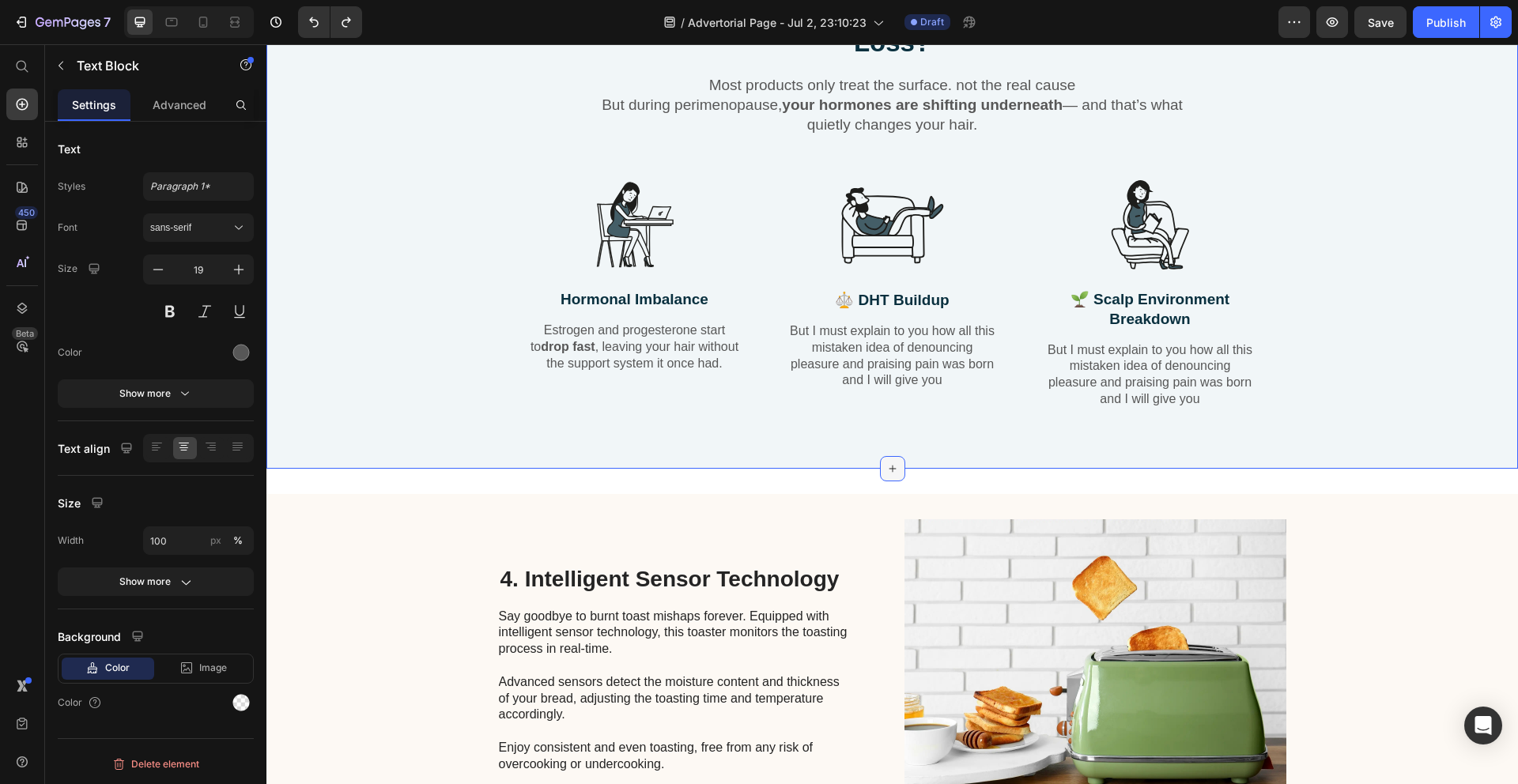 click 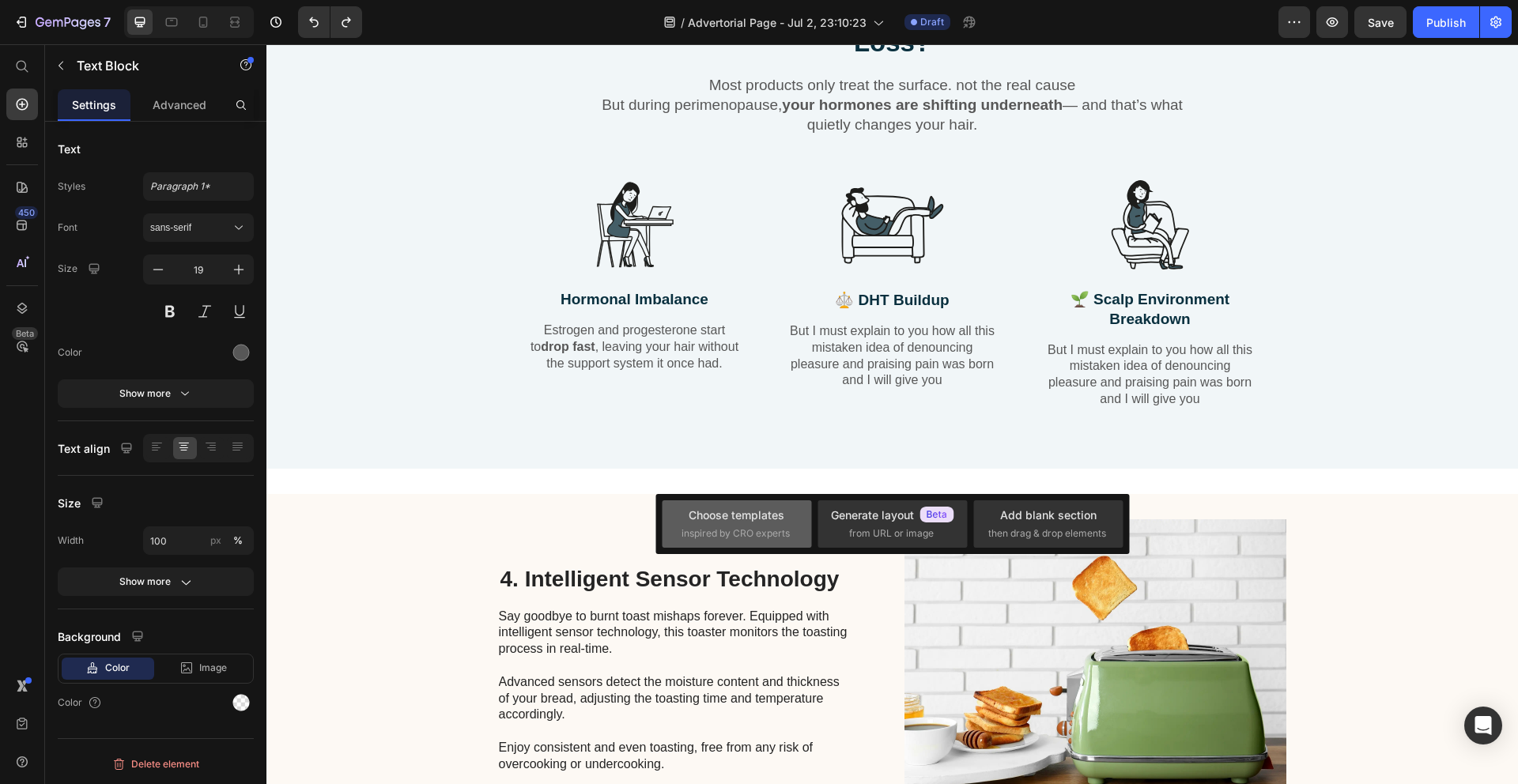 click on "inspired by CRO experts" at bounding box center [735, 533] 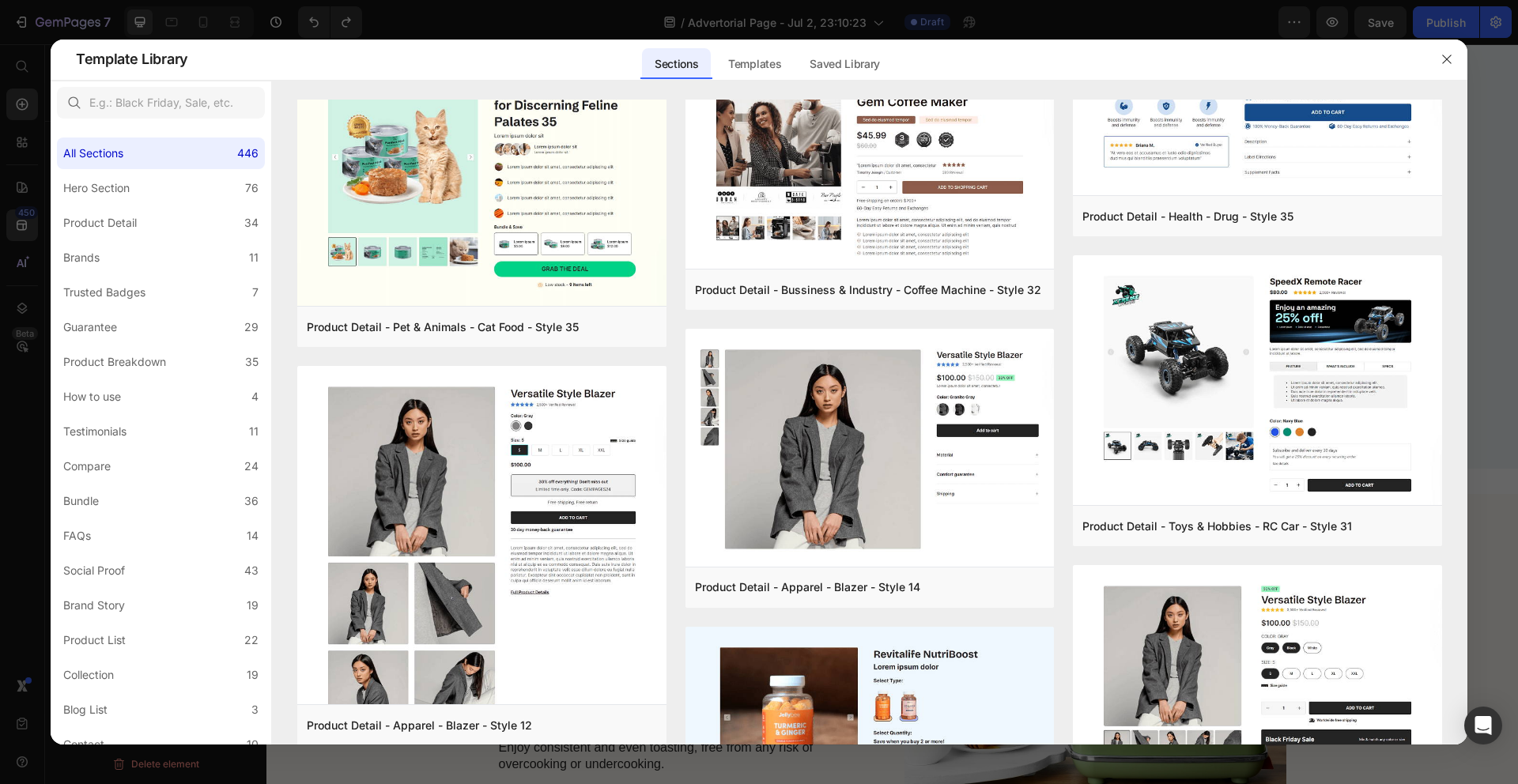scroll, scrollTop: 3203, scrollLeft: 0, axis: vertical 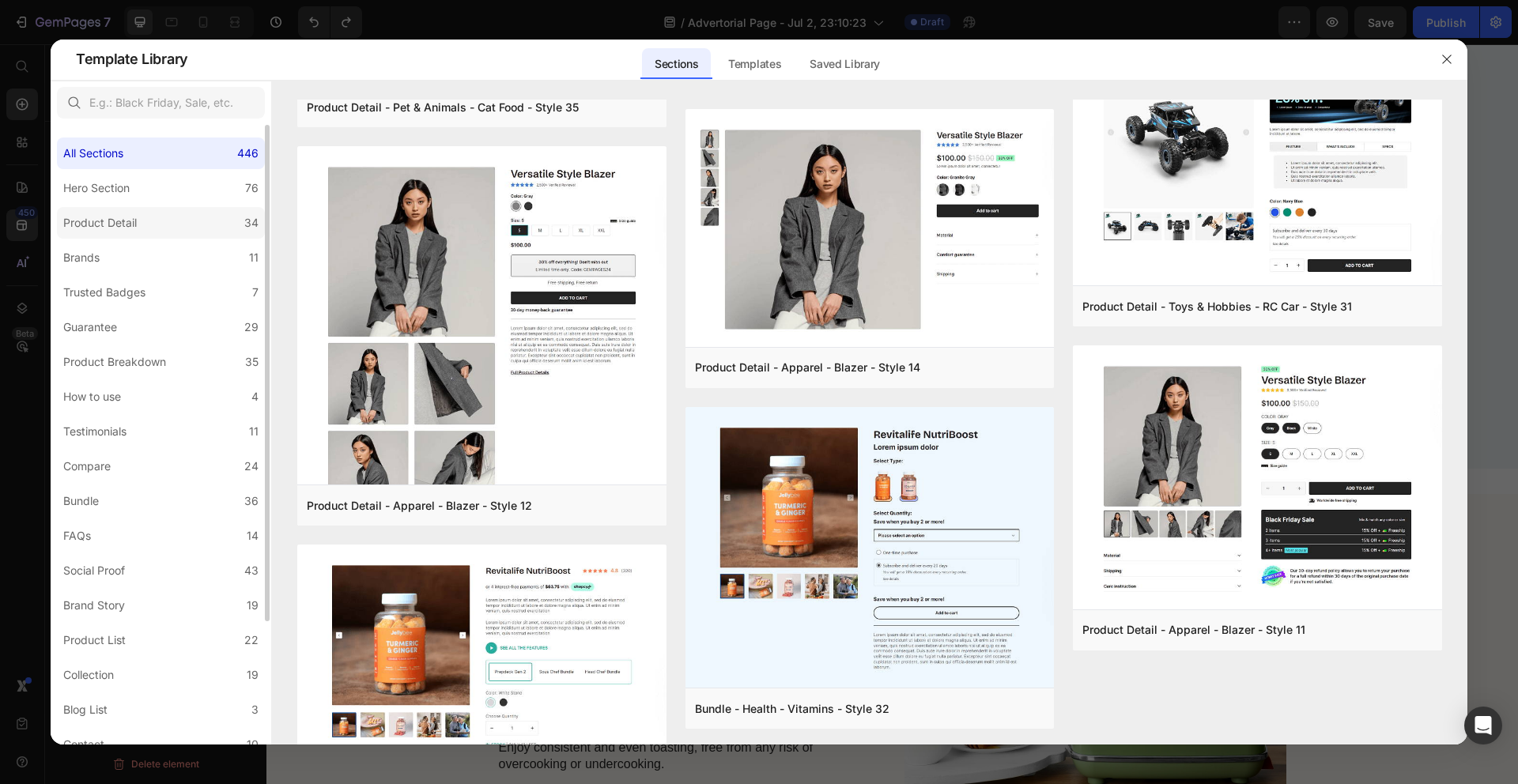 click on "Product Detail 34" 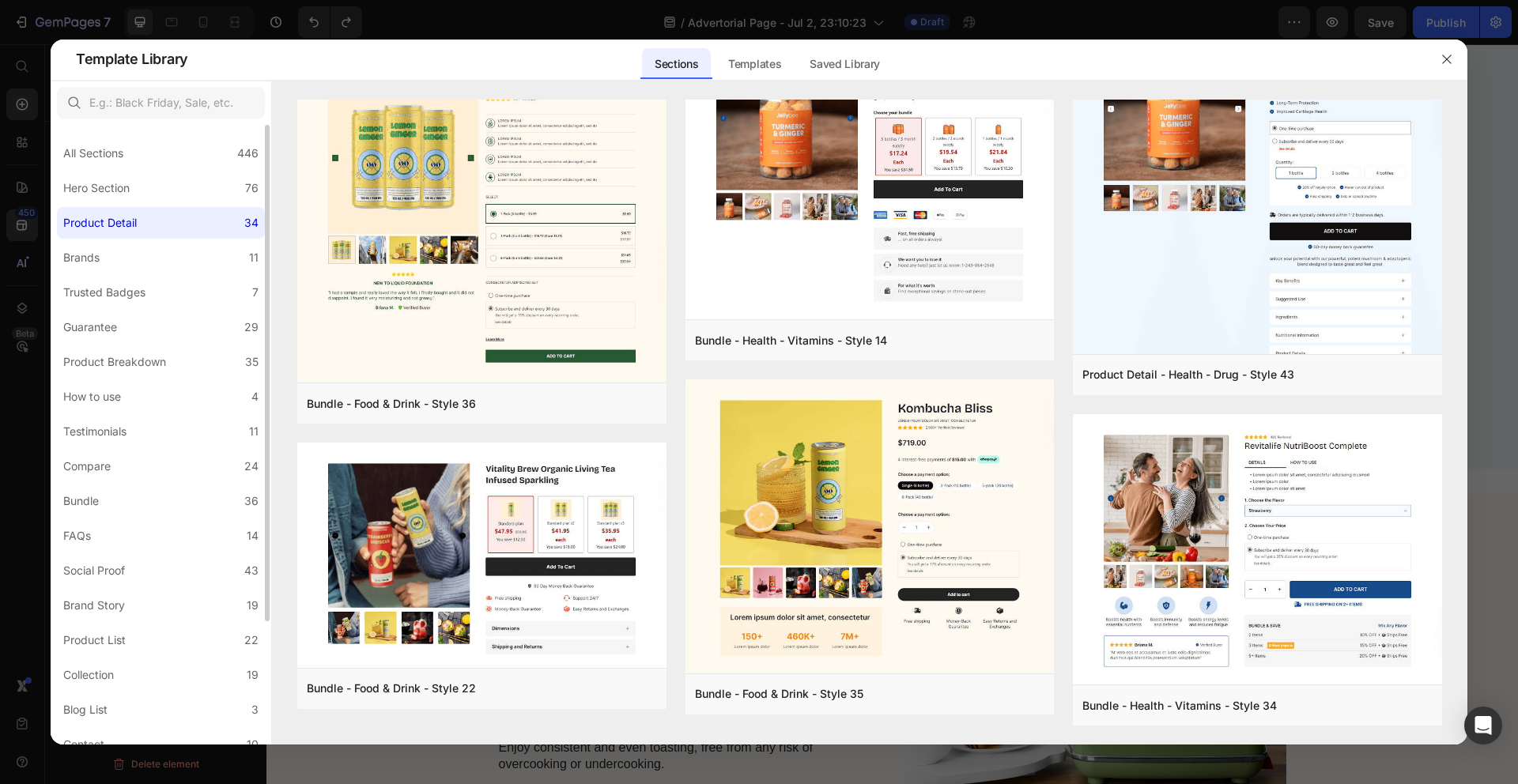 scroll, scrollTop: 0, scrollLeft: 0, axis: both 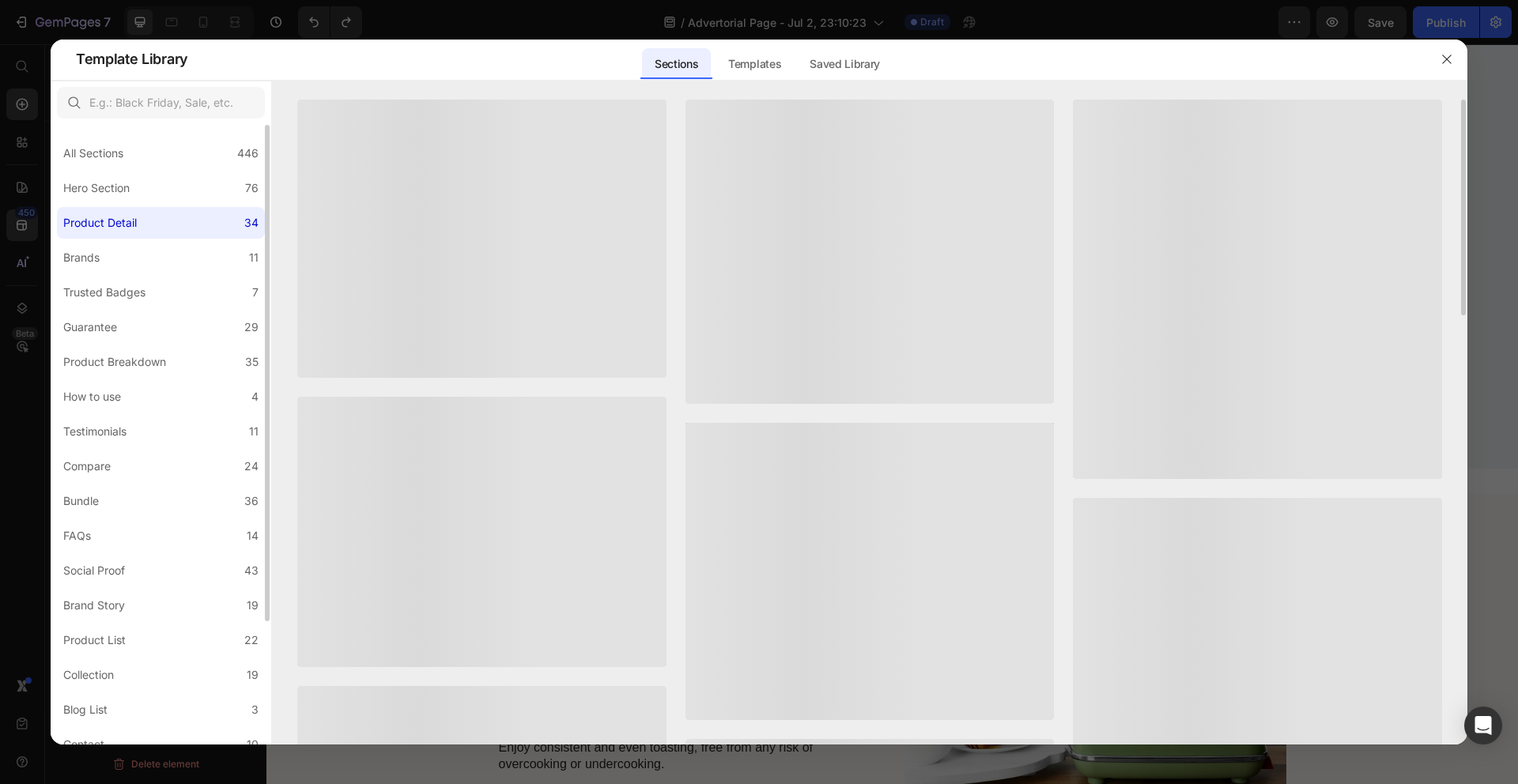 click on "Product Detail" at bounding box center (100, 223) 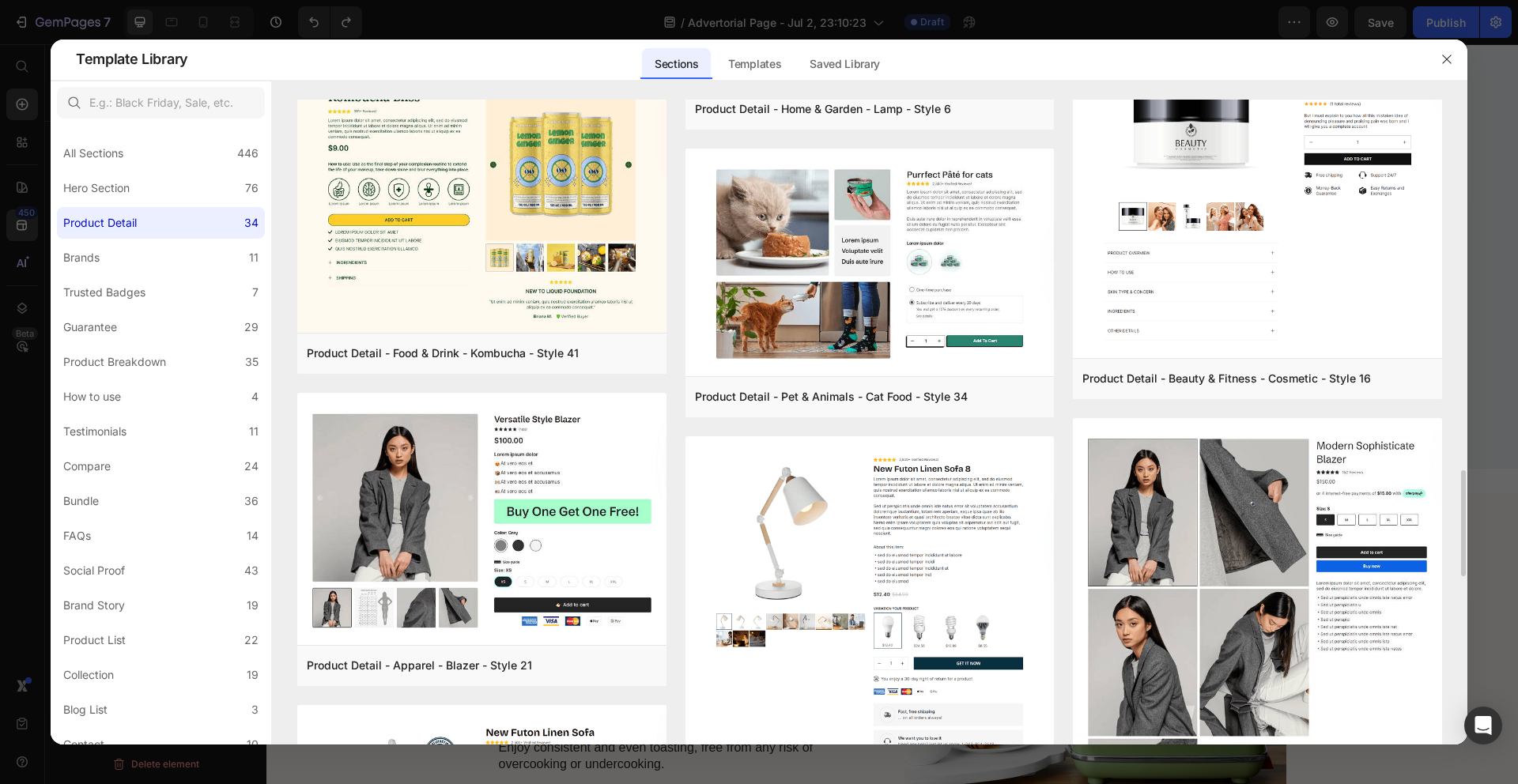 scroll, scrollTop: 2752, scrollLeft: 0, axis: vertical 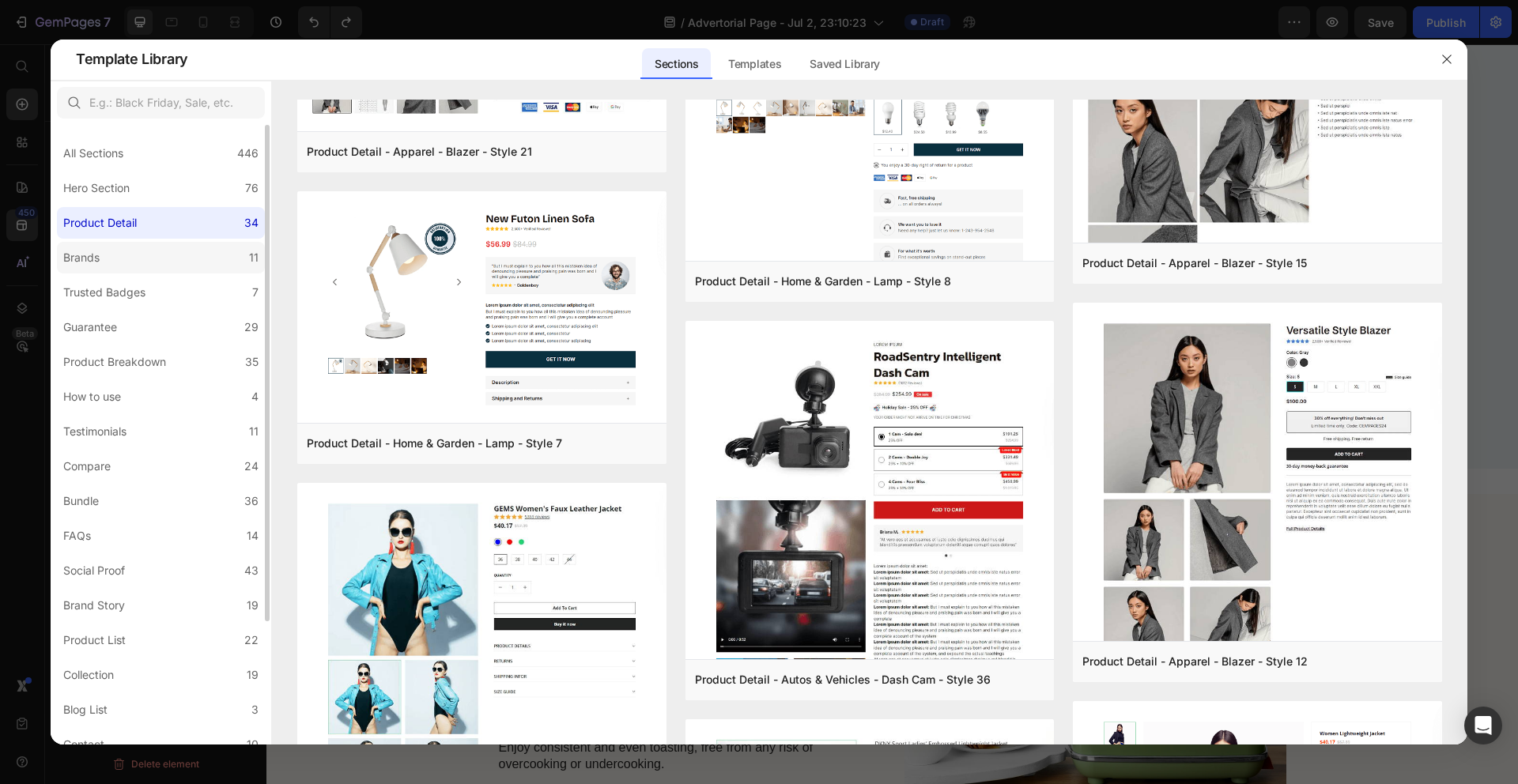 click on "Brands 11" 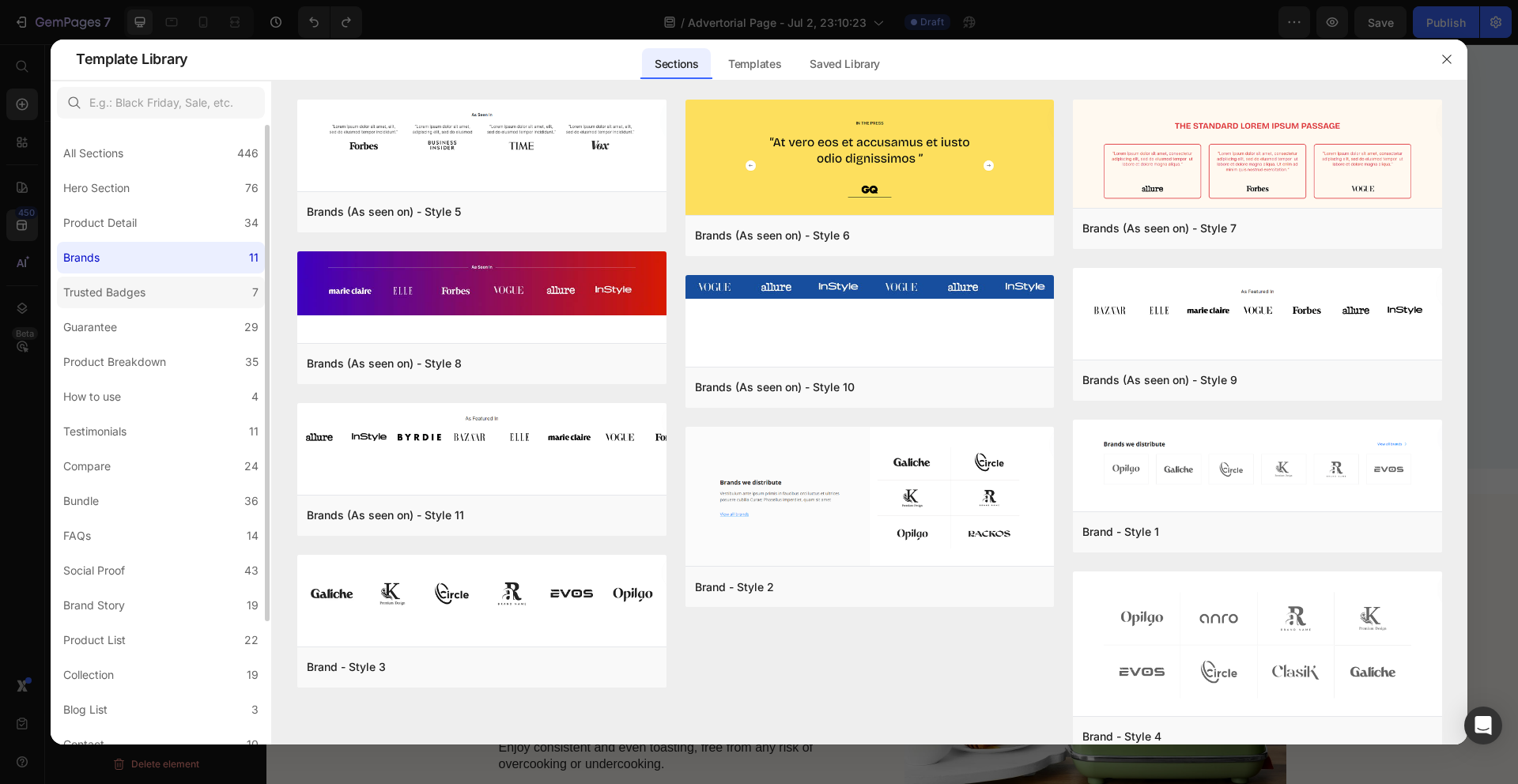 click on "Trusted Badges 7" 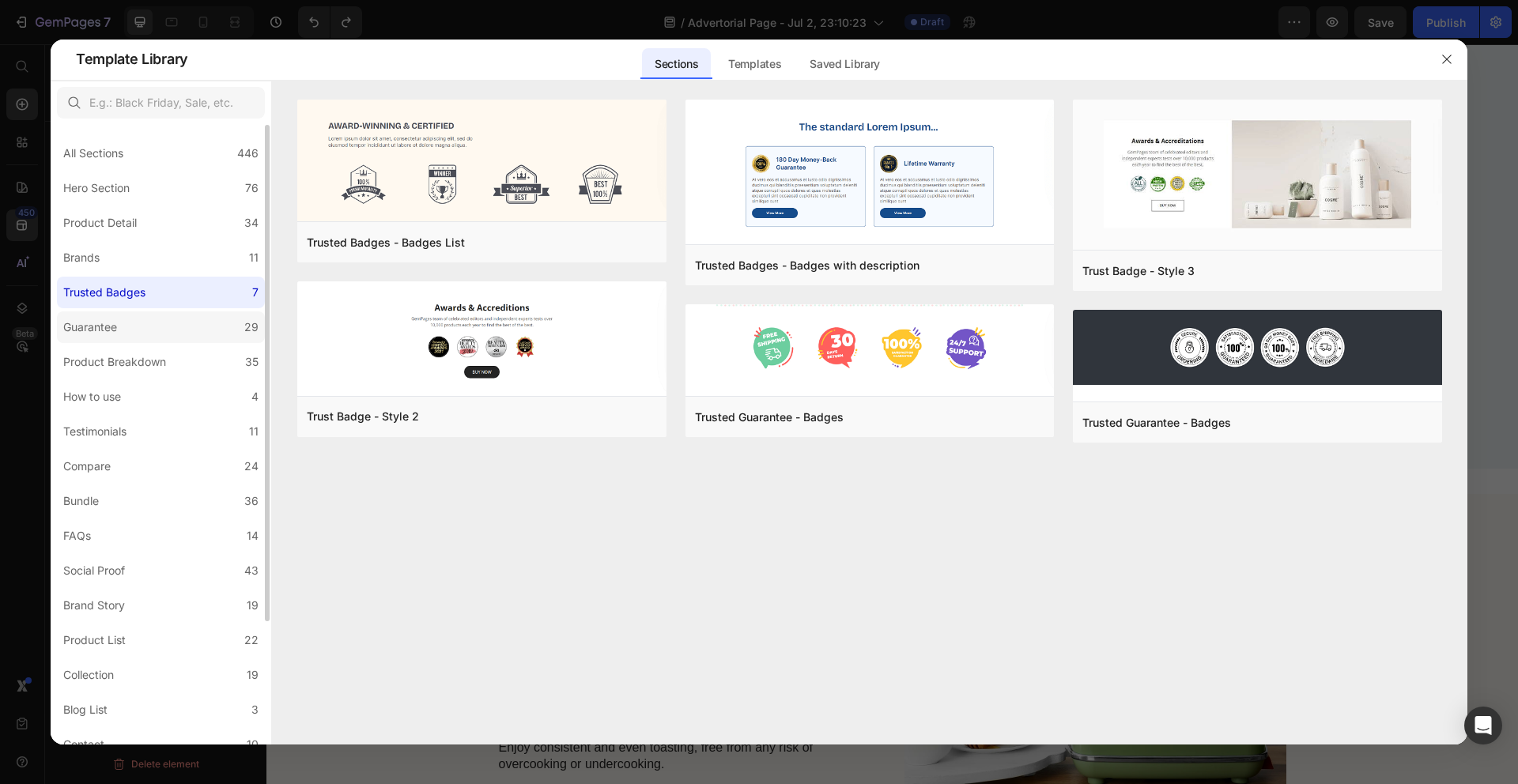 click on "Guarantee 29" 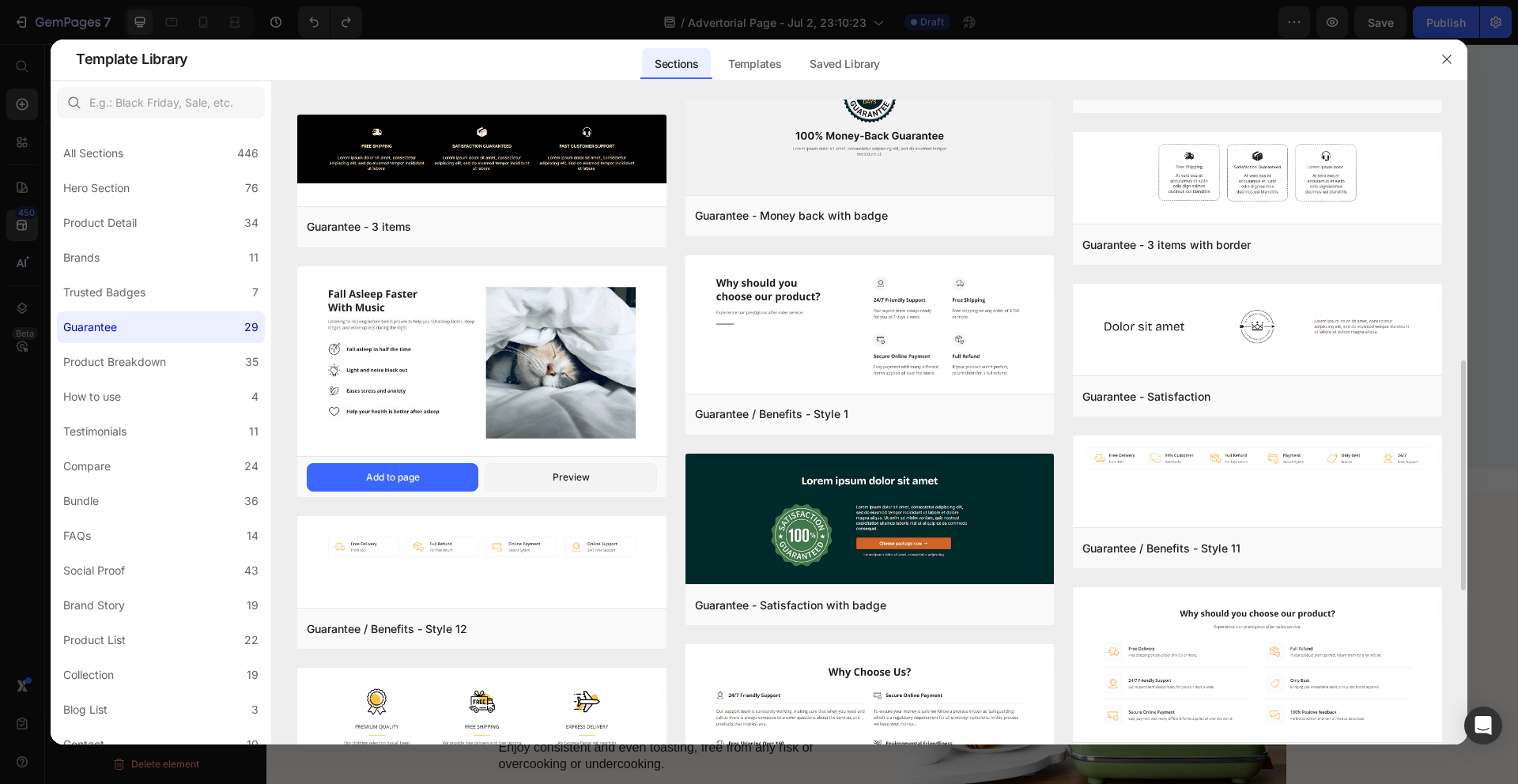 scroll, scrollTop: 800, scrollLeft: 0, axis: vertical 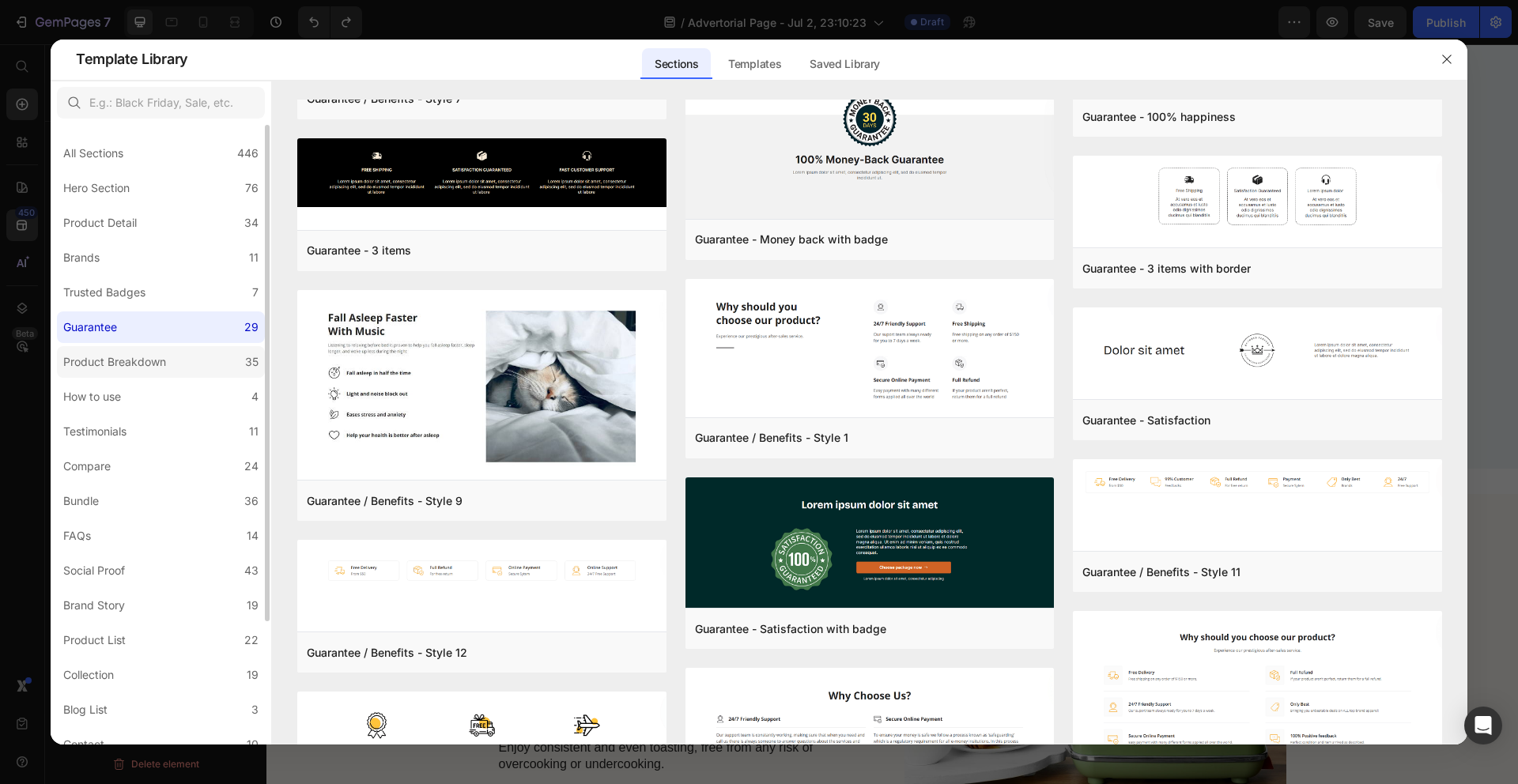 click on "Product Breakdown 35" 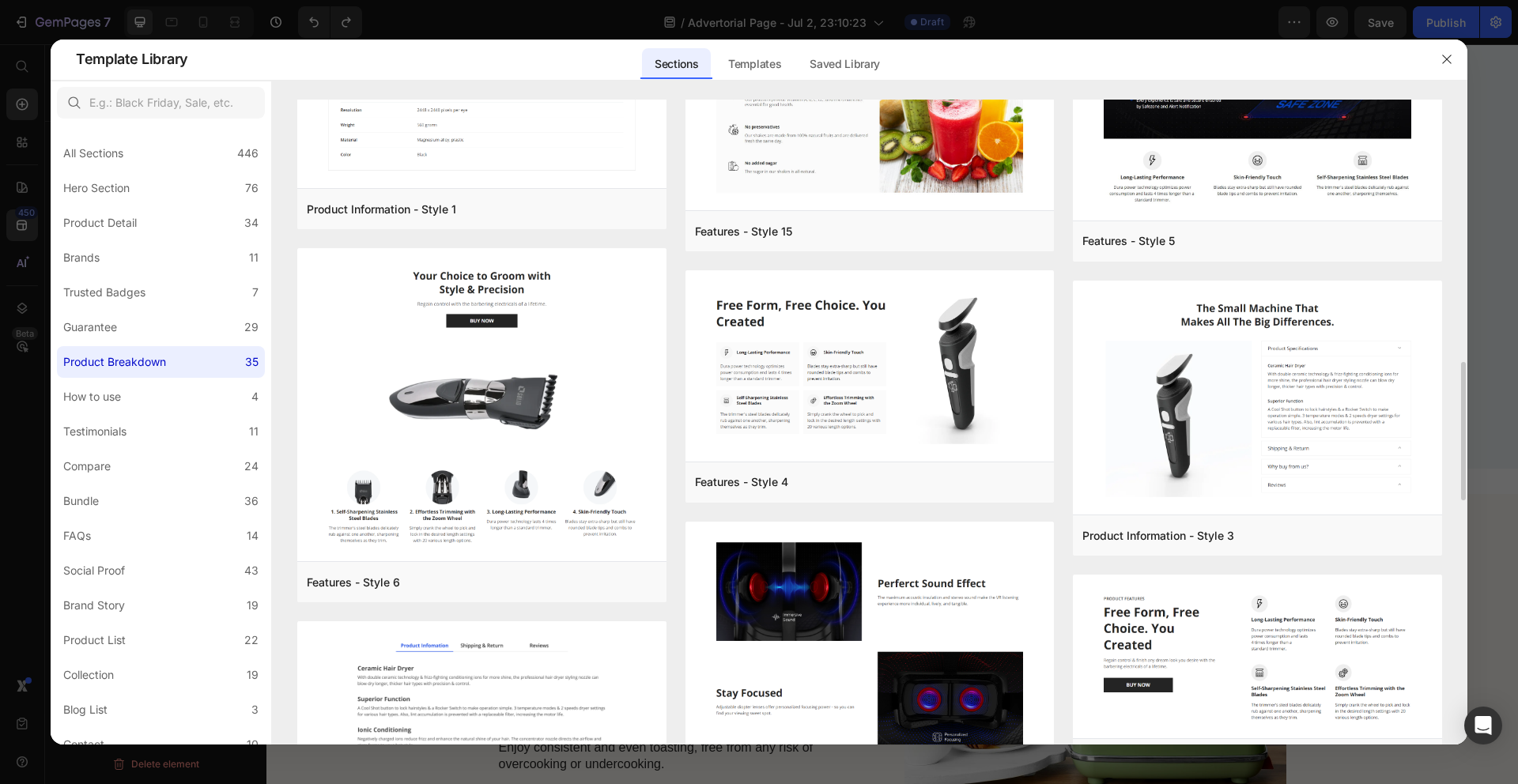 scroll, scrollTop: 1230, scrollLeft: 0, axis: vertical 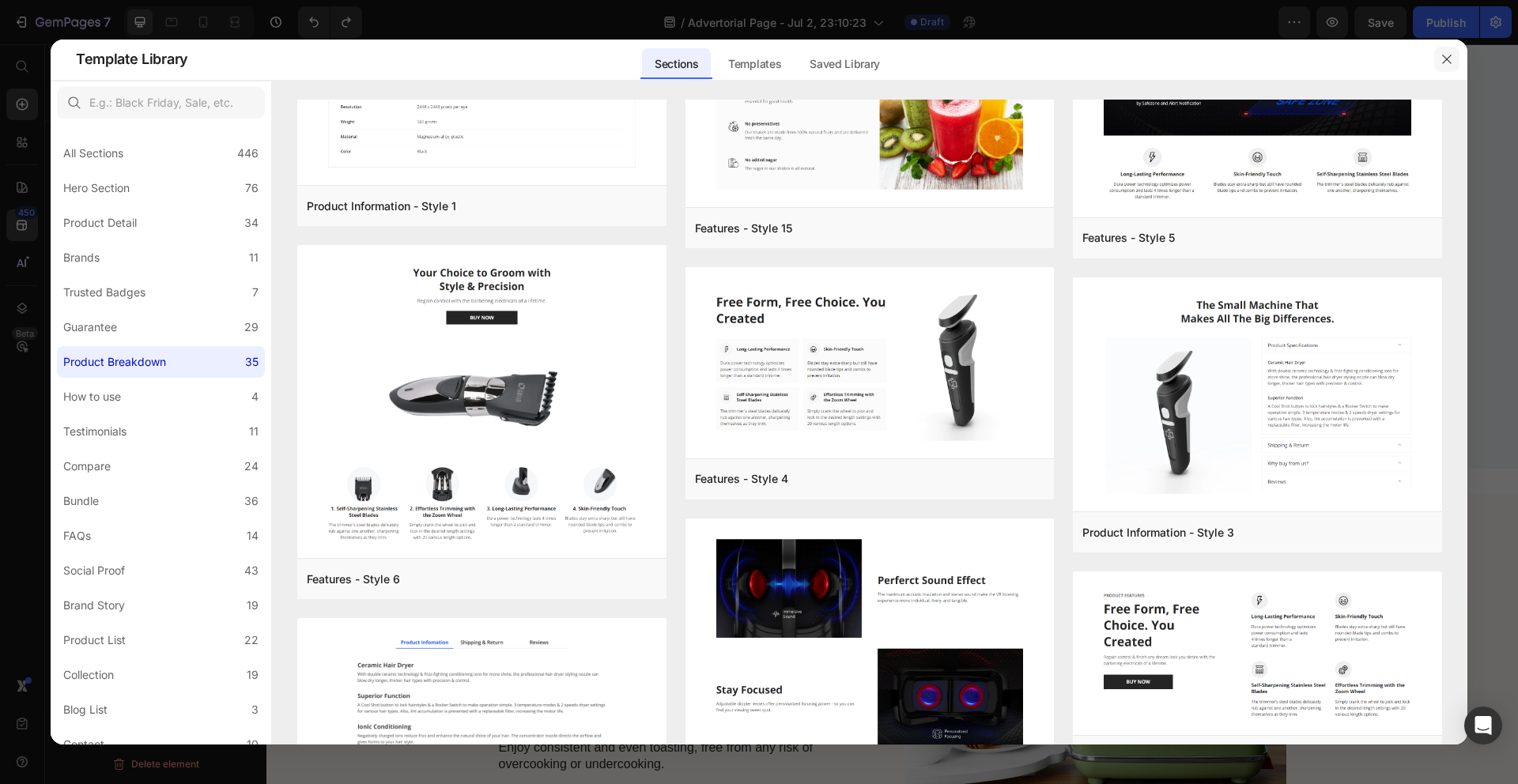 click at bounding box center (1447, 59) 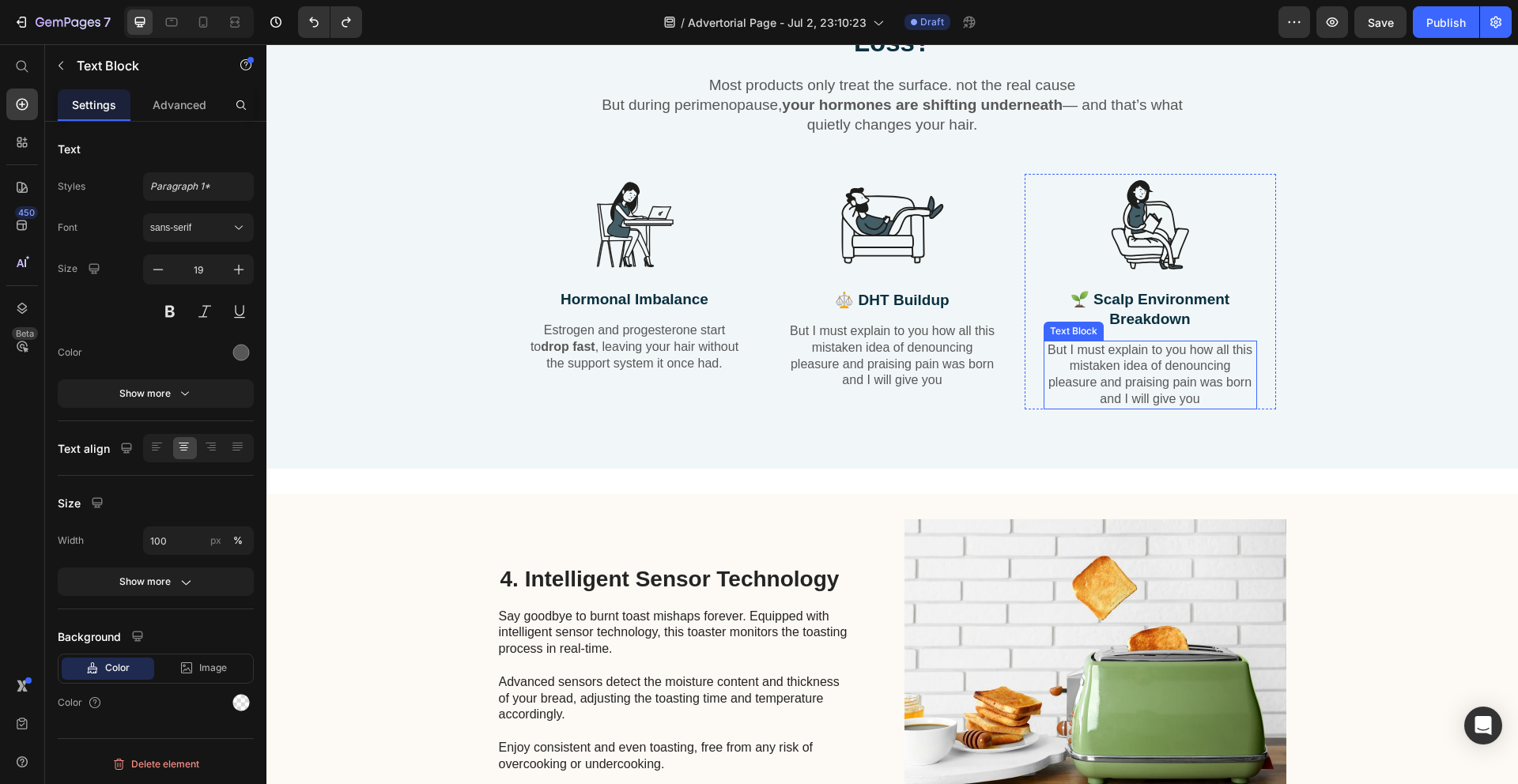 click on "So What’s Really Causing Perimenopausal Hair Loss? Heading Most products only treat the surface. not the real cause But during perimenopause,  your hormones are shifting underneath  — and that’s what quietly changes your hair. Text Block Row Image Hormonal Imbalance Text Block Estrogen and progesterone start to  drop fast , leaving your hair without the support system it once had. Text Block Row Image ⚖️ DHT Buildup Text Block But I must explain to you how all this mistaken idea of denouncing pleasure and praising pain was born and I will give you Text Block Row Image 🌱 Scalp Environment Breakdown Text Block But I must explain to you how all this mistaken idea of denouncing pleasure and praising pain was born and I will give you Text Block Row Row Section 2" at bounding box center (892, 200) 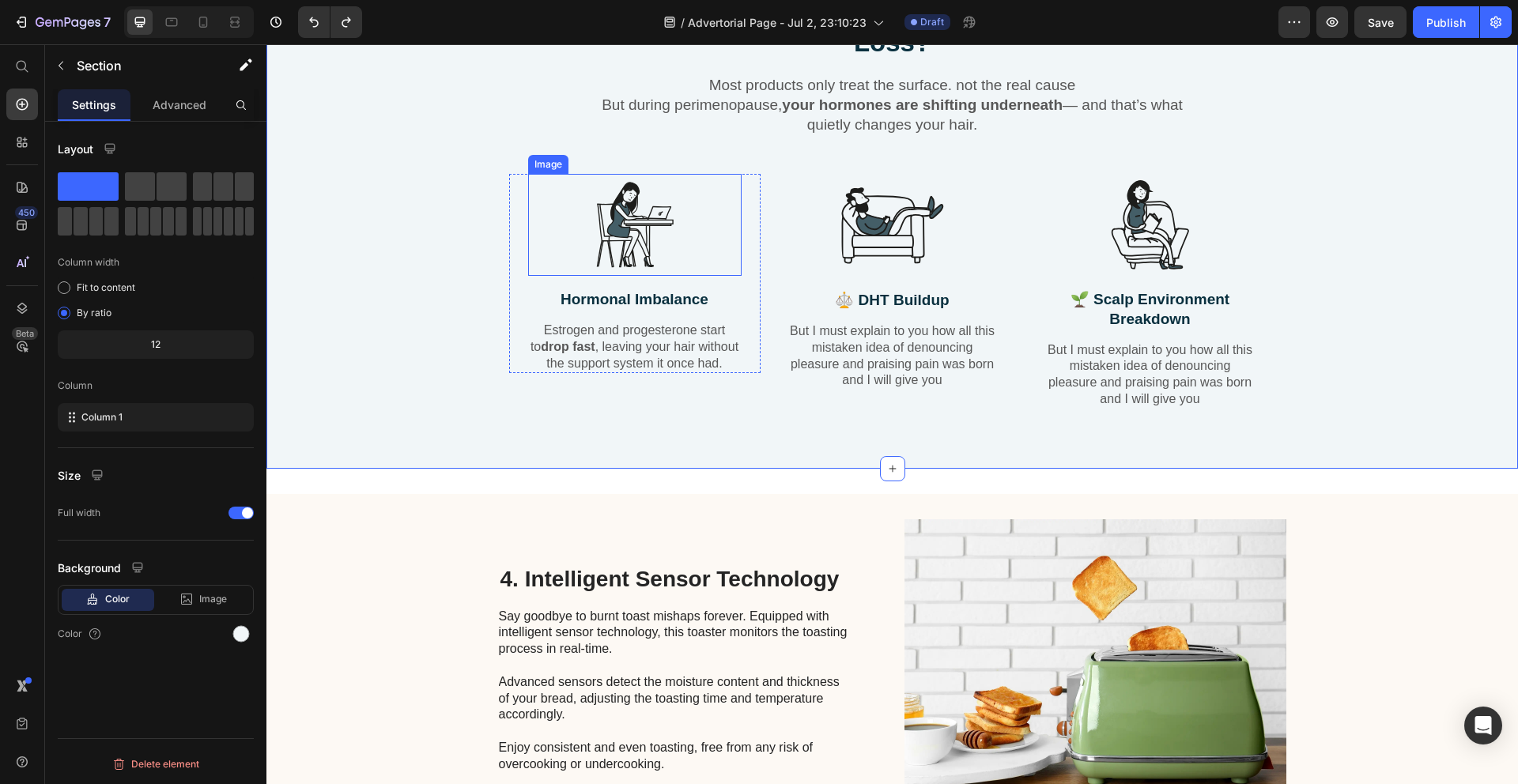 scroll, scrollTop: 2138, scrollLeft: 0, axis: vertical 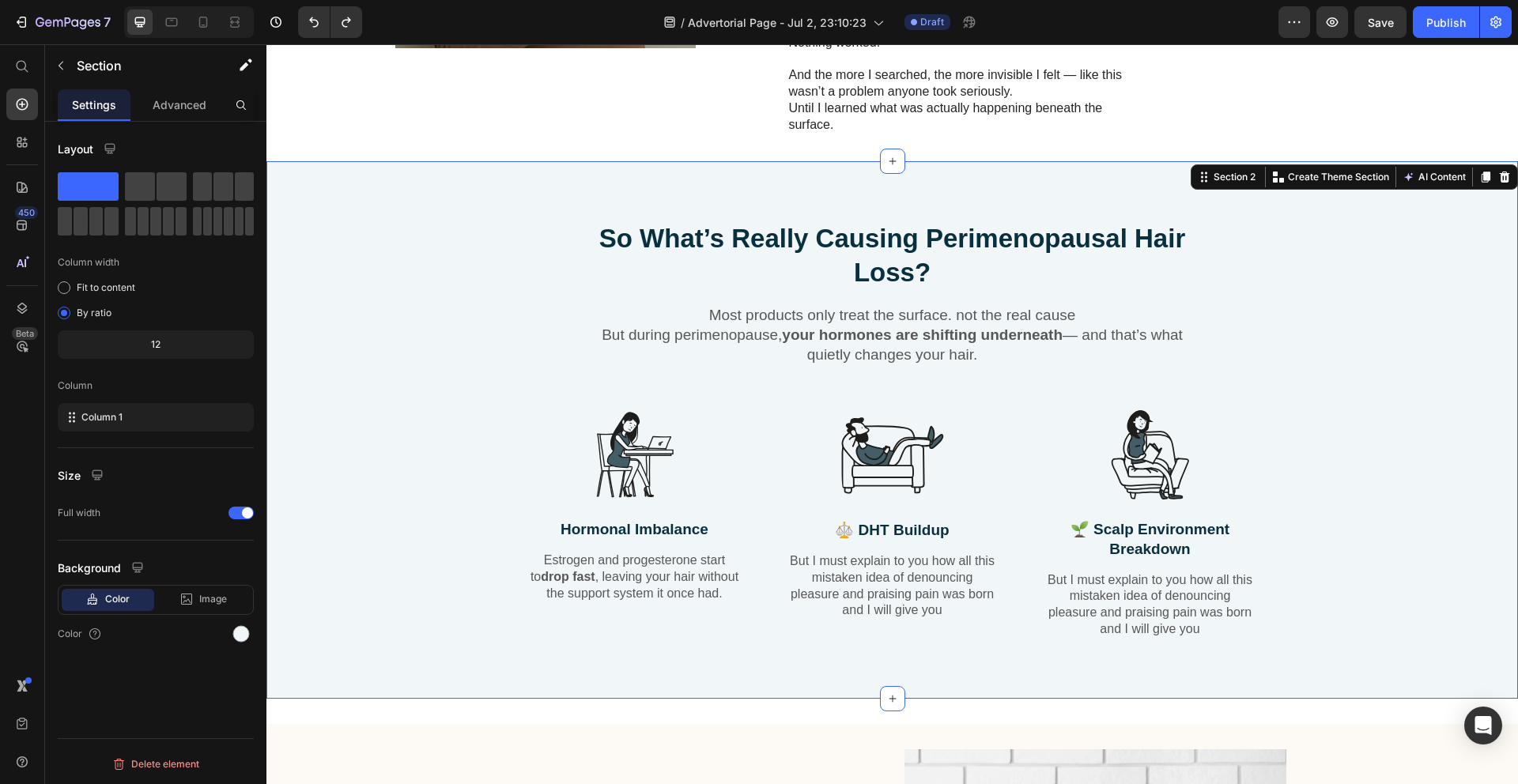 click on "Image" 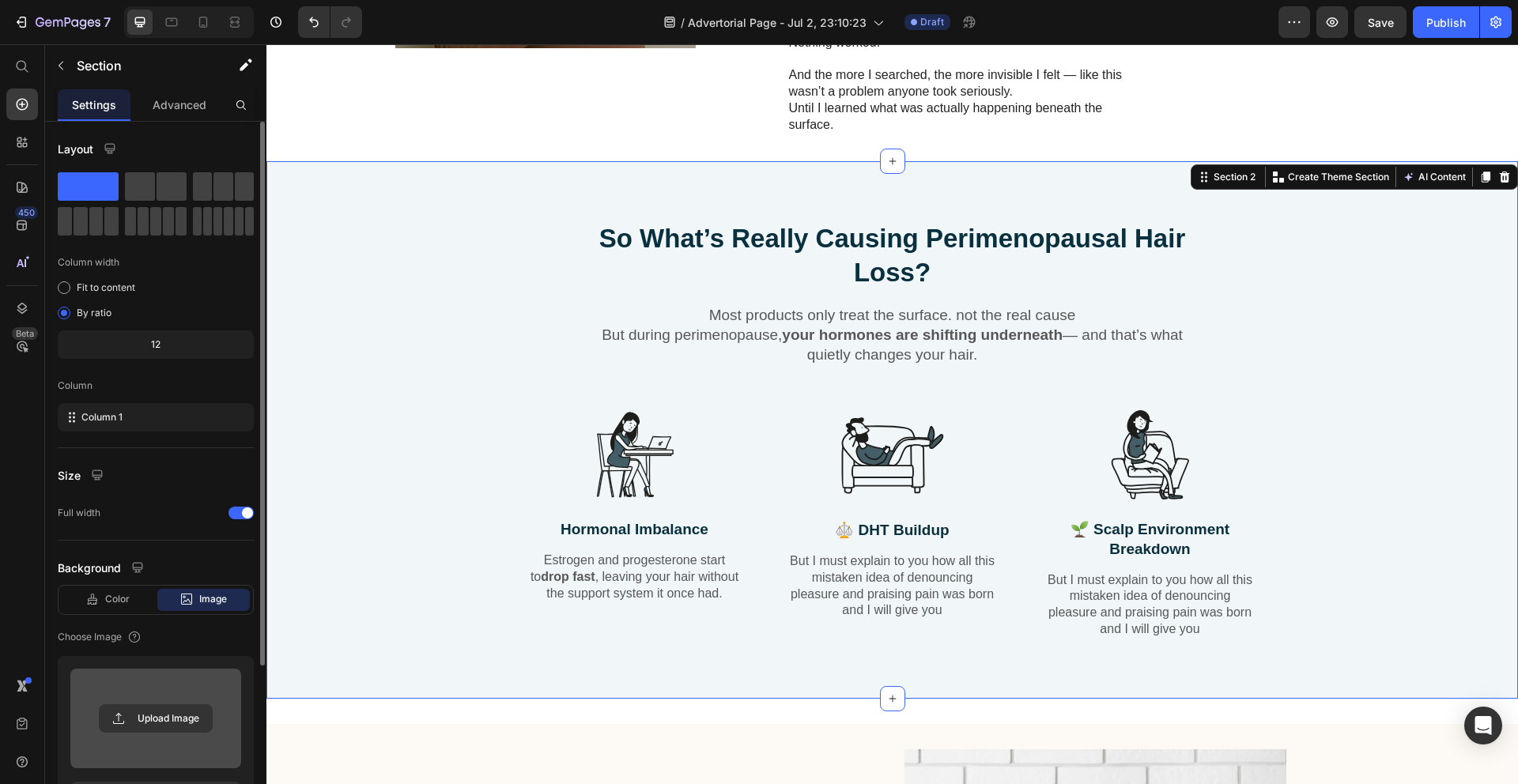 click at bounding box center (156, 718) 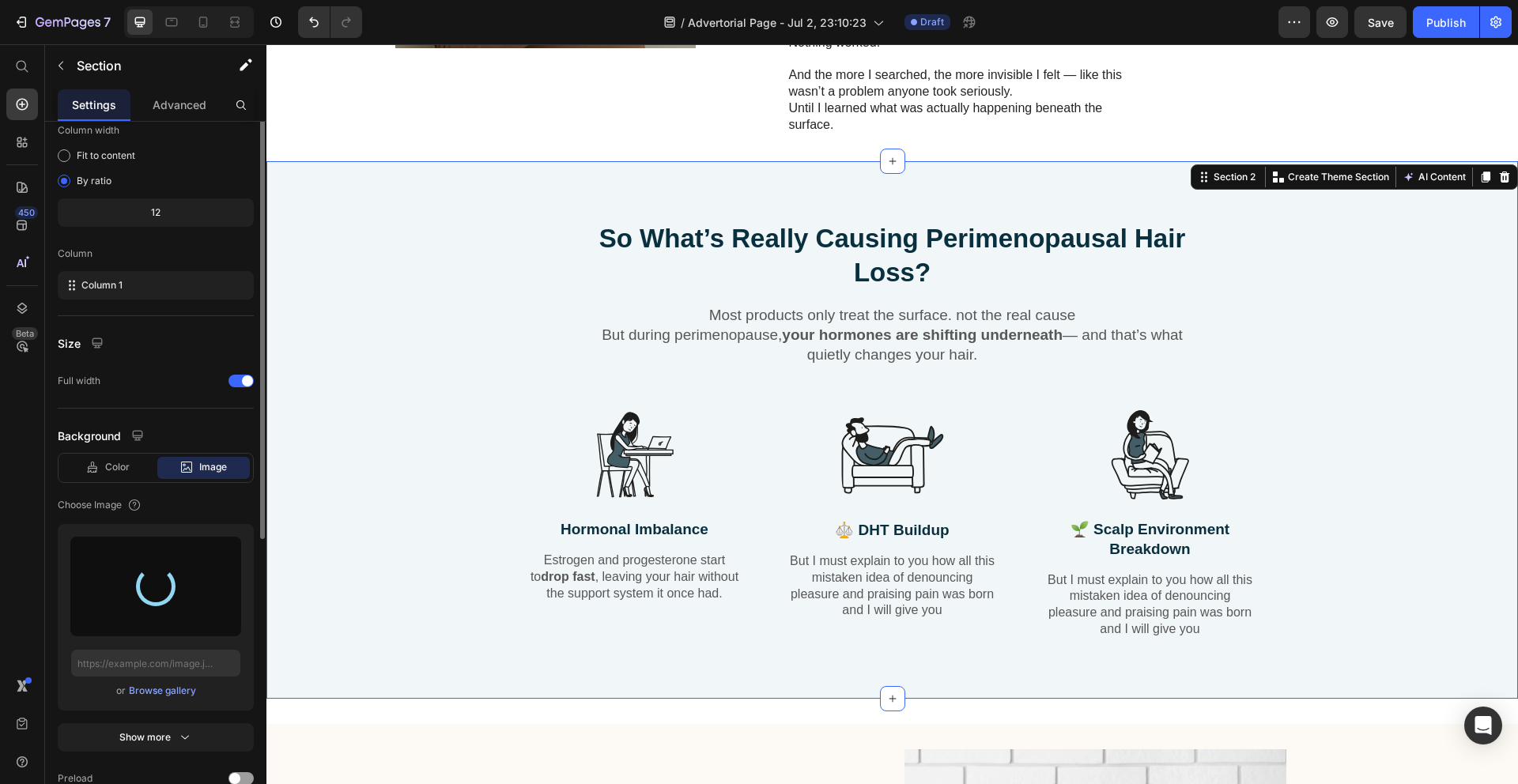 scroll, scrollTop: 213, scrollLeft: 0, axis: vertical 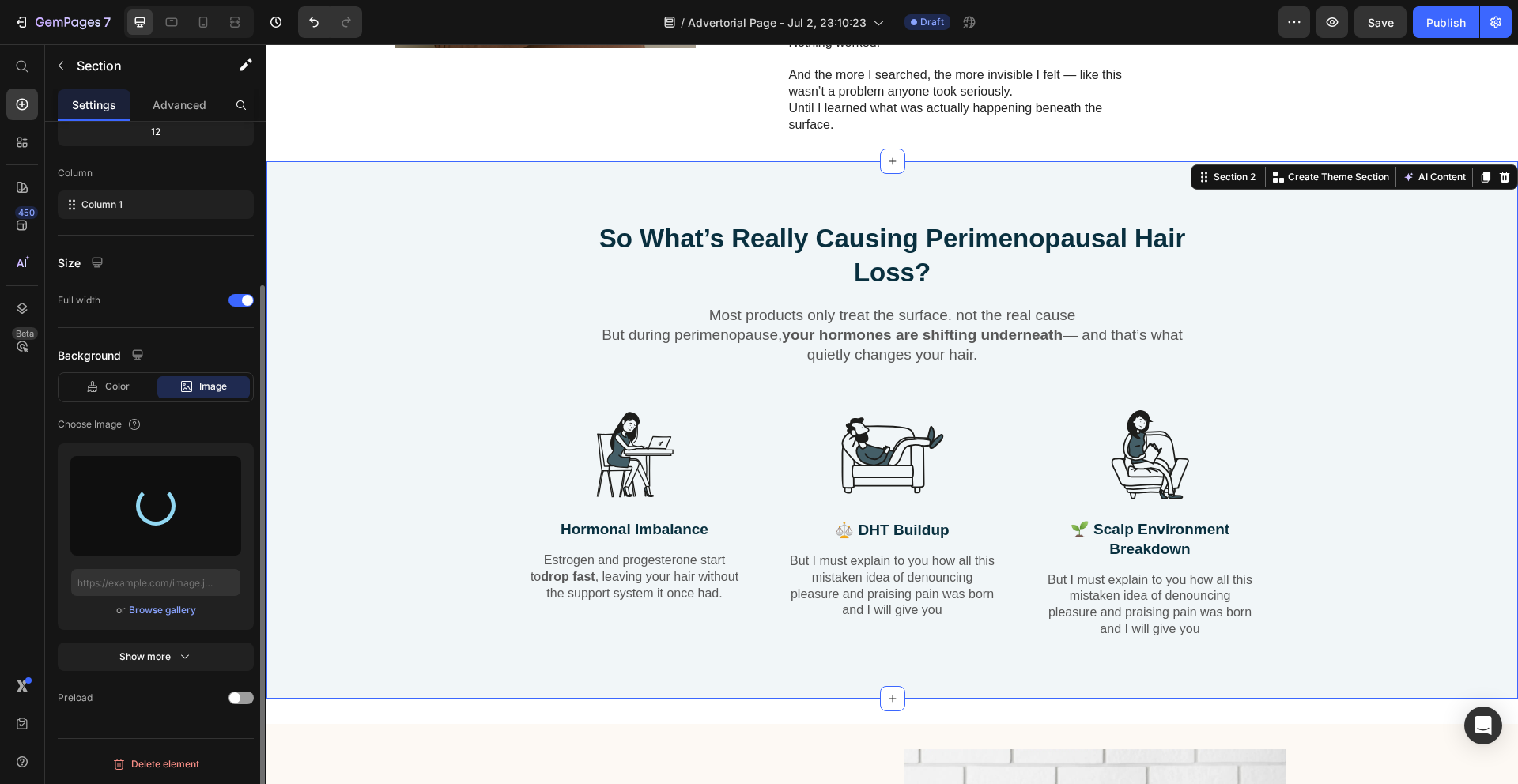 type on "https://cdn.shopify.com/s/files/1/0614/1778/3411/files/gempages_539664967910032289-8cac8b0f-b621-42f5-81c8-457051cfc705.png" 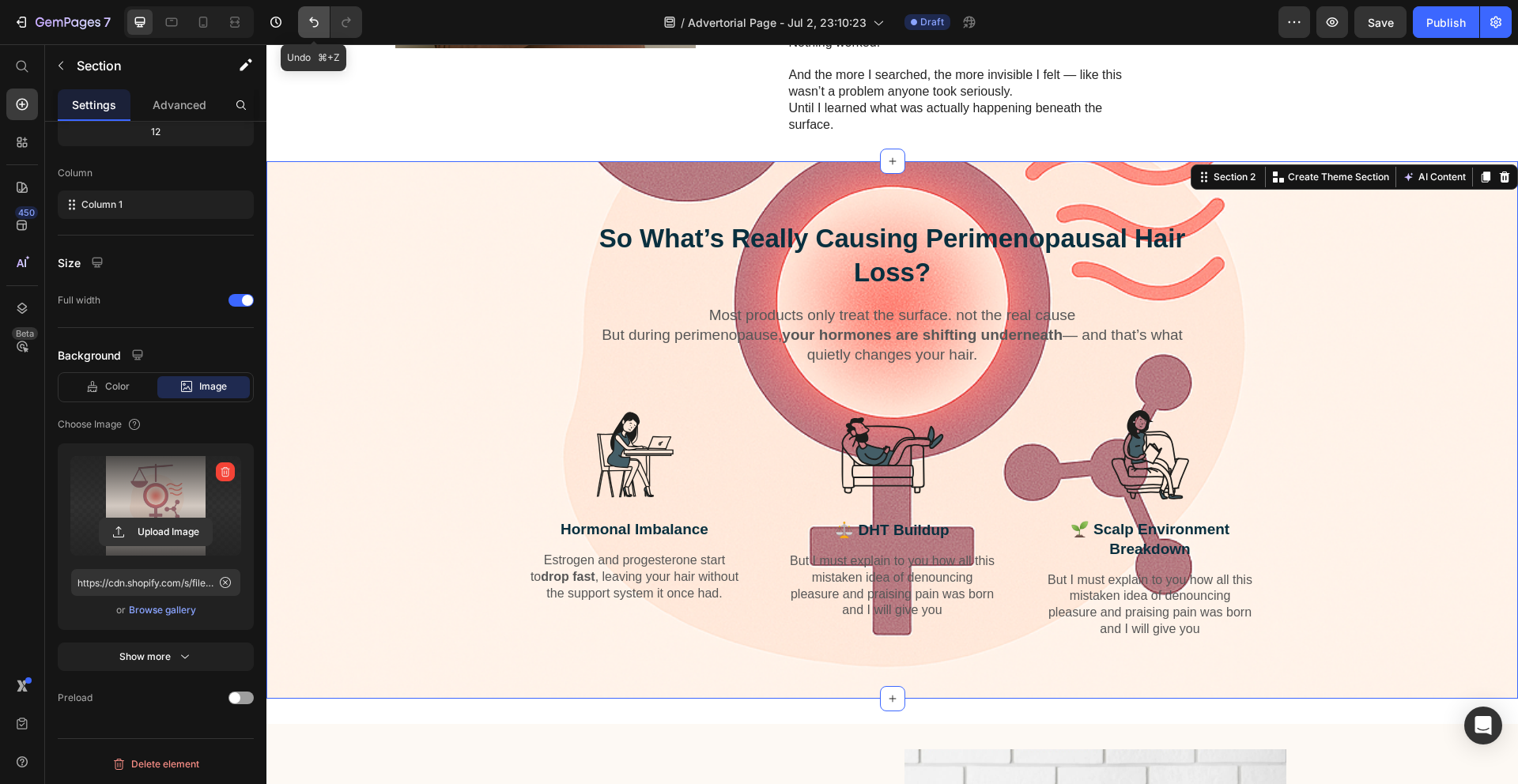 click 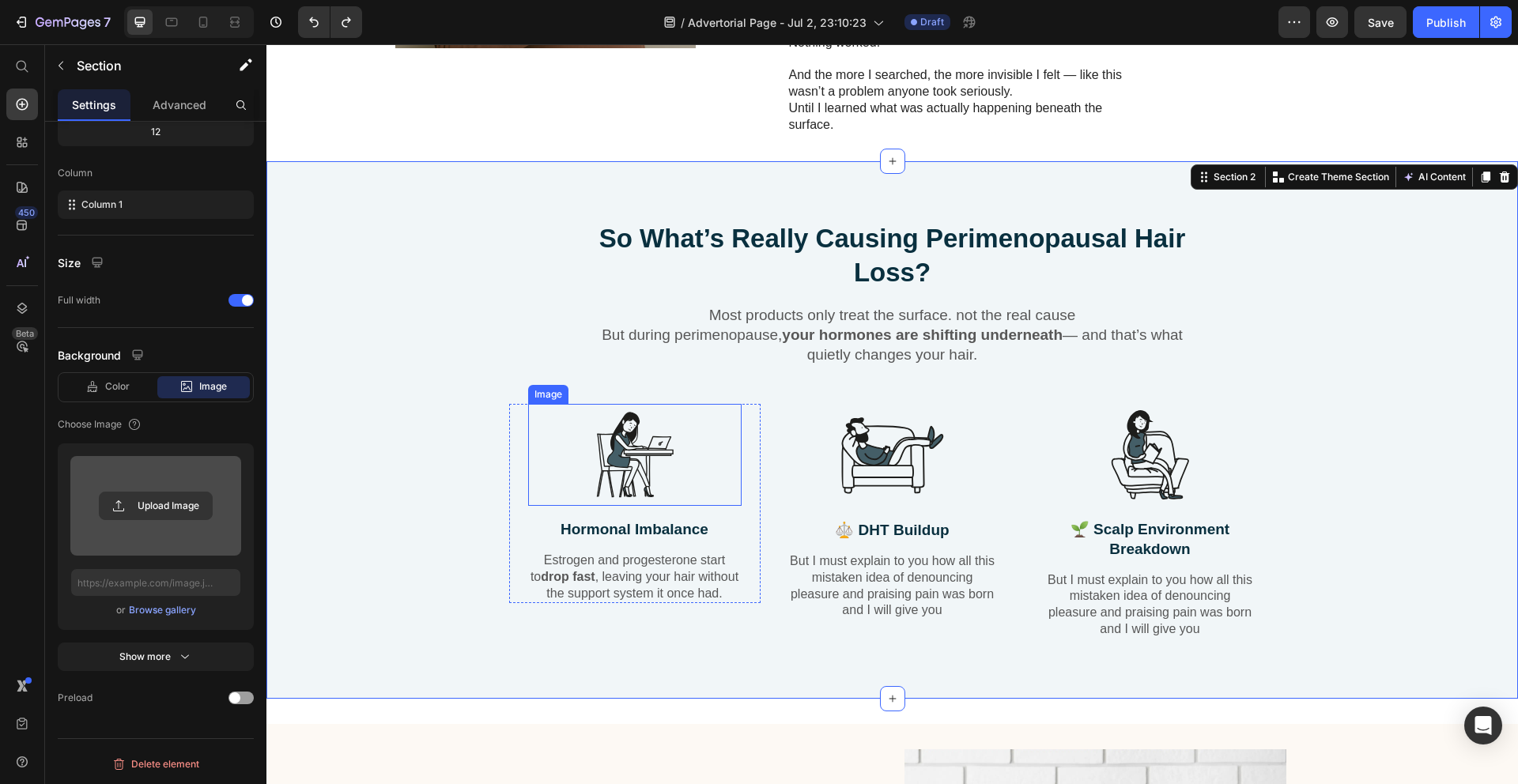 click at bounding box center (635, 454) 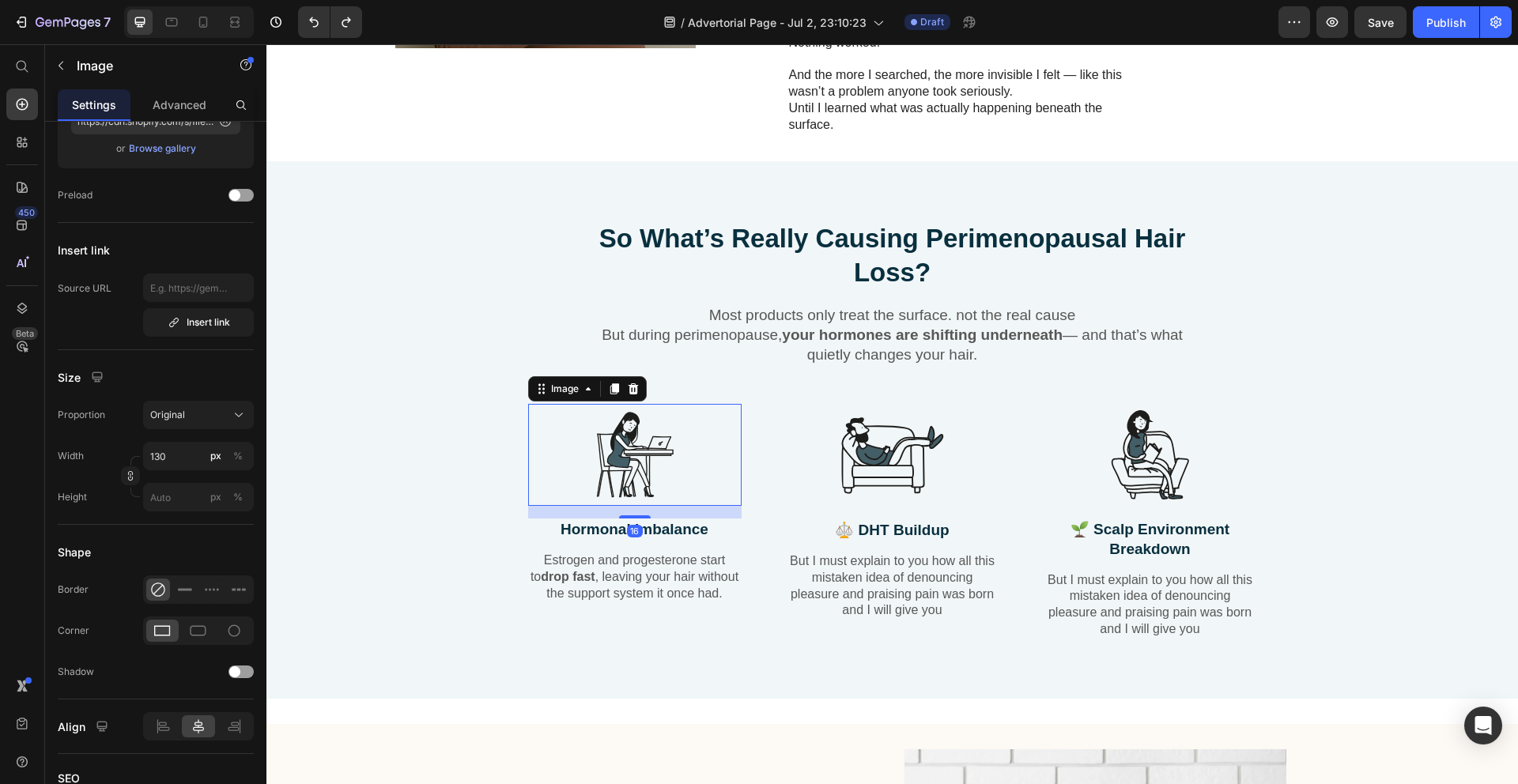 scroll, scrollTop: 0, scrollLeft: 0, axis: both 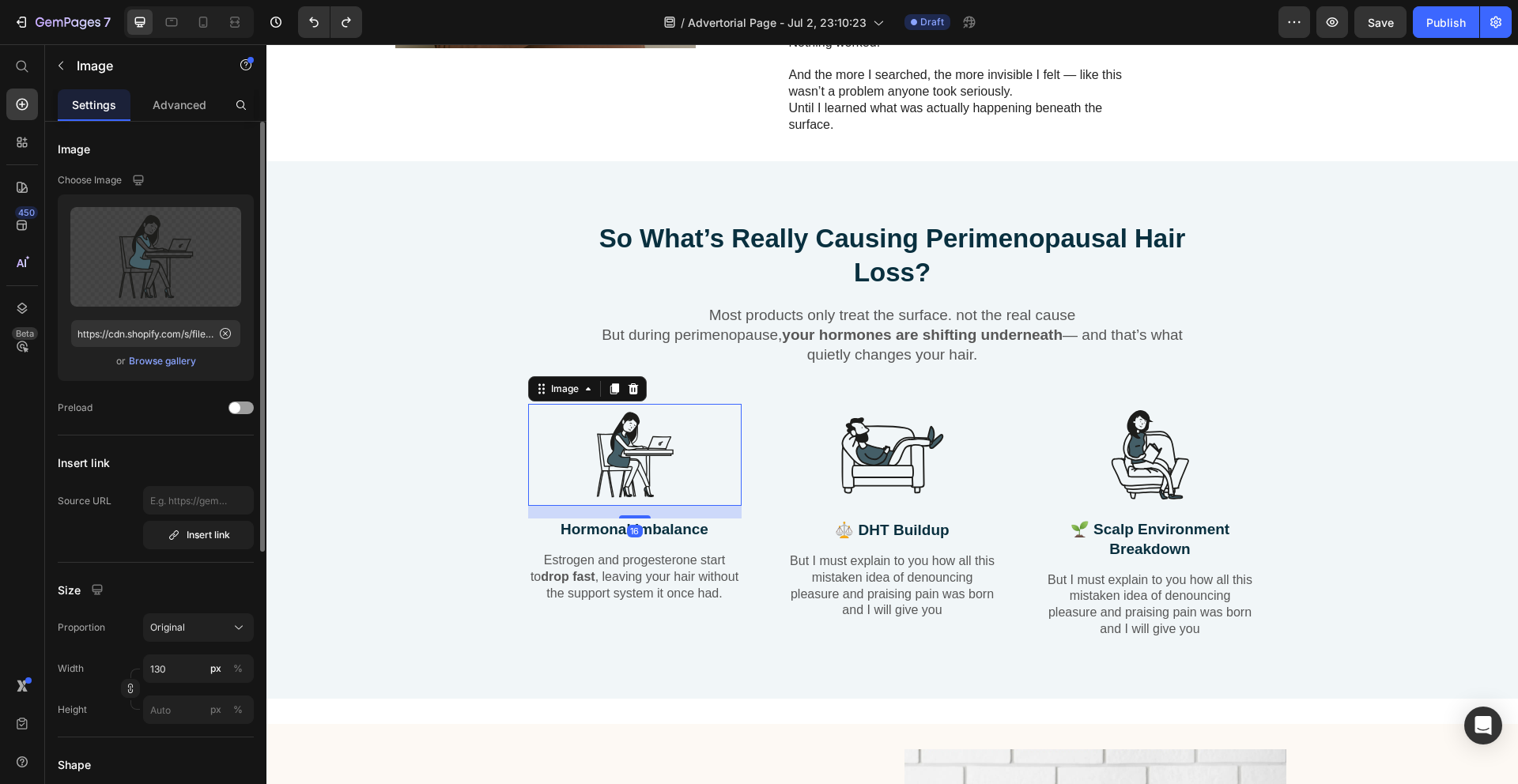 click on "Browse gallery" at bounding box center (162, 361) 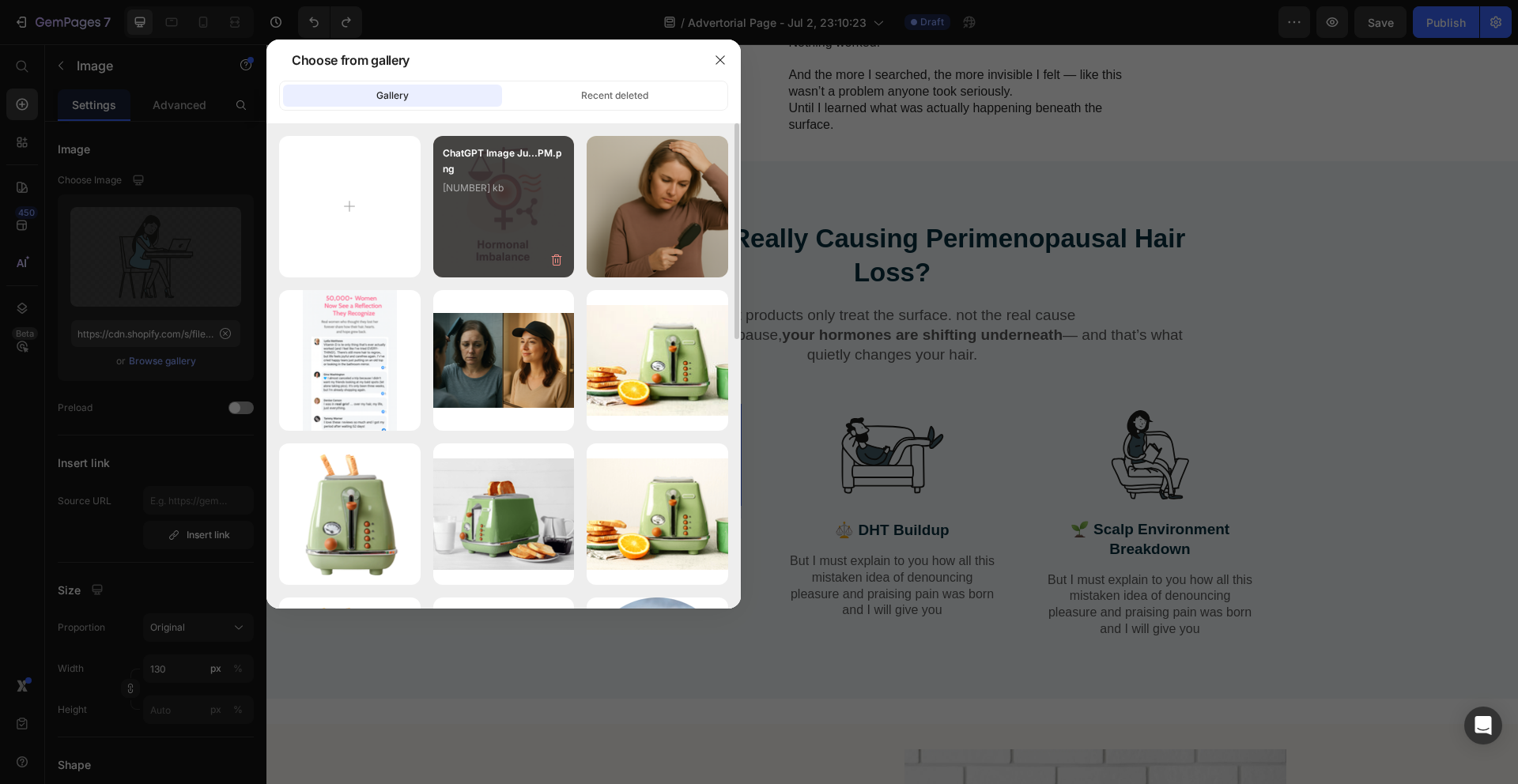click on "ChatGPT Image Ju...PM.png 1130.49 kb" at bounding box center [504, 206] 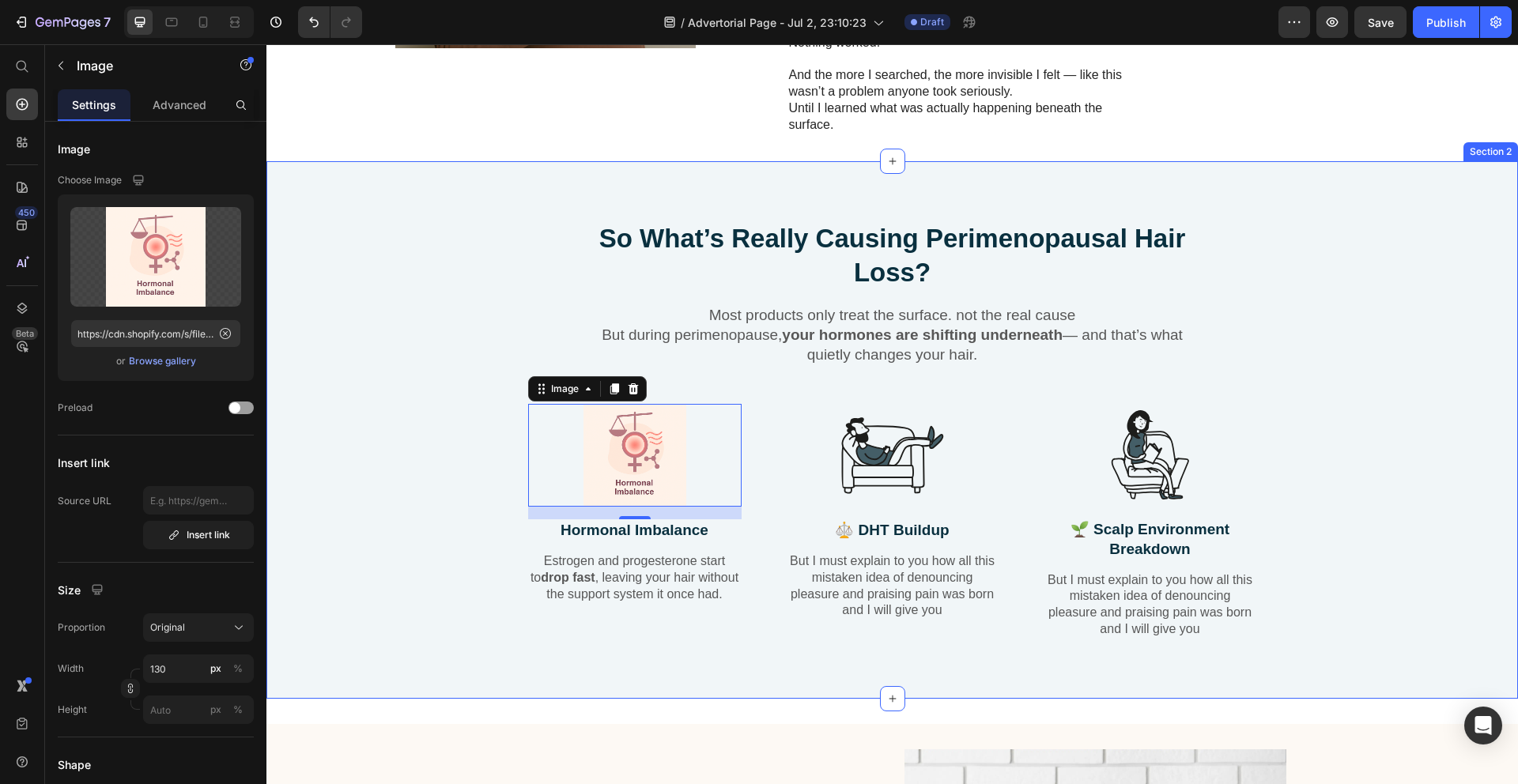 click on "So What’s Really Causing Perimenopausal Hair Loss? Heading Most products only treat the surface. not the real cause But during perimenopause,  your hormones are shifting underneath  — and that’s what quietly changes your hair. Text Block Row Image   16 Hormonal Imbalance Text Block Estrogen and progesterone start to  drop fast , leaving your hair without the support system it once had. Text Block Row Image ⚖️ DHT Buildup Text Block But I must explain to you how all this mistaken idea of denouncing pleasure and praising pain was born and I will give you Text Block Row Image 🌱 Scalp Environment Breakdown Text Block But I must explain to you how all this mistaken idea of denouncing pleasure and praising pain was born and I will give you Text Block Row Row" at bounding box center (892, 443) 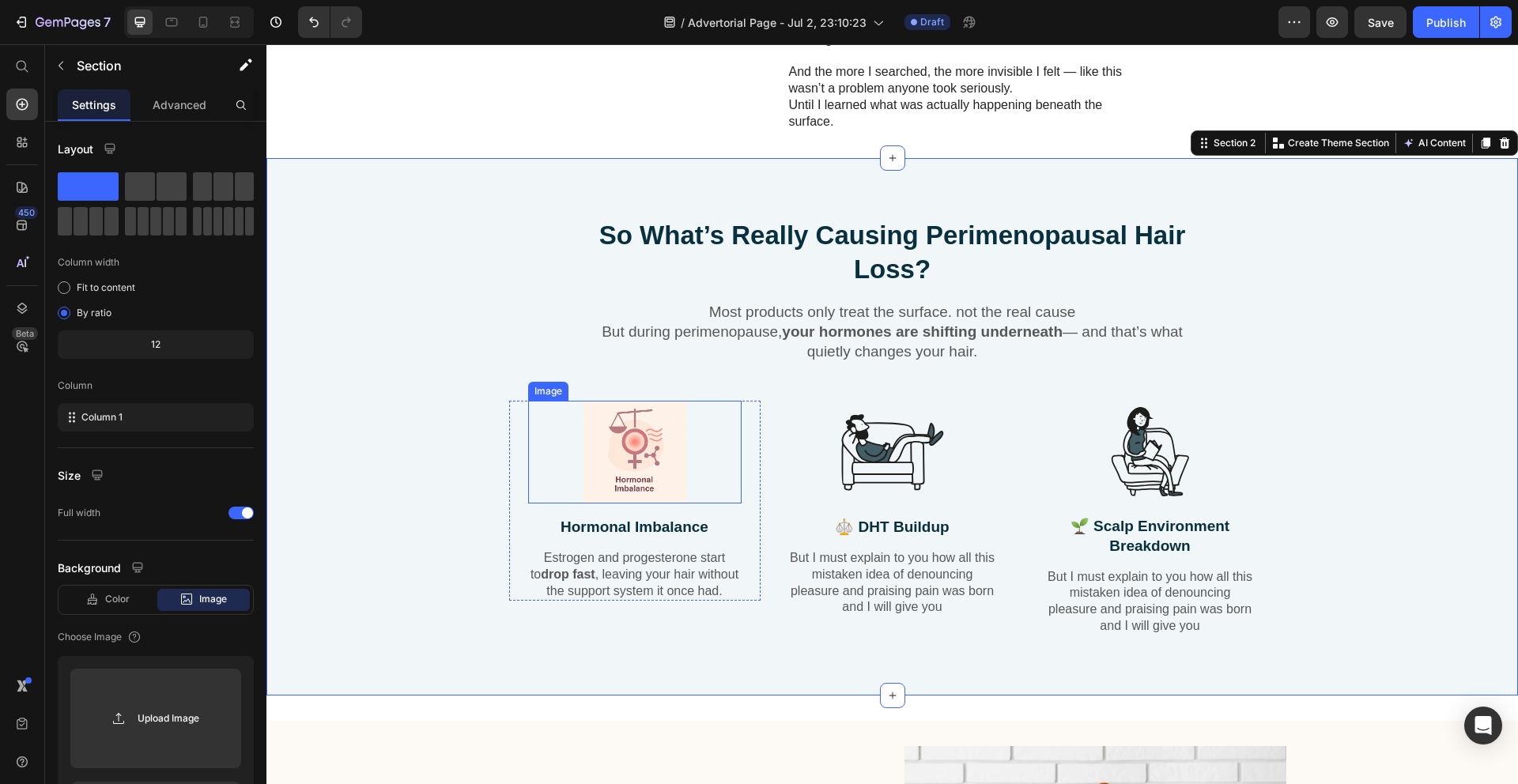 scroll, scrollTop: 2144, scrollLeft: 0, axis: vertical 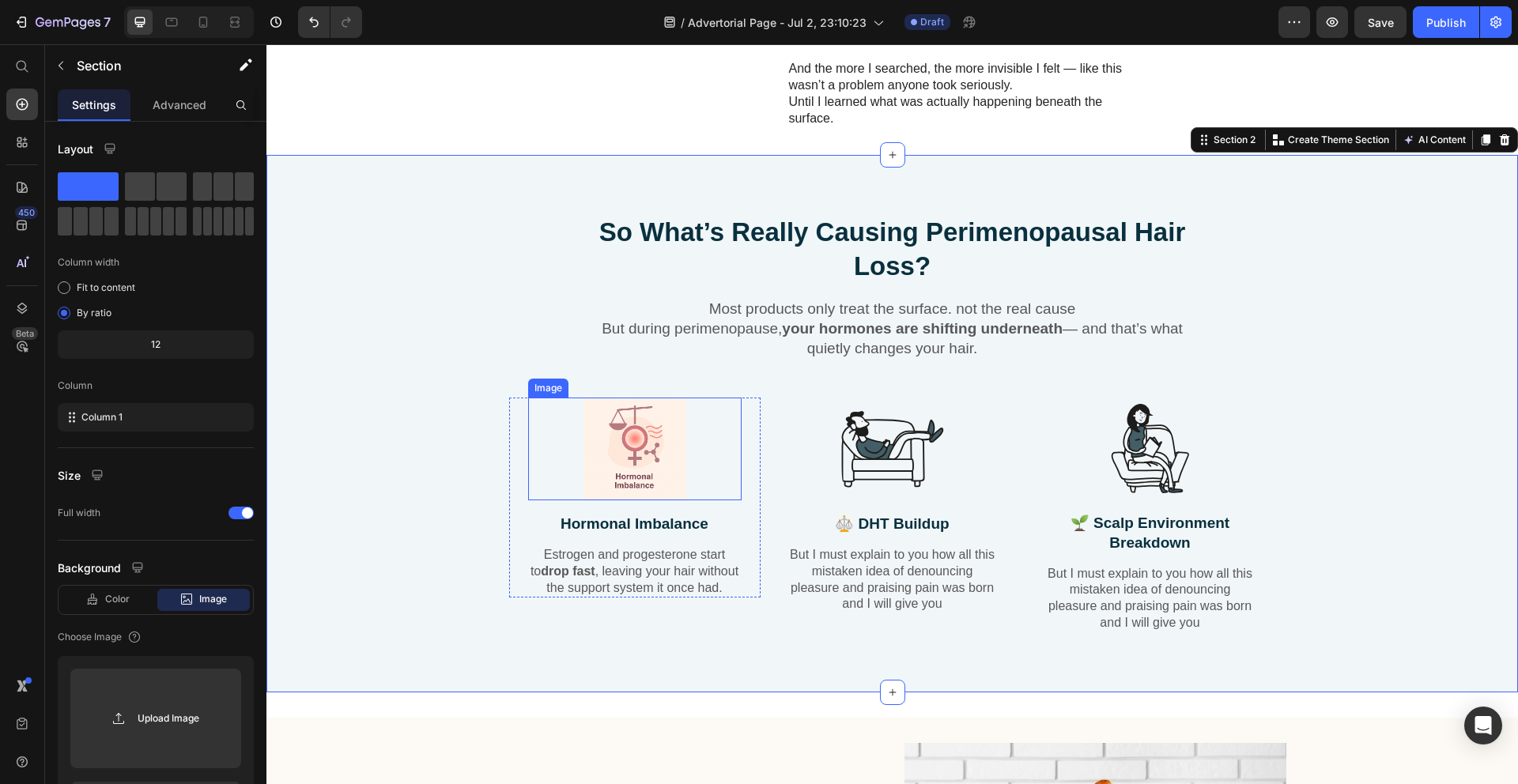 click at bounding box center [635, 449] 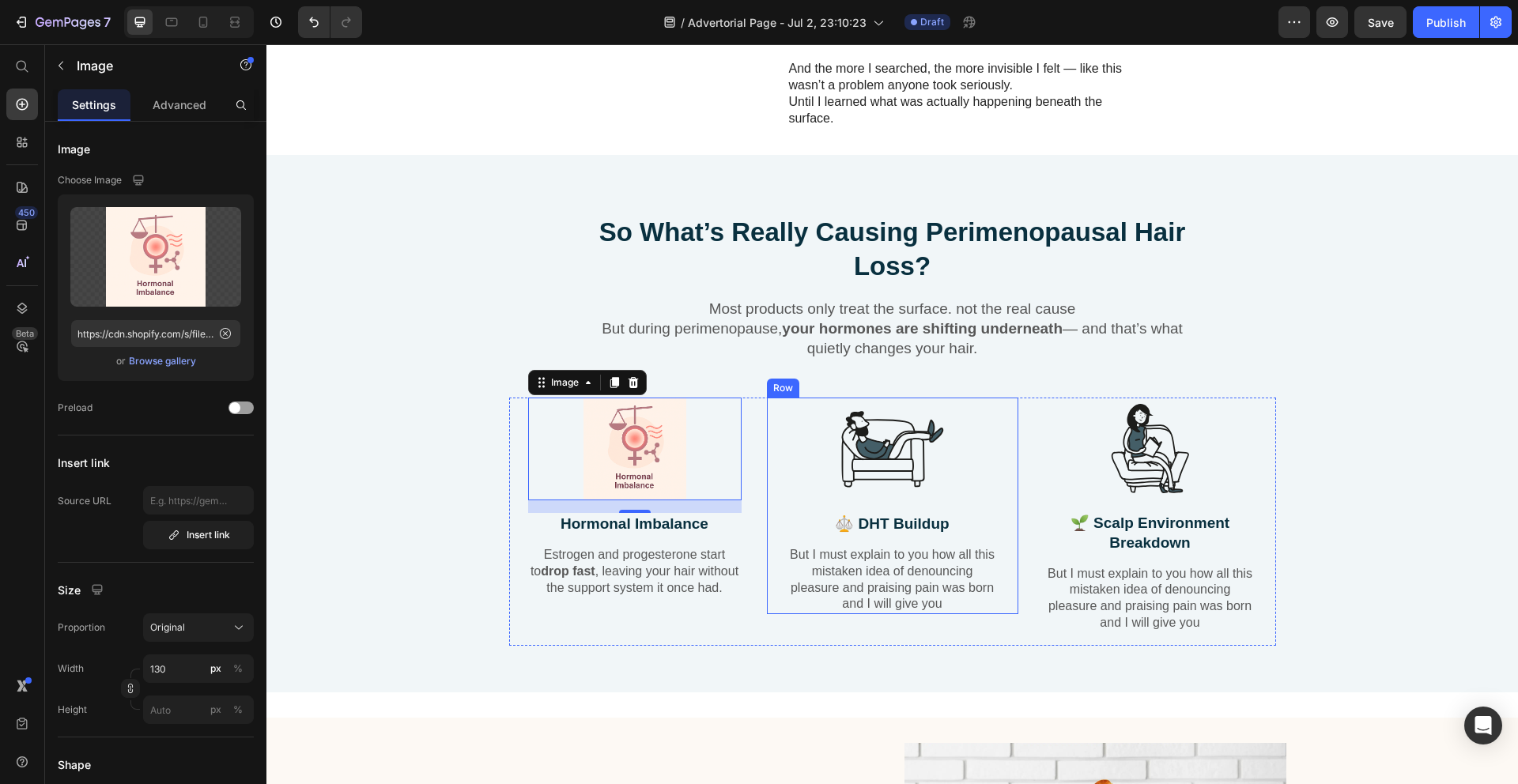 click on "Image ⚖️ DHT Buildup Text Block But I must explain to you how all this mistaken idea of denouncing pleasure and praising pain was born and I will give you Text Block" at bounding box center (893, 506) 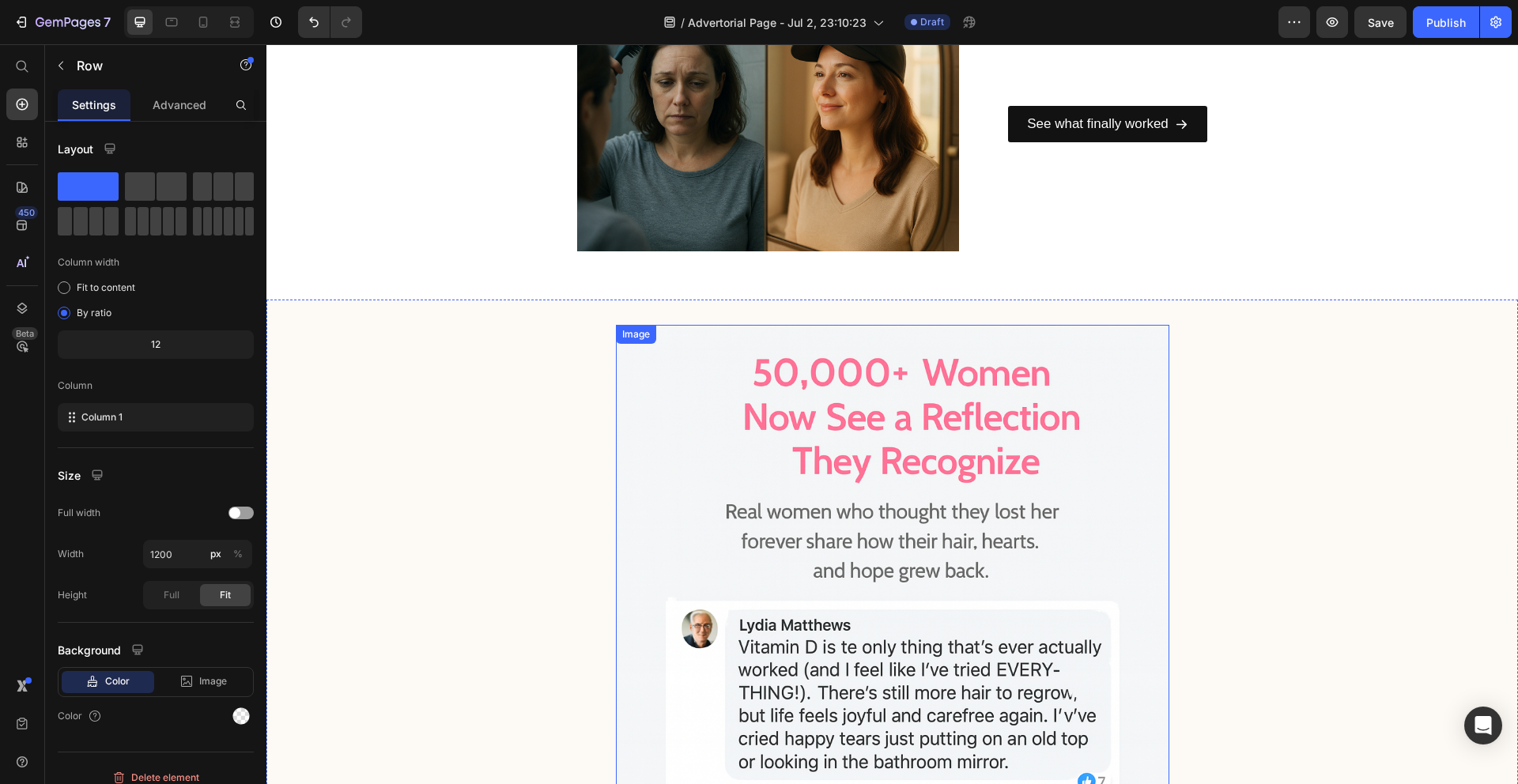 scroll, scrollTop: 0, scrollLeft: 0, axis: both 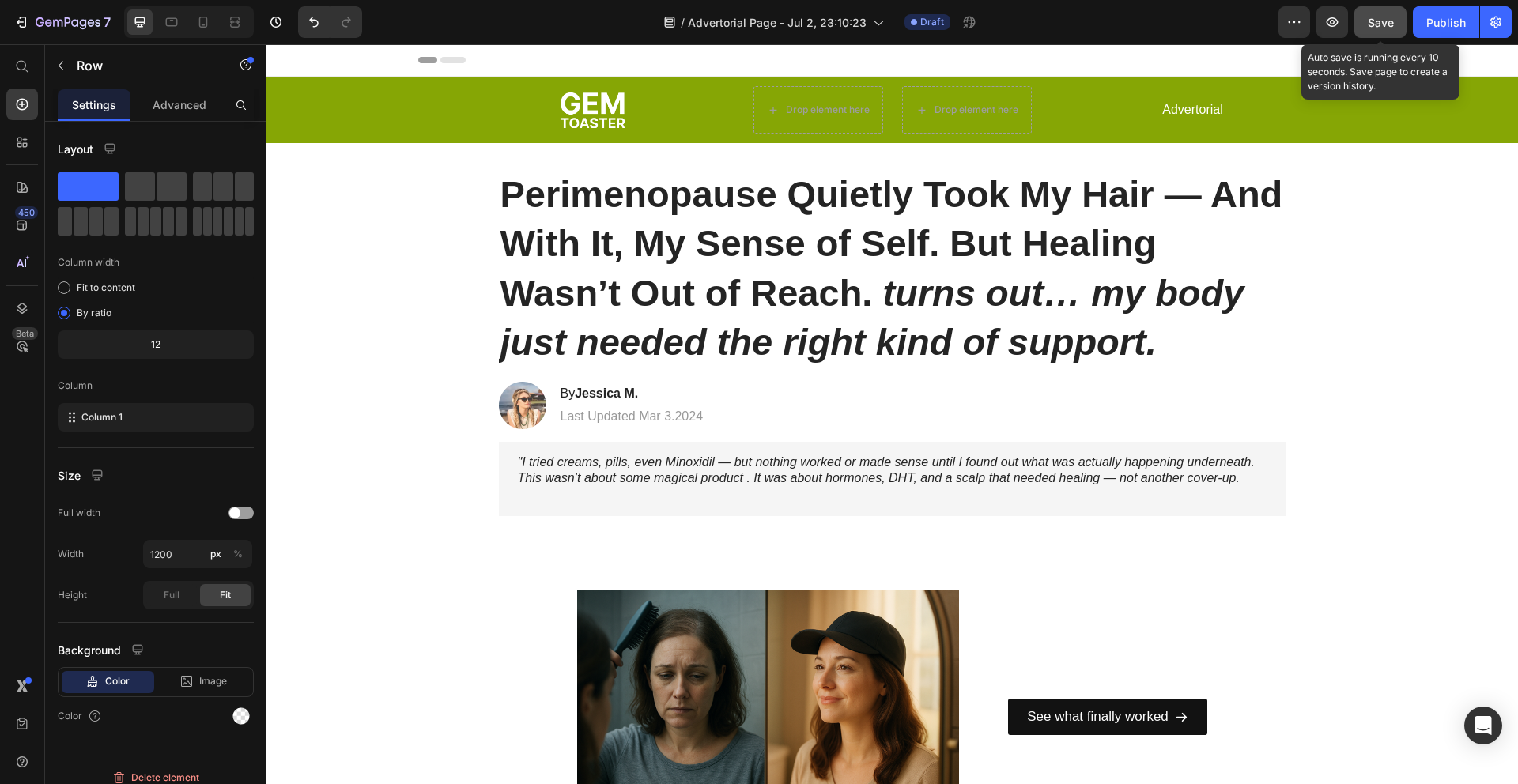 click on "Save" 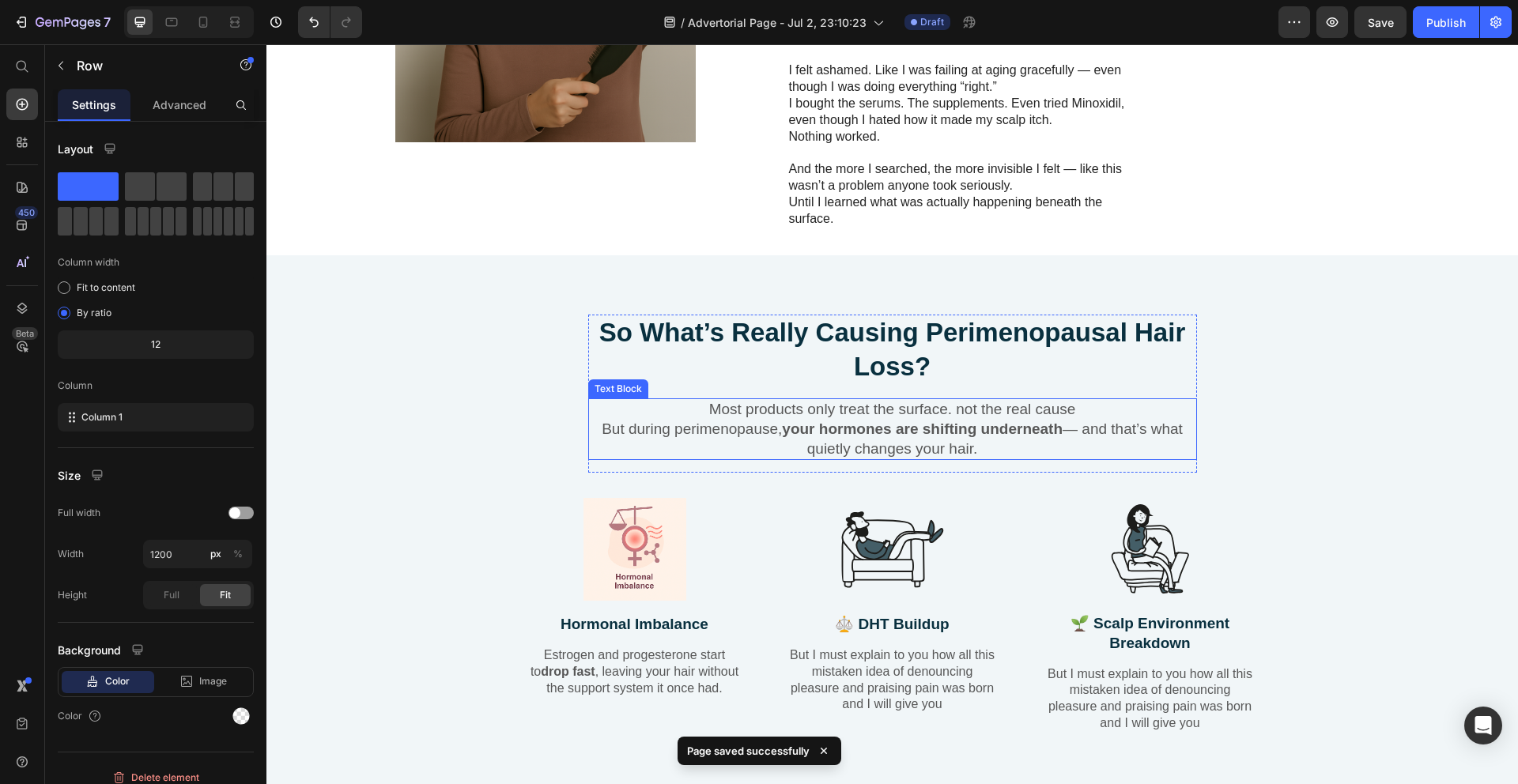 scroll, scrollTop: 2480, scrollLeft: 0, axis: vertical 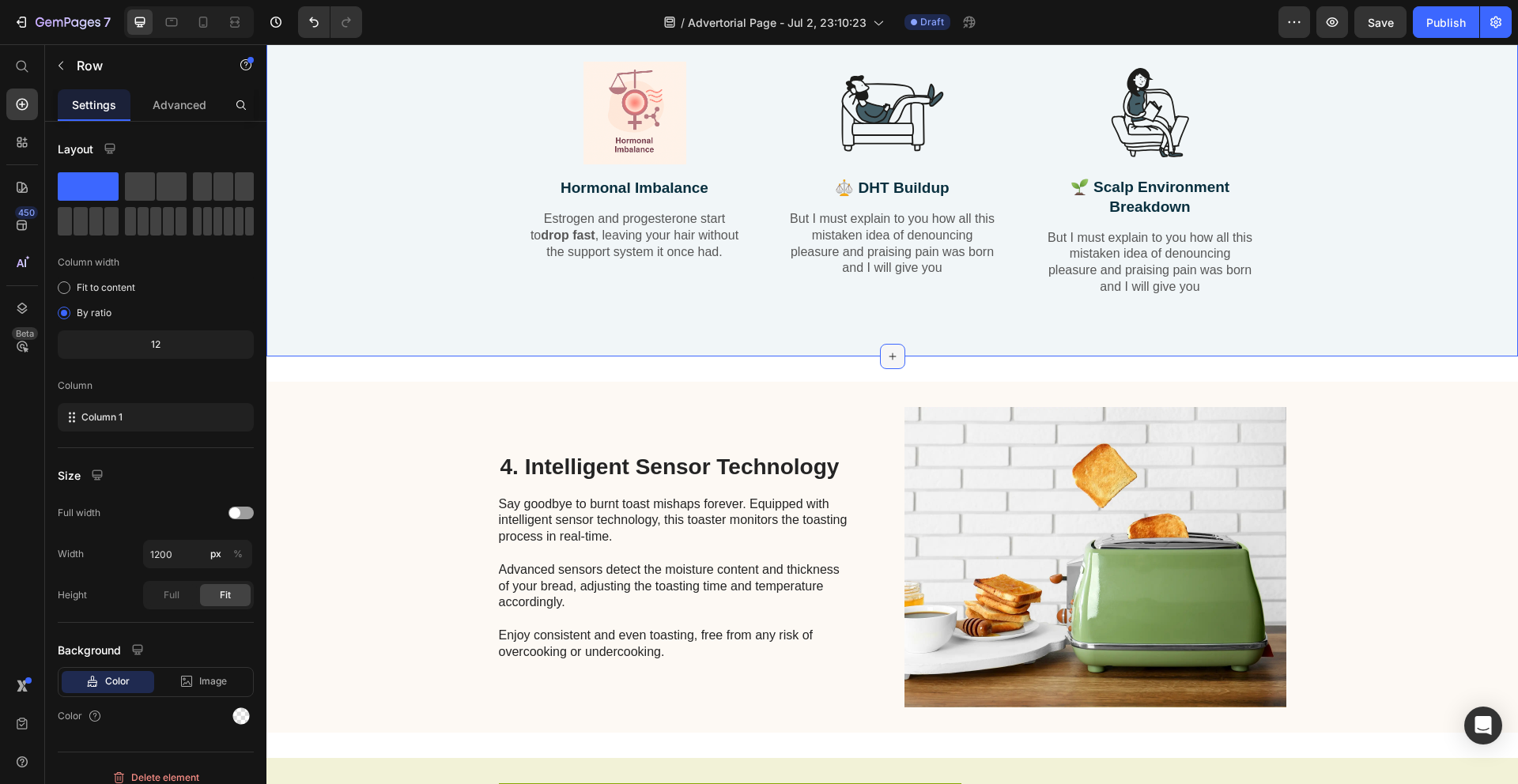 click at bounding box center (893, 356) 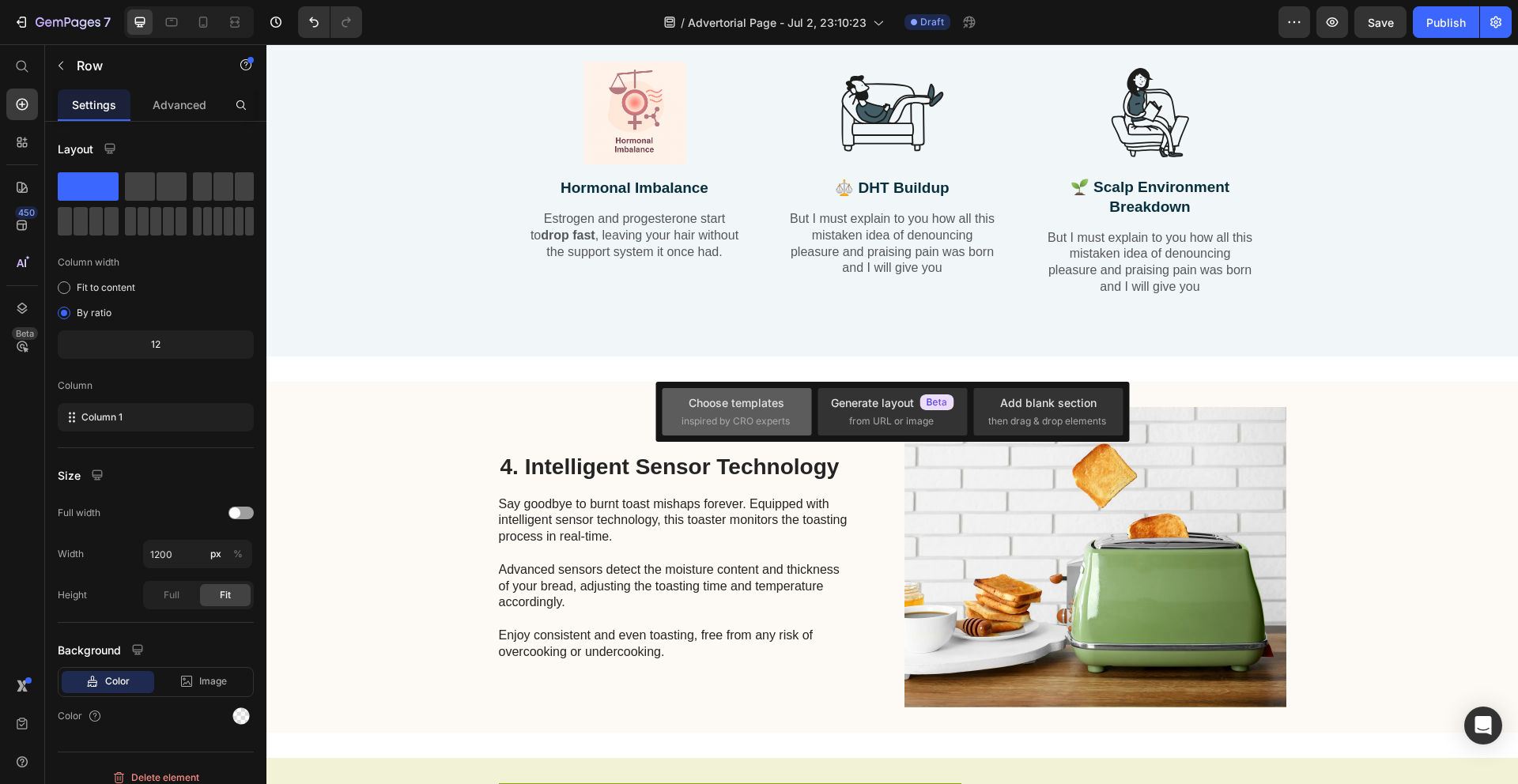 click on "Choose templates  inspired by CRO experts" 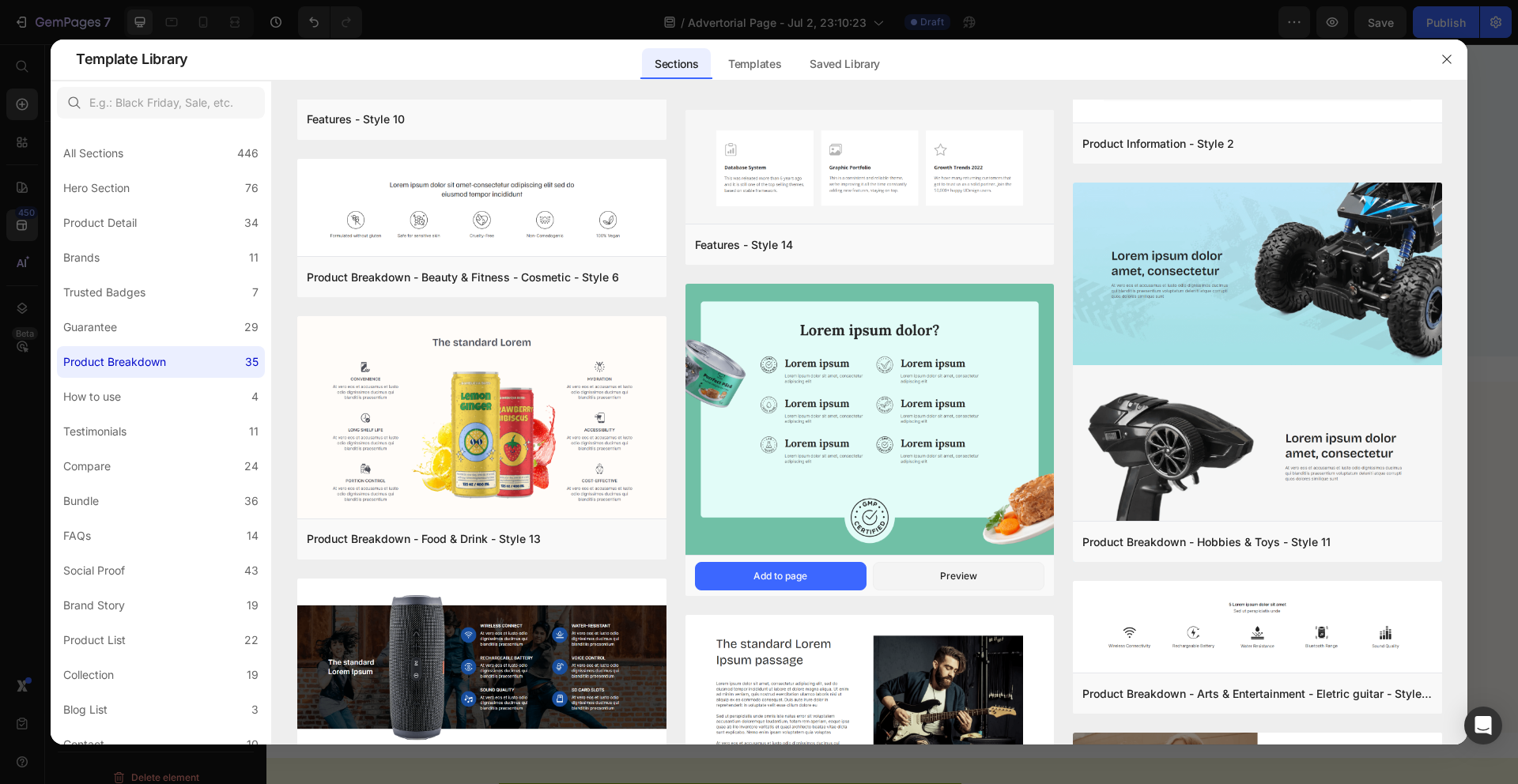 scroll, scrollTop: 2366, scrollLeft: 0, axis: vertical 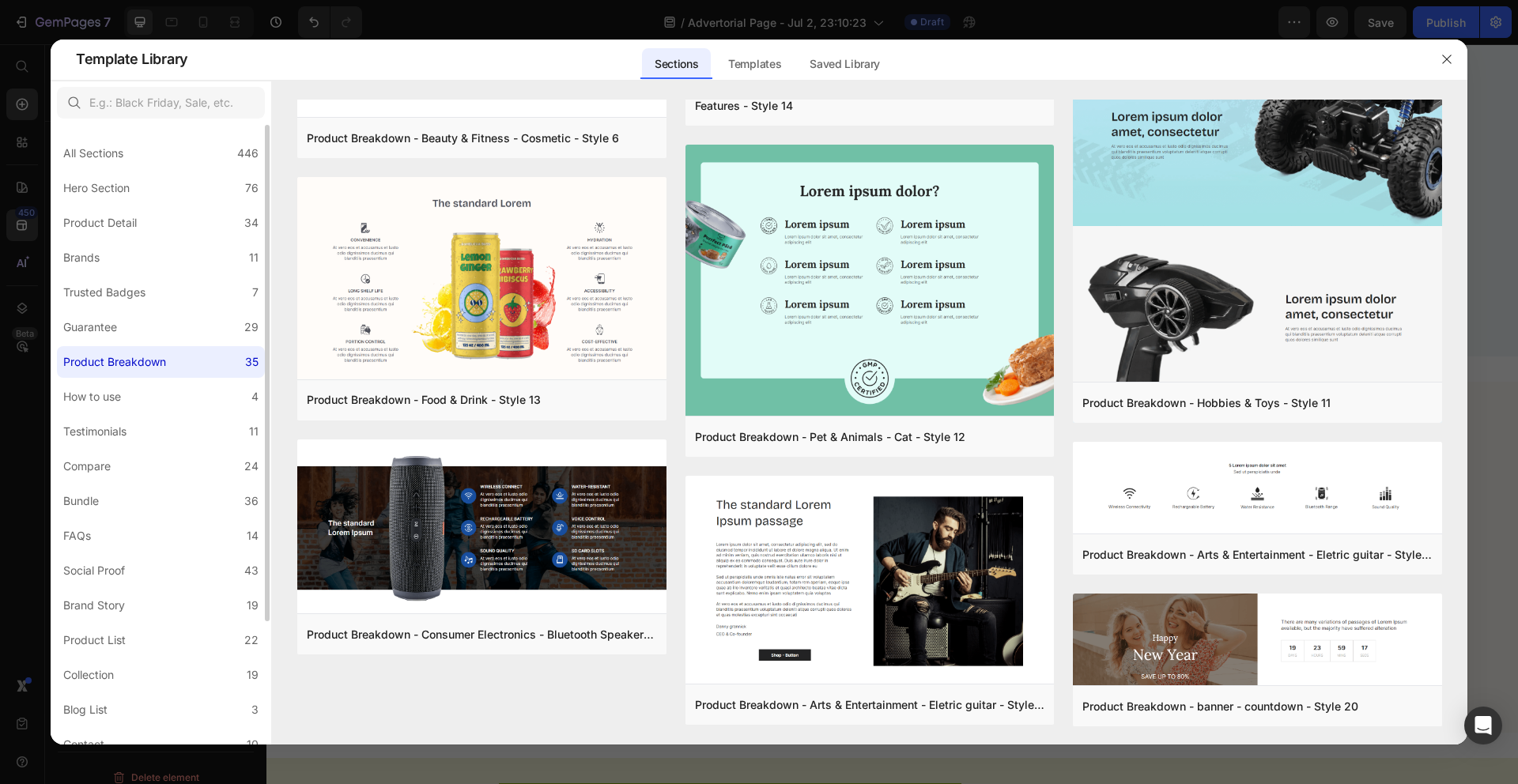 click on "All Sections 446 Hero Section 76 Product Detail 34 Brands 11 Trusted Badges 7 Guarantee 29 Product Breakdown 35 How to use 4 Testimonials 11 Compare 24 Bundle 36 FAQs 14 Social Proof 43 Brand Story 19 Product List 22 Collection 19 Blog List 3 Contact 10 Sticky Add to Cart 11 Custom Footer 15 Mobile Focused 27 Announcement Bar 7" at bounding box center (160, 512) 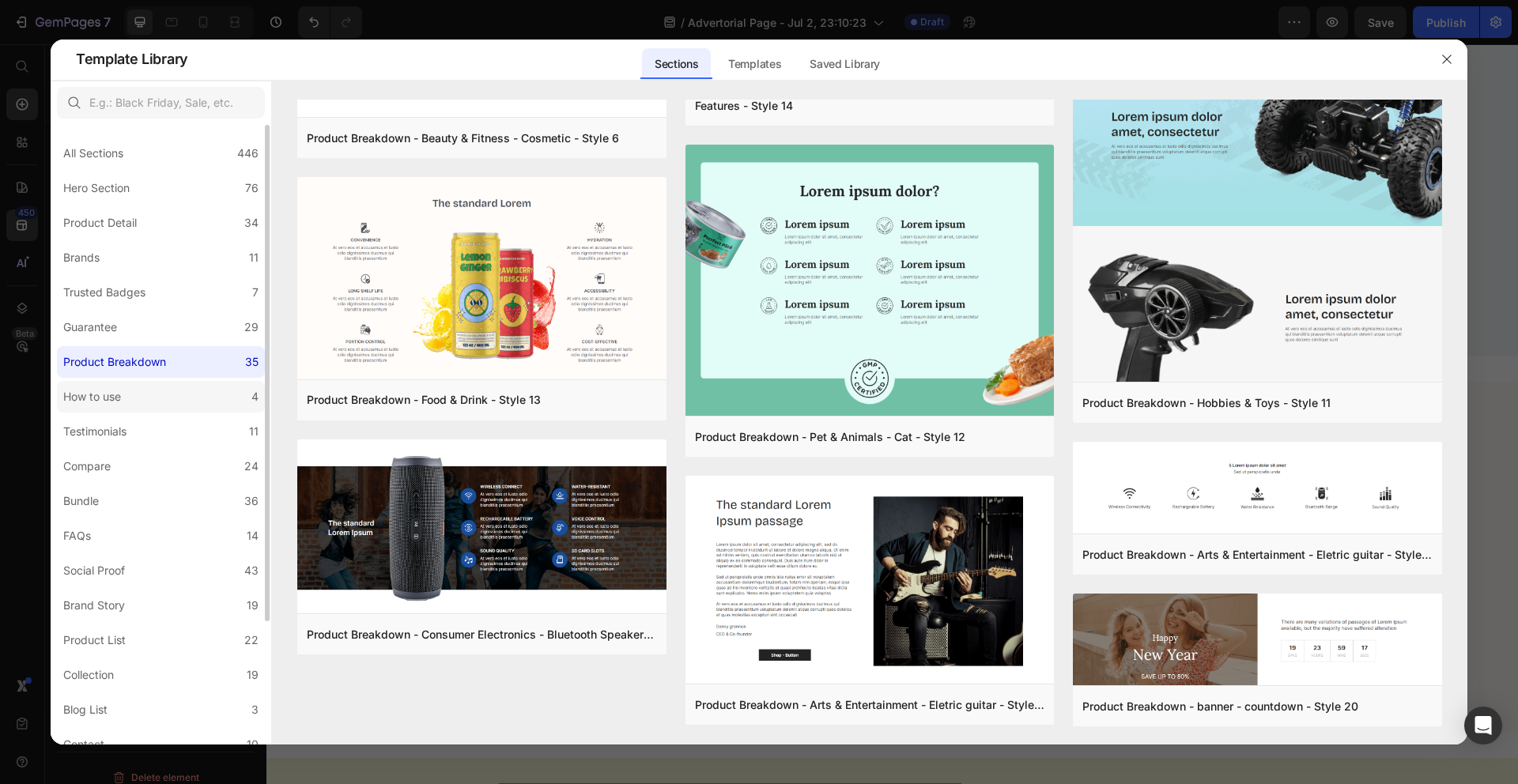 click on "How to use 4" 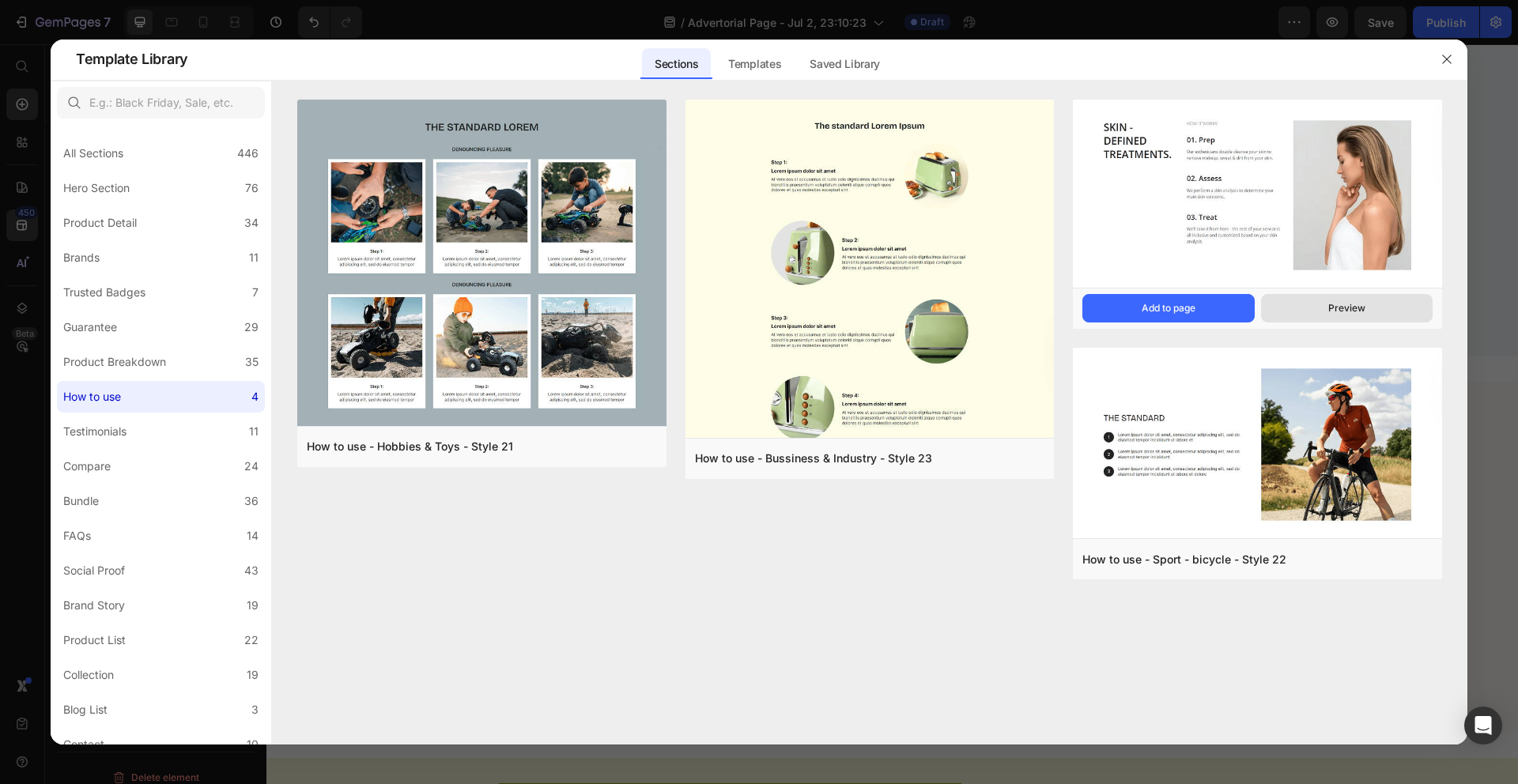 click on "Preview" at bounding box center (1346, 308) 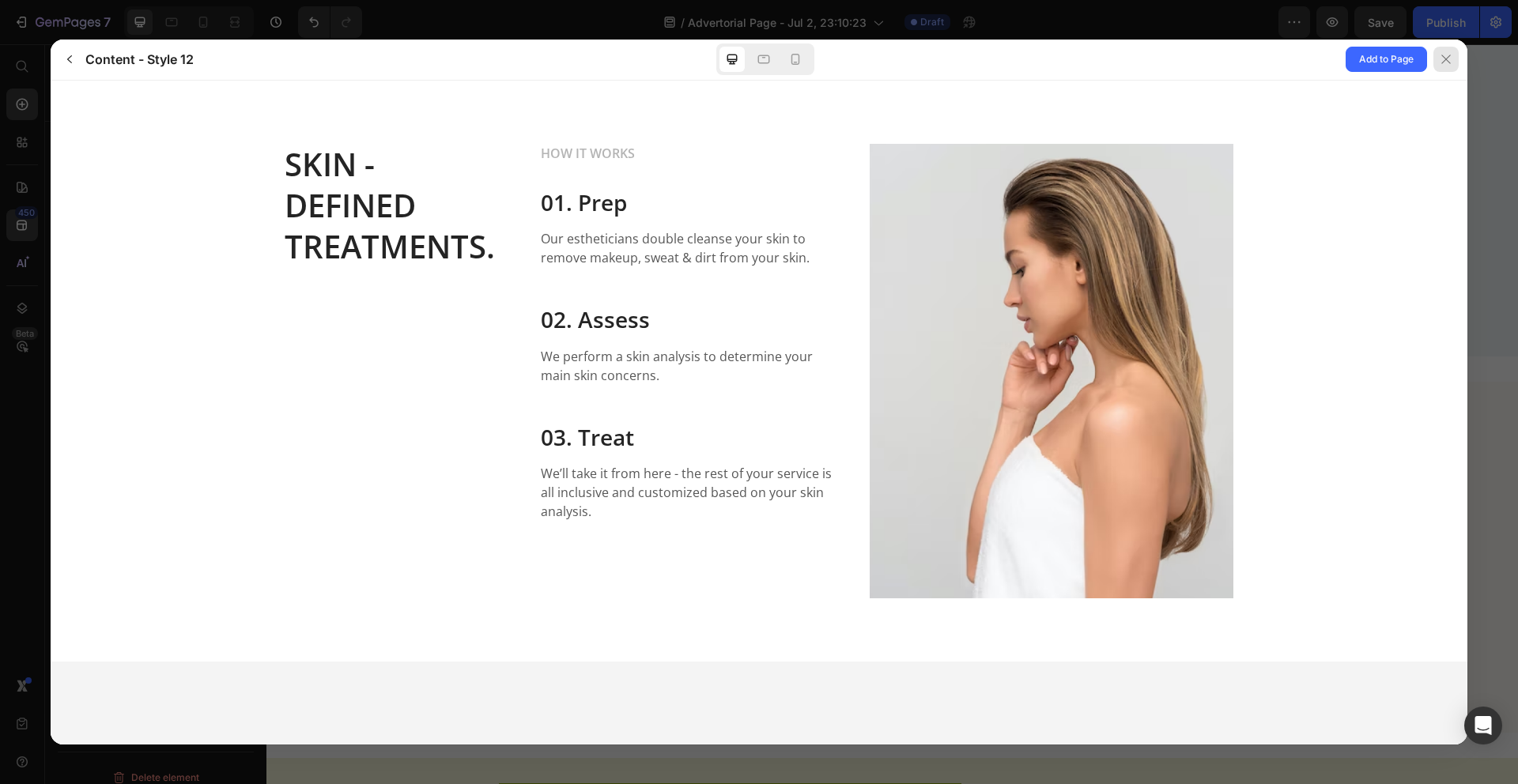 scroll, scrollTop: 0, scrollLeft: 0, axis: both 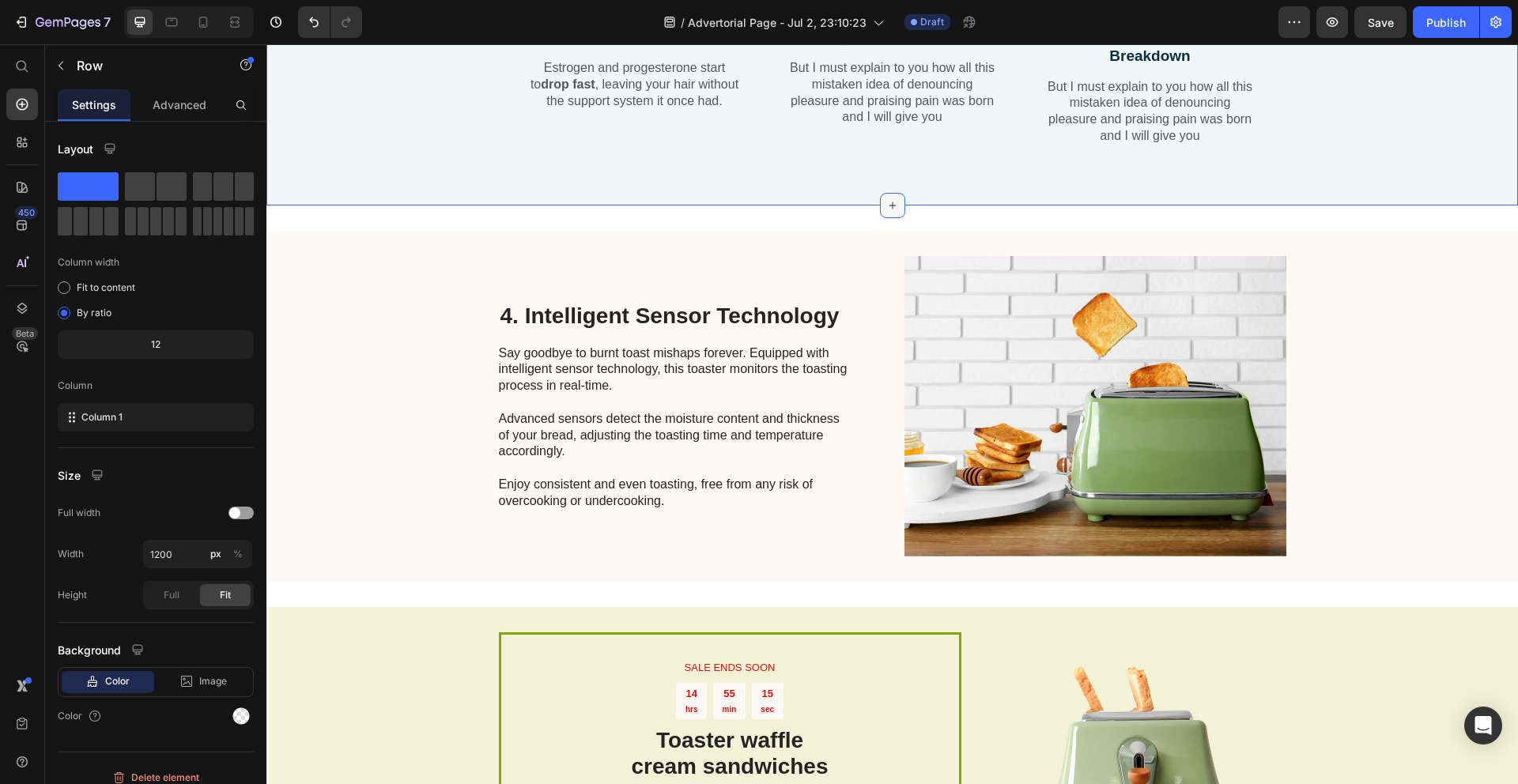 click 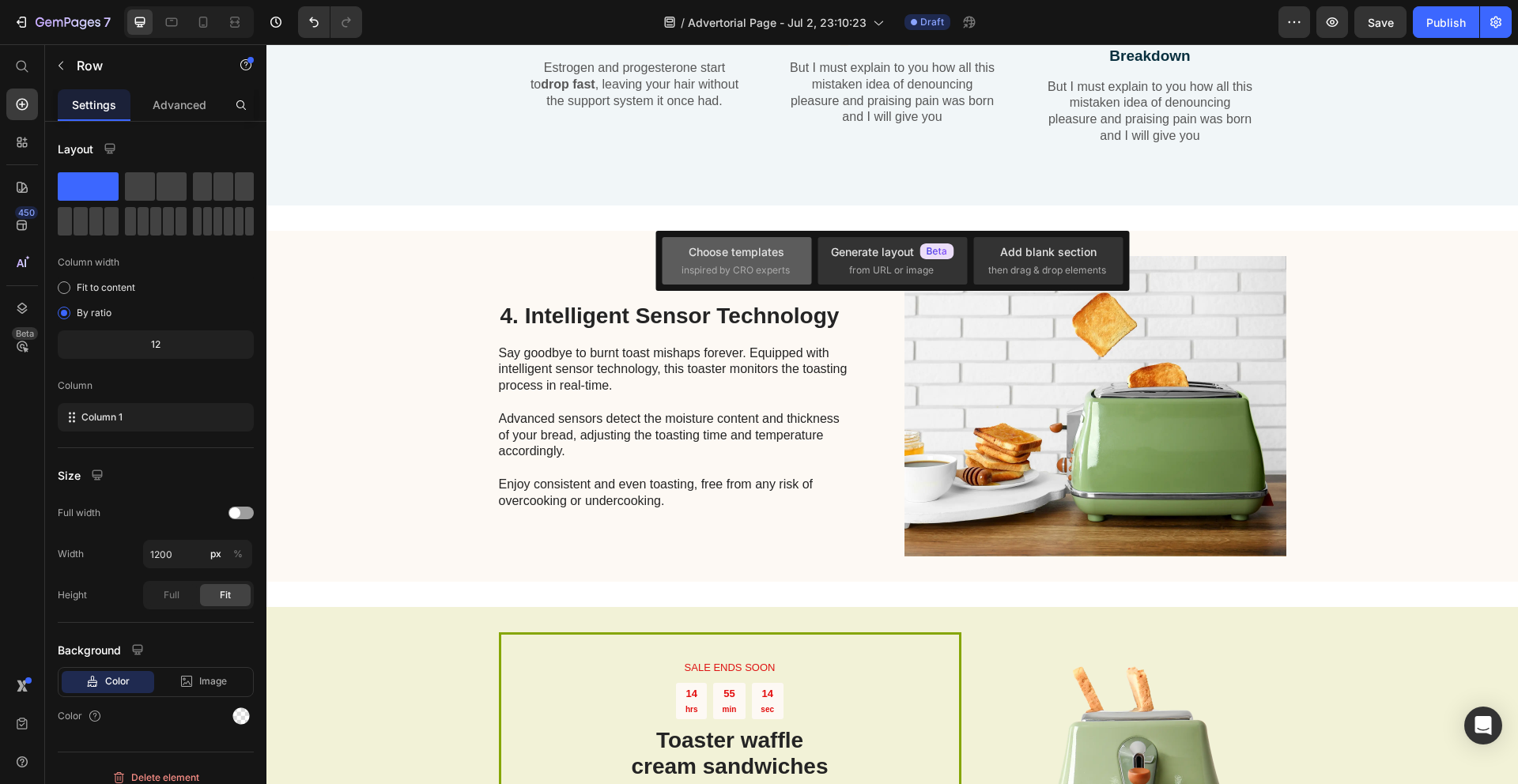 click on "inspired by CRO experts" at bounding box center [735, 270] 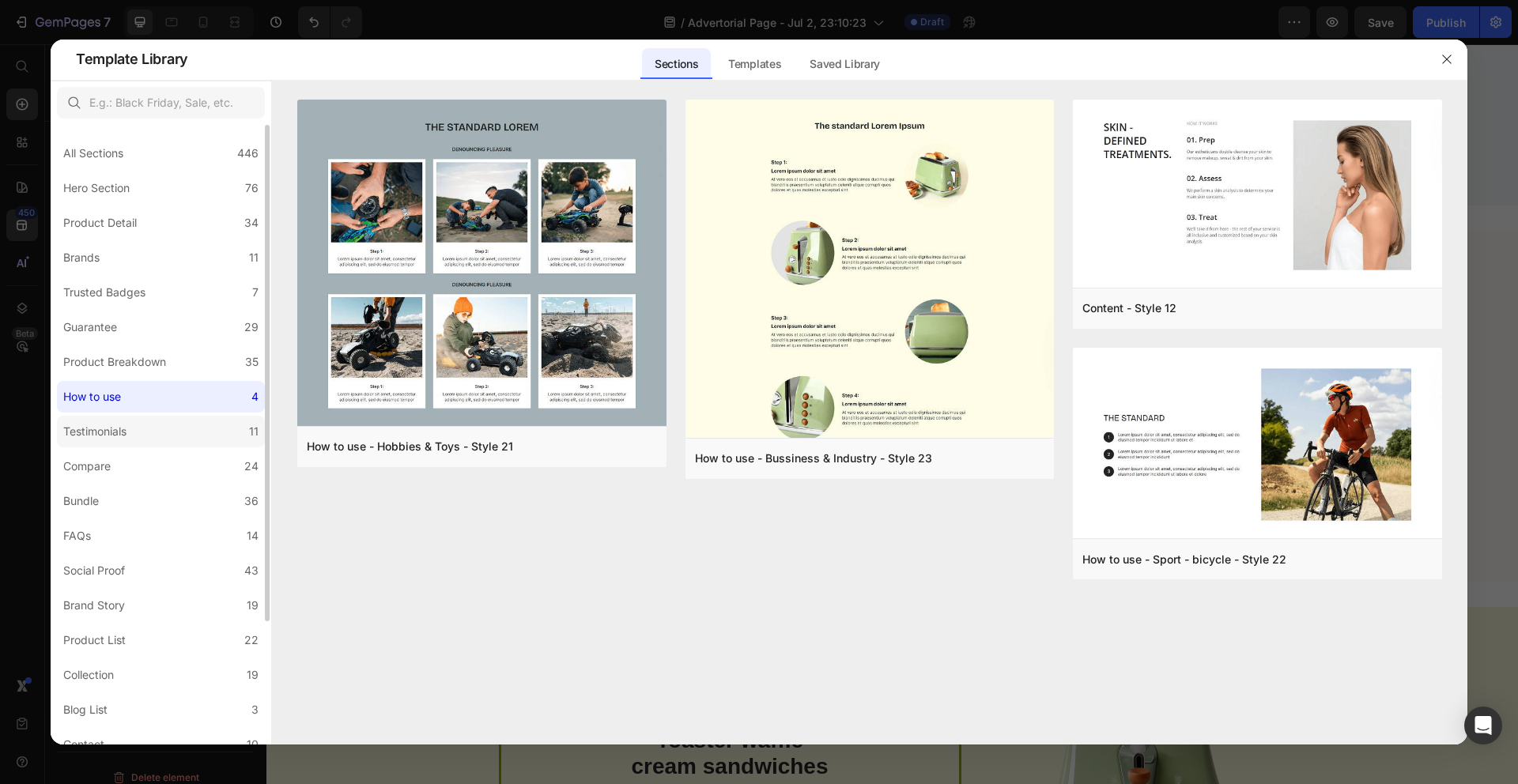 click on "Testimonials 11" 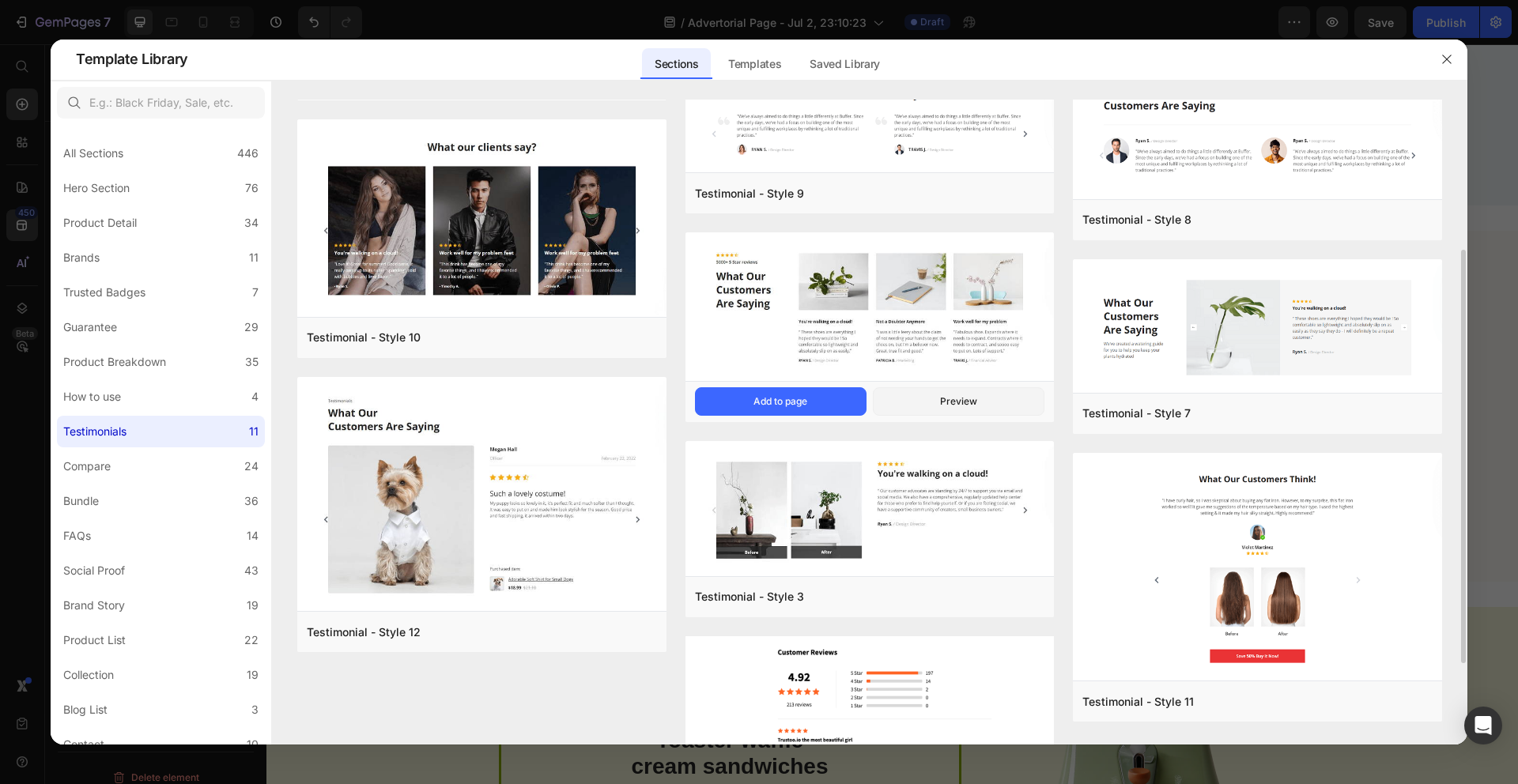 scroll, scrollTop: 361, scrollLeft: 0, axis: vertical 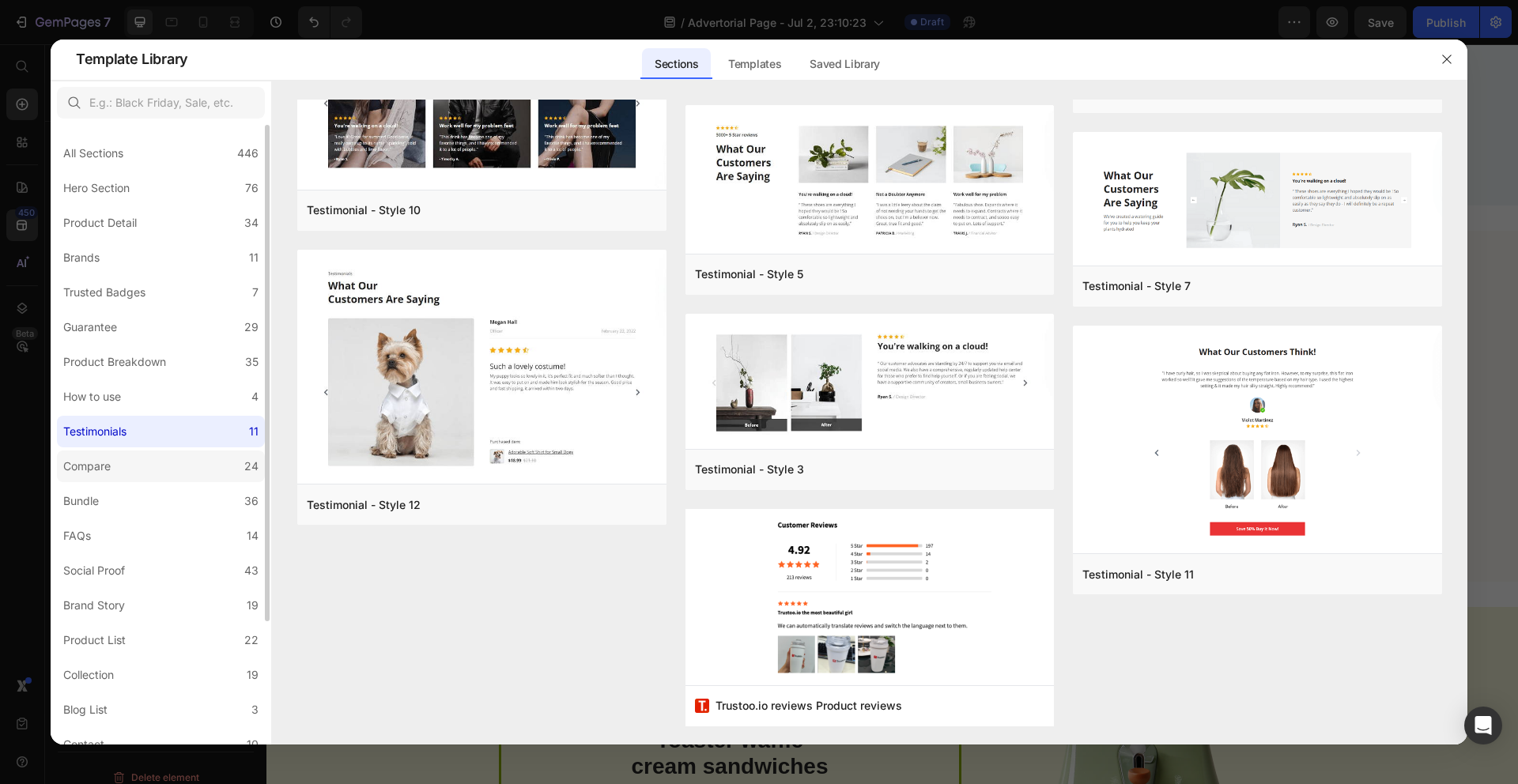 click on "Compare 24" 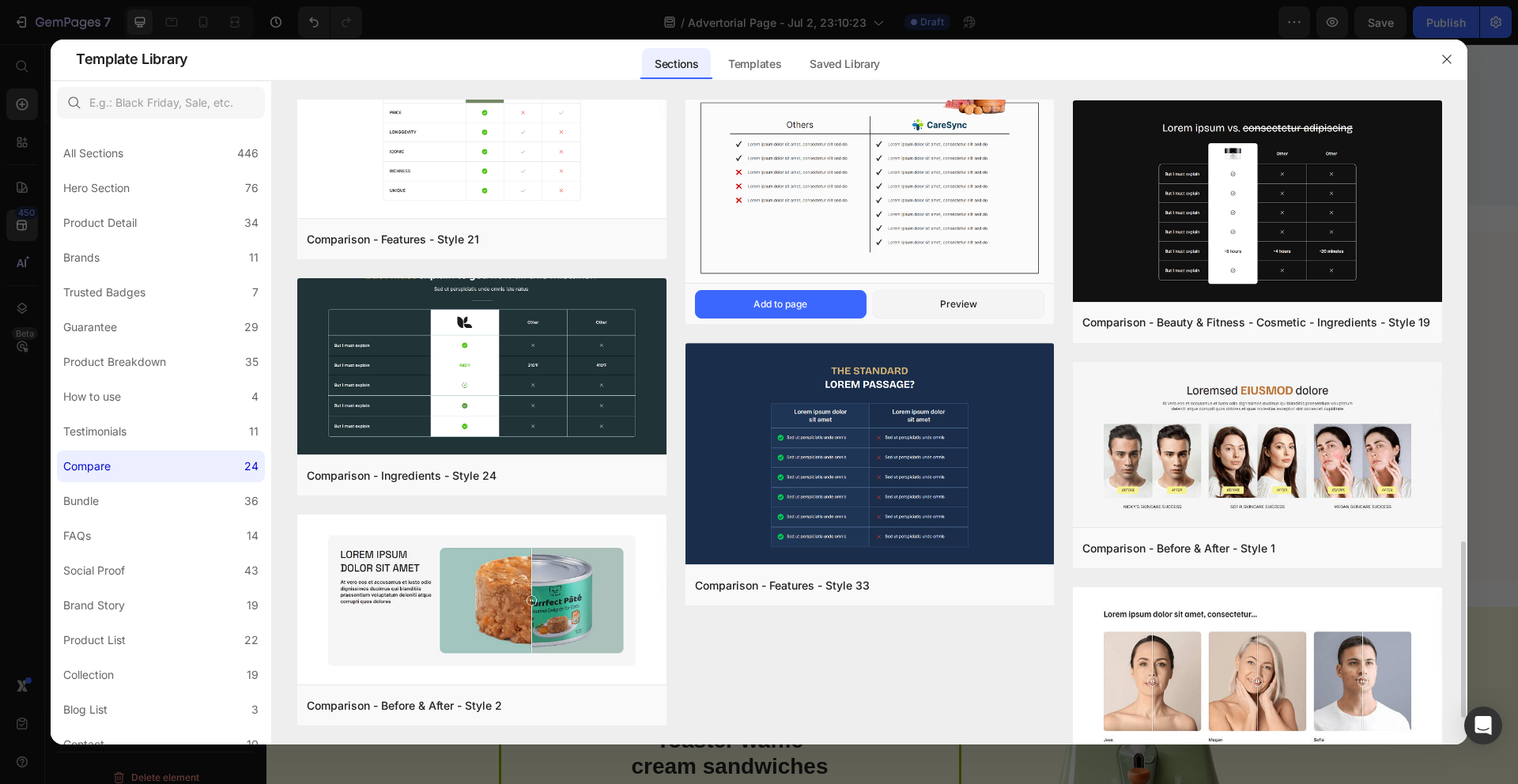 scroll, scrollTop: 1716, scrollLeft: 0, axis: vertical 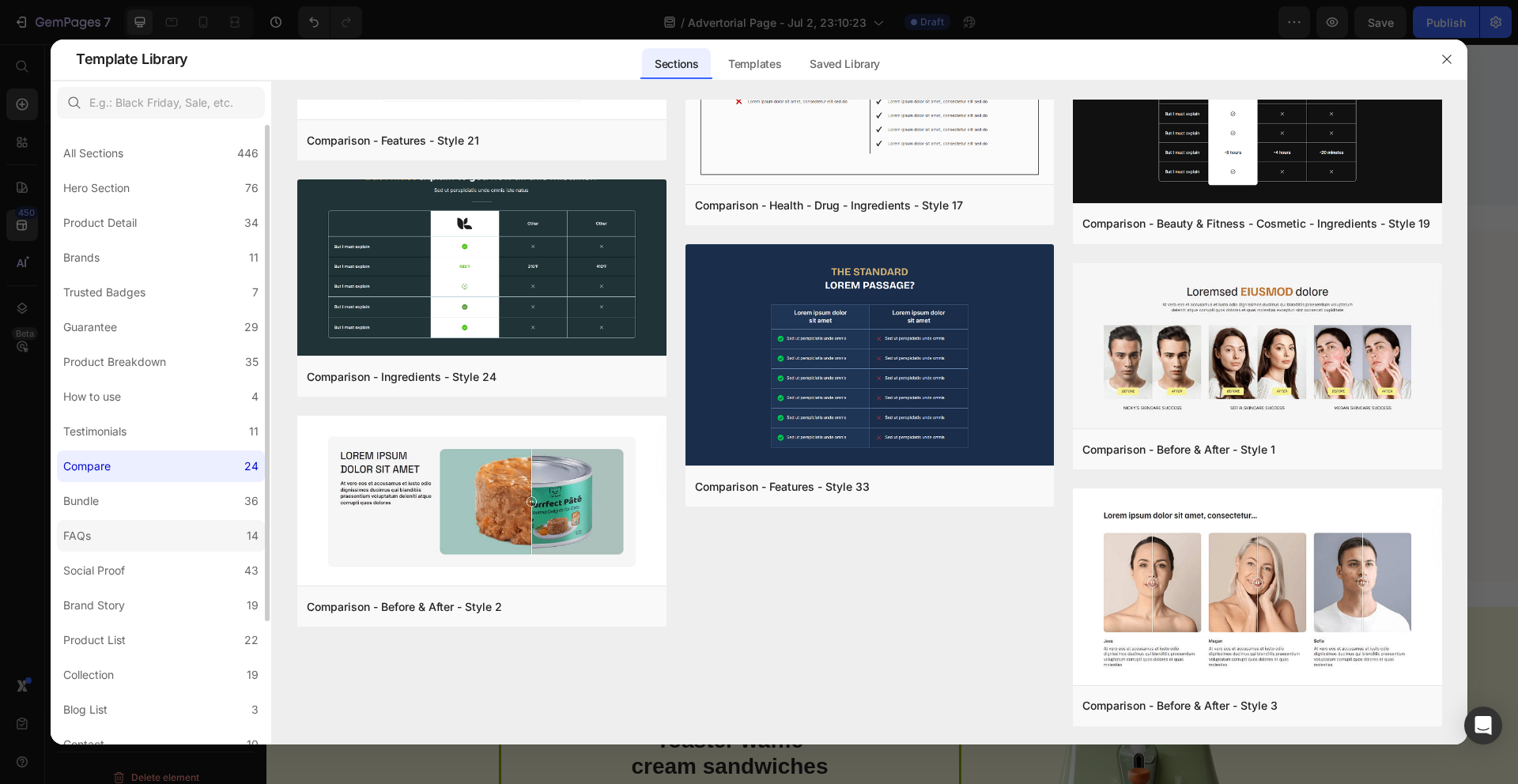 click on "FAQs 14" 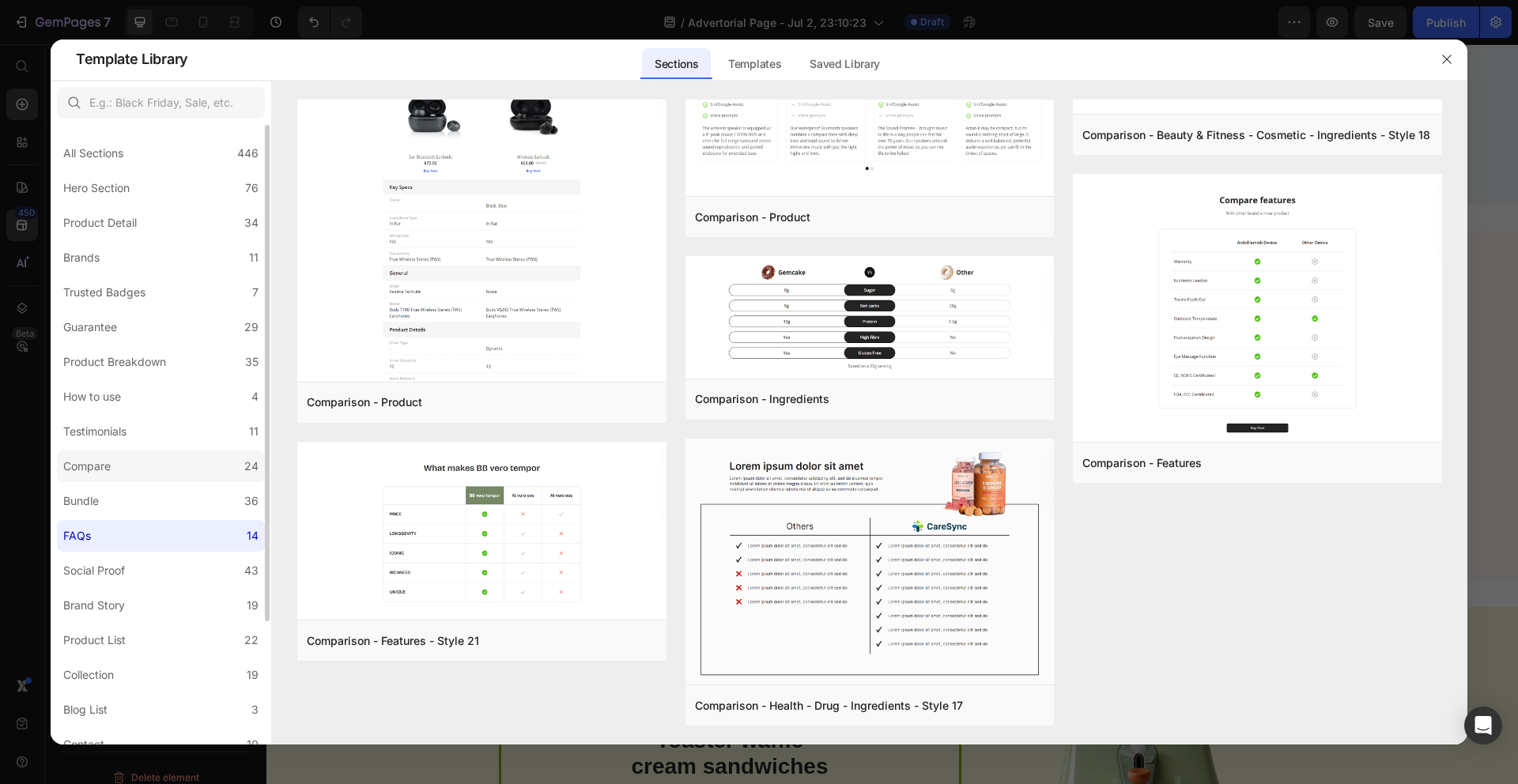 scroll, scrollTop: 0, scrollLeft: 0, axis: both 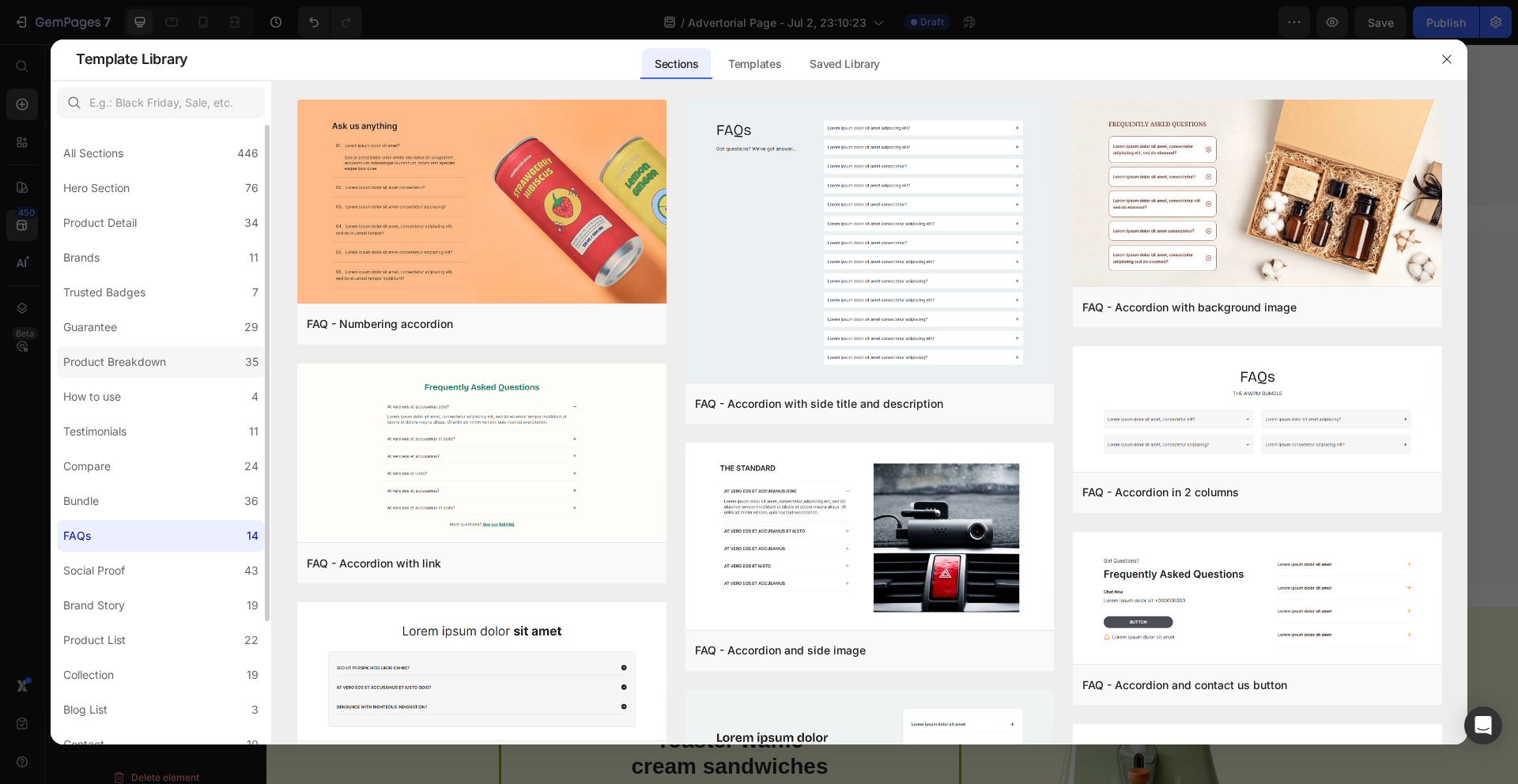 click on "Product Breakdown" at bounding box center (115, 362) 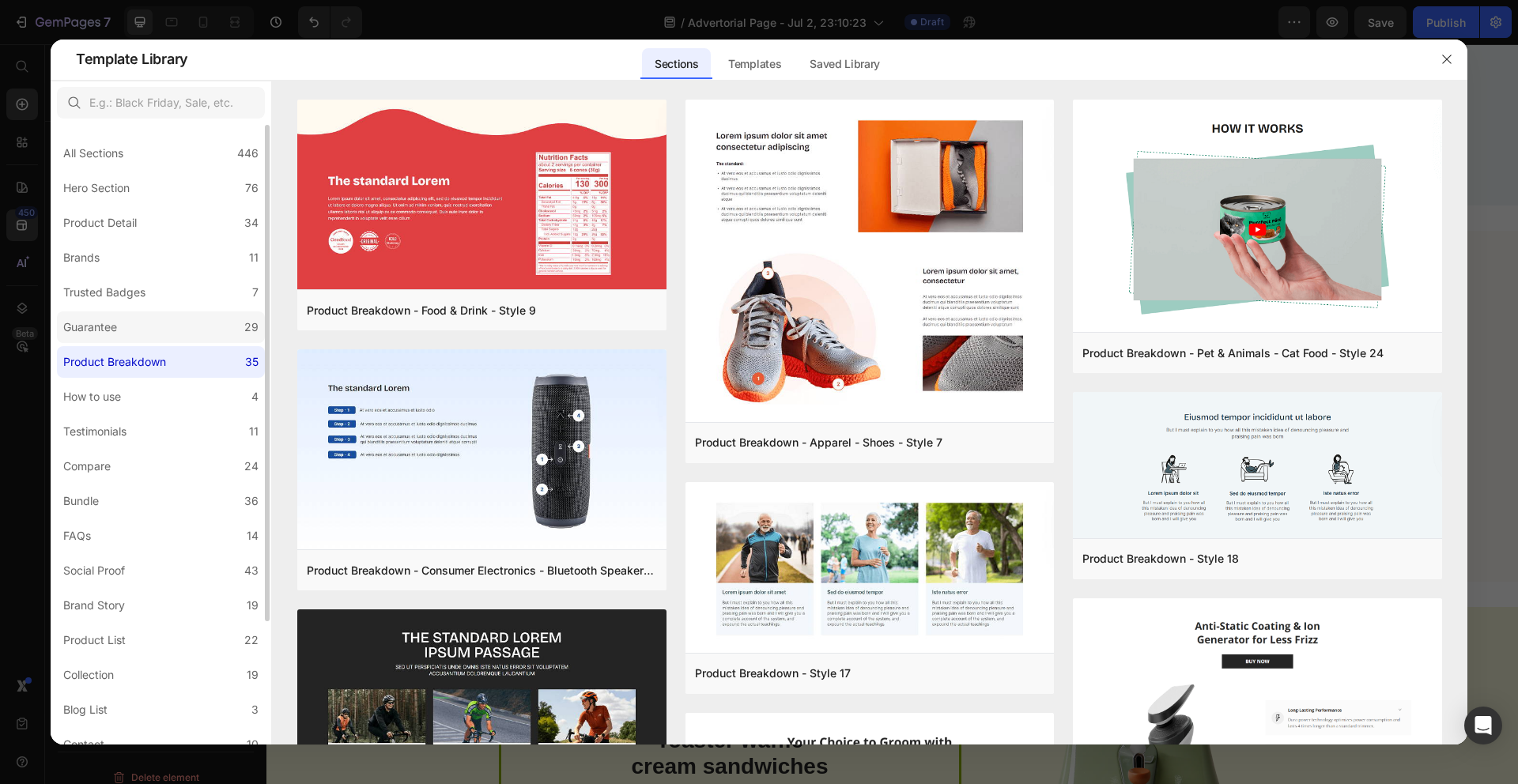 click on "Guarantee" at bounding box center (93, 327) 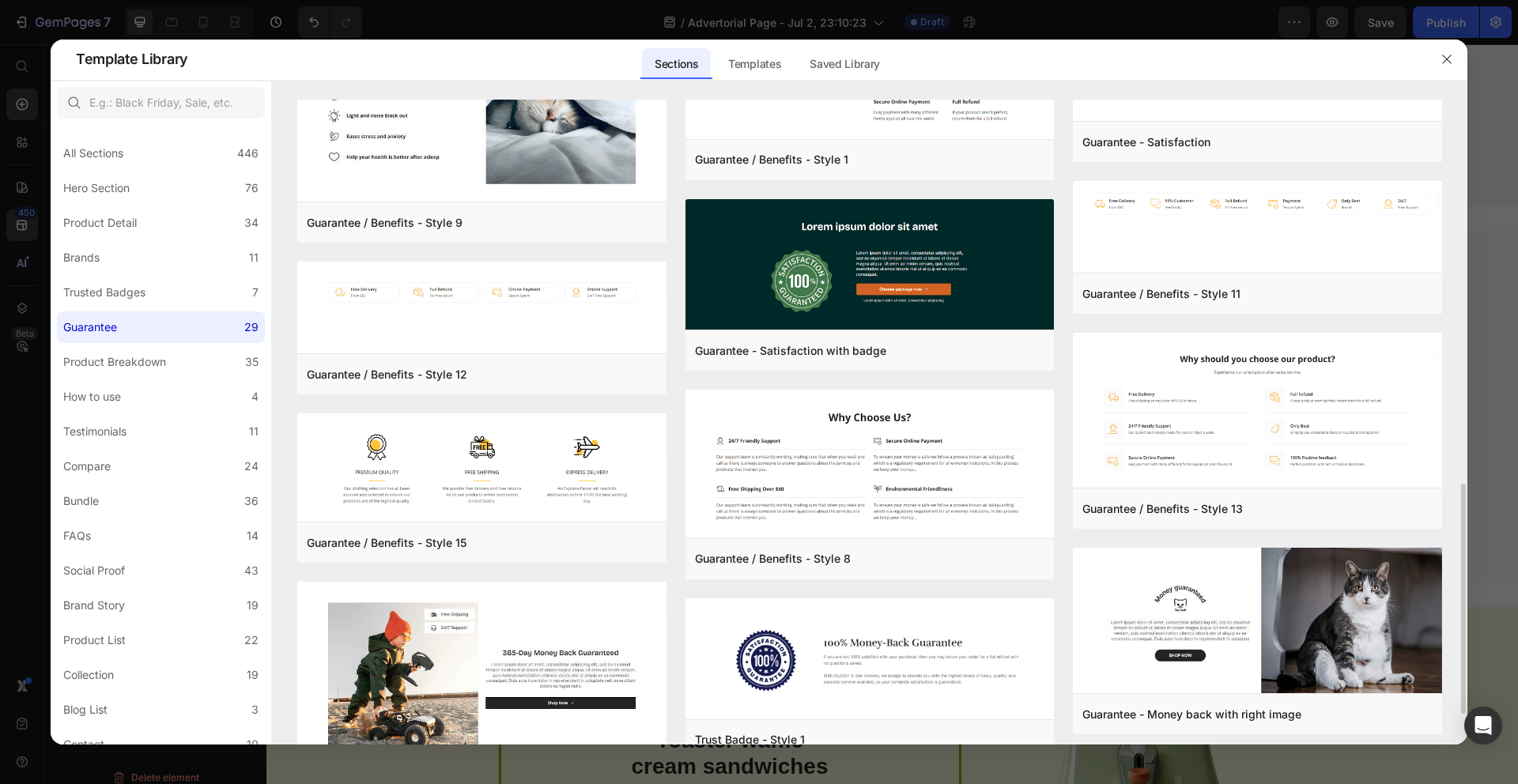 scroll, scrollTop: 1167, scrollLeft: 0, axis: vertical 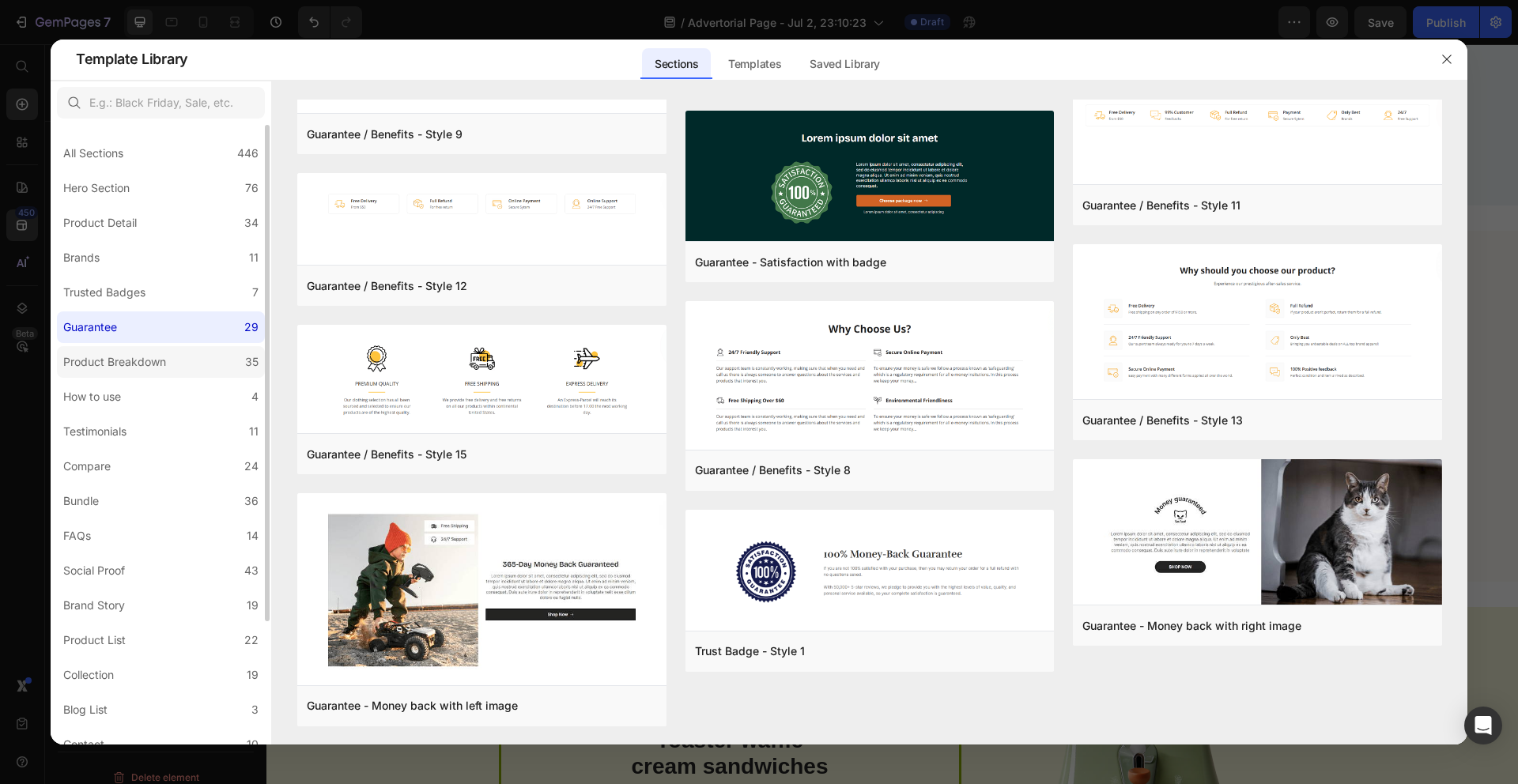 click on "Product Breakdown 35" 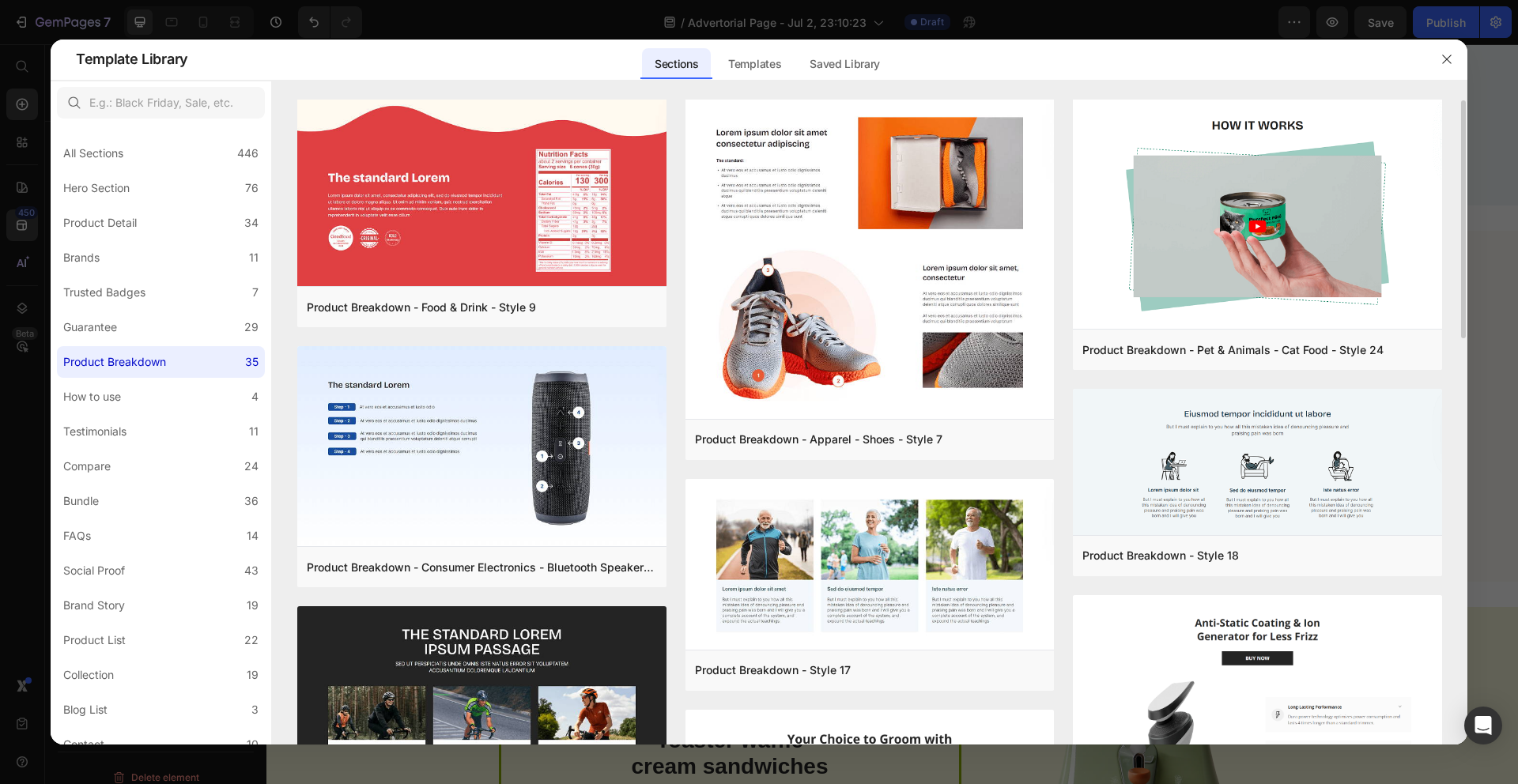 scroll, scrollTop: 299, scrollLeft: 0, axis: vertical 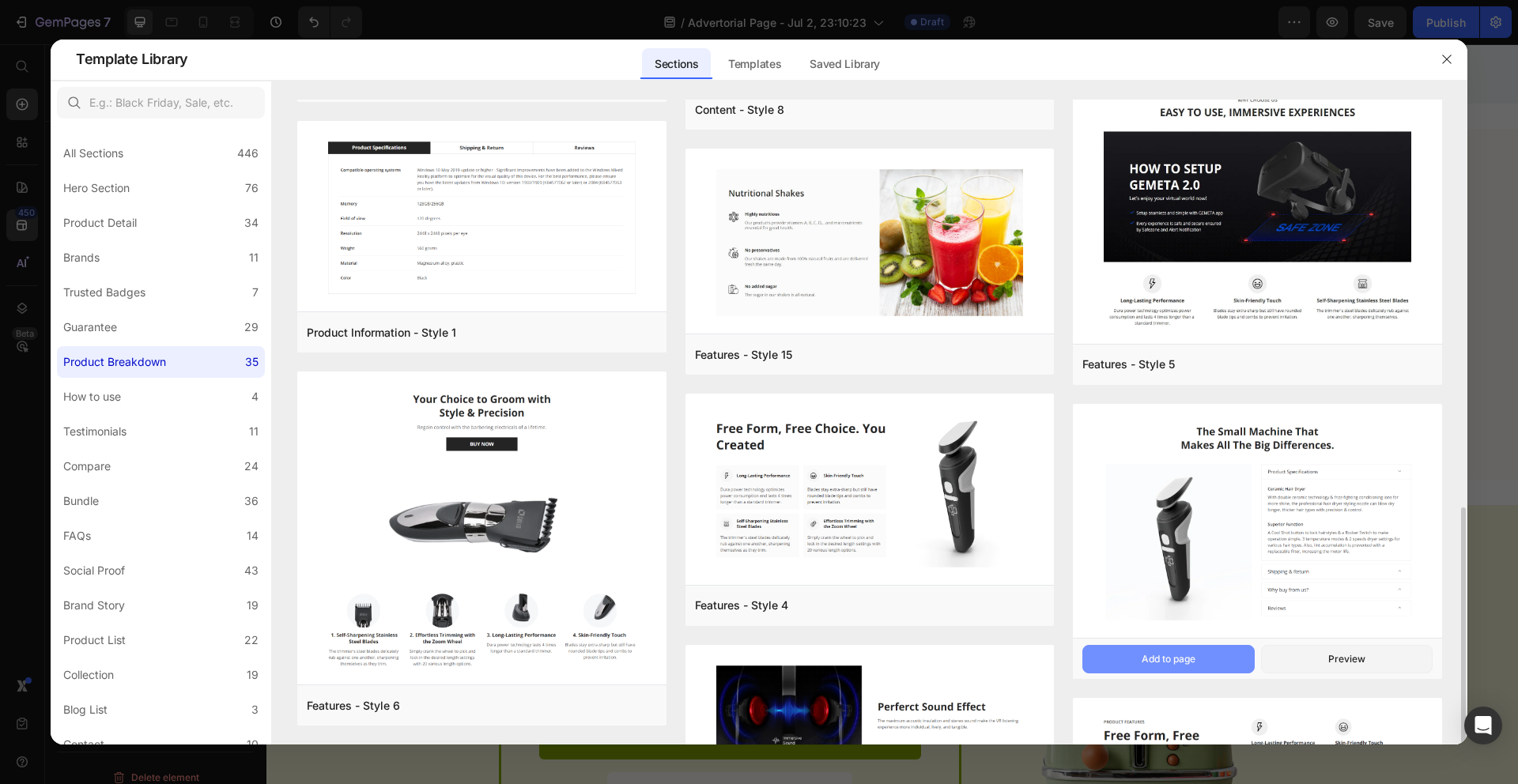 click on "Add to page" at bounding box center (1168, 659) 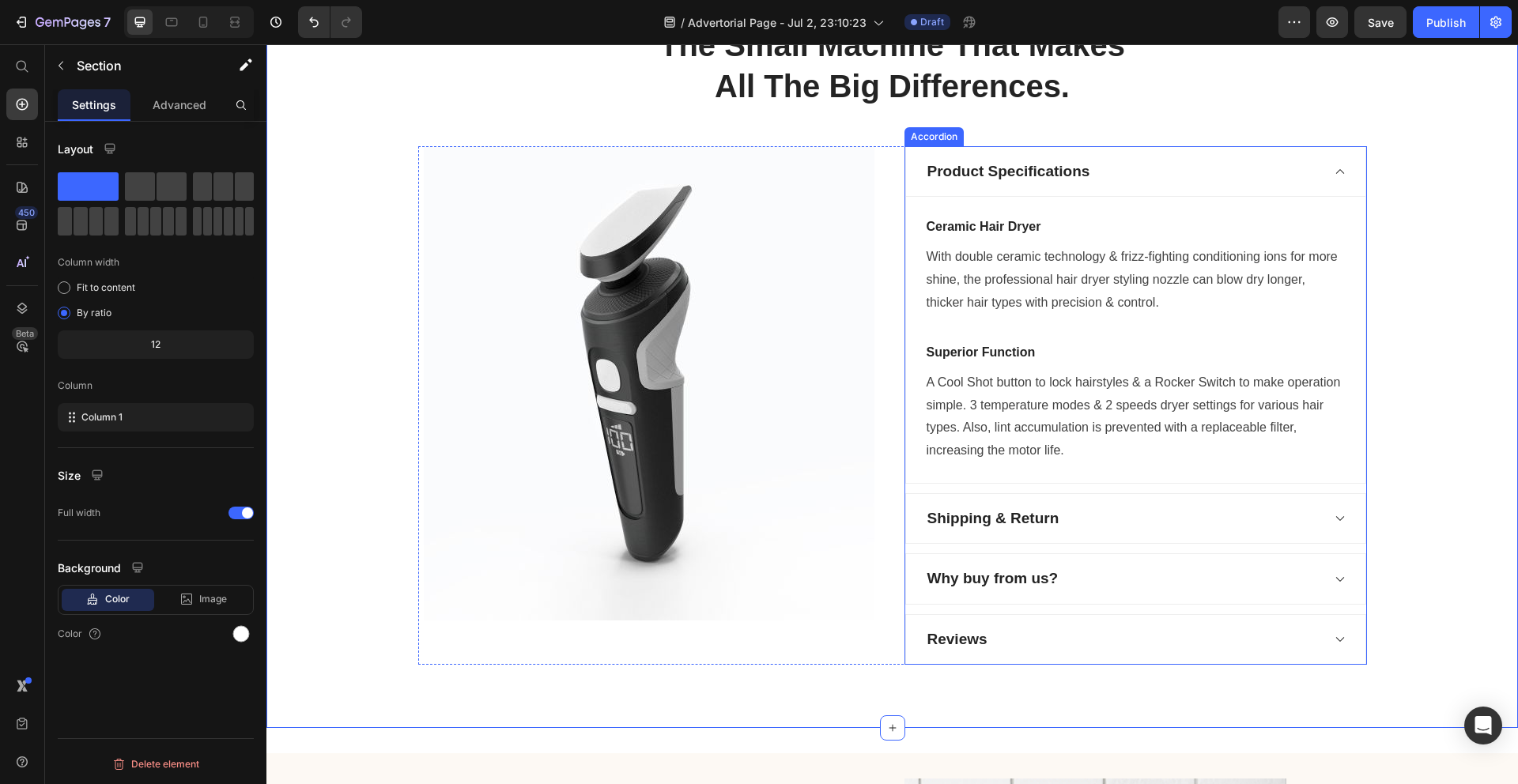 scroll, scrollTop: 2792, scrollLeft: 0, axis: vertical 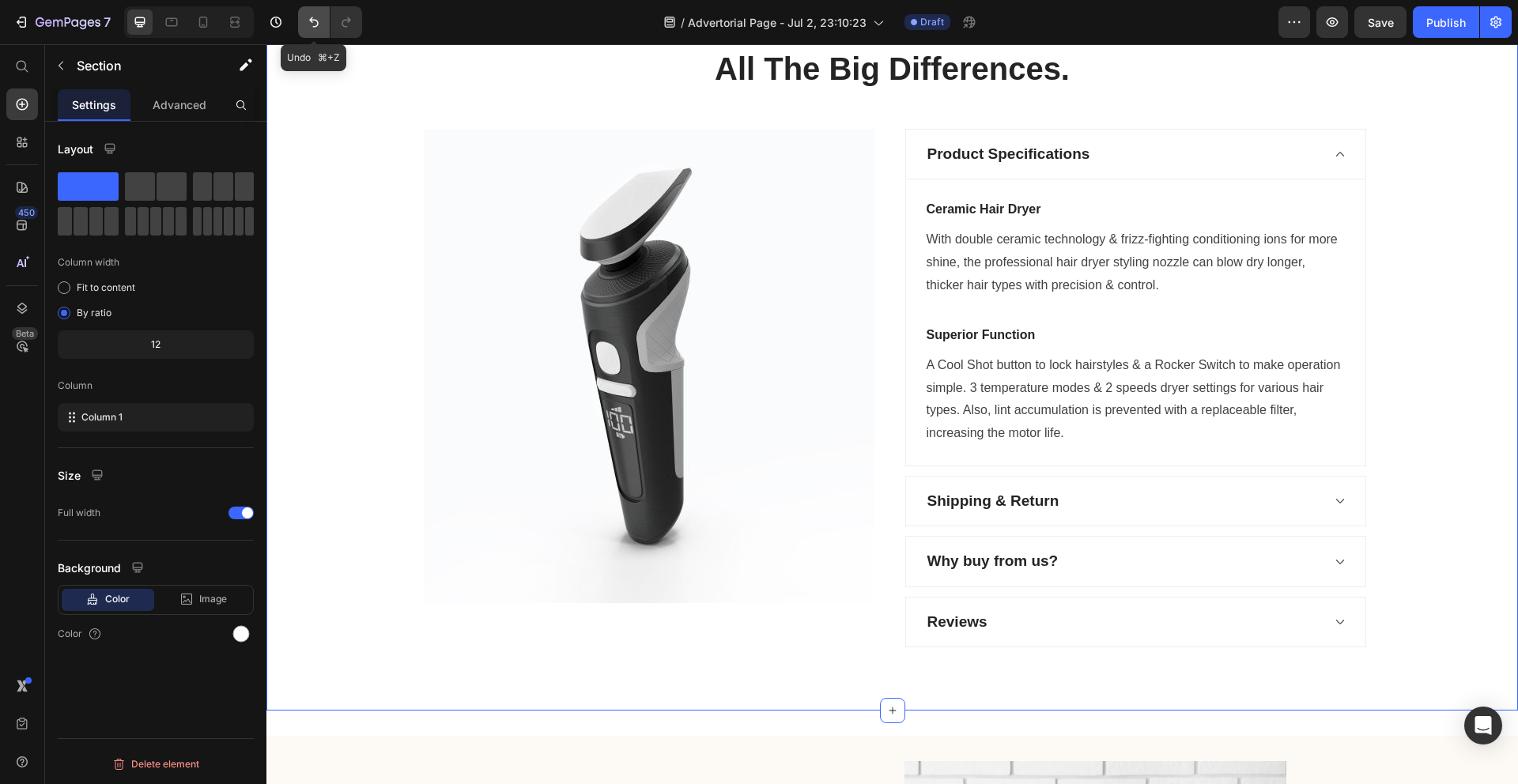 click 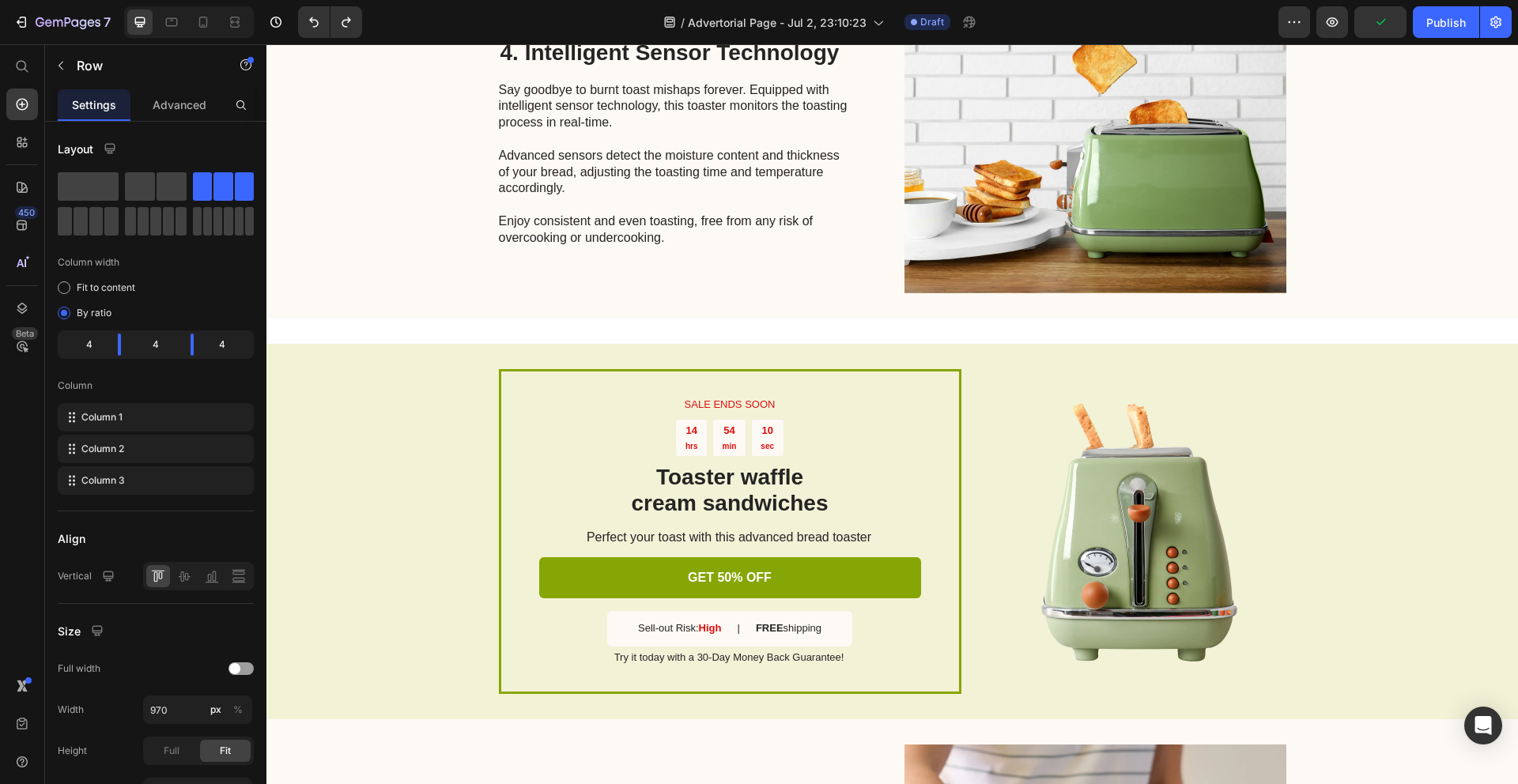 click on "Image ⚖️ DHT Buildup Text Block But I must explain to you how all this mistaken idea of denouncing pleasure and praising pain was born and I will give you Text Block Row" at bounding box center (893, -178) 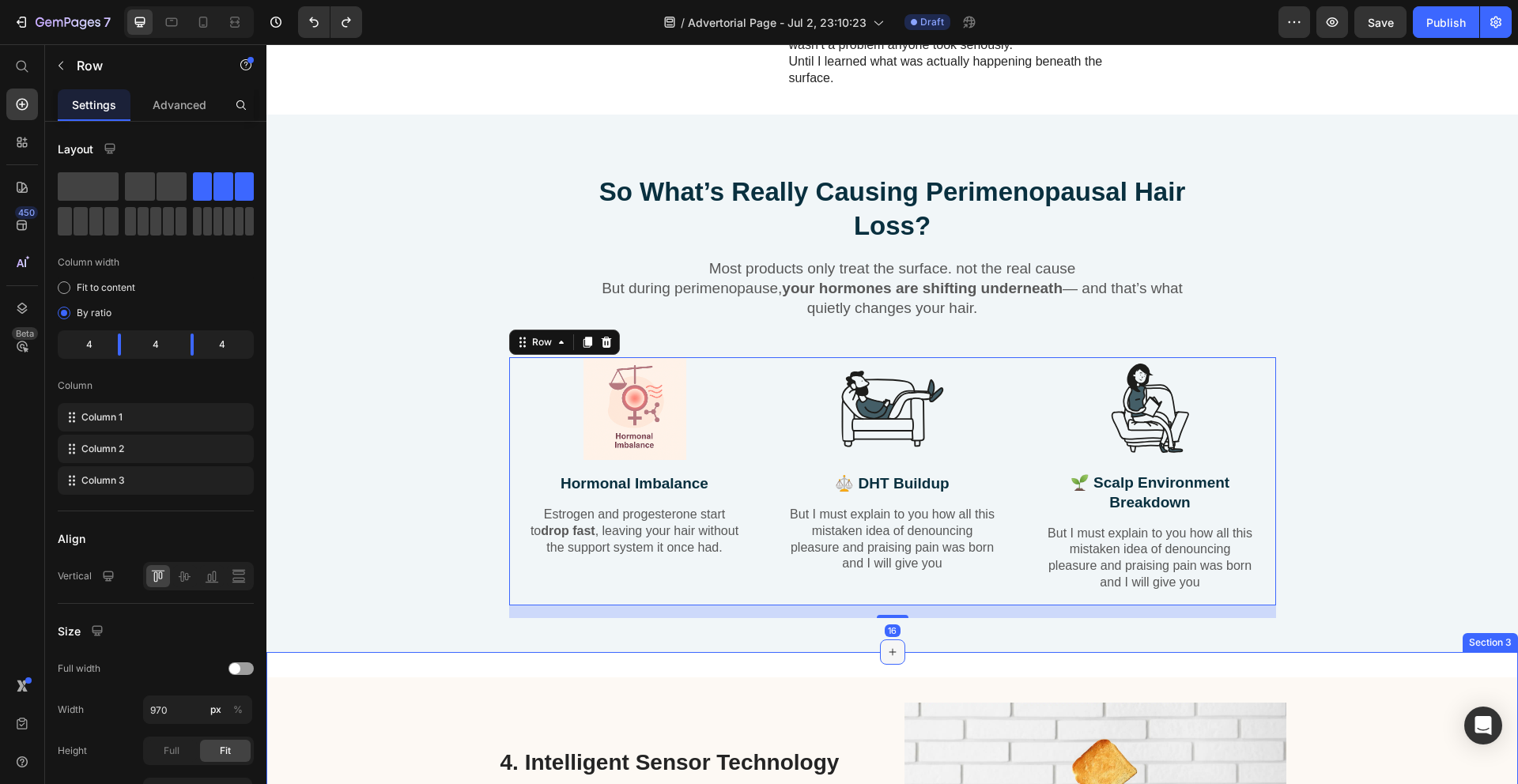 click at bounding box center (893, 652) 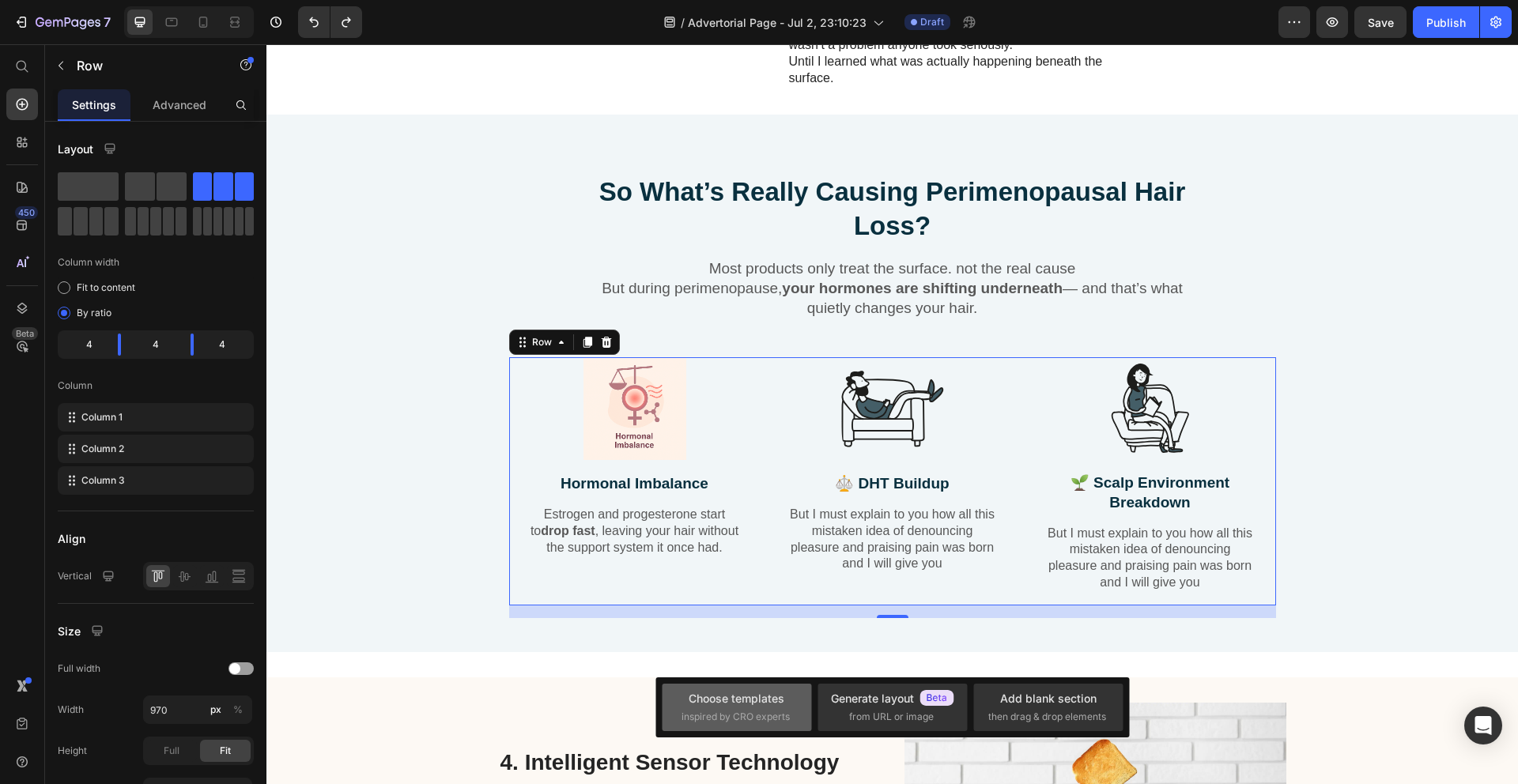 click on "Choose templates" at bounding box center (736, 698) 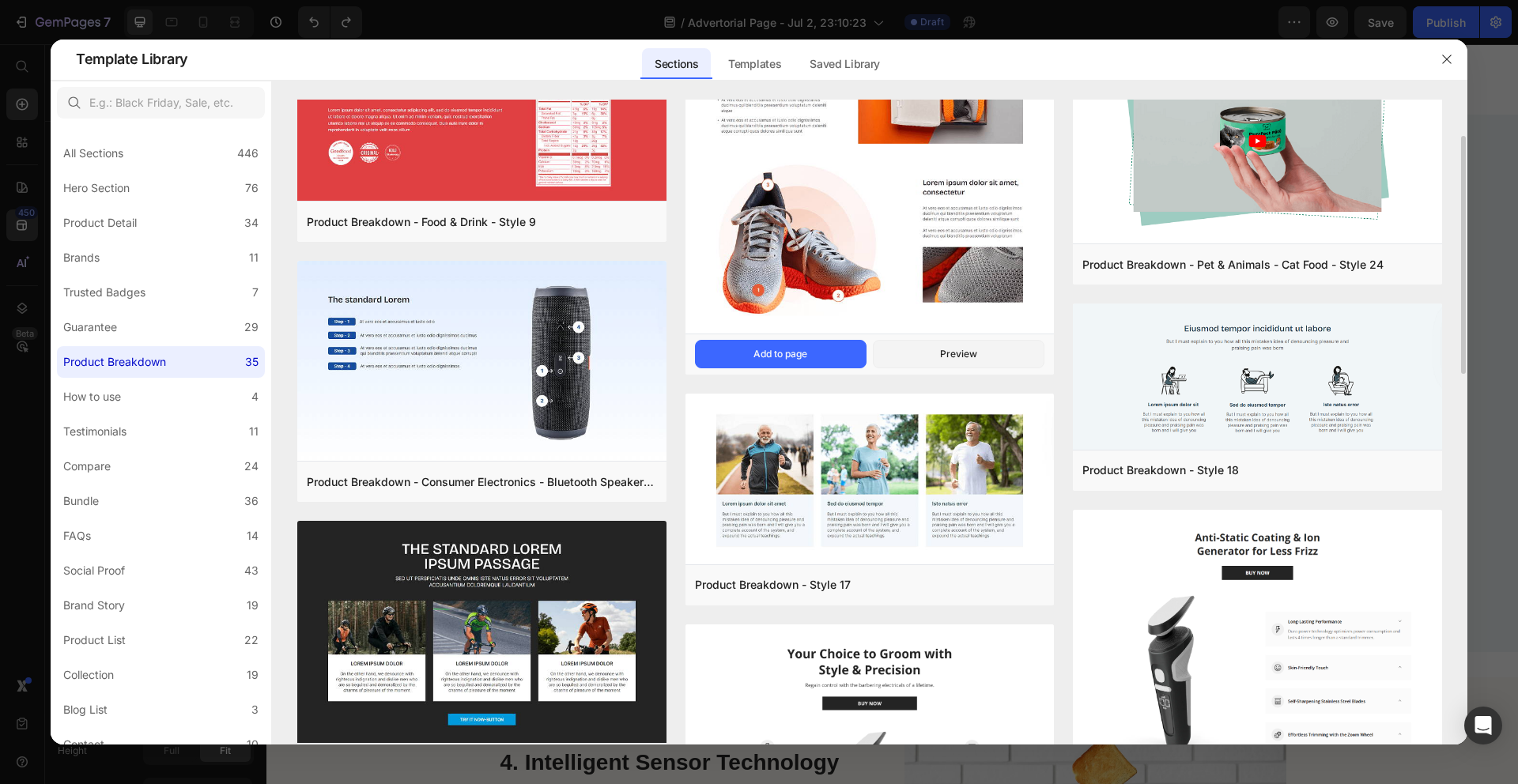 scroll, scrollTop: 396, scrollLeft: 0, axis: vertical 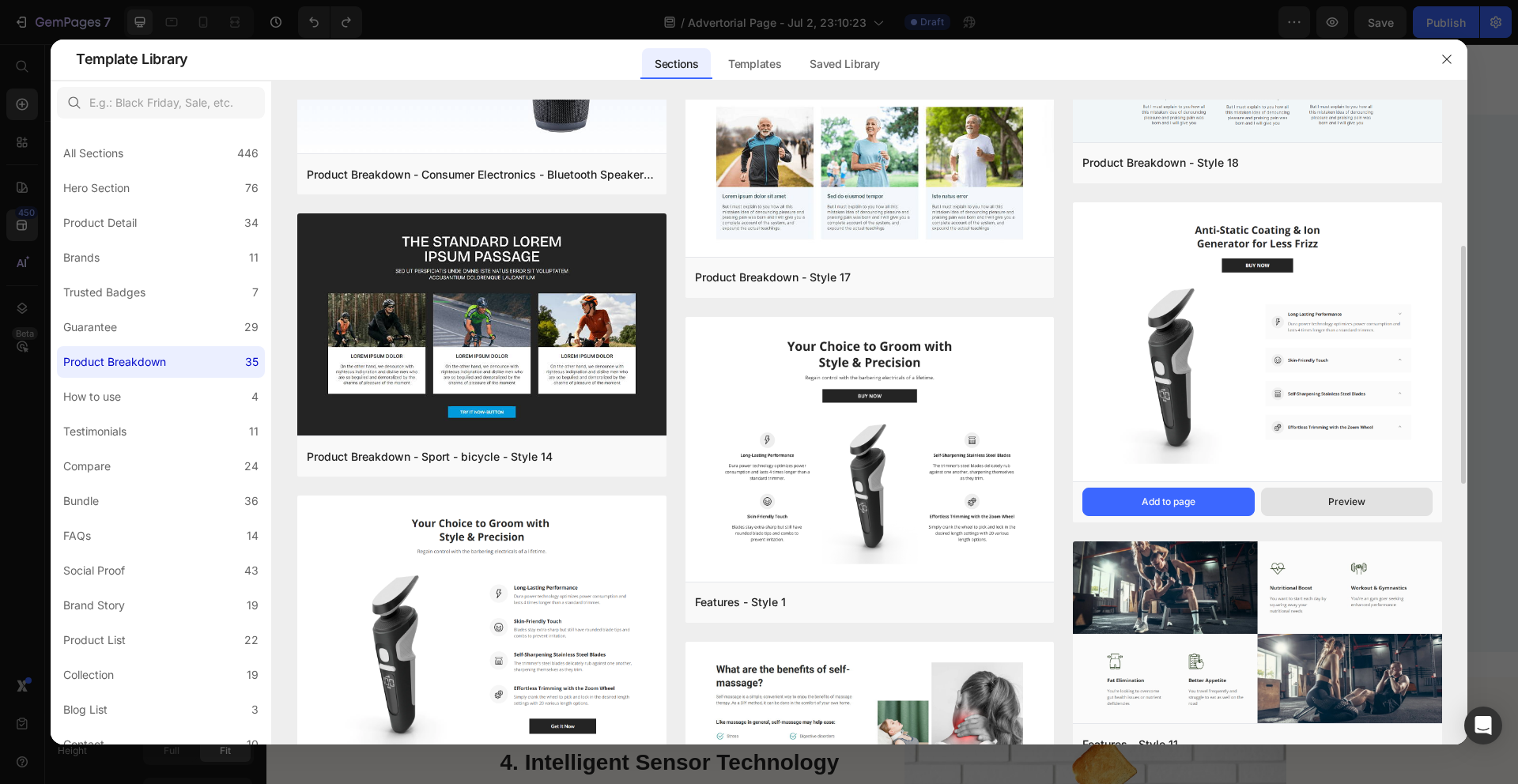 click on "Preview" at bounding box center (1346, 502) 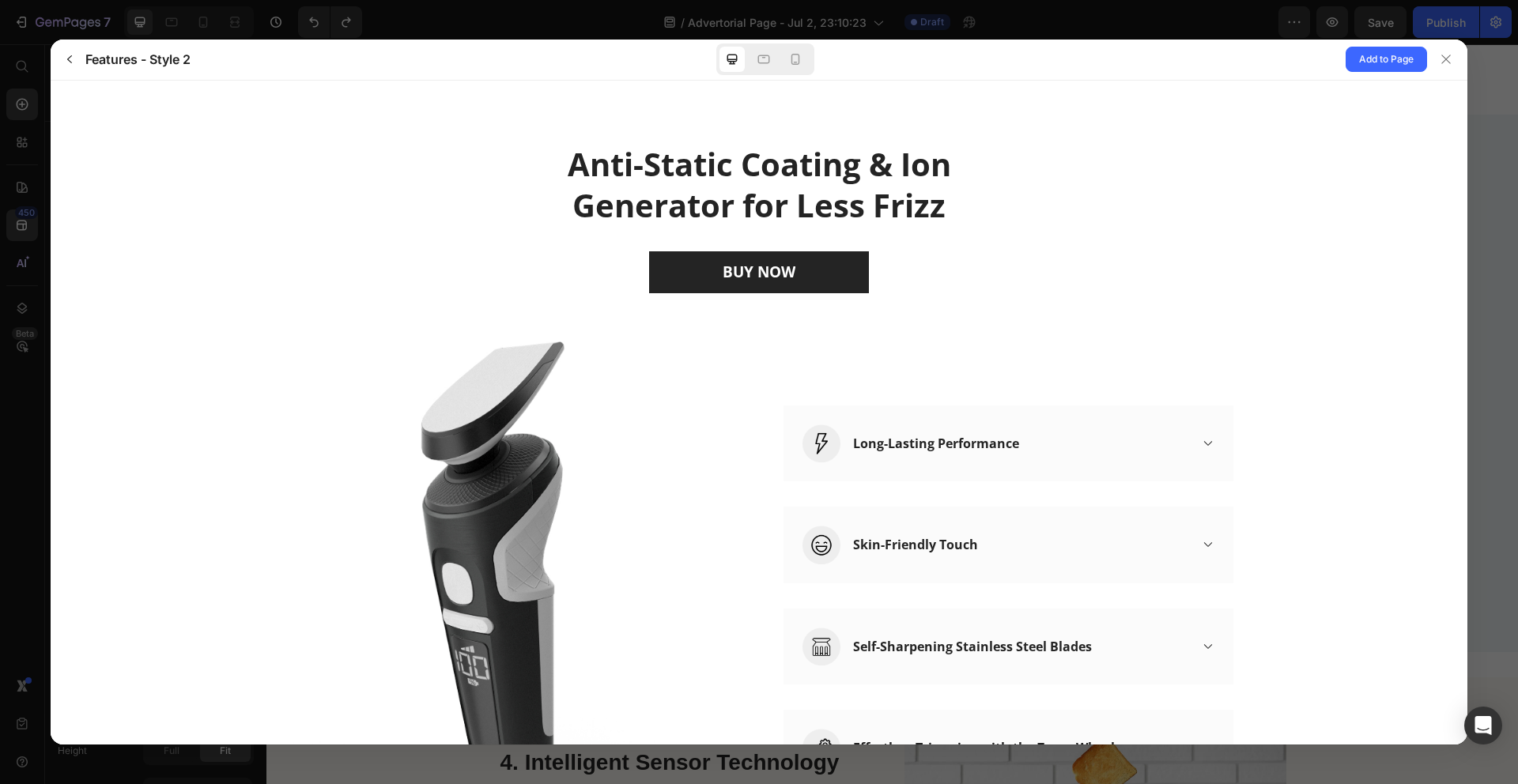 scroll, scrollTop: 0, scrollLeft: 0, axis: both 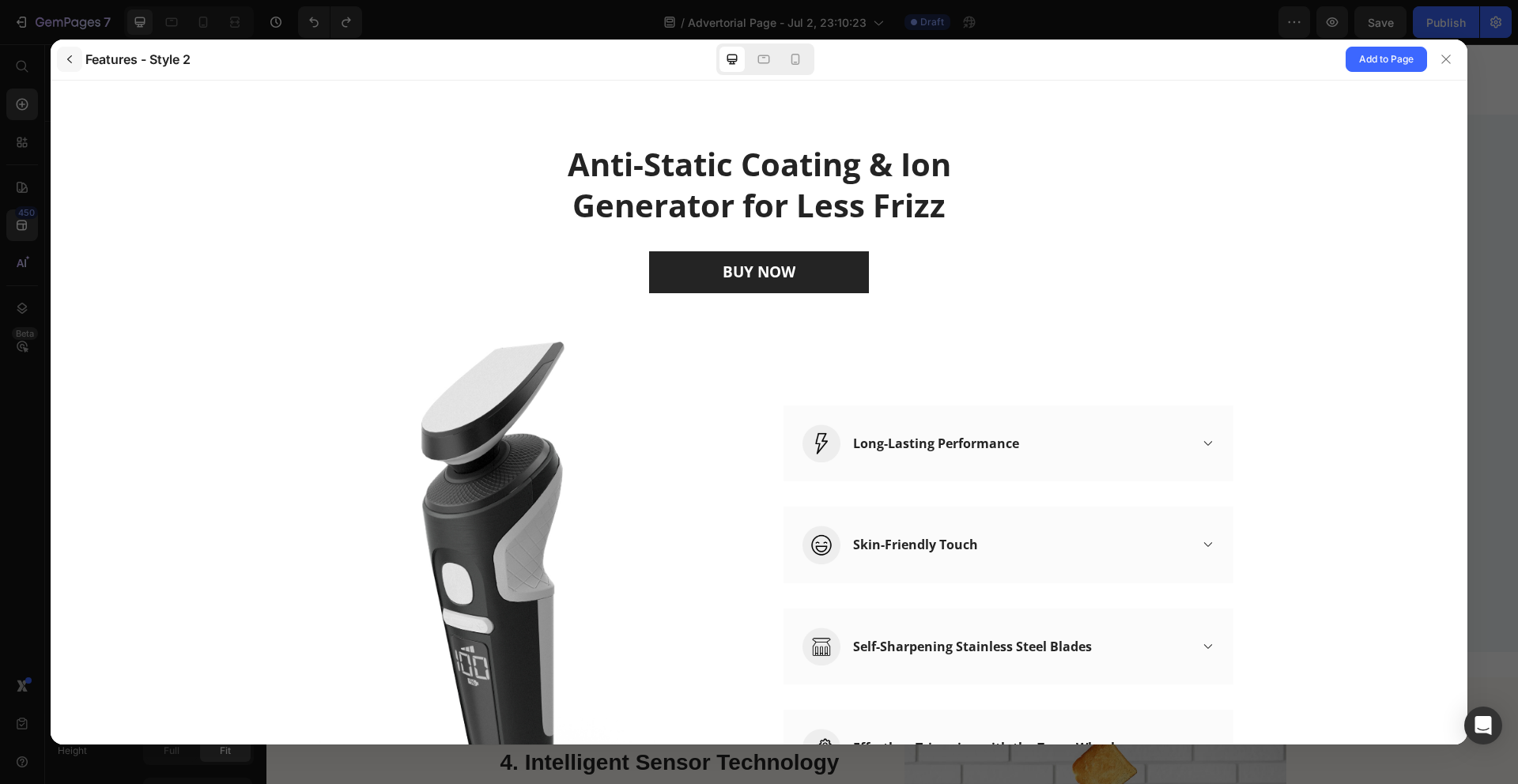 click at bounding box center (70, 59) 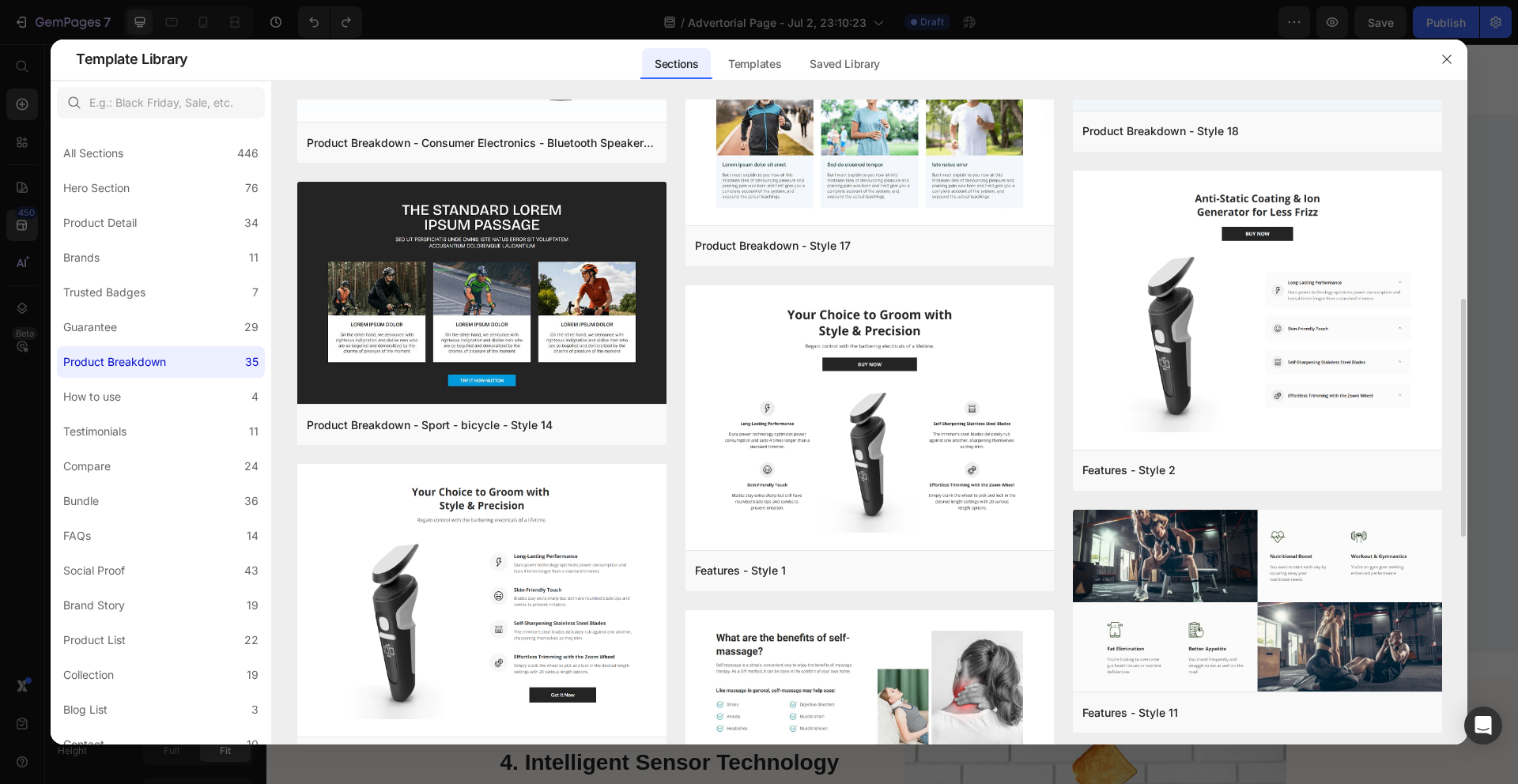 scroll, scrollTop: 543, scrollLeft: 0, axis: vertical 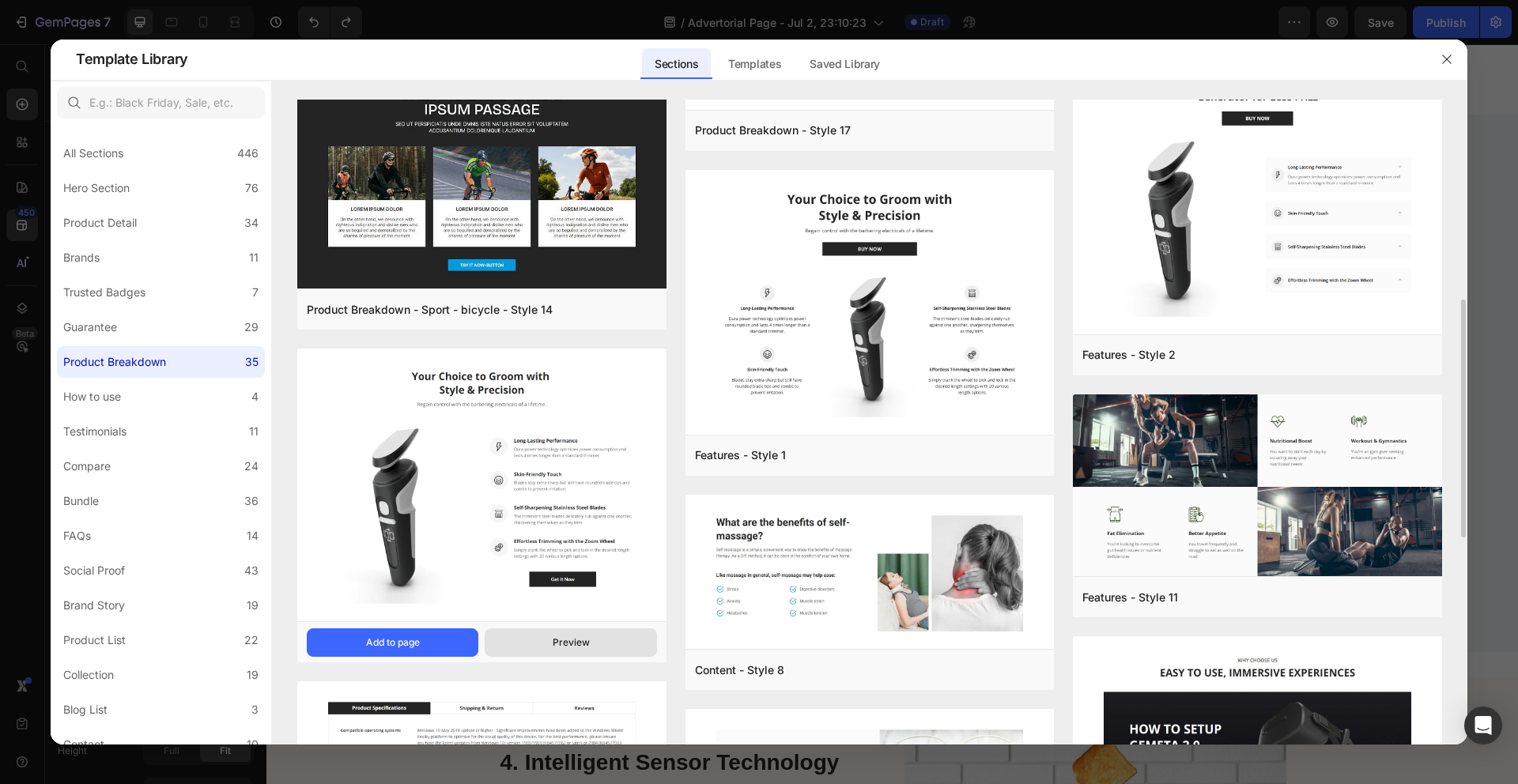 click on "Preview" at bounding box center (571, 643) 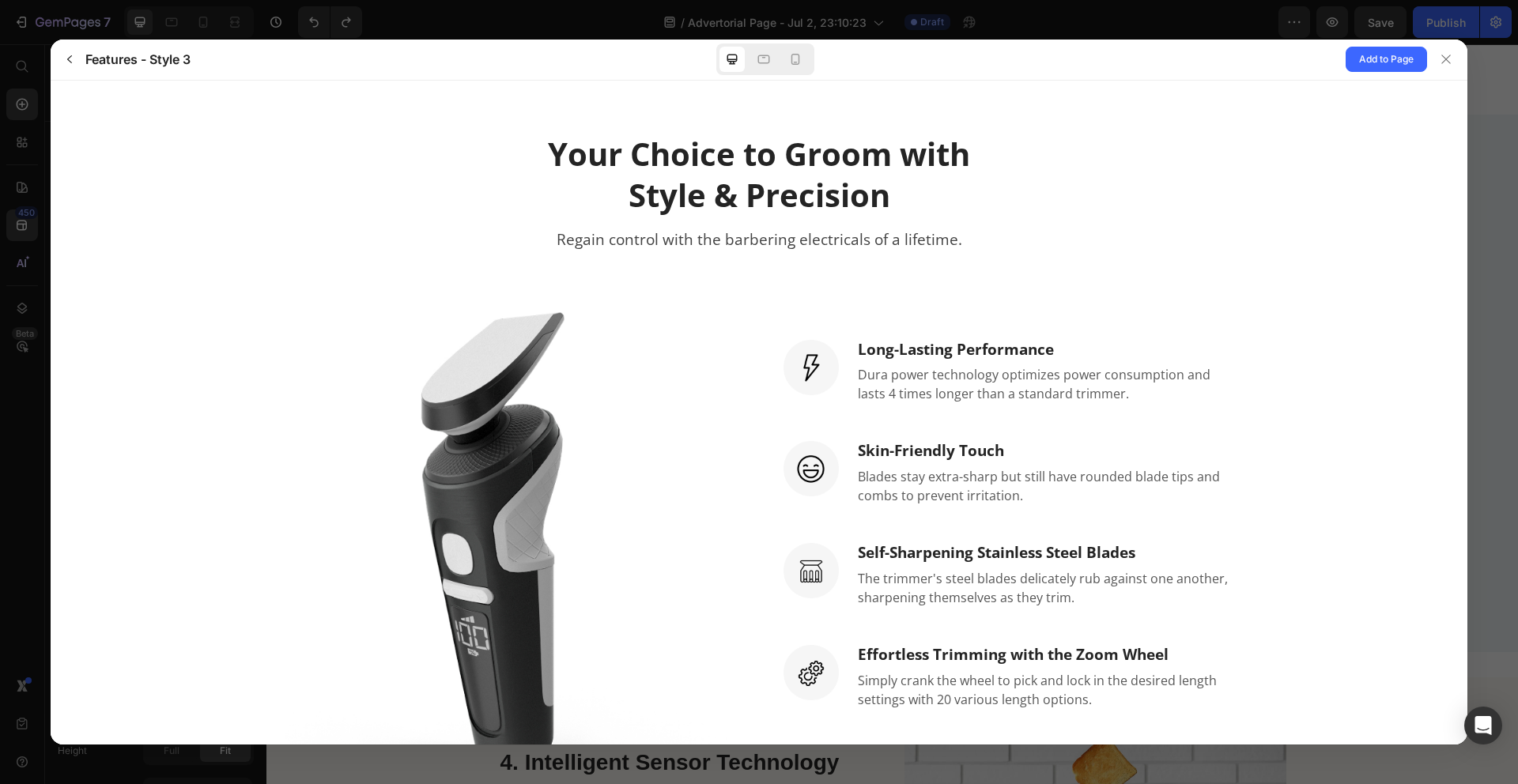scroll, scrollTop: 0, scrollLeft: 0, axis: both 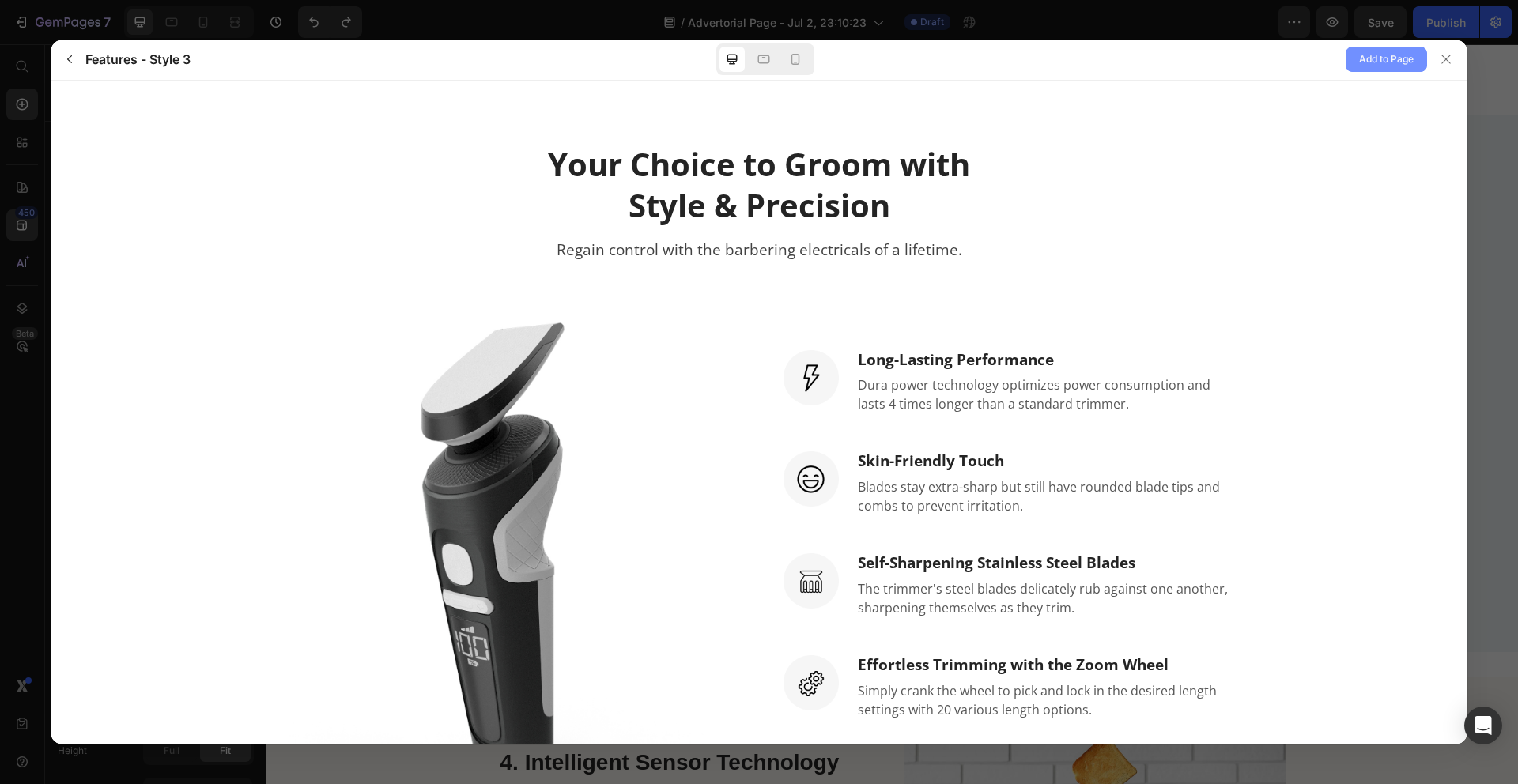 click on "Add to Page" 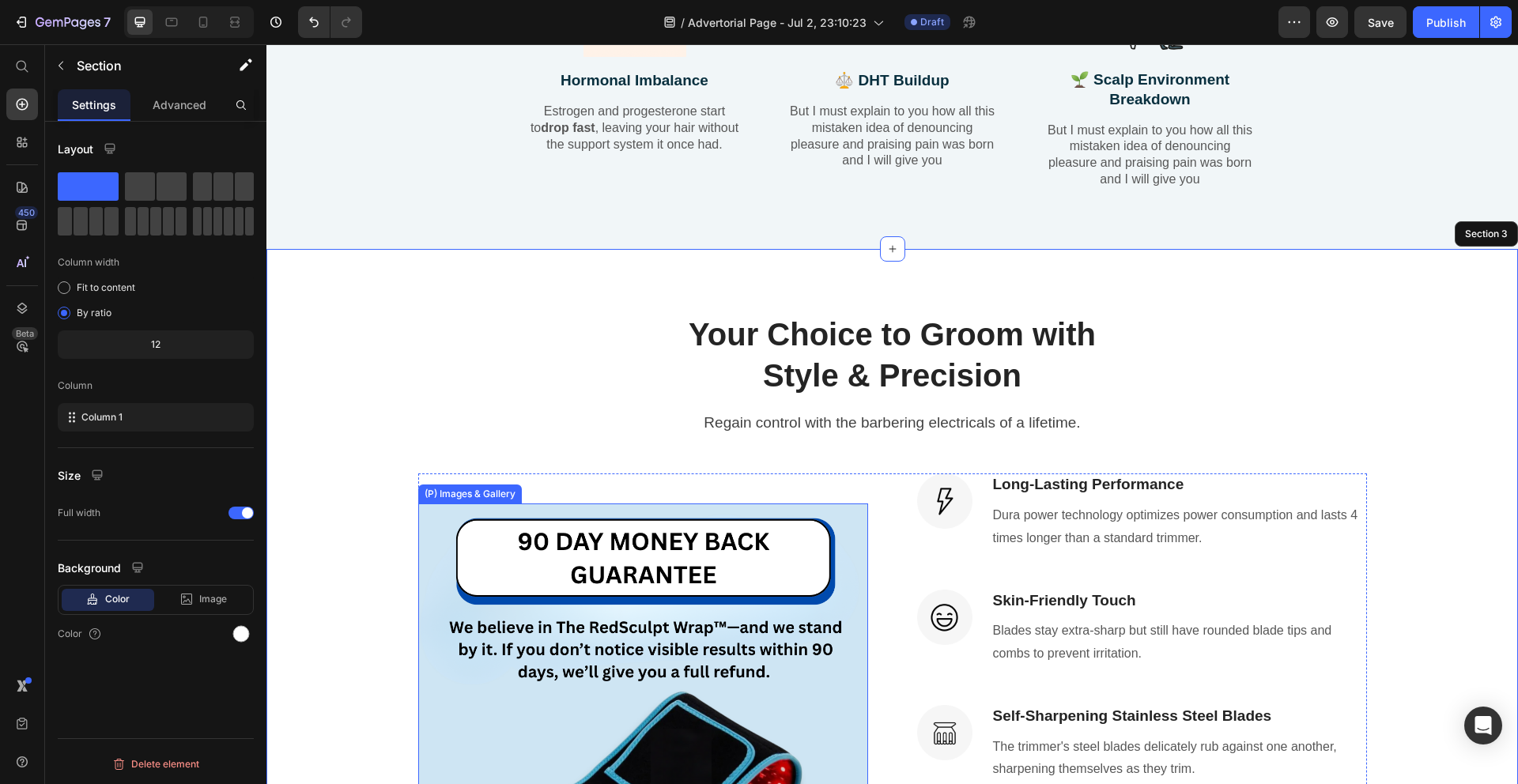 scroll, scrollTop: 2693, scrollLeft: 0, axis: vertical 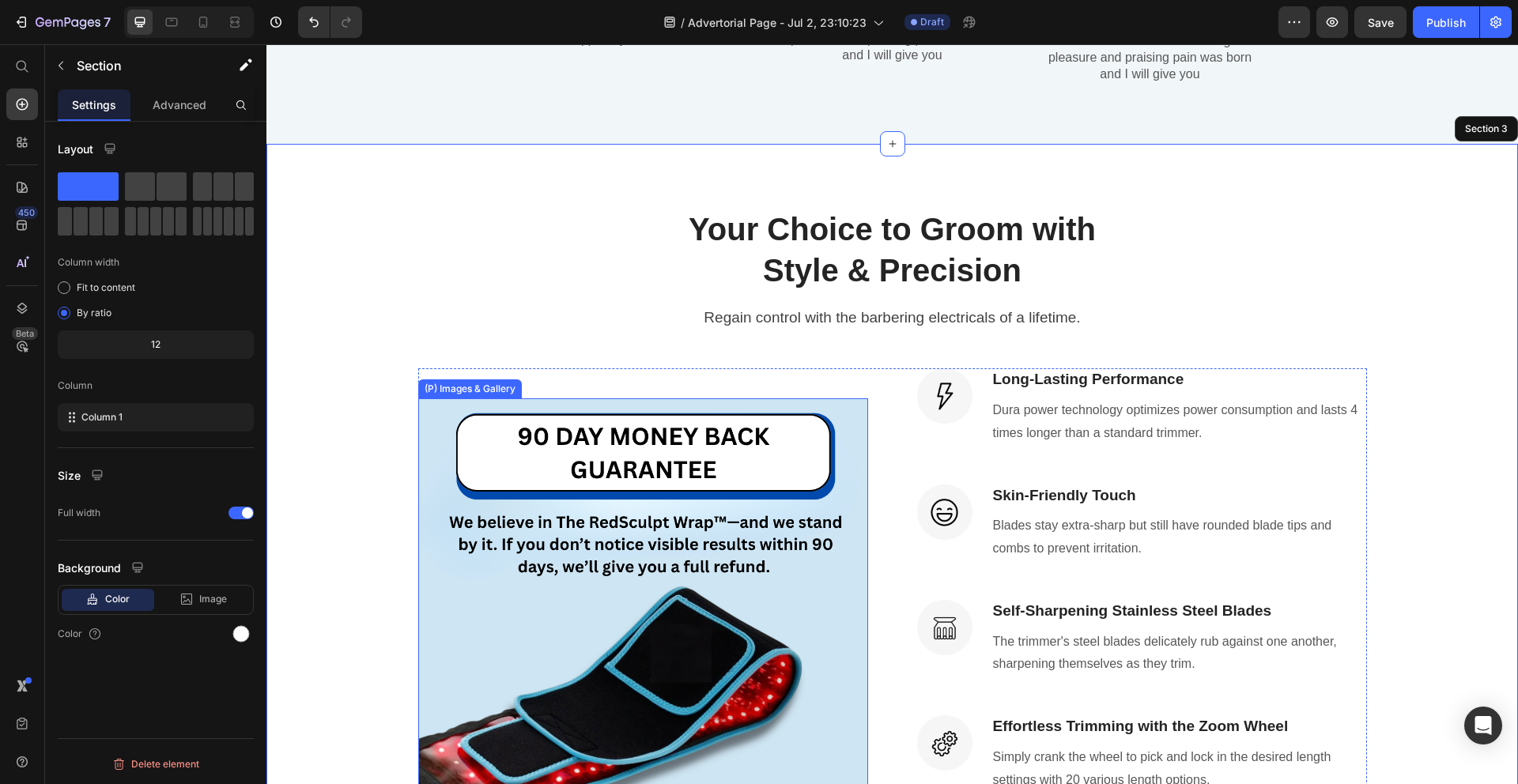 click at bounding box center (643, 623) 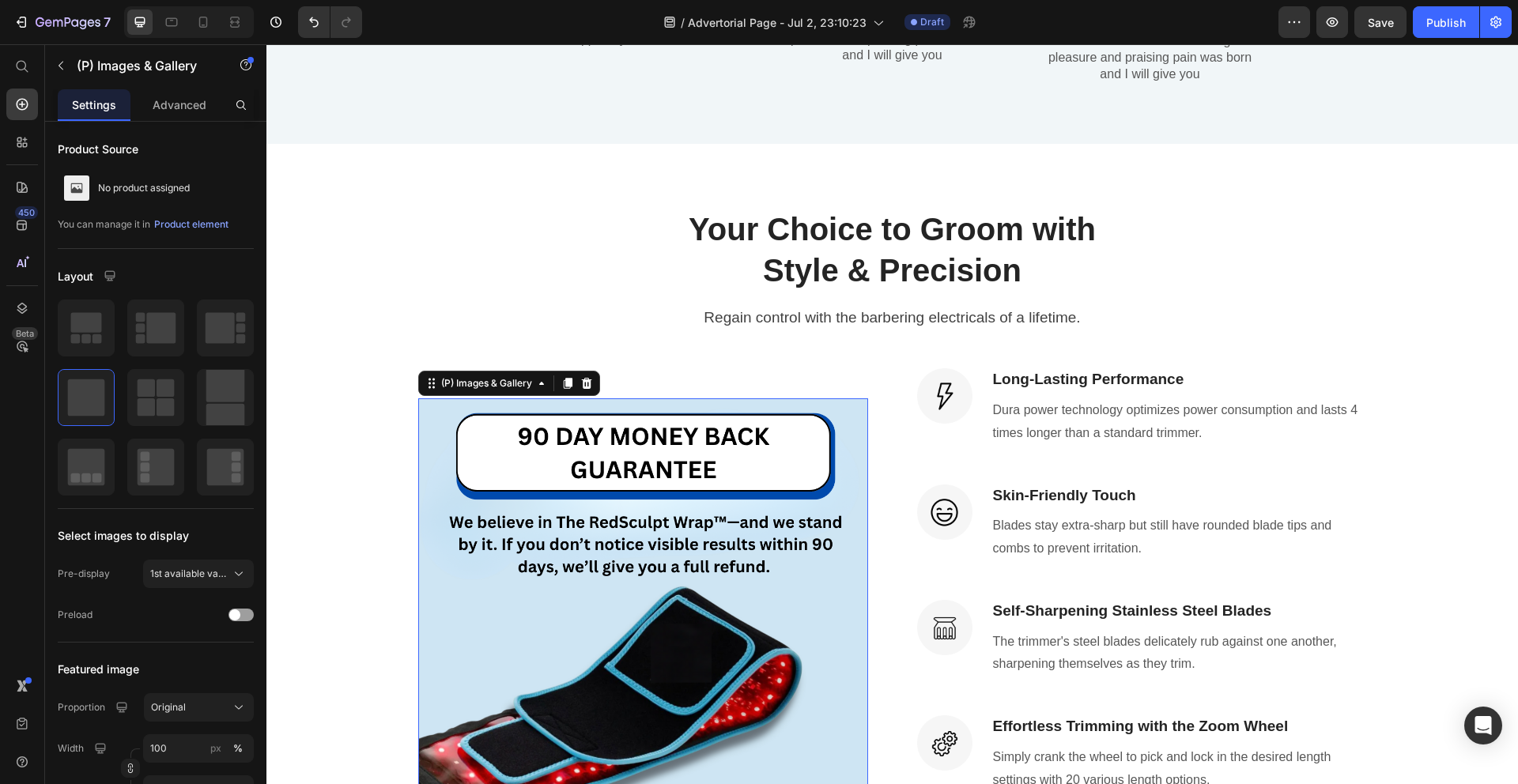 scroll, scrollTop: 2869, scrollLeft: 0, axis: vertical 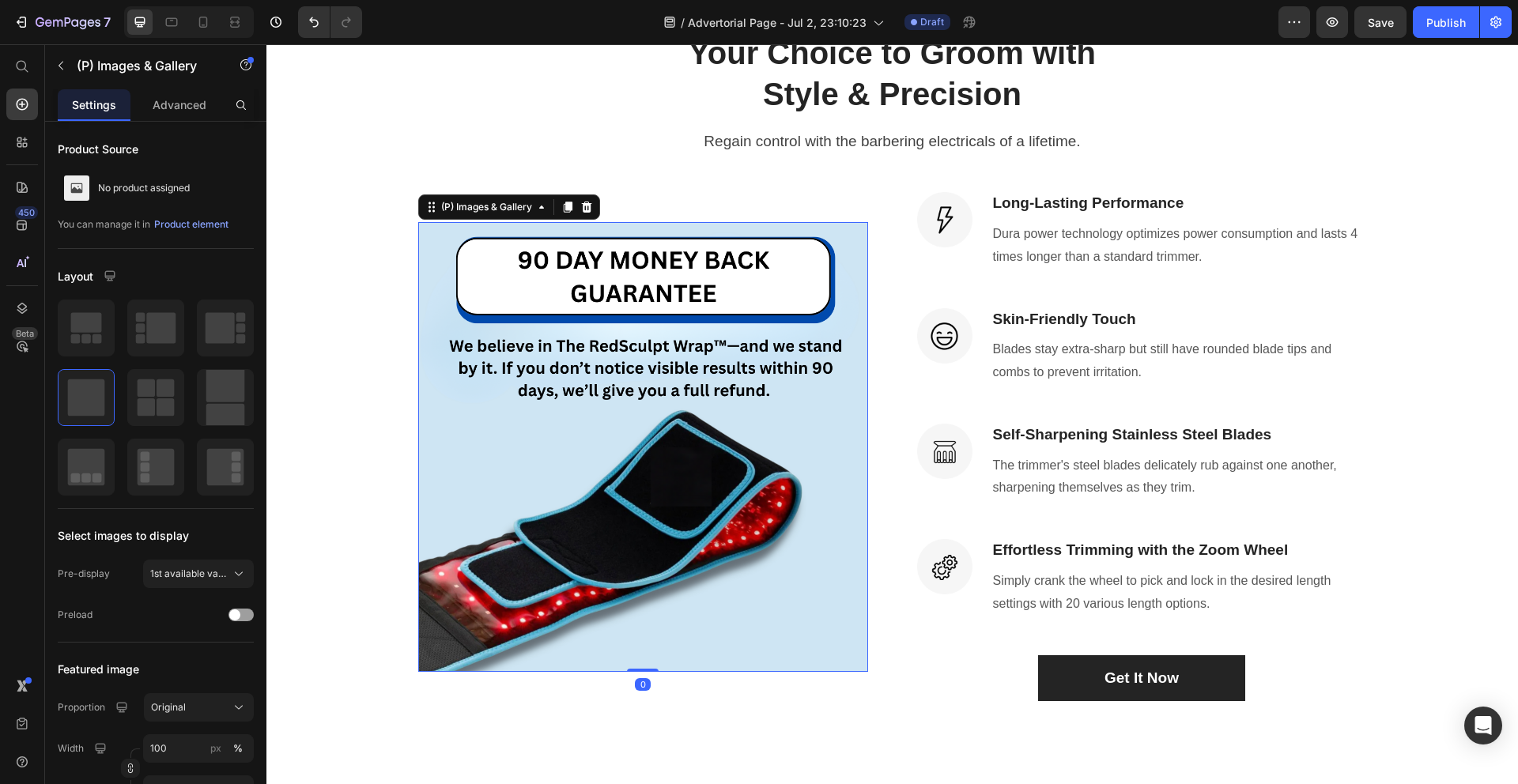 drag, startPoint x: 648, startPoint y: 436, endPoint x: 403, endPoint y: 248, distance: 308.81872 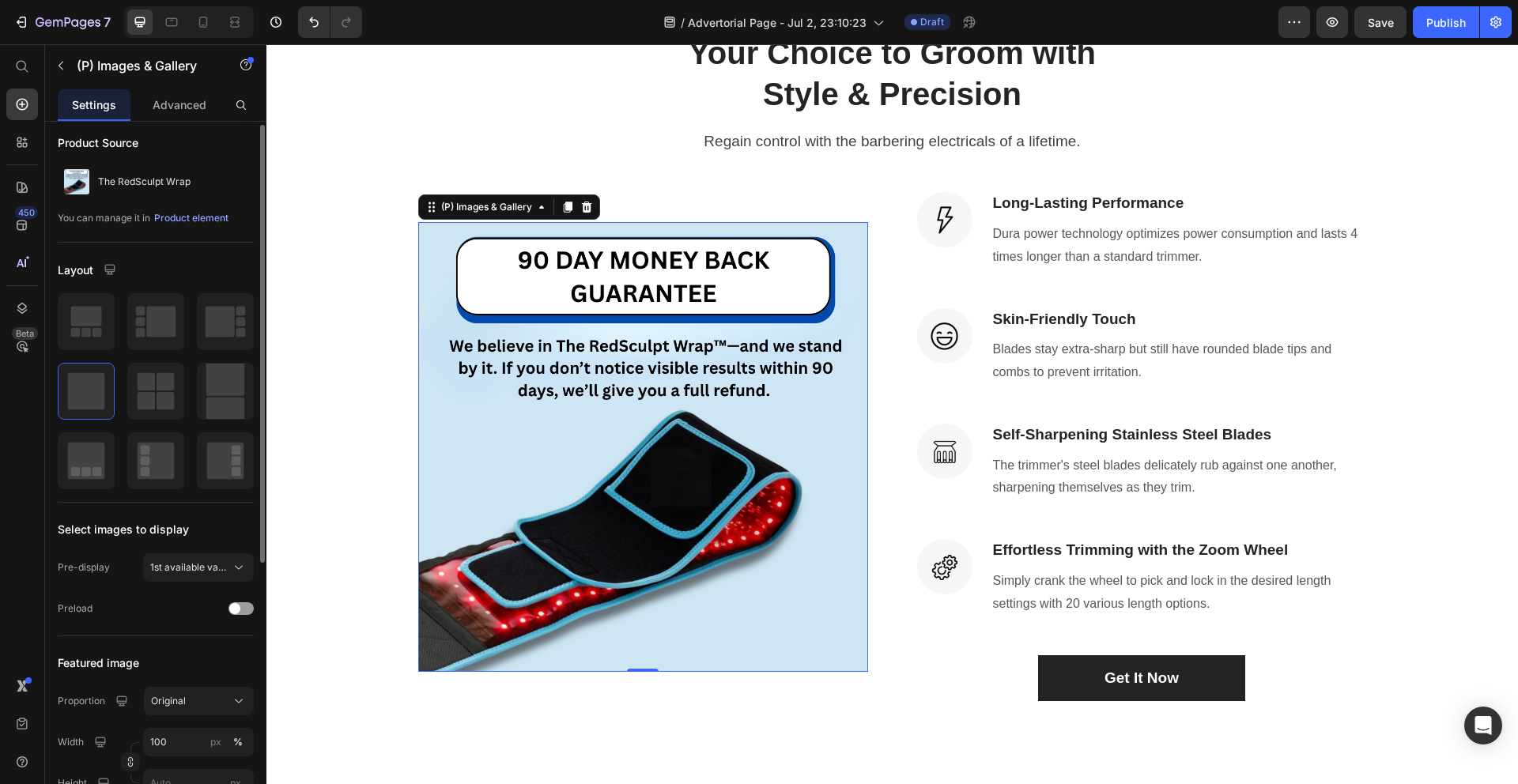 scroll, scrollTop: 0, scrollLeft: 0, axis: both 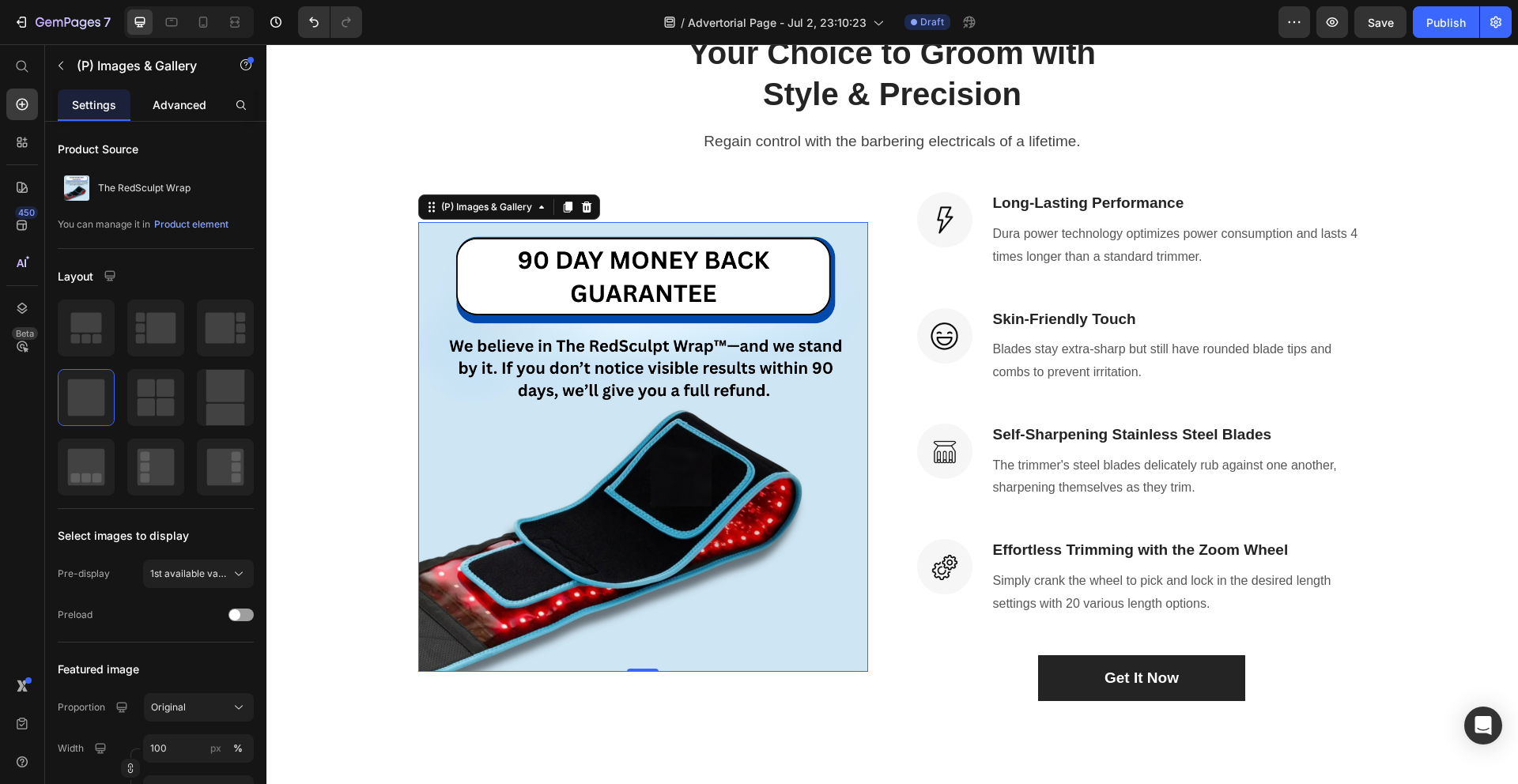 click on "Advanced" 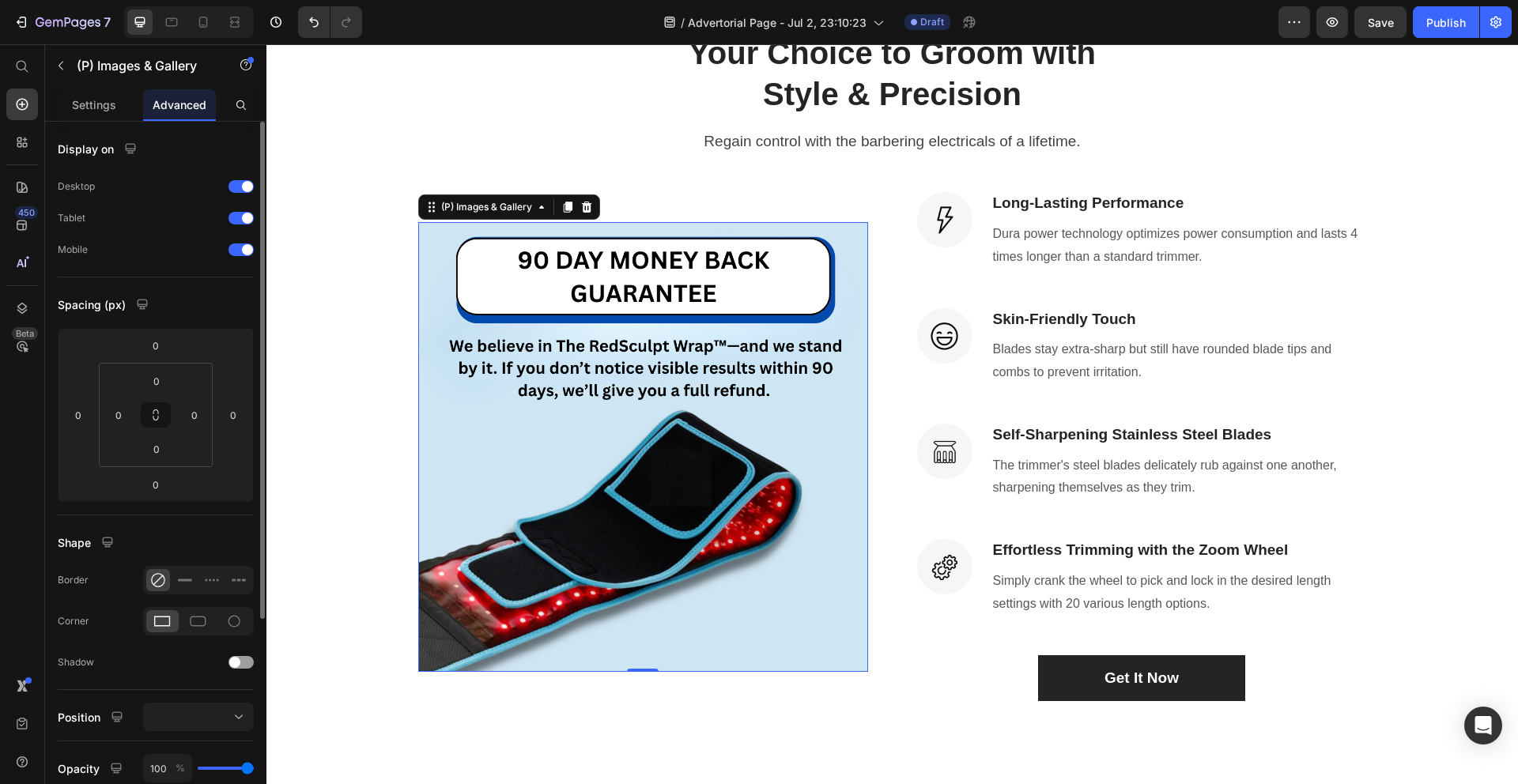 scroll, scrollTop: 296, scrollLeft: 0, axis: vertical 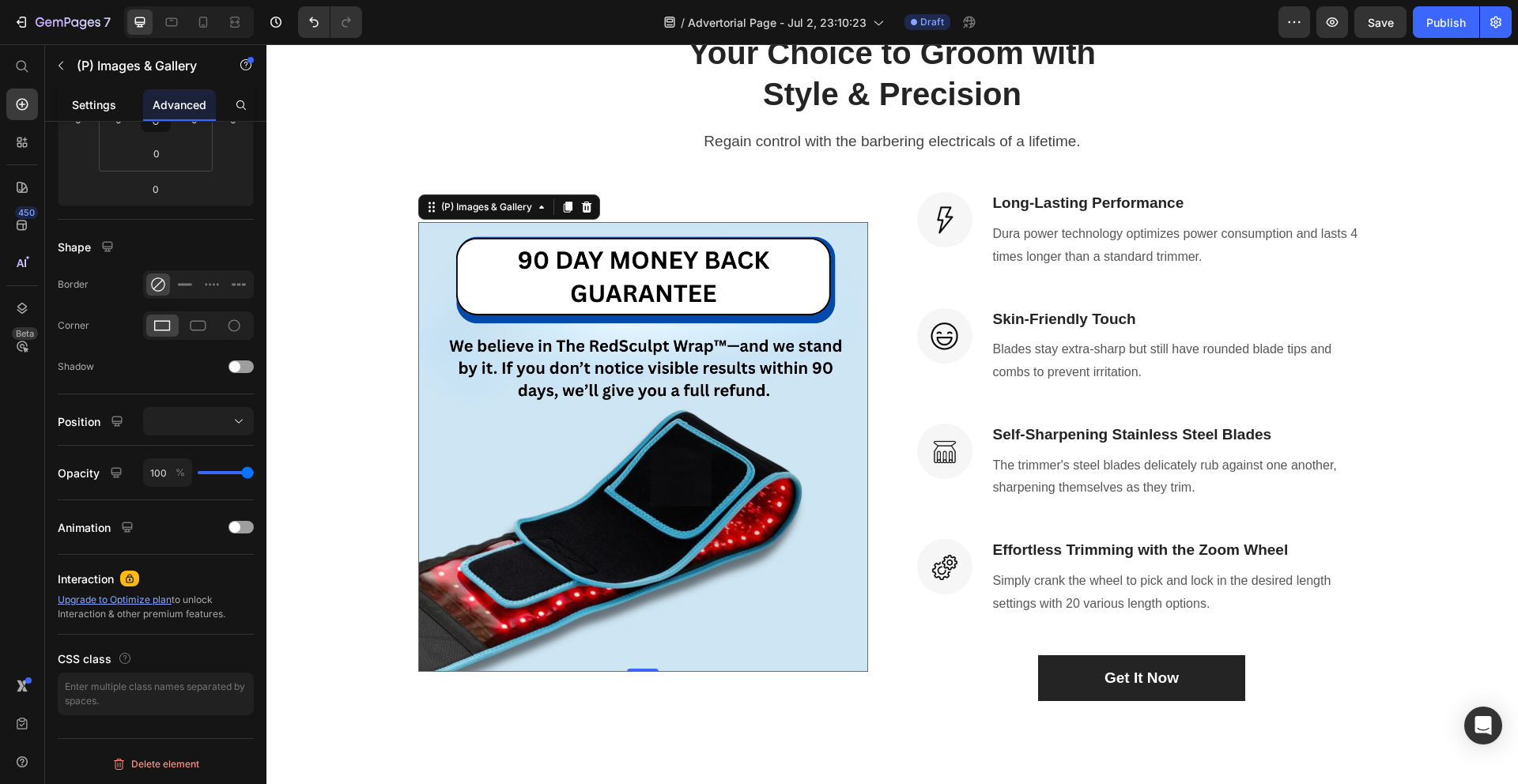 click on "Settings" at bounding box center [94, 104] 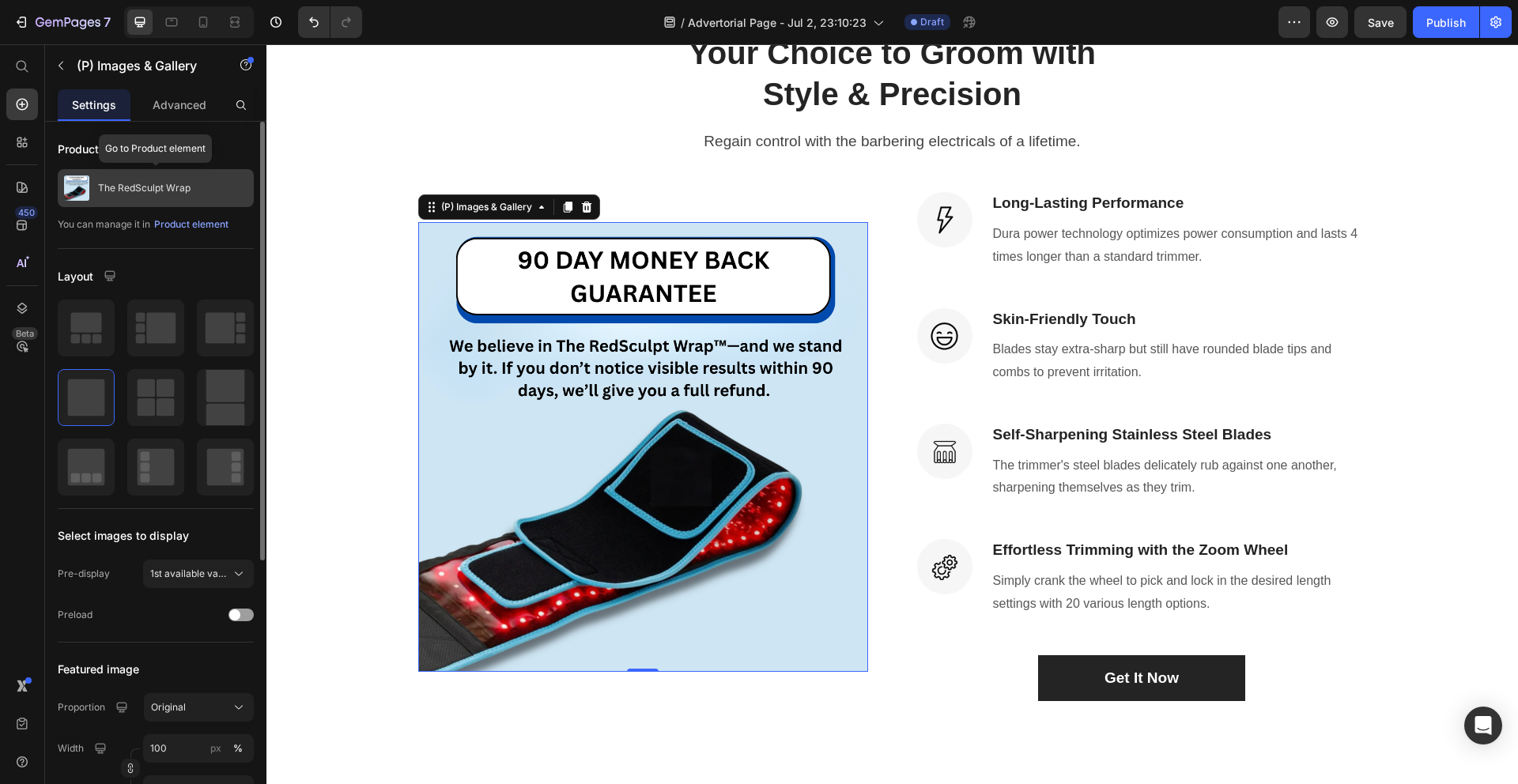 click on "The RedSculpt Wrap" at bounding box center (156, 188) 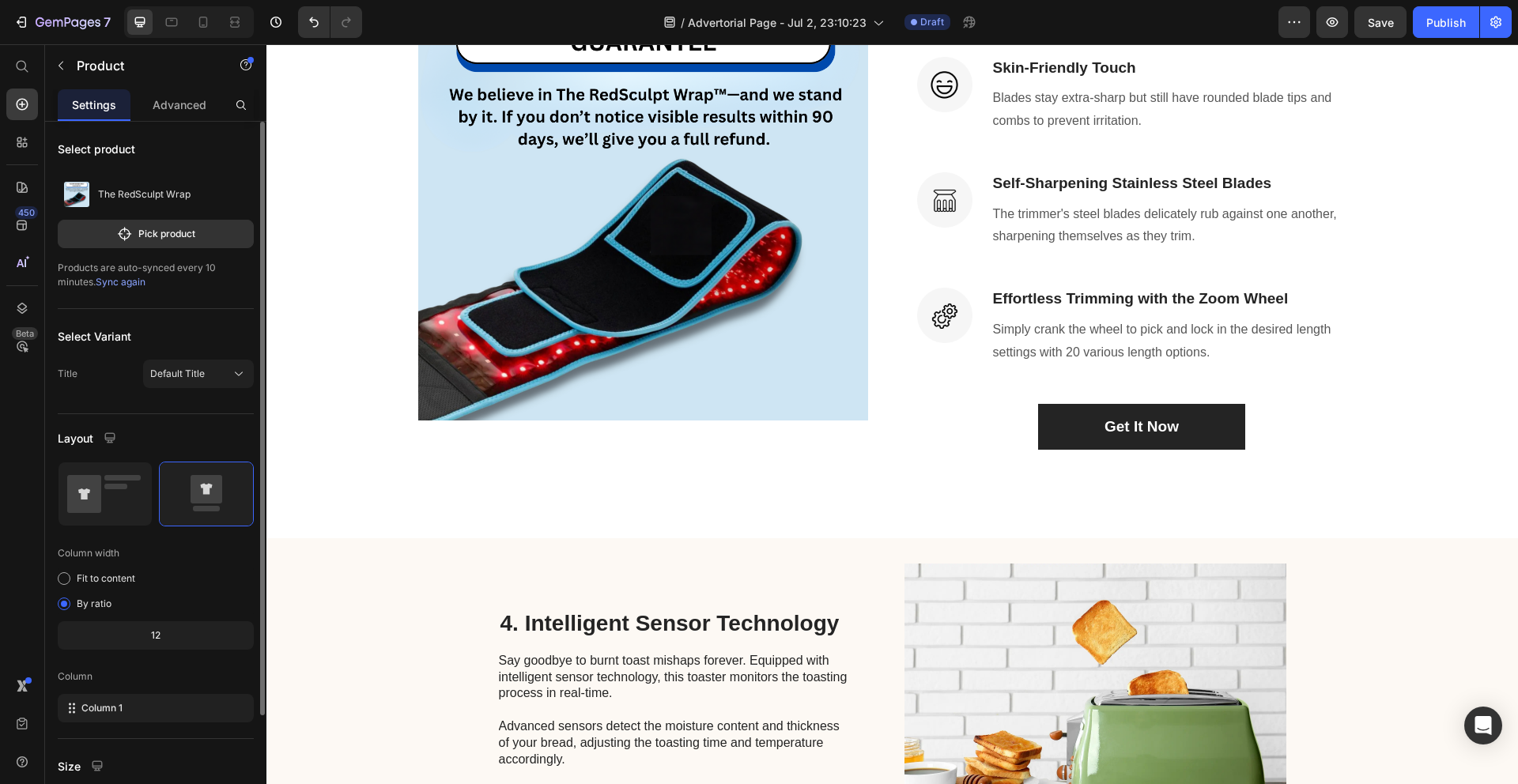 scroll, scrollTop: 3138, scrollLeft: 0, axis: vertical 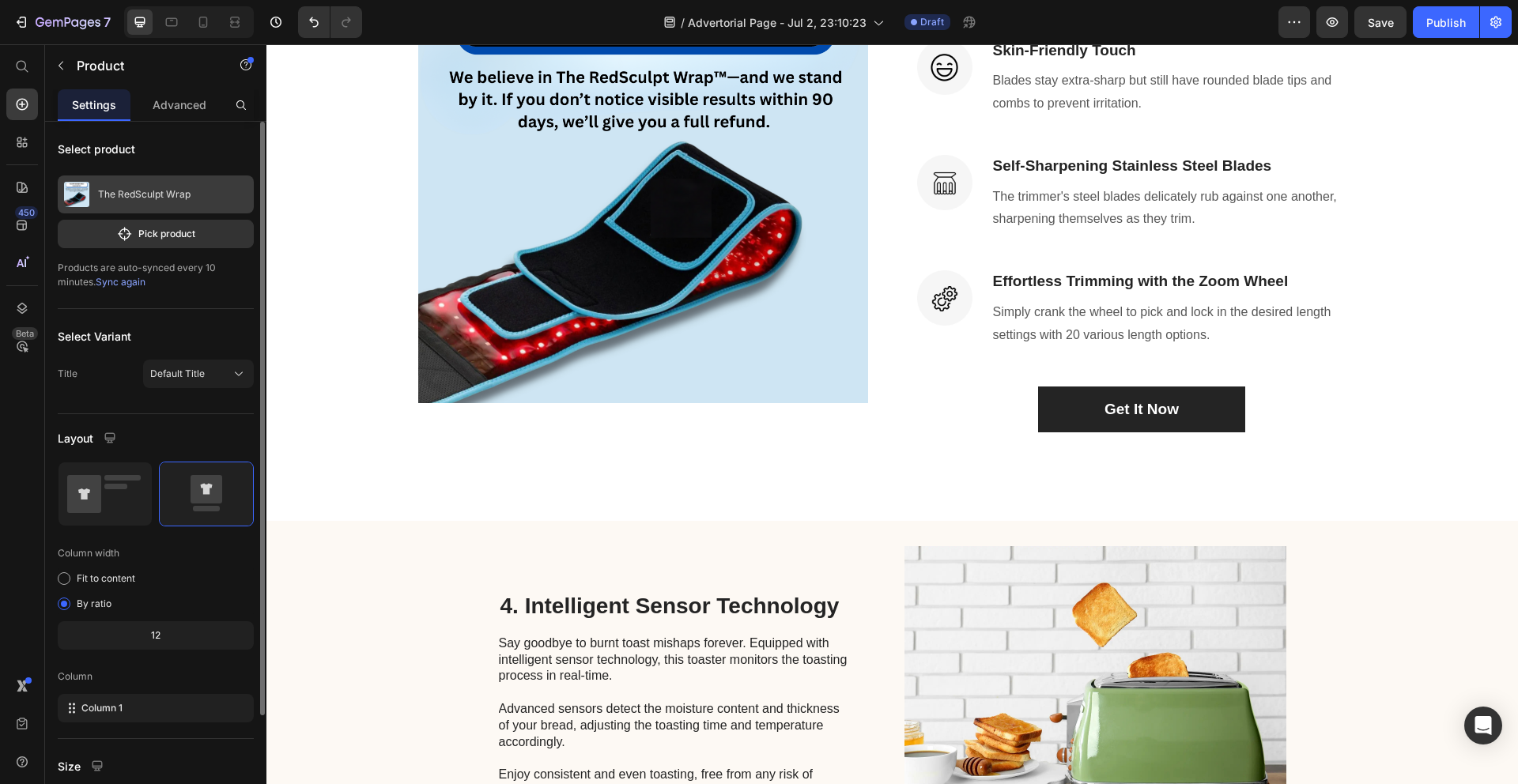 click on "The RedSculpt Wrap" at bounding box center [156, 194] 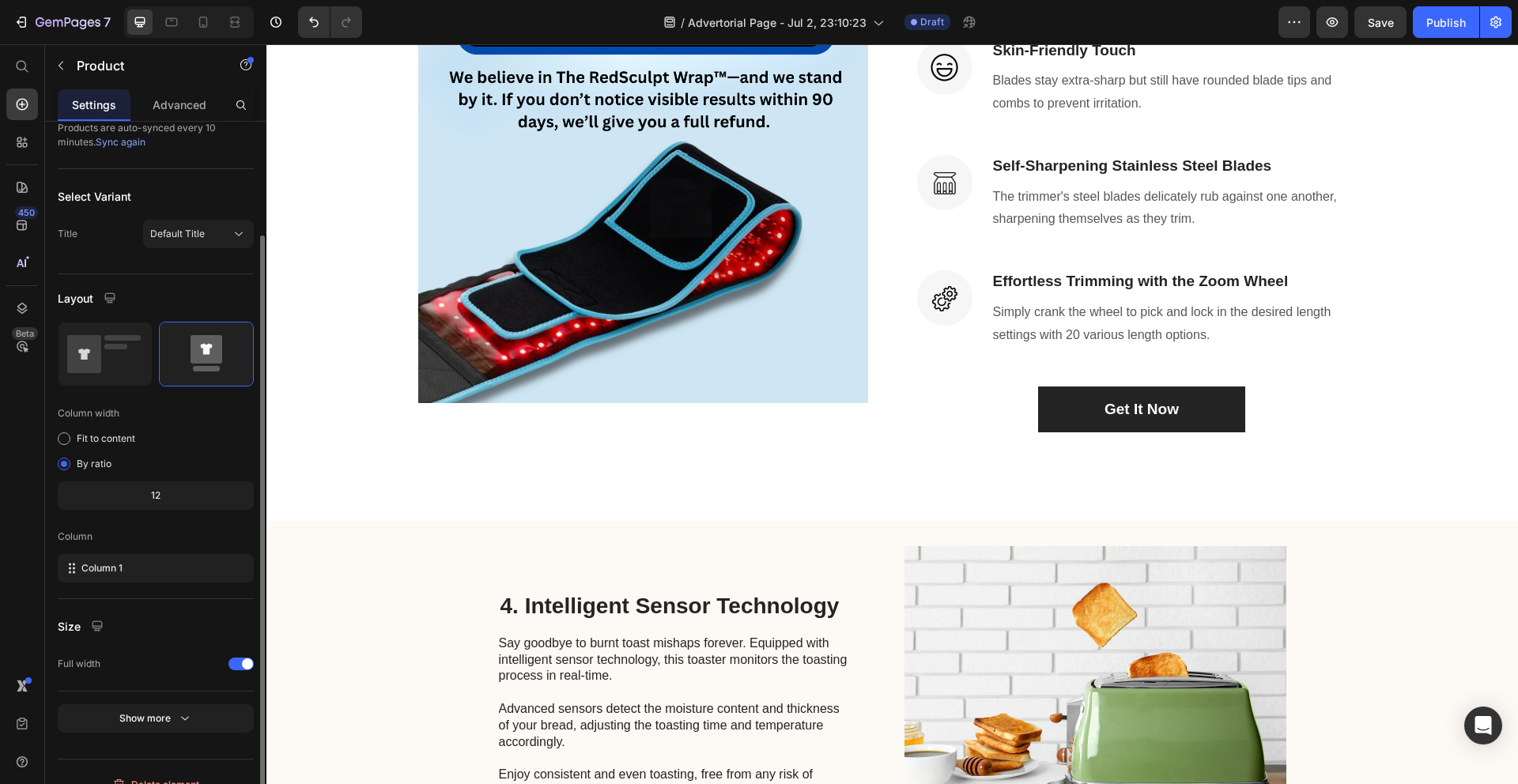 scroll, scrollTop: 160, scrollLeft: 0, axis: vertical 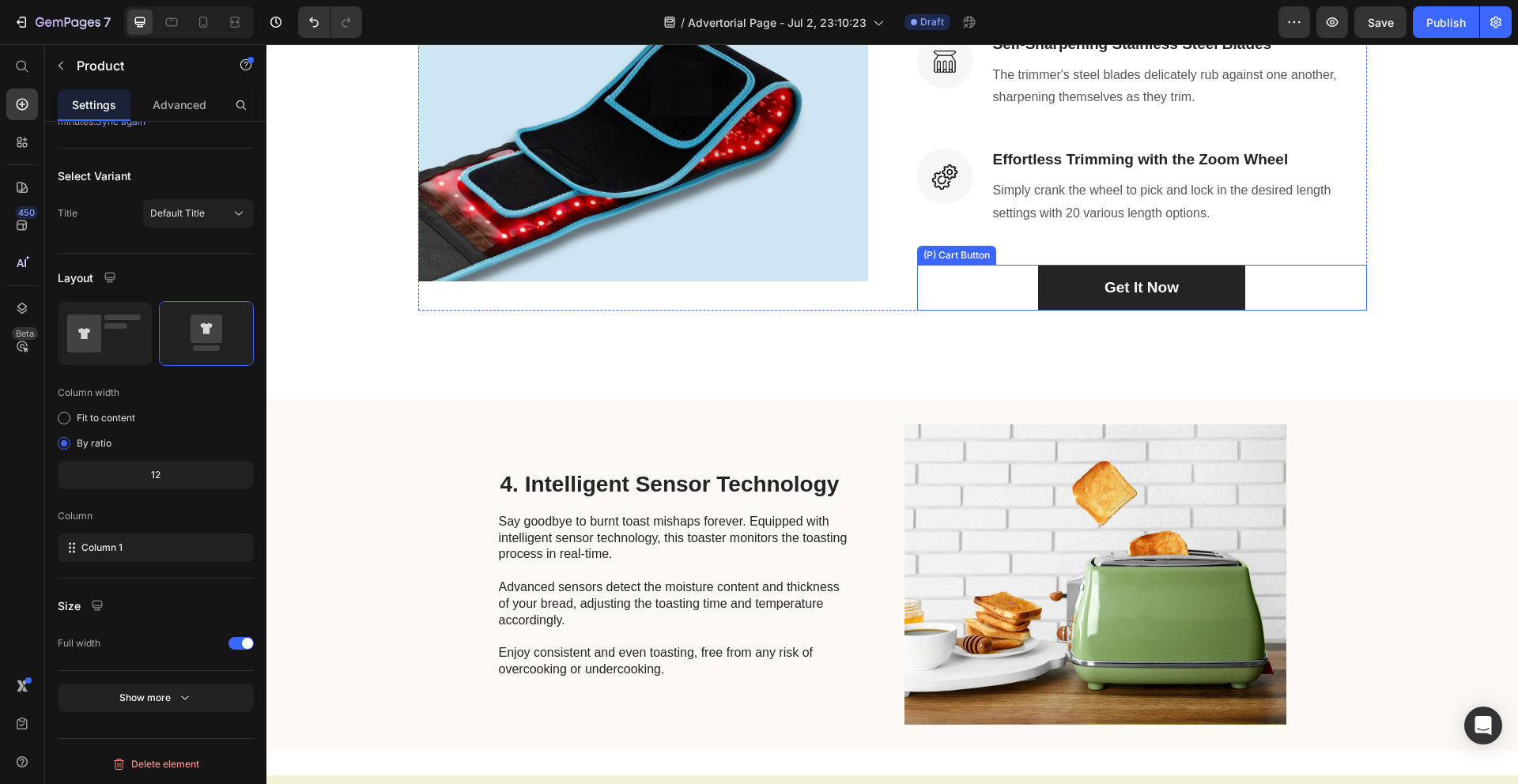 click on "Get It Now (P) Cart Button" at bounding box center (1142, 288) 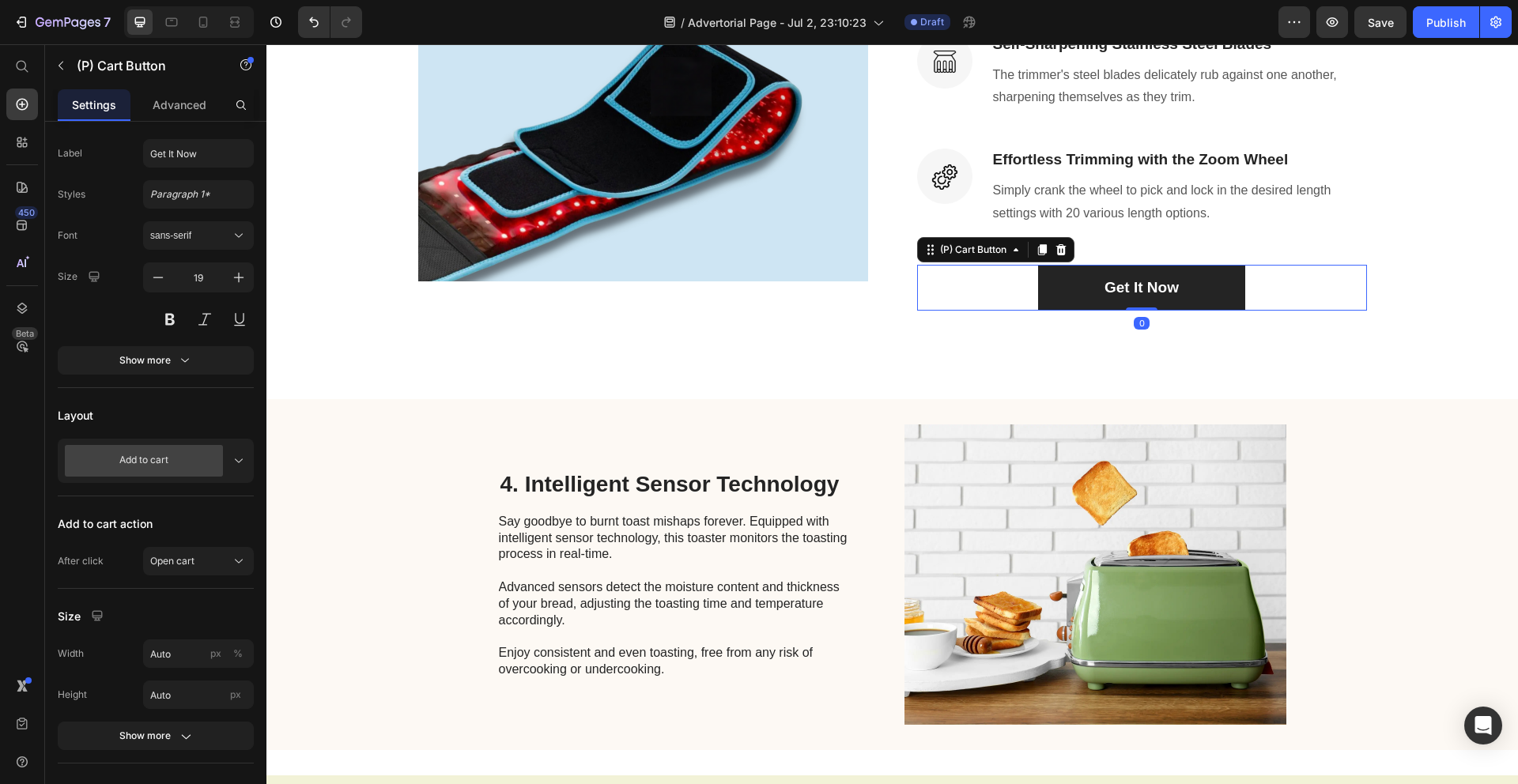 scroll, scrollTop: 0, scrollLeft: 0, axis: both 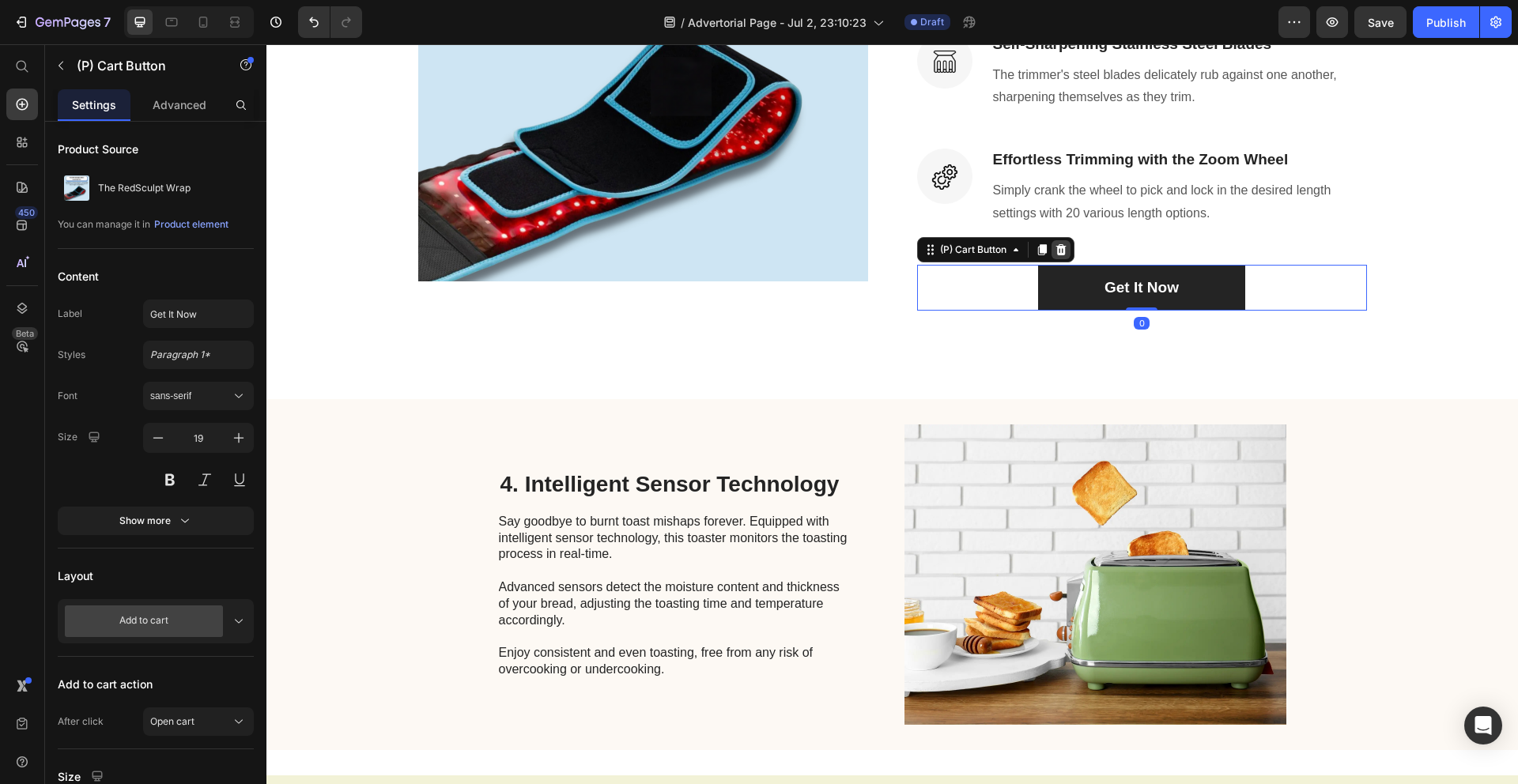 click 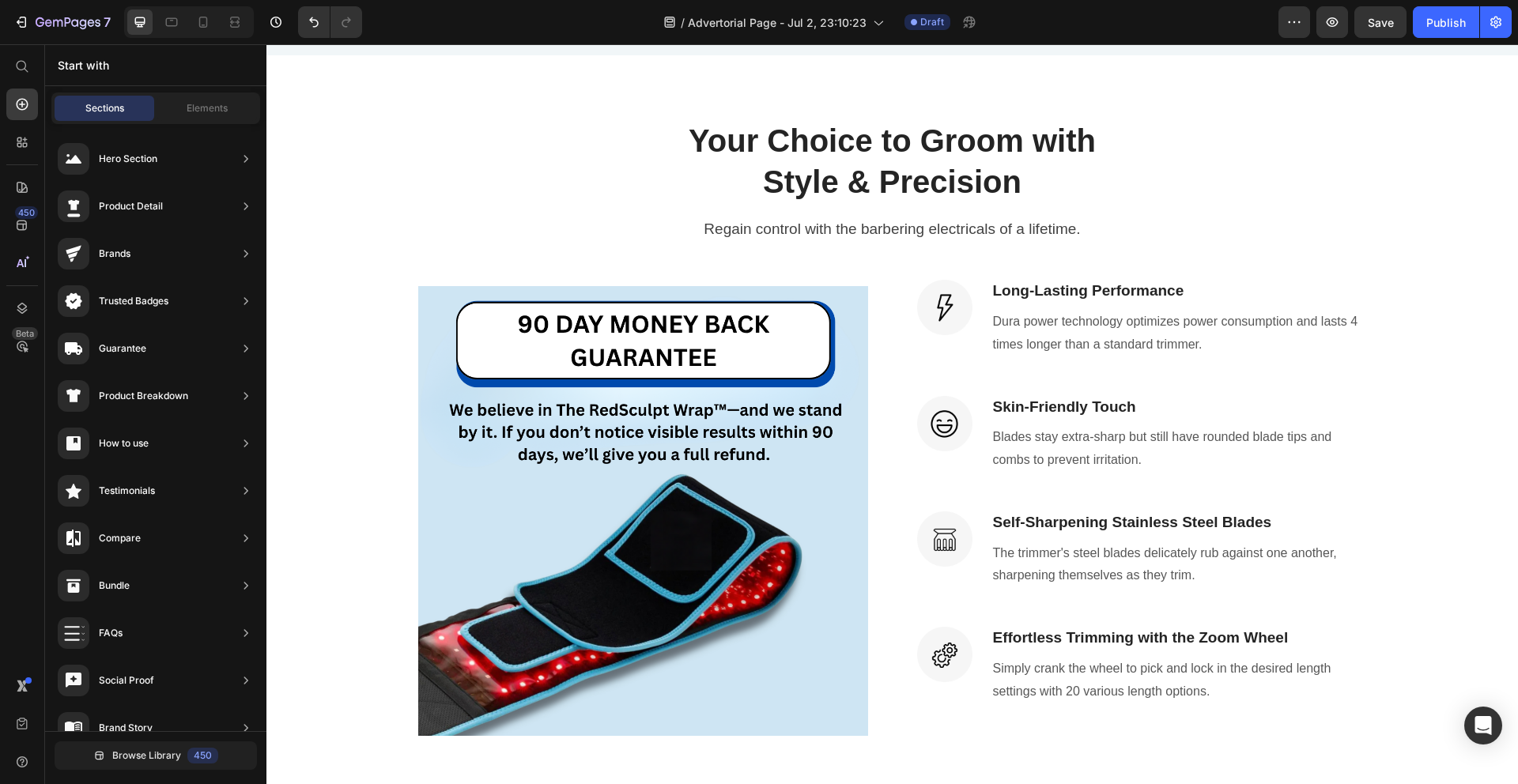 scroll, scrollTop: 2783, scrollLeft: 0, axis: vertical 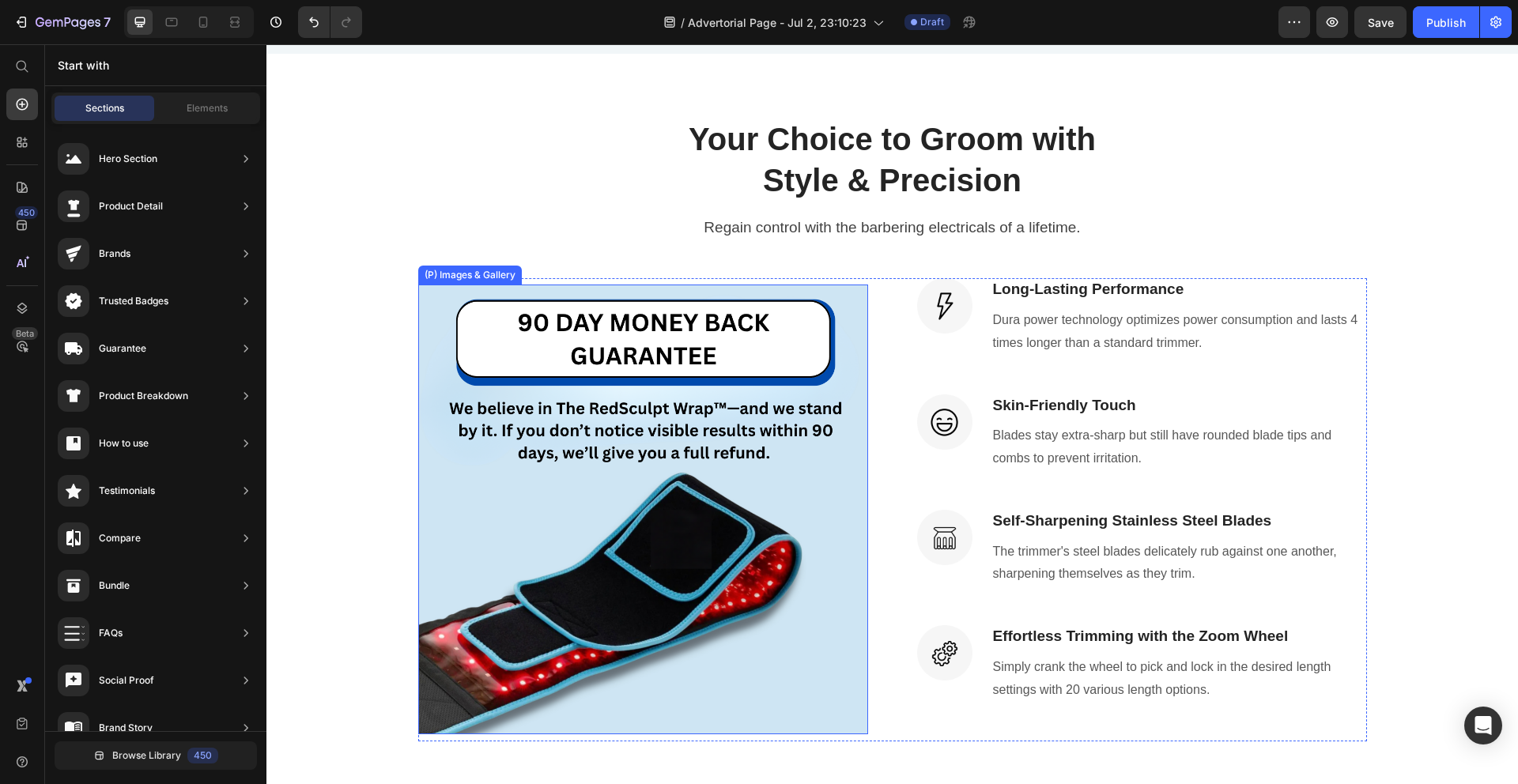 click at bounding box center [643, 509] 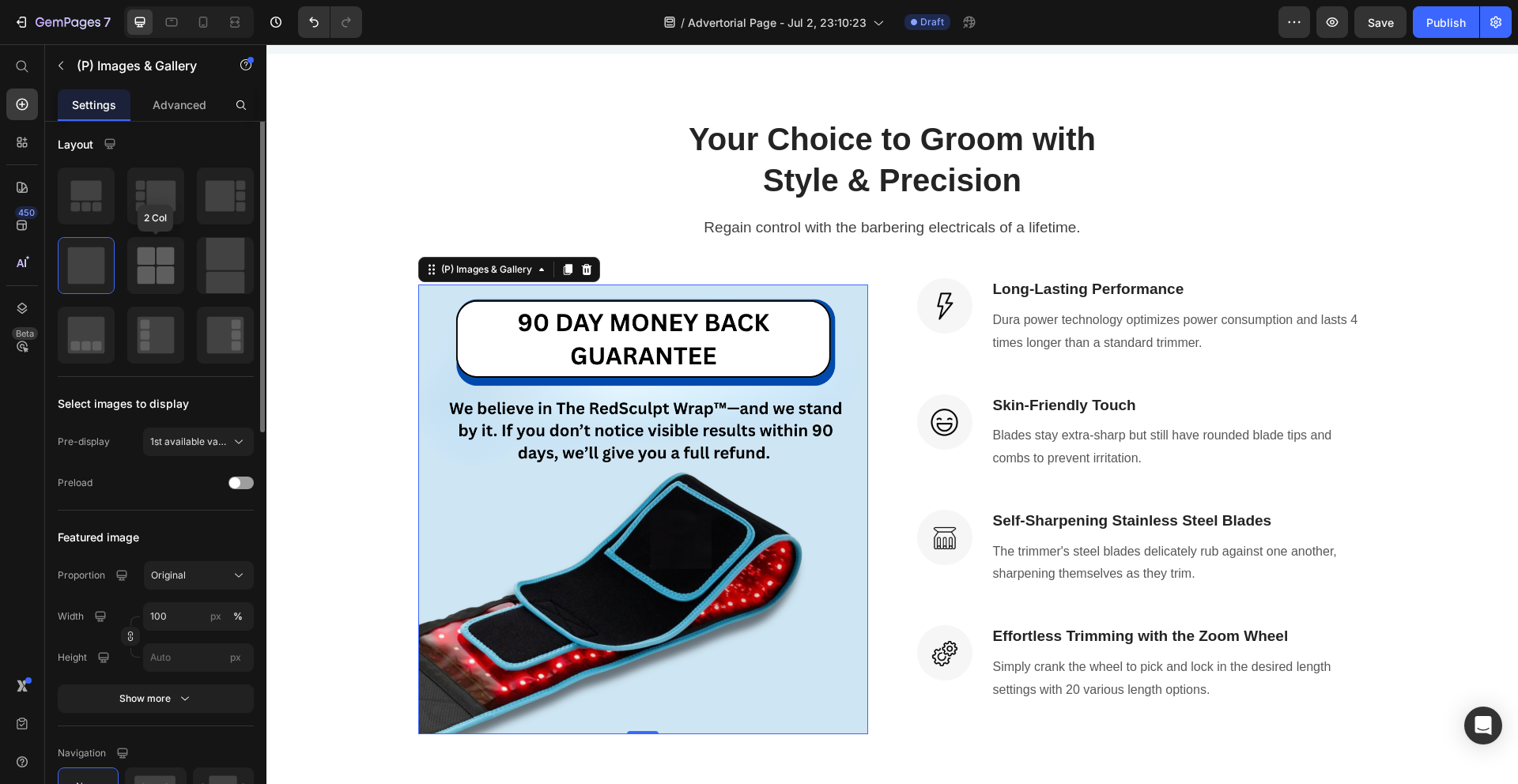 scroll, scrollTop: 262, scrollLeft: 0, axis: vertical 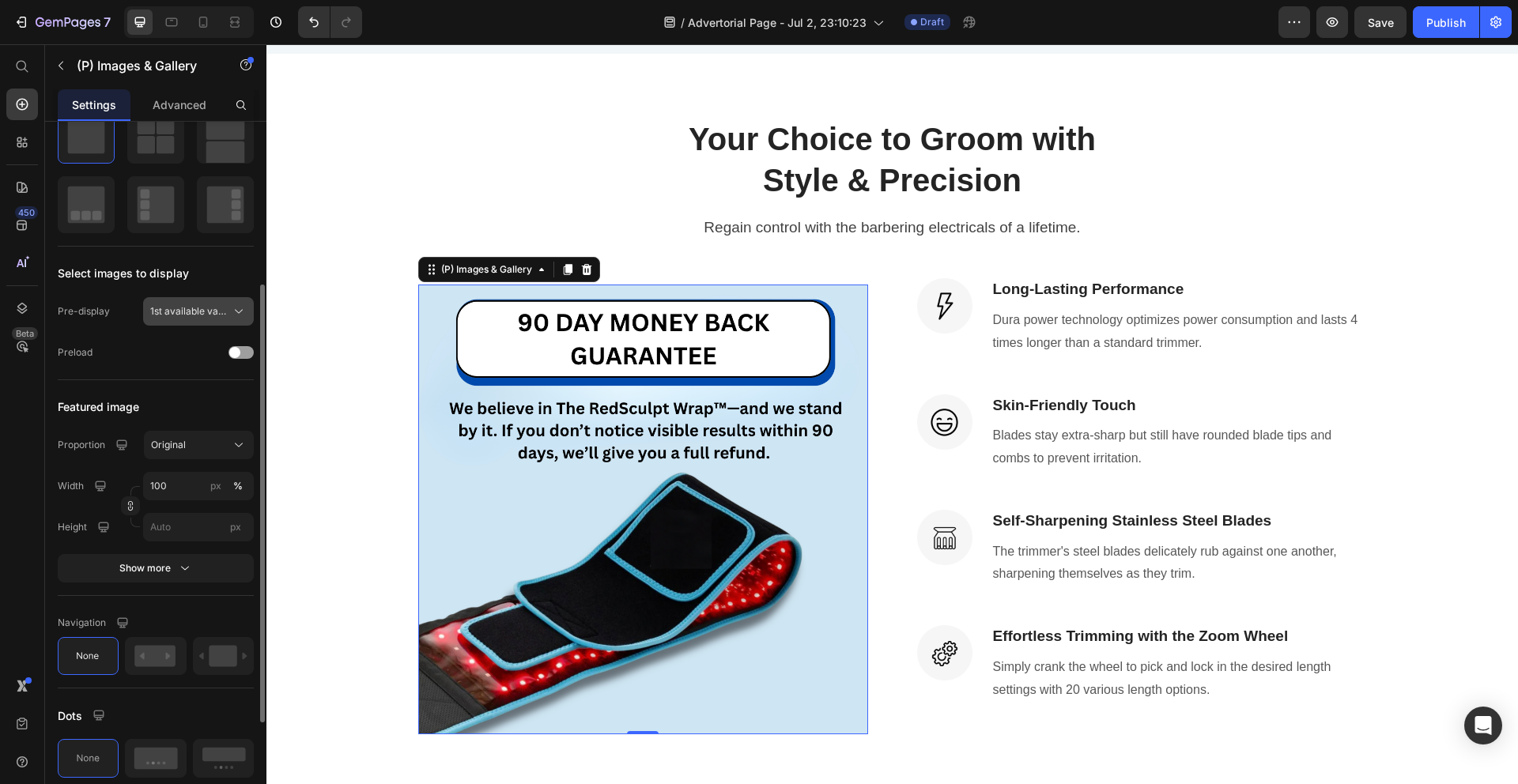 click on "1st available variant" at bounding box center (189, 311) 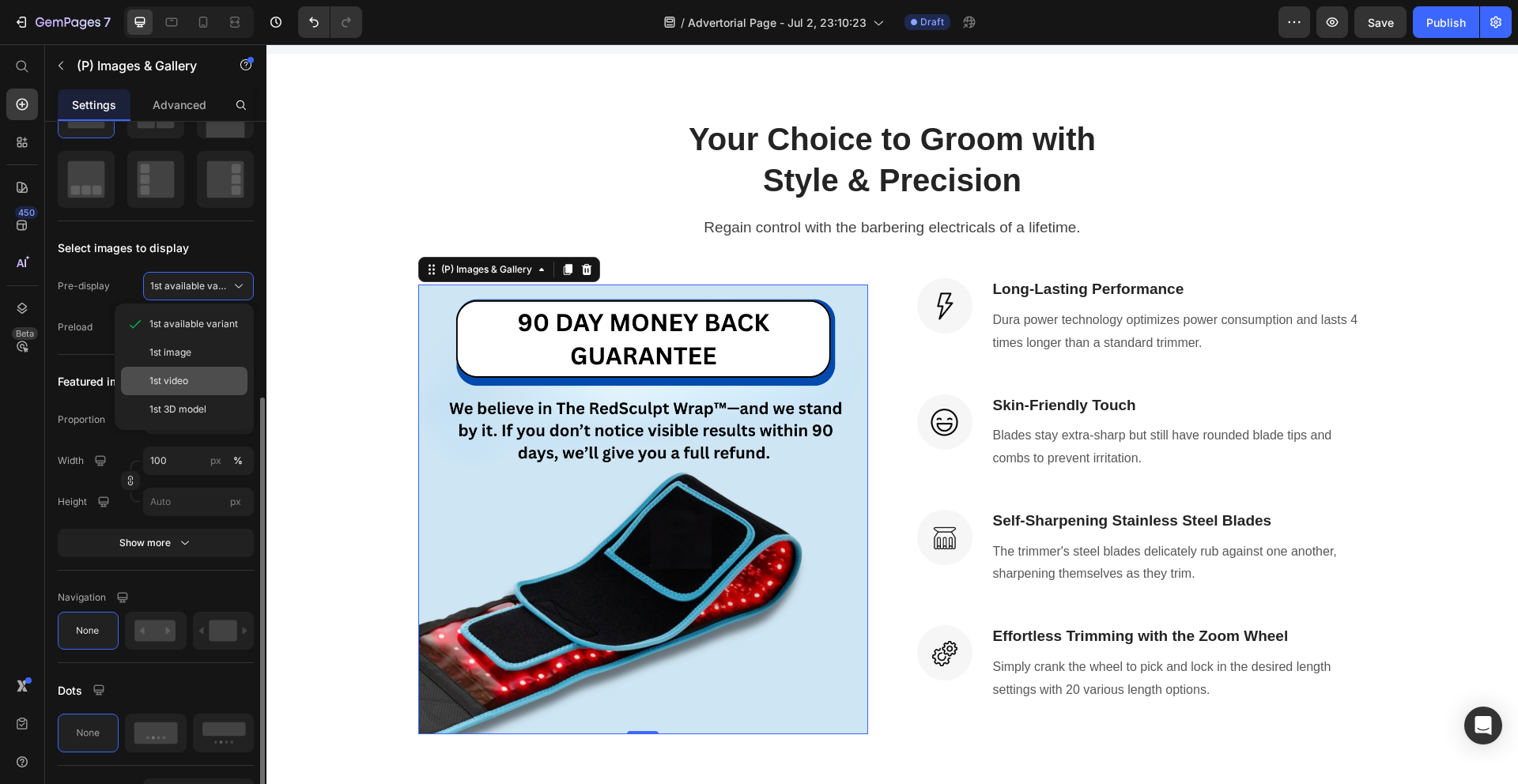 scroll, scrollTop: 348, scrollLeft: 0, axis: vertical 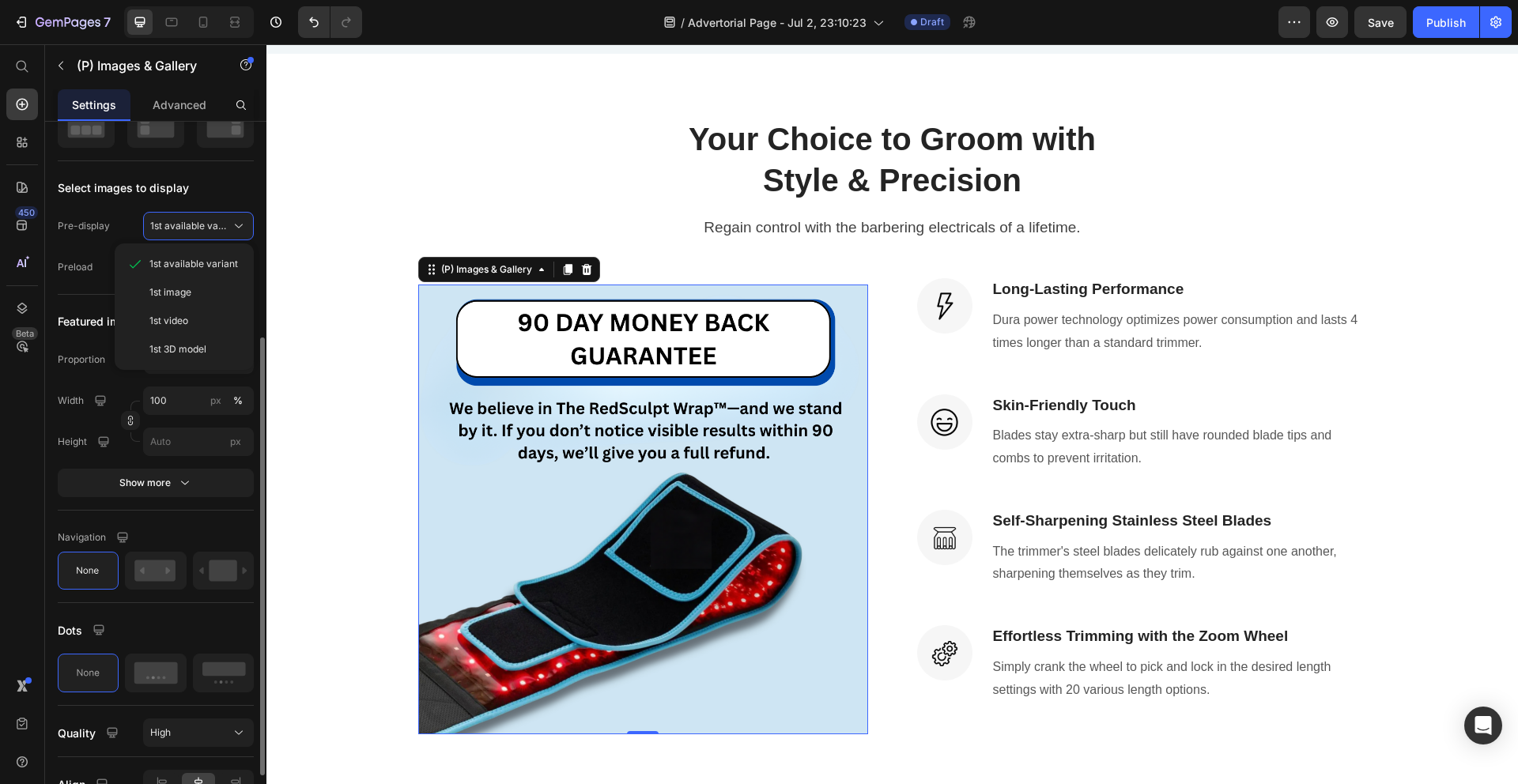 click on "Proportion" at bounding box center (81, 360) 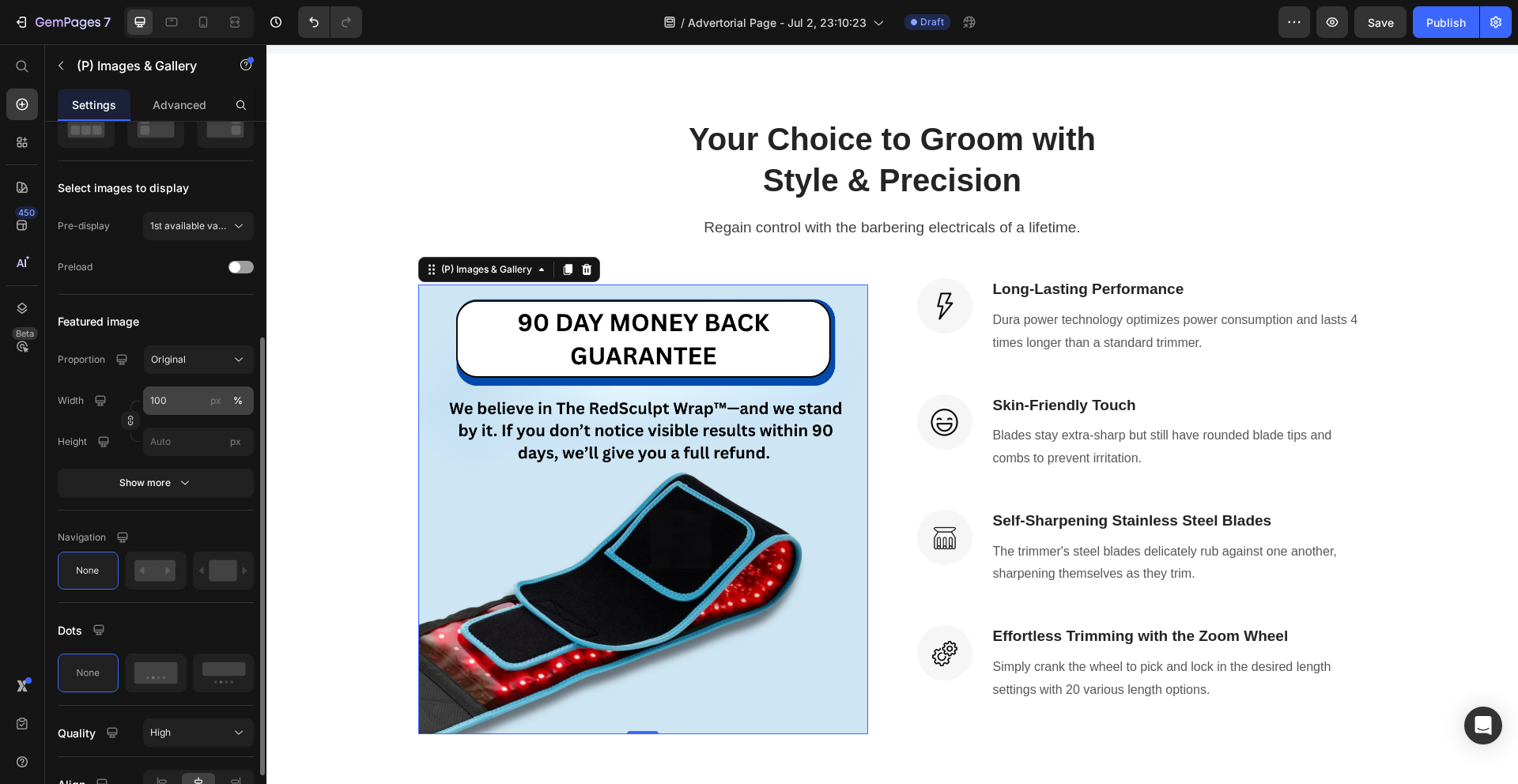 scroll, scrollTop: 434, scrollLeft: 0, axis: vertical 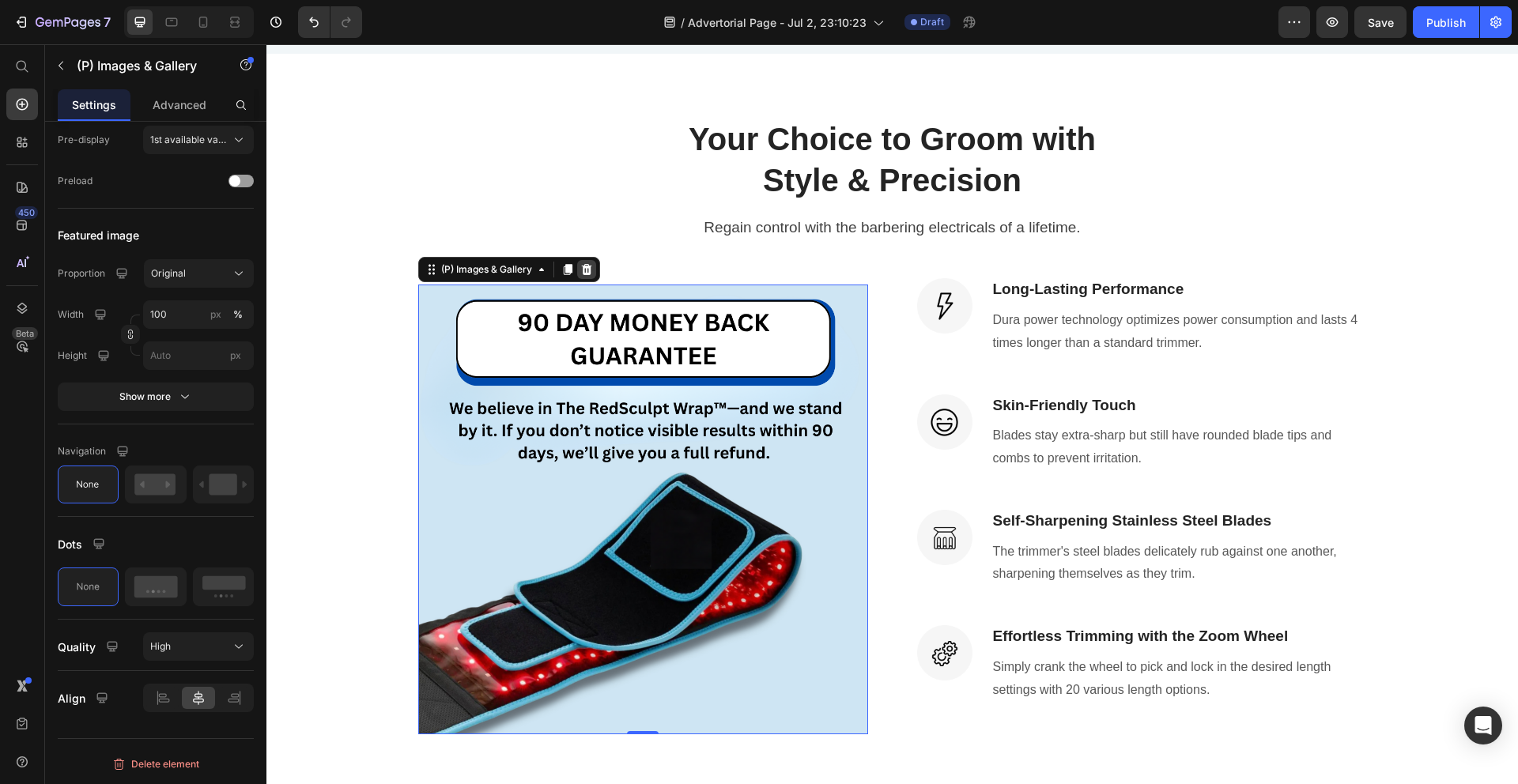 click 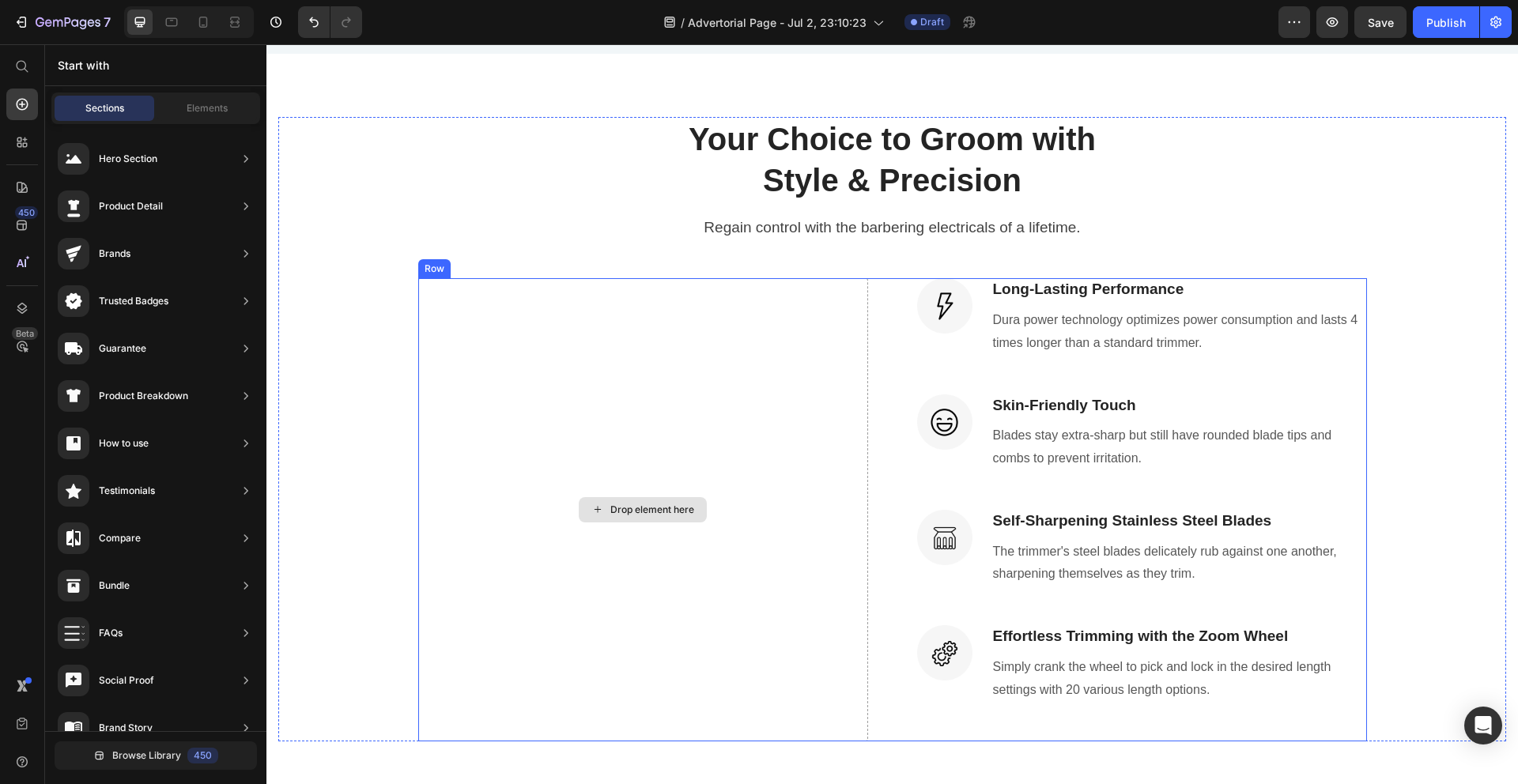 click on "Drop element here" at bounding box center (652, 510) 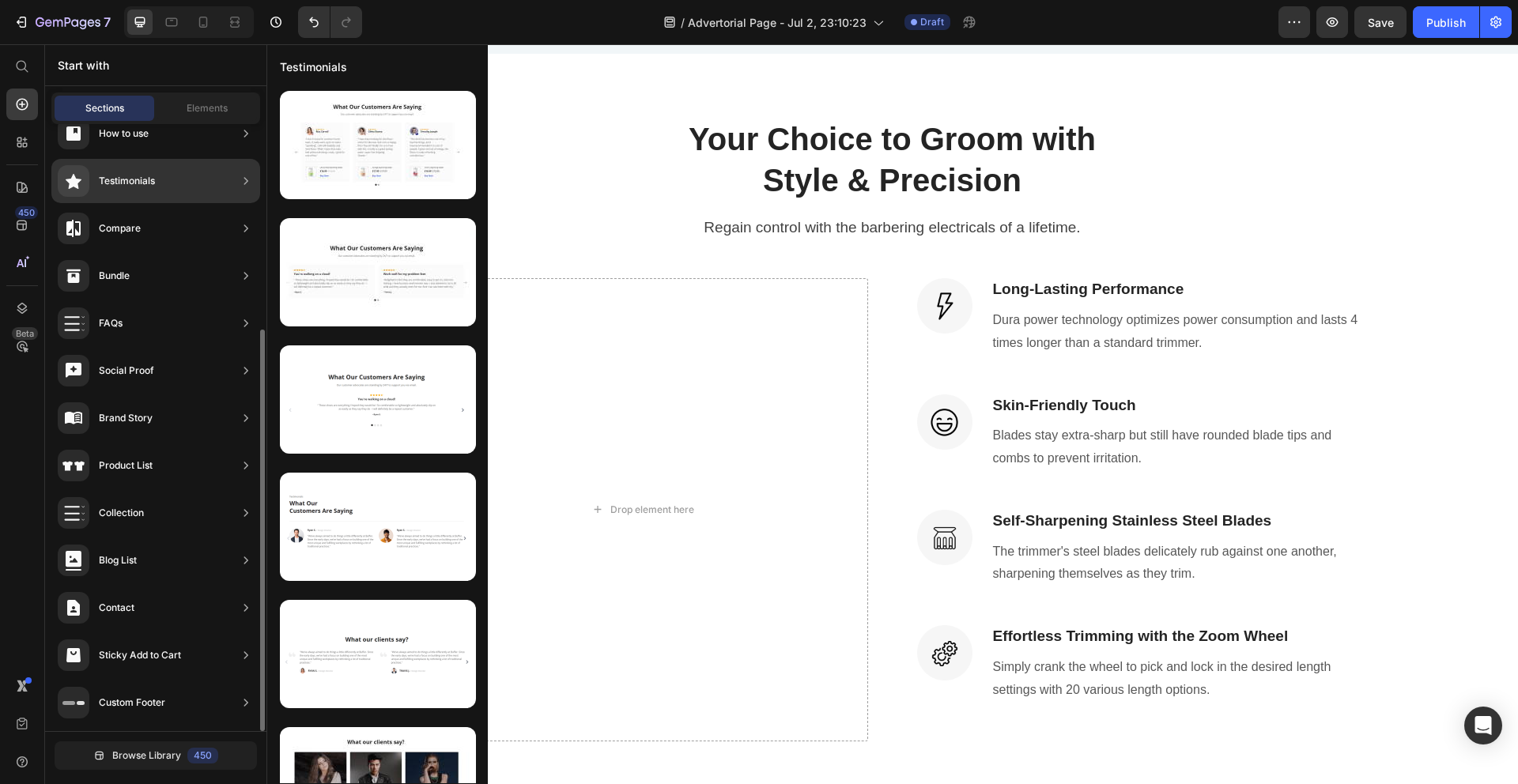 scroll, scrollTop: 0, scrollLeft: 0, axis: both 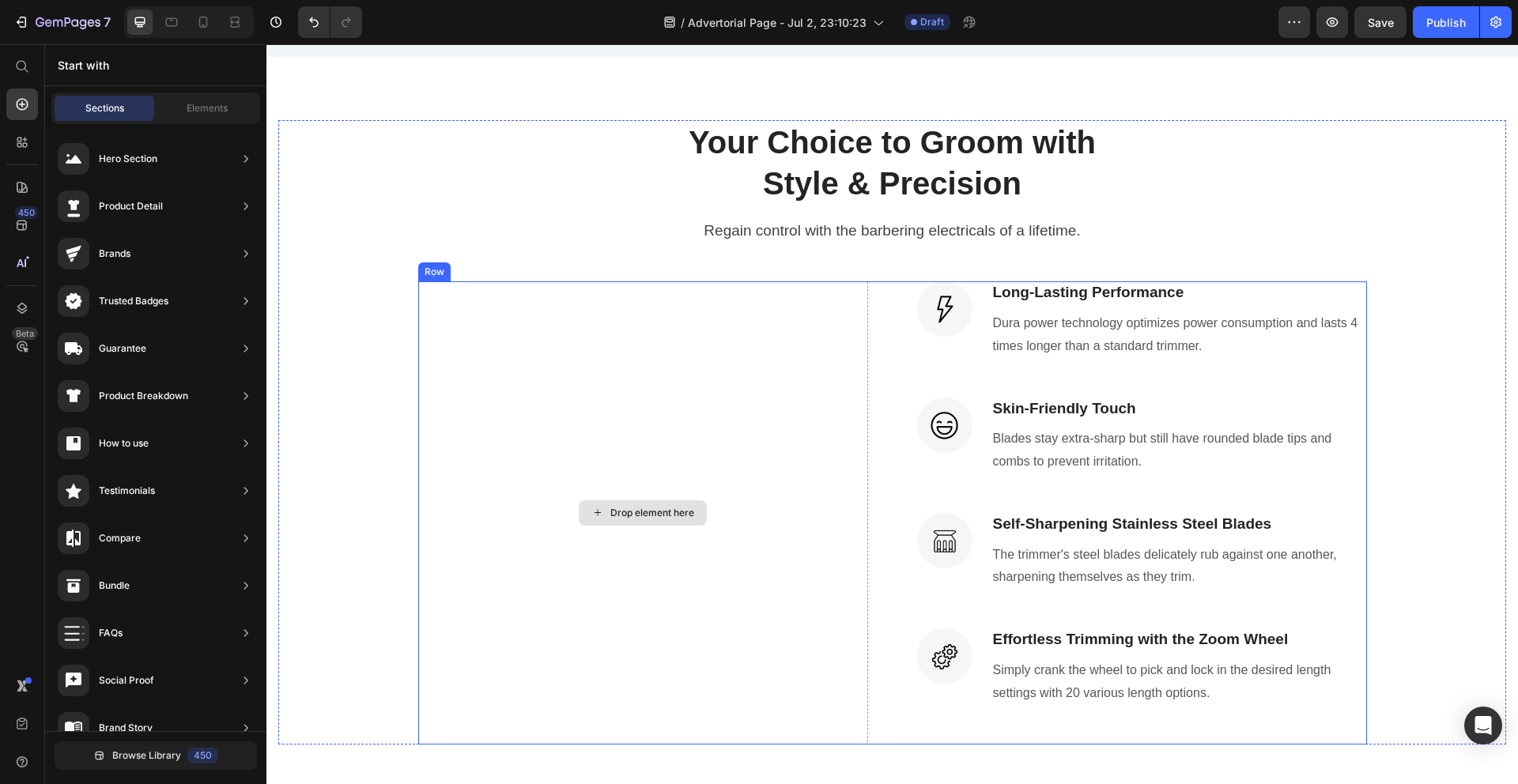 click on "Drop element here" at bounding box center (652, 513) 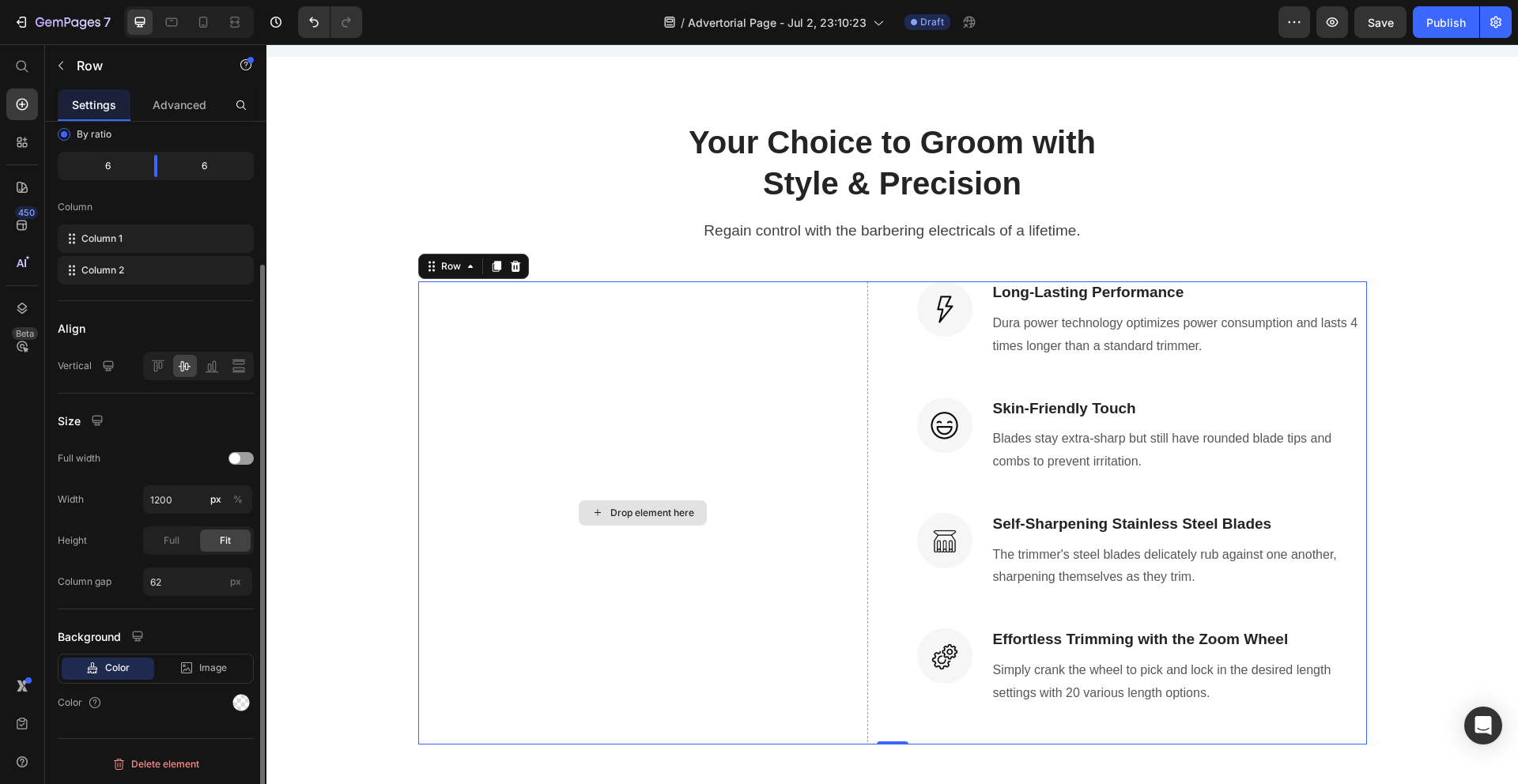 scroll, scrollTop: 0, scrollLeft: 0, axis: both 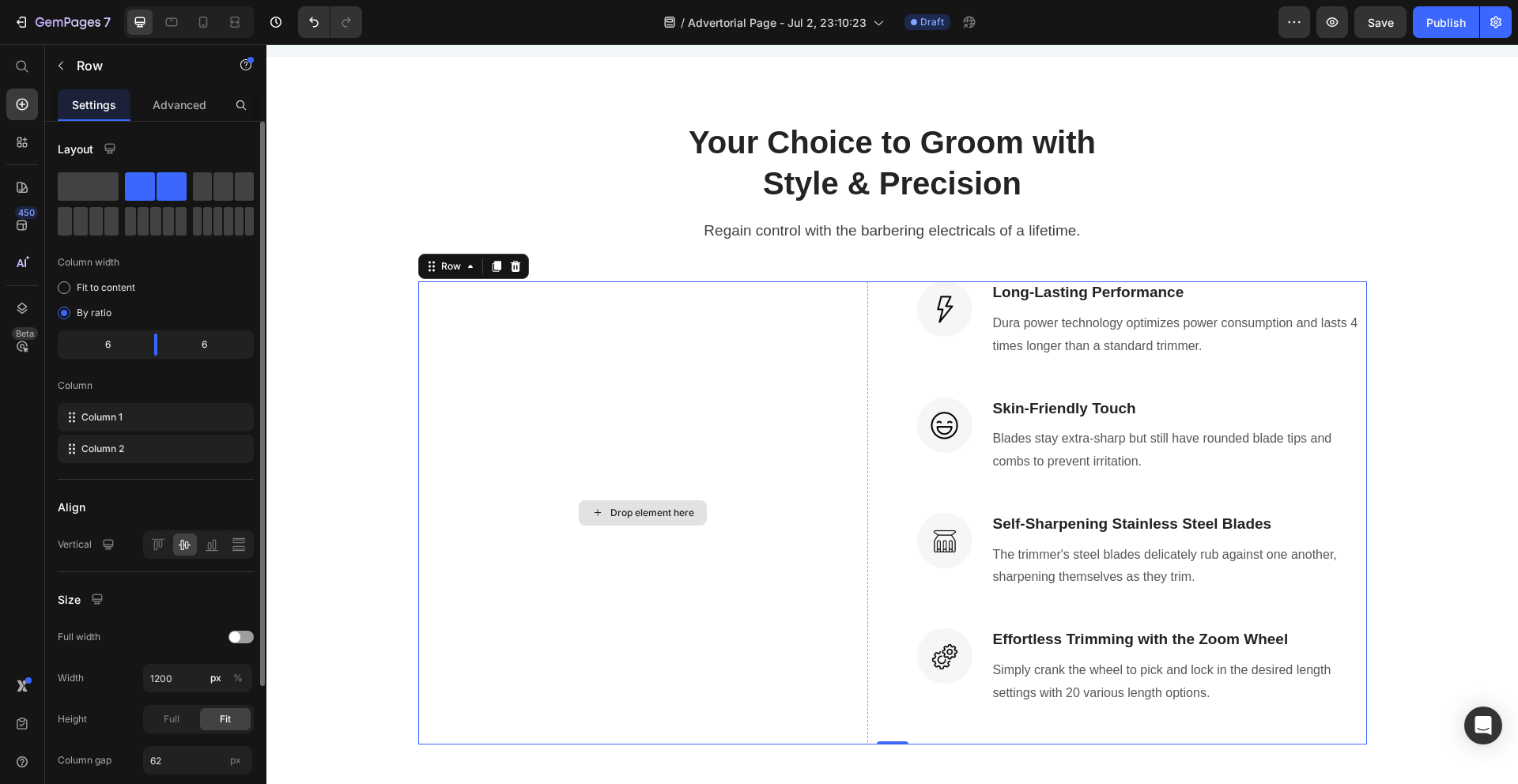 click on "Drop element here" at bounding box center [643, 512] 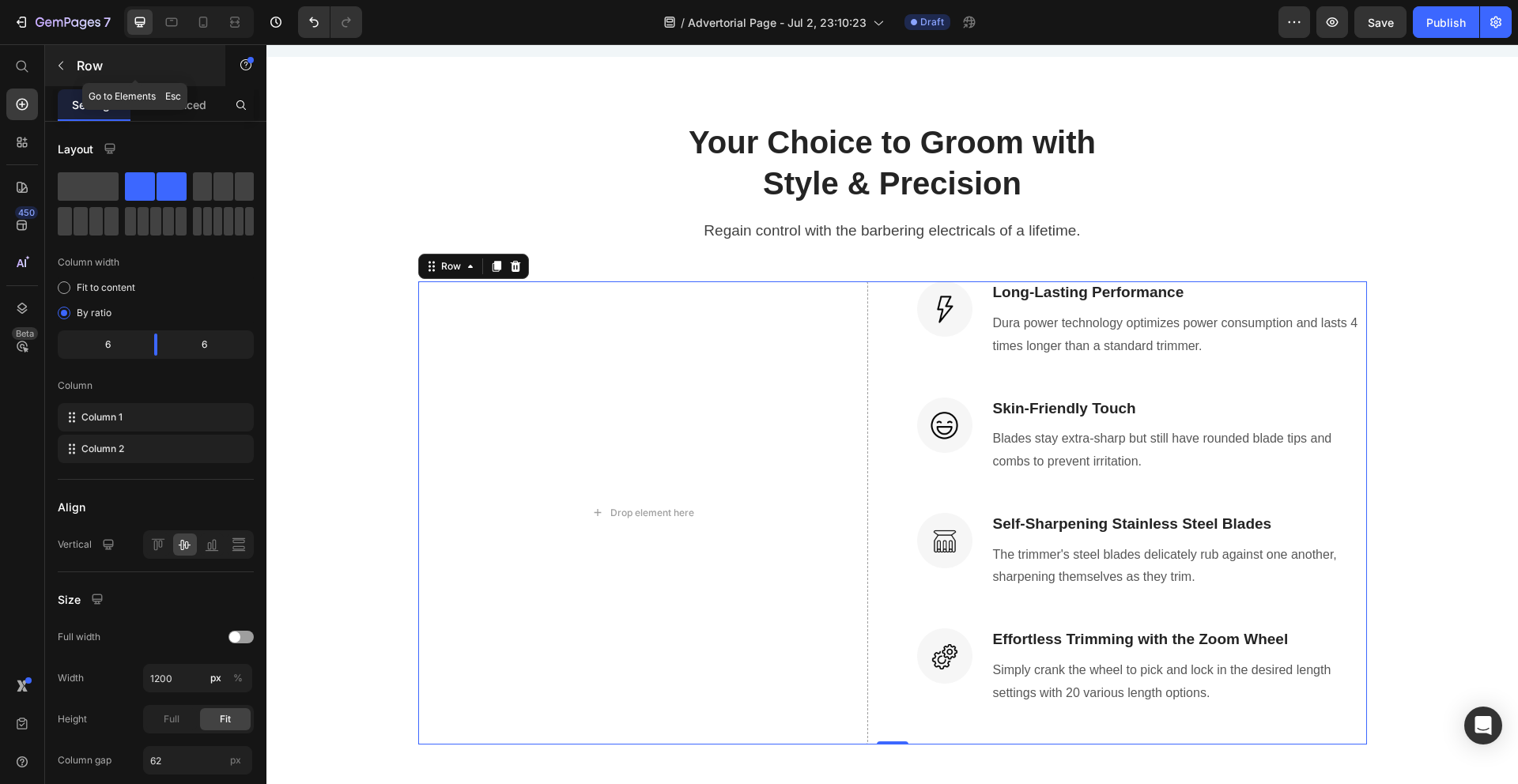 click 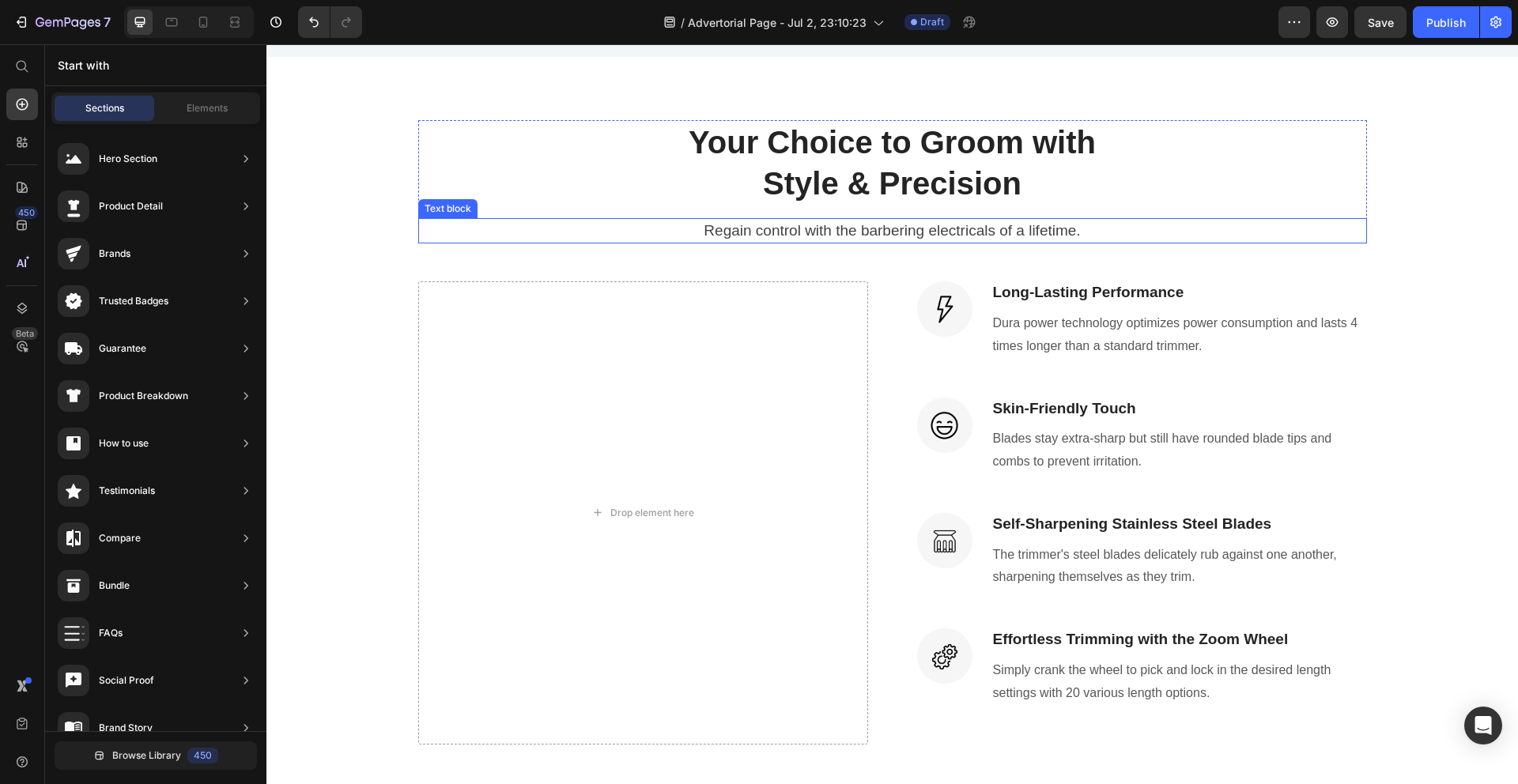 click on "Regain control with the barbering electricals of a lifetime." at bounding box center [893, 231] 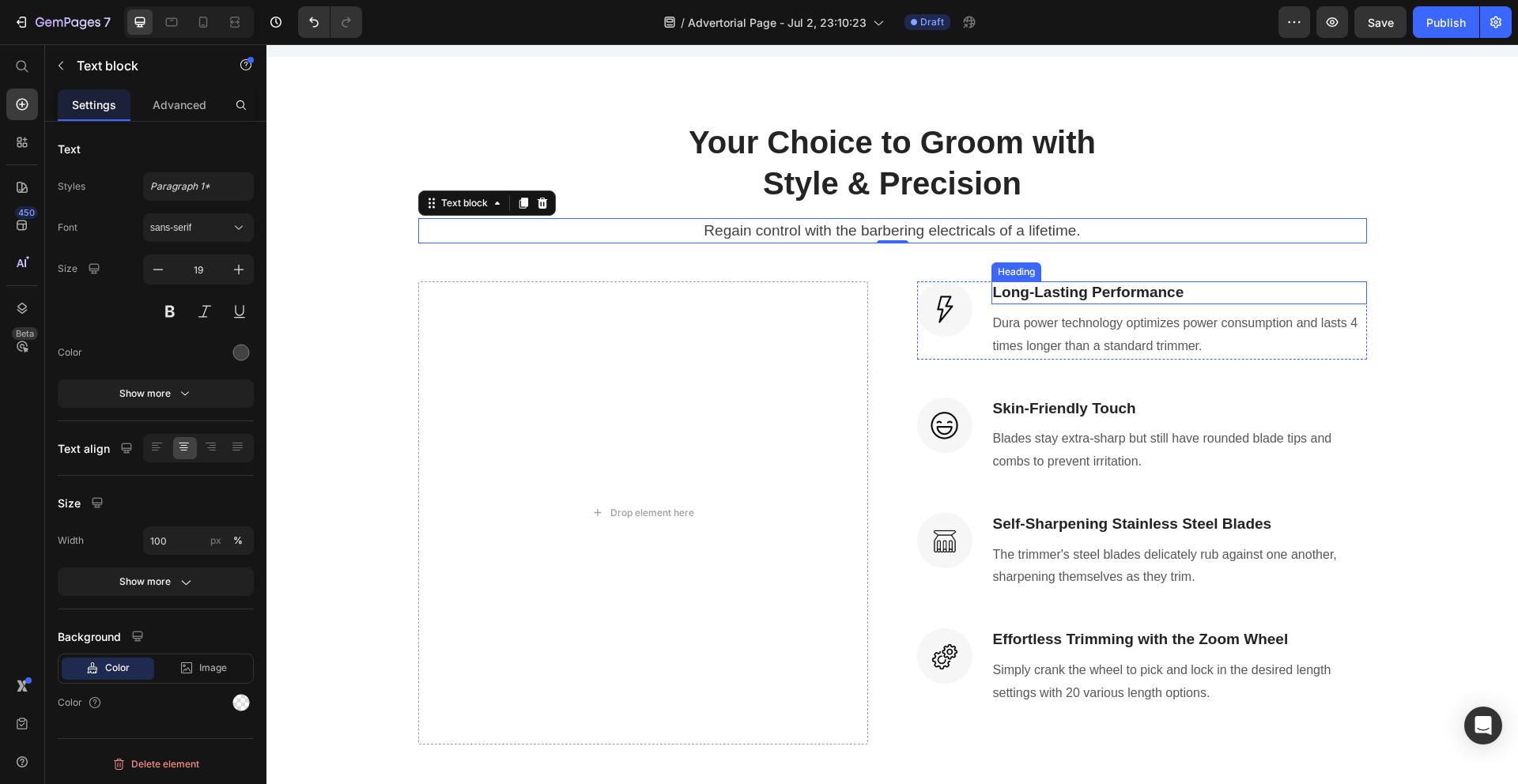 click on "Long-Lasting Performance" at bounding box center [1179, 292] 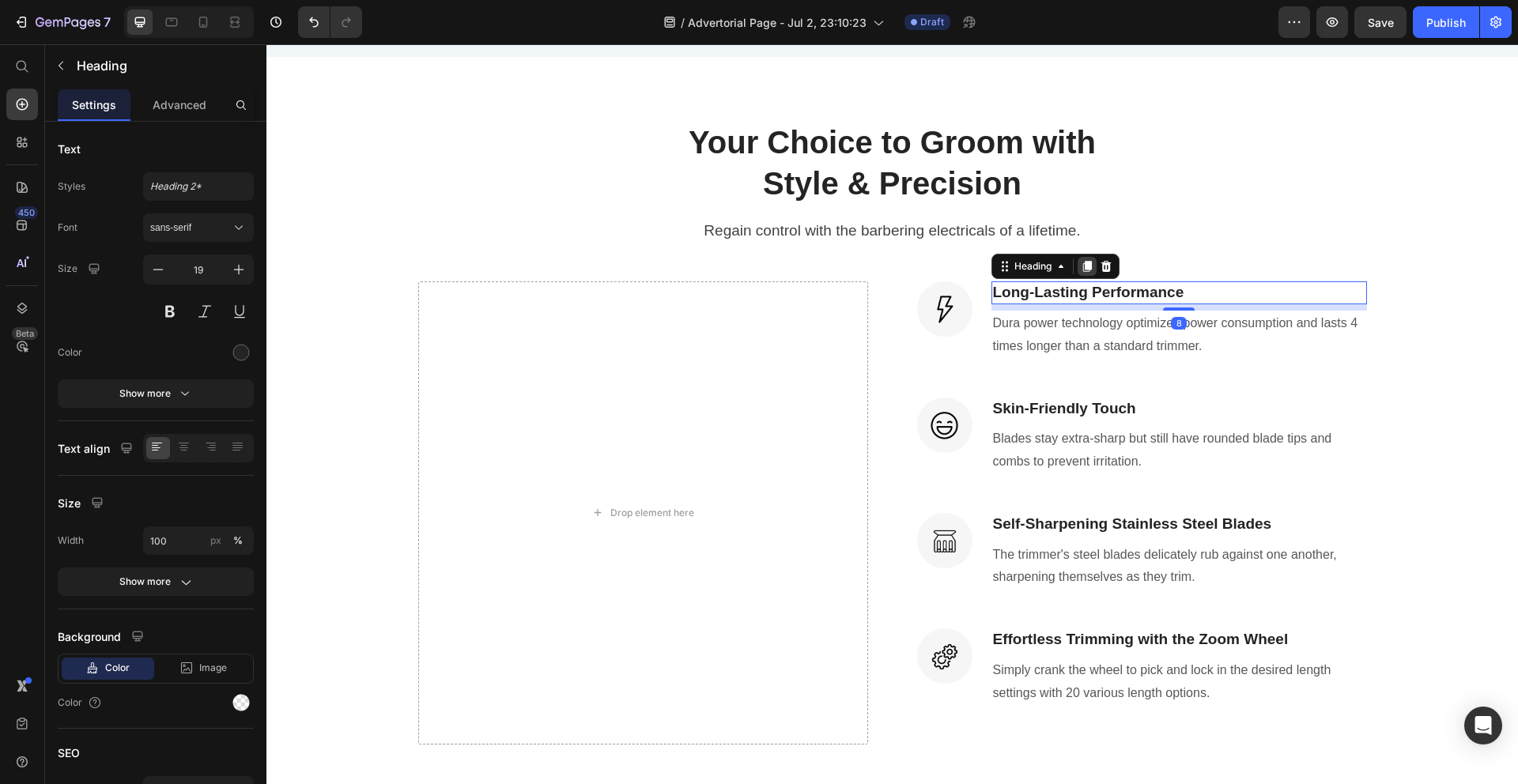 click 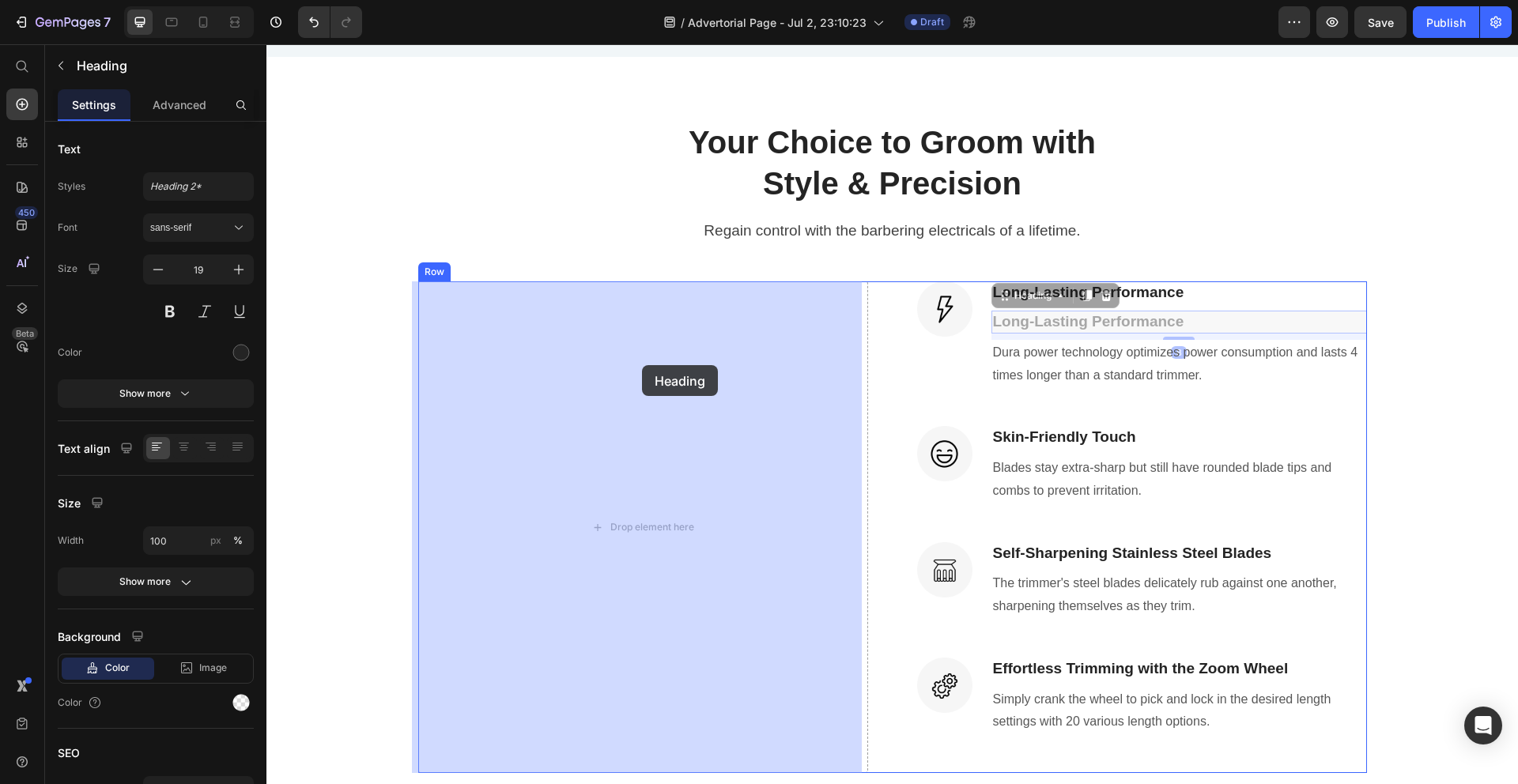 drag, startPoint x: 989, startPoint y: 301, endPoint x: 640, endPoint y: 365, distance: 354.81967 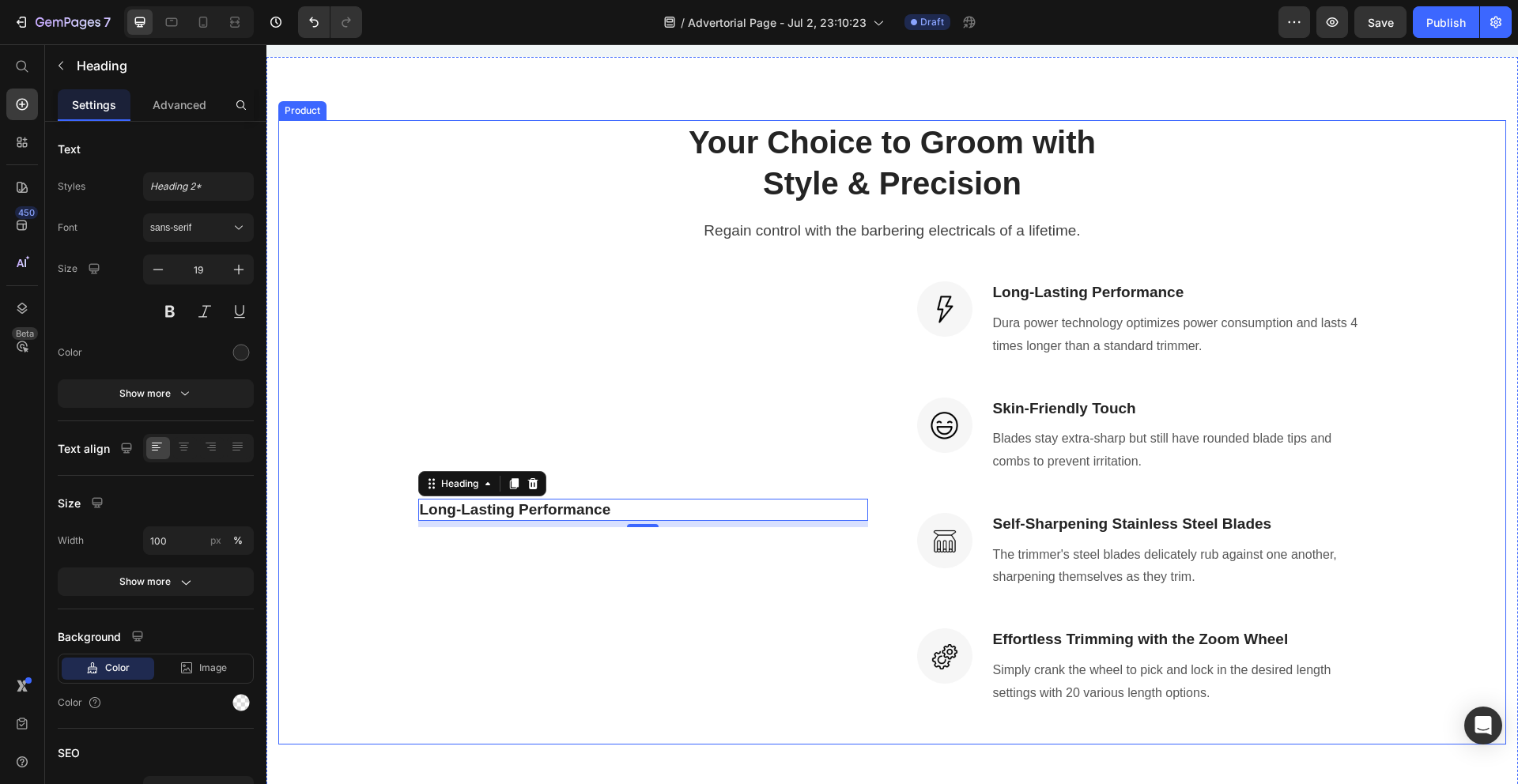 click on "Your Choice to Groom with Style & Precision Heading Regain control with the barbering electricals of a lifetime. Text block Row Long-Lasting Performance Heading 8 Image Long-Lasting Performance Heading Dura power technology optimizes power consumption and lasts 4 times longer than a standard trimmer. Text block Row Image Skin-Friendly Touch Heading Blades stay extra-sharp but still have rounded blade tips and combs to prevent irritation. Text block Row Image Self-Sharpening Stainless Steel Blades Heading The trimmer's steel blades delicately rub against one another, sharpening themselves as they trim. Text block Row Image Effortless Trimming with the Zoom Wheel Heading Simply crank the wheel to pick and lock in the desired length settings with 20 various length options. Text block Row Row" at bounding box center (892, 432) 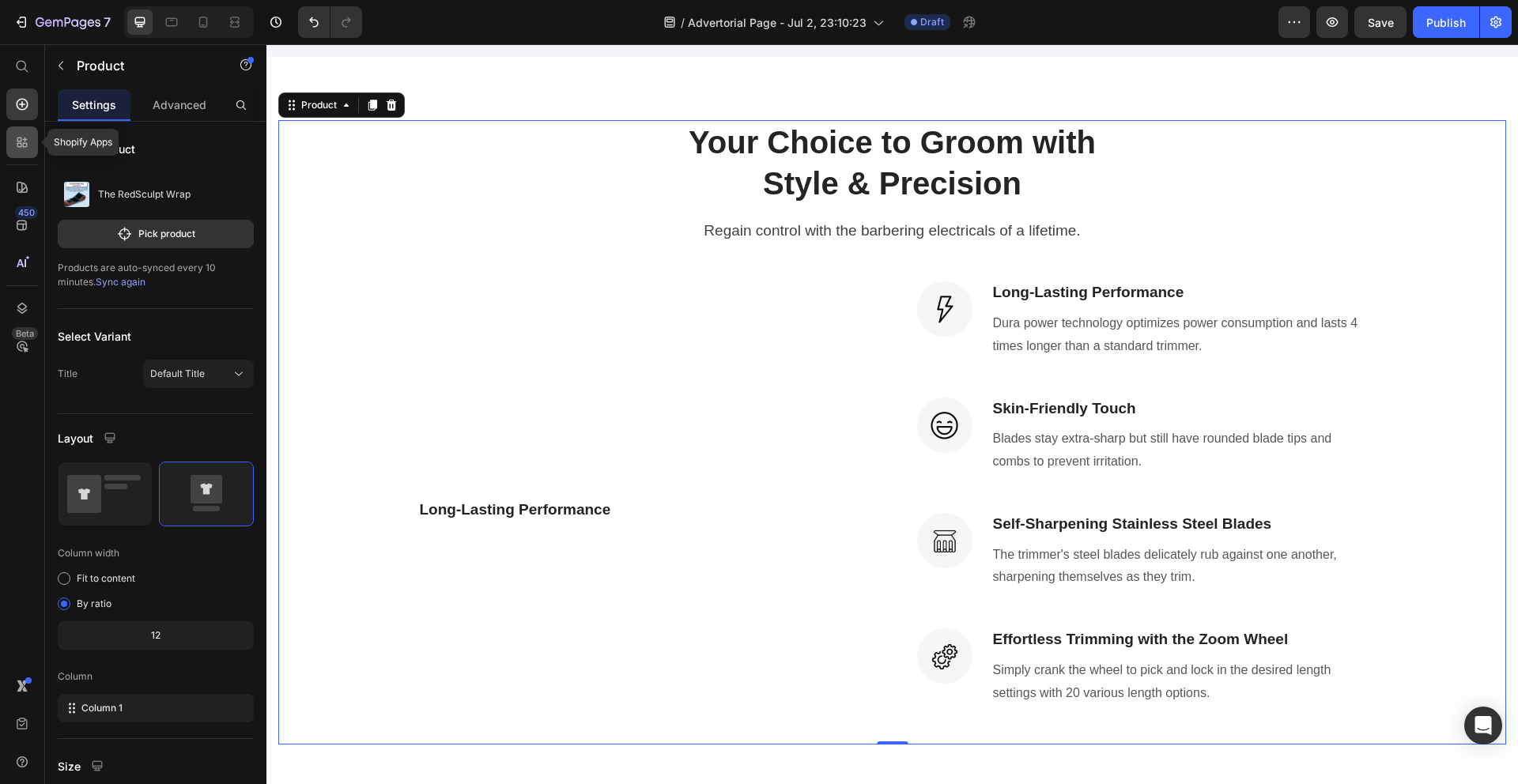click 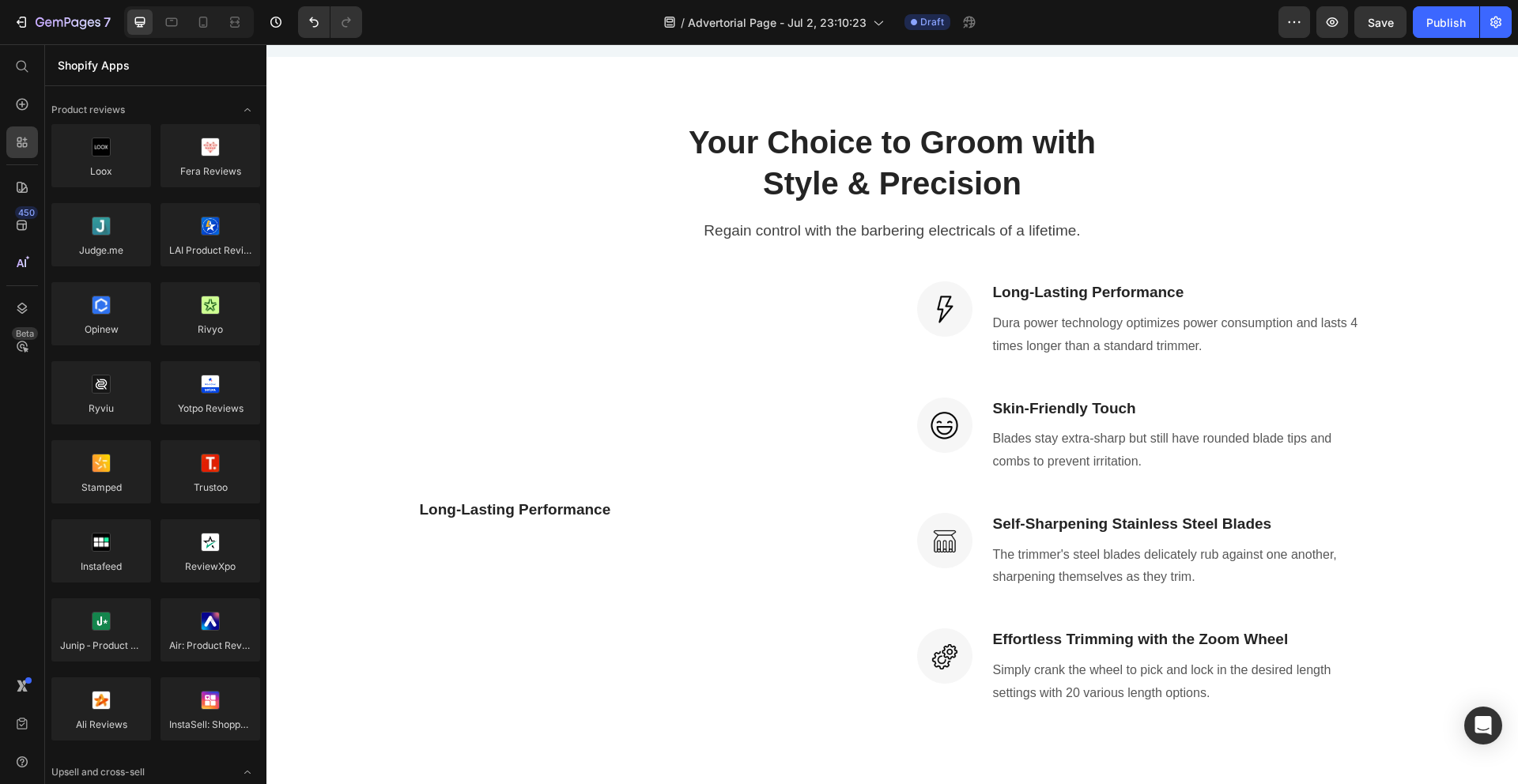 click on "450 Beta" at bounding box center (22, 360) 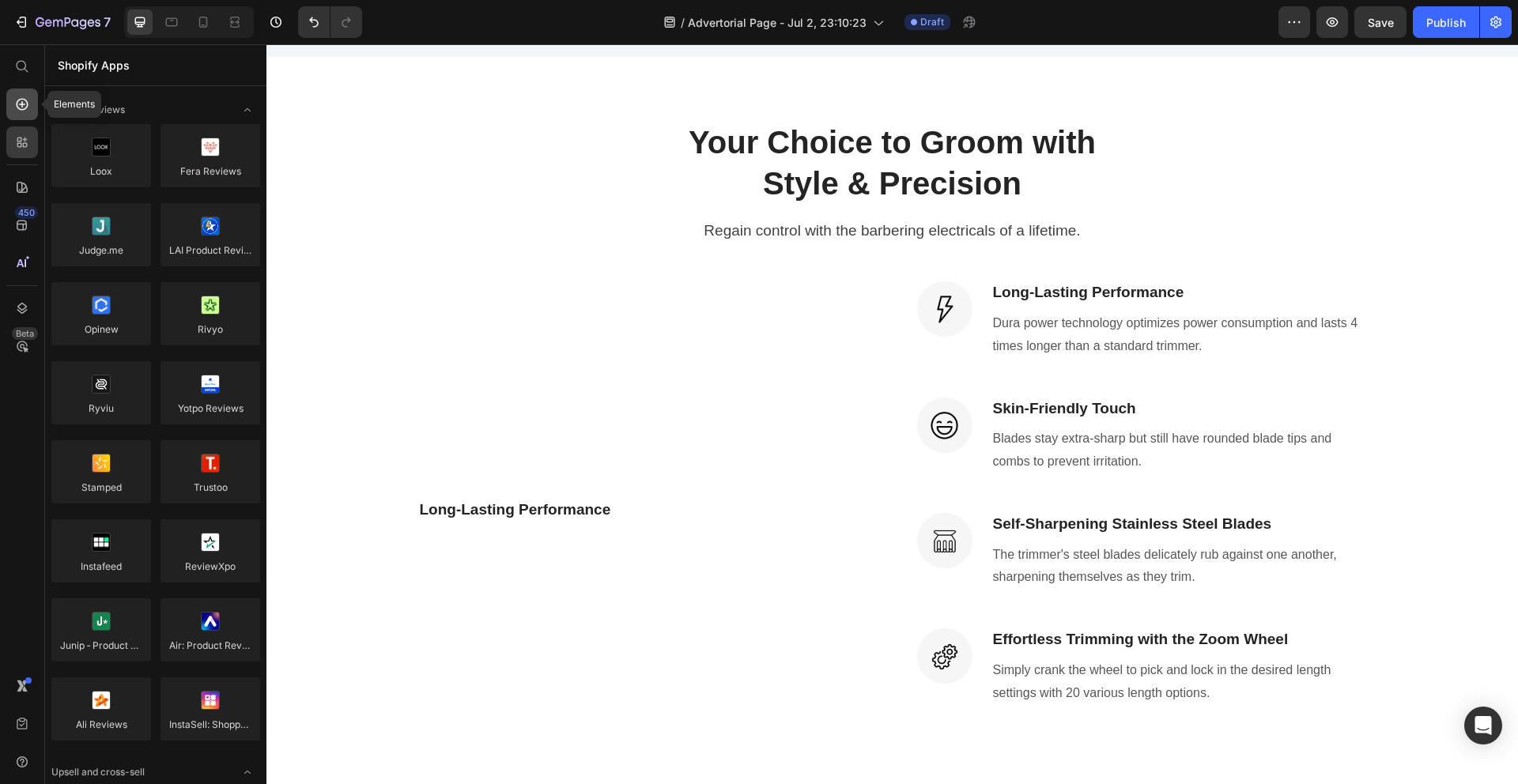 click 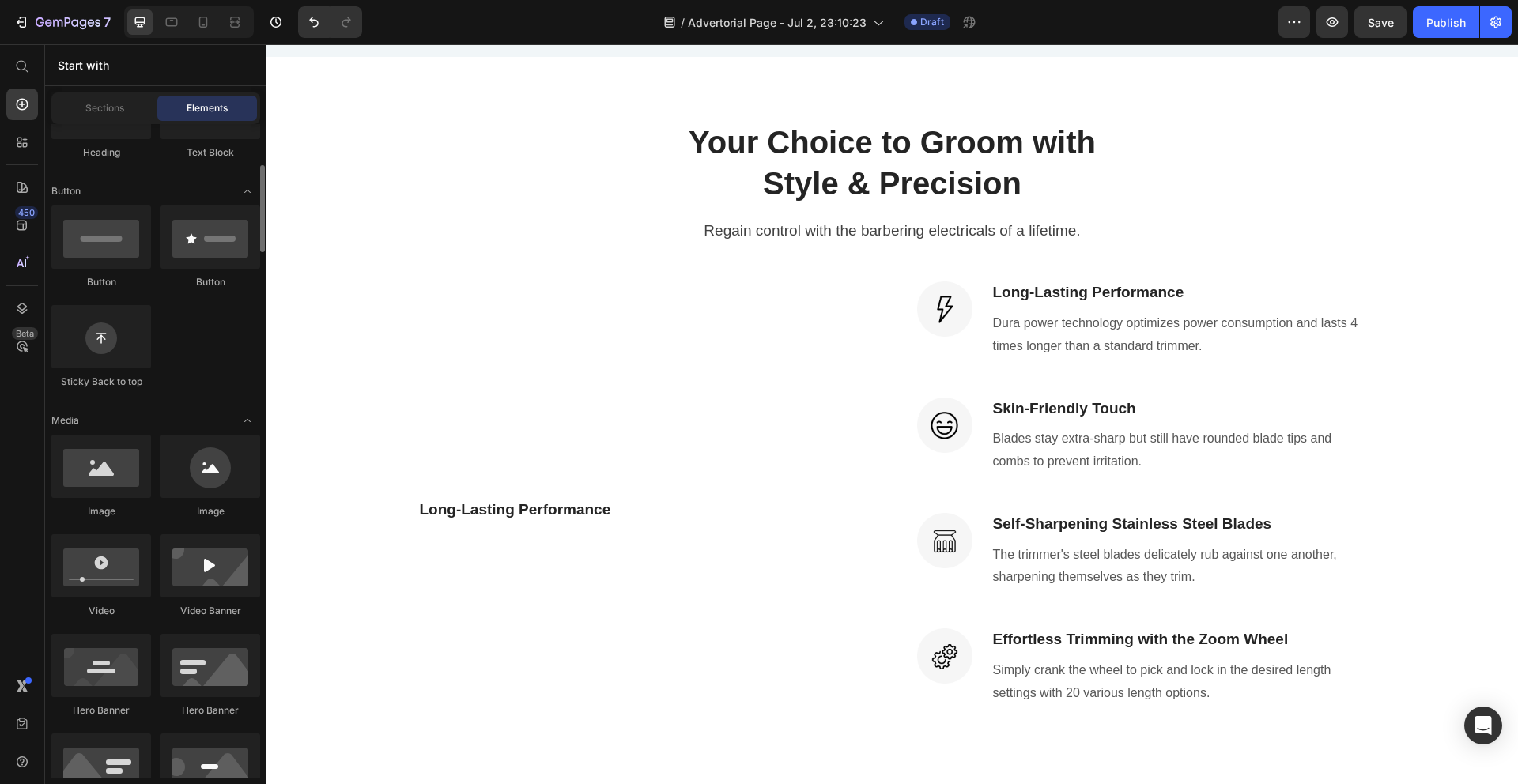 scroll, scrollTop: 467, scrollLeft: 0, axis: vertical 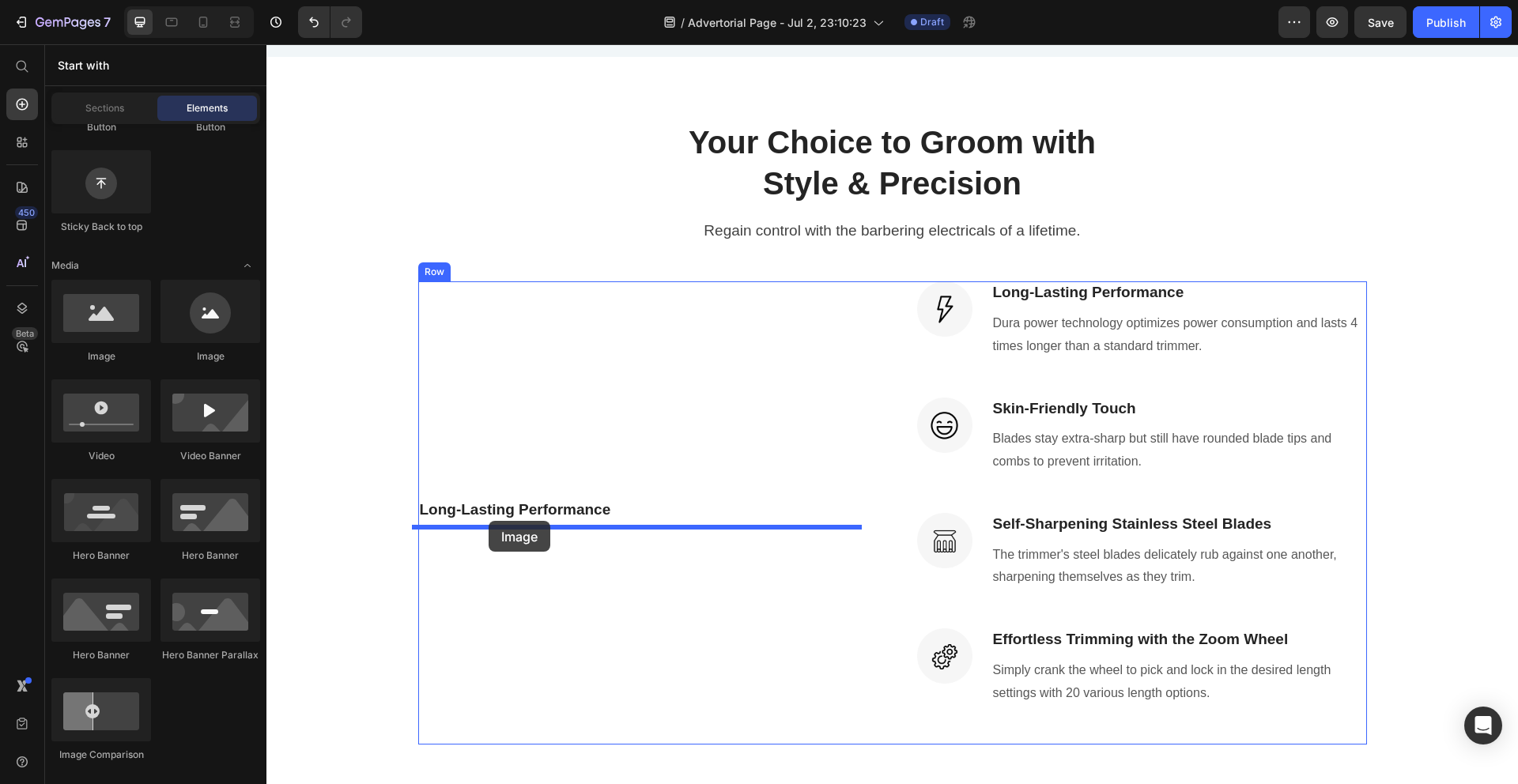 drag, startPoint x: 374, startPoint y: 359, endPoint x: 489, endPoint y: 521, distance: 198.6681 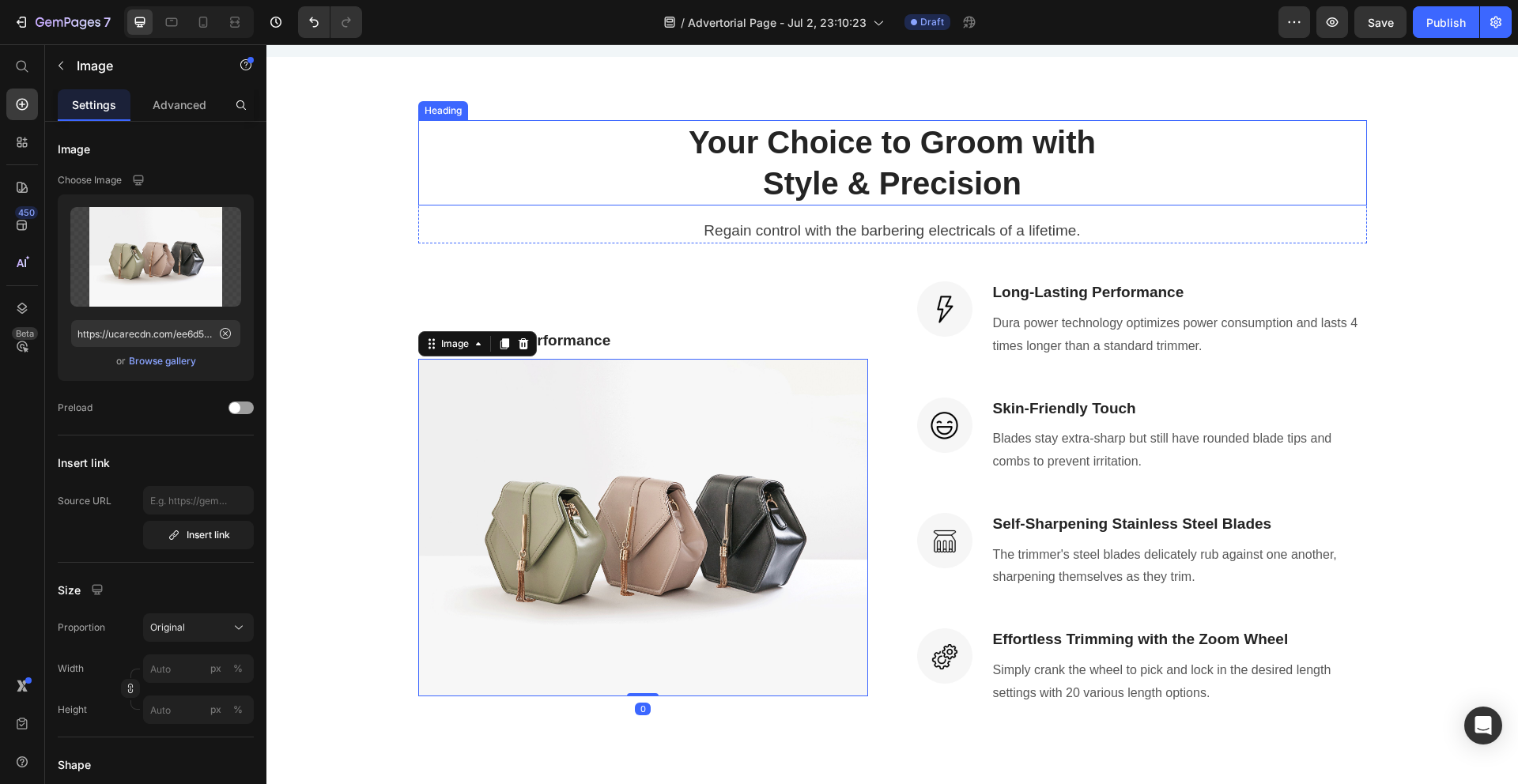 click on "Style & Precision" at bounding box center [893, 183] 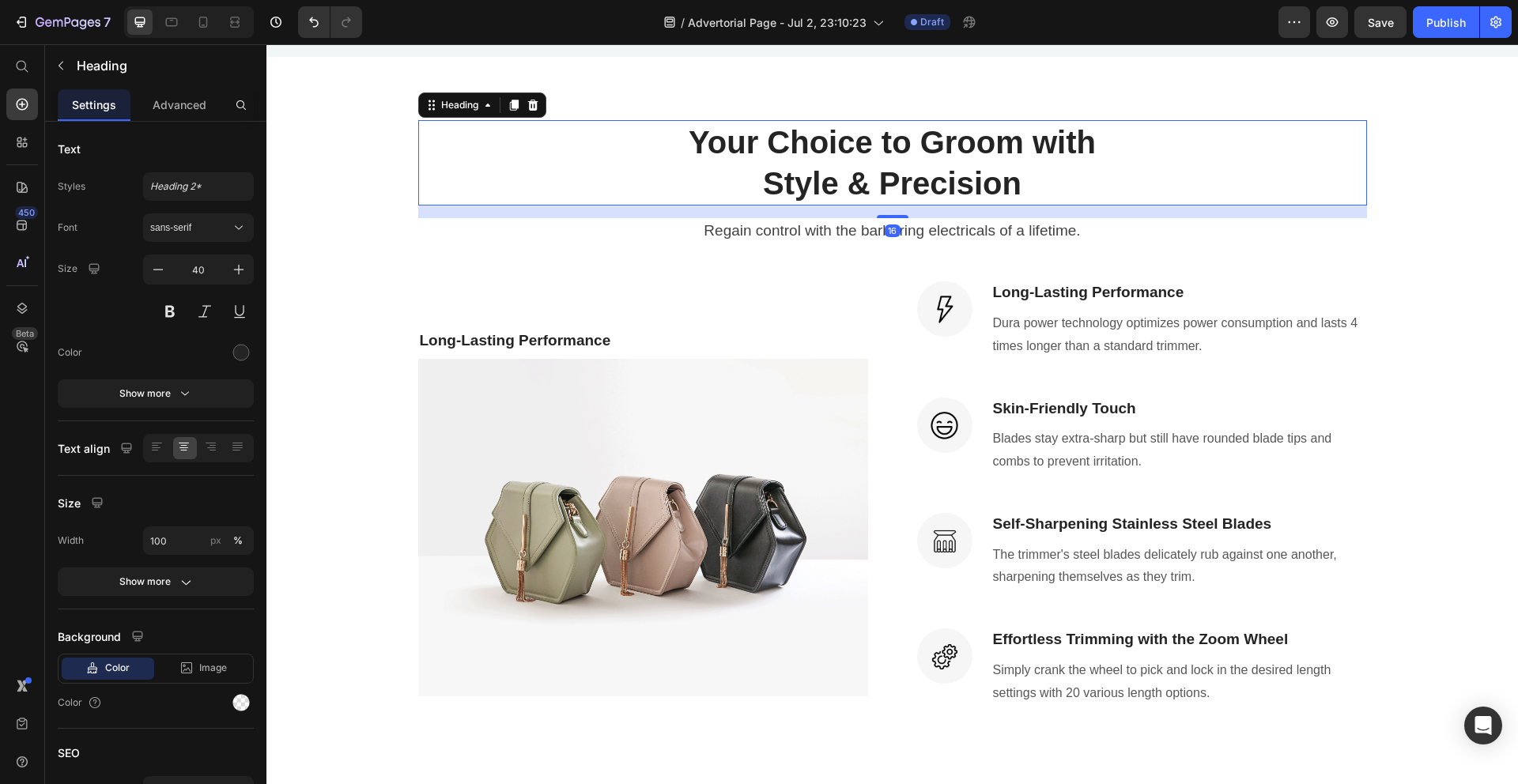 click on "Style & Precision" at bounding box center [893, 183] 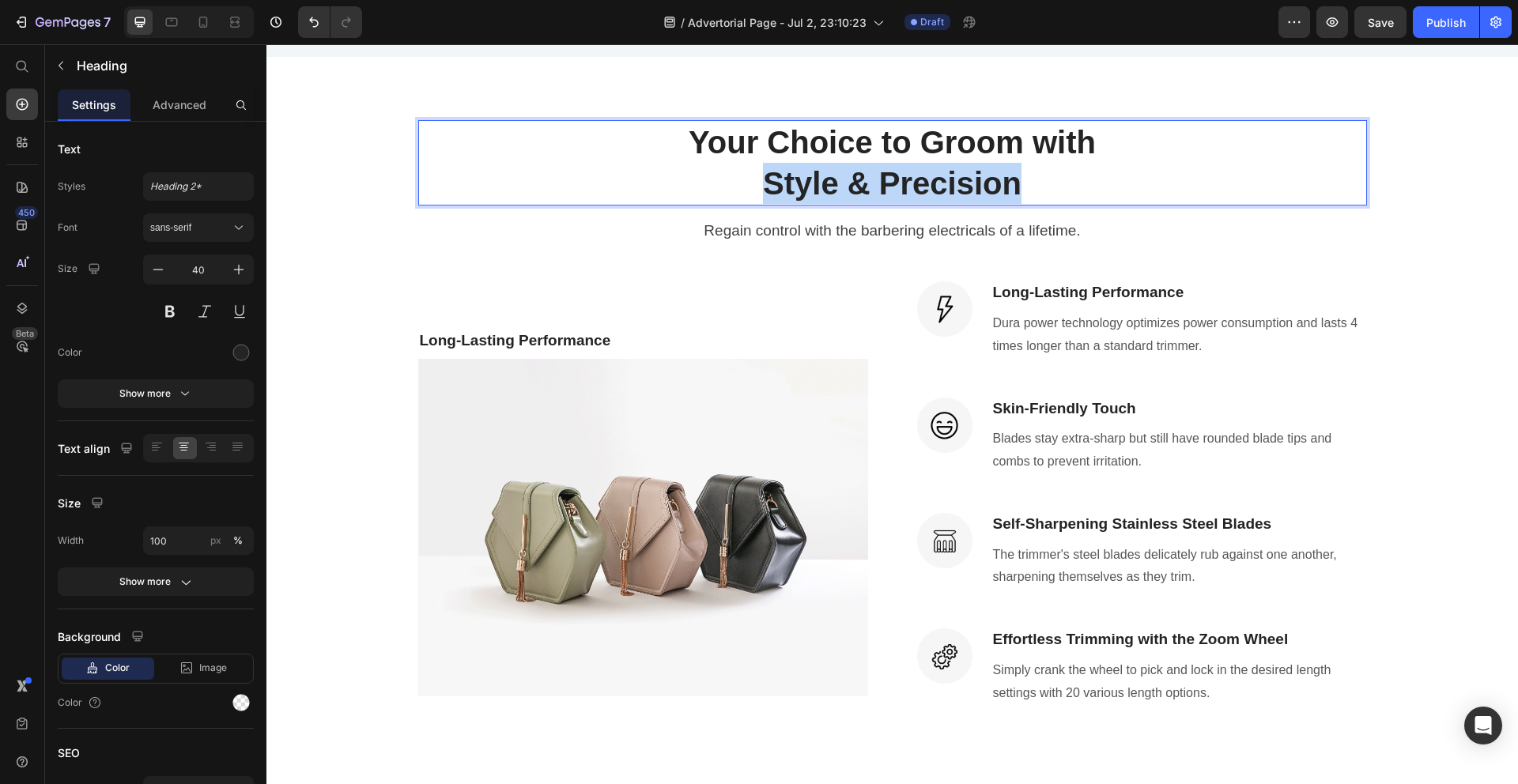 click on "Style & Precision" at bounding box center [893, 183] 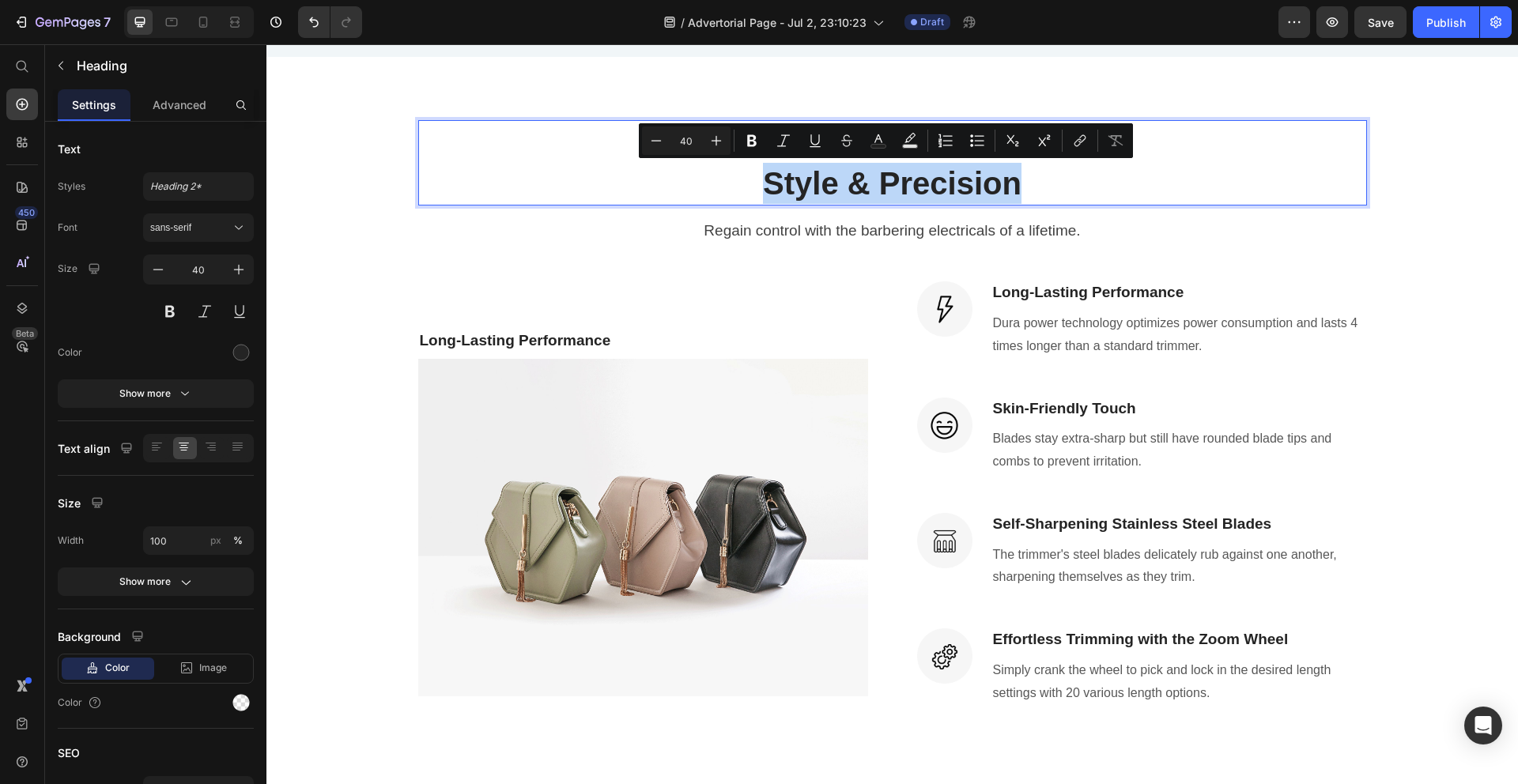 click on "Style & Precision" at bounding box center [893, 183] 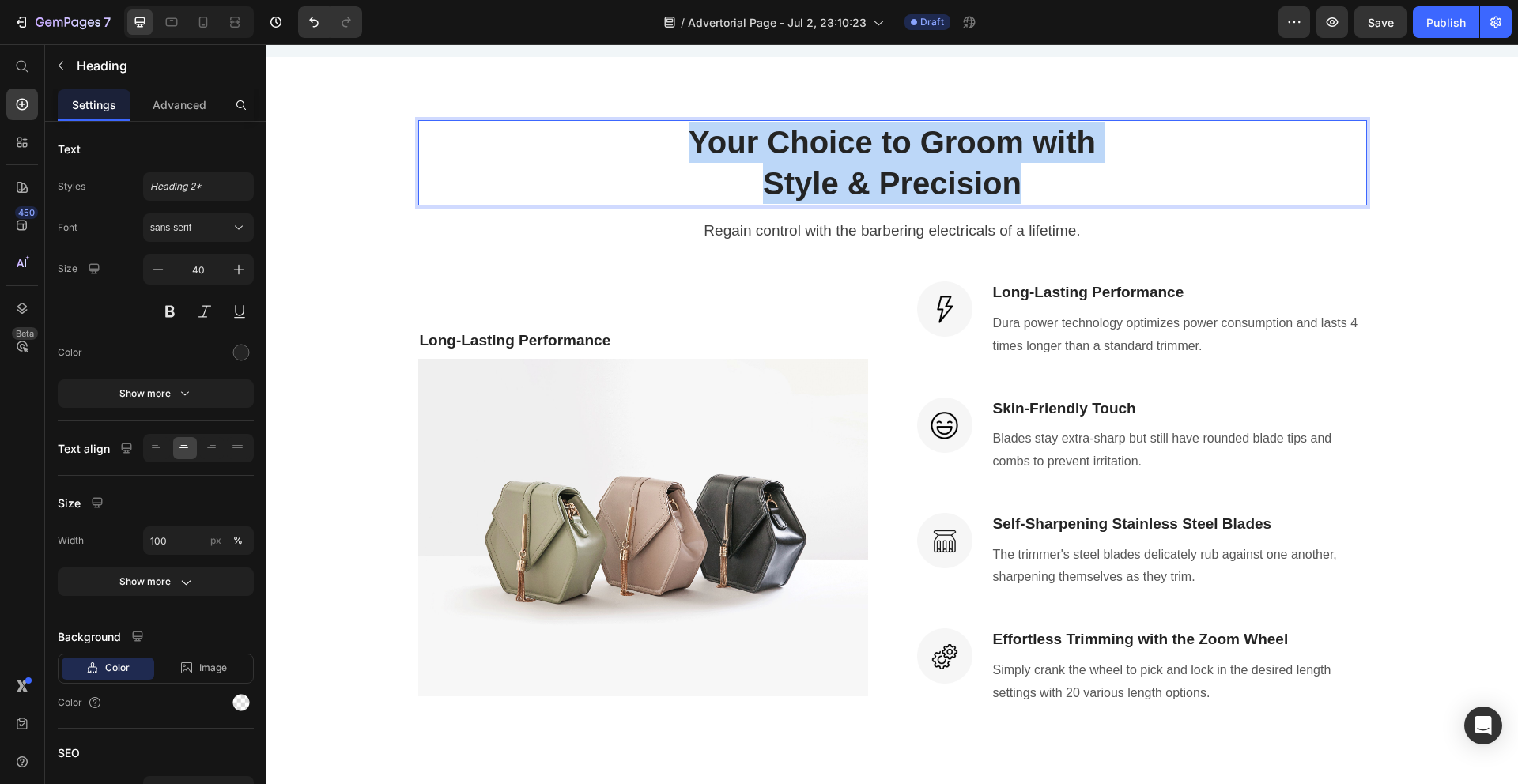 drag, startPoint x: 674, startPoint y: 130, endPoint x: 1120, endPoint y: 172, distance: 447.9732 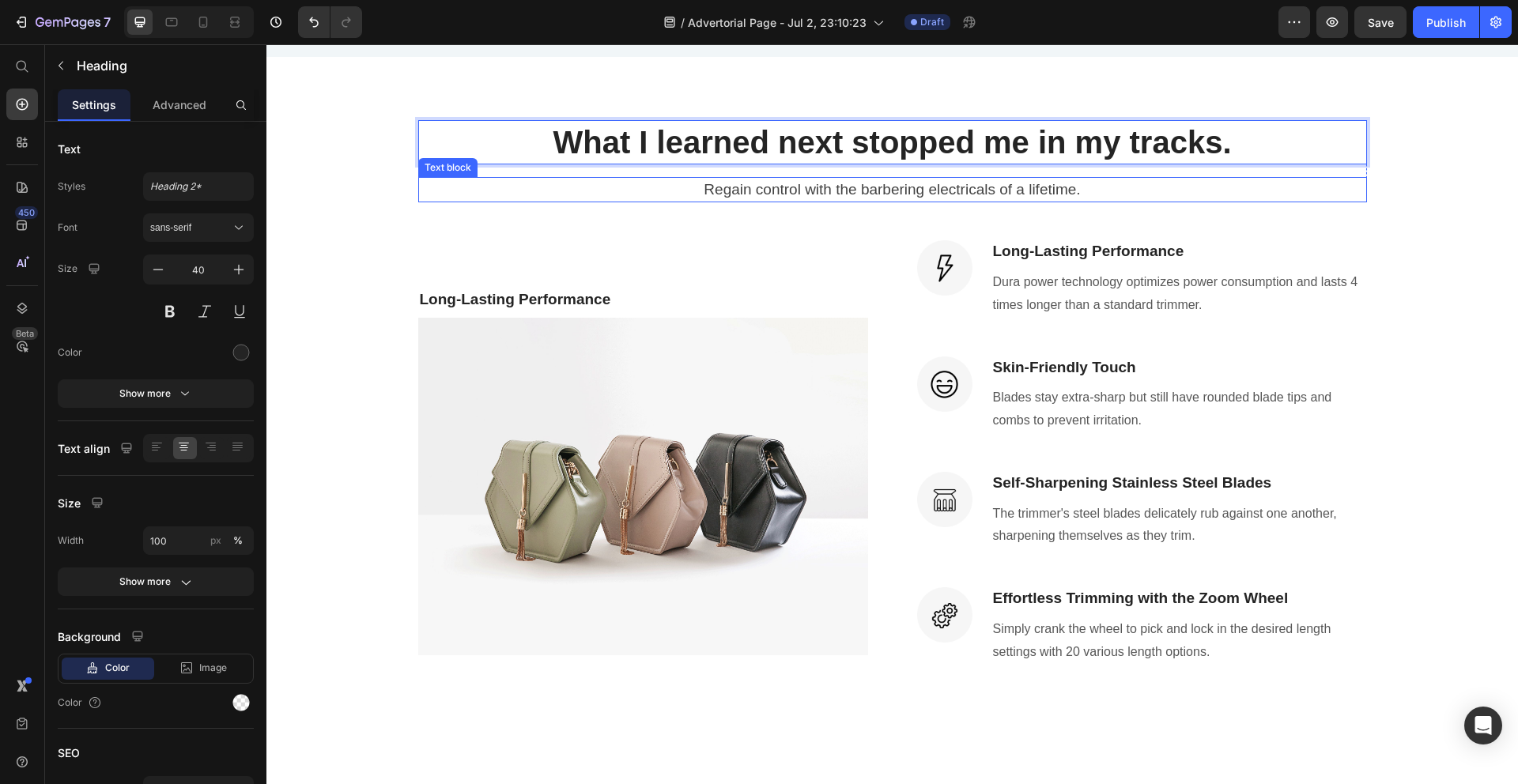 click on "Regain control with the barbering electricals of a lifetime." at bounding box center (893, 190) 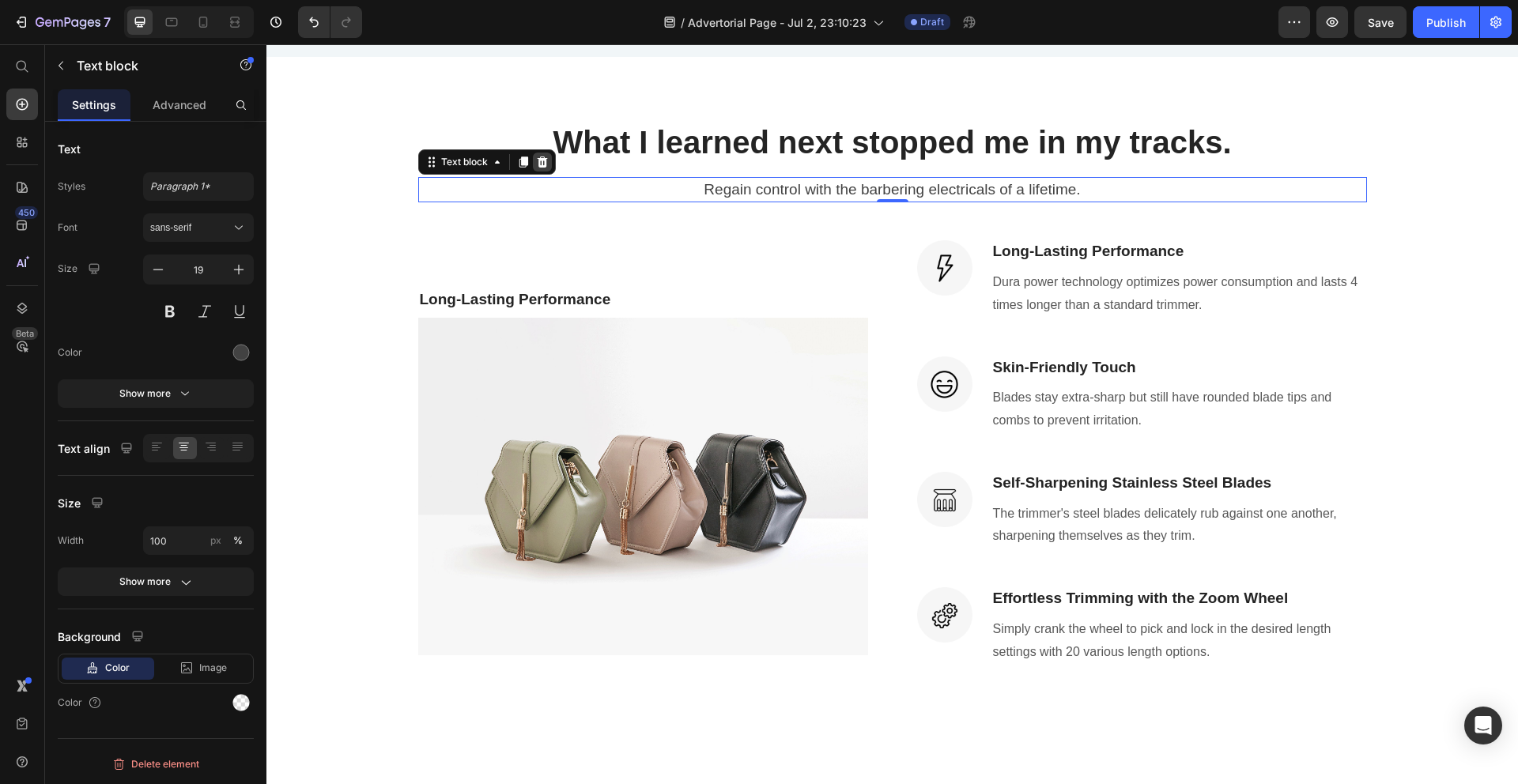click 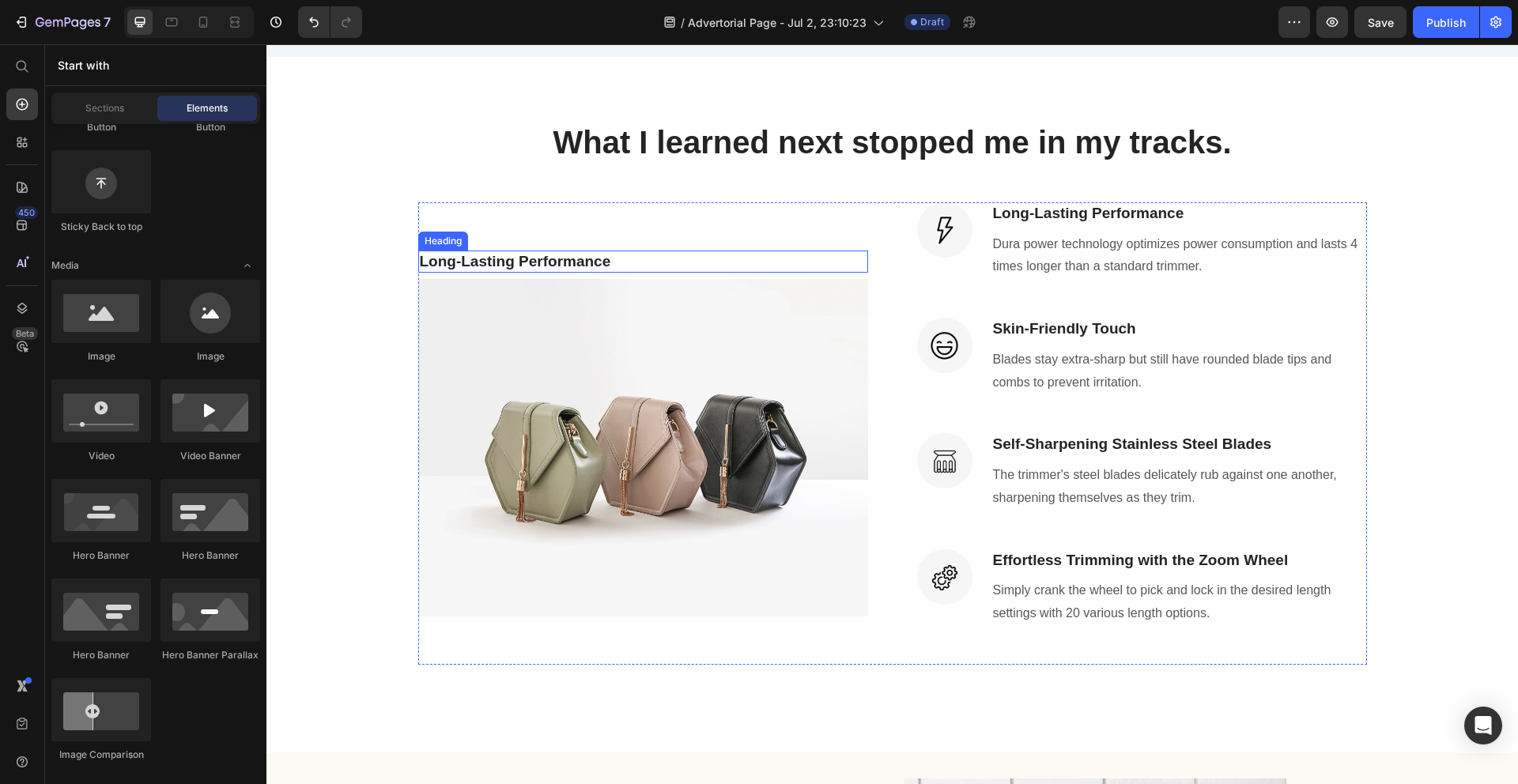 click on "Long-Lasting Performance" at bounding box center (643, 262) 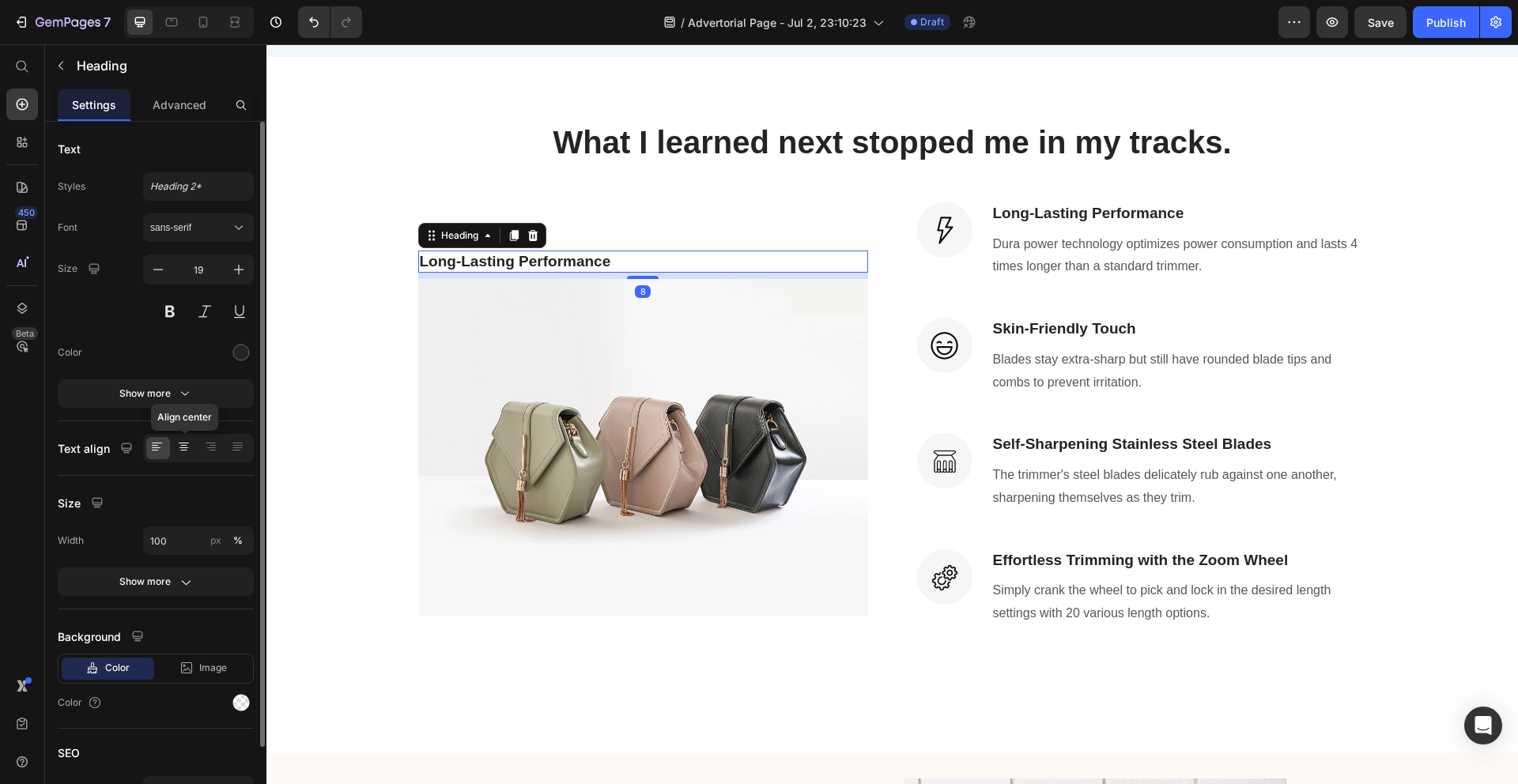 click 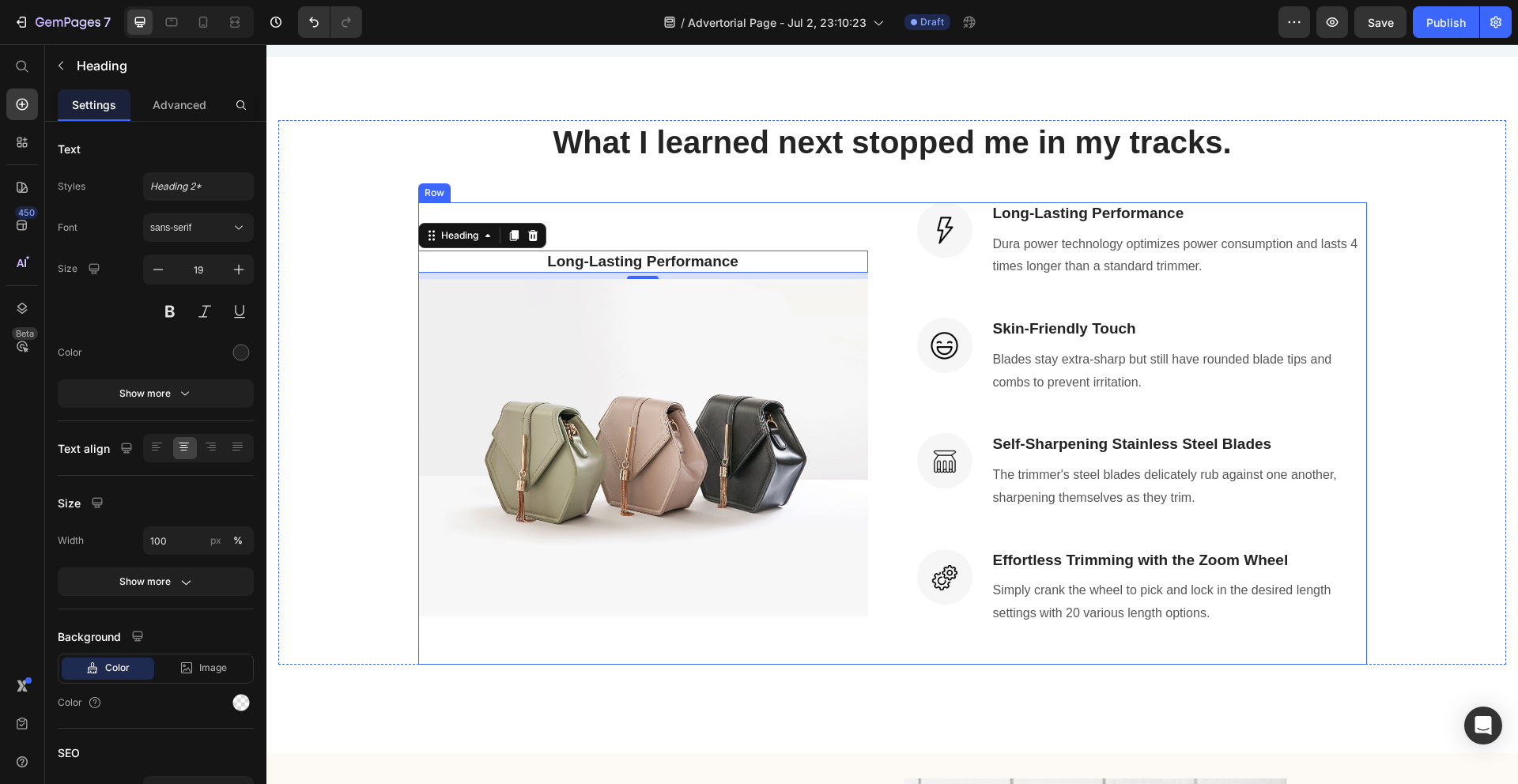 click on "Long-Lasting Performance" at bounding box center (643, 262) 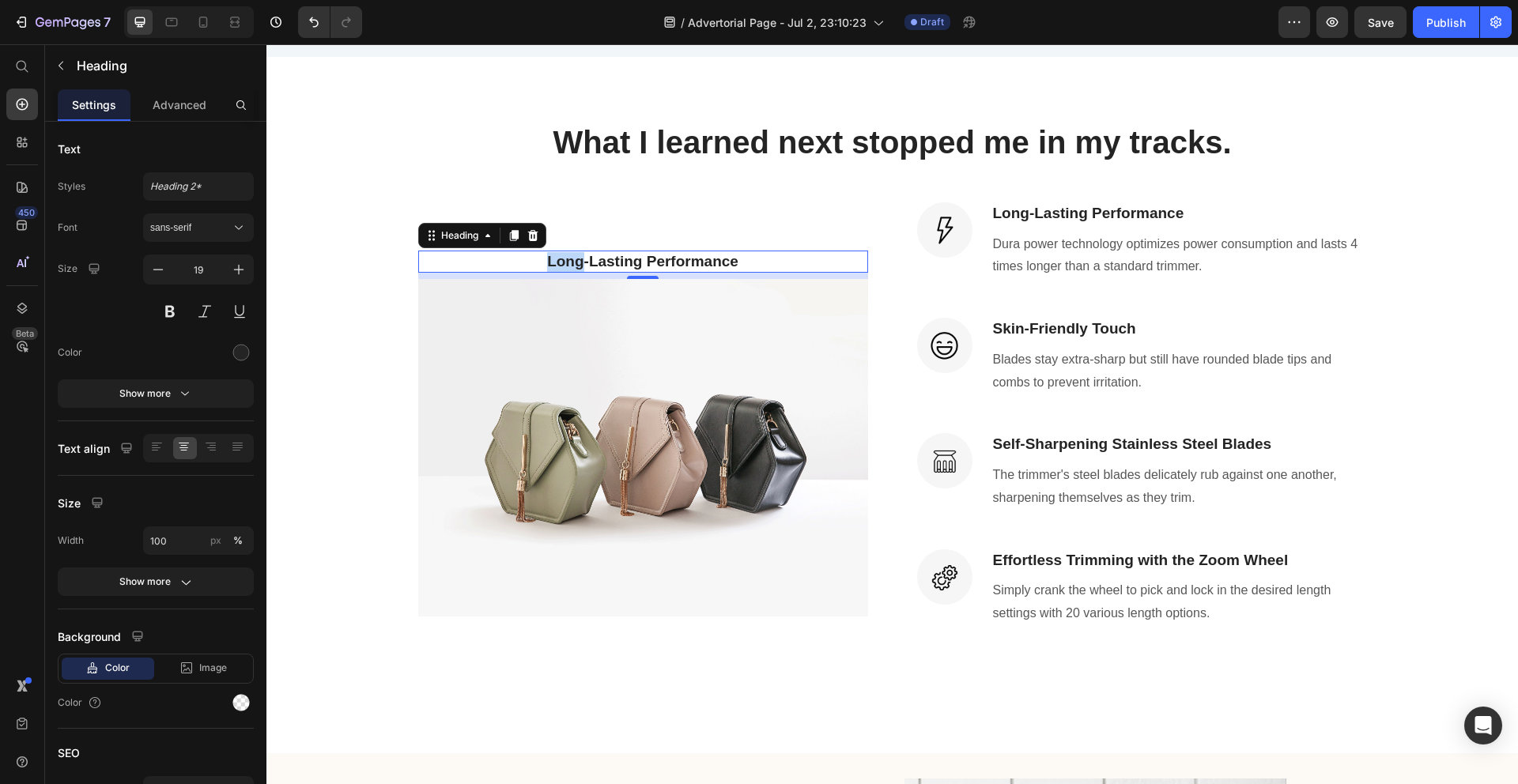 click on "Long-Lasting Performance" at bounding box center (643, 262) 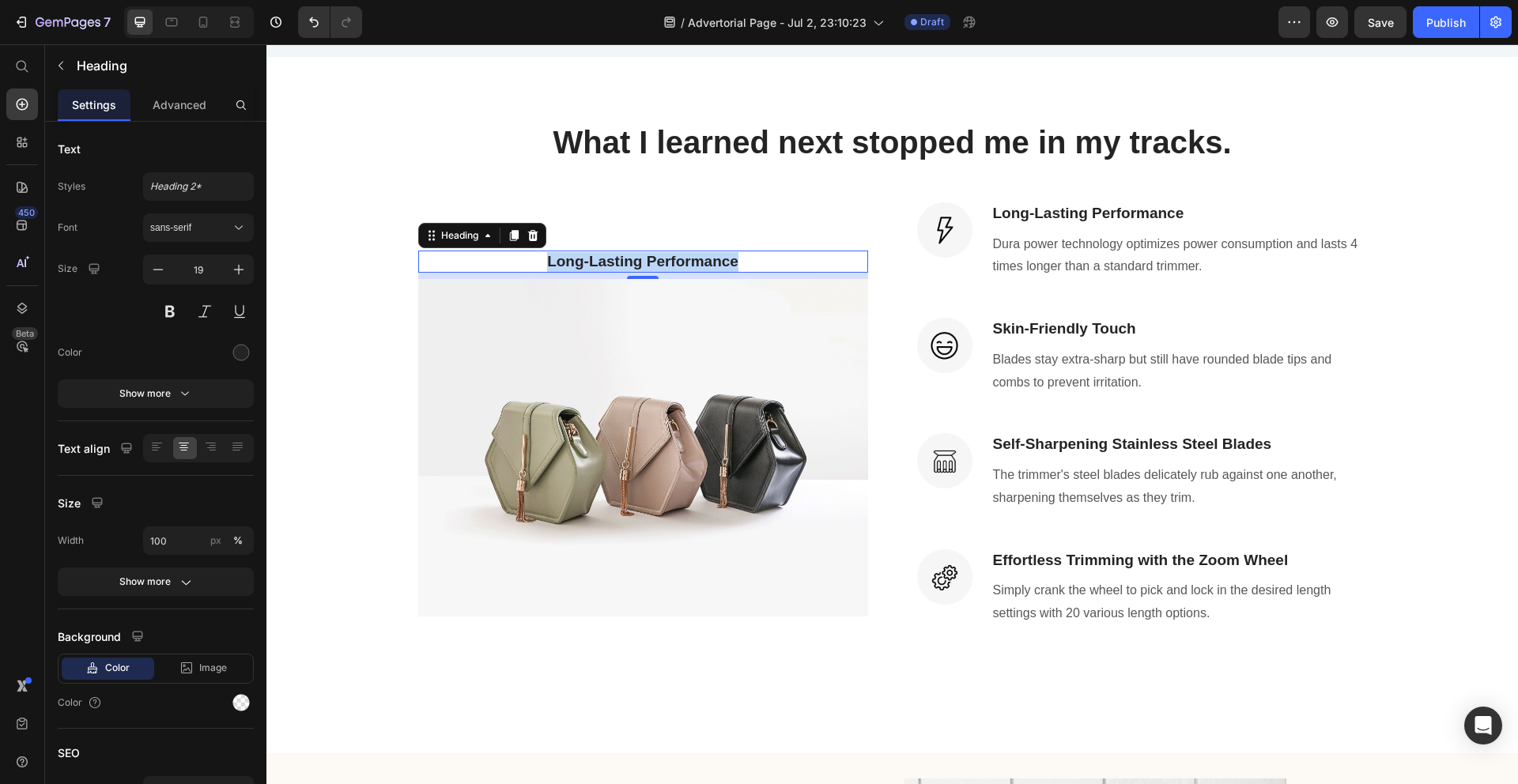 click on "Long-Lasting Performance" at bounding box center (643, 262) 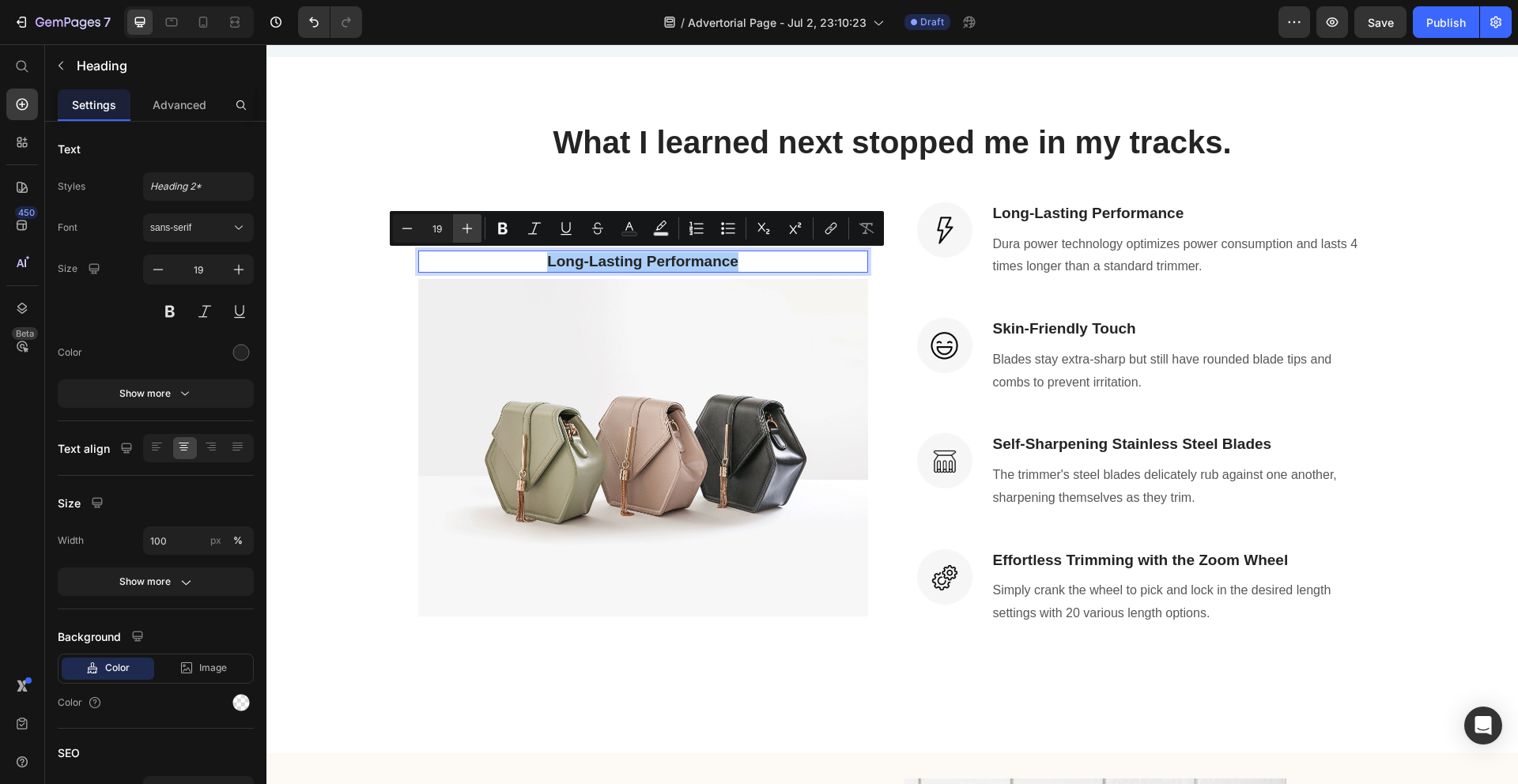click 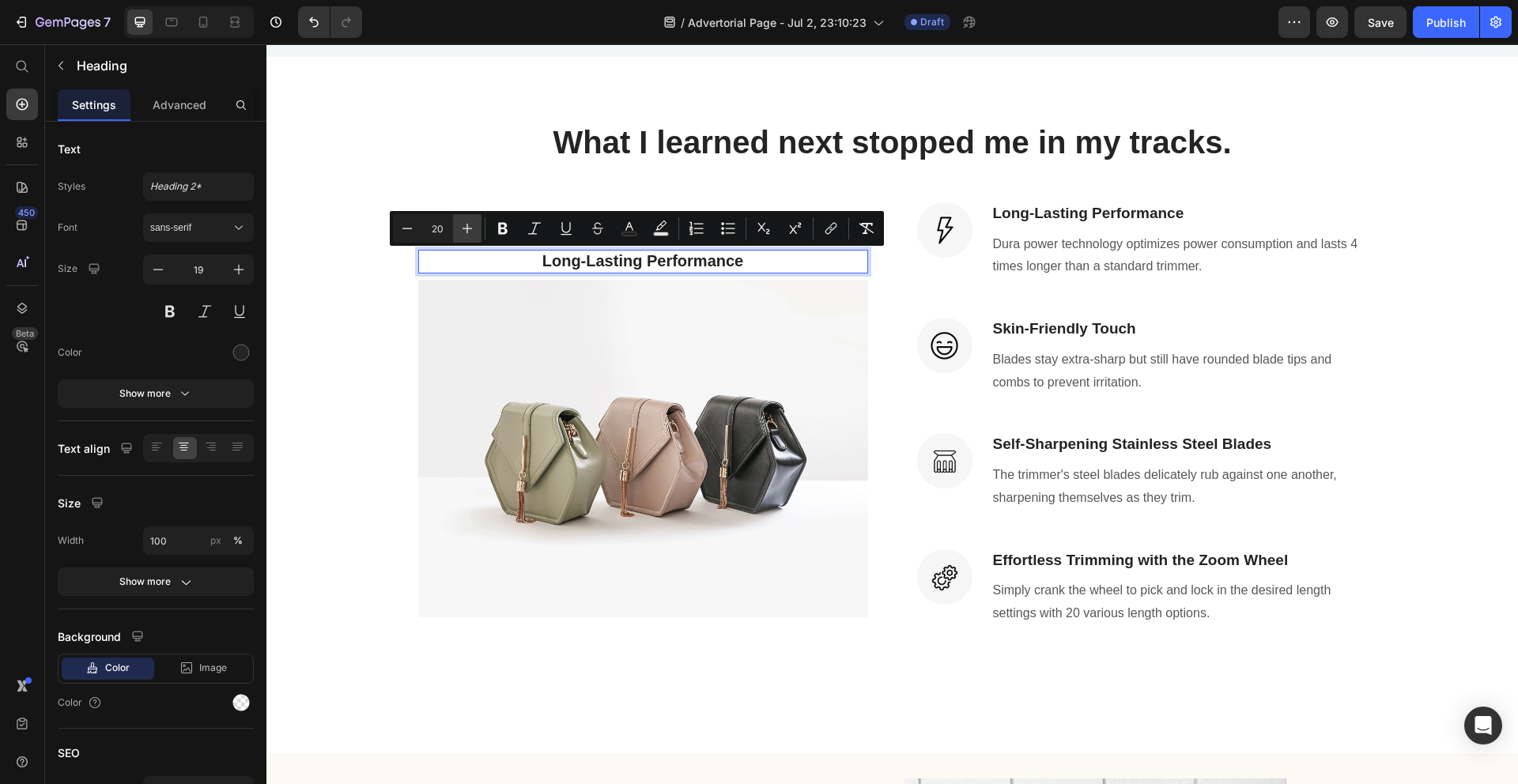 click 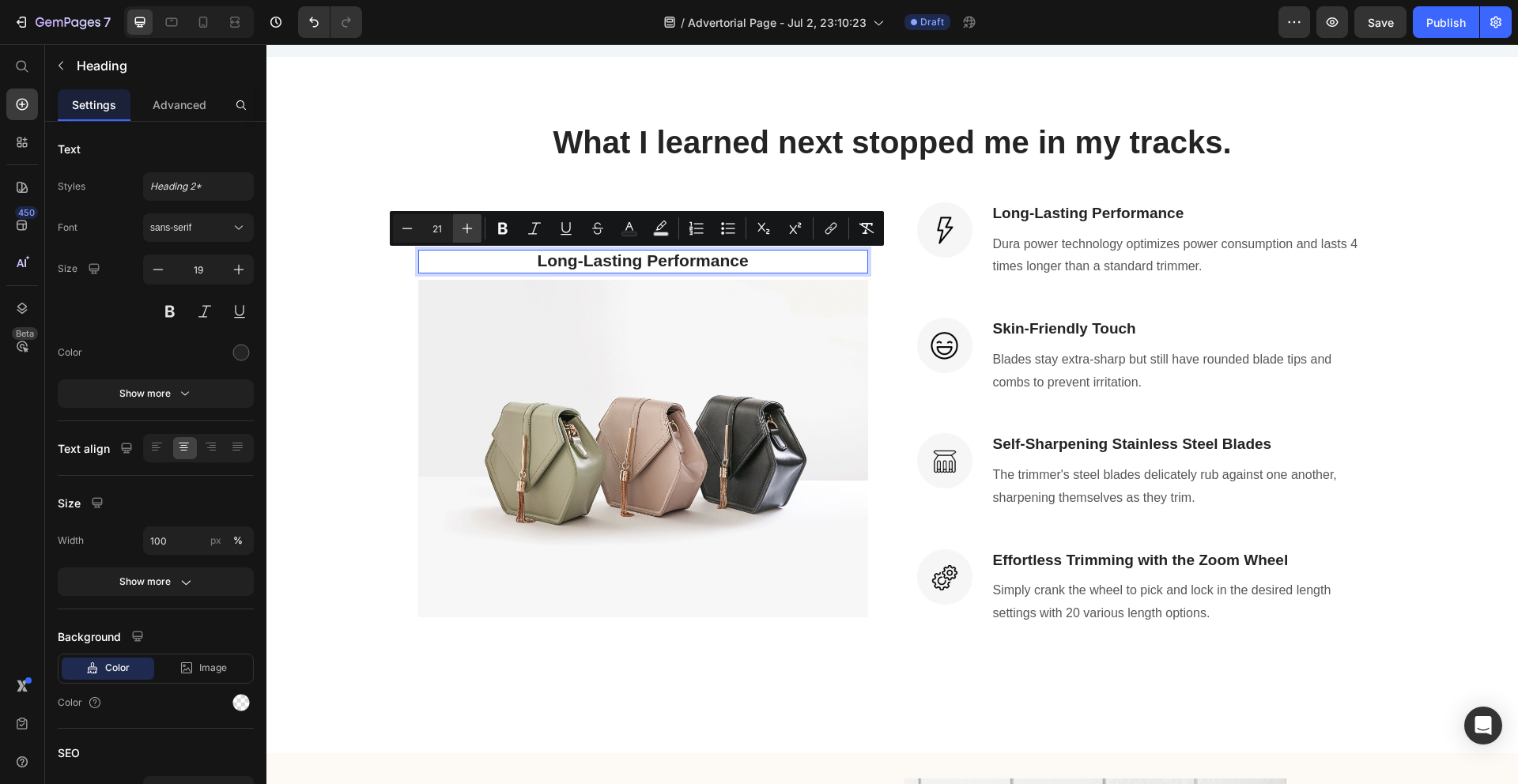 click 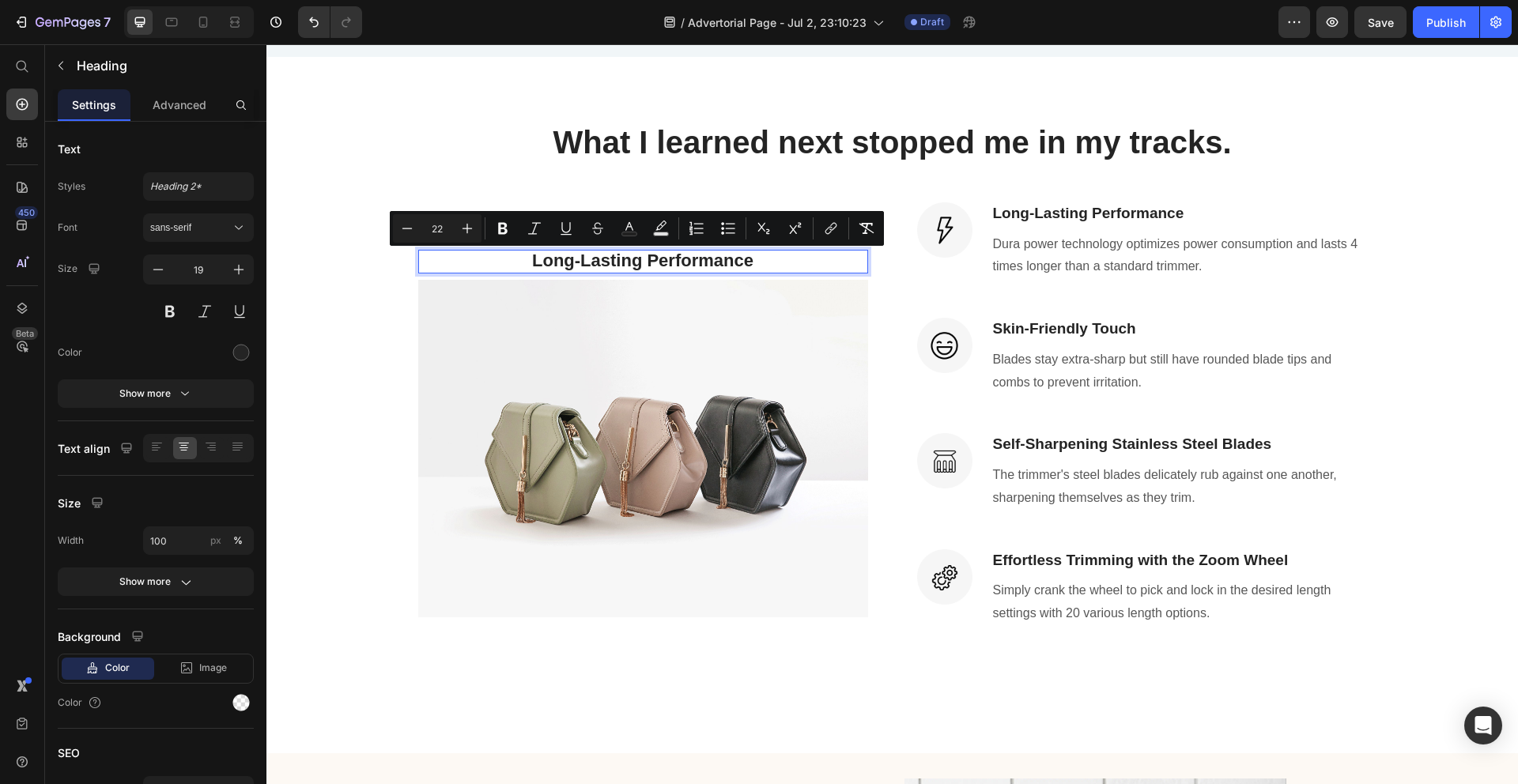 click at bounding box center (485, 228) 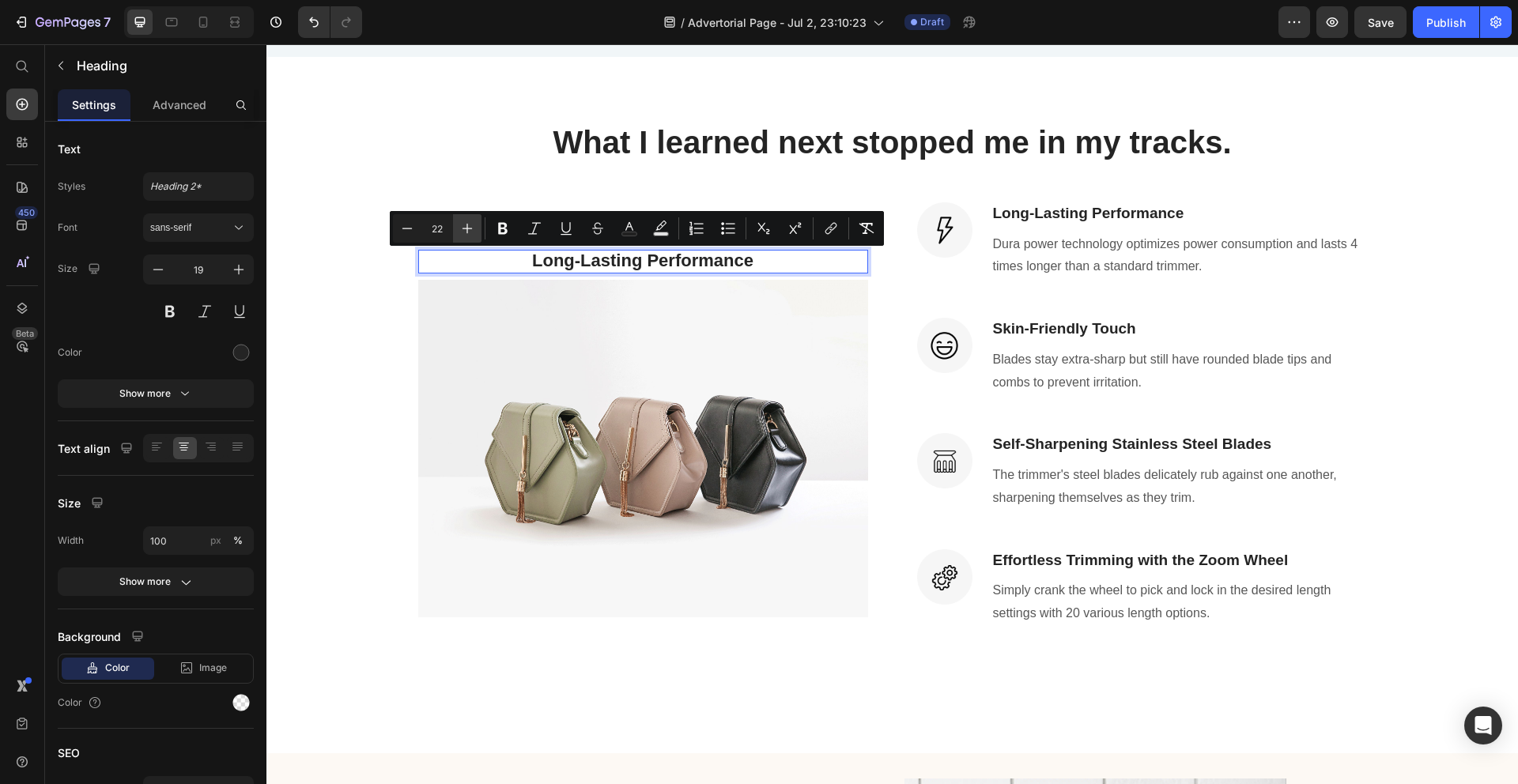 click 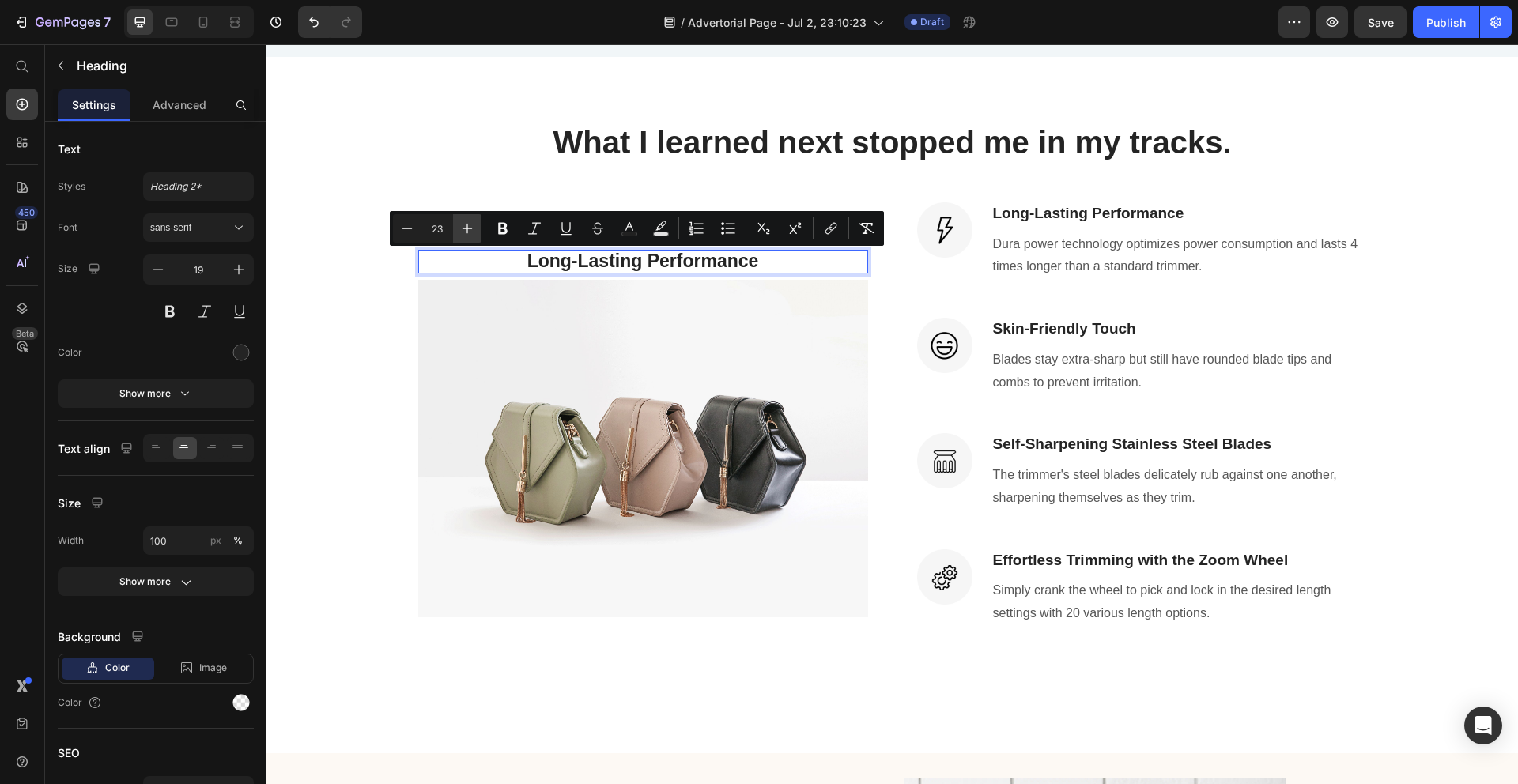 click 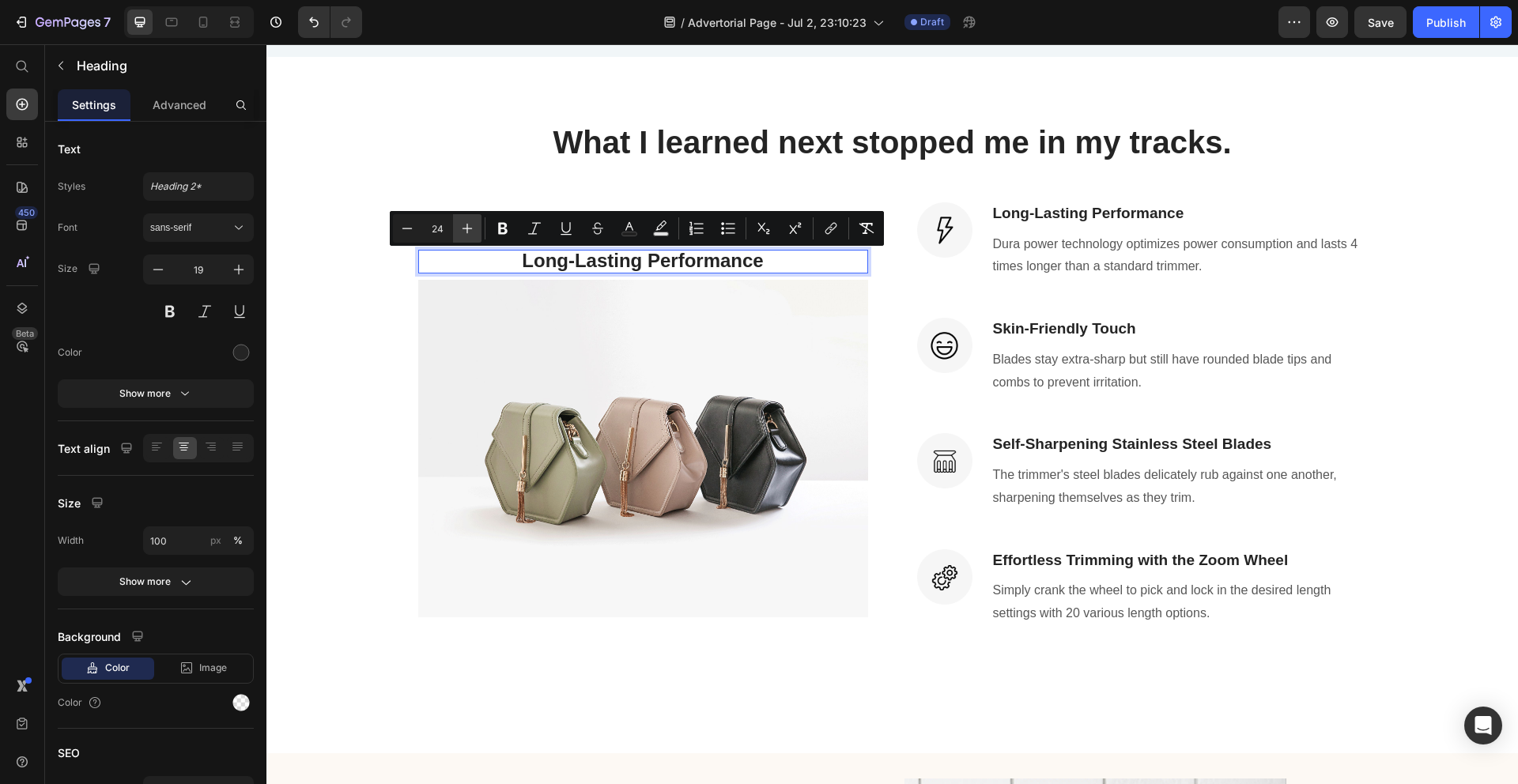 click 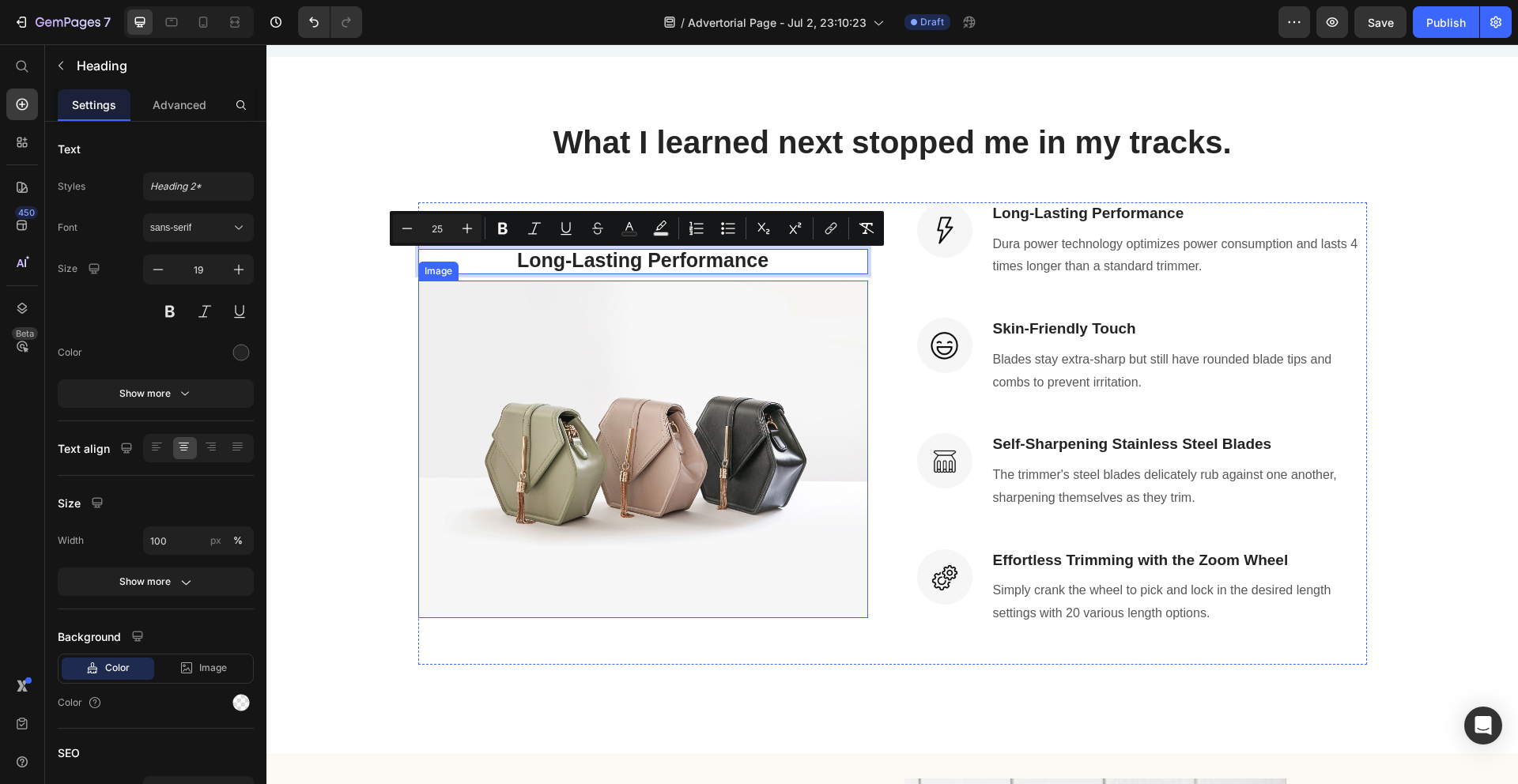 click at bounding box center (643, 449) 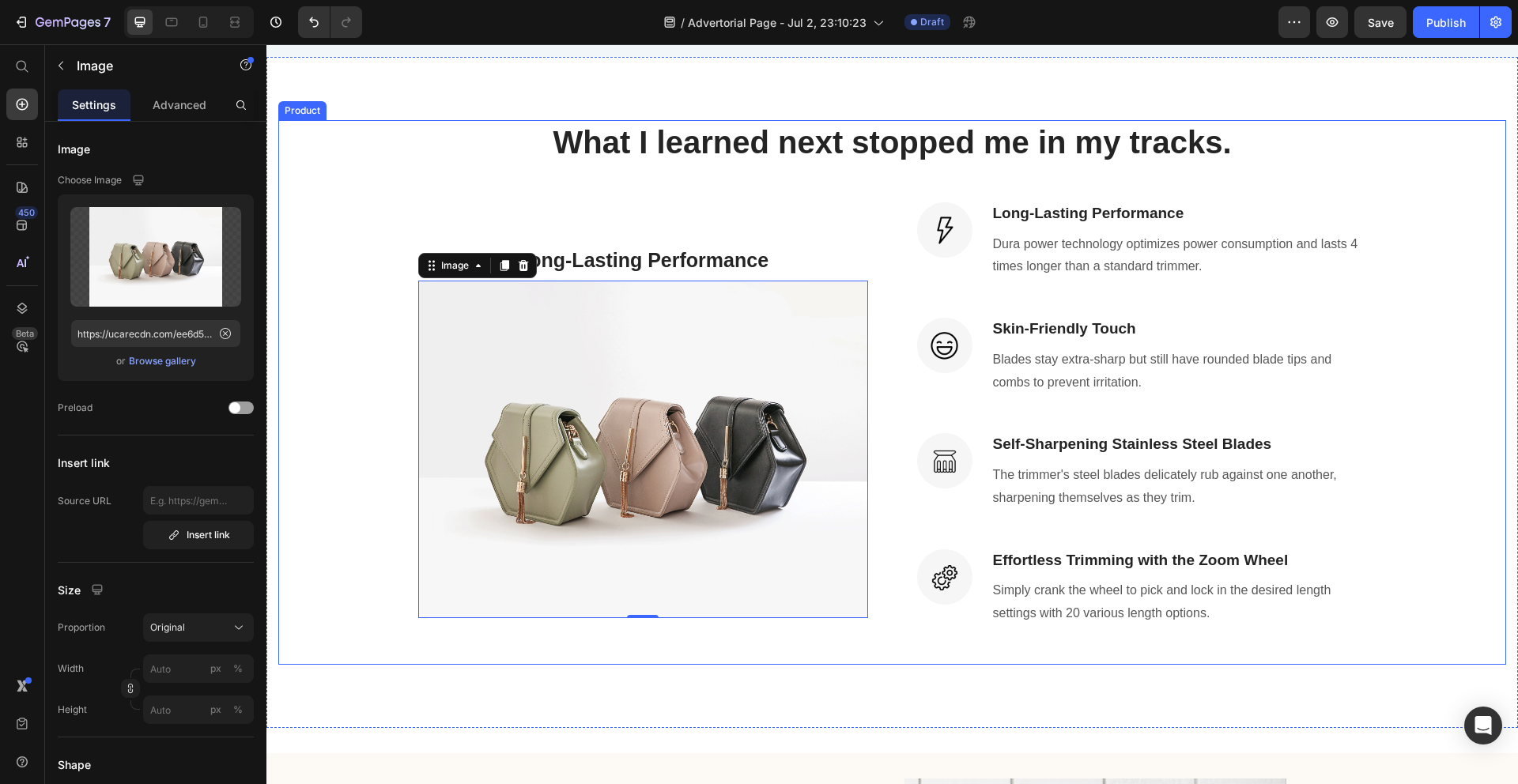 click on "What I learned next stopped me in my tracks. Heading Row ⁠⁠⁠⁠⁠⁠⁠ Long-Lasting Performance Heading Image   0 Image Long-Lasting Performance Heading Dura power technology optimizes power consumption and lasts 4 times longer than a standard trimmer. Text block Row Image Skin-Friendly Touch Heading Blades stay extra-sharp but still have rounded blade tips and combs to prevent irritation. Text block Row Image Self-Sharpening Stainless Steel Blades Heading The trimmer's steel blades delicately rub against one another, sharpening themselves as they trim. Text block Row Image Effortless Trimming with the Zoom Wheel Heading Simply crank the wheel to pick and lock in the desired length settings with 20 various length options. Text block Row Row" at bounding box center [892, 392] 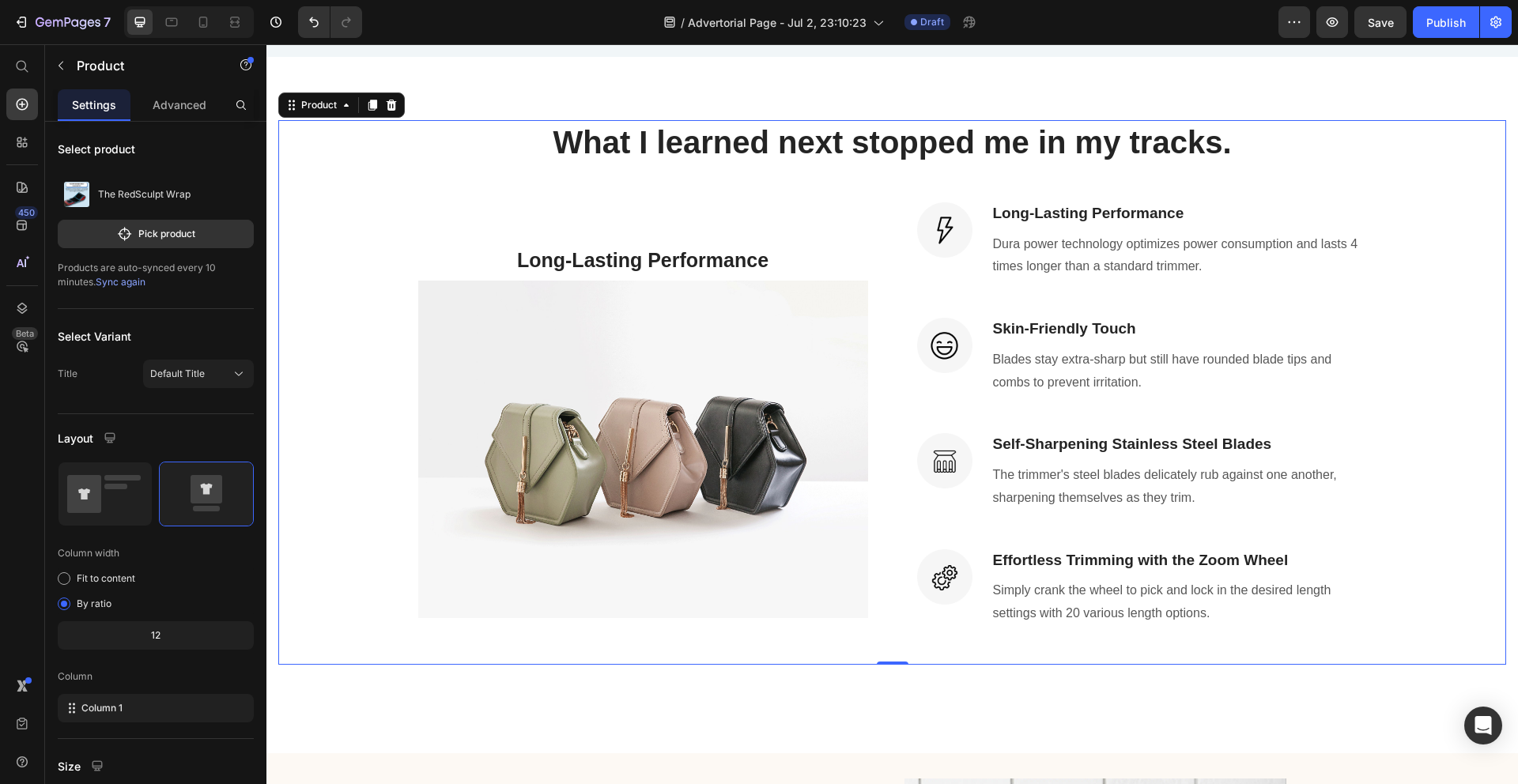 click on "Long-Lasting Performance" at bounding box center (643, 260) 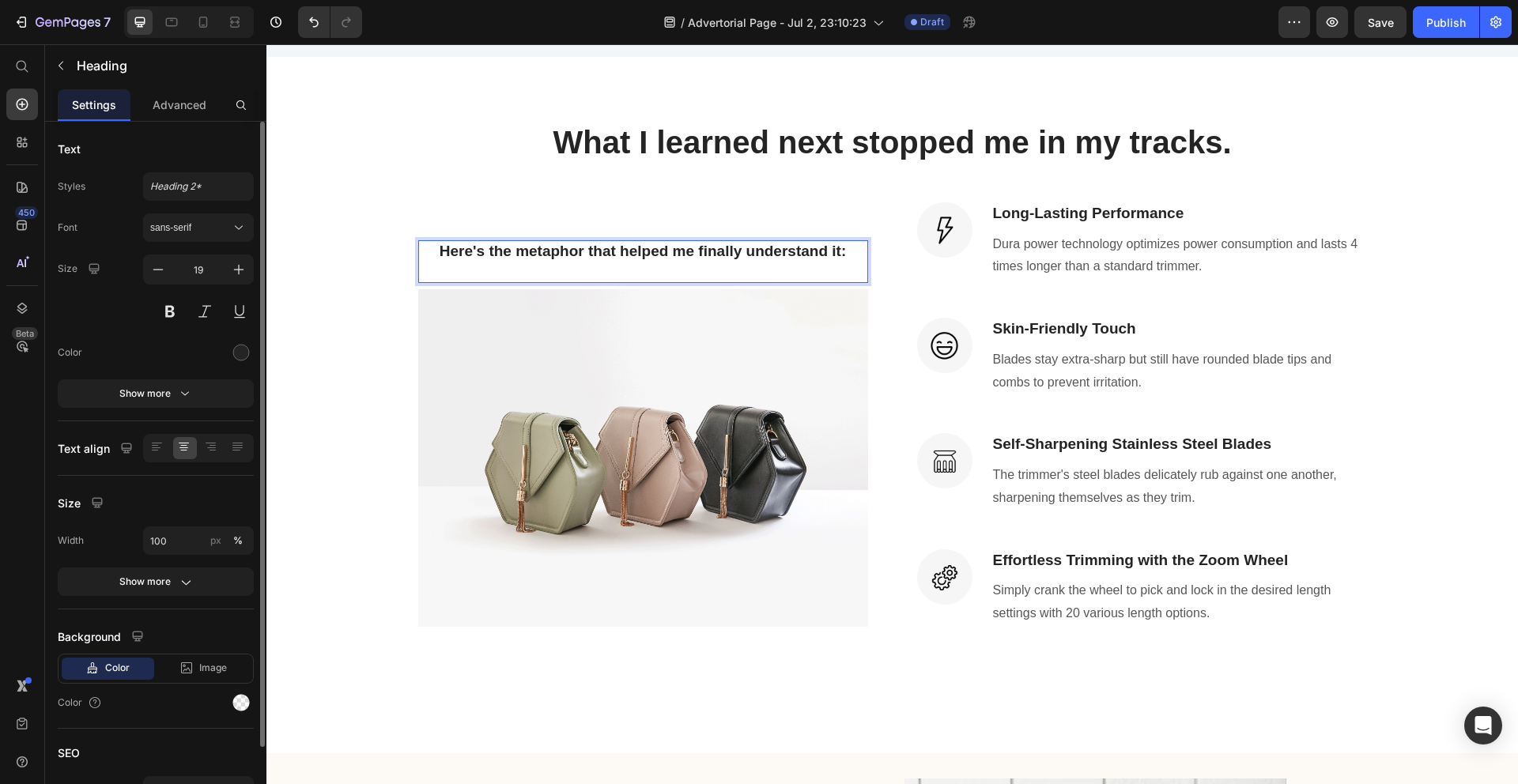 scroll, scrollTop: 2770, scrollLeft: 0, axis: vertical 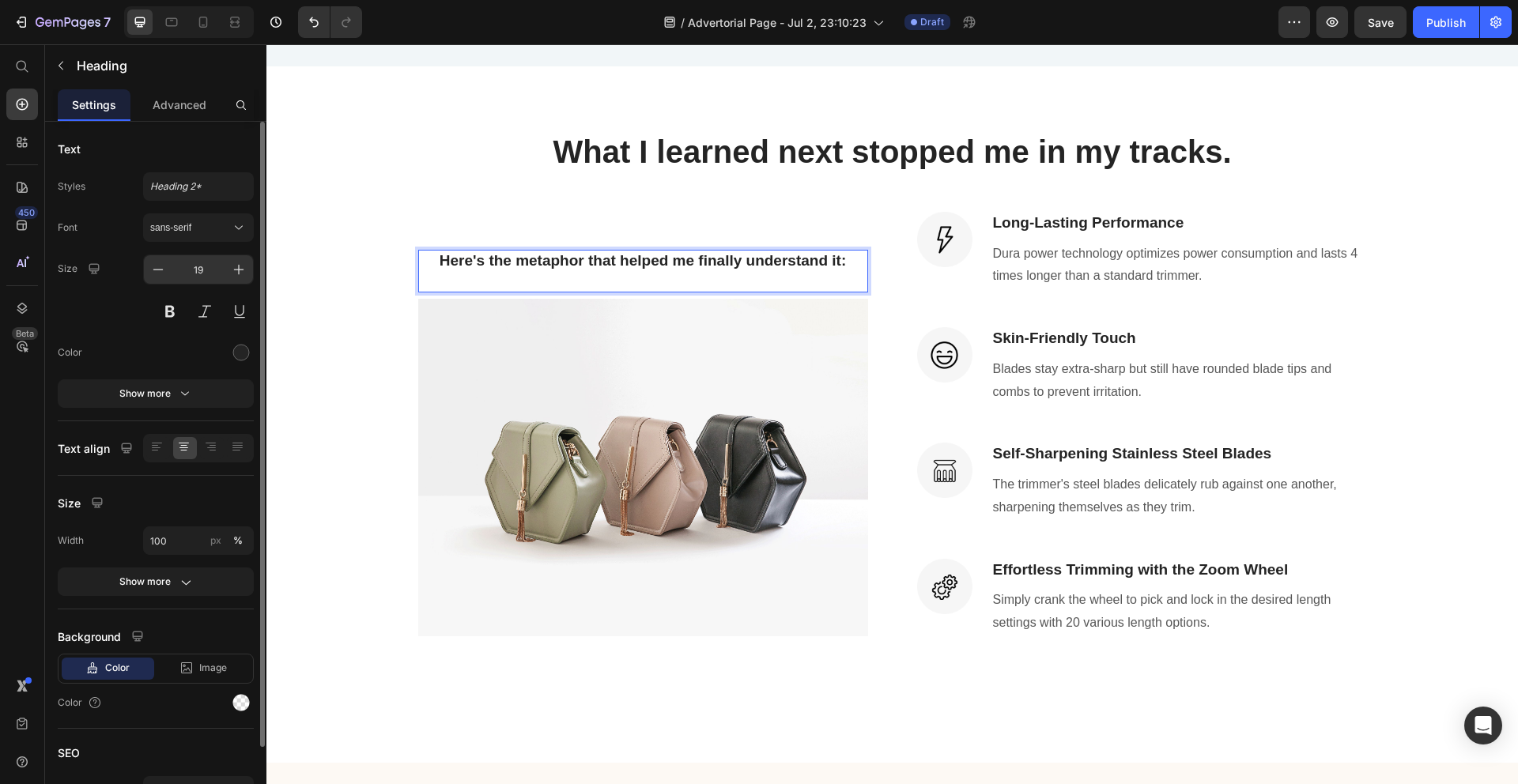 click on "19" 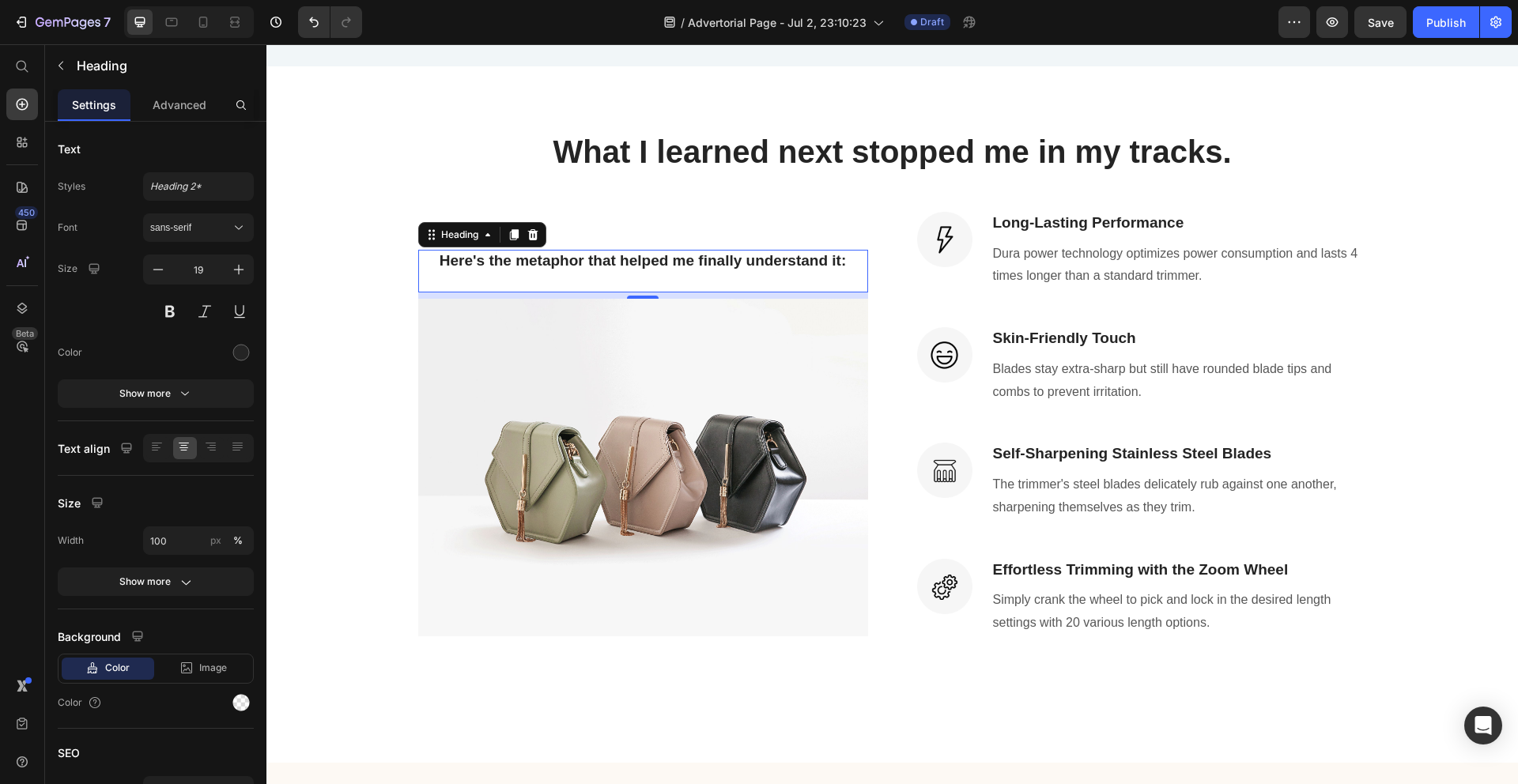 click on "Here's the metaphor that helped me finally understand it:" at bounding box center (643, 270) 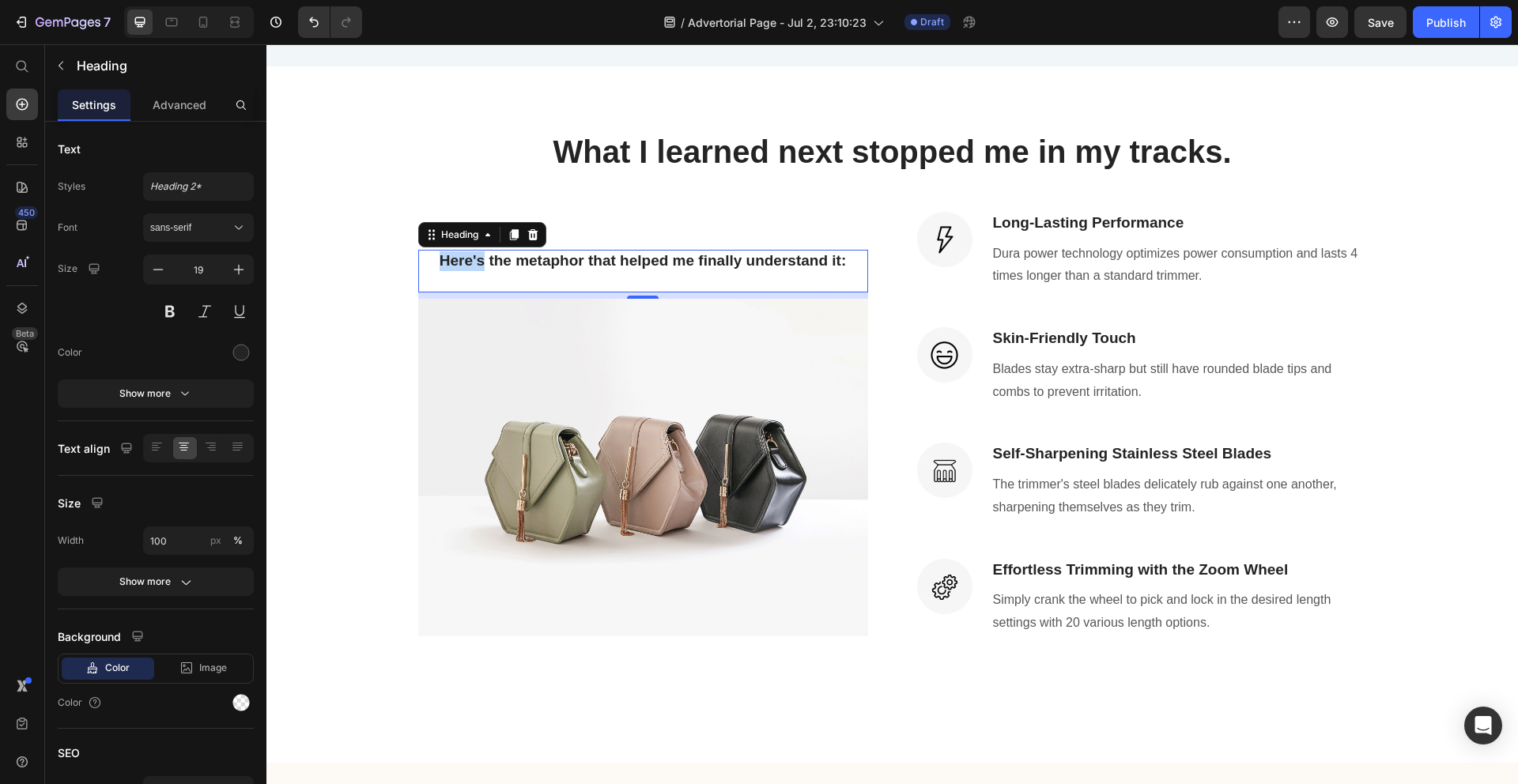 click on "Here's the metaphor that helped me finally understand it:" at bounding box center [643, 270] 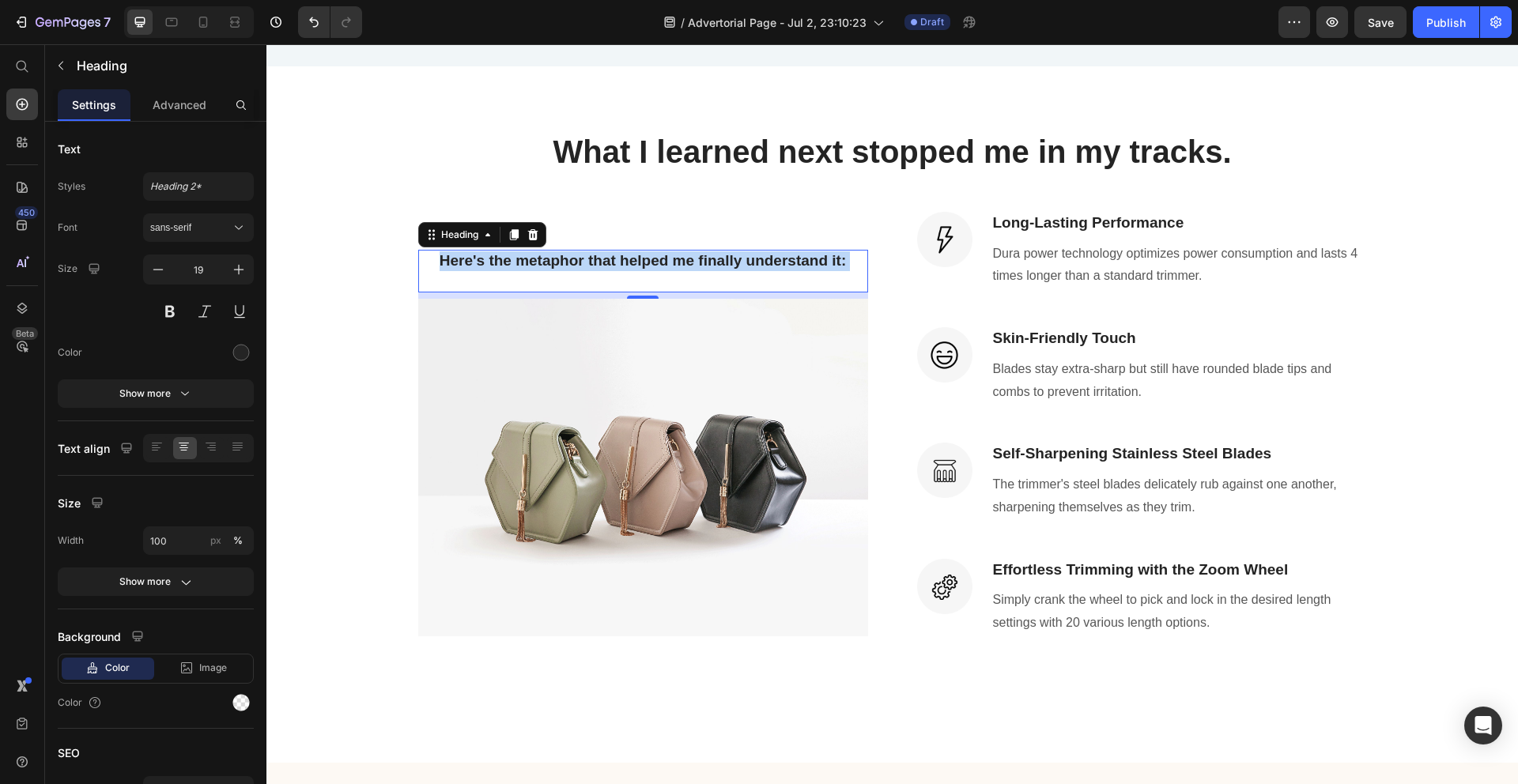 click on "Here's the metaphor that helped me finally understand it:" at bounding box center (643, 270) 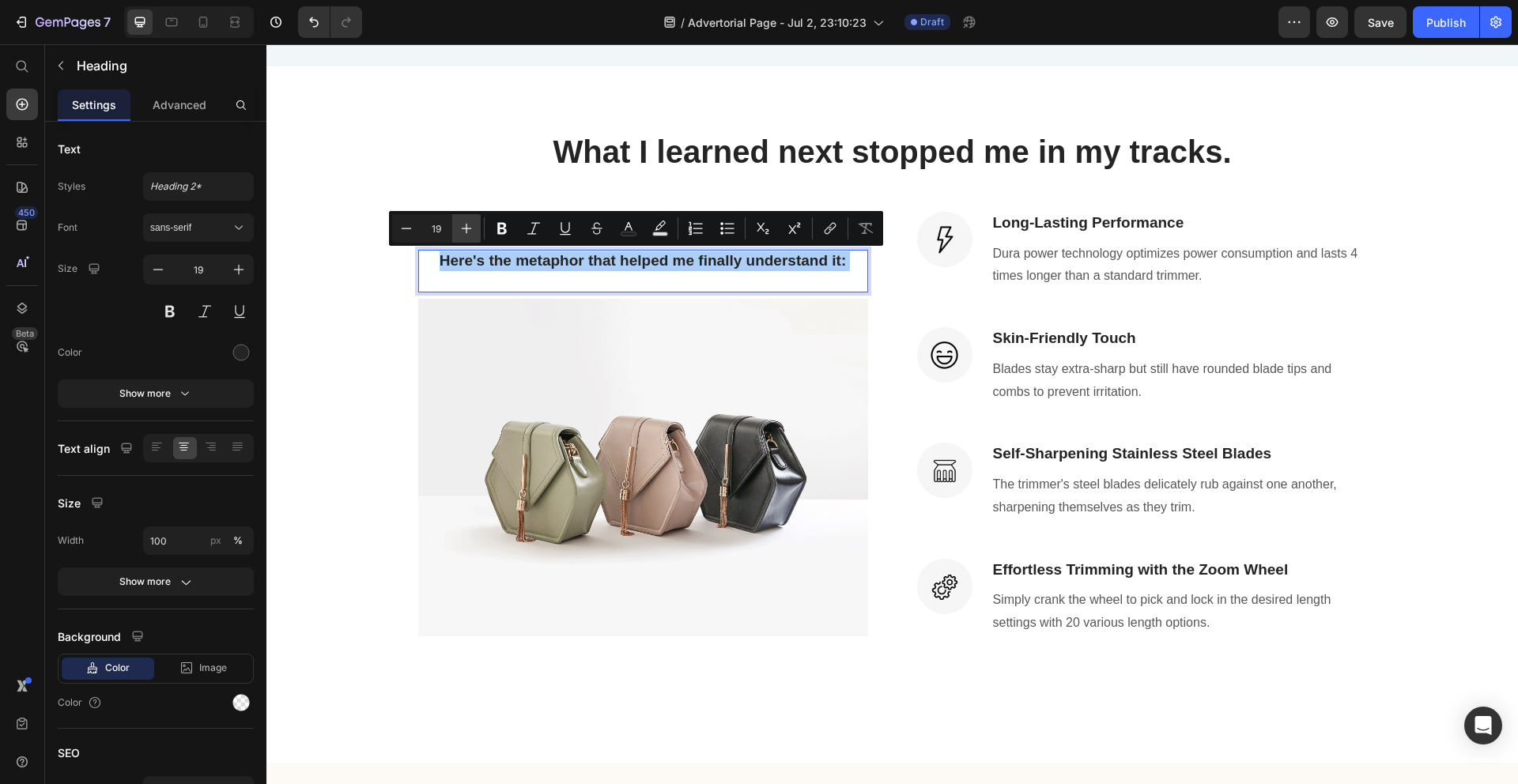 click on "Plus" at bounding box center [466, 228] 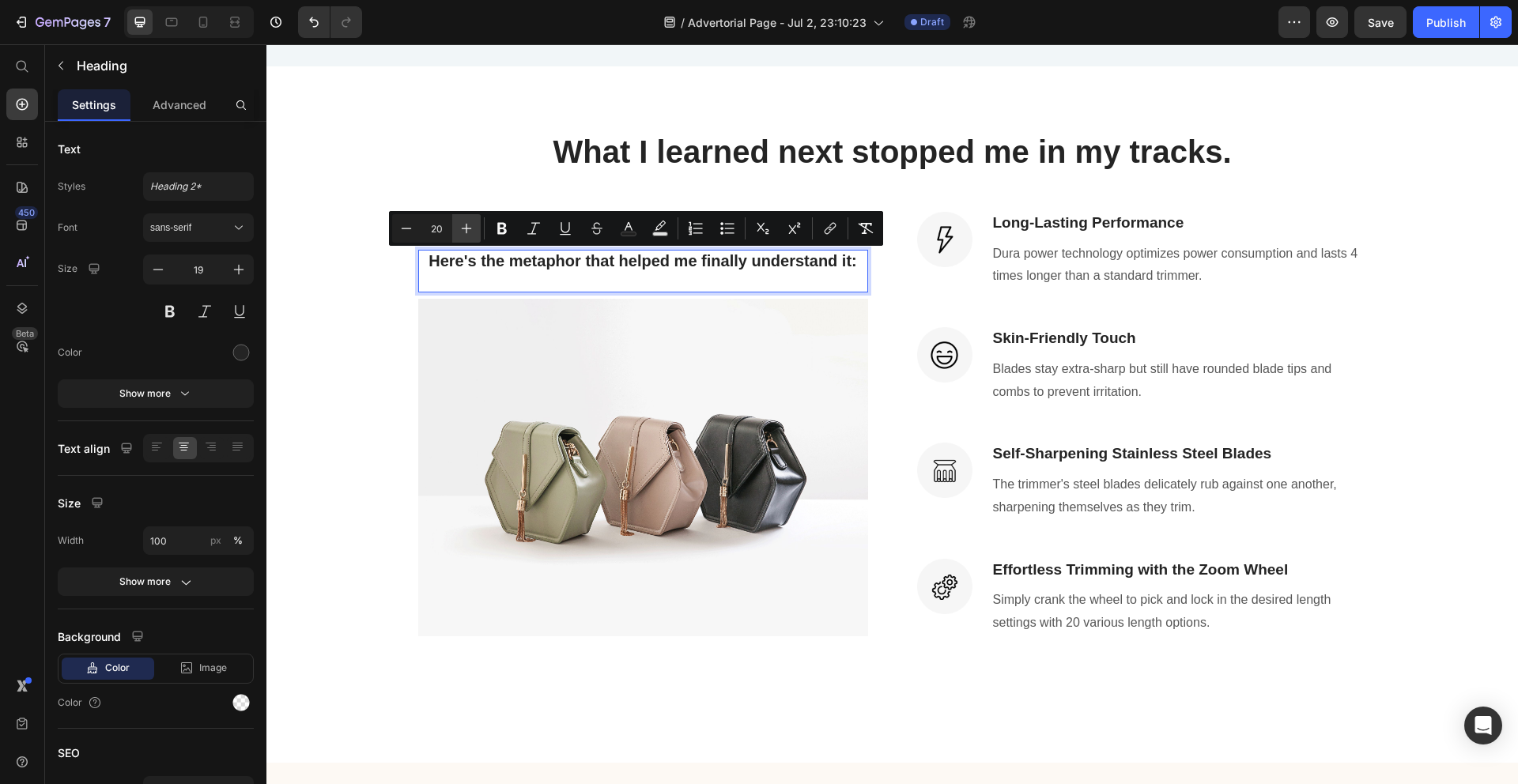 click on "Plus" at bounding box center [466, 228] 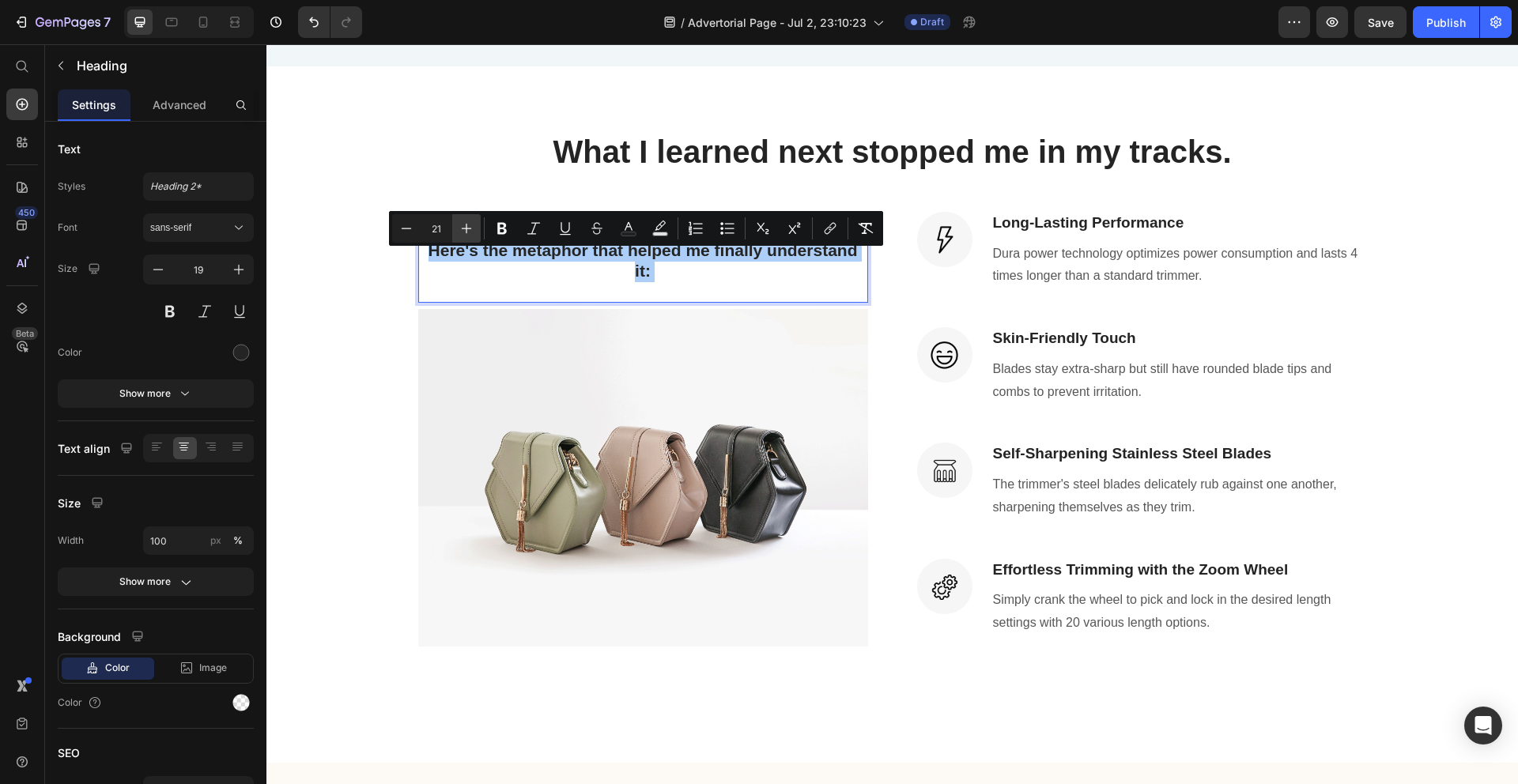 click on "Plus" at bounding box center (466, 228) 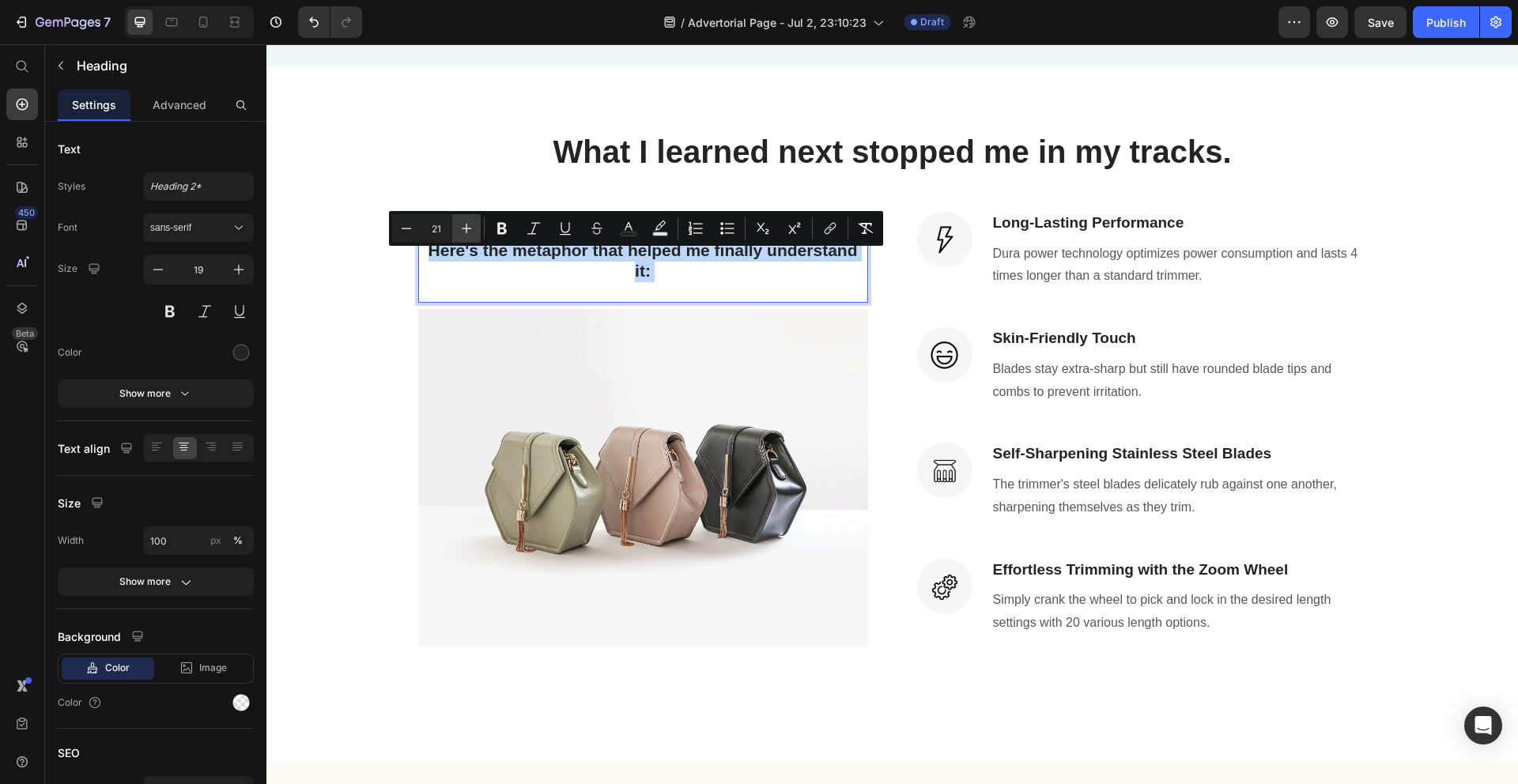 type on "22" 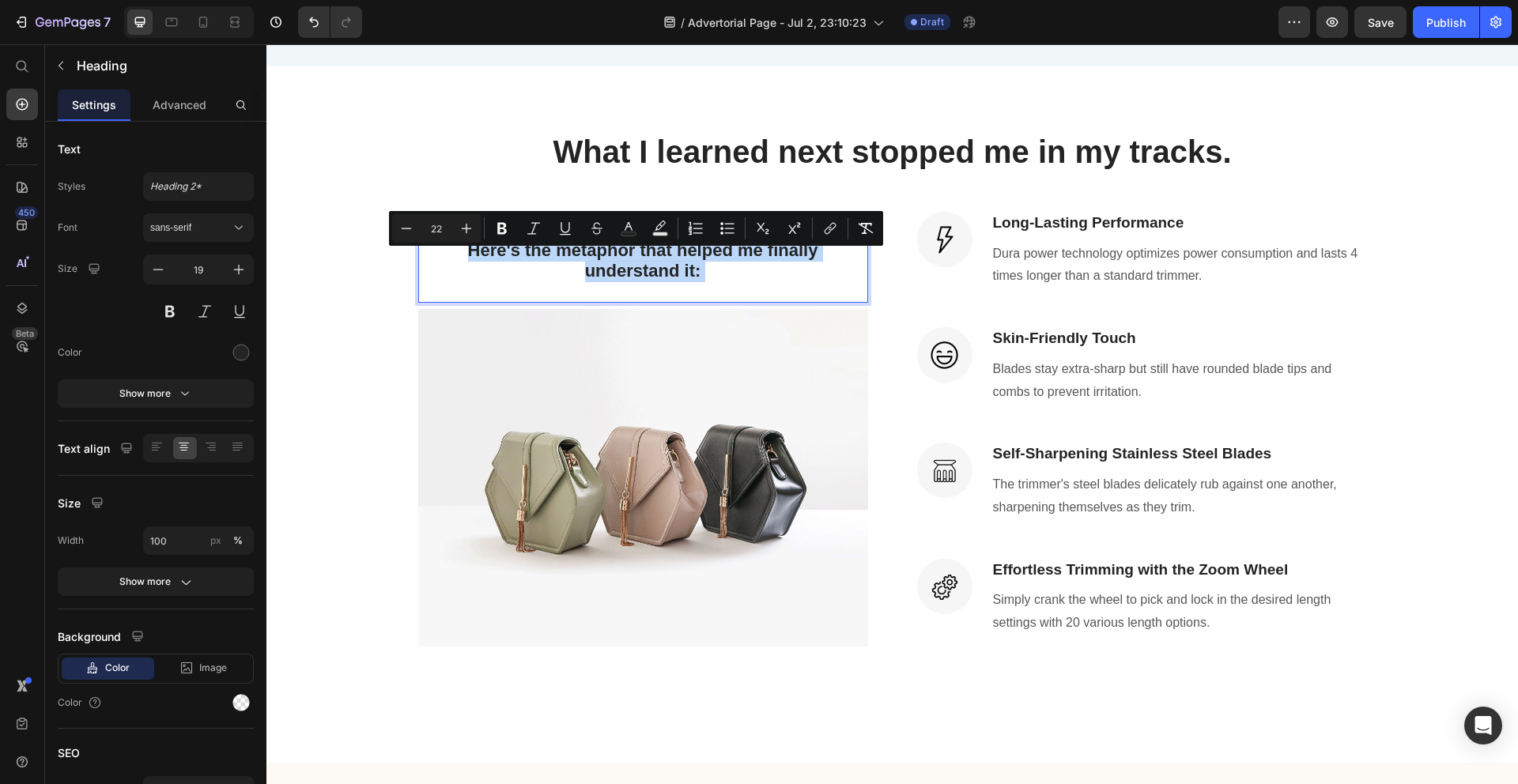 click on "What I learned next stopped me in my tracks. Heading Row Here's the metaphor that helped me finally understand it:   Heading   8 Image Image Long-Lasting Performance Heading Dura power technology optimizes power consumption and lasts 4 times longer than a standard trimmer. Text block Row Image Skin-Friendly Touch Heading Blades stay extra-sharp but still have rounded blade tips and combs to prevent irritation. Text block Row Image Self-Sharpening Stainless Steel Blades Heading The trimmer's steel blades delicately rub against one another, sharpening themselves as they trim. Text block Row Image Effortless Trimming with the Zoom Wheel Heading Simply crank the wheel to pick and lock in the desired length settings with 20 various length options. Text block Row Row" at bounding box center [892, 401] 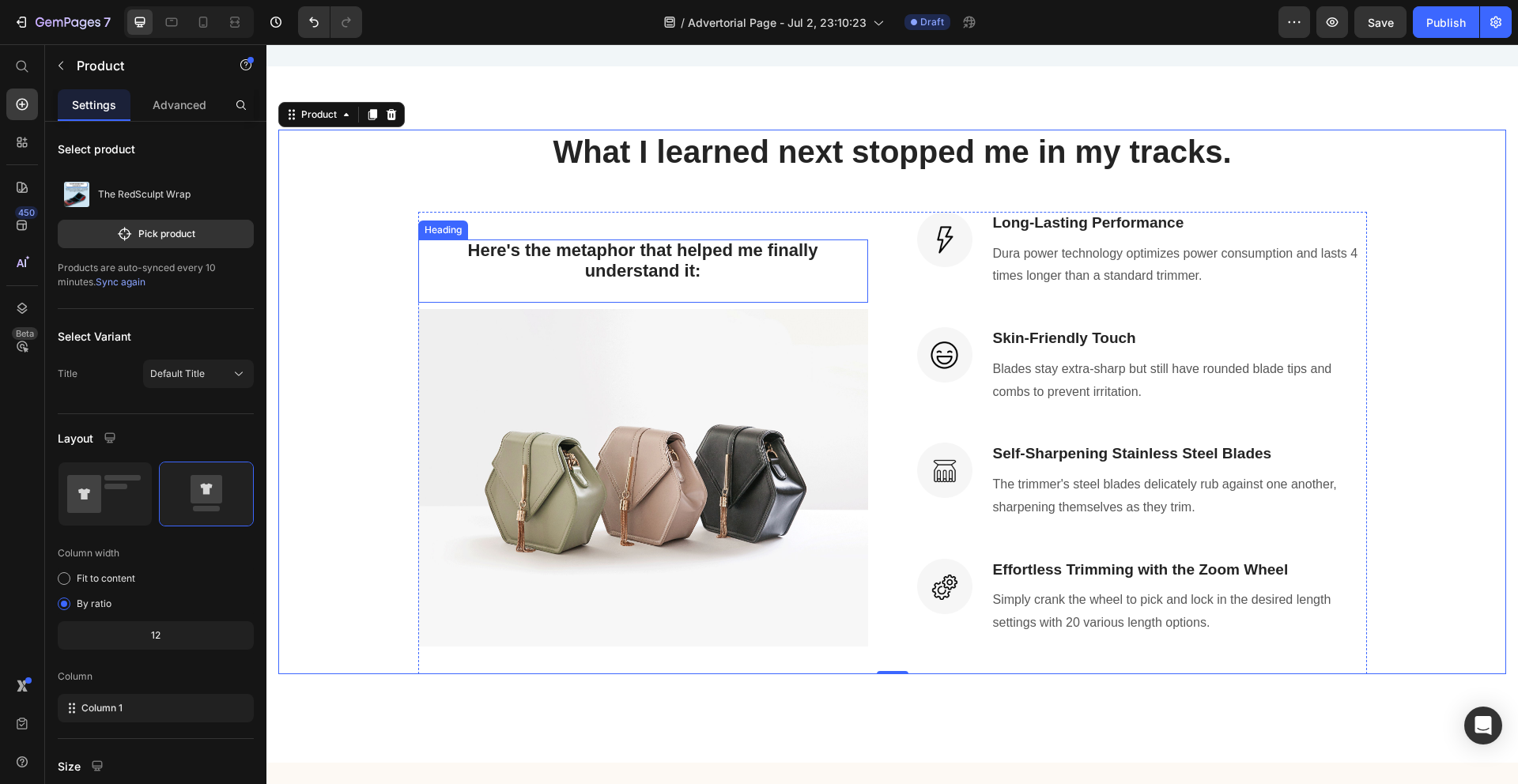 click on "⁠⁠⁠⁠⁠⁠⁠ Here's the metaphor that helped me finally understand it:" at bounding box center [643, 271] 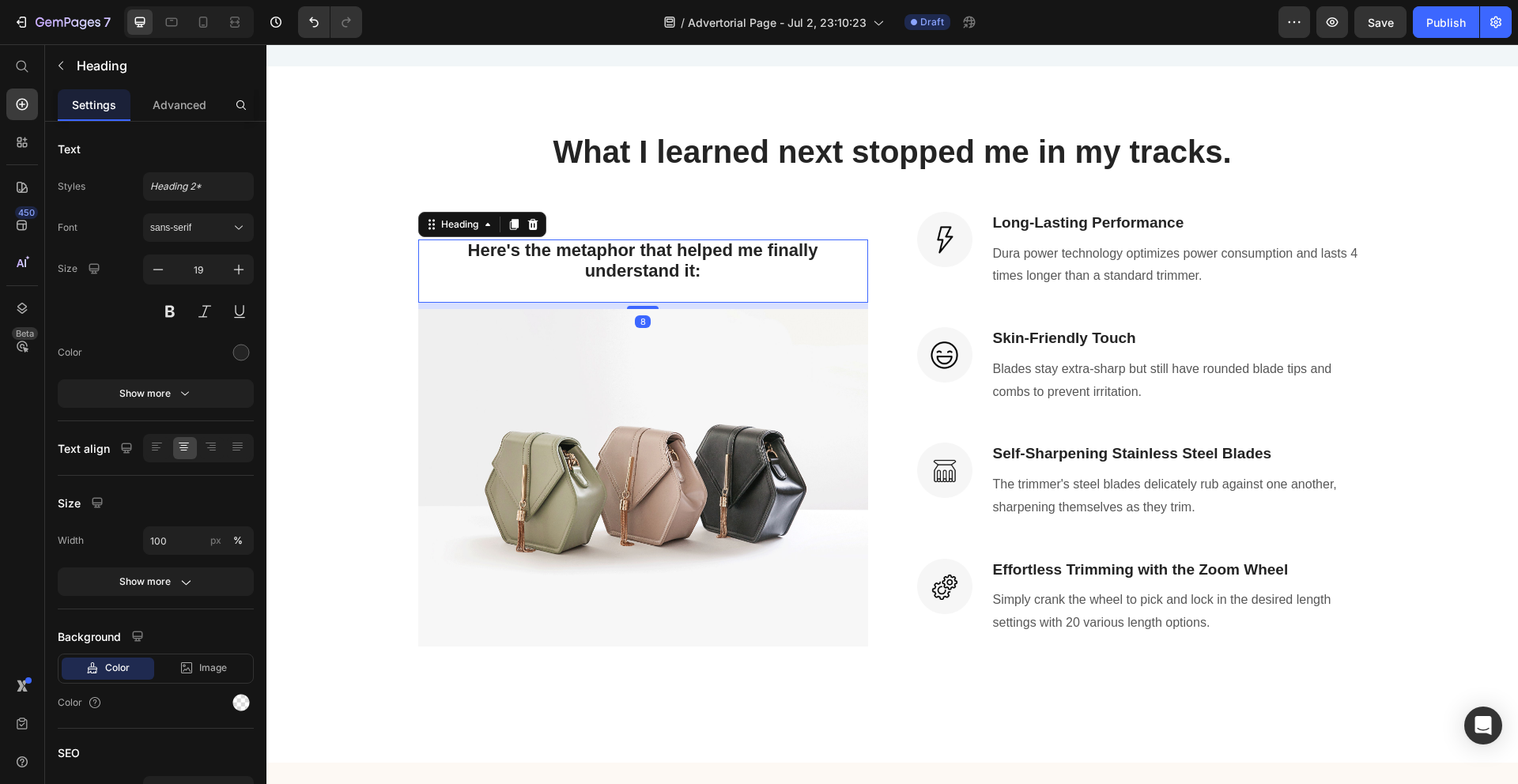 click on "Here's the metaphor that helped me finally understand it:" at bounding box center [643, 271] 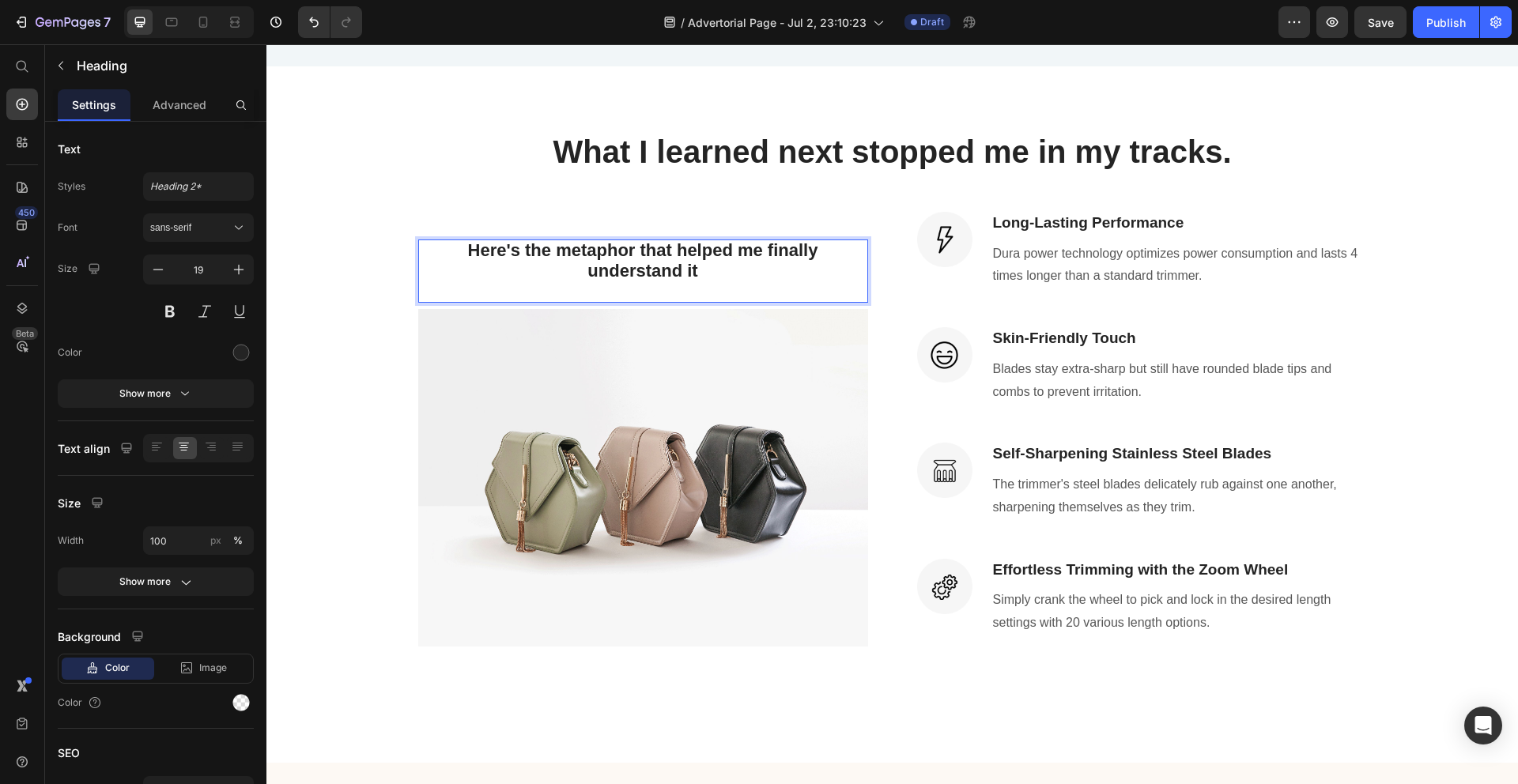 click on "Here's the metaphor that helped me finally understand it" at bounding box center [643, 260] 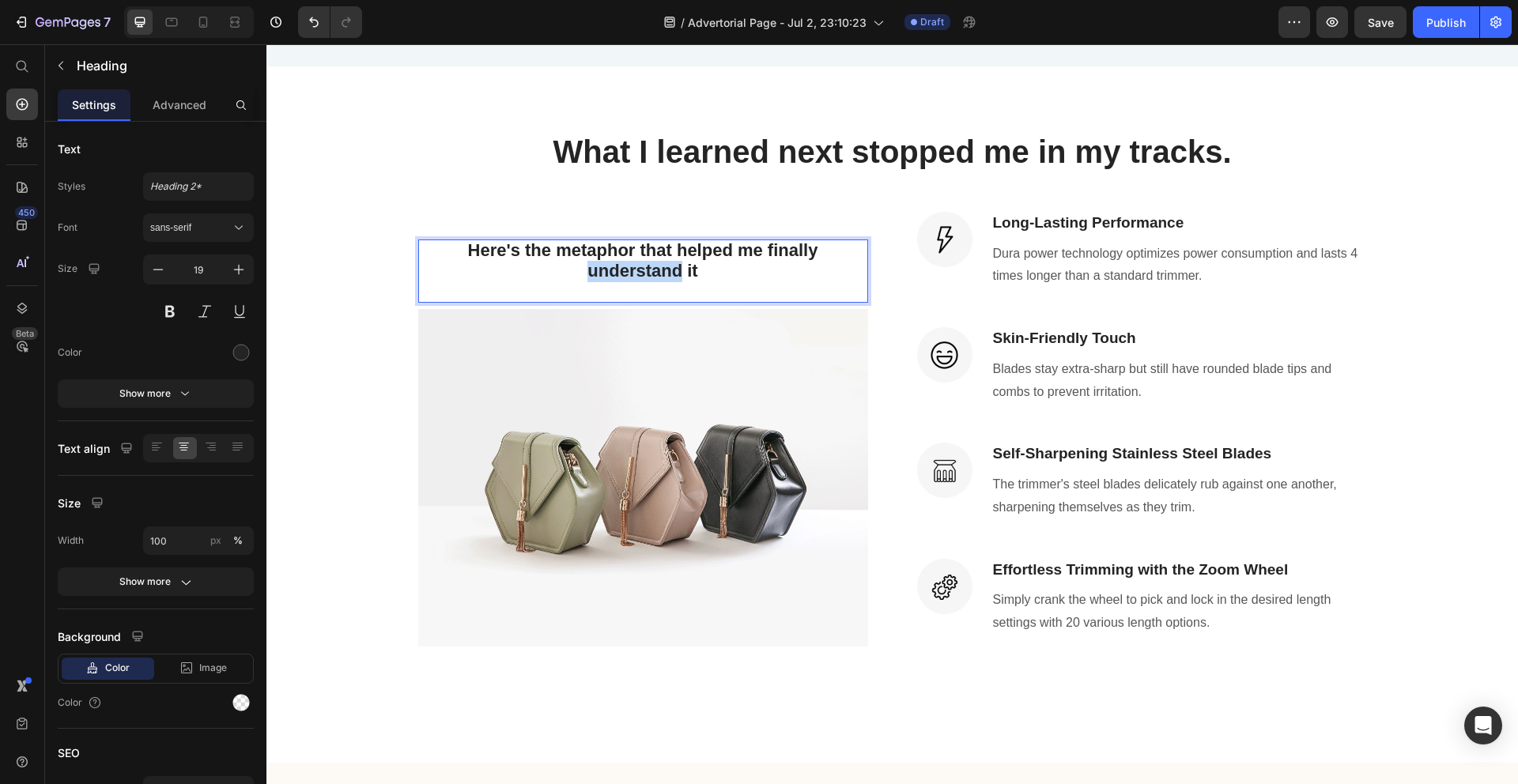 click on "Here's the metaphor that helped me finally understand it" at bounding box center [643, 260] 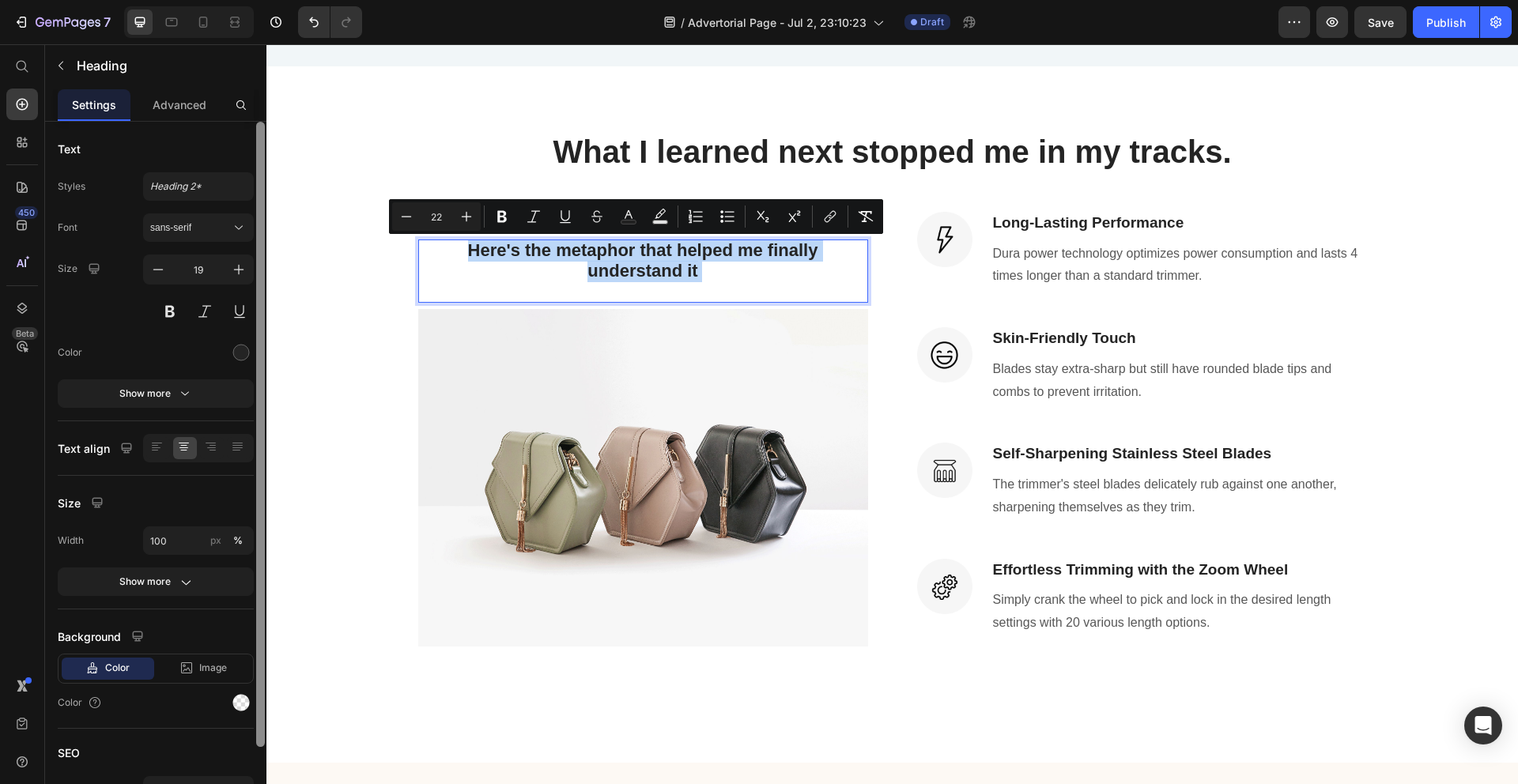 click at bounding box center (260, 434) 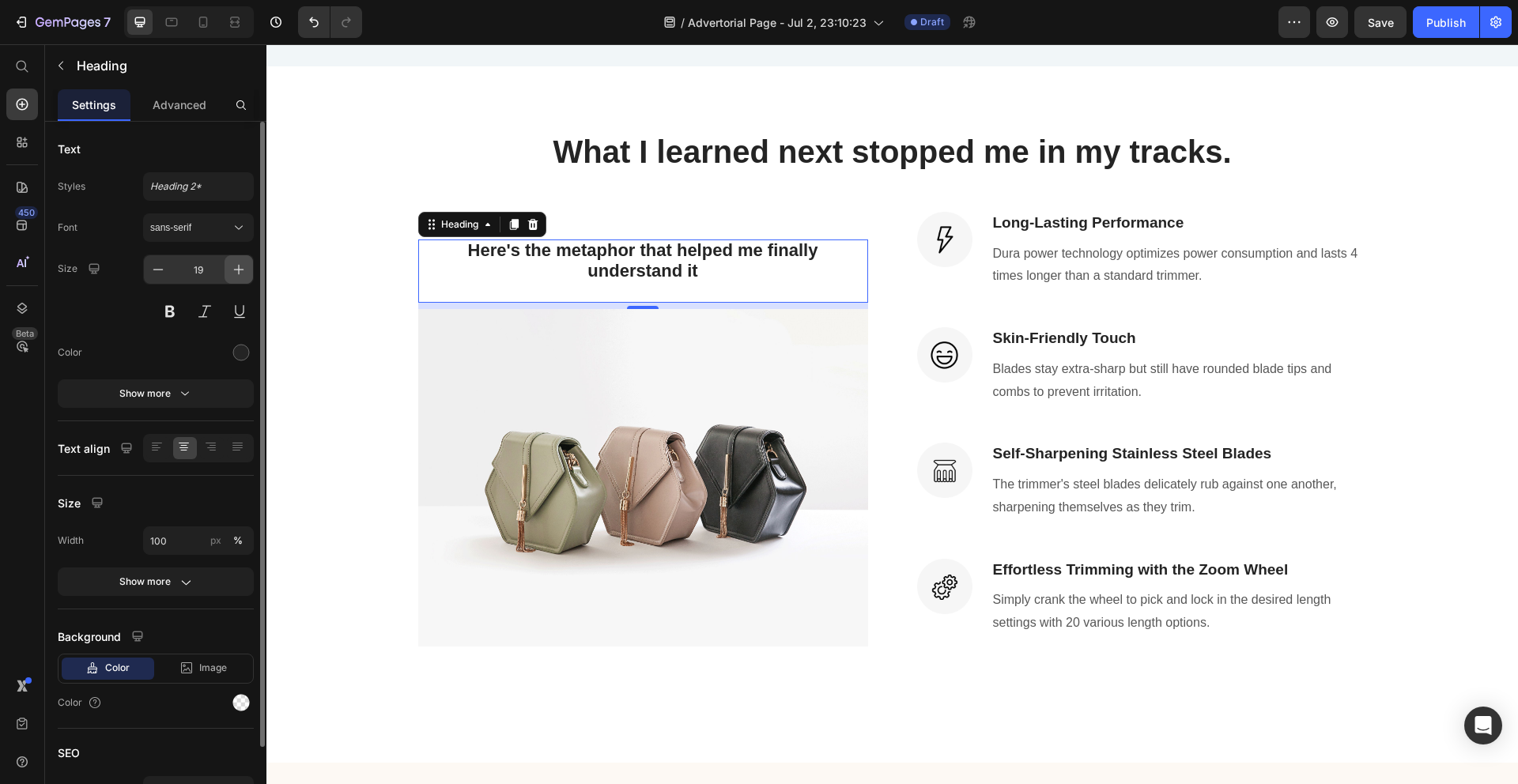 click at bounding box center (239, 270) 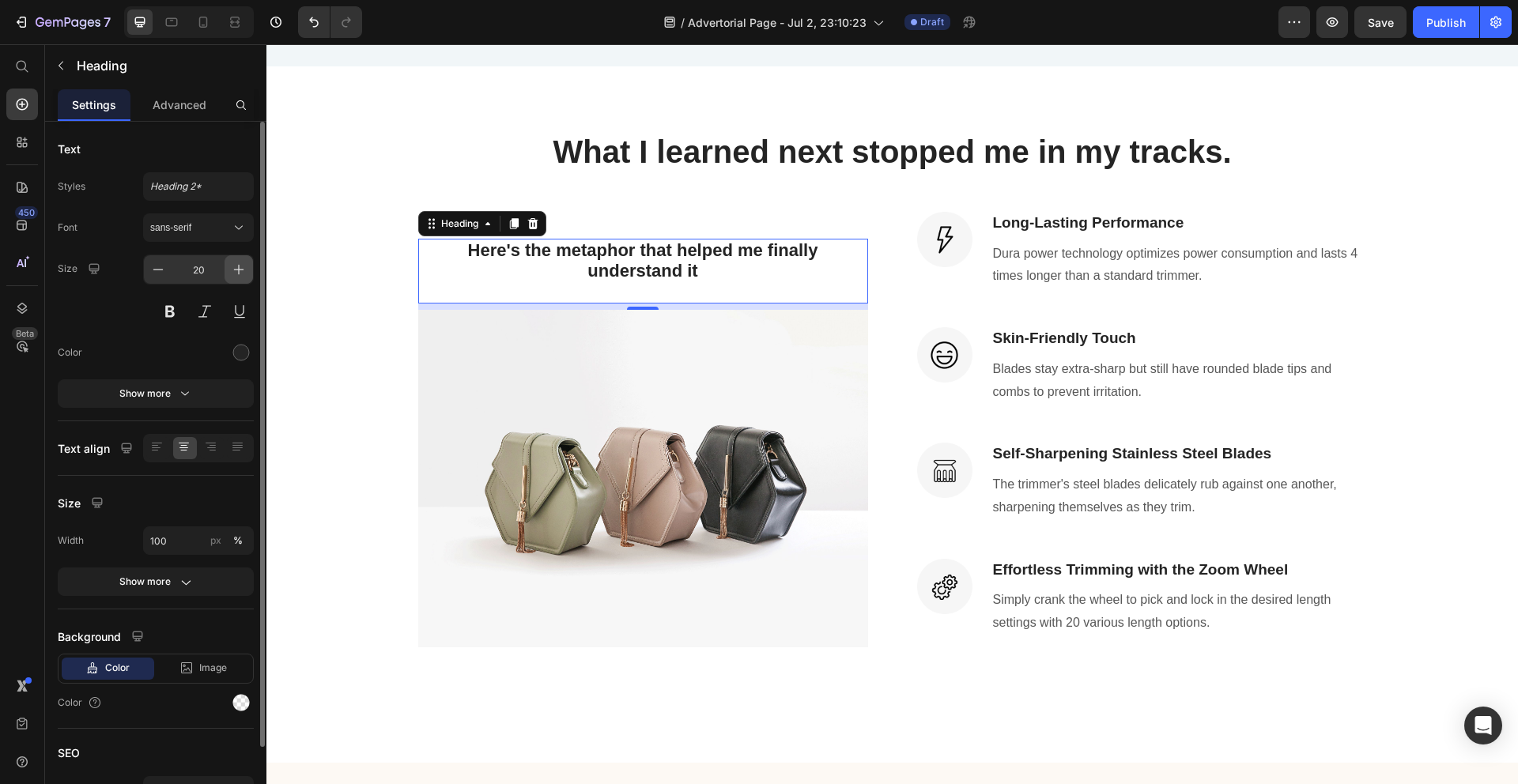 click at bounding box center [239, 270] 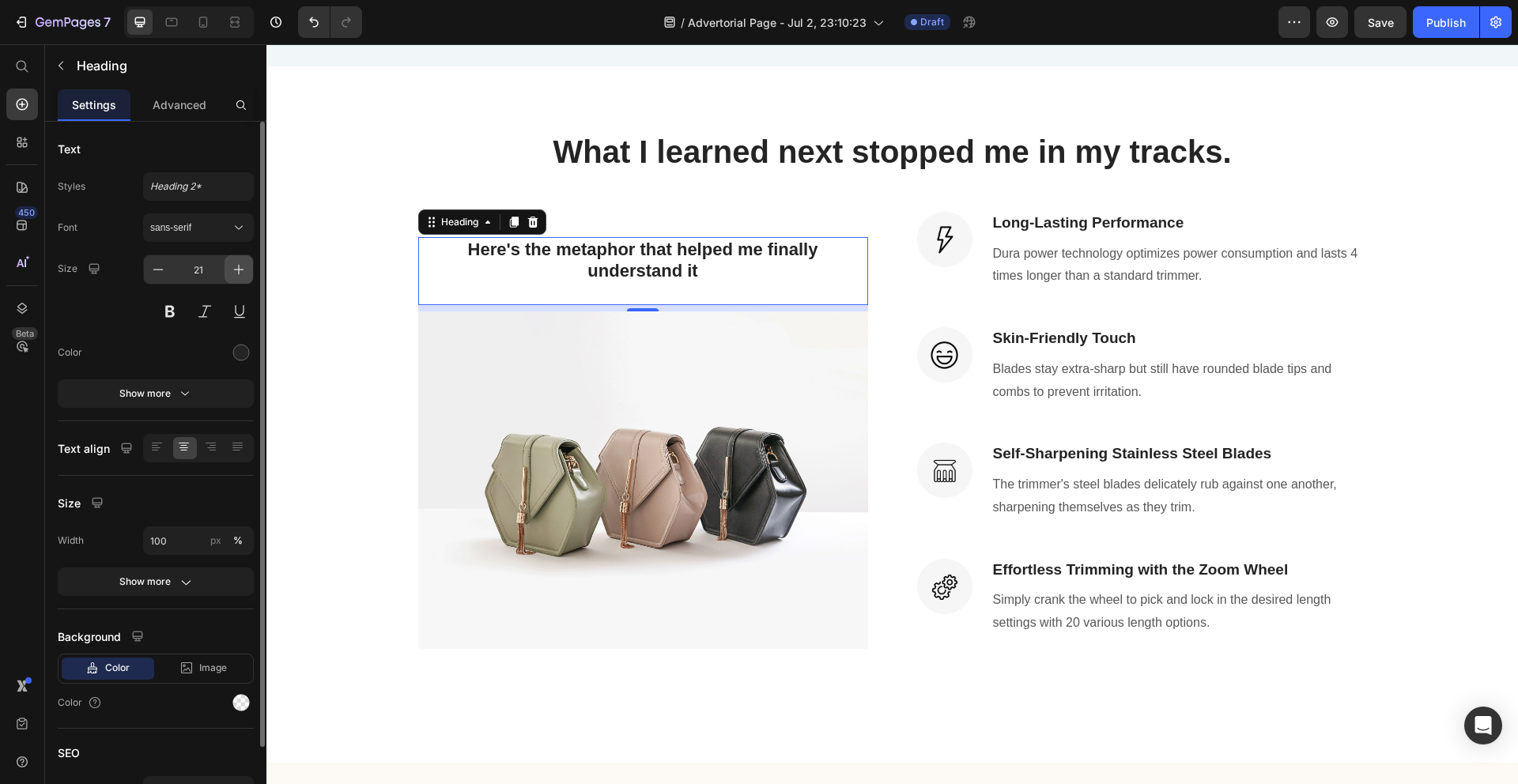 click at bounding box center [239, 270] 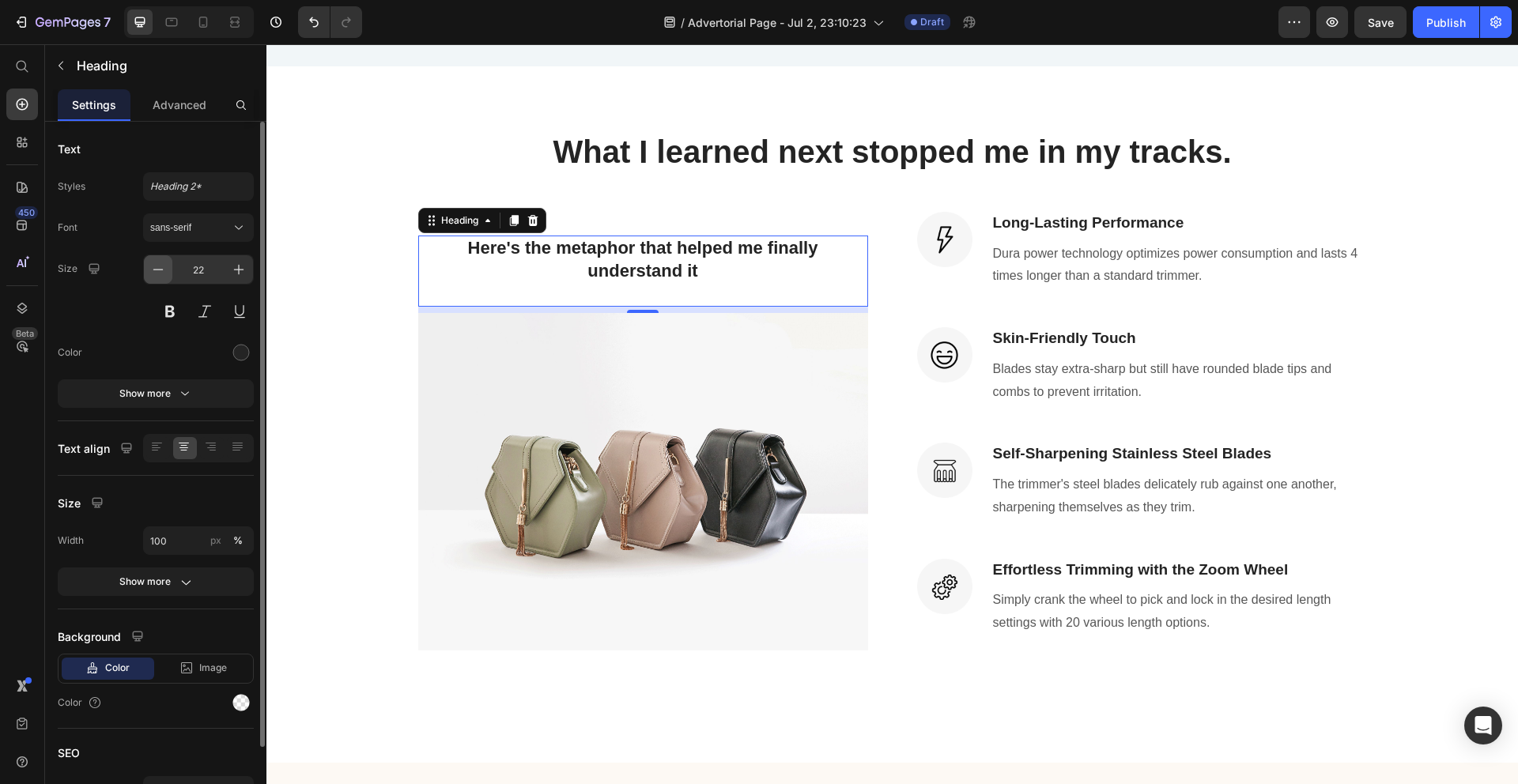 click at bounding box center [158, 270] 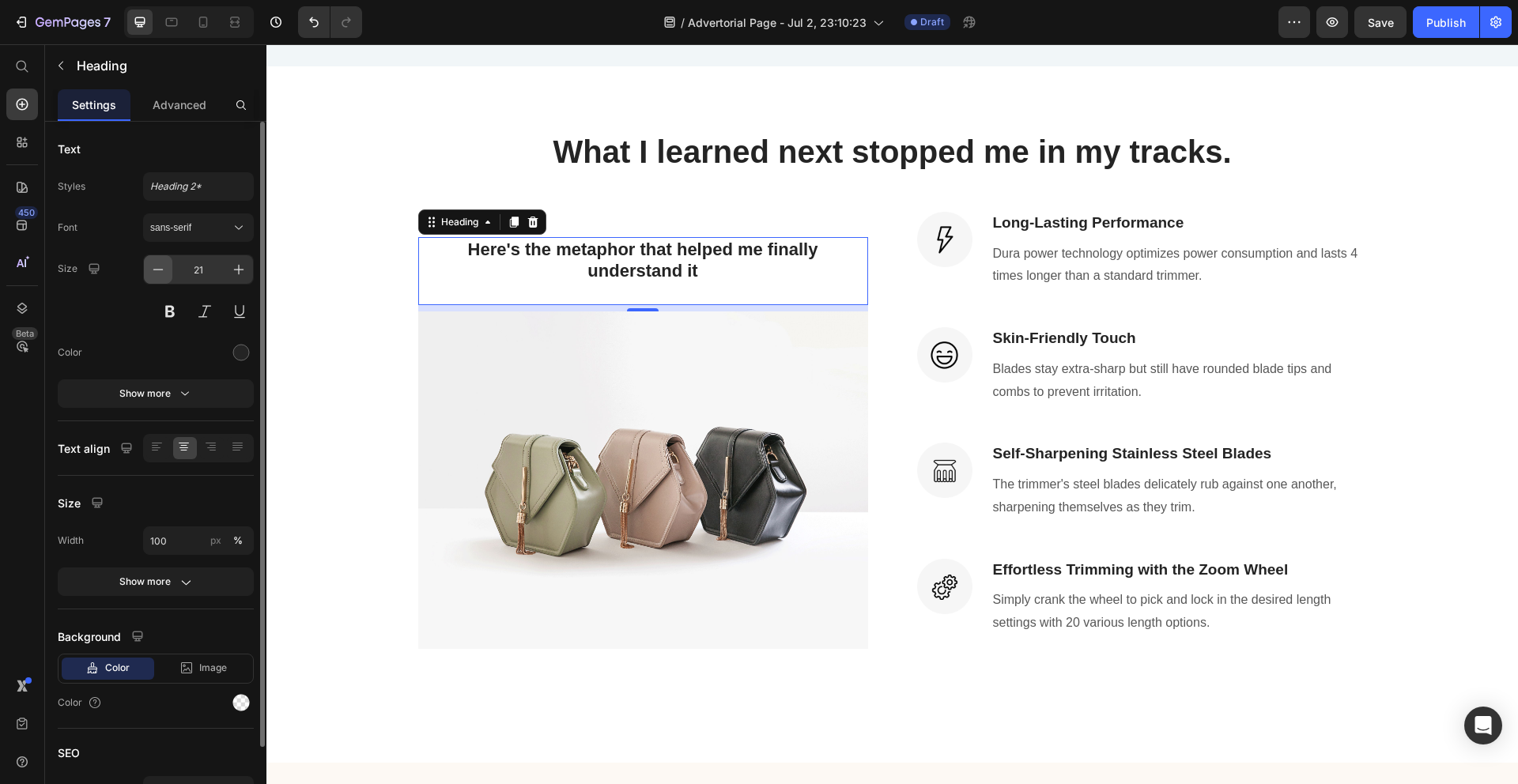click at bounding box center (158, 270) 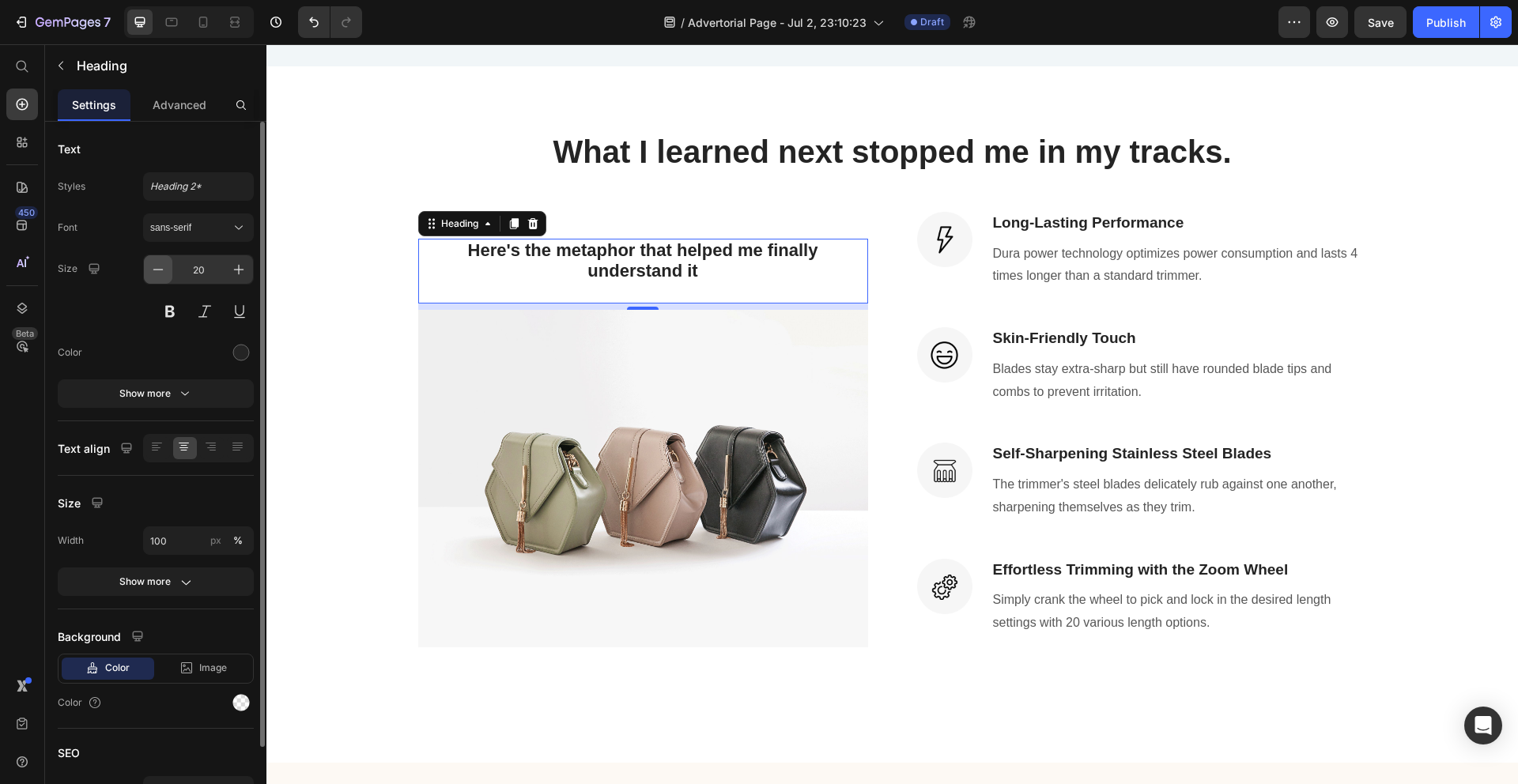 click at bounding box center (158, 270) 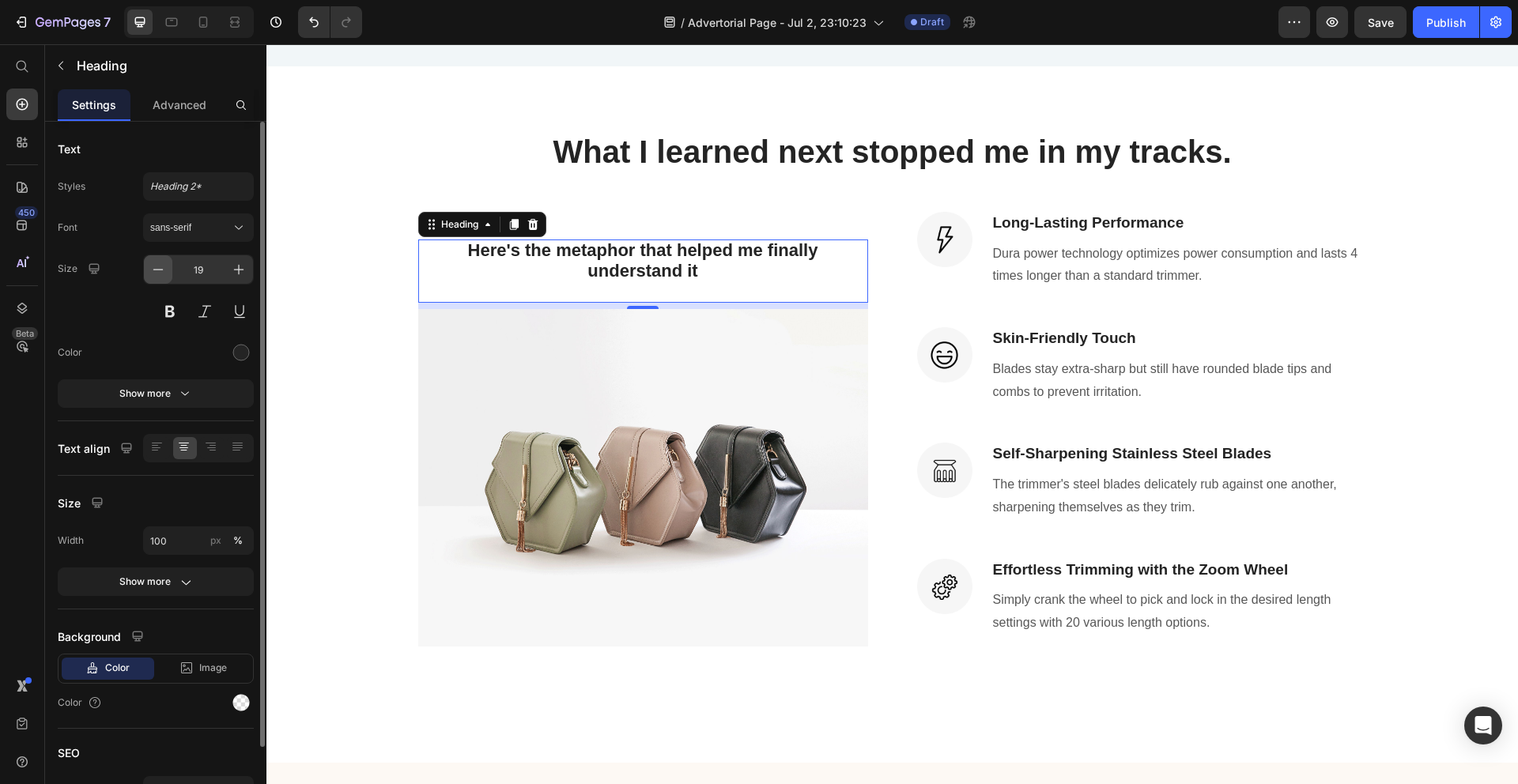 click at bounding box center (158, 270) 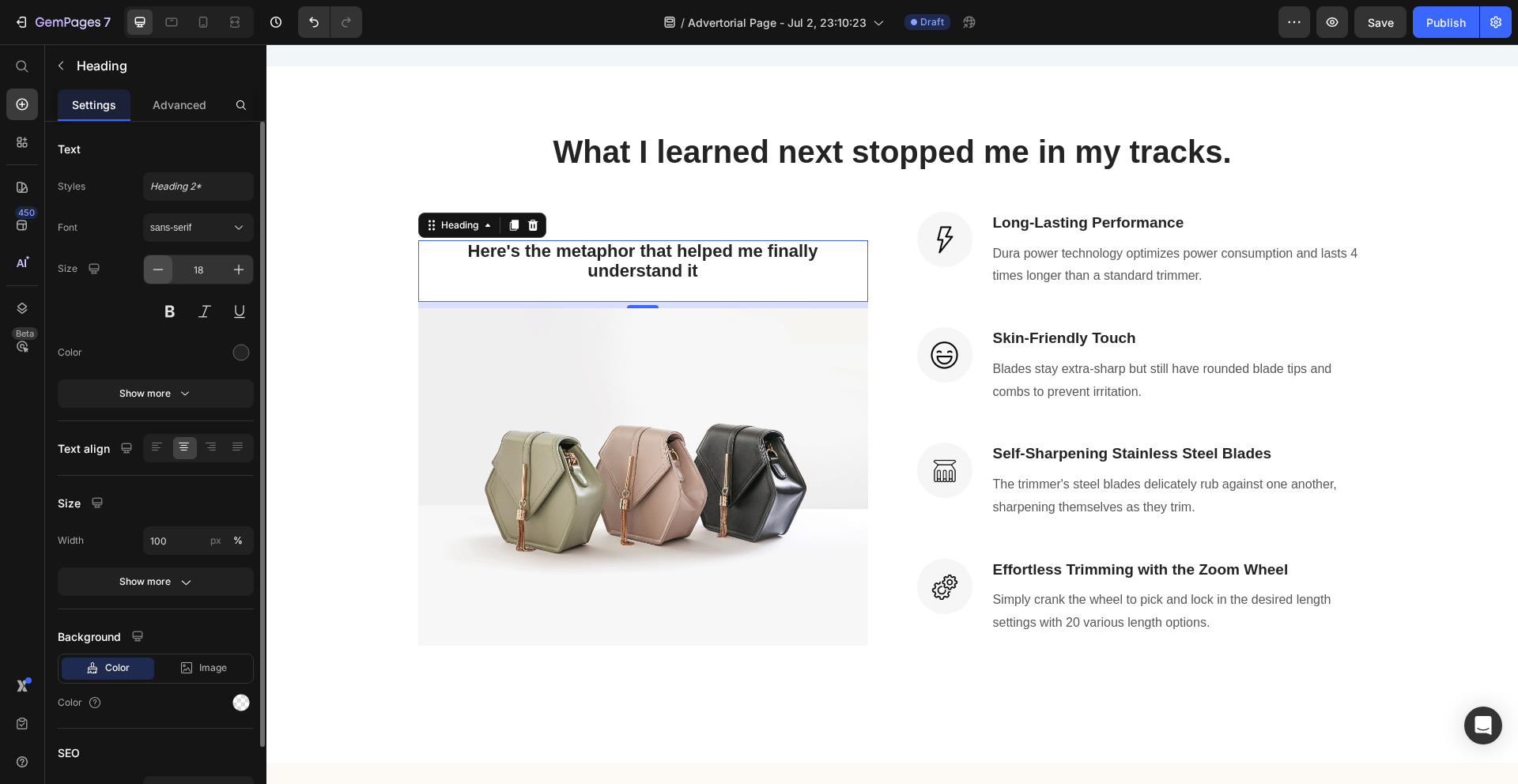 drag, startPoint x: 169, startPoint y: 265, endPoint x: 240, endPoint y: 281, distance: 72.78049 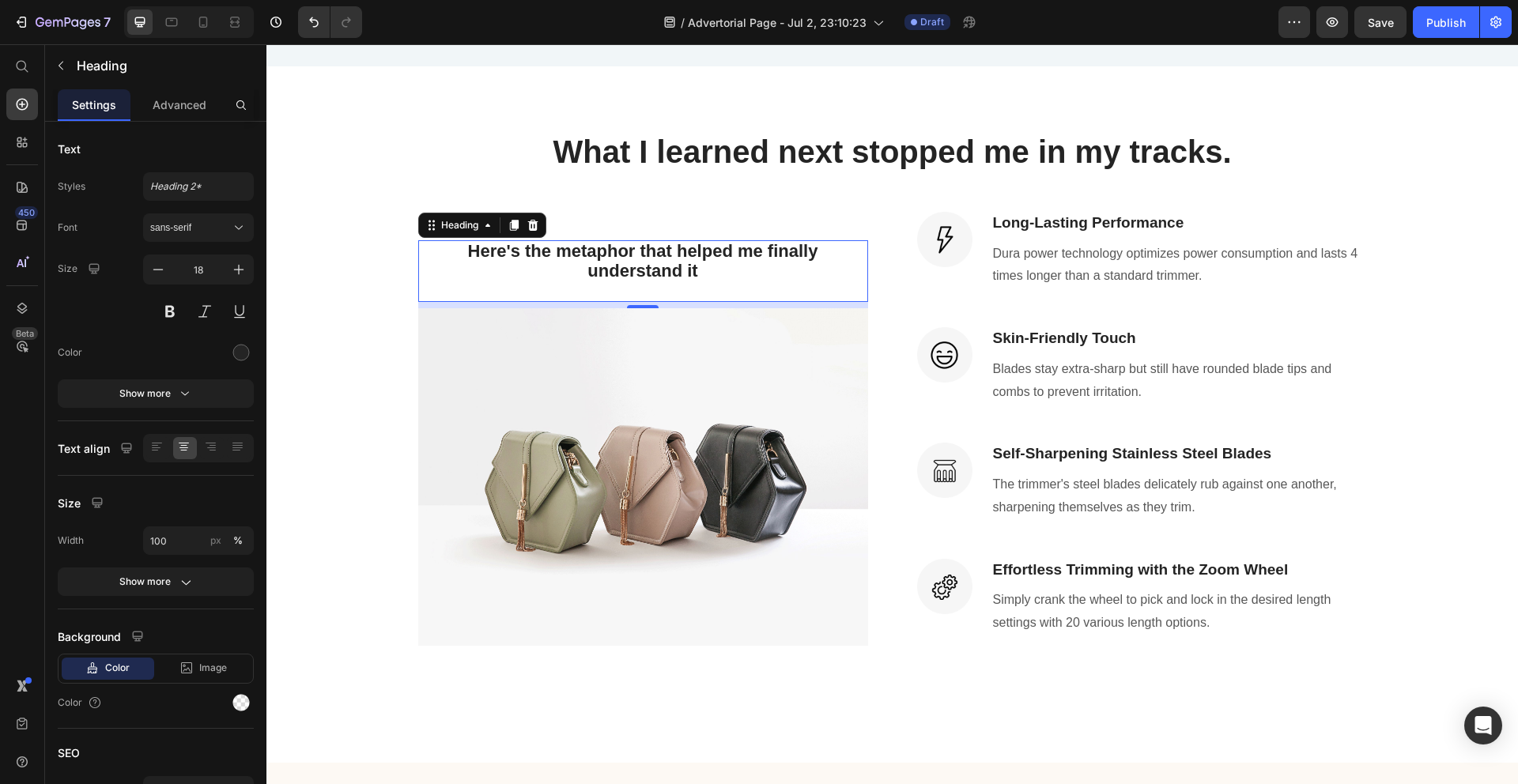 type on "17" 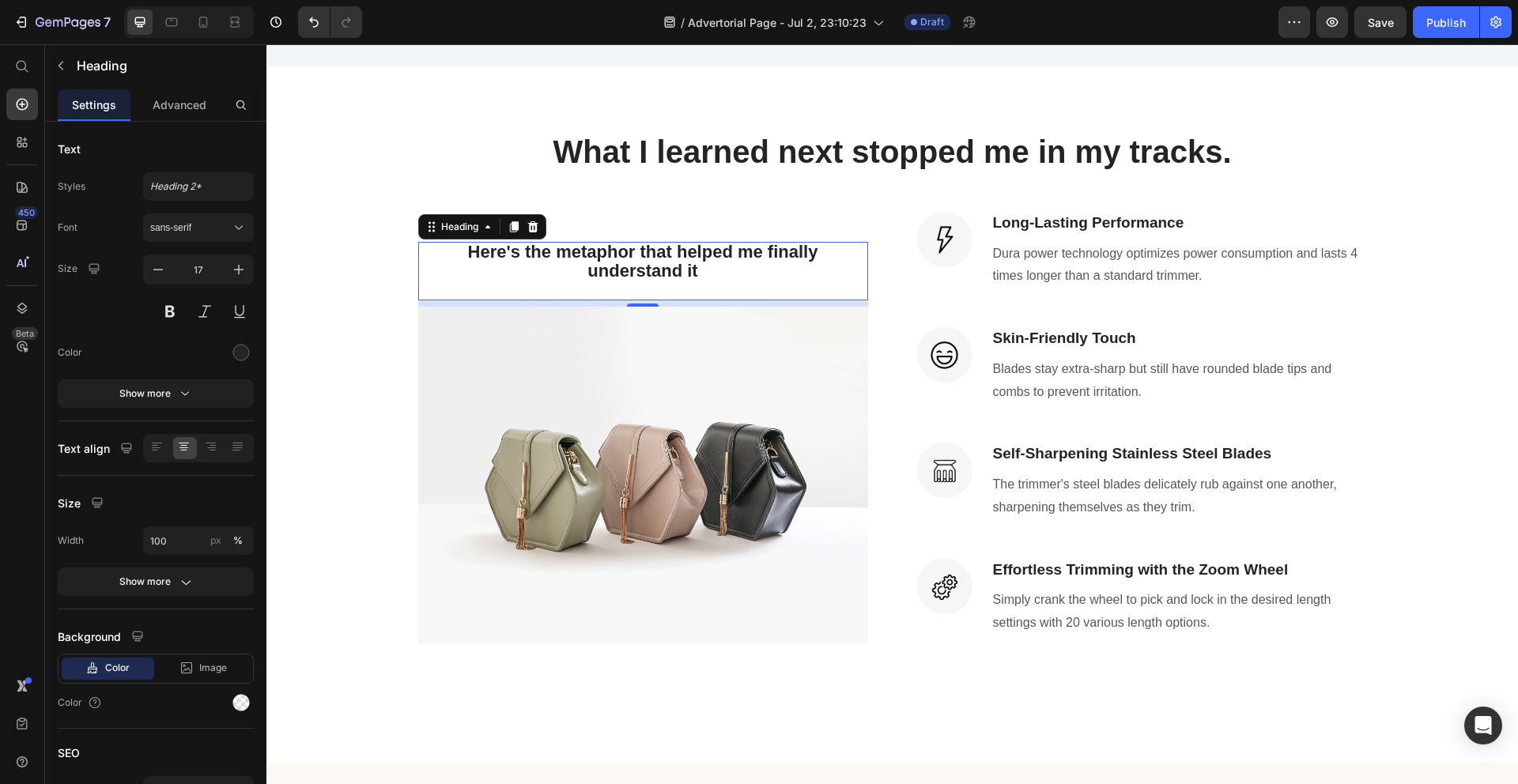click on "Here's the metaphor that helped me finally understand it" at bounding box center (643, 261) 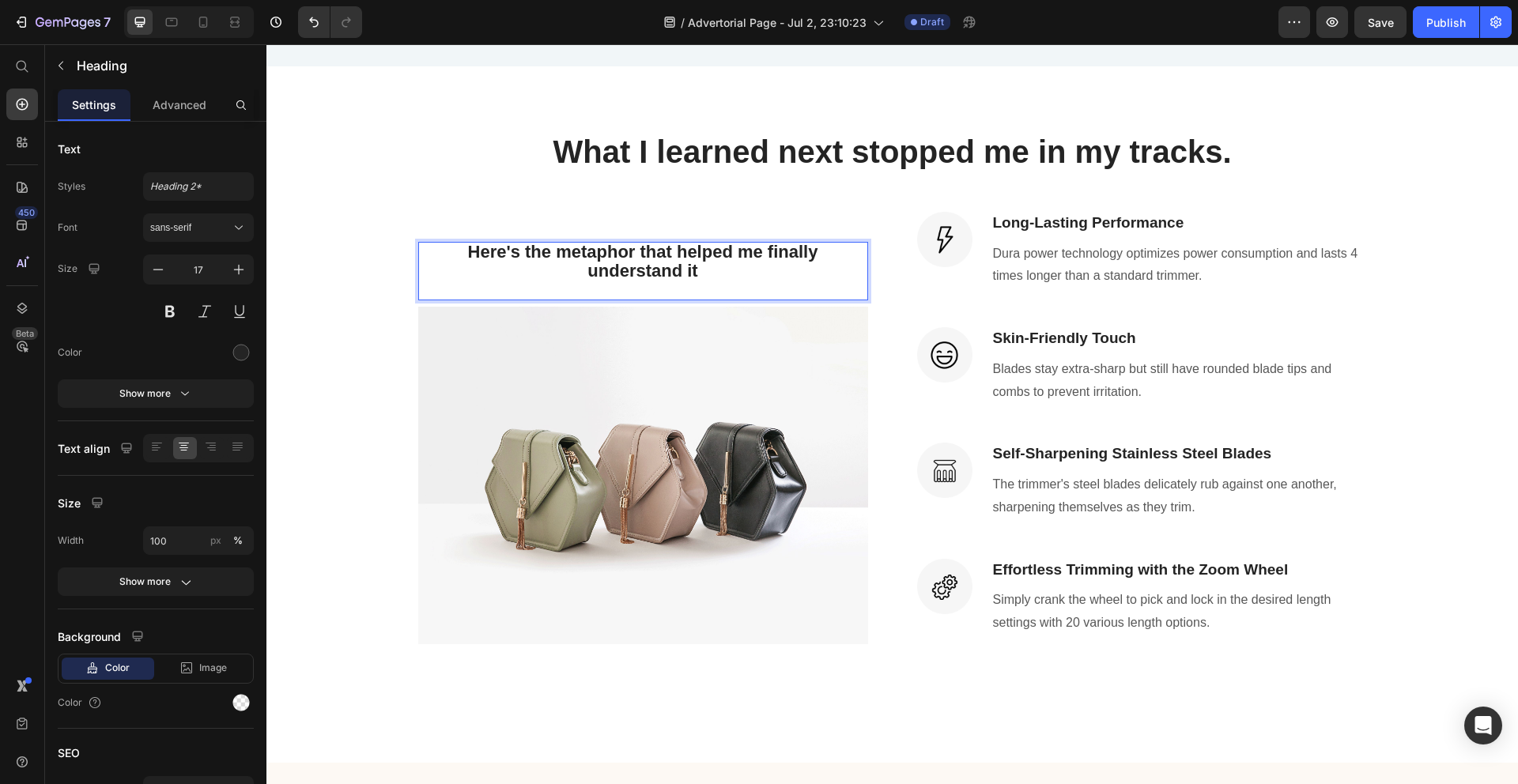 click on "Here's the metaphor that helped me finally understand it" at bounding box center (643, 261) 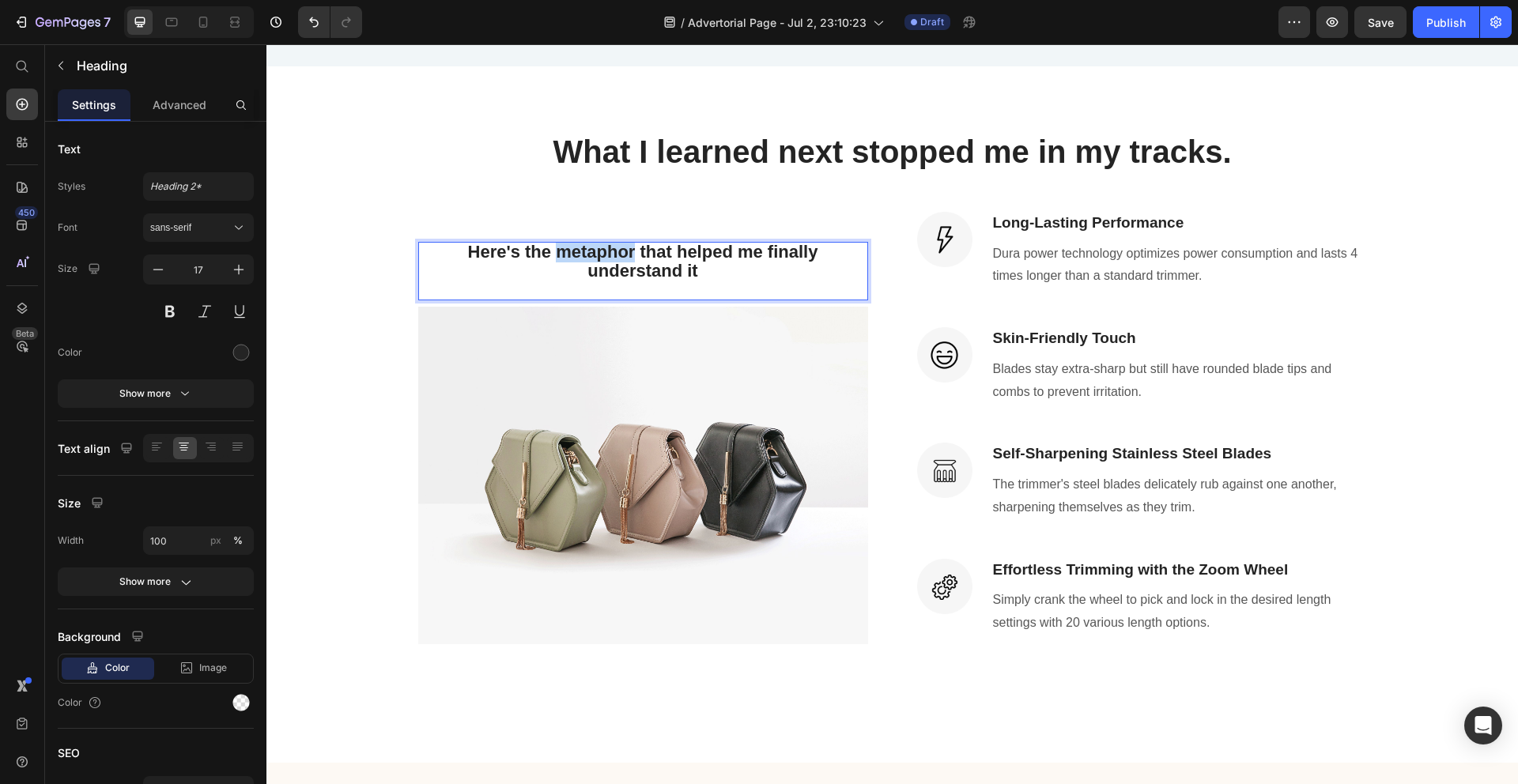 click on "Here's the metaphor that helped me finally understand it" at bounding box center [643, 261] 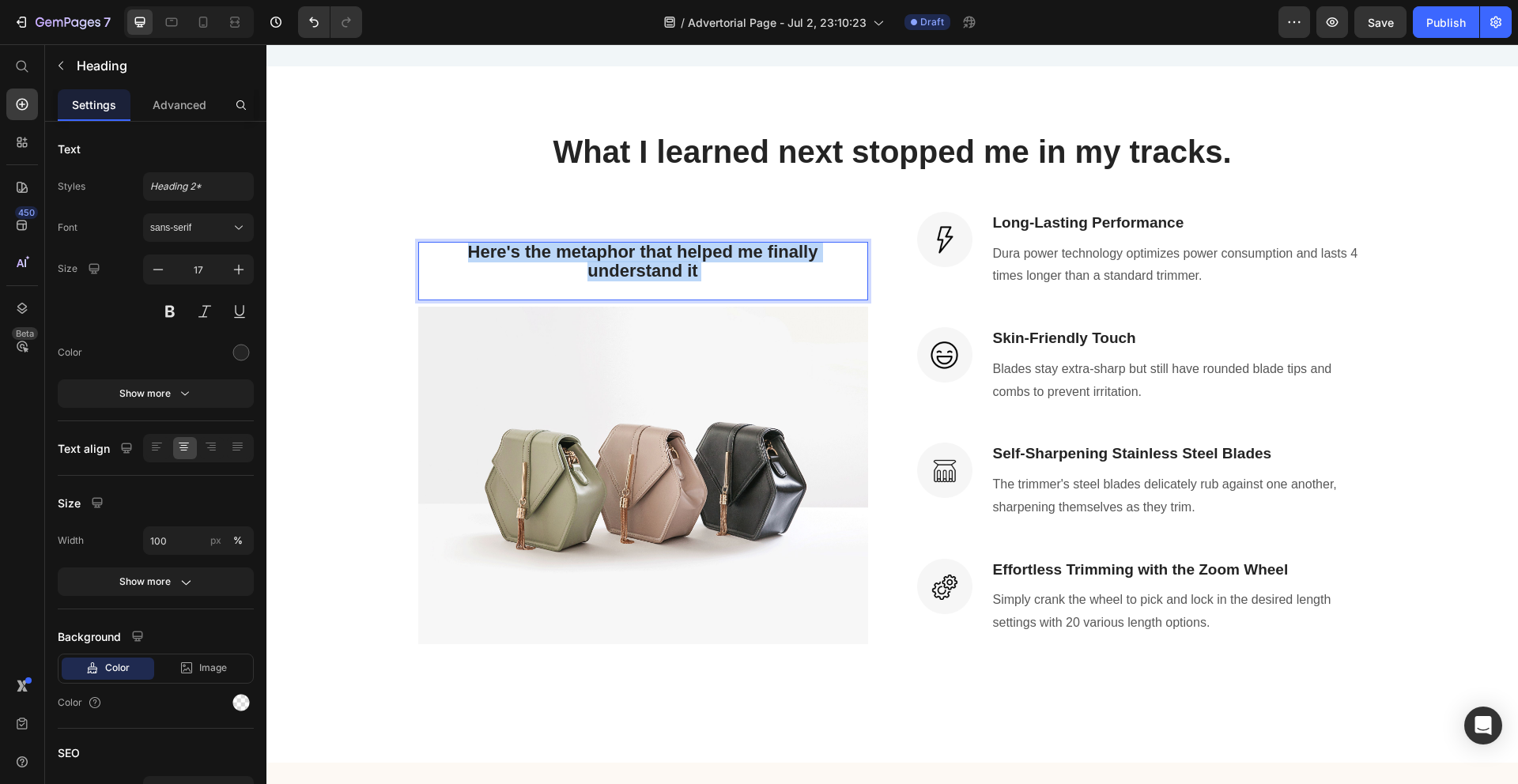 click on "Here's the metaphor that helped me finally understand it" at bounding box center [643, 261] 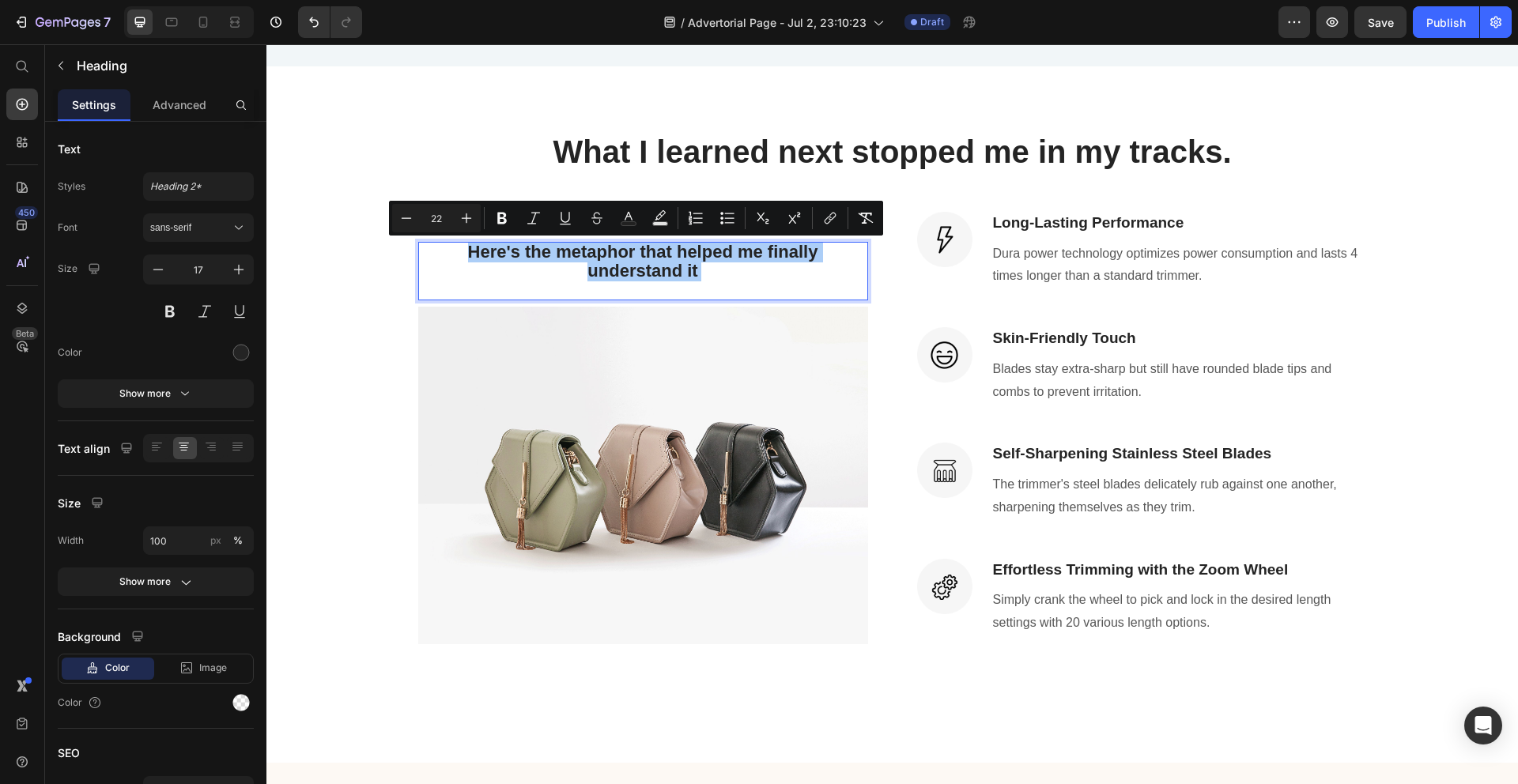 click on "Minus 22 Plus Bold Italic Underline       Strikethrough
Text Color
Text Background Color Numbered List Bulleted List Subscript Superscript       link Remove Format" at bounding box center (636, 218) 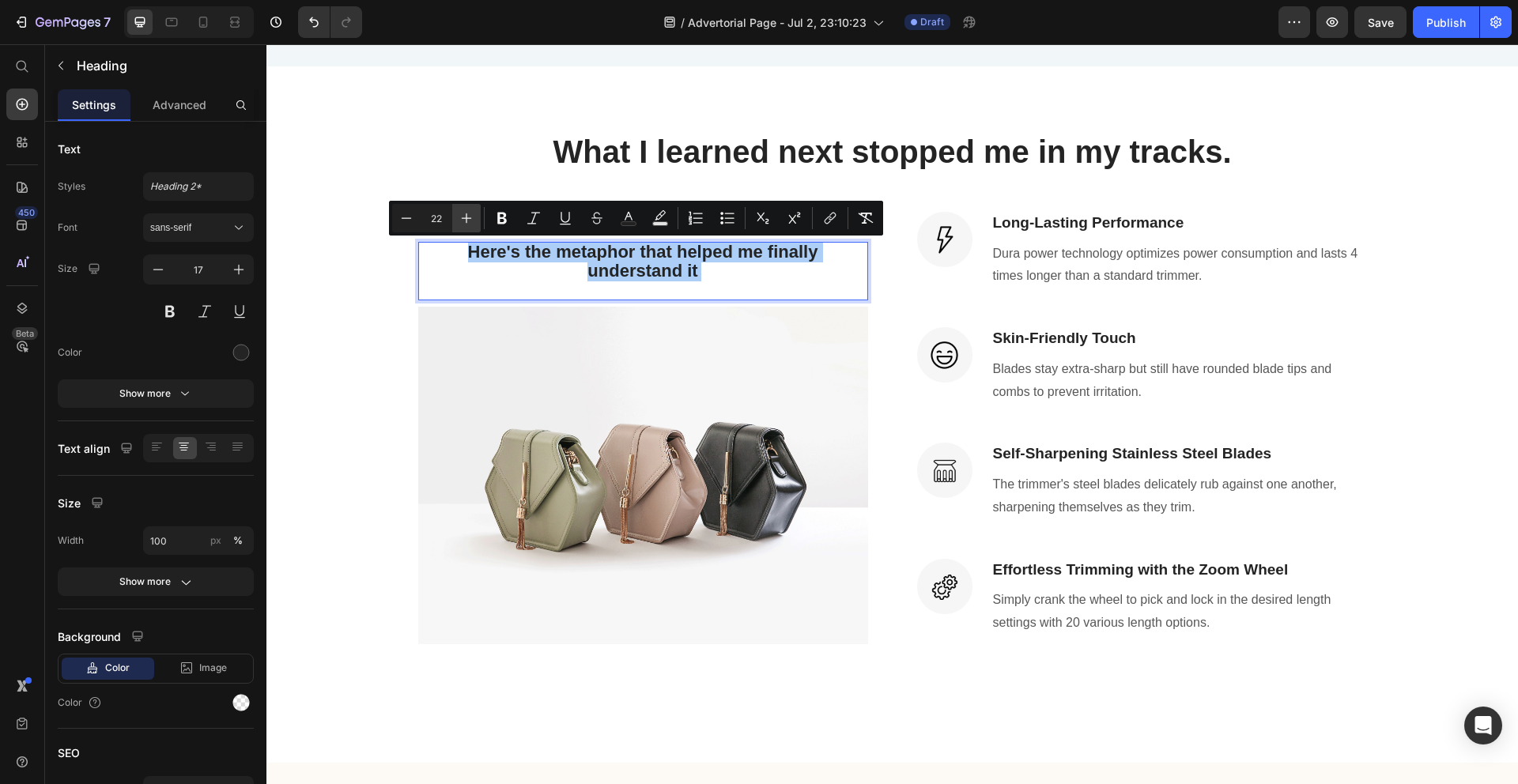 click 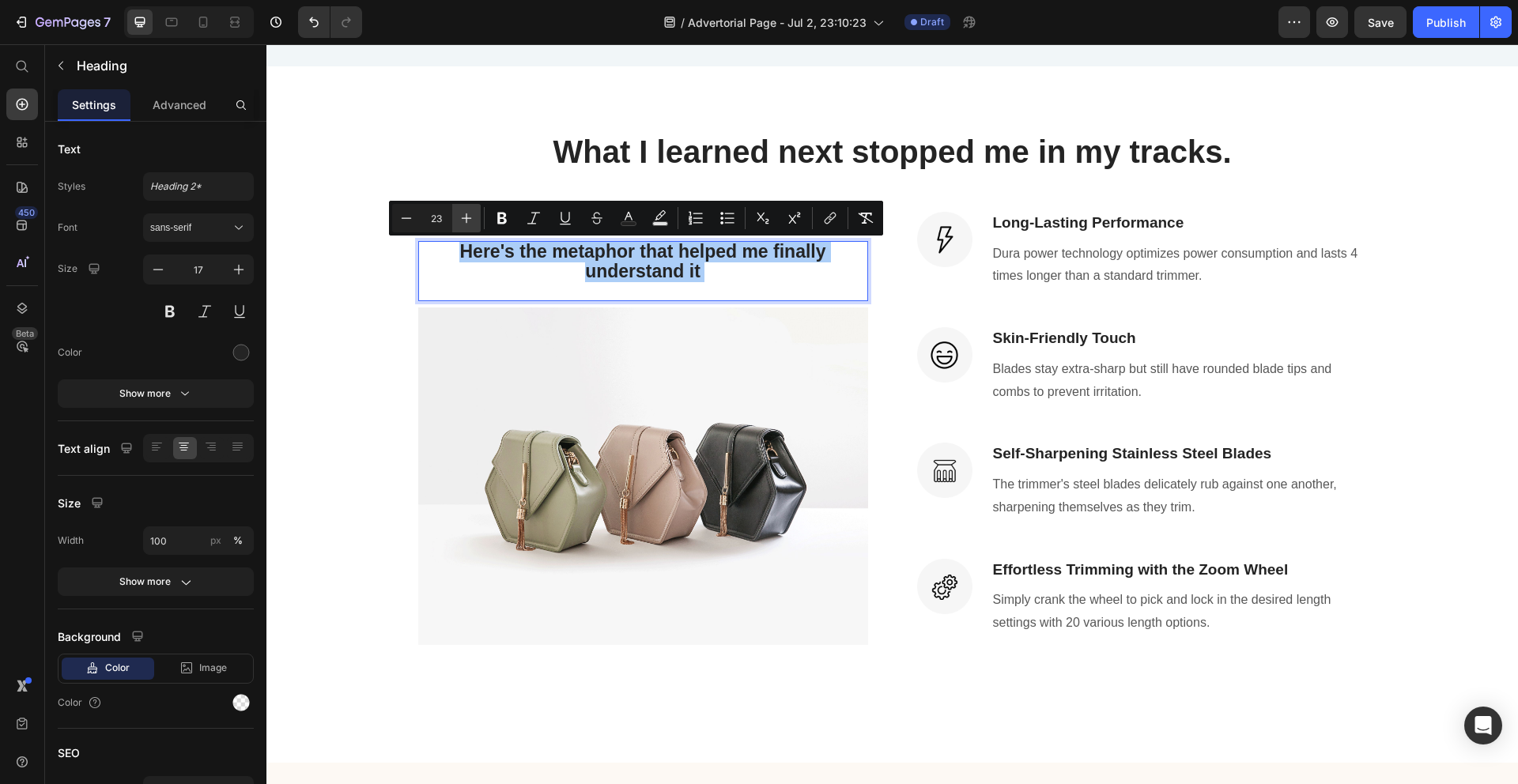 click 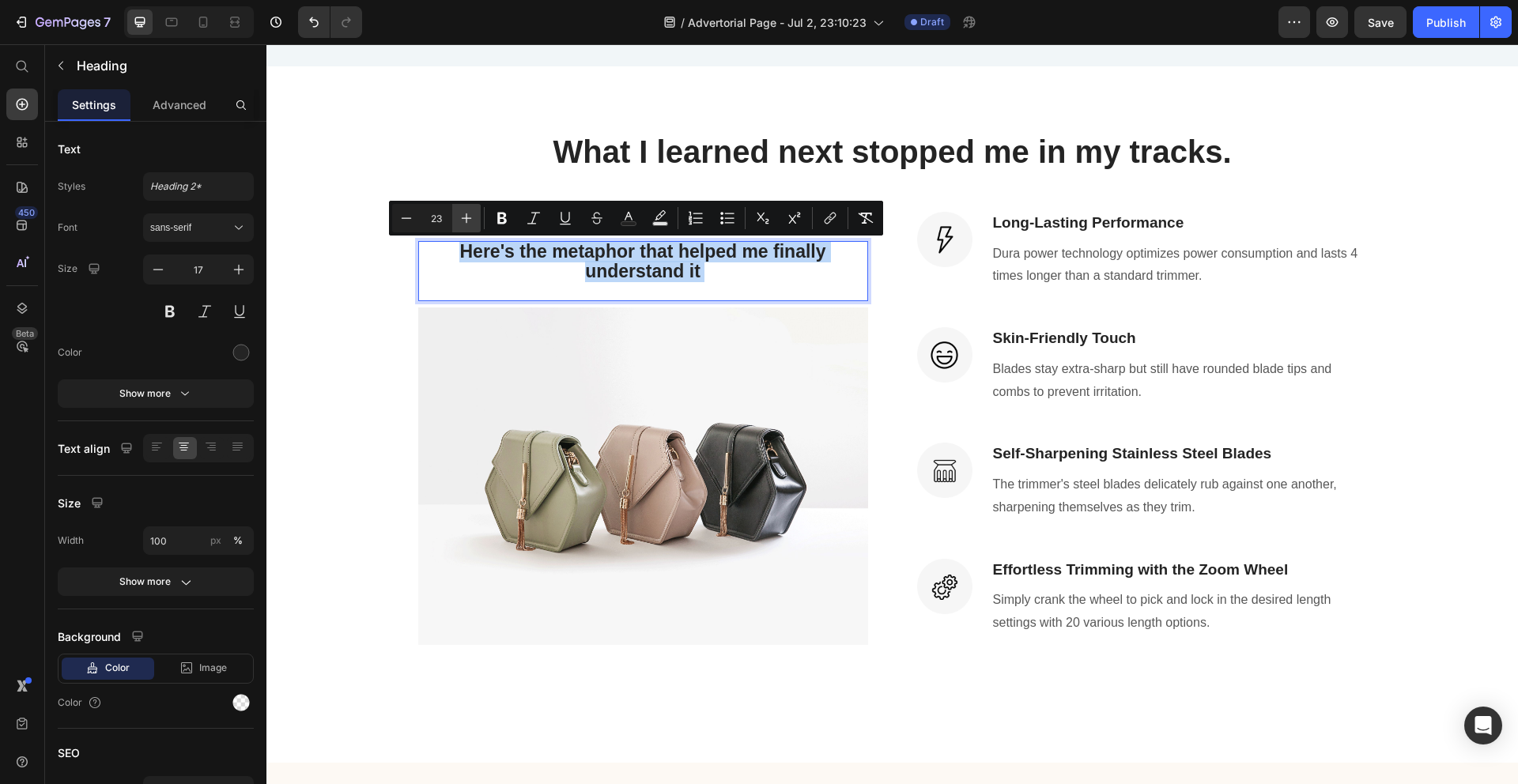 type on "24" 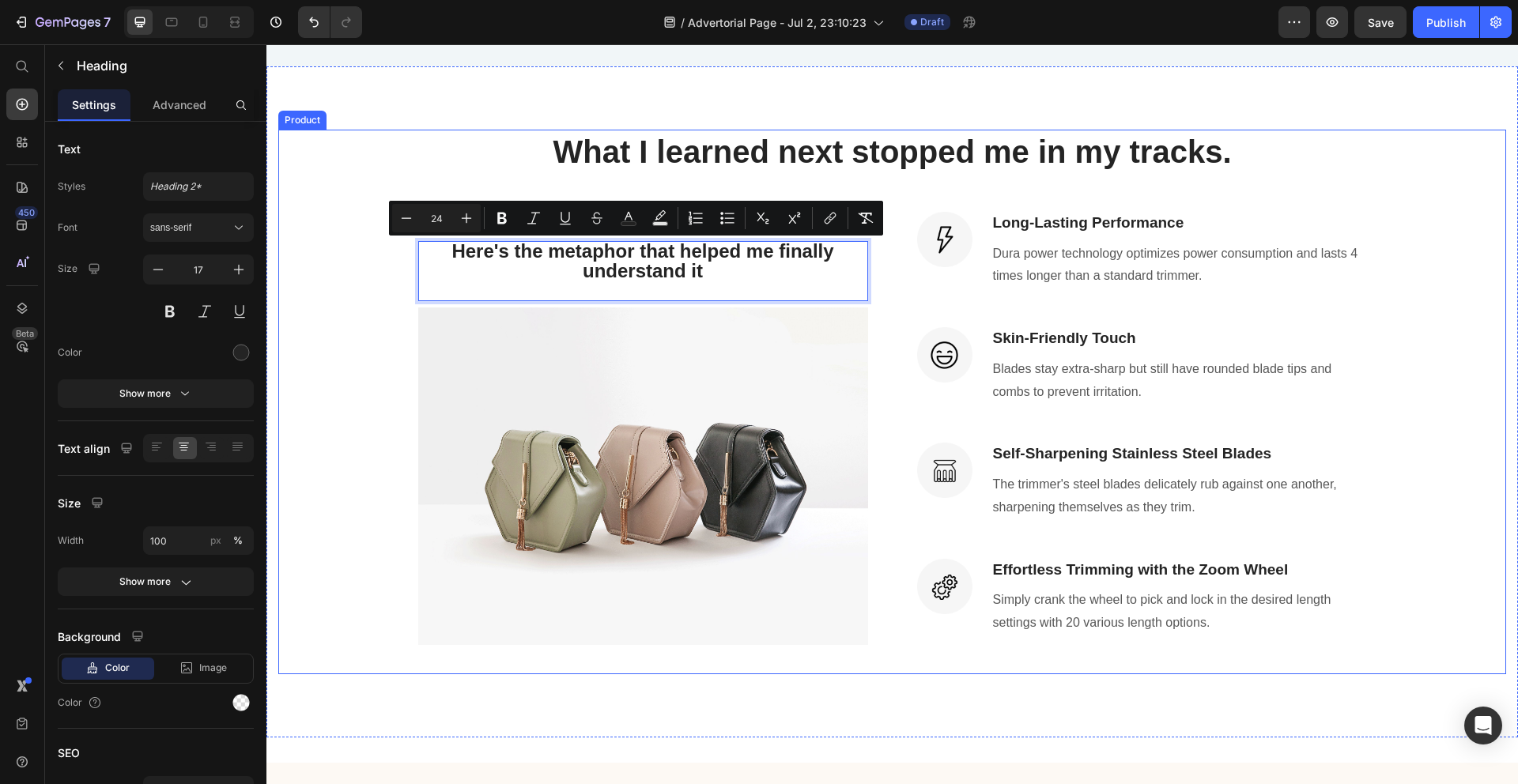 click on "What I learned next stopped me in my tracks. Heading Row Here's the metaphor that helped me finally understand it   Heading   8 Image Image Long-Lasting Performance Heading Dura power technology optimizes power consumption and lasts 4 times longer than a standard trimmer. Text block Row Image Skin-Friendly Touch Heading Blades stay extra-sharp but still have rounded blade tips and combs to prevent irritation. Text block Row Image Self-Sharpening Stainless Steel Blades Heading The trimmer's steel blades delicately rub against one another, sharpening themselves as they trim. Text block Row Image Effortless Trimming with the Zoom Wheel Heading Simply crank the wheel to pick and lock in the desired length settings with 20 various length options. Text block Row Row" at bounding box center [892, 401] 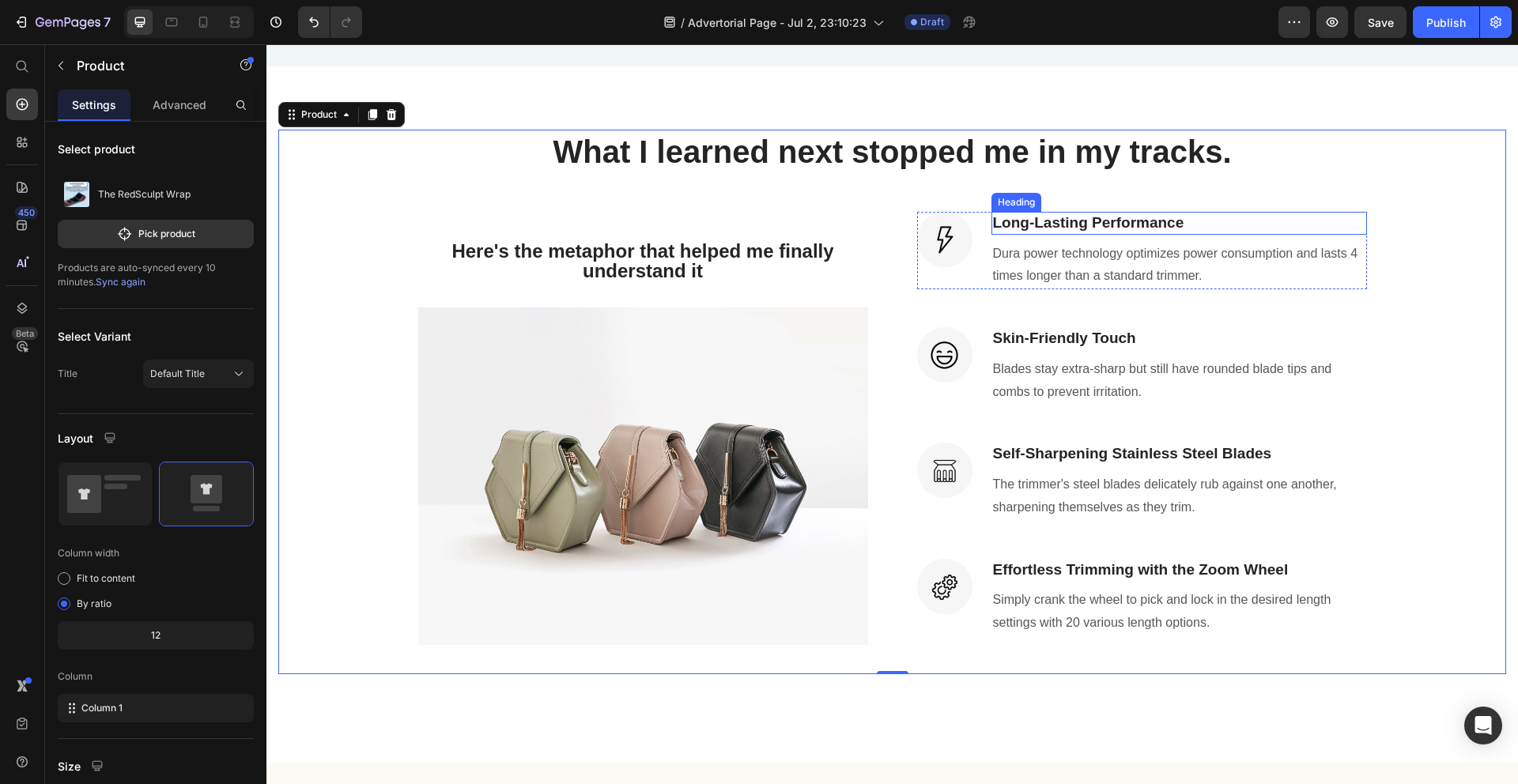click on "Long-Lasting Performance" at bounding box center (1179, 223) 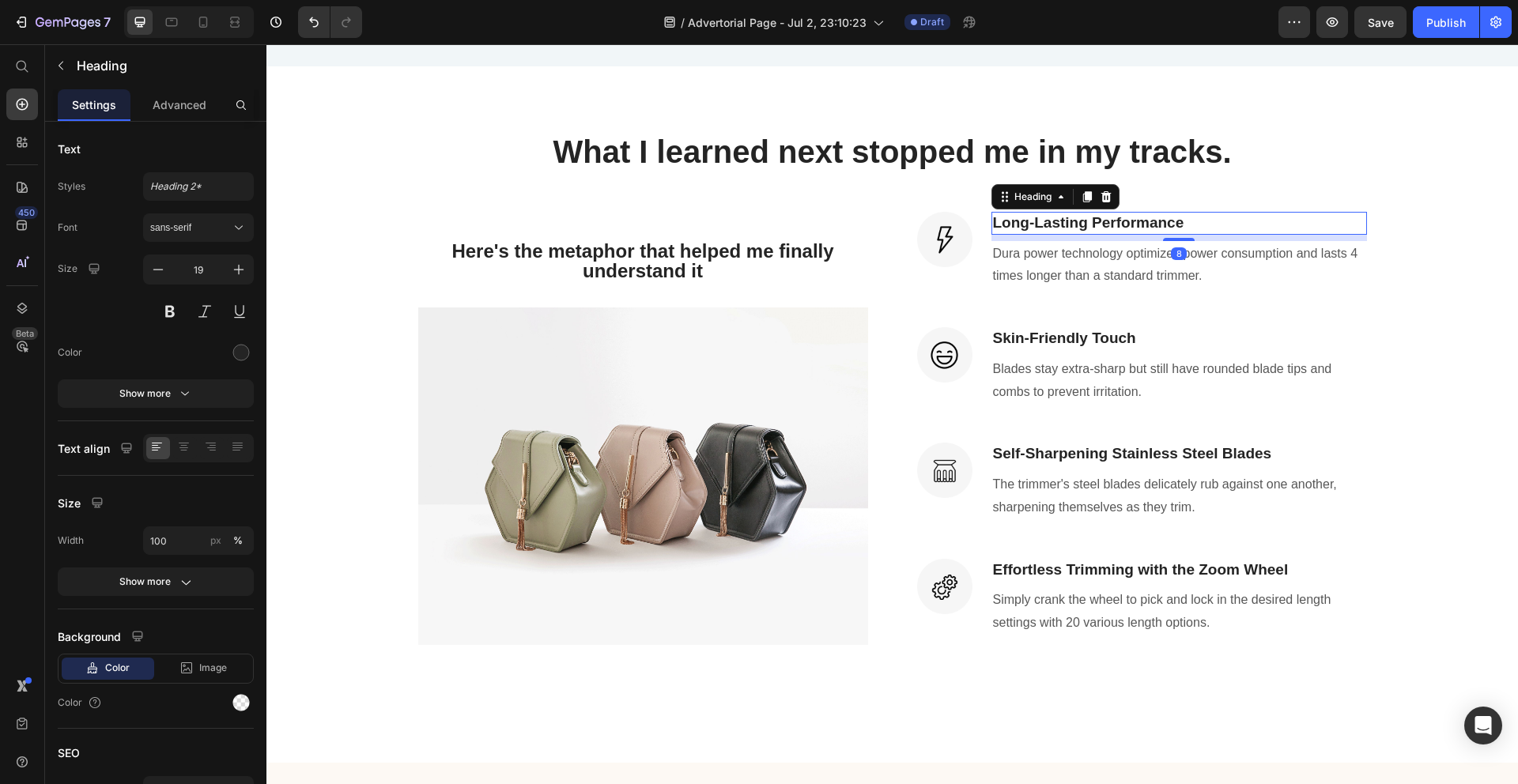 click on "Long-Lasting Performance" at bounding box center (1179, 223) 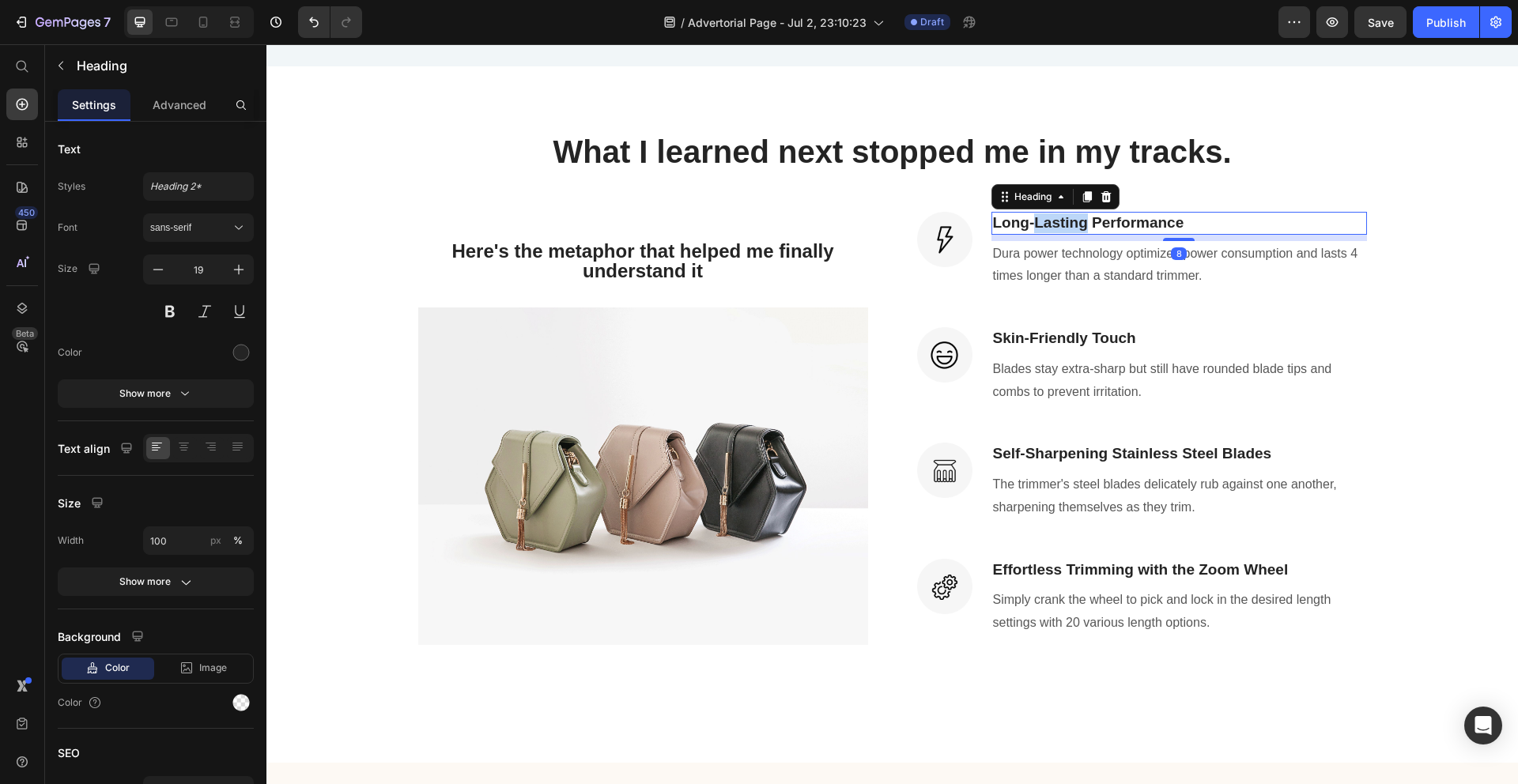 click on "Long-Lasting Performance" at bounding box center [1179, 223] 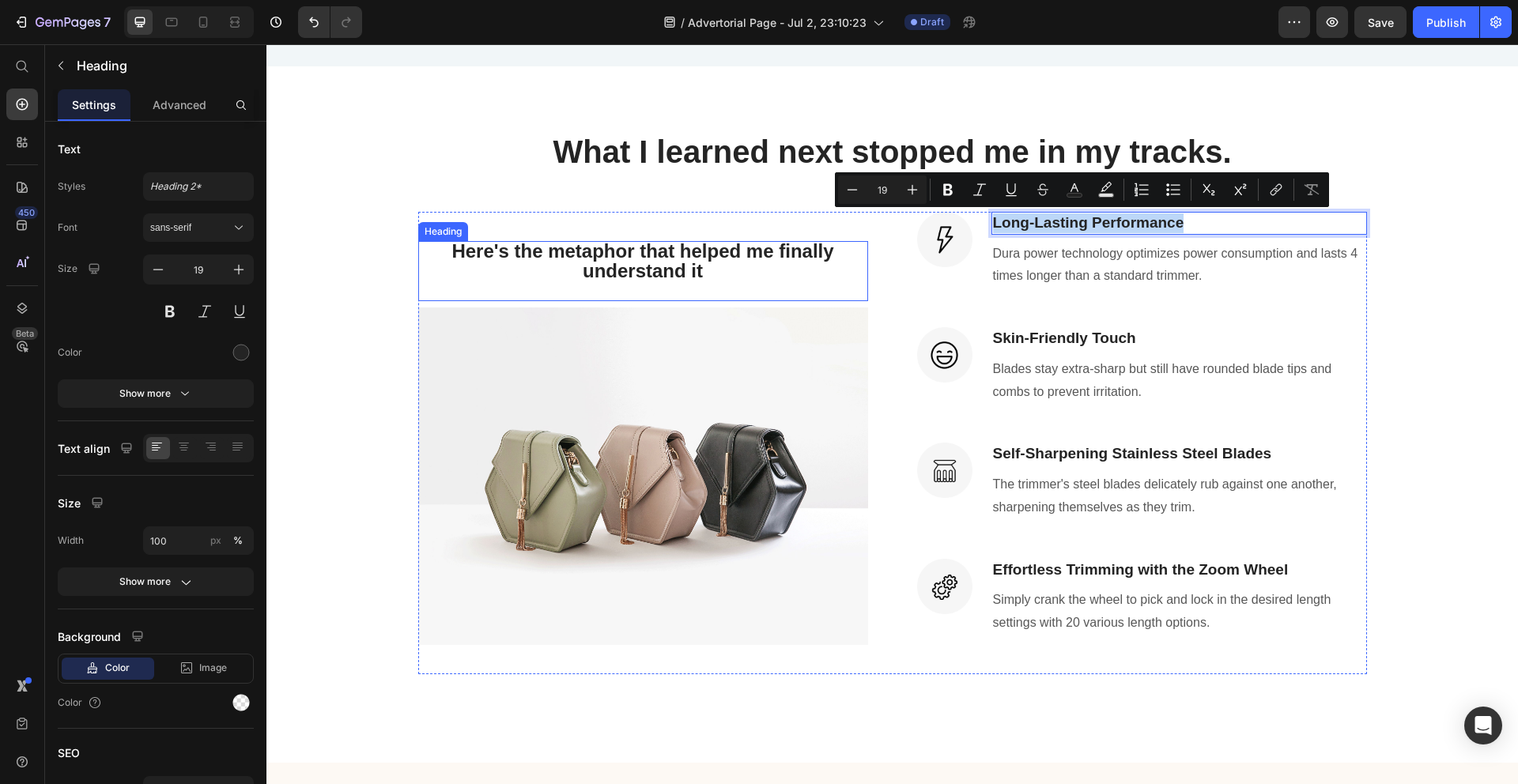 click on "⁠⁠⁠⁠⁠⁠⁠ Here's the metaphor that helped me finally understand it" at bounding box center [643, 271] 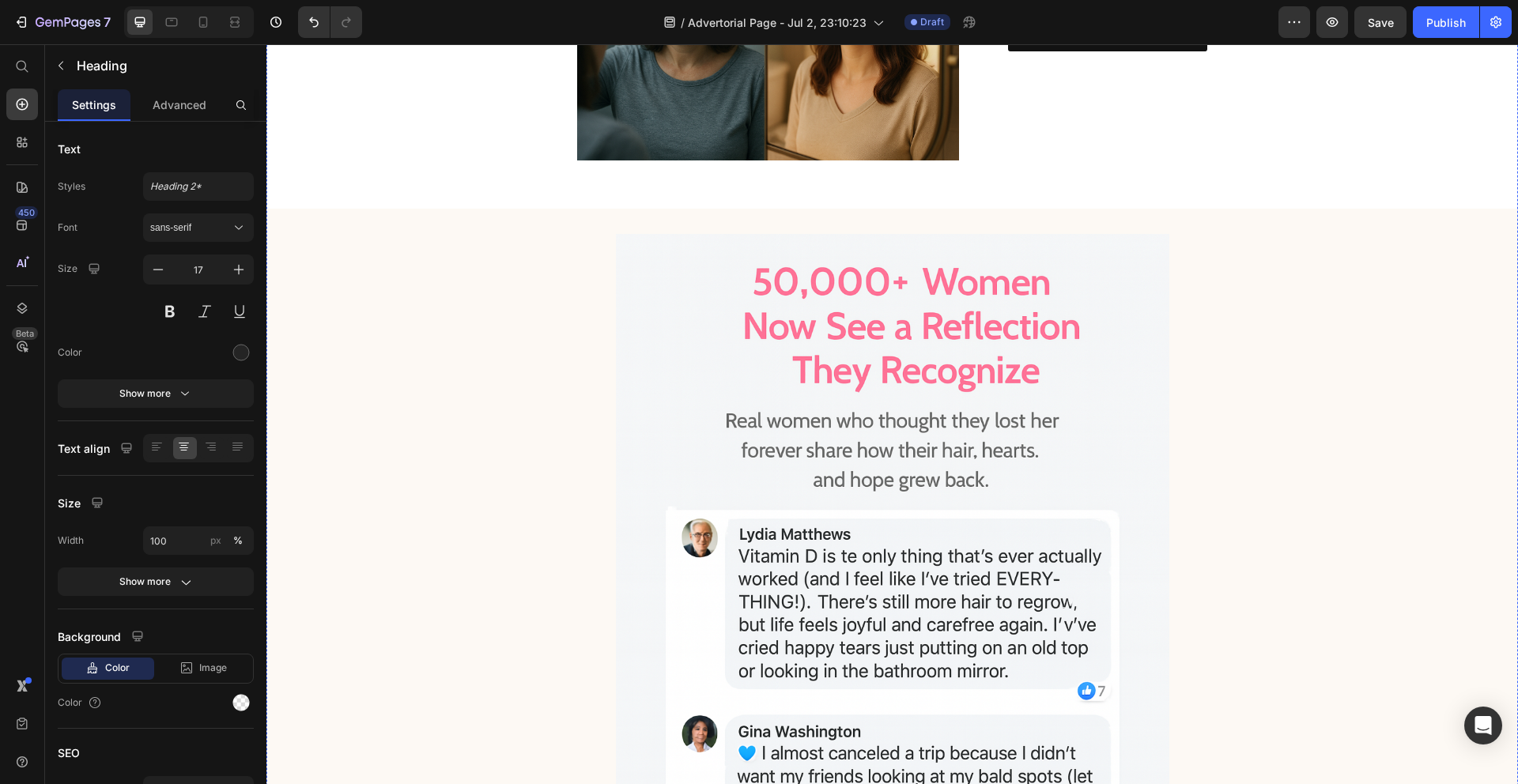 scroll, scrollTop: 1015, scrollLeft: 0, axis: vertical 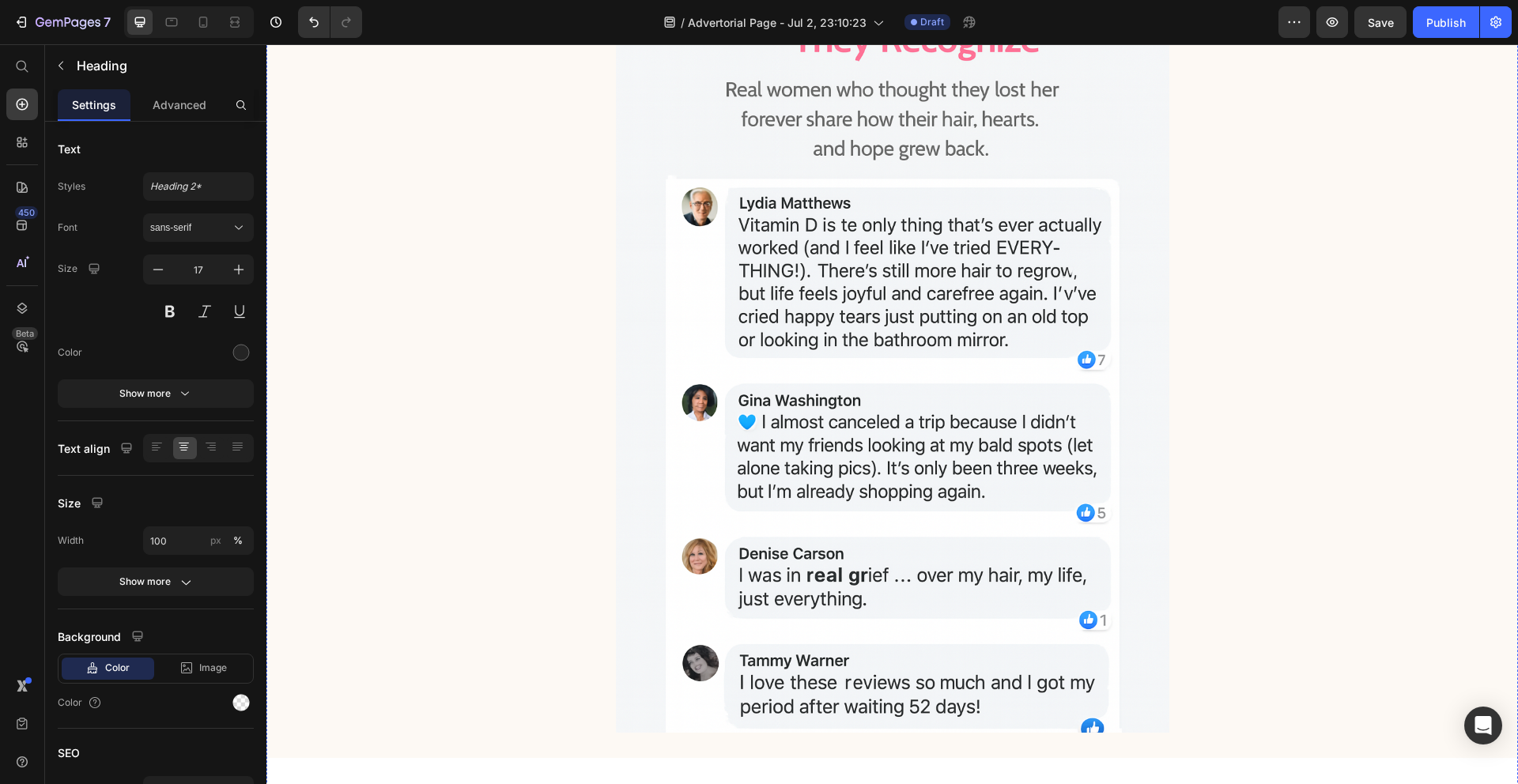 click at bounding box center [643, 2231] 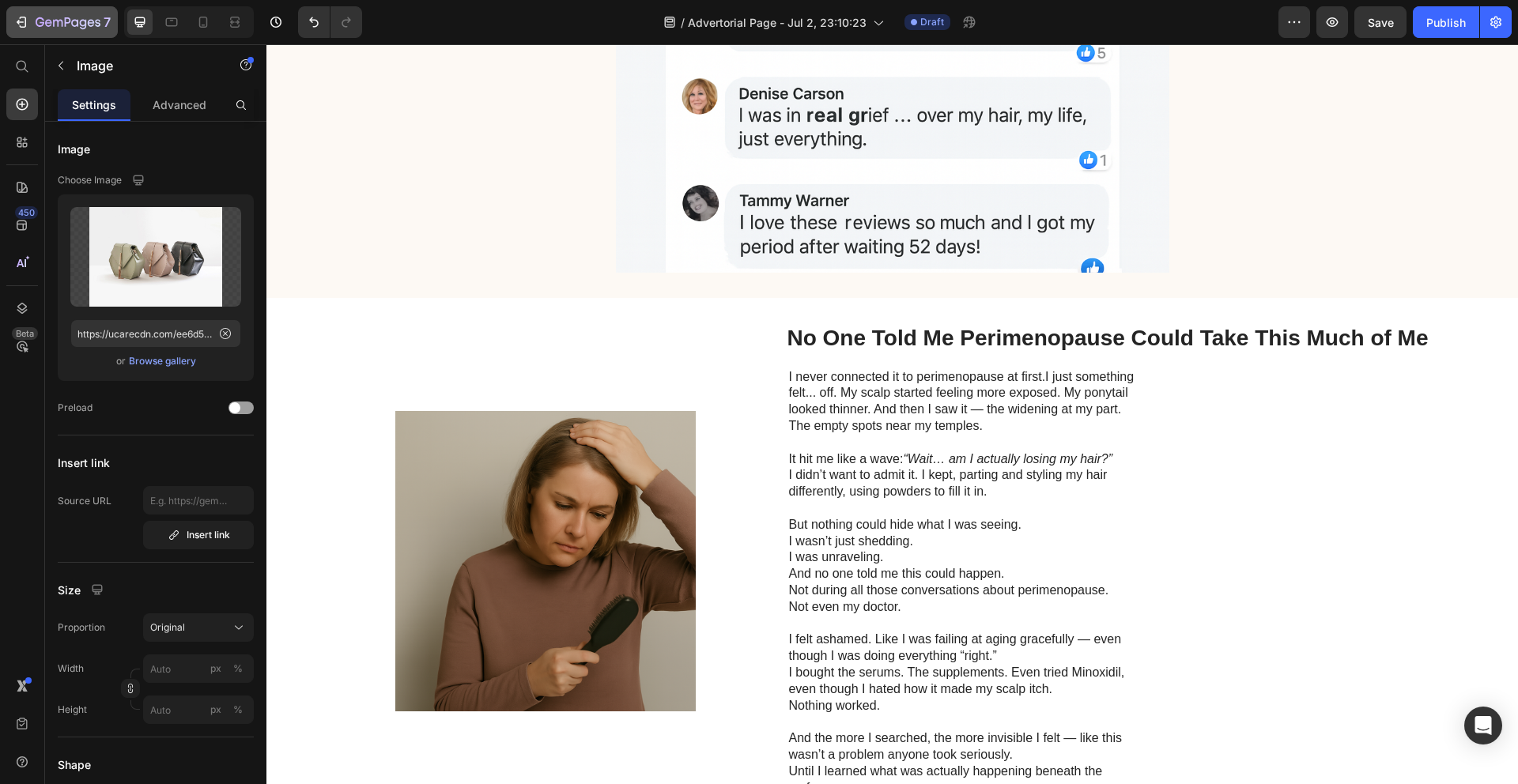 scroll, scrollTop: 2907, scrollLeft: 0, axis: vertical 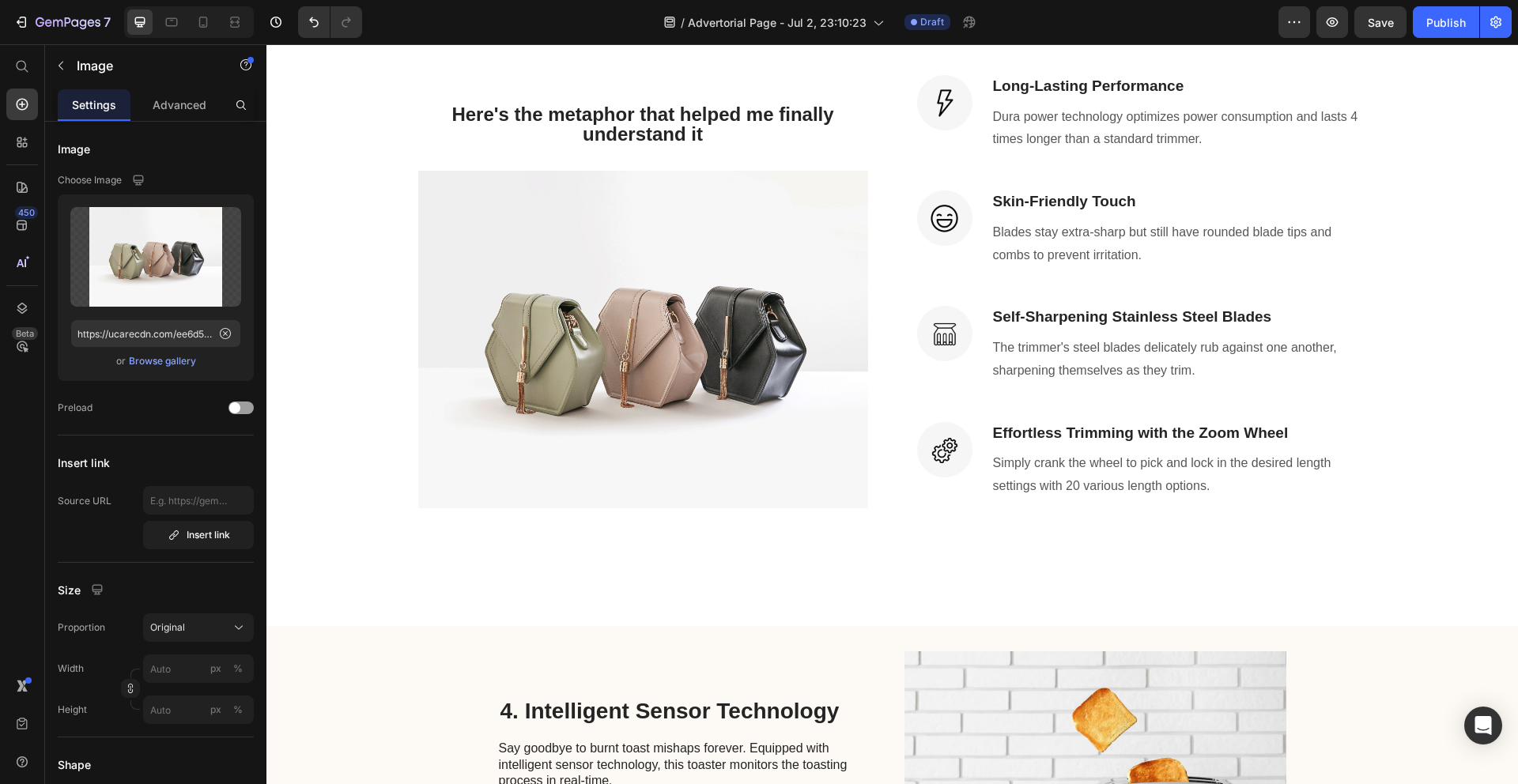 click at bounding box center [643, 339] 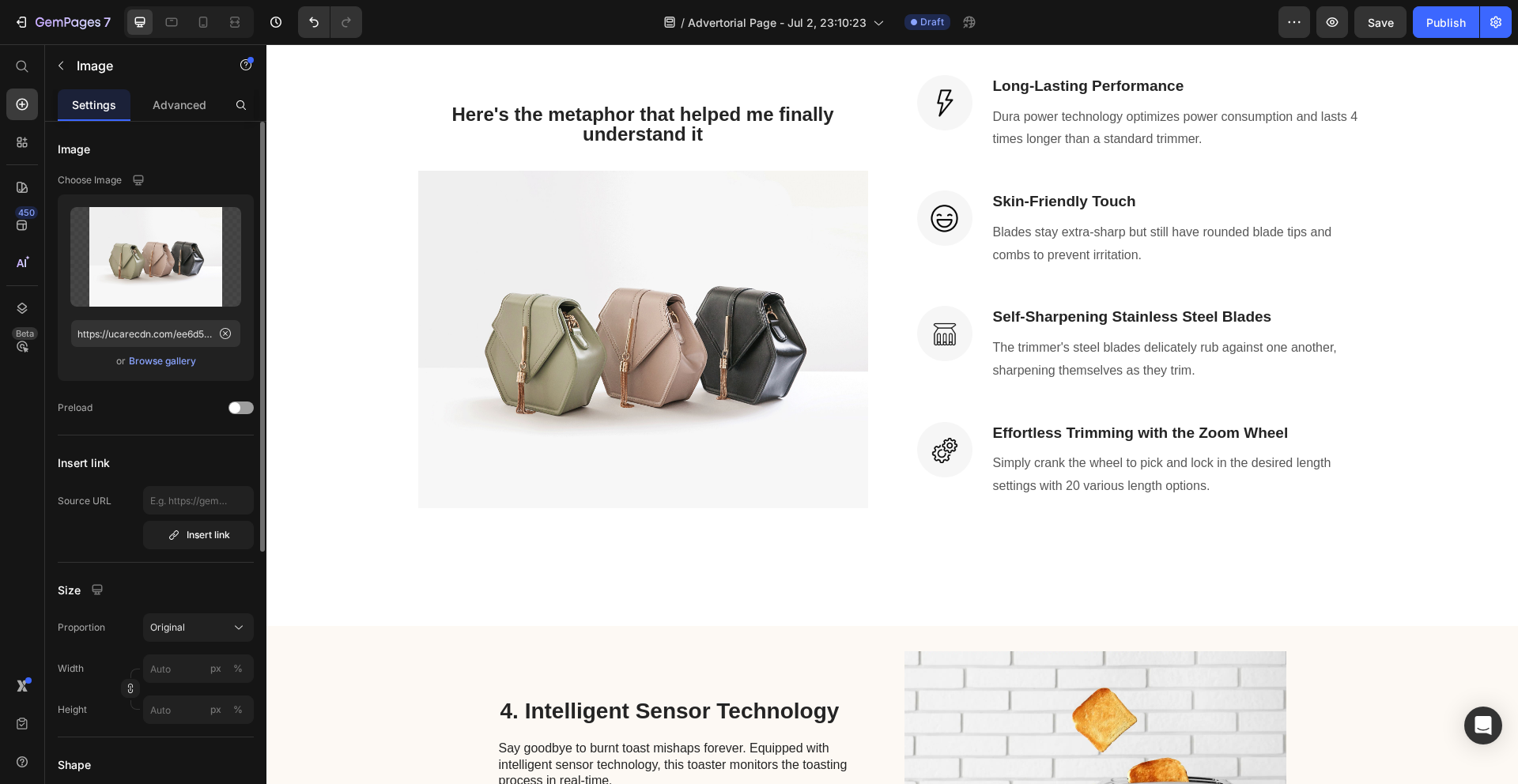 click on "Upload Image https://ucarecdn.com/ee6d5074-1640-4cc7-8933-47c8589c3dee/-/format/auto/  or   Browse gallery" 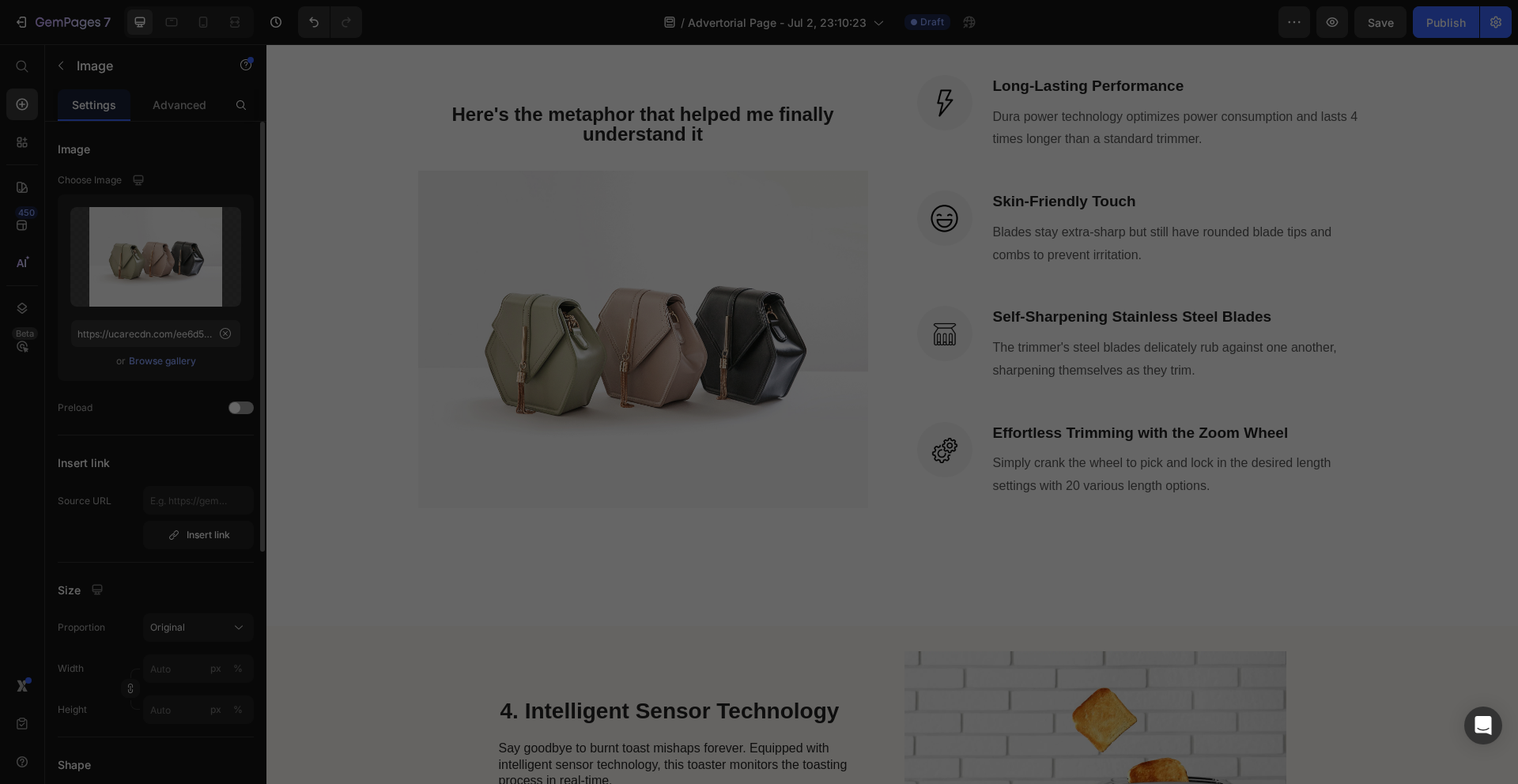 click at bounding box center (759, 392) 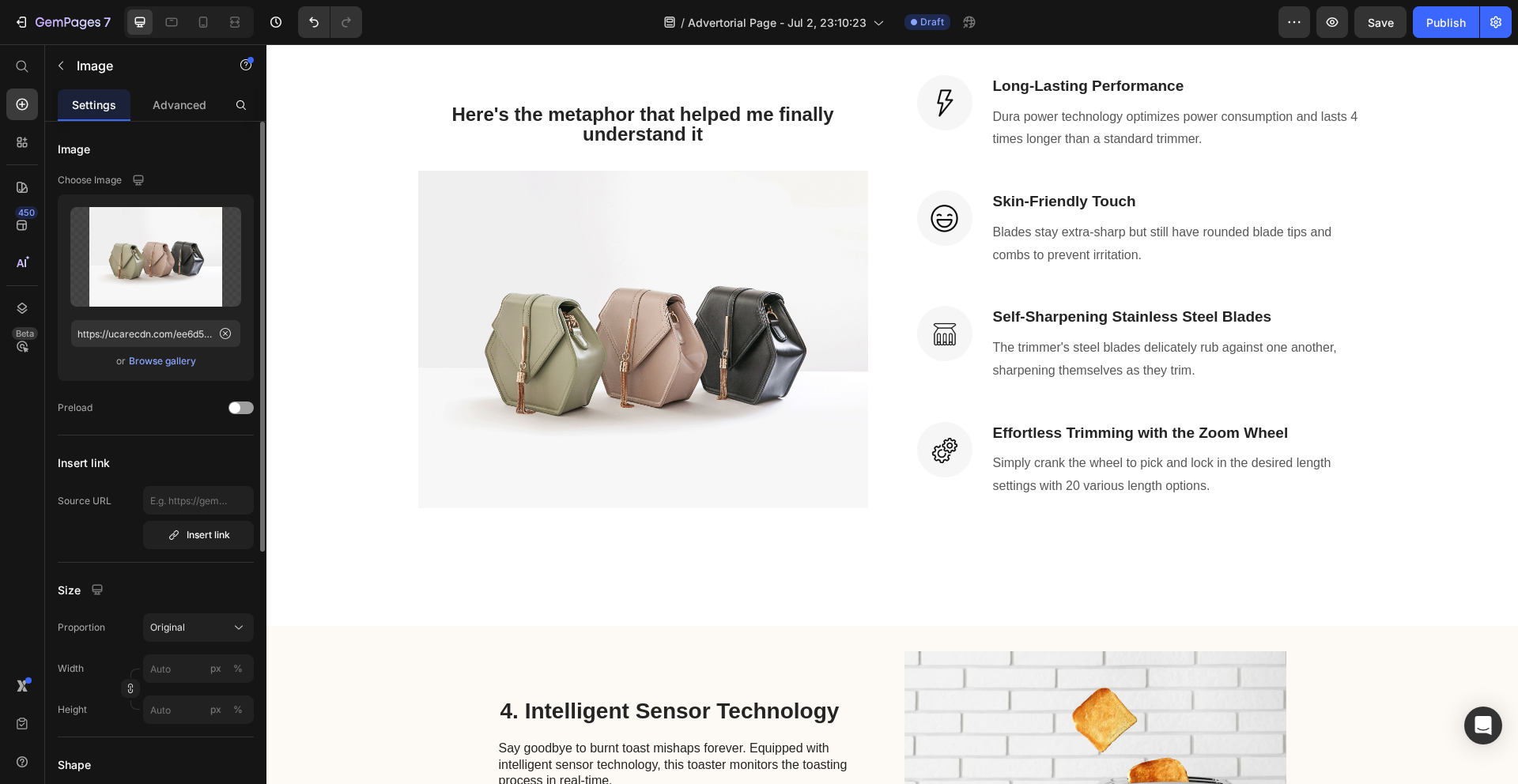 click on "Upload Image https://ucarecdn.com/ee6d5074-1640-4cc7-8933-47c8589c3dee/-/format/auto/  or   Browse gallery" 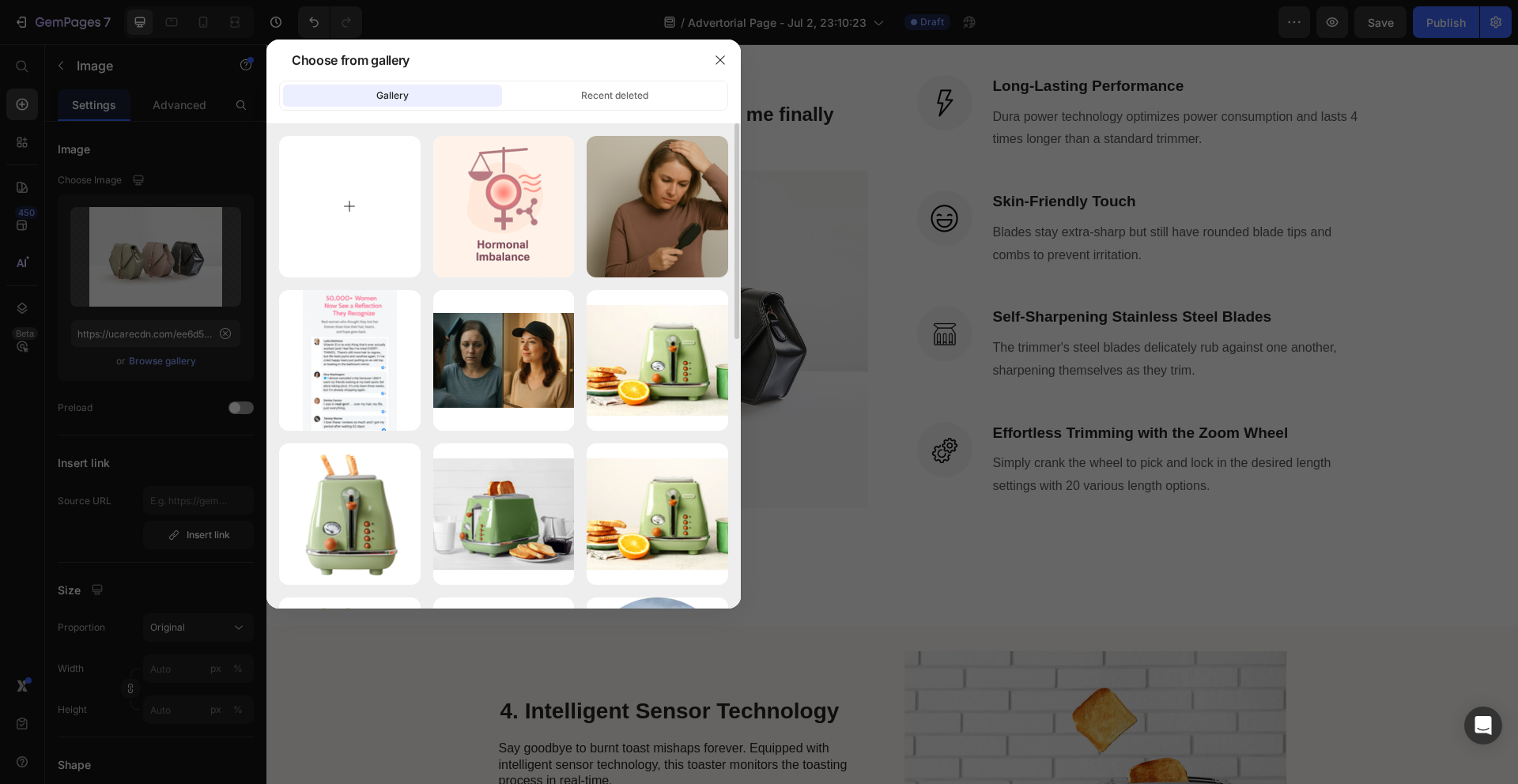 click at bounding box center [349, 206] 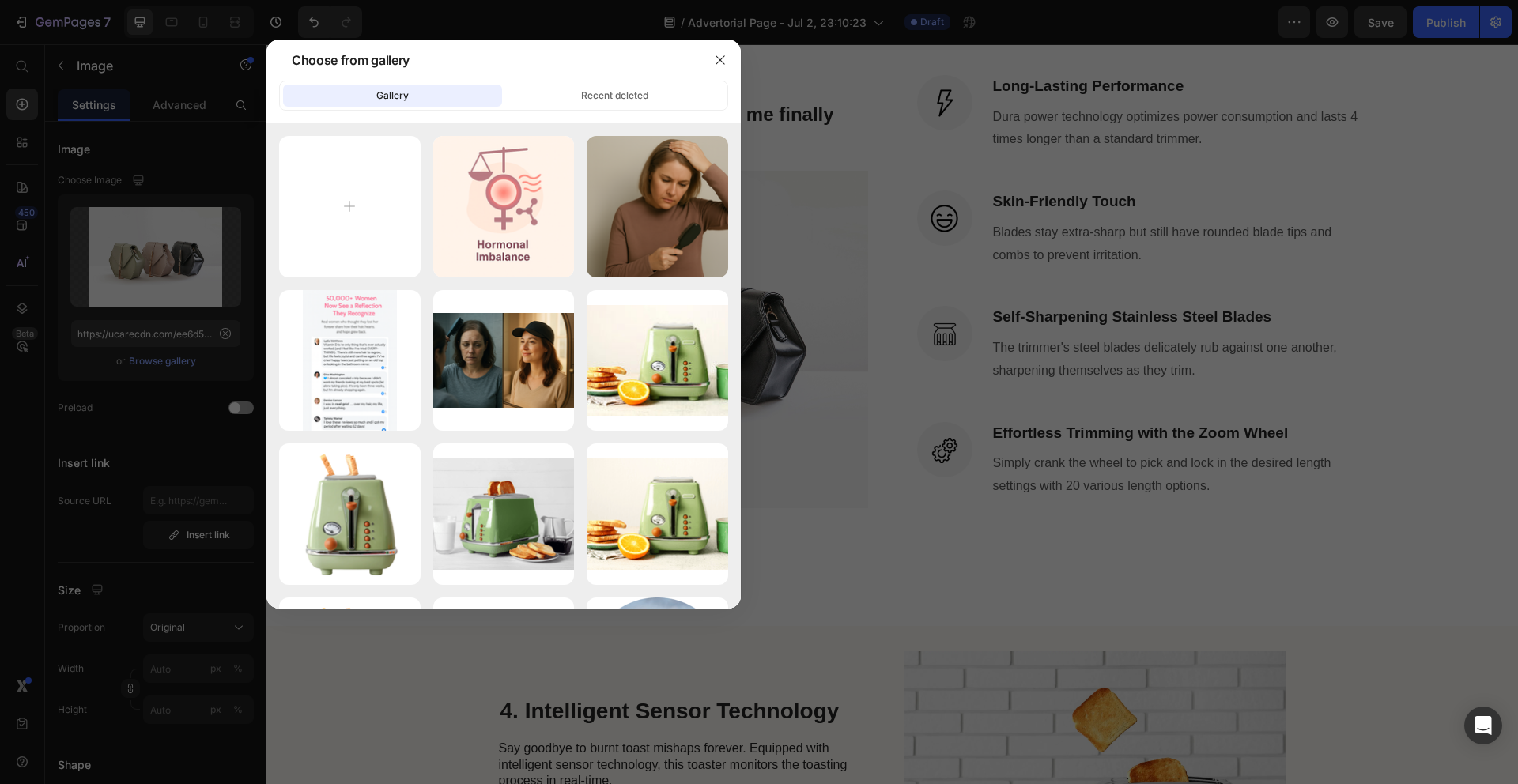 type on "C:\fakepath\ChatGPT Image Jul 11, 2025, 08_09_18 PM.png" 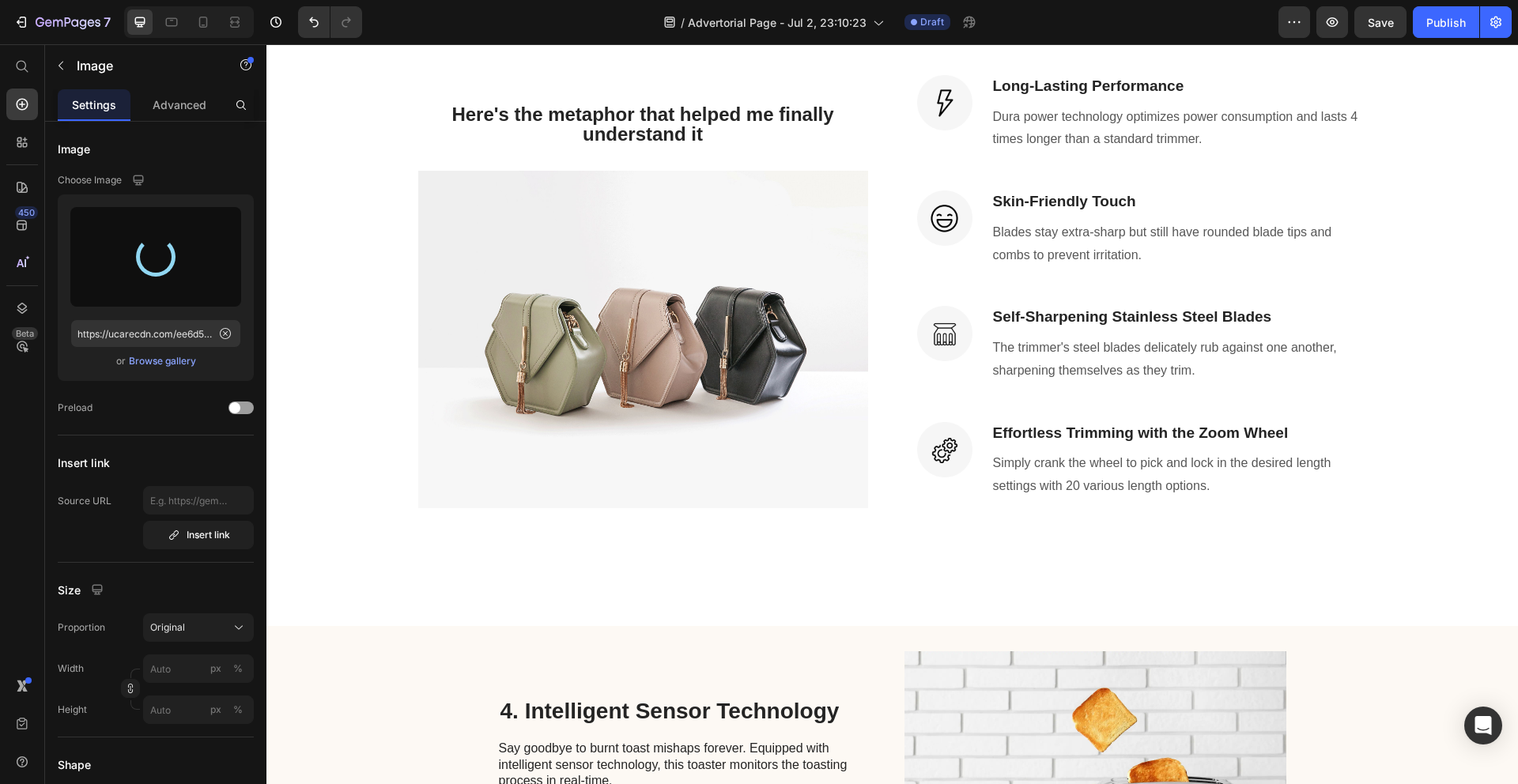 type on "https://cdn.shopify.com/s/files/1/0614/1778/3411/files/gempages_539664967910032289-21ee037a-aa8b-474d-831a-696afb630c6a.png" 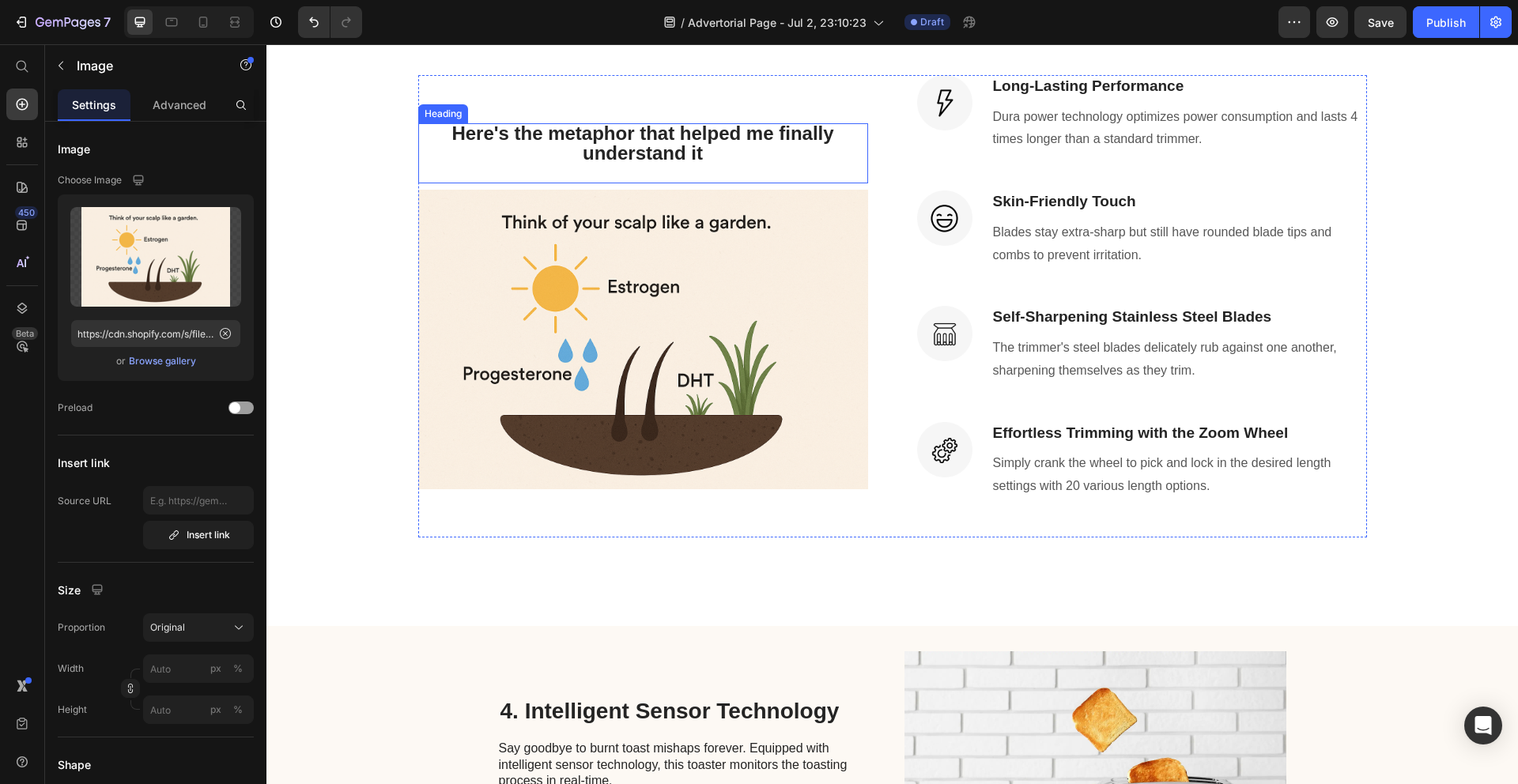 click on "Here's the metaphor that helped me finally understand it" at bounding box center [642, 143] 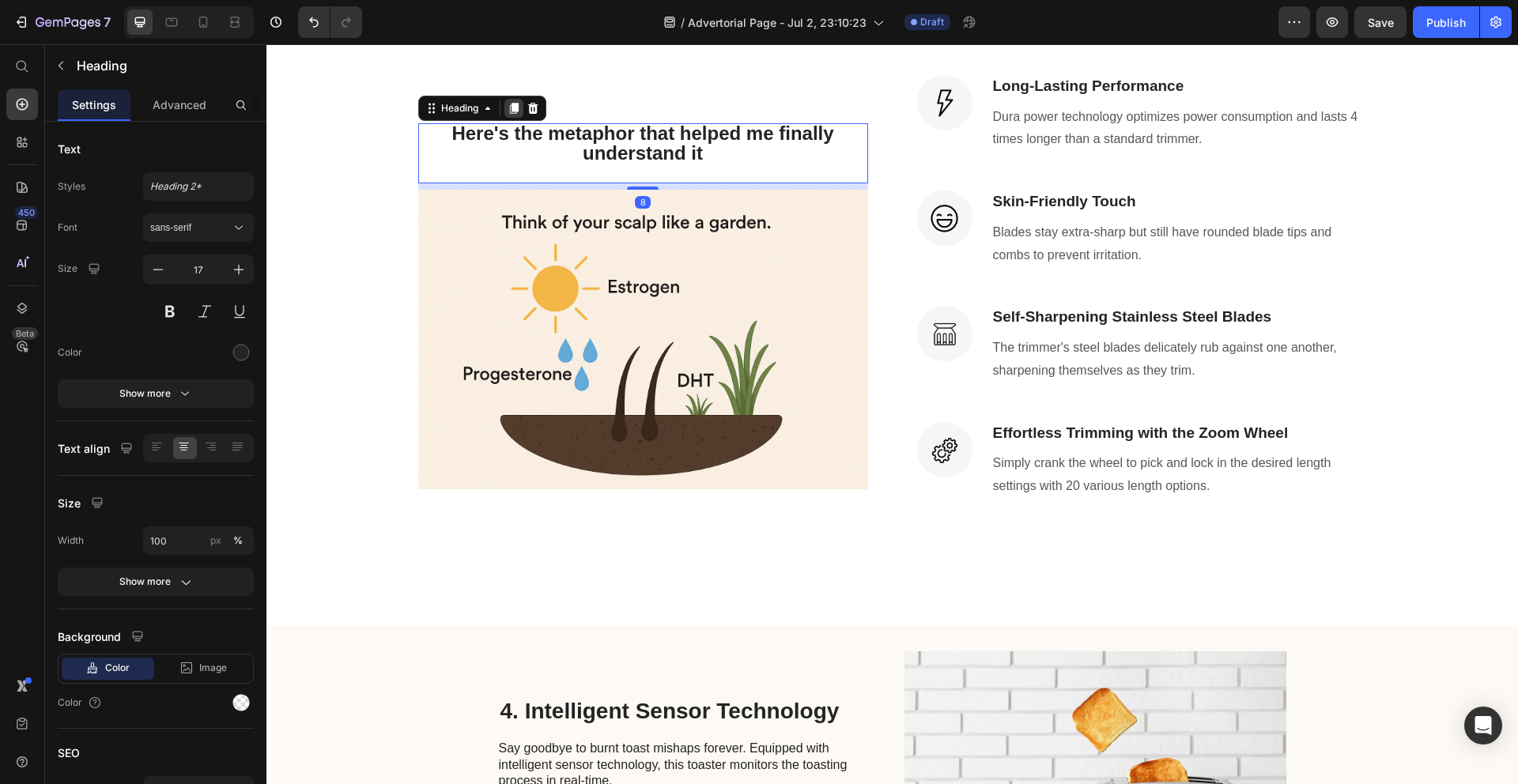 click at bounding box center [514, 108] 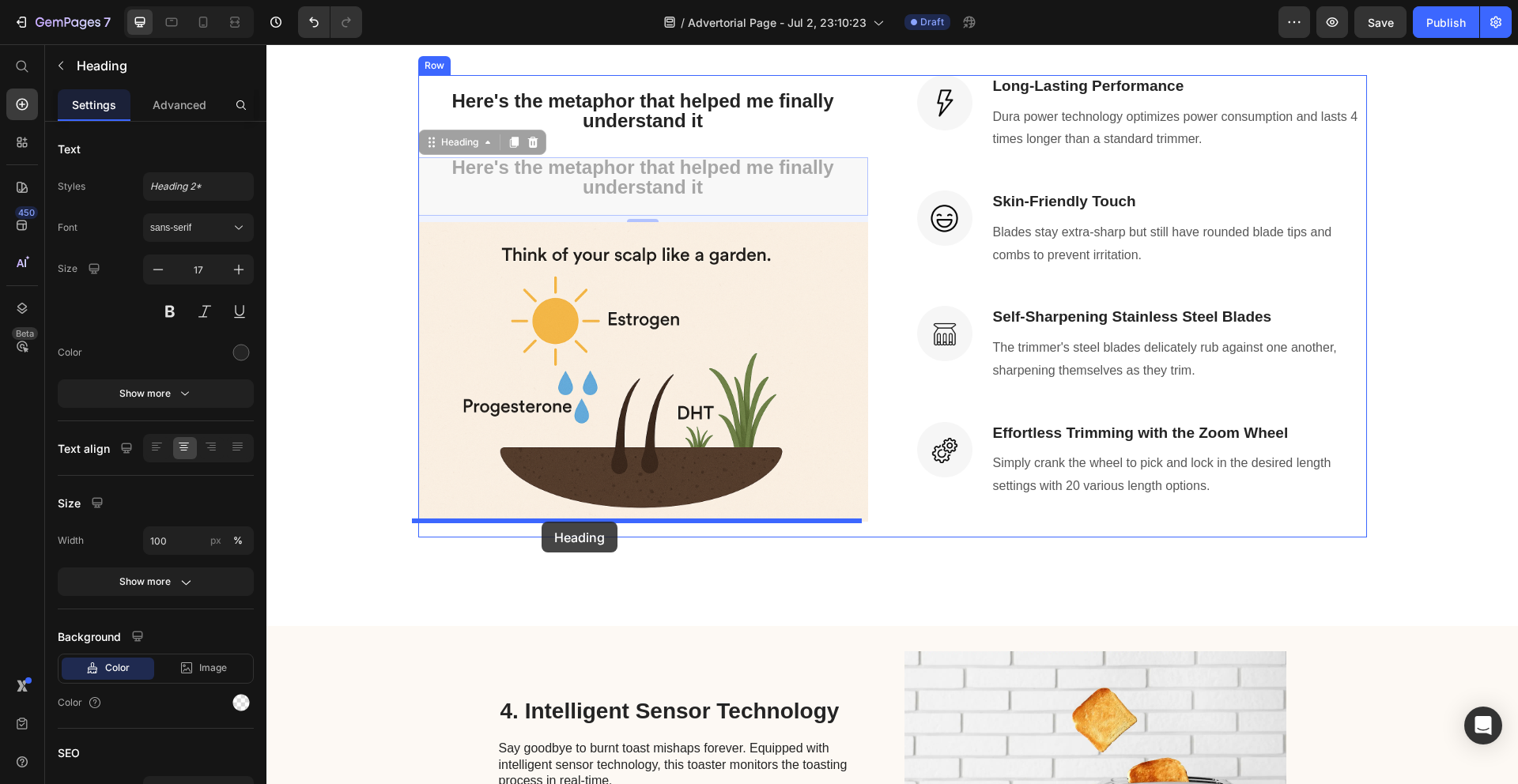 drag, startPoint x: 418, startPoint y: 145, endPoint x: 542, endPoint y: 522, distance: 396.869 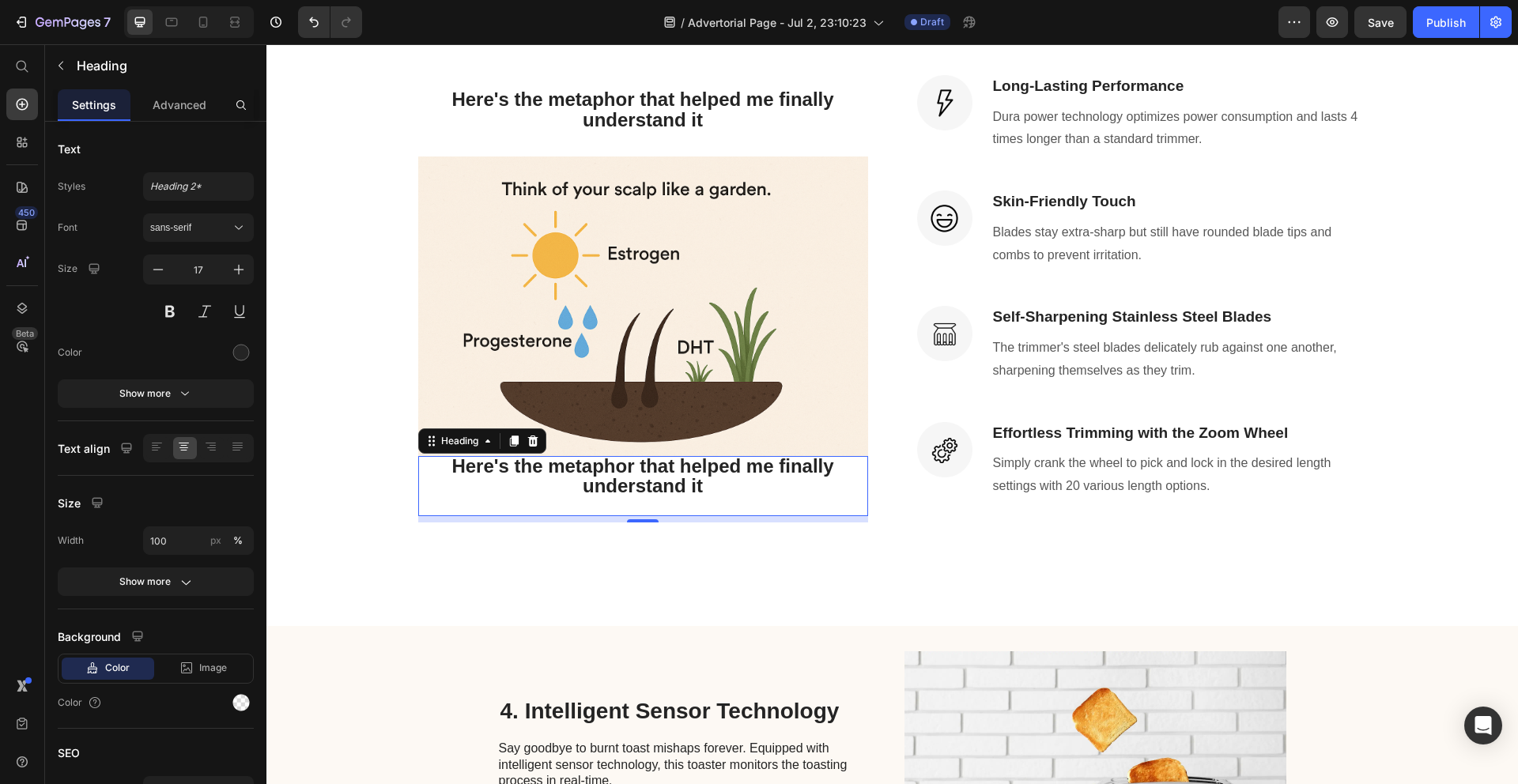 click on "Here's the metaphor that helped me finally understand it" at bounding box center [642, 476] 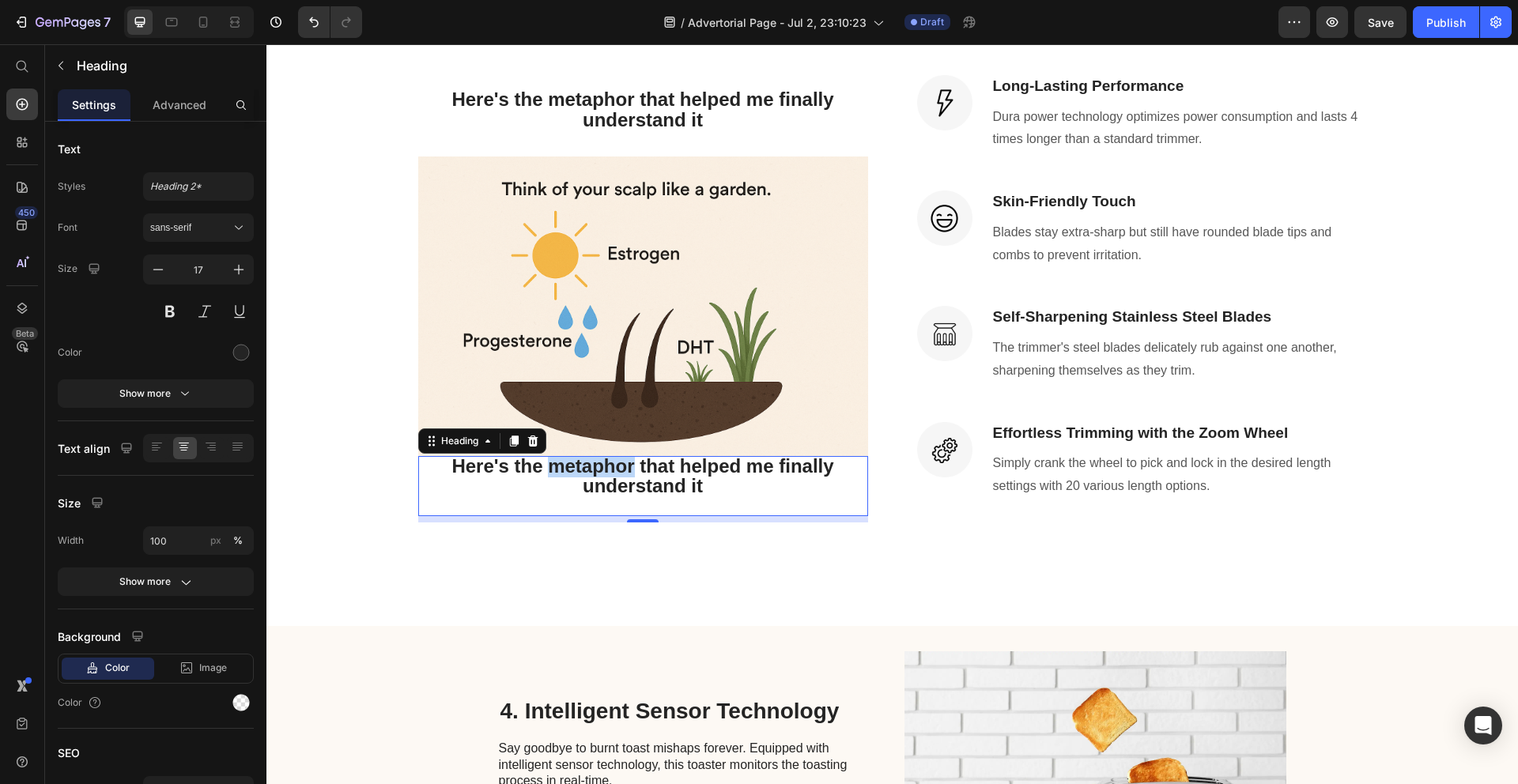 click on "Here's the metaphor that helped me finally understand it" at bounding box center (642, 476) 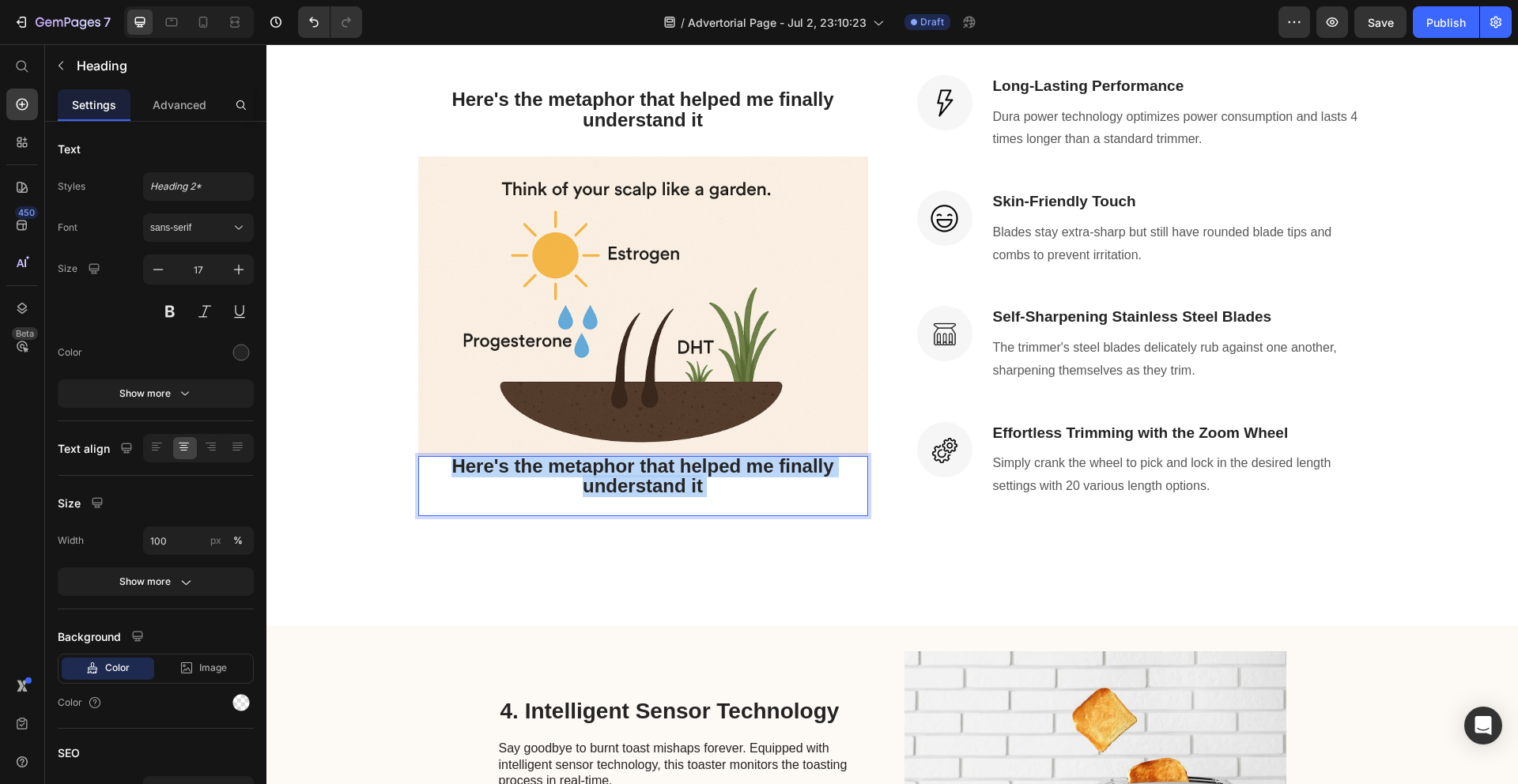 click on "Here's the metaphor that helped me finally understand it" at bounding box center [642, 476] 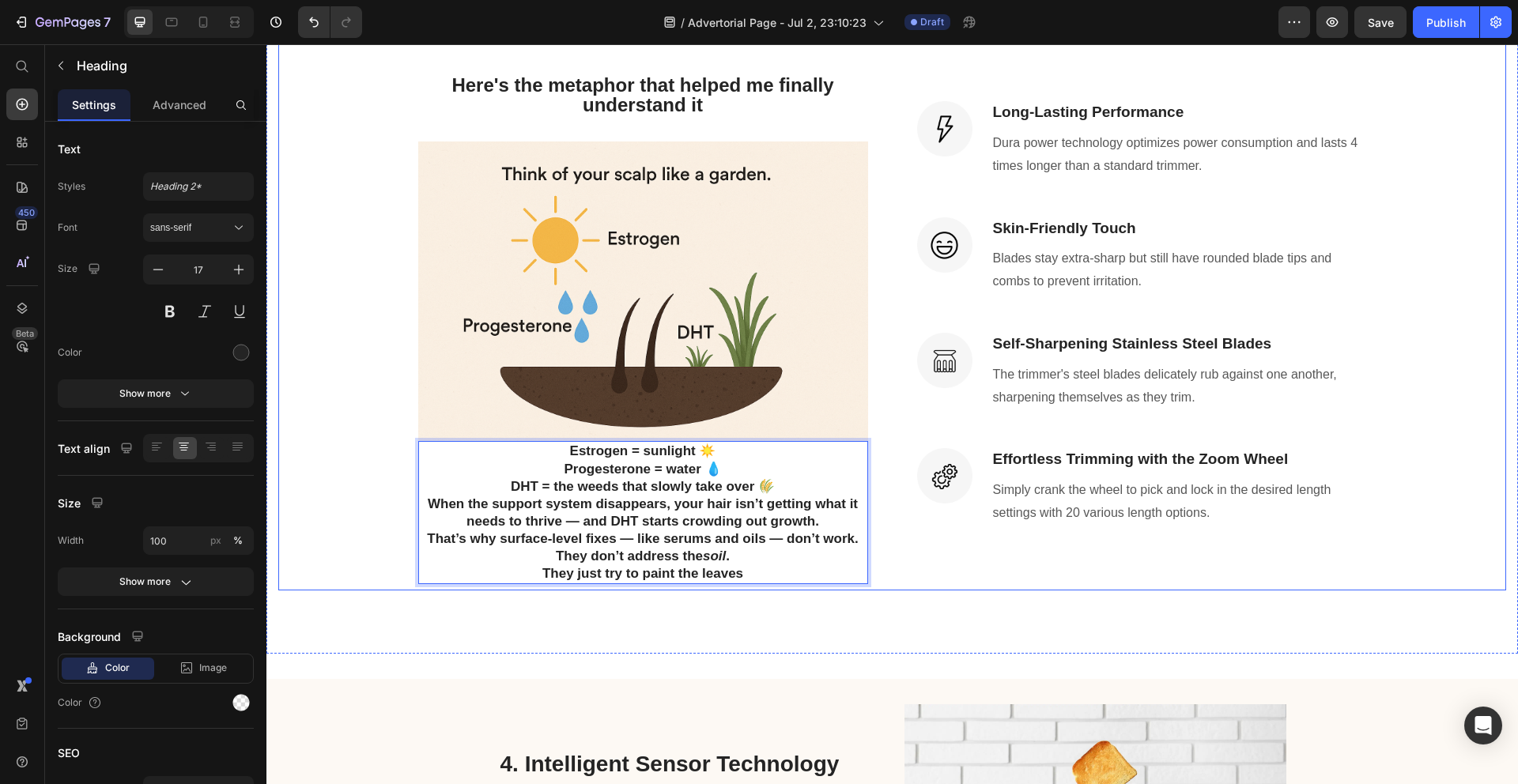 scroll, scrollTop: 2890, scrollLeft: 0, axis: vertical 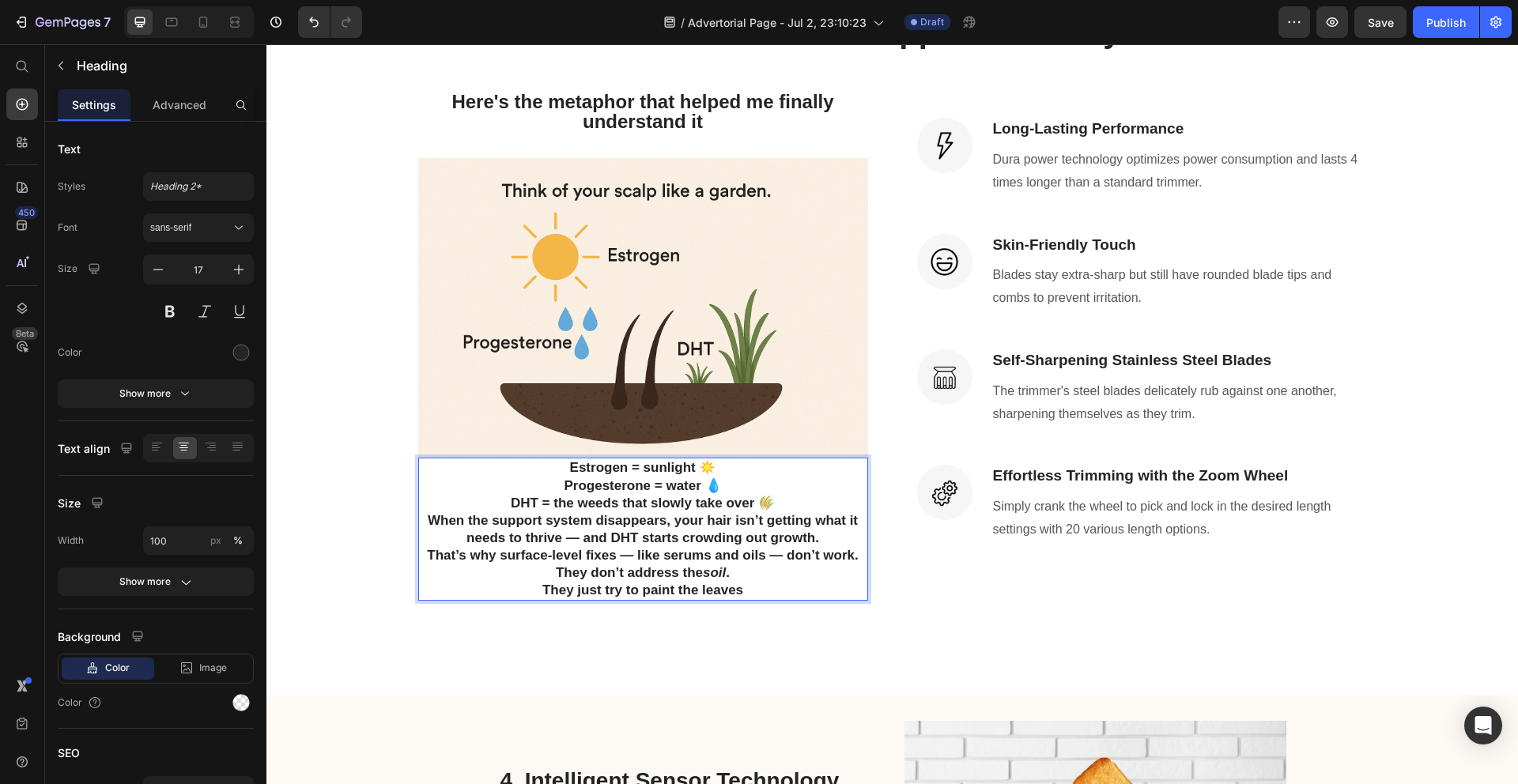 click on "Progesterone = water 💧" at bounding box center (643, 486) 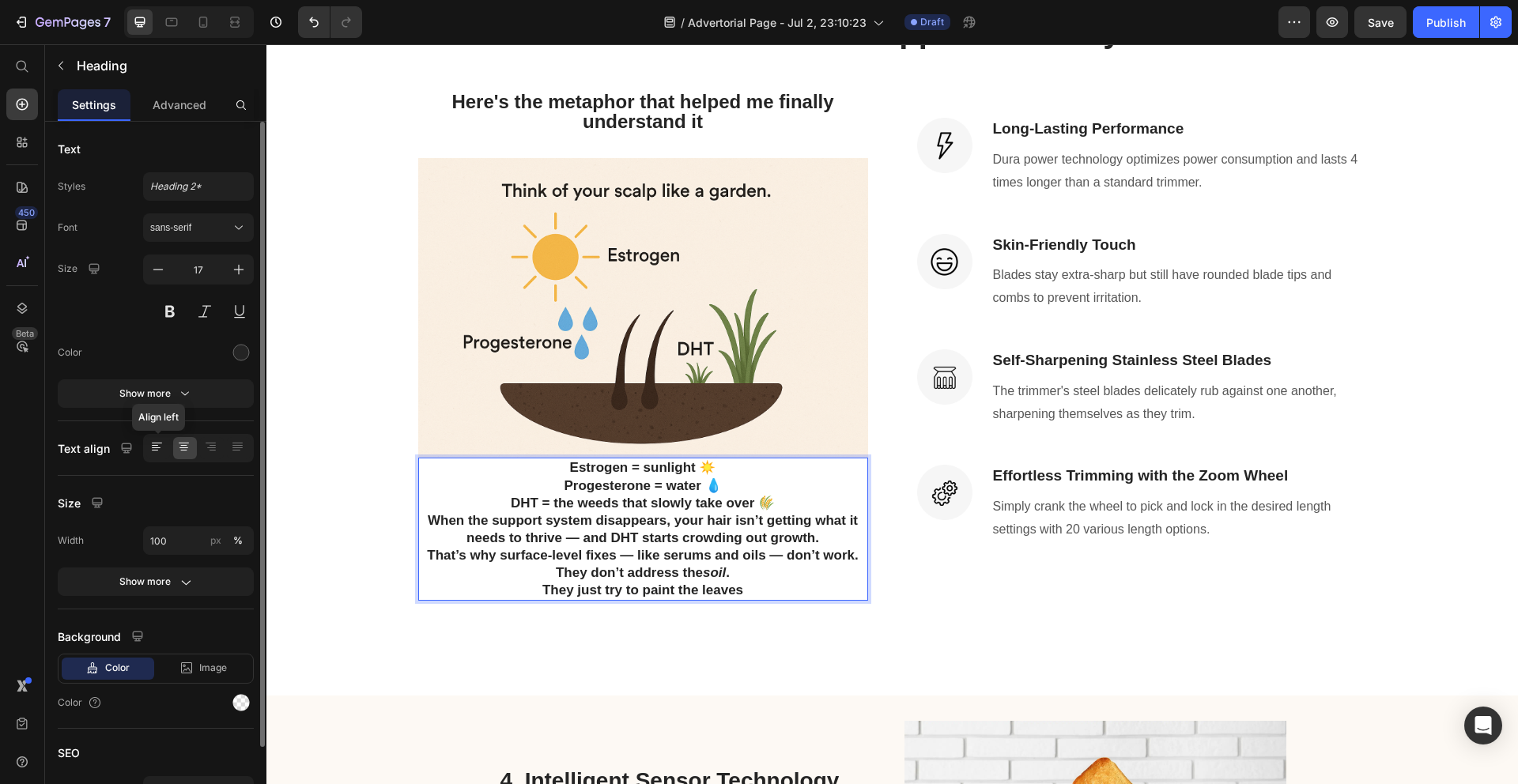 click 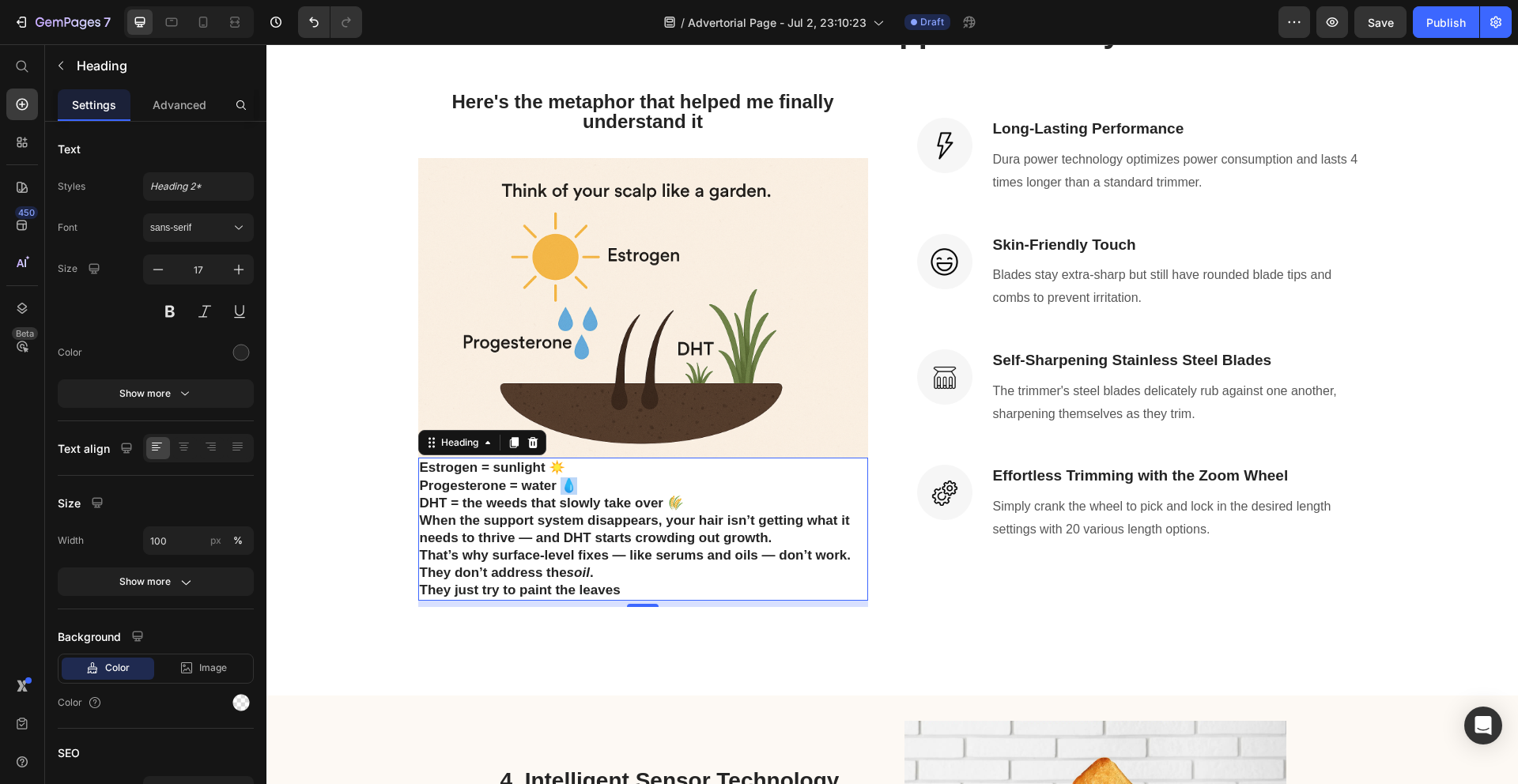 click on "Progesterone = water 💧" at bounding box center [643, 486] 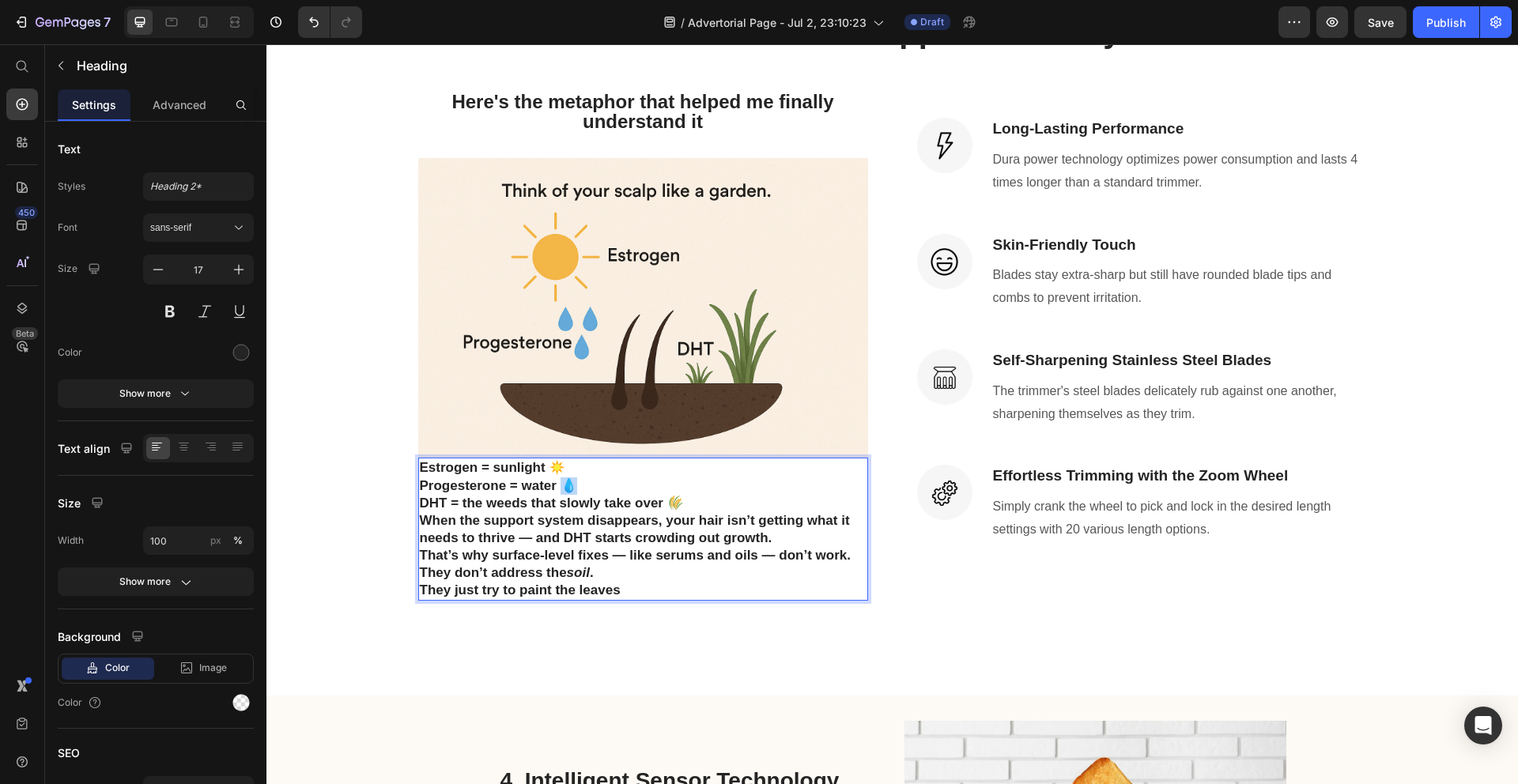 click on "DHT = the weeds that slowly take over 🌾" at bounding box center (643, 503) 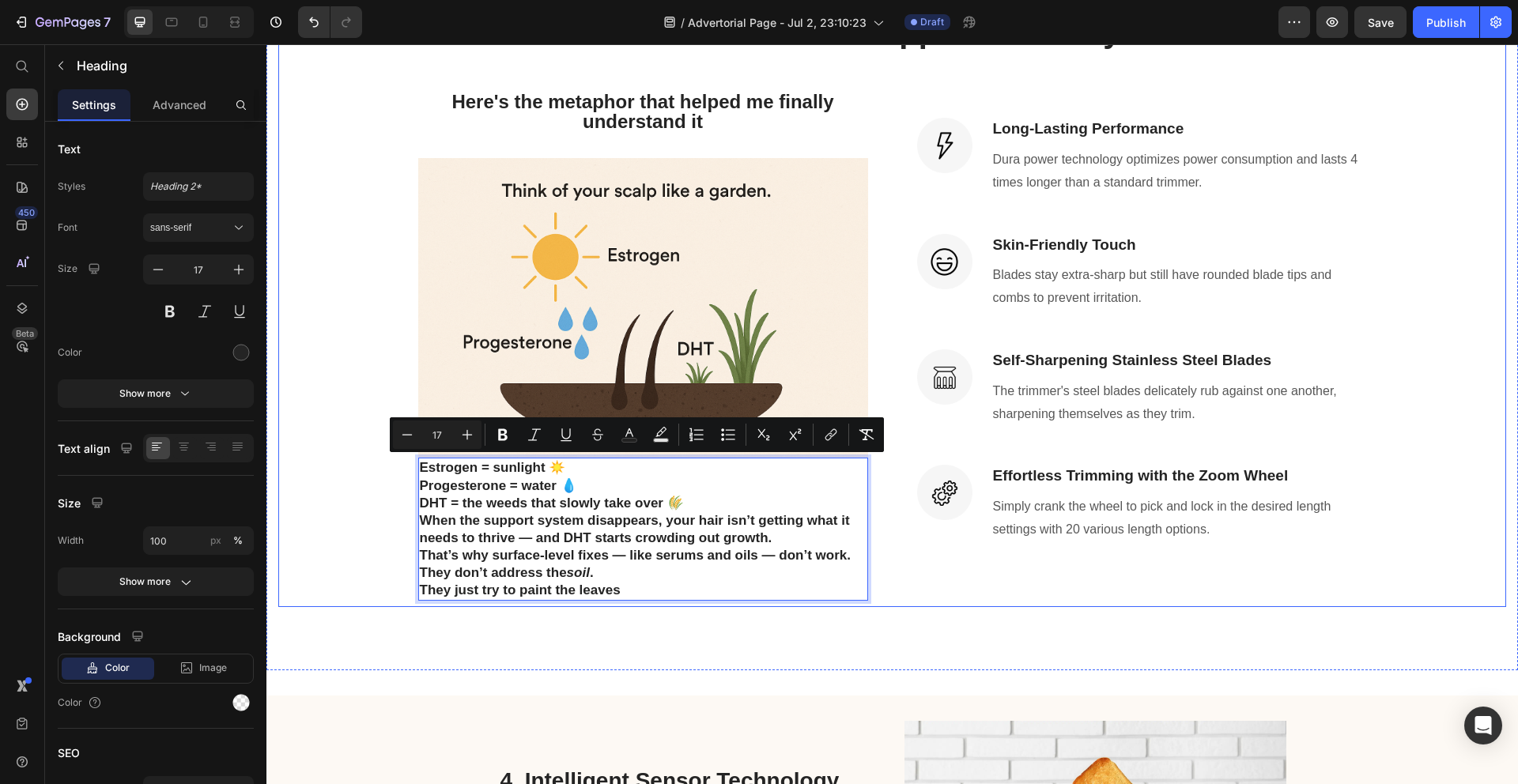 drag, startPoint x: 675, startPoint y: 584, endPoint x: 673, endPoint y: 480, distance: 104.01923 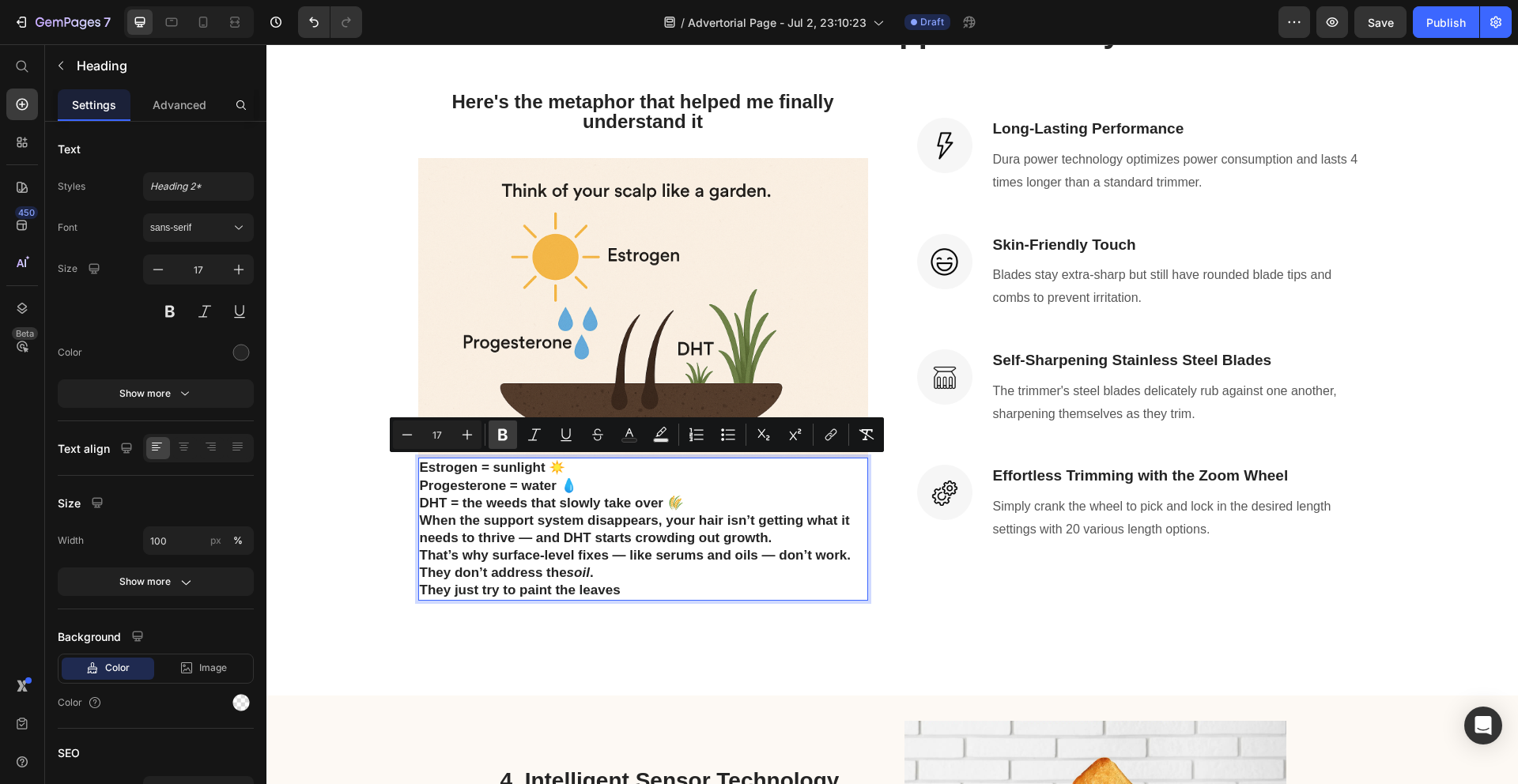 click 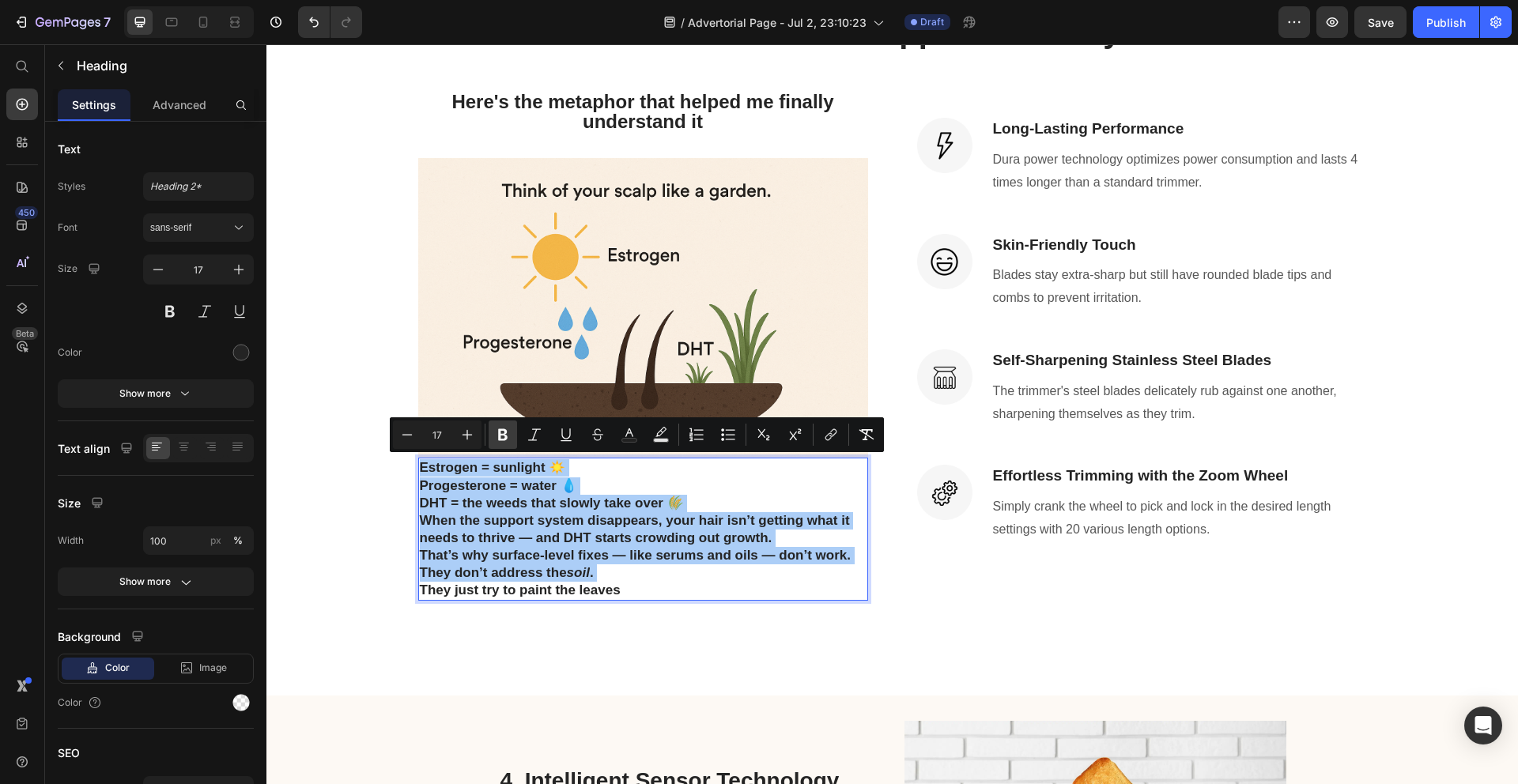 click 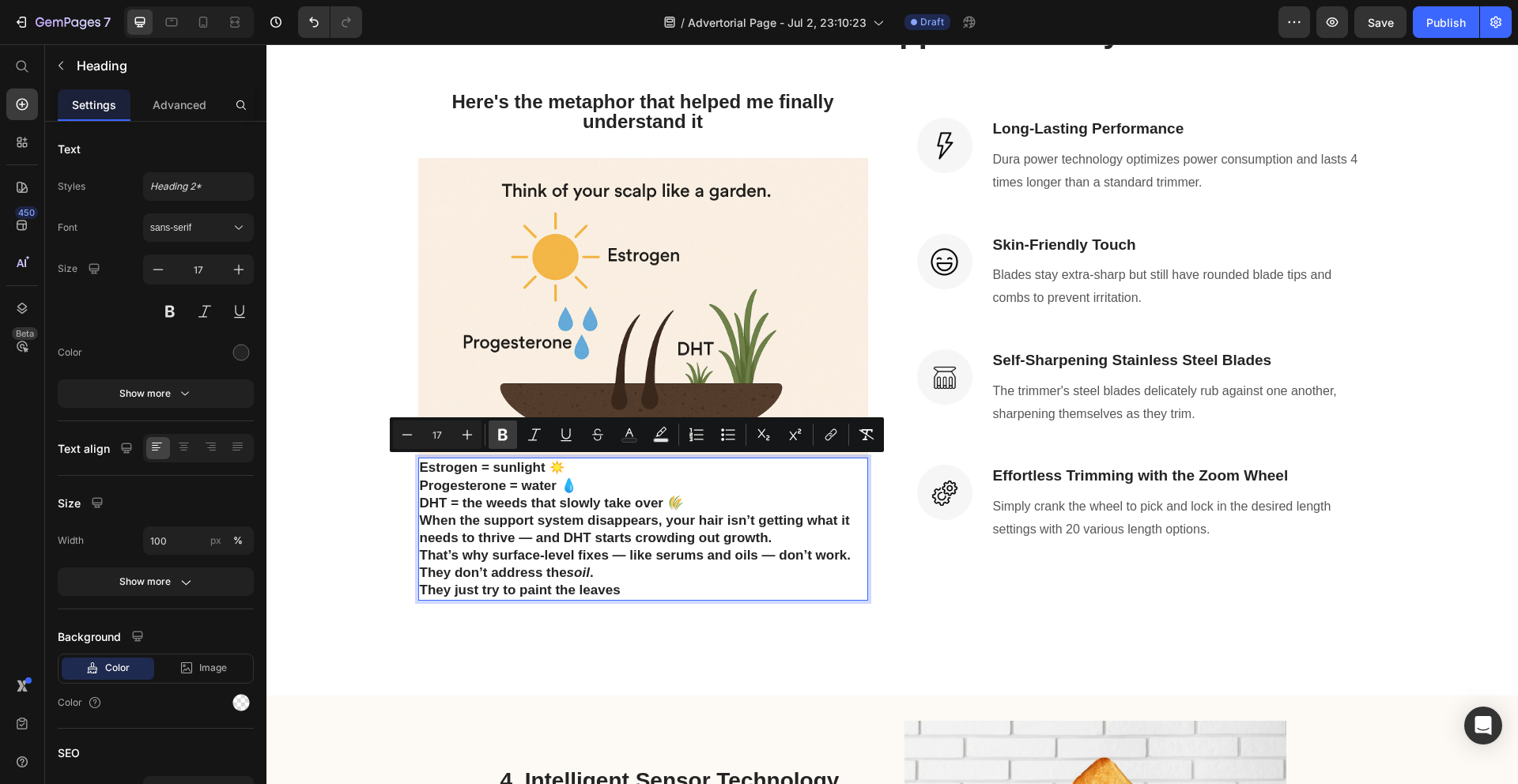 click 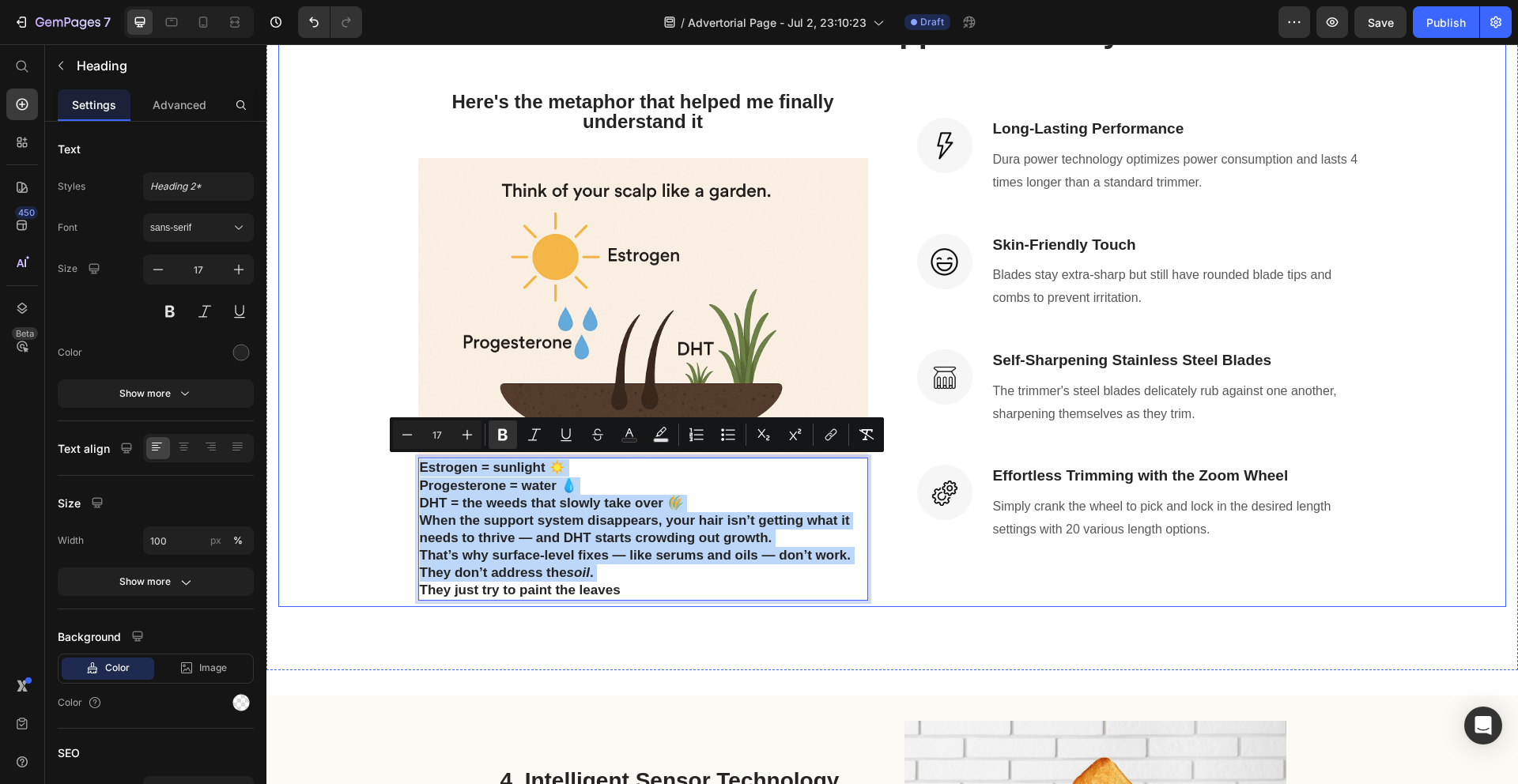 click on "What I learned next stopped me in my tracks. Heading Row Here's the metaphor that helped me finally understand it   Heading Image Estrogen = sunlight ☀️ Progesterone = water 💧 DHT = the weeds that slowly take over 🌾 When the support system disappears, your hair isn’t getting what it needs to thrive — and DHT starts crowding out growth. That’s why surface-level fixes — like serums and oils — don’t work. They don’t address the  soil . They just try to paint the leaves  Heading   8 Image Long-Lasting Performance Heading Dura power technology optimizes power consumption and lasts 4 times longer than a standard trimmer. Text block Row Image Skin-Friendly Touch Heading Blades stay extra-sharp but still have rounded blade tips and combs to prevent irritation. Text block Row Image Self-Sharpening Stainless Steel Blades Heading The trimmer's steel blades delicately rub against one another, sharpening themselves as they trim. Text block Row Image Effortless Trimming with the Zoom Wheel Heading" at bounding box center (892, 308) 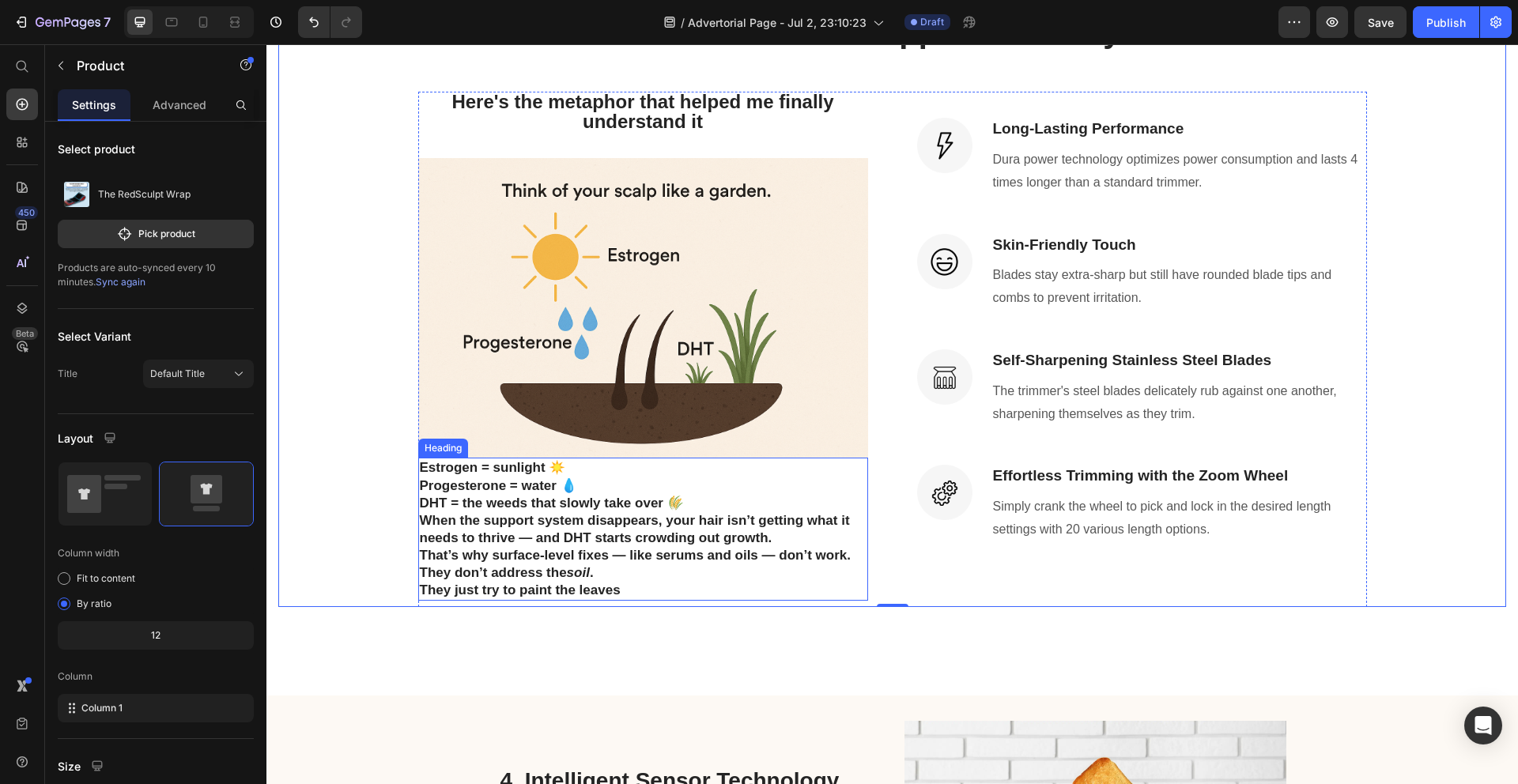 click on "That’s why surface-level fixes — like serums and oils — don’t work." at bounding box center [635, 555] 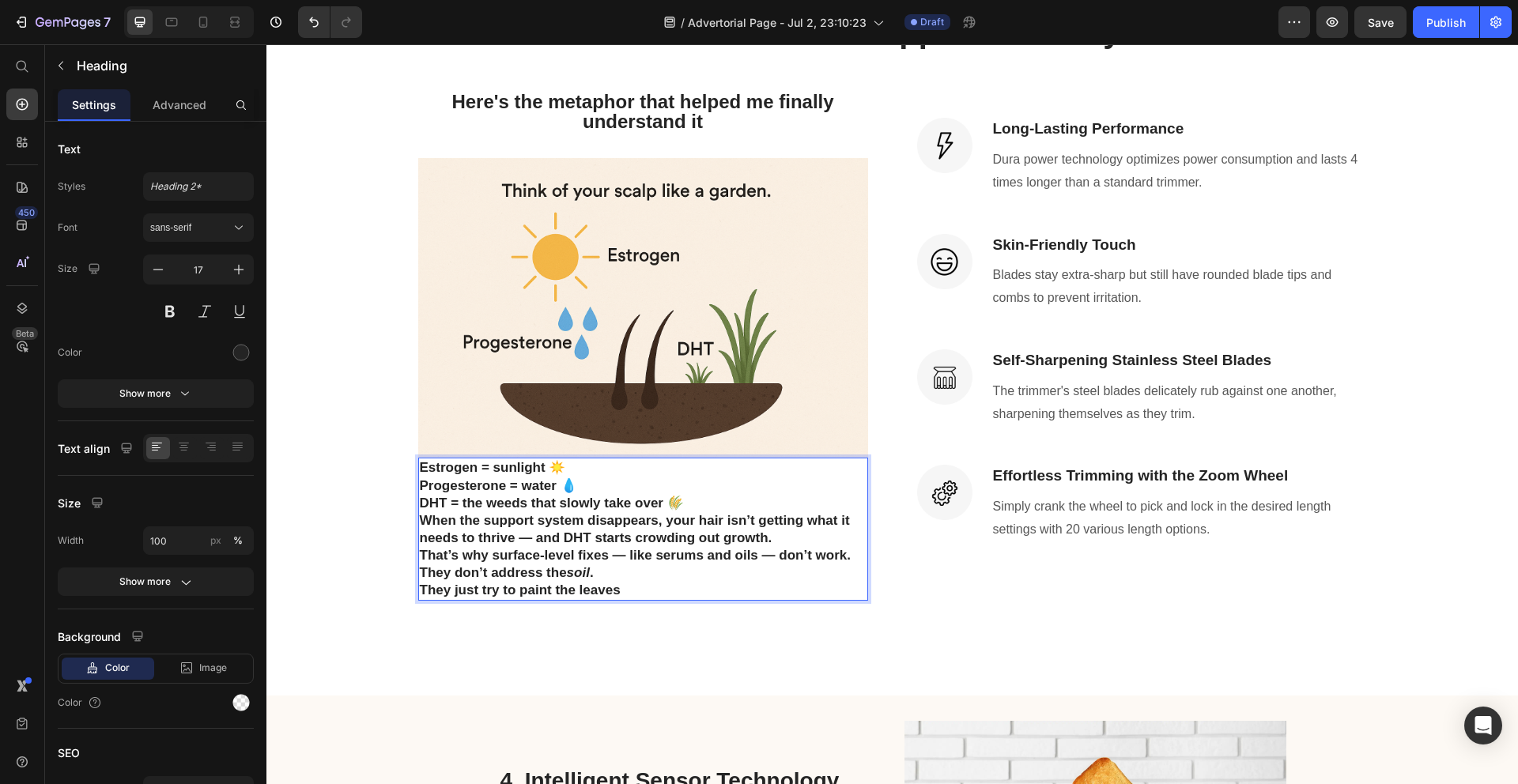 click on "Estrogen = sunlight ☀️ Progesterone = water 💧 DHT = the weeds that slowly take over 🌾 When the support system disappears, your hair isn’t getting what it needs to thrive — and DHT starts crowding out growth. That’s why surface-level fixes — like serums and oils — don’t work. They don’t address the  soil . They just try to paint the leaves" at bounding box center [643, 529] 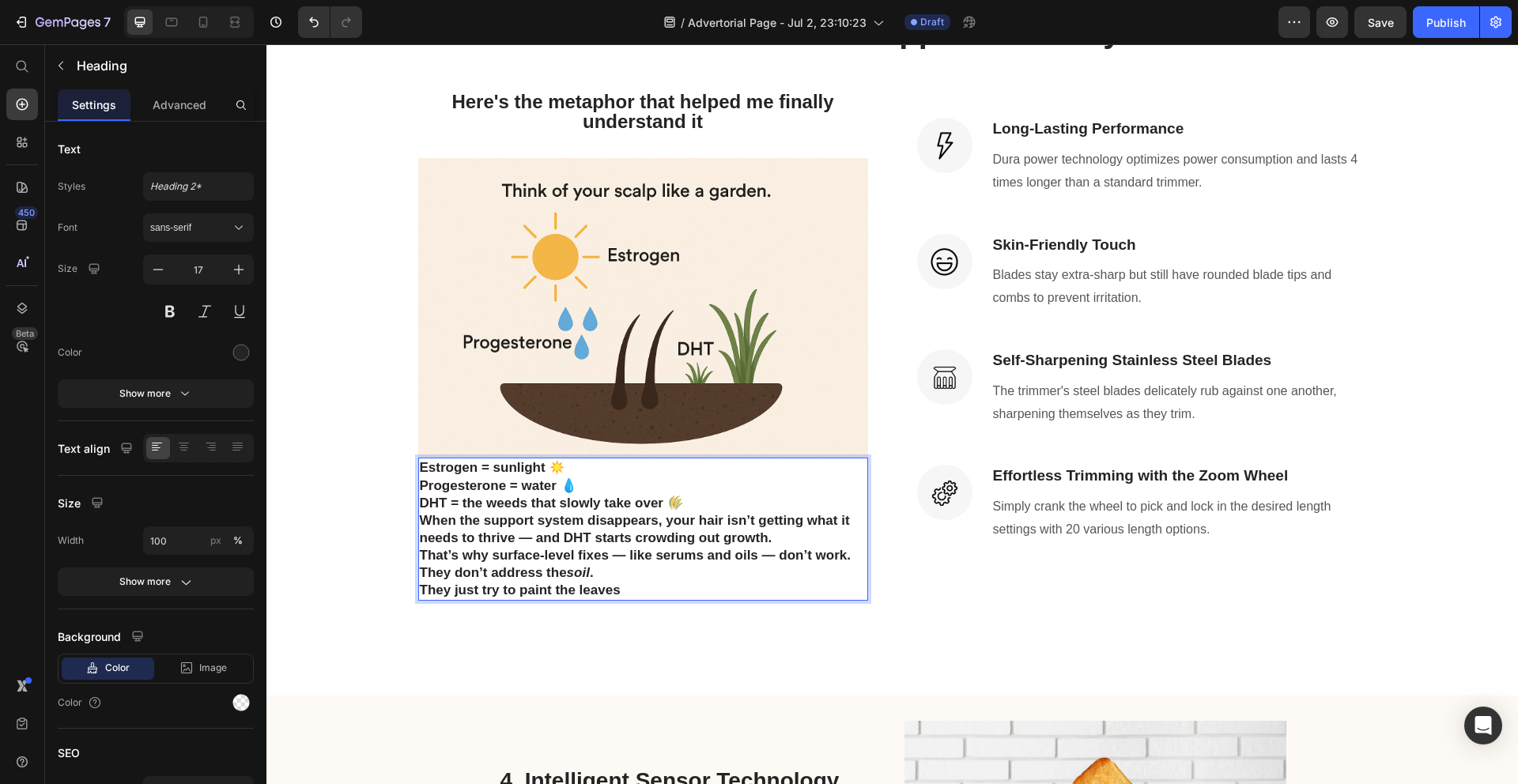 drag, startPoint x: 636, startPoint y: 586, endPoint x: 380, endPoint y: 429, distance: 300.30818 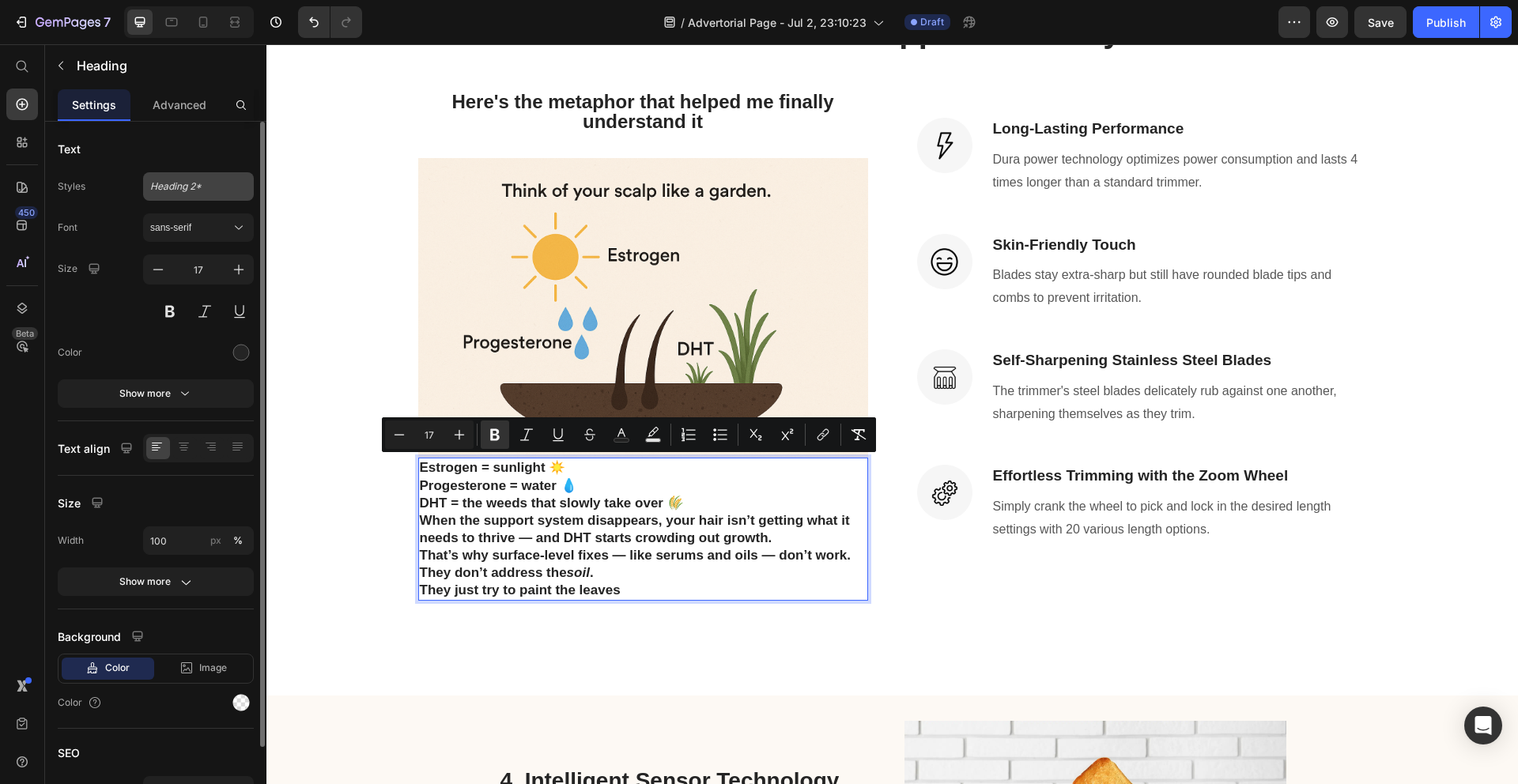 click on "Heading 2*" at bounding box center (198, 187) 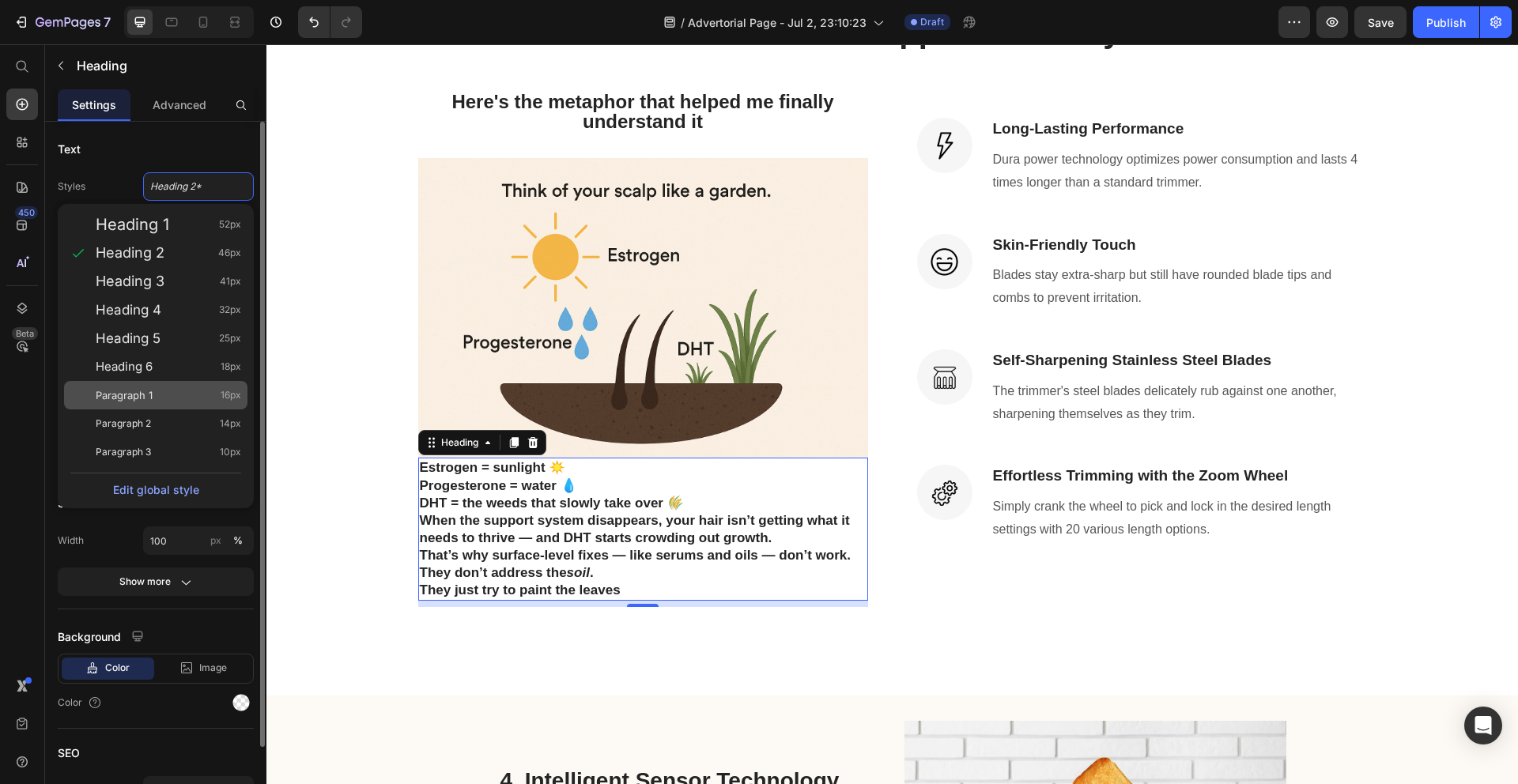 click on "Paragraph 1 16px" at bounding box center (168, 395) 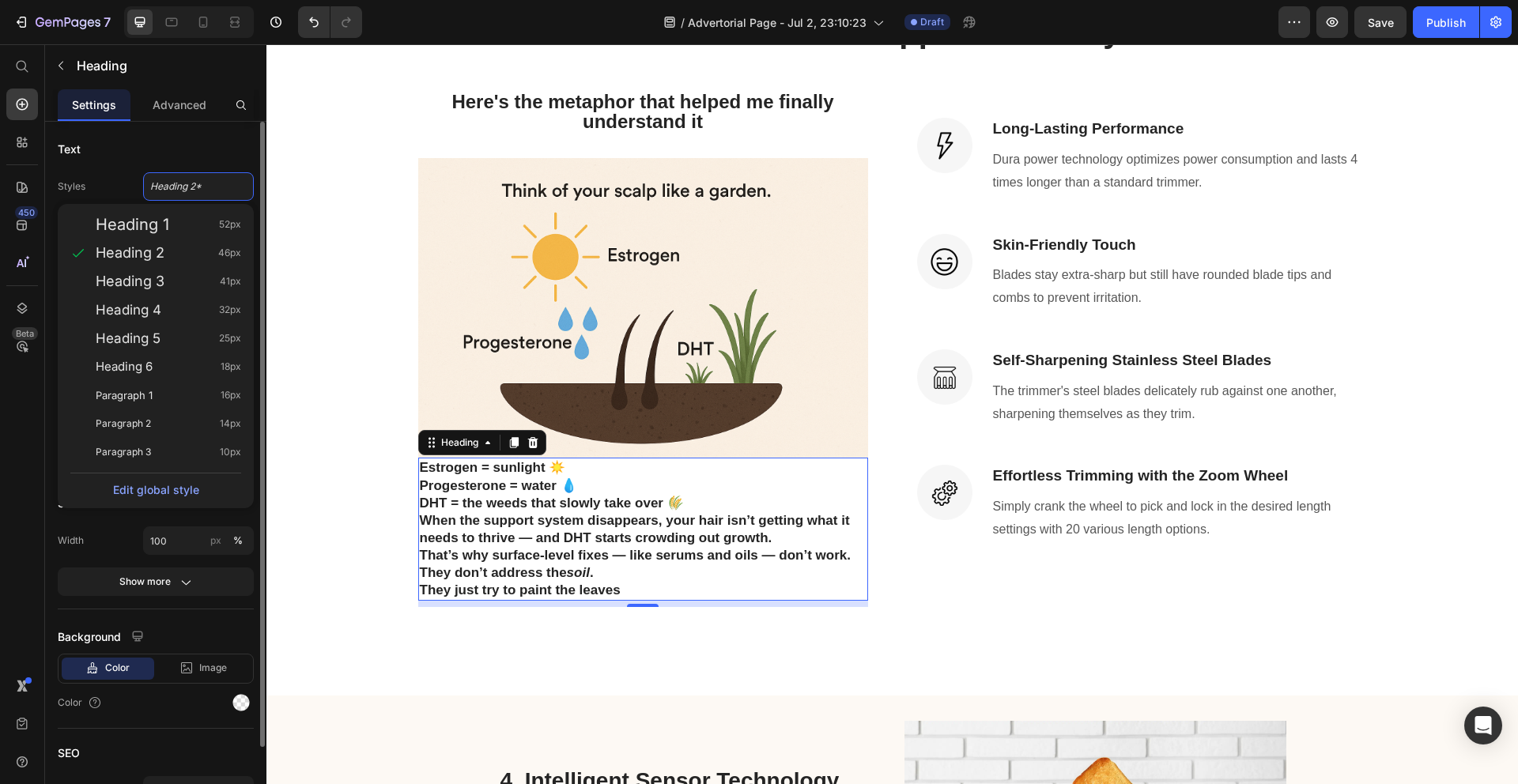 type on "16" 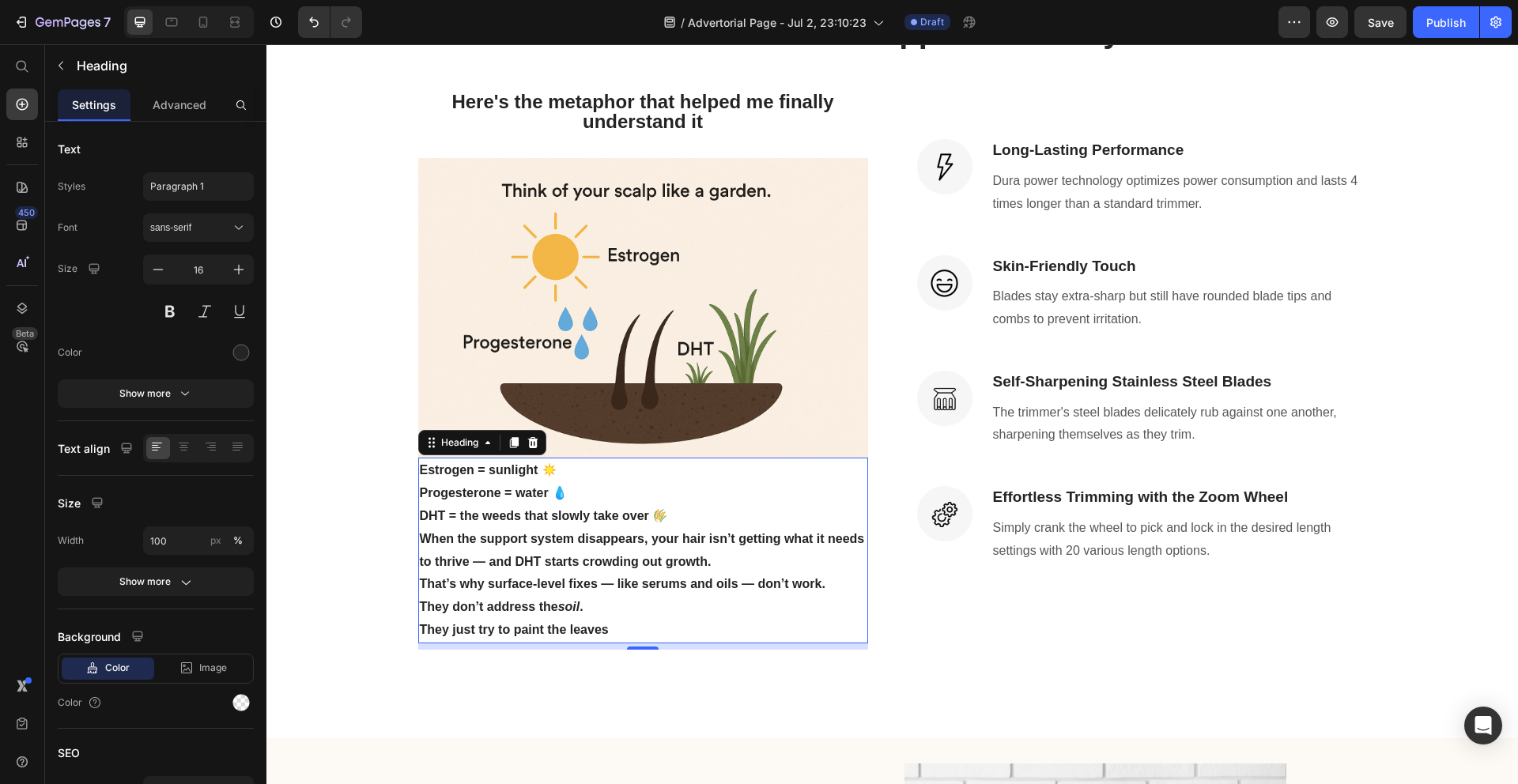 click on "Estrogen = sunlight ☀️ Progesterone = water 💧 DHT = the weeds that slowly take over 🌾 When the support system disappears, your hair isn’t getting what it needs to thrive — and DHT starts crowding out growth. That’s why surface-level fixes — like serums and oils — don’t work. They don’t address the  soil . They just try to paint the leaves" at bounding box center (643, 550) 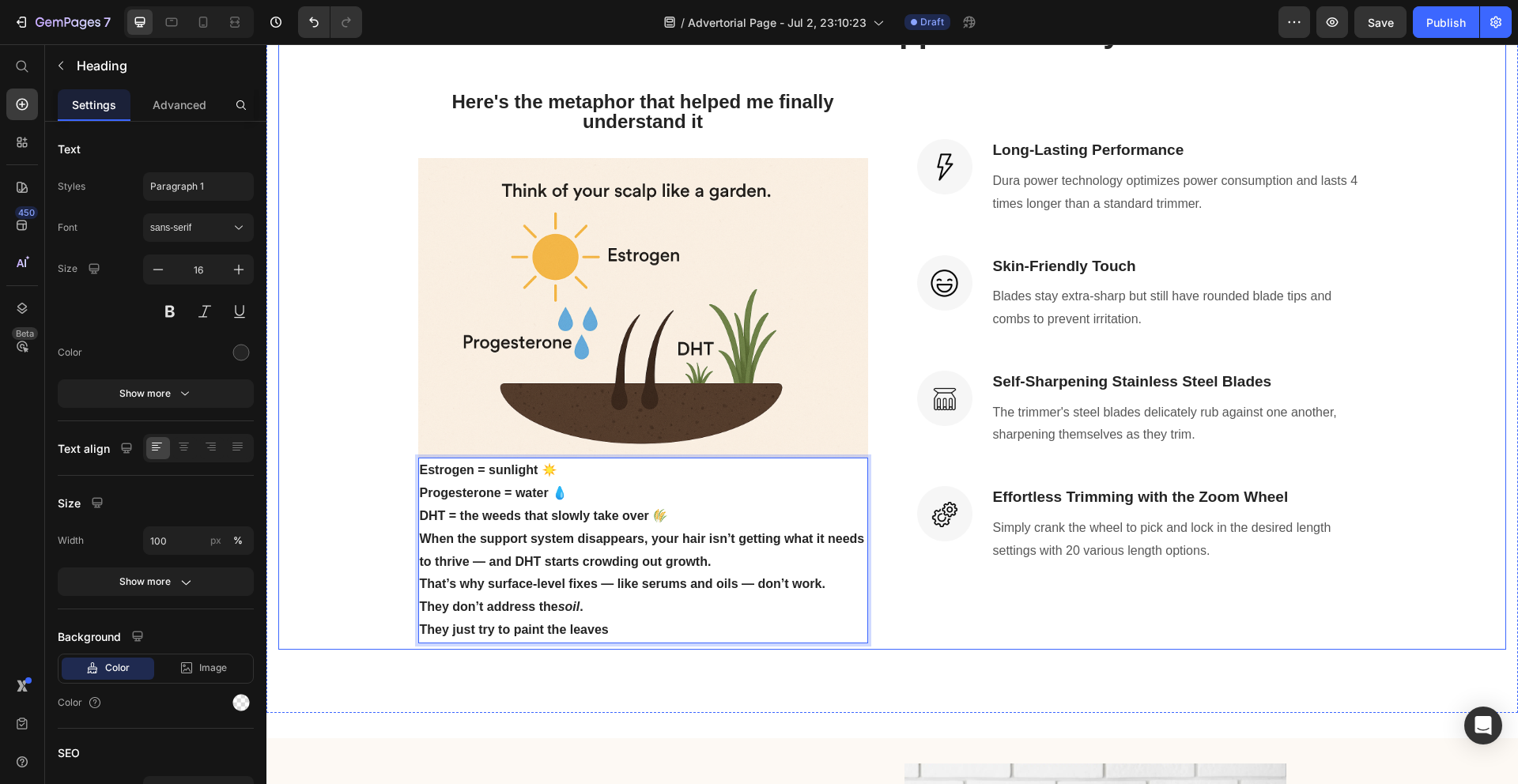 drag, startPoint x: 613, startPoint y: 627, endPoint x: 400, endPoint y: 474, distance: 262.256 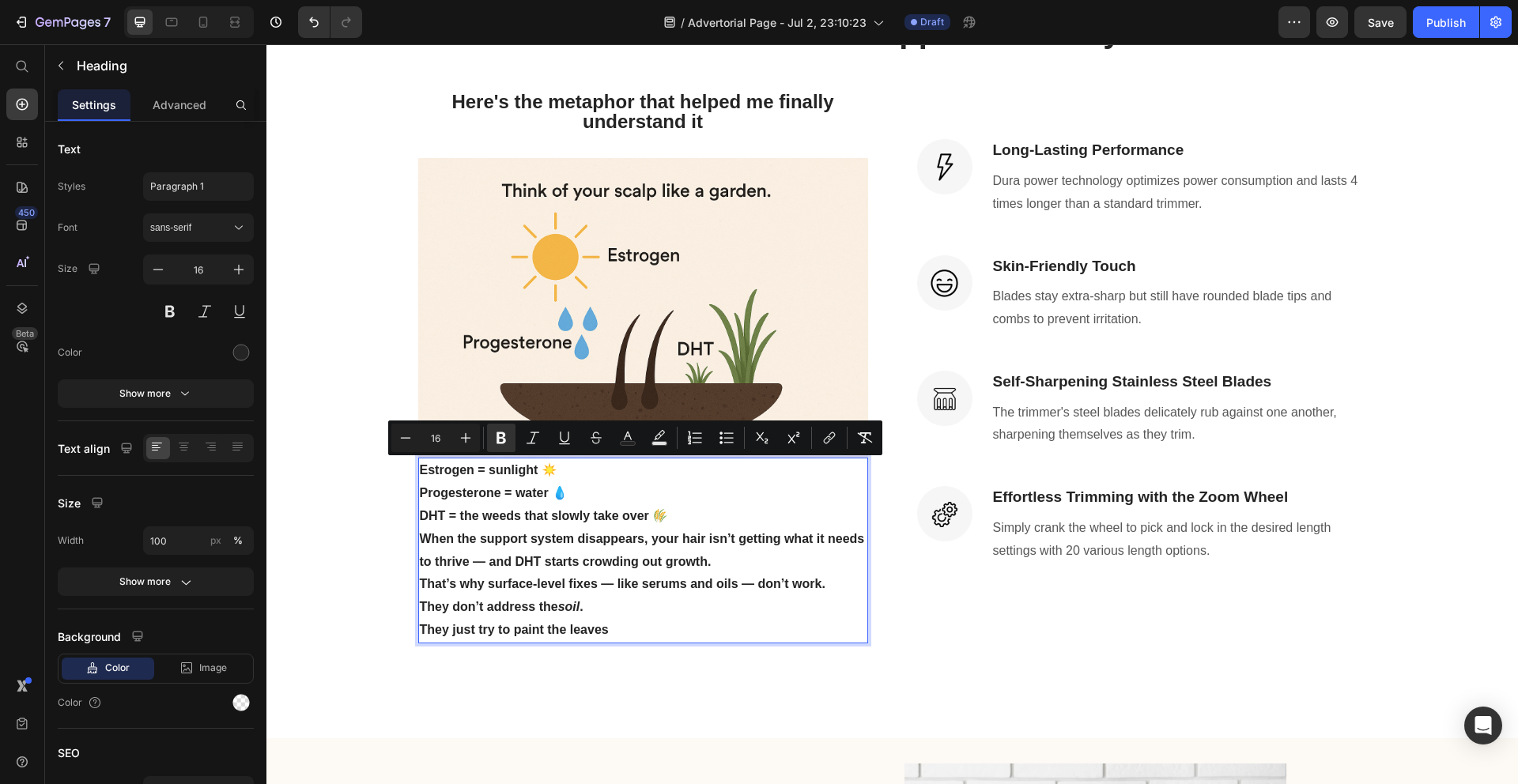 click on "Minus 16 Plus Bold Italic Underline       Strikethrough
Text Color
Text Background Color Numbered List Bulleted List Subscript Superscript       link Remove Format" at bounding box center (635, 438) 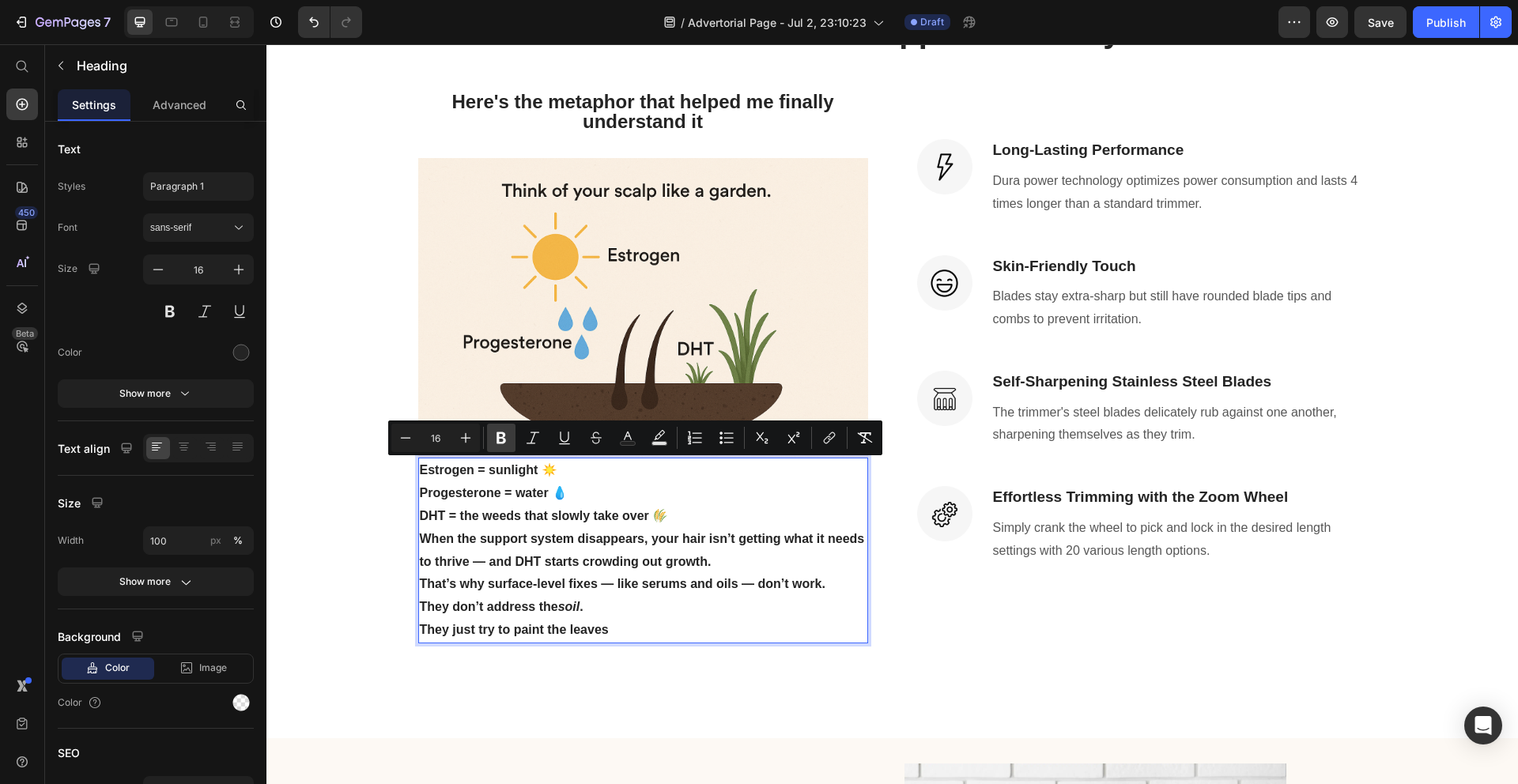click on "Bold" at bounding box center [501, 438] 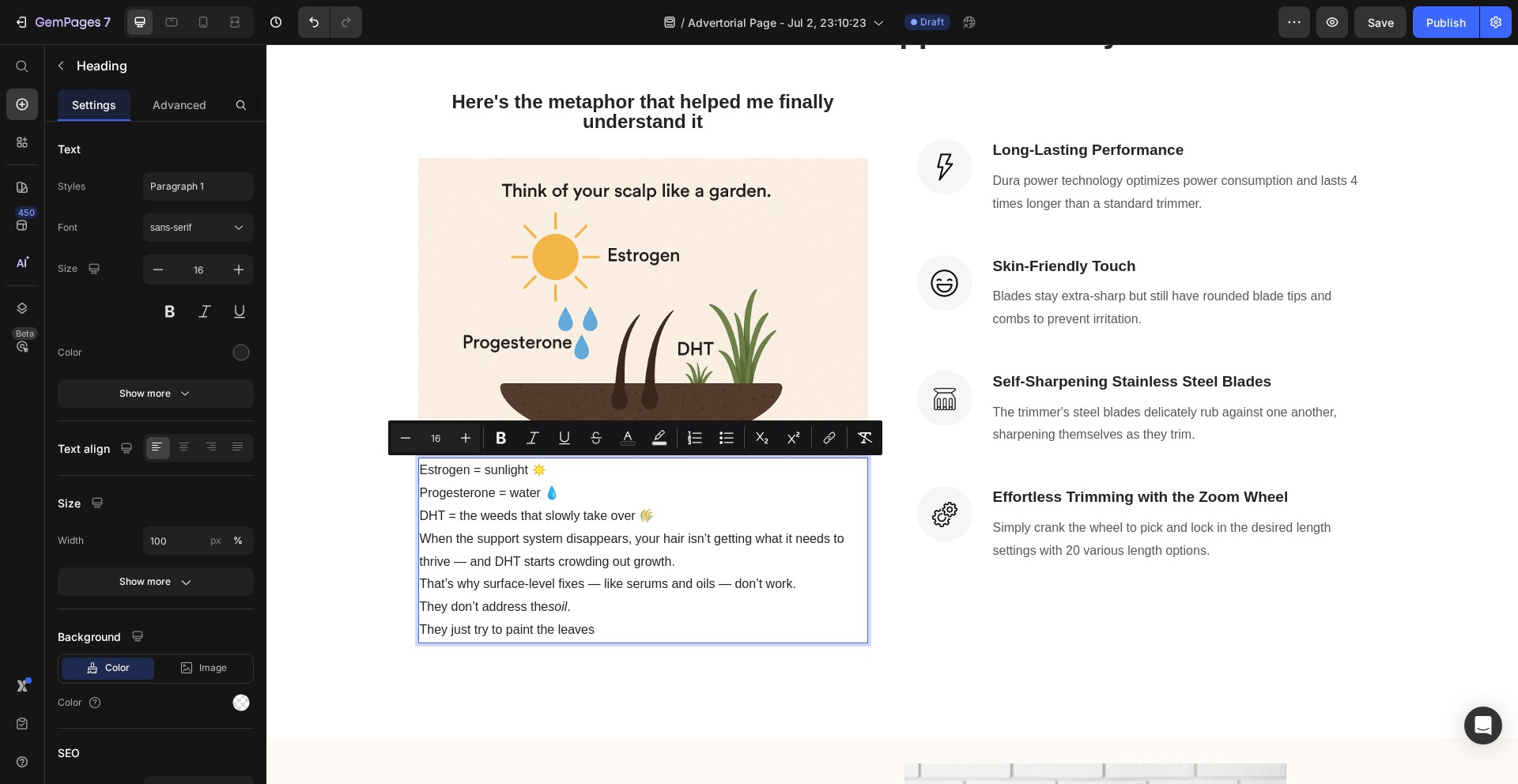 click on "Estrogen = sunlight ☀️ Progesterone = water 💧 DHT = the weeds that slowly take over 🌾 When the support system disappears, your hair isn’t getting what it needs to thrive — and DHT starts crowding out growth. That’s why surface-level fixes — like serums and oils — don’t work. They don’t address the  soil . They just try to paint the leaves" at bounding box center [643, 550] 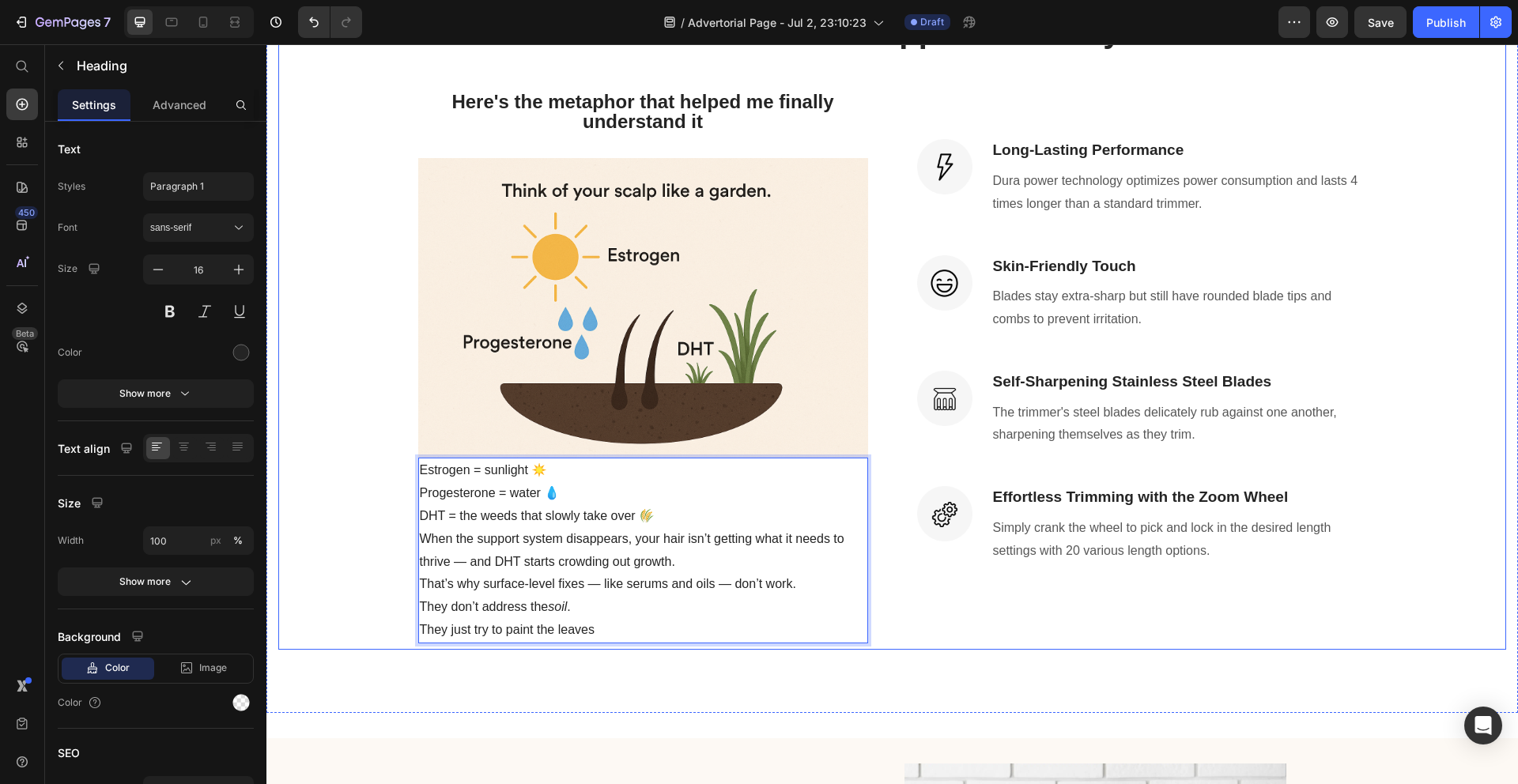 drag, startPoint x: 380, startPoint y: 533, endPoint x: 395, endPoint y: 527, distance: 16.155494 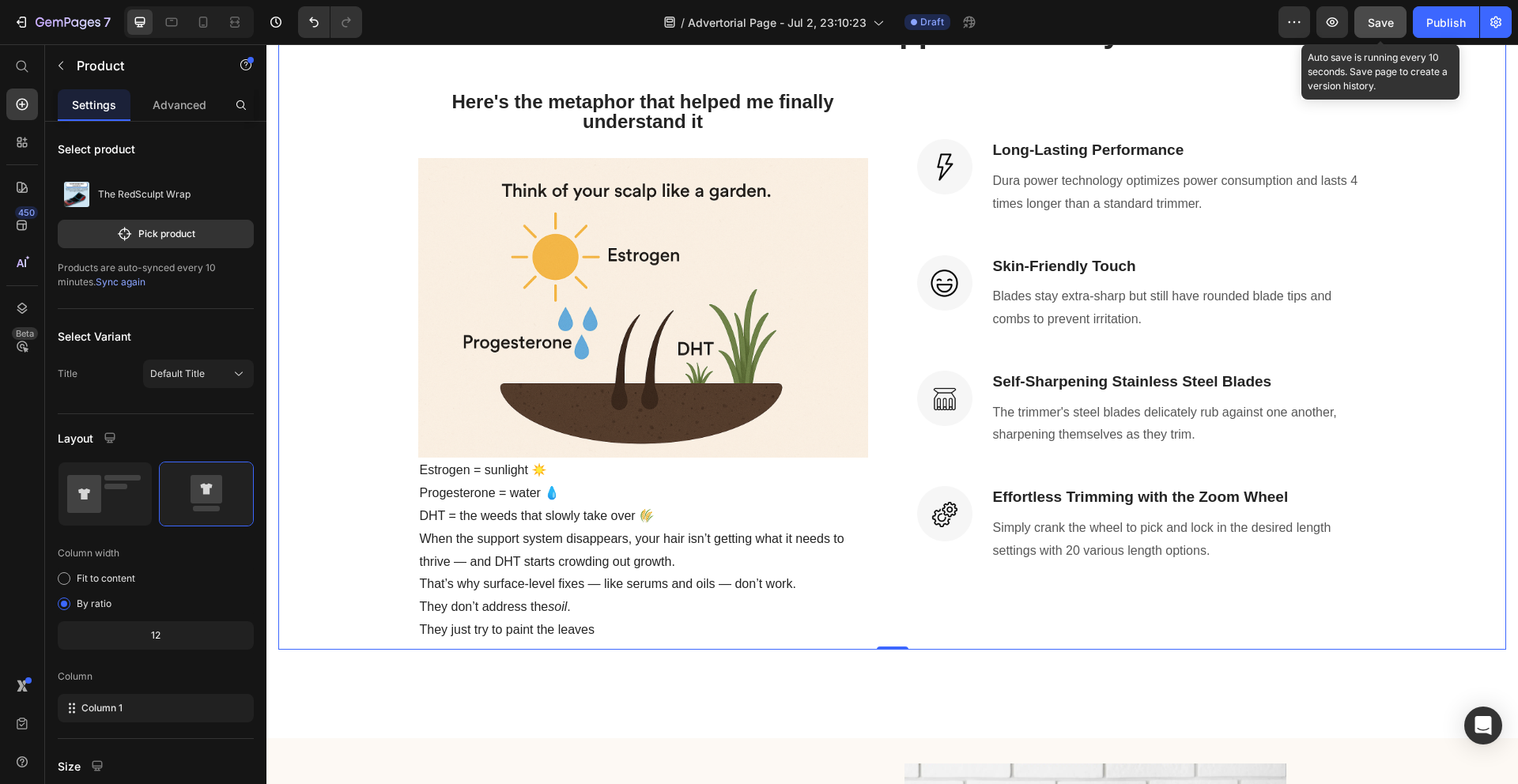 click on "Save" 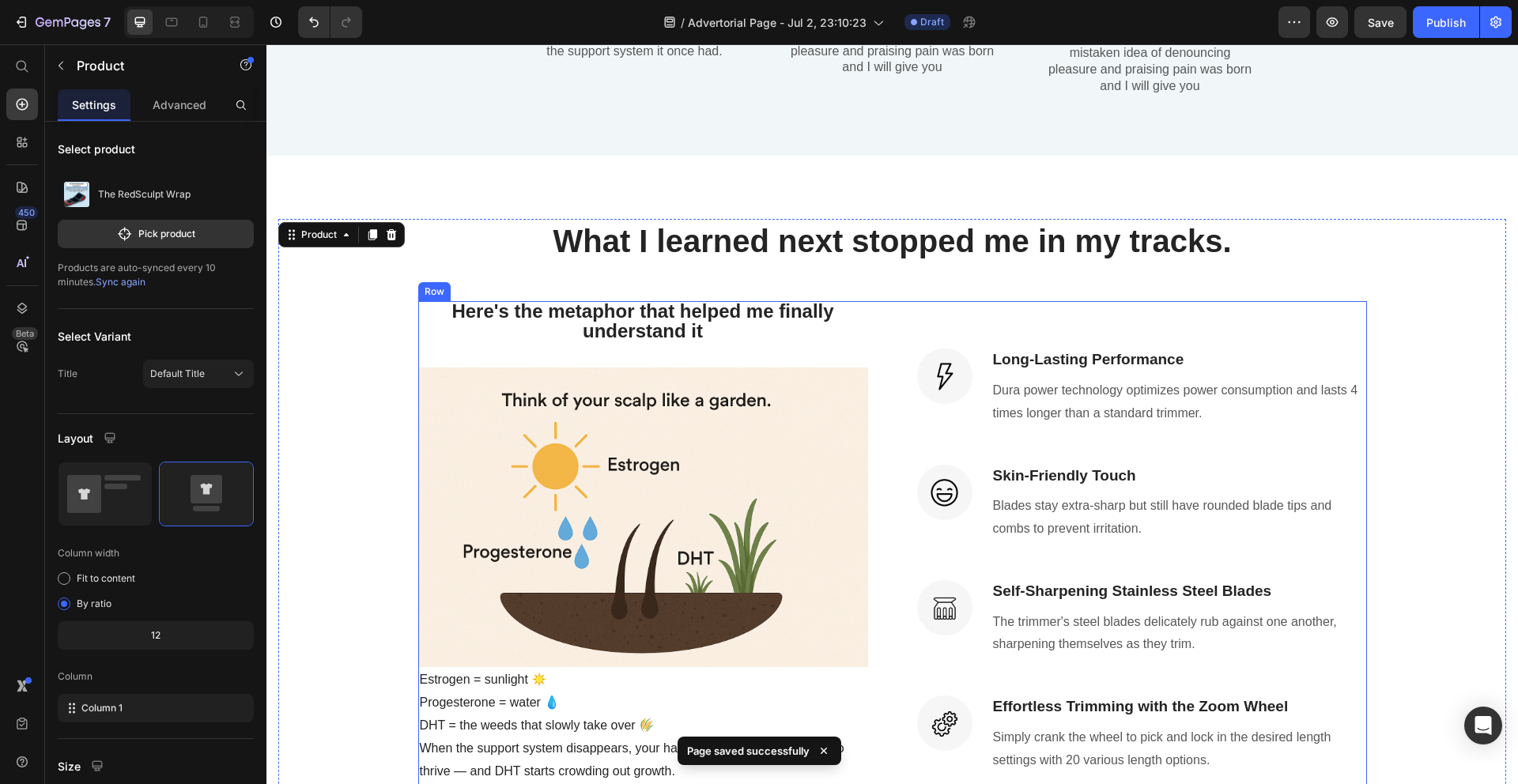 scroll, scrollTop: 2697, scrollLeft: 0, axis: vertical 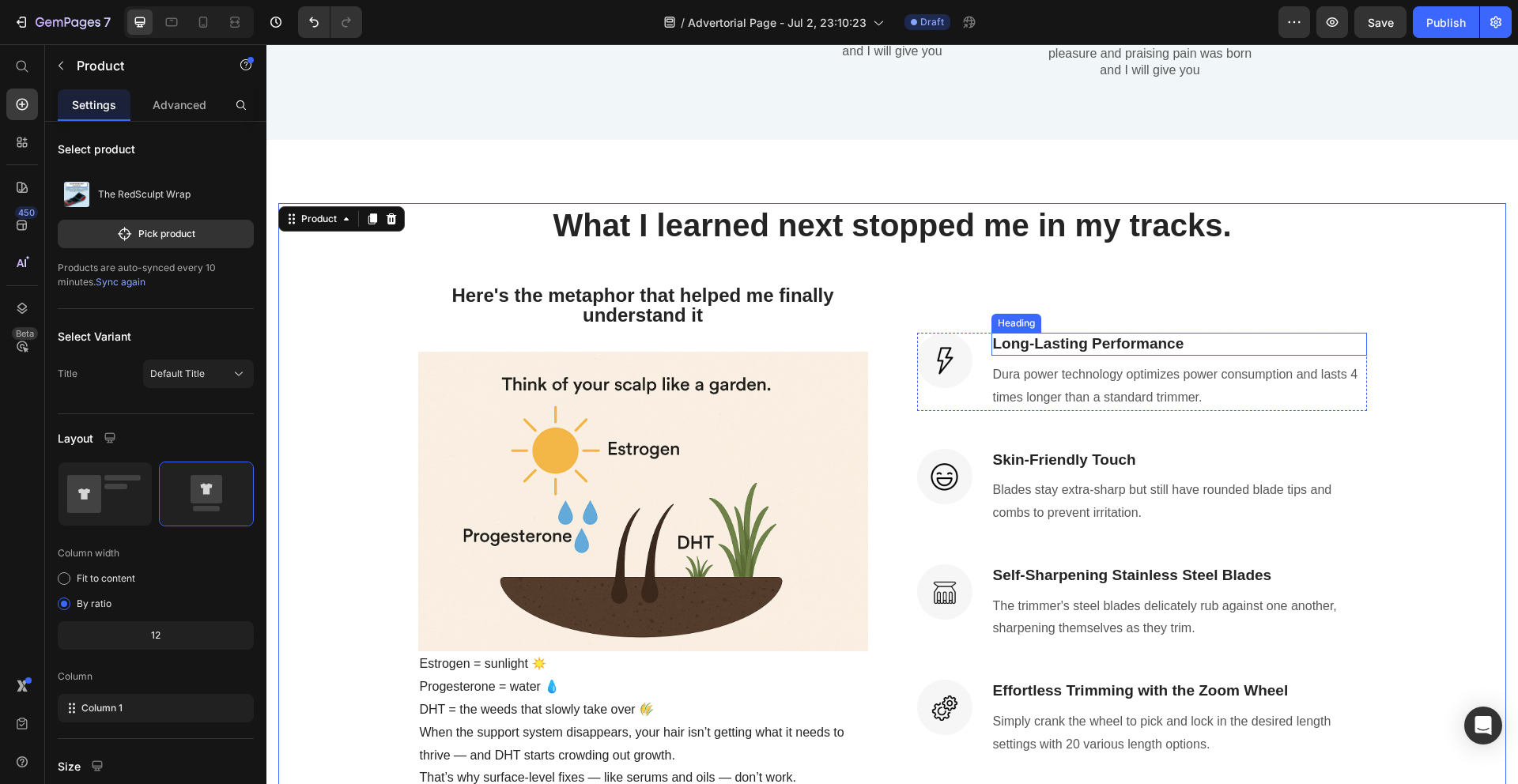 click on "Long-Lasting Performance" at bounding box center [1179, 344] 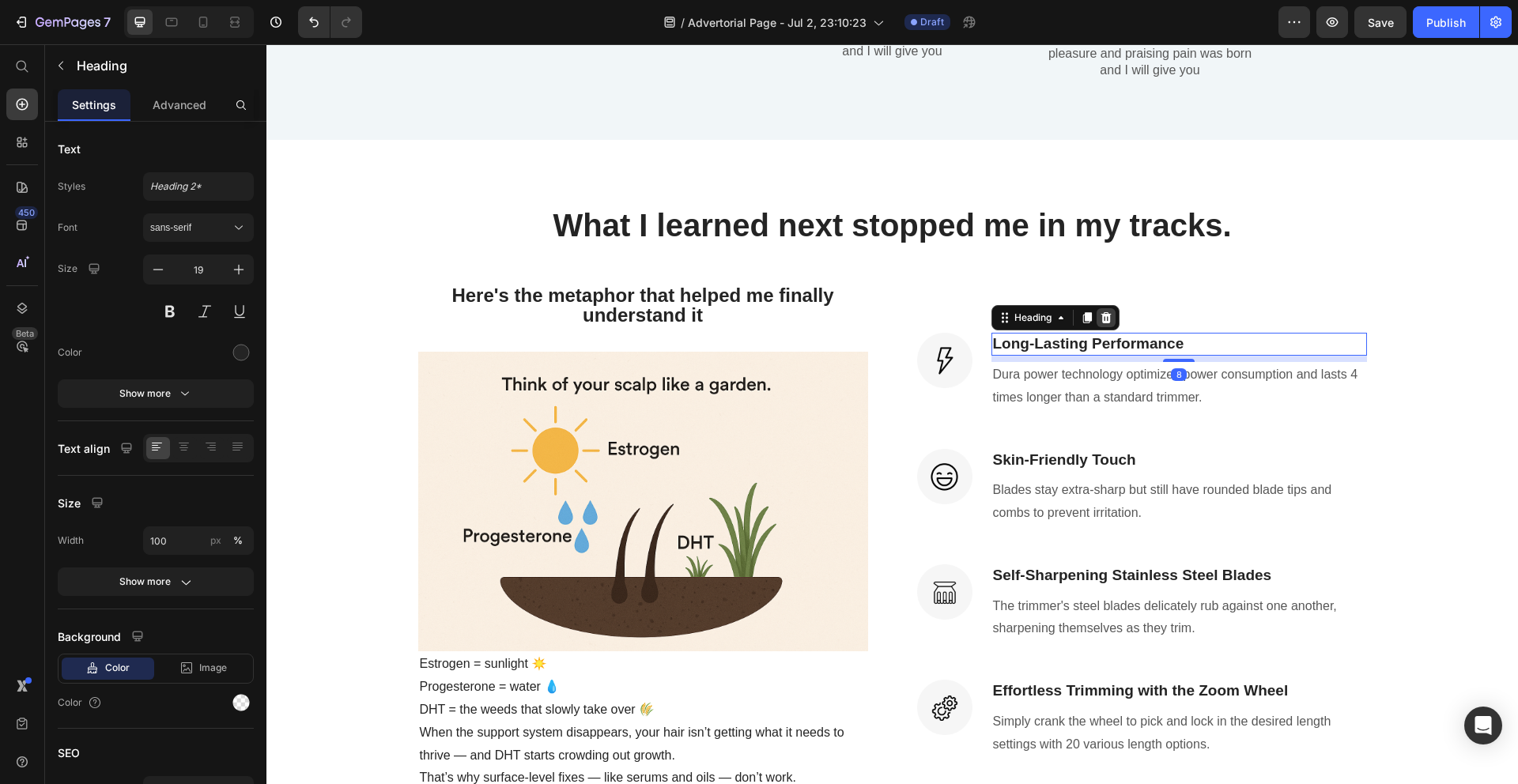 click 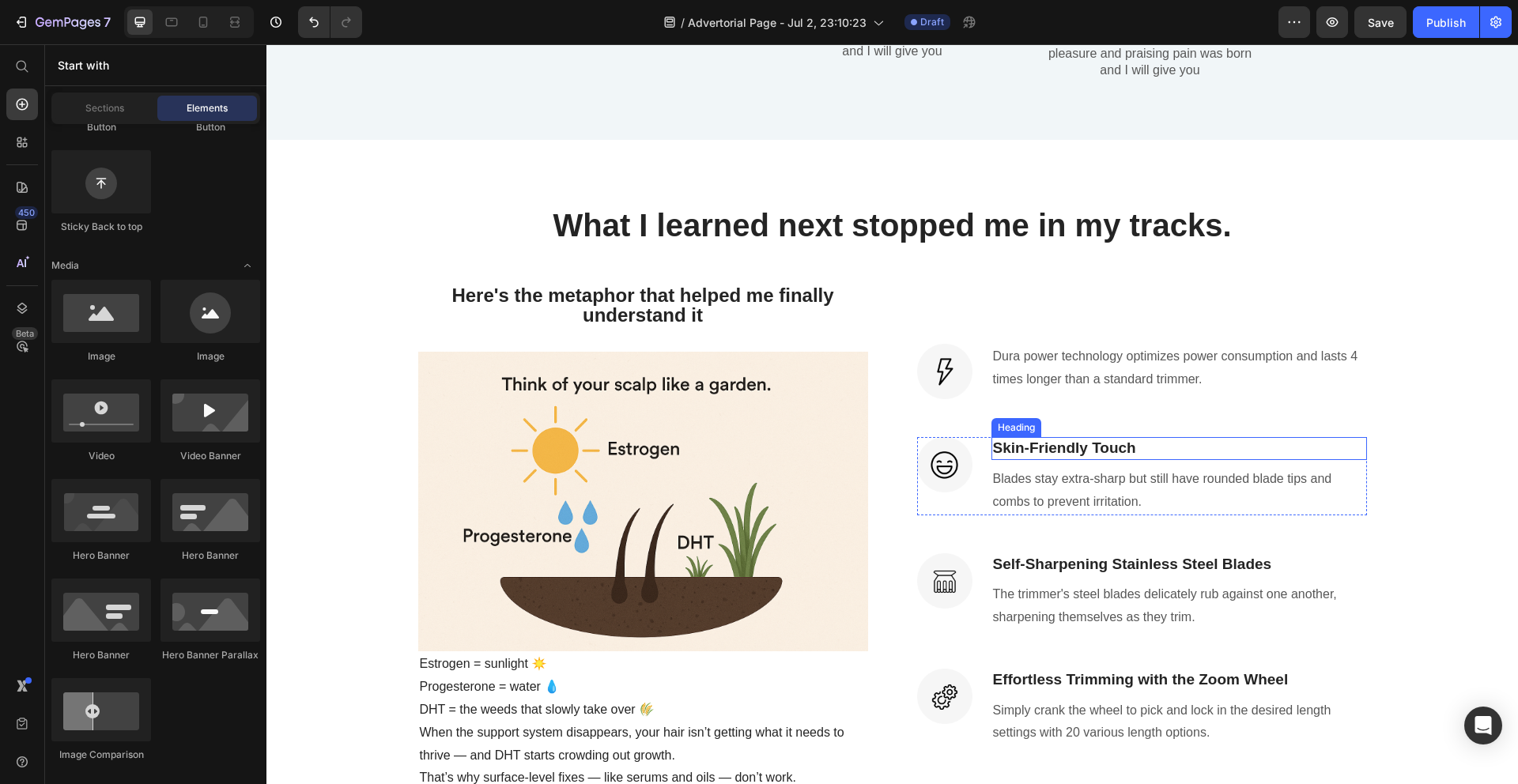 click on "Skin-Friendly Touch" at bounding box center [1179, 448] 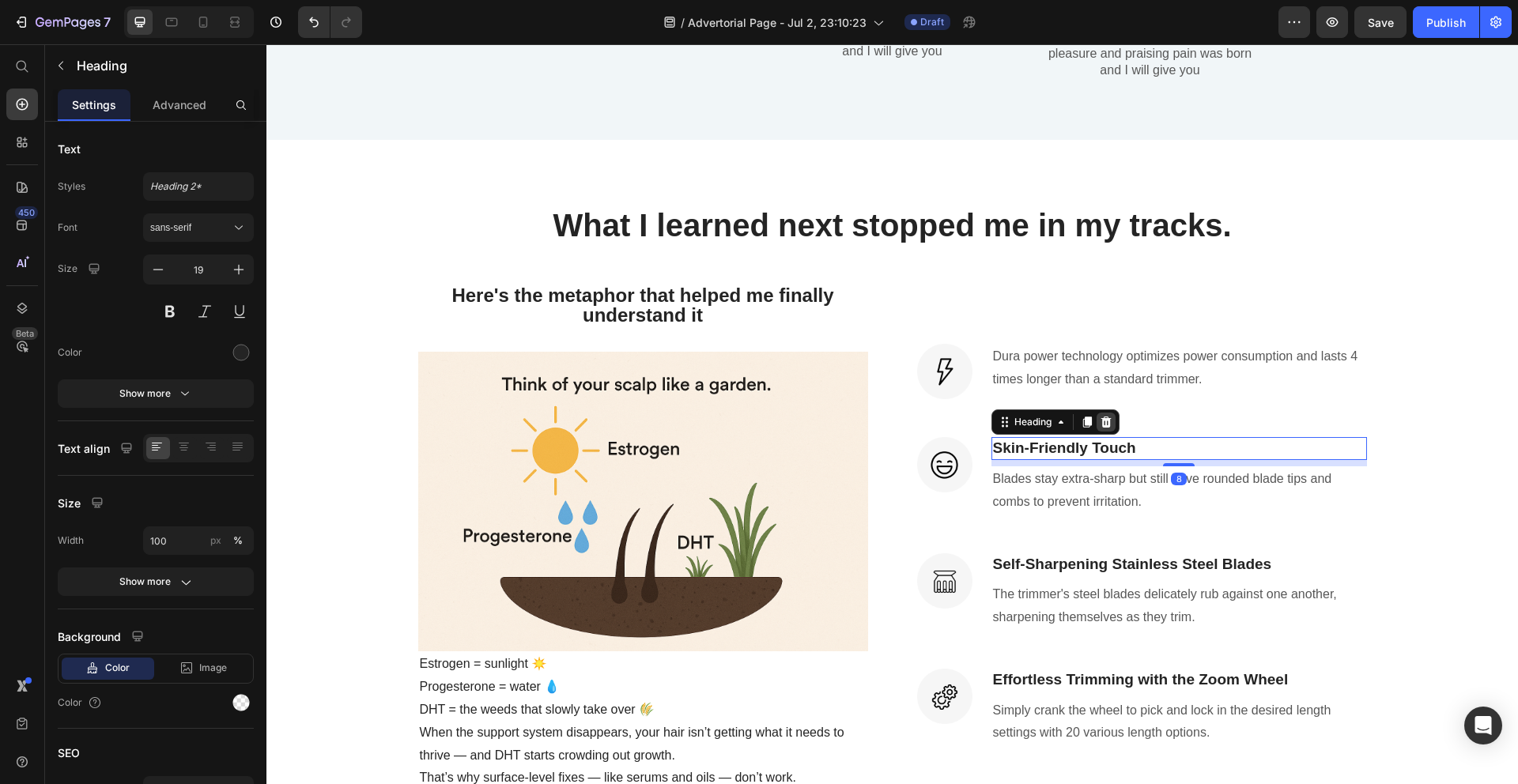 click at bounding box center [1106, 422] 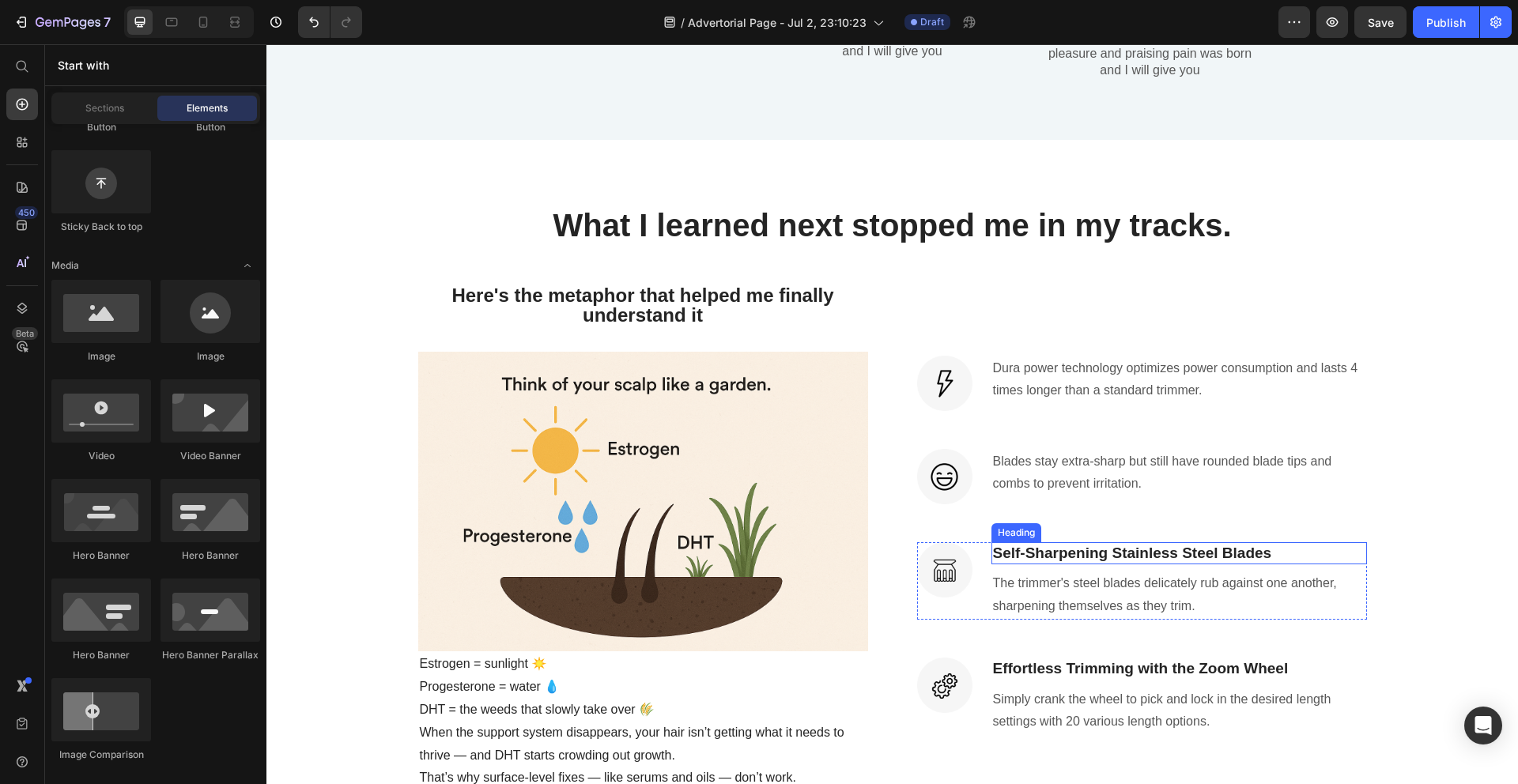 click on "Self-Sharpening Stainless Steel Blades" at bounding box center (1179, 553) 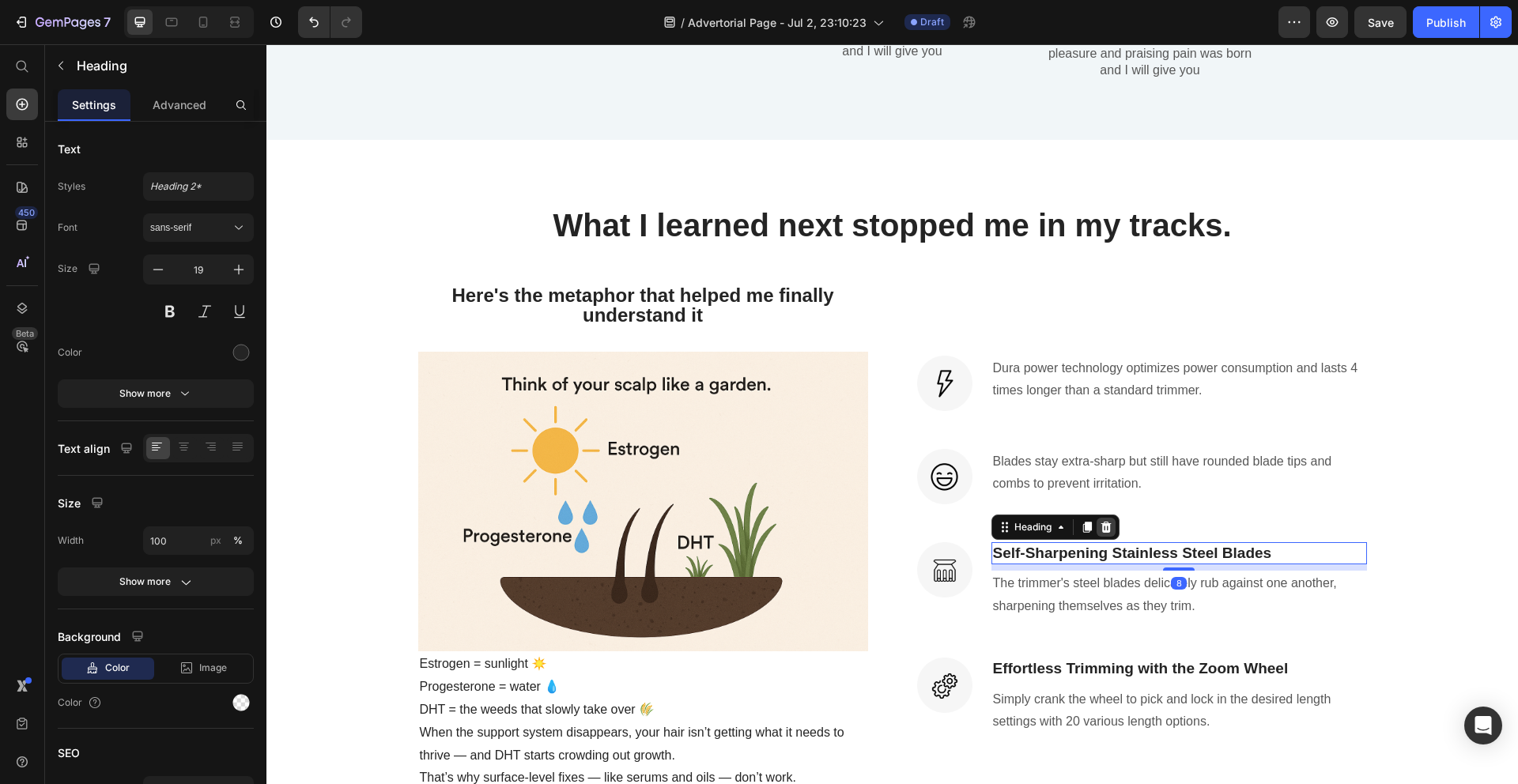 click 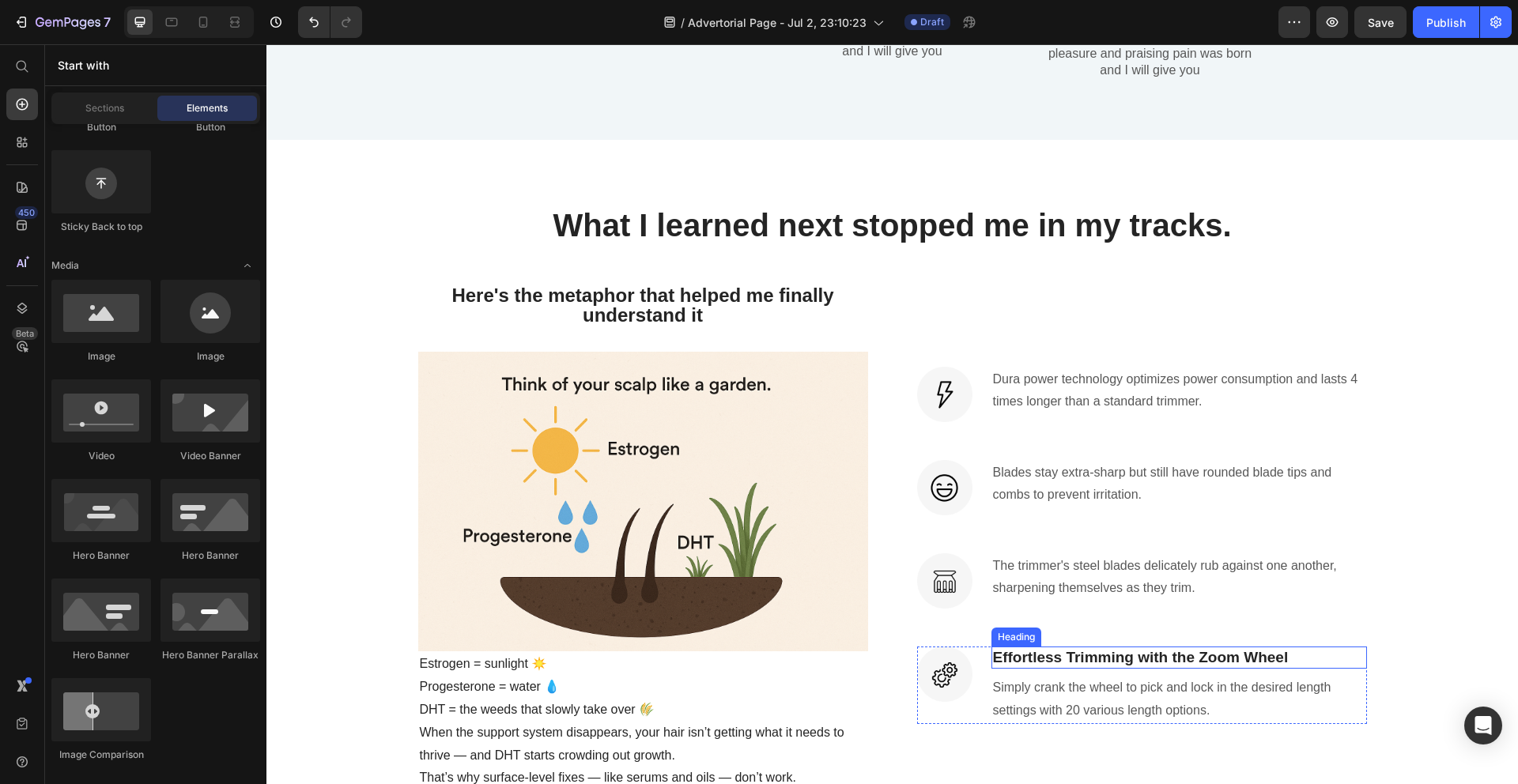 click on "Effortless Trimming with the Zoom Wheel" at bounding box center [1179, 658] 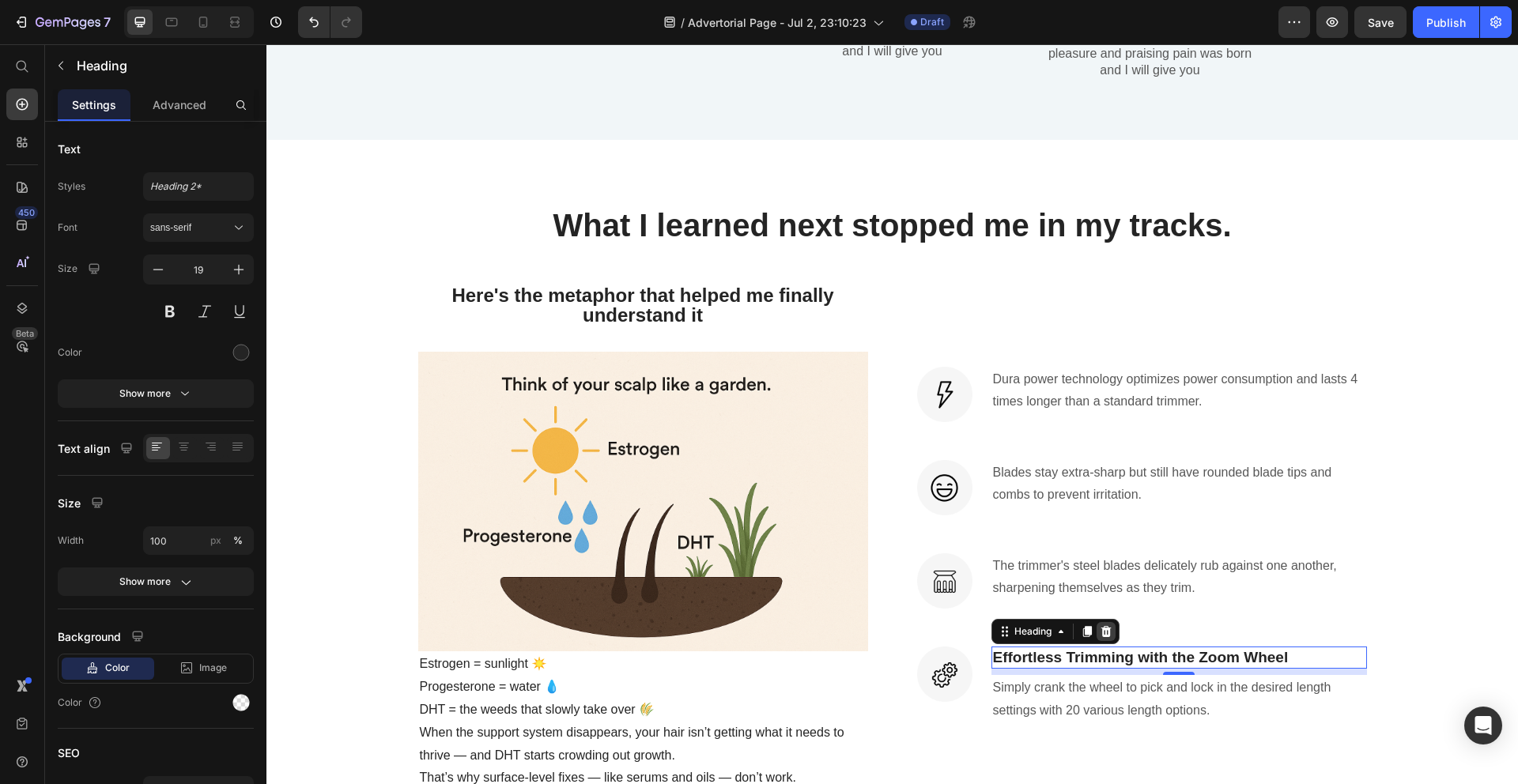 click 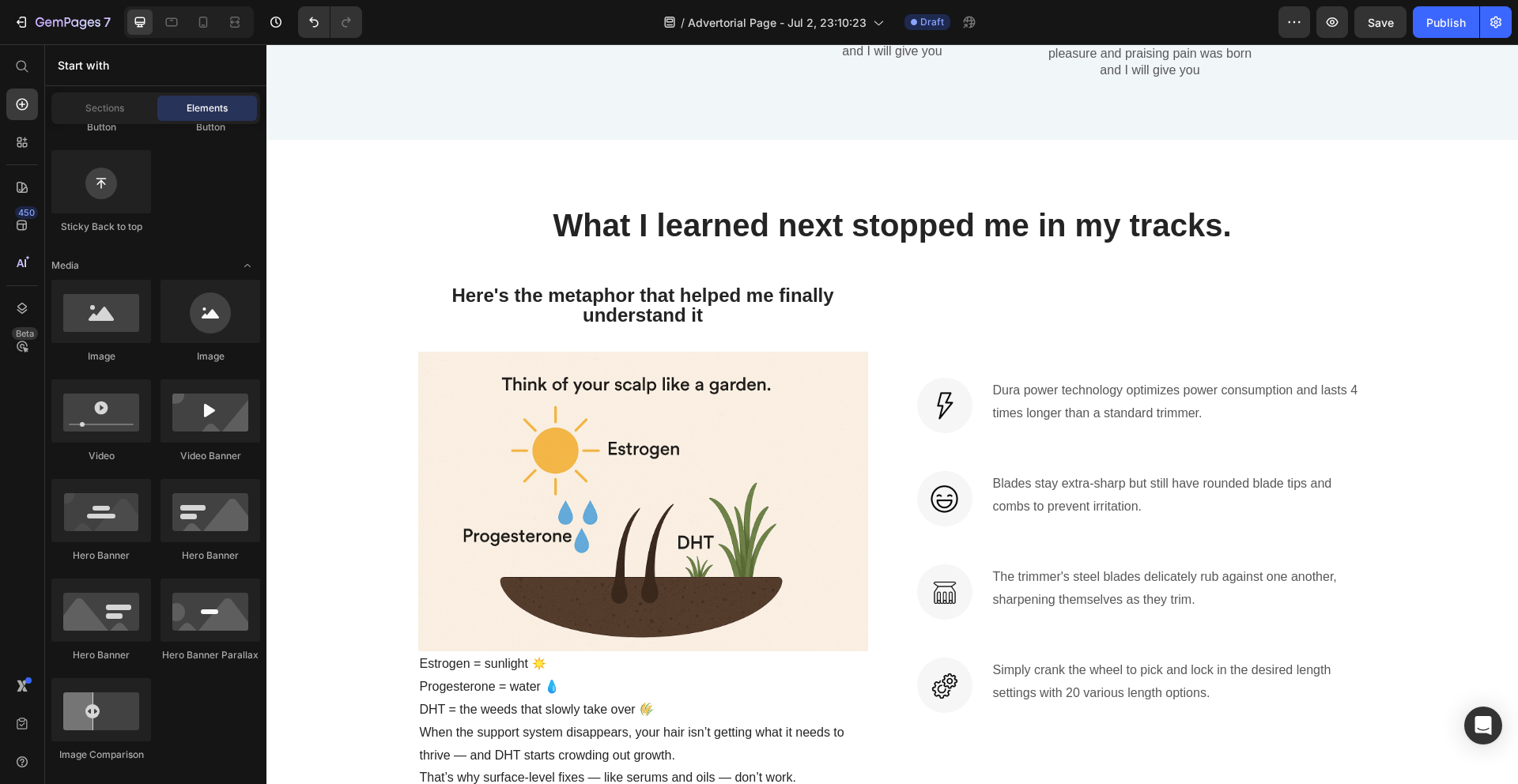 click on "Dura power technology optimizes power consumption and lasts 4 times longer than a standard trimmer." at bounding box center [1179, 402] 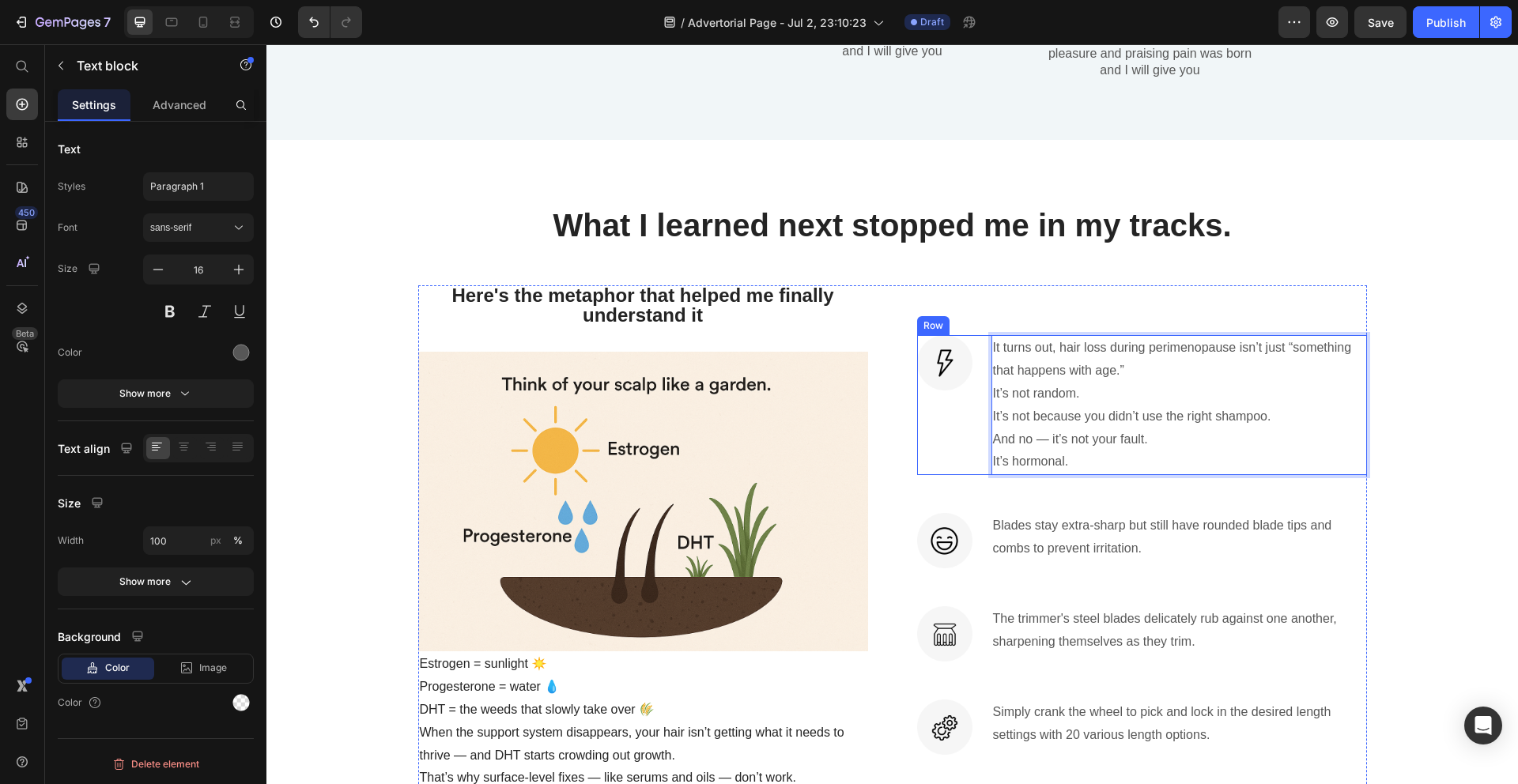 scroll, scrollTop: 2654, scrollLeft: 0, axis: vertical 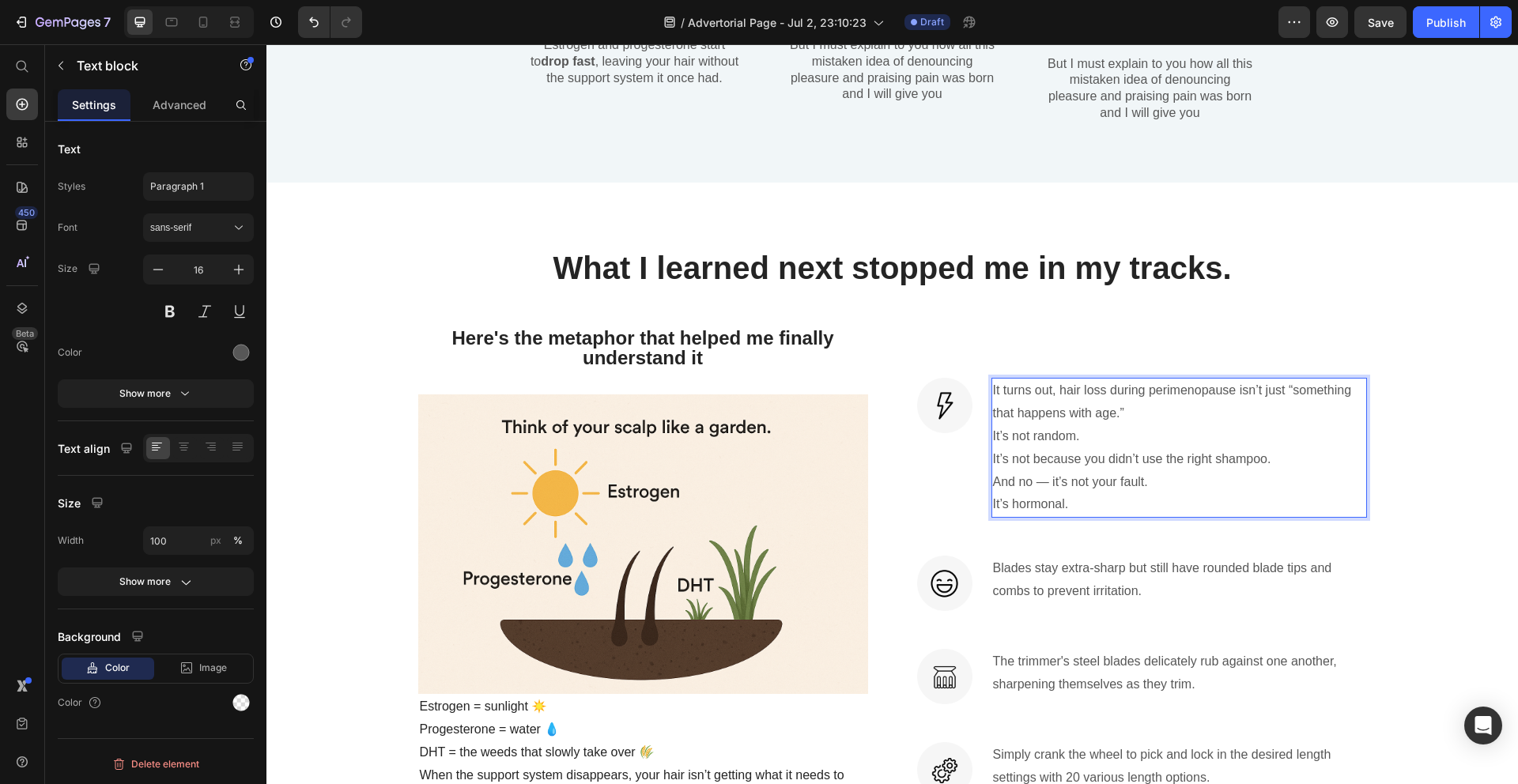 click on "It turns out, hair loss during perimenopause isn’t just “something that happens with age.”" at bounding box center [1179, 402] 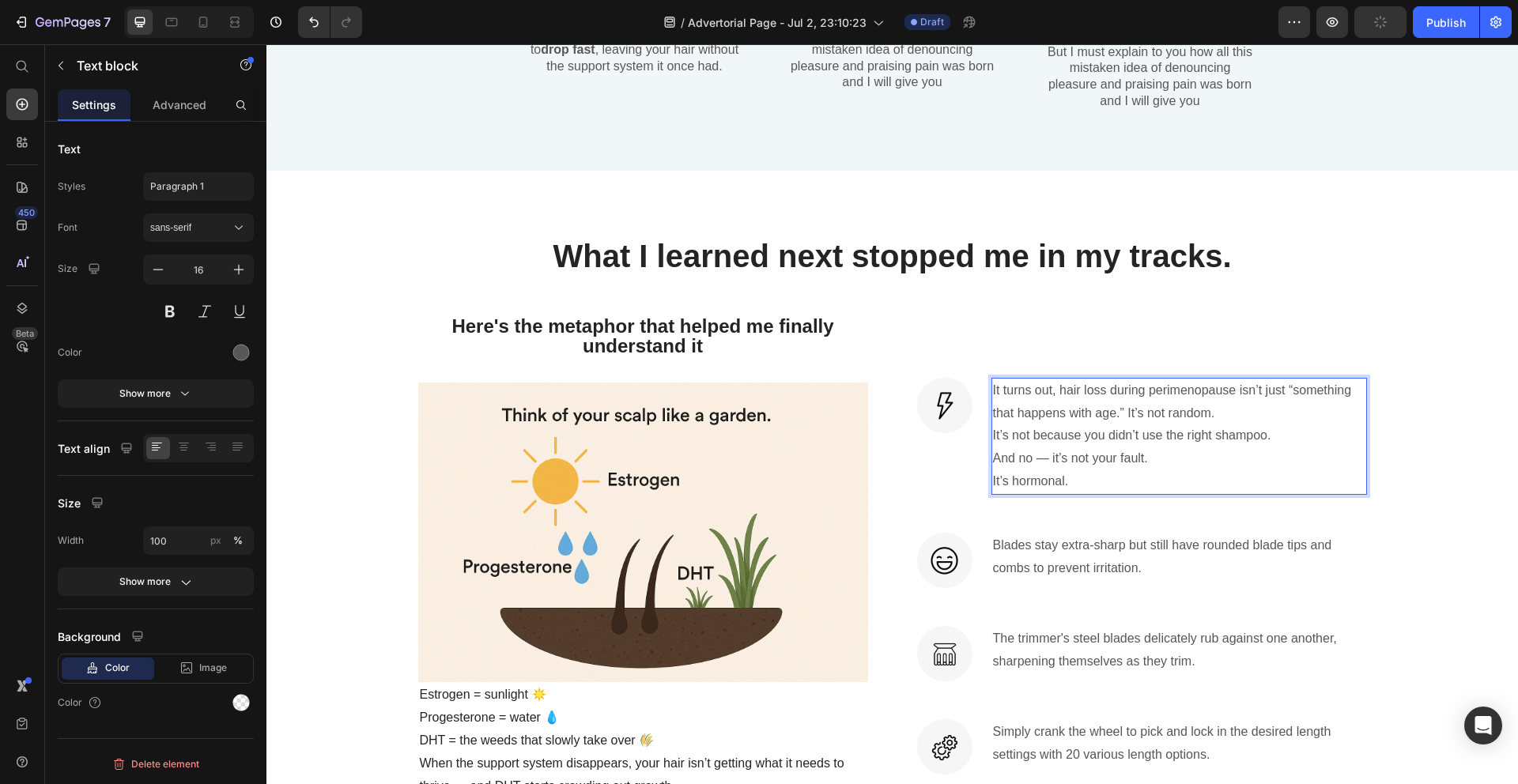 click on "It turns out, hair loss during perimenopause isn’t just “something that happens with age.” It’s not random. It’s not because you didn’t use the right shampoo. And no — it’s not your fault. It’s hormonal." at bounding box center [1179, 436] 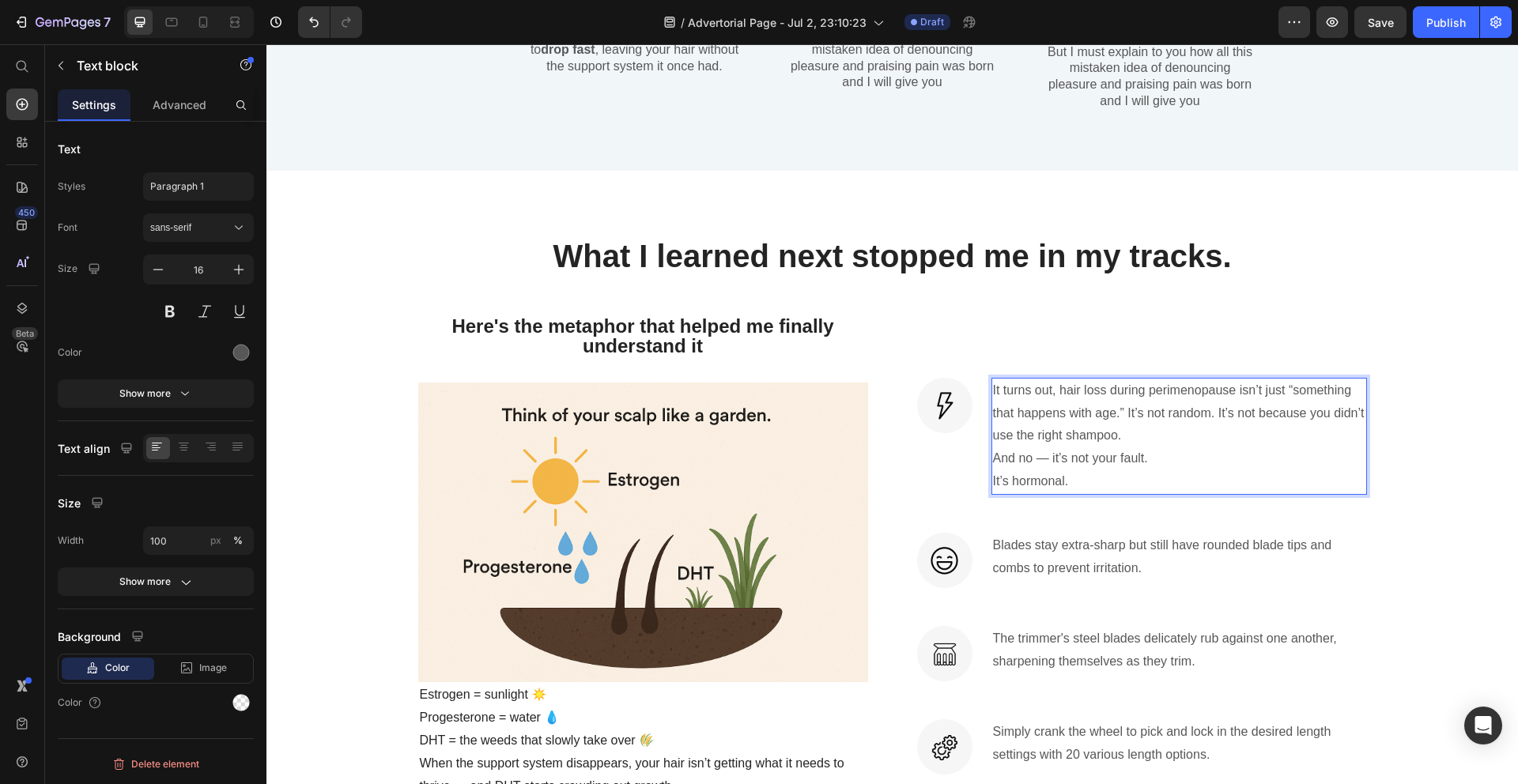 click on "And no — it’s not your fault." at bounding box center [1179, 458] 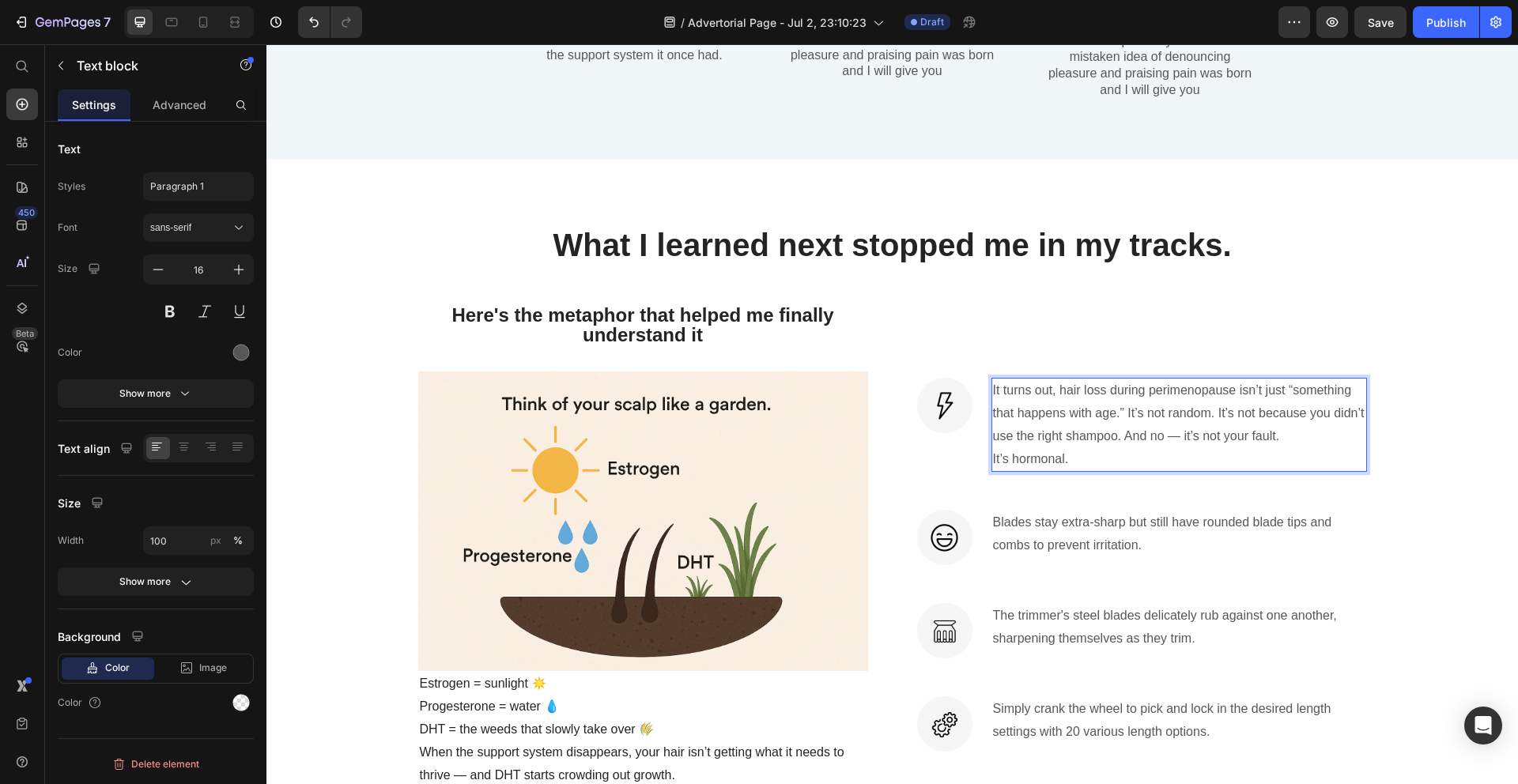 click on "It’s hormonal." at bounding box center (1179, 459) 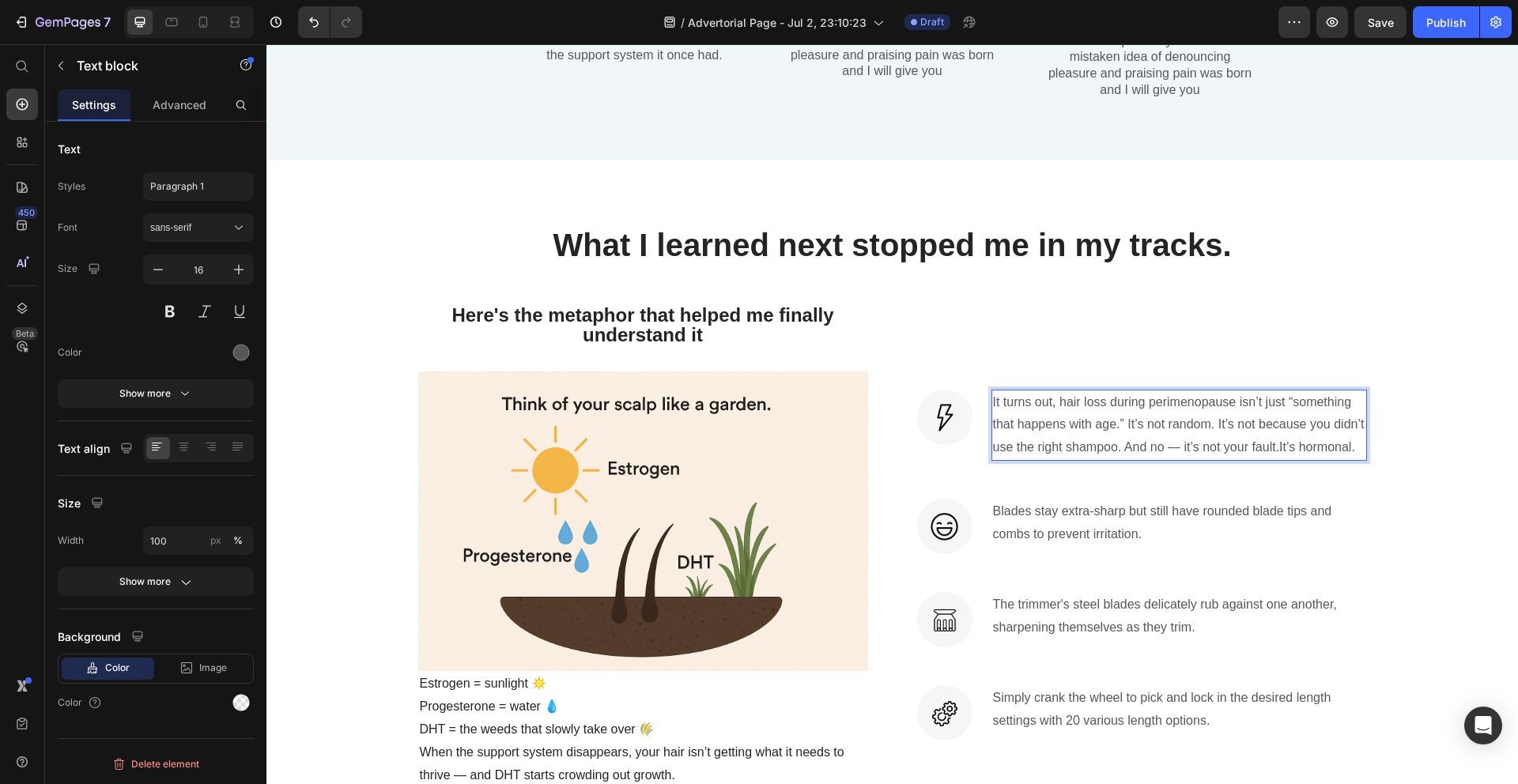 scroll, scrollTop: 2689, scrollLeft: 0, axis: vertical 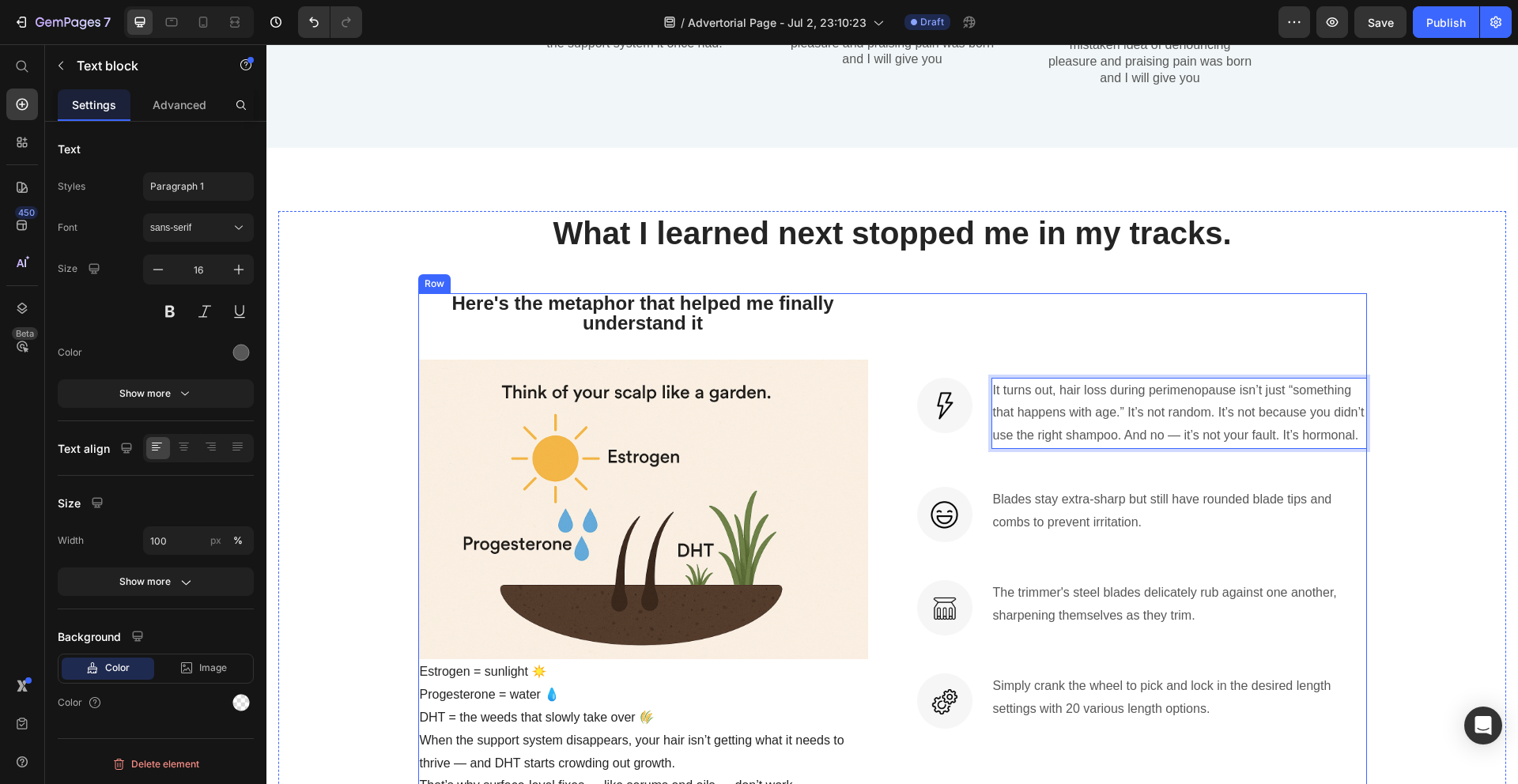 click on "What I learned next stopped me in my tracks. Heading Row Here's the metaphor that helped me finally understand it   Heading Image Estrogen = sunlight ☀️ Progesterone = water 💧 DHT = the weeds that slowly take over 🌾 When the support system disappears, your hair isn’t getting what it needs to thrive — and DHT starts crowding out growth. That’s why surface-level fixes — like serums and oils — don’t work. They don’t address the  soil . They just try to paint the leaves  Heading Image It turns out, hair loss during perimenopause isn’t just “something that happens with age.” It’s not random. It’s not because you didn’t use the right shampoo. And no — it’s not your fault. It’s hormonal. Text block   0 Row Image Blades stay extra-sharp but still have rounded blade tips and combs to prevent irritation. Text block Row Image The trimmer's steel blades delicately rub against one another, sharpening themselves as they trim. Text block Row Image Text block Row Row" at bounding box center [892, 531] 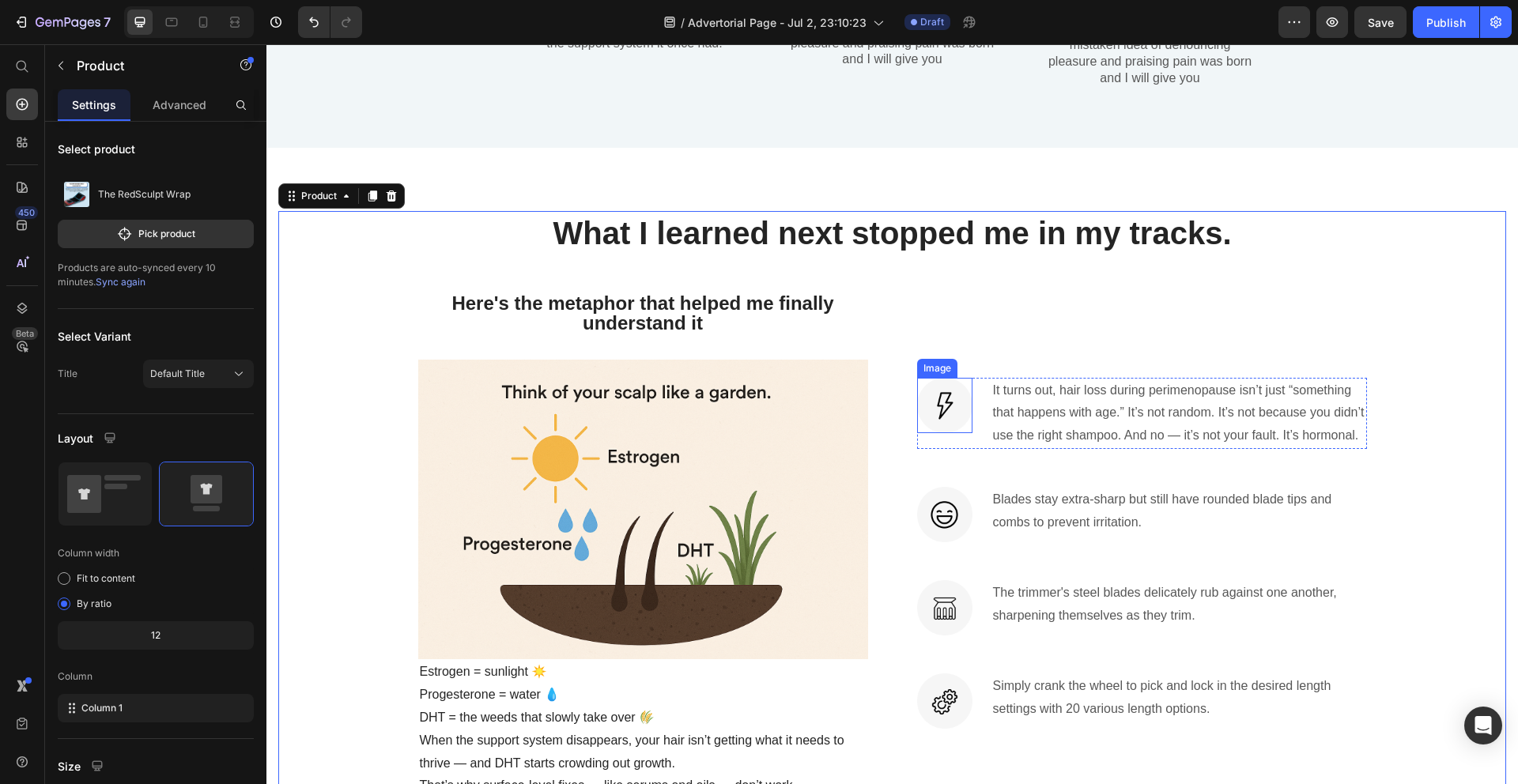 click at bounding box center (945, 405) 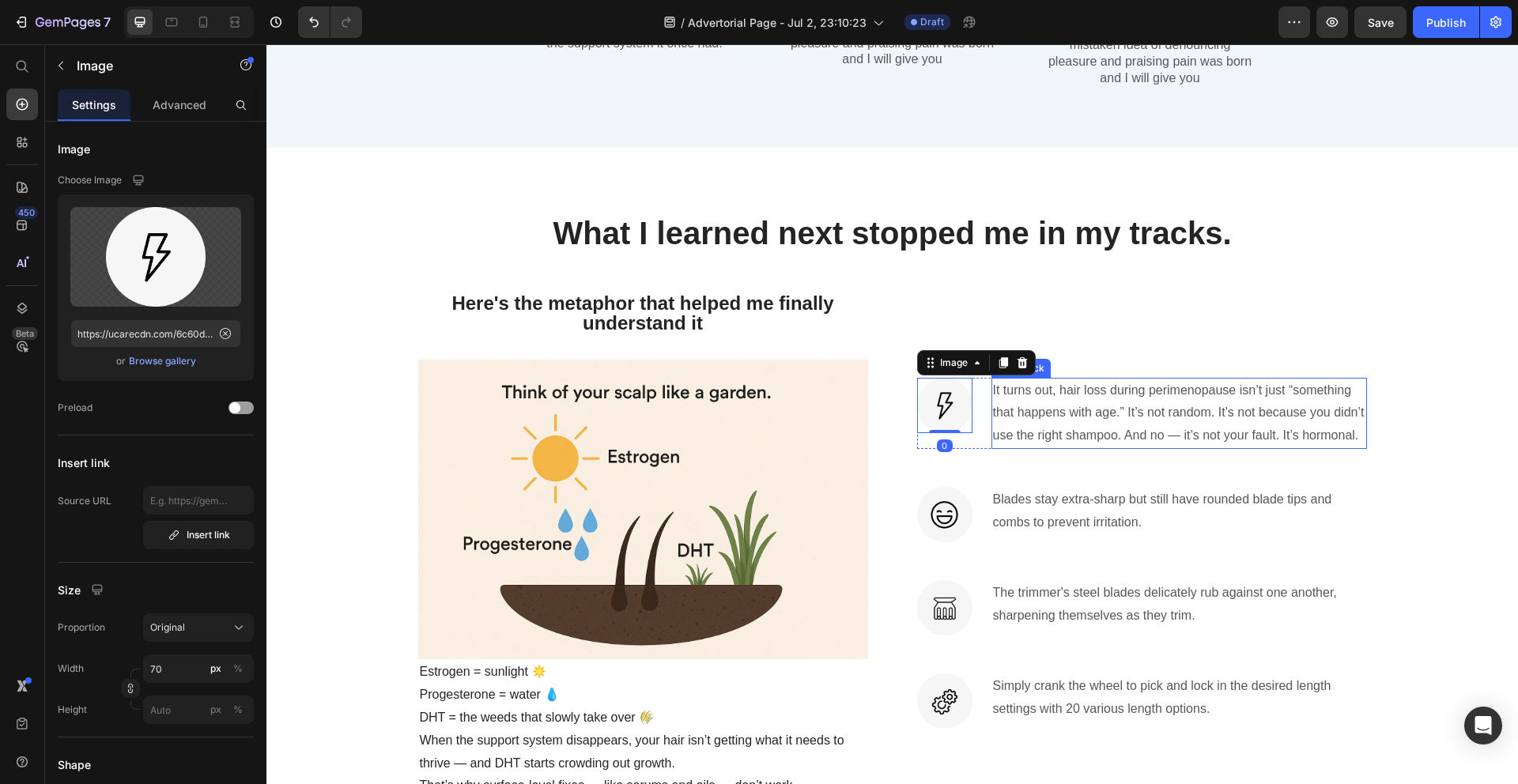 click on "It turns out, hair loss during perimenopause isn’t just “something that happens with age.” It’s not random. It’s not because you didn’t use the right shampoo. And no — it’s not your fault. It’s hormonal." at bounding box center (1179, 413) 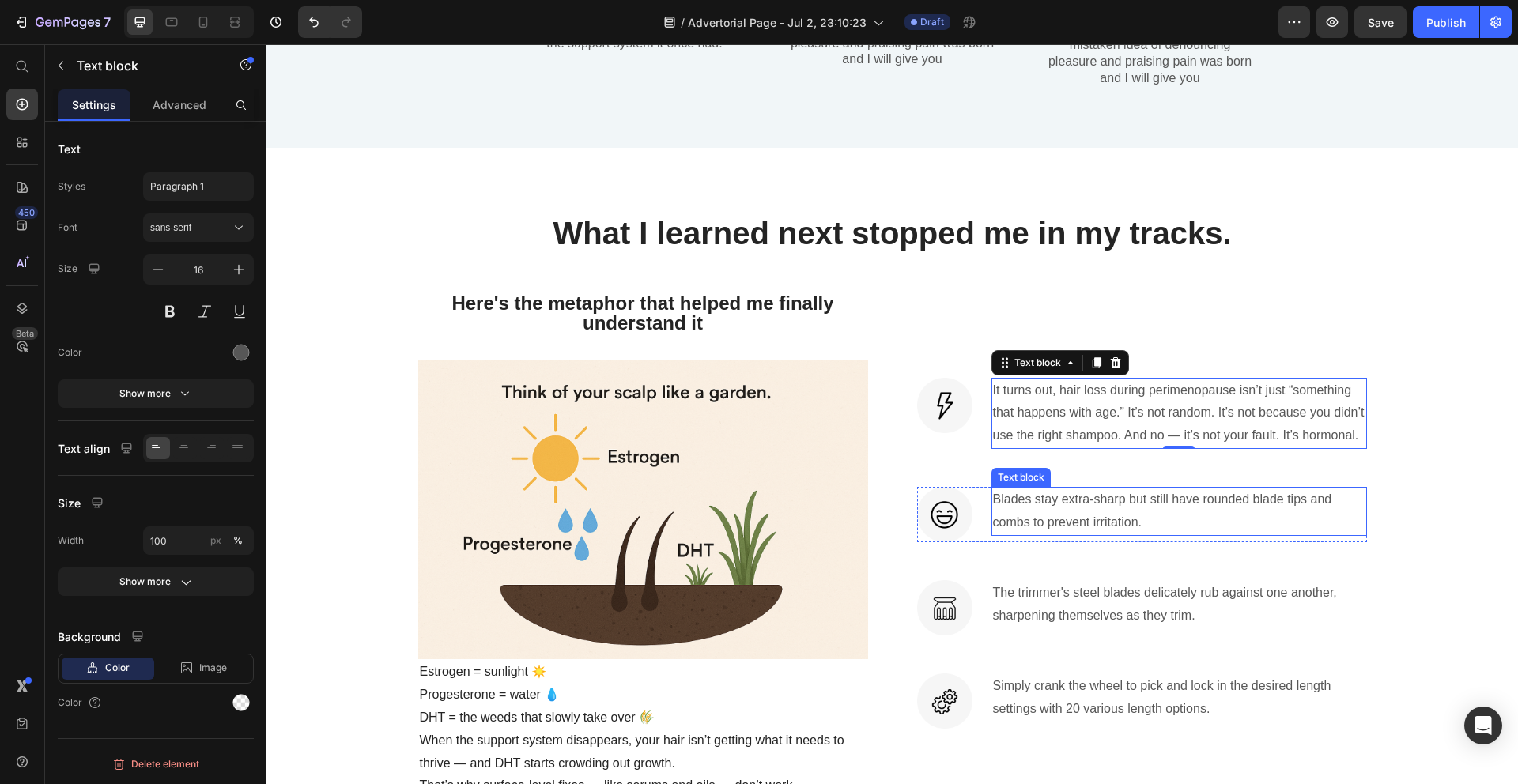 click on "Blades stay extra-sharp but still have rounded blade tips and combs to prevent irritation." at bounding box center [1179, 511] 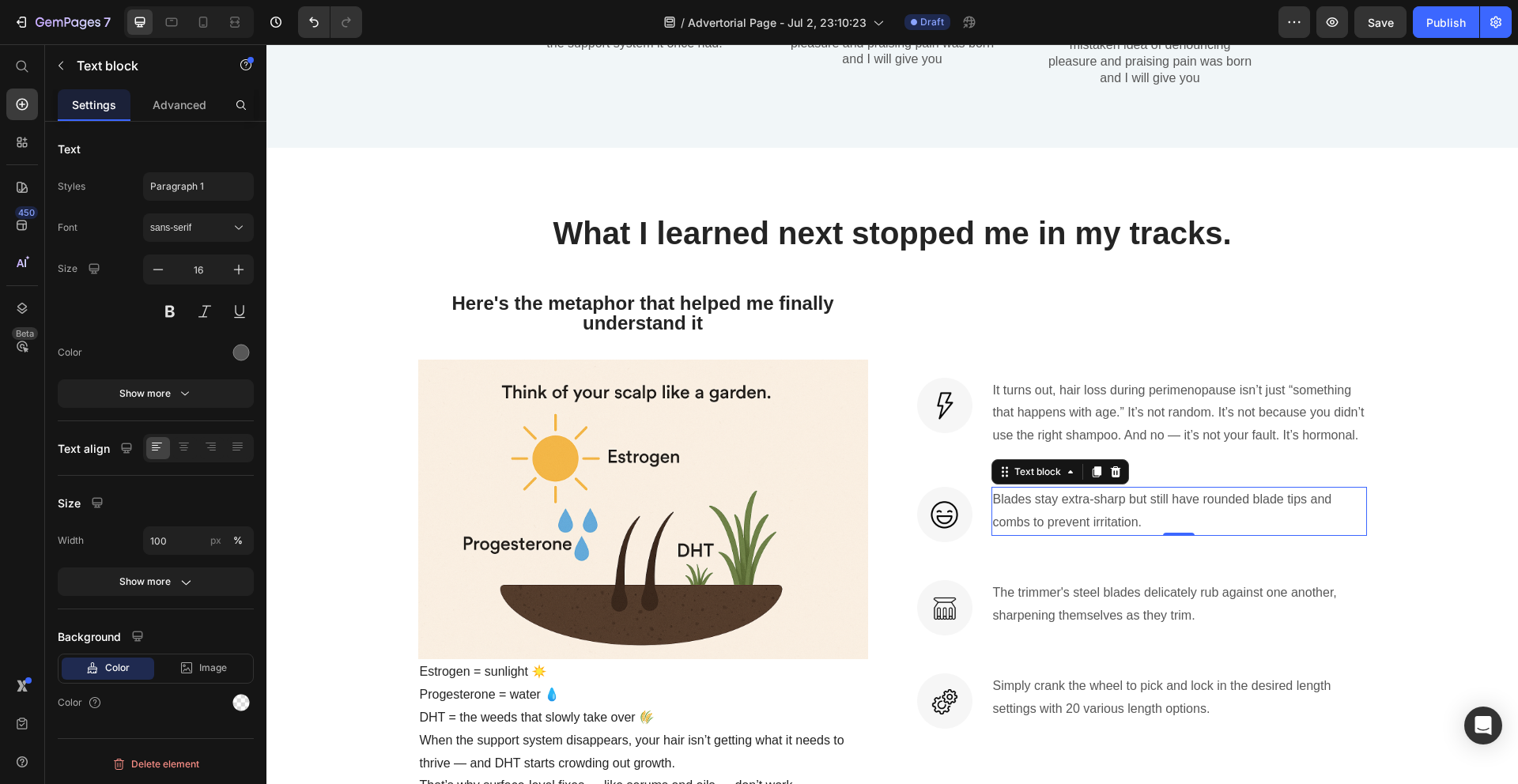 click on "Blades stay extra-sharp but still have rounded blade tips and combs to prevent irritation." at bounding box center [1179, 511] 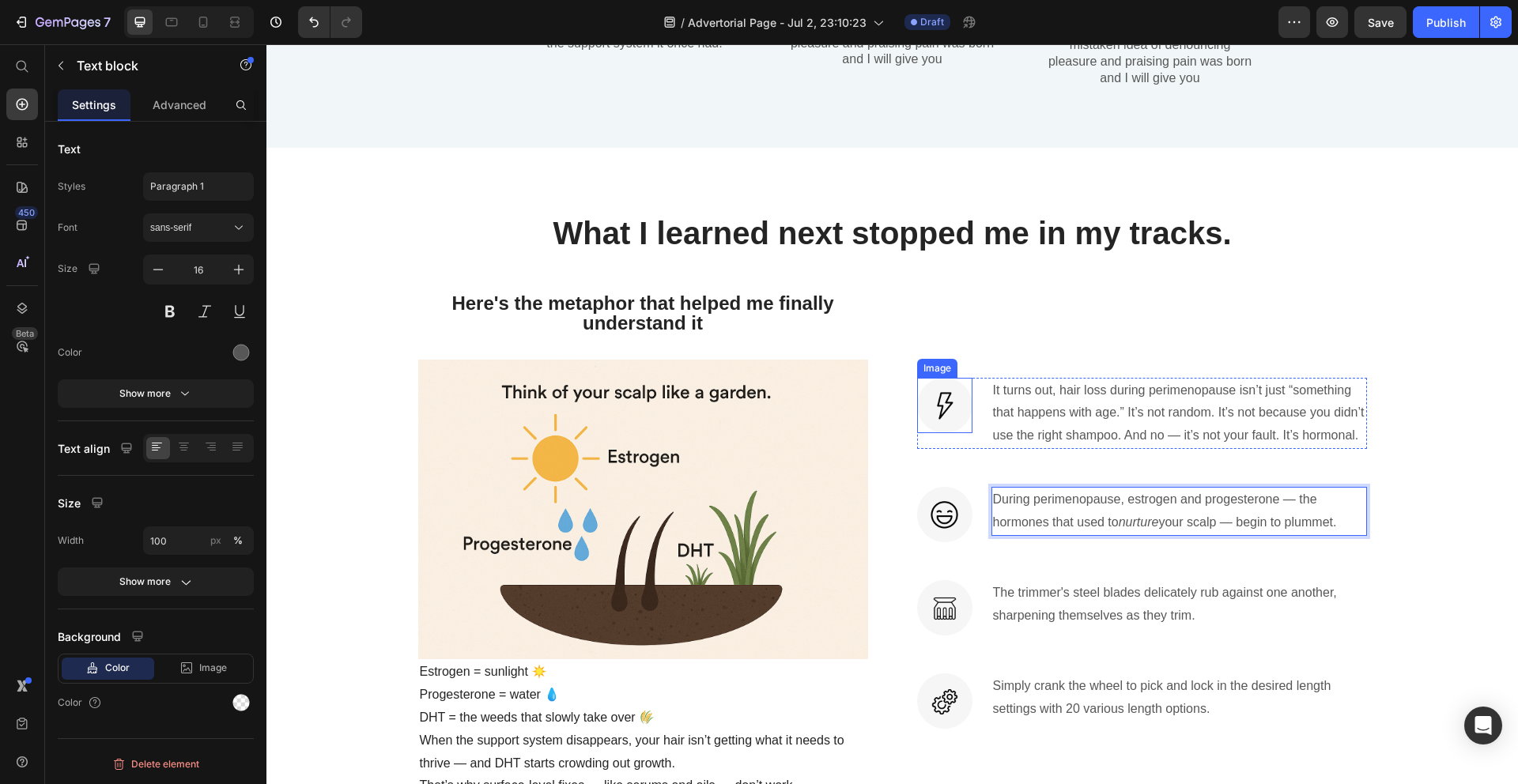 click at bounding box center (945, 405) 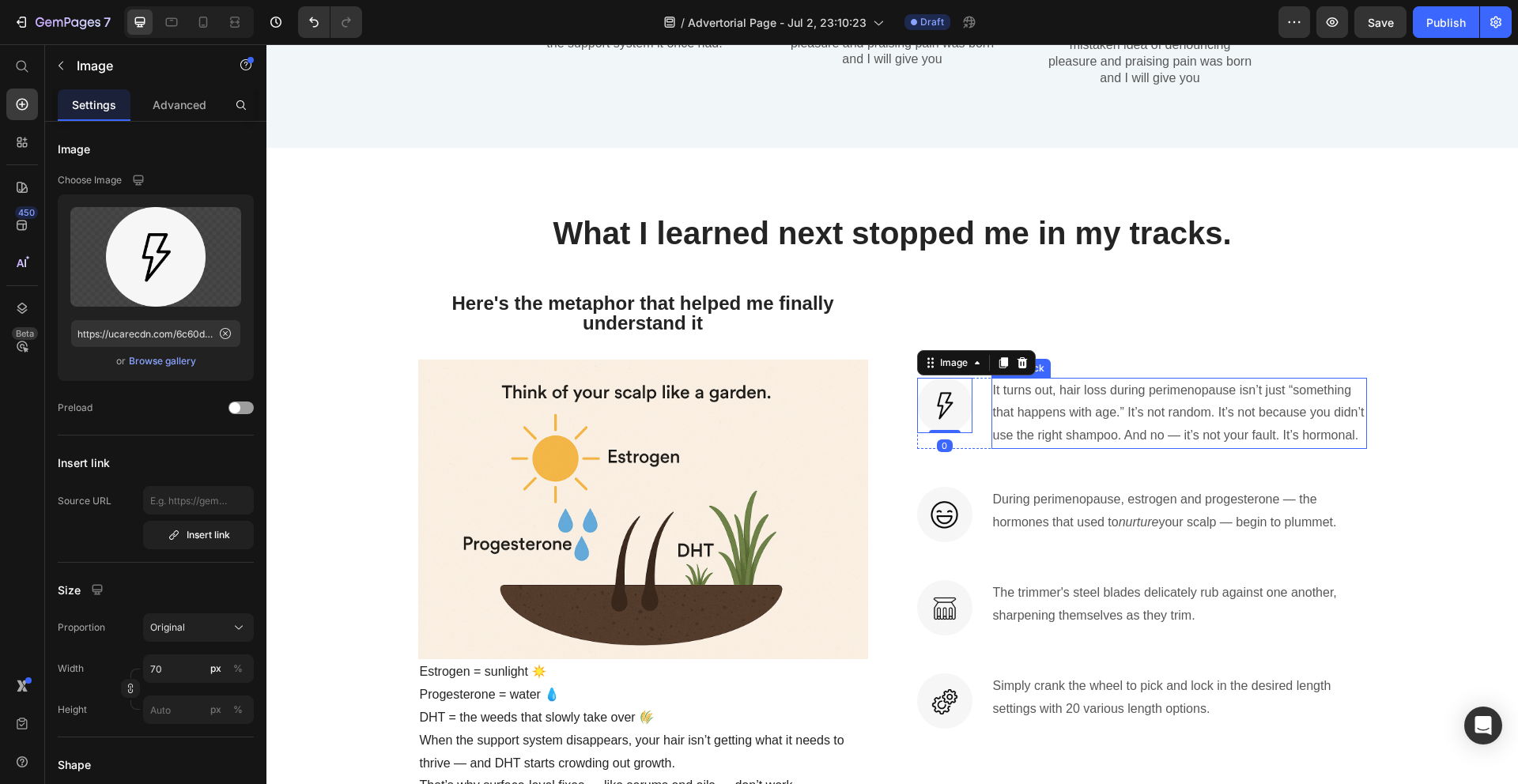 click on "It turns out, hair loss during perimenopause isn’t just “something that happens with age.” It’s not random. It’s not because you didn’t use the right shampoo. And no — it’s not your fault. It’s hormonal." at bounding box center (1179, 413) 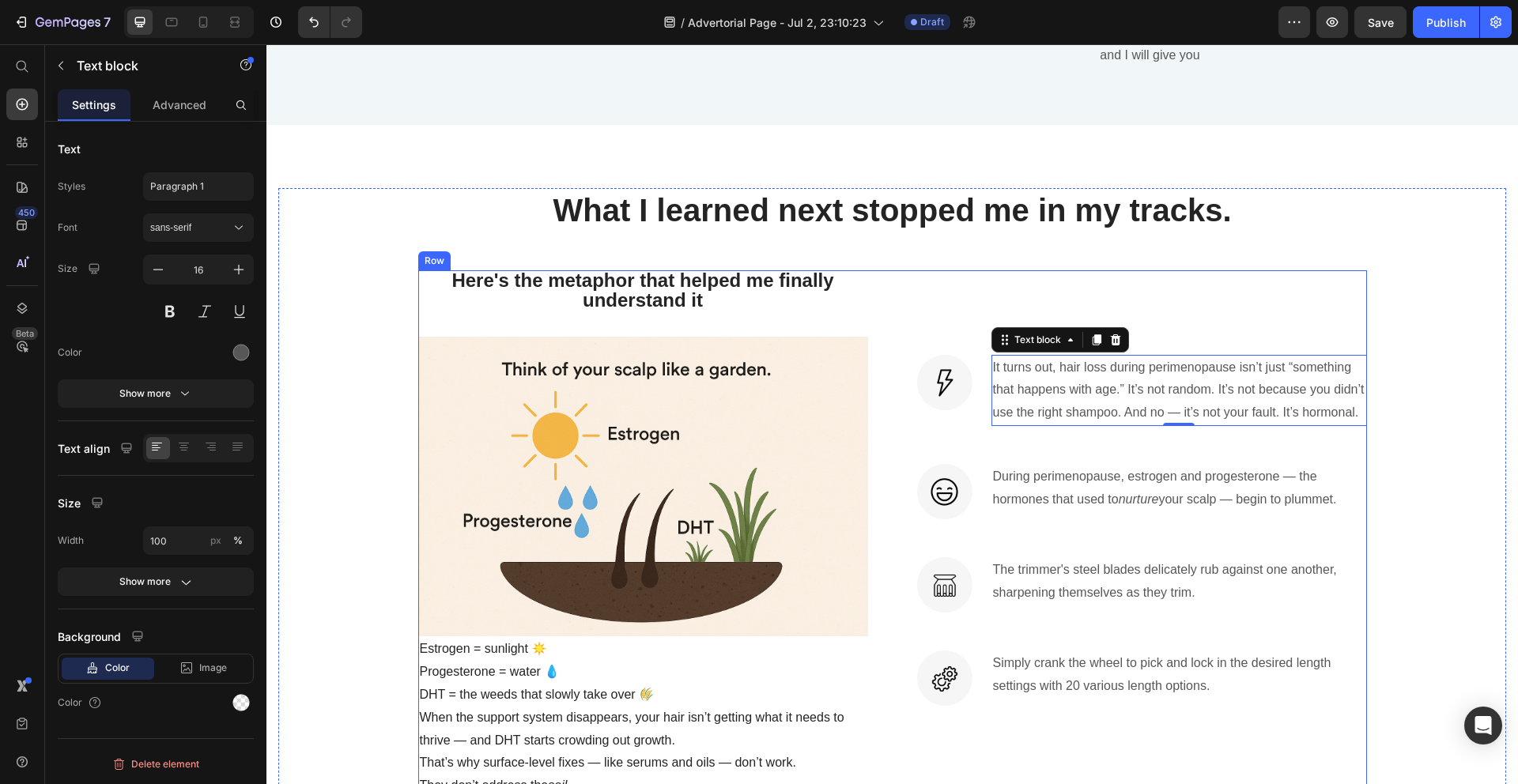 scroll, scrollTop: 2799, scrollLeft: 0, axis: vertical 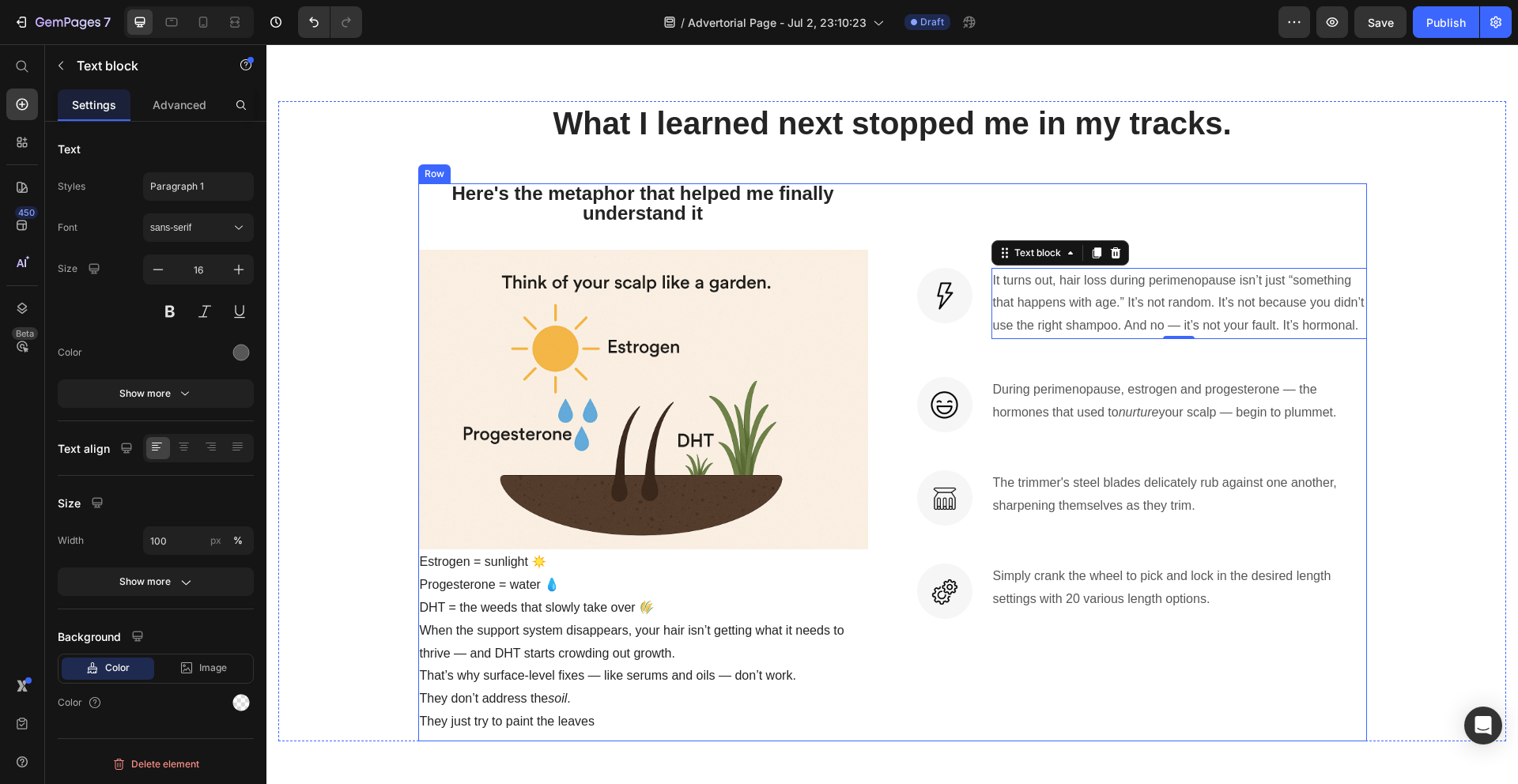 click on "During perimenopause, estrogen and progesterone — the hormones that used to  nurture  your scalp — begin to plummet." at bounding box center (1179, 401) 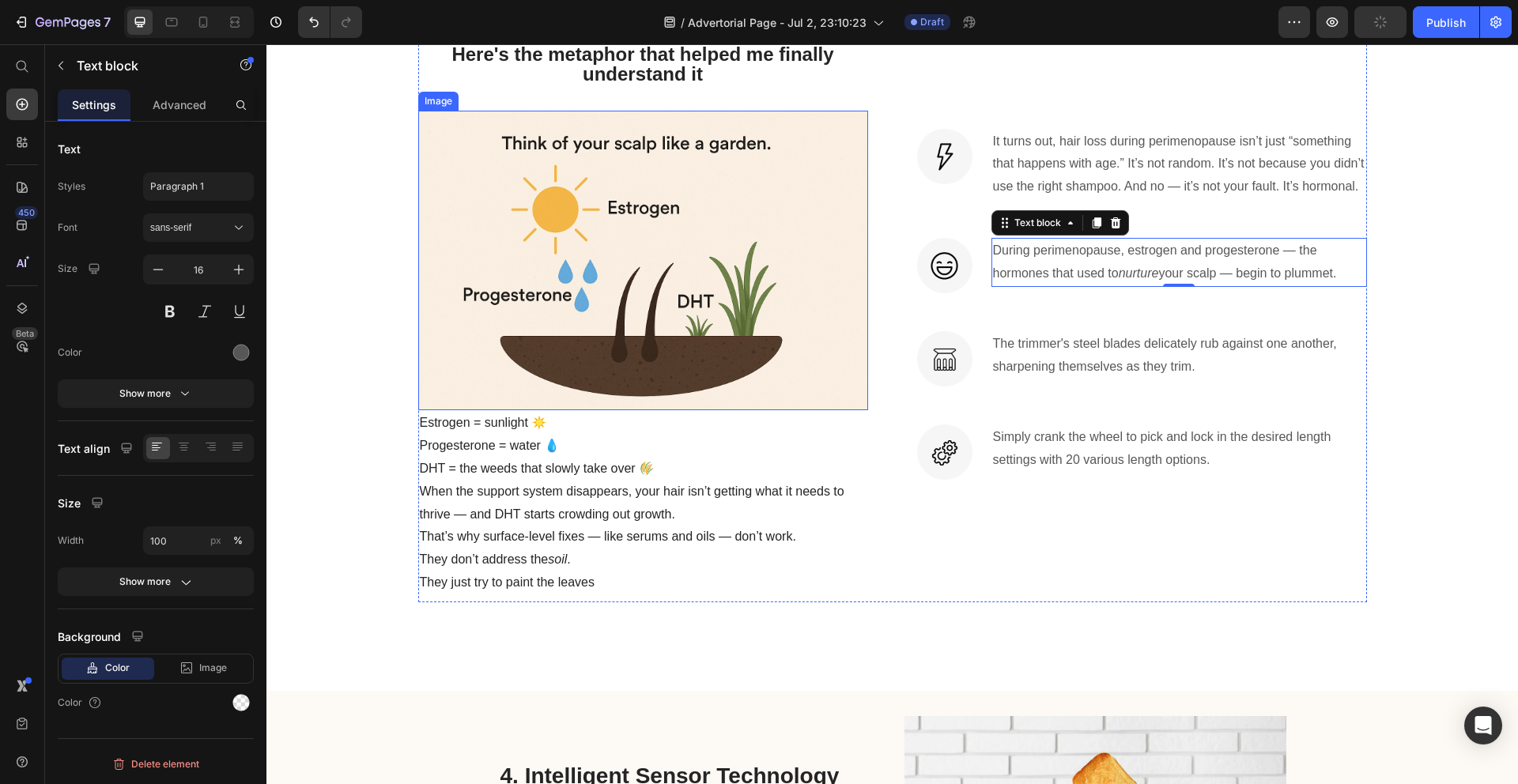 scroll, scrollTop: 2836, scrollLeft: 0, axis: vertical 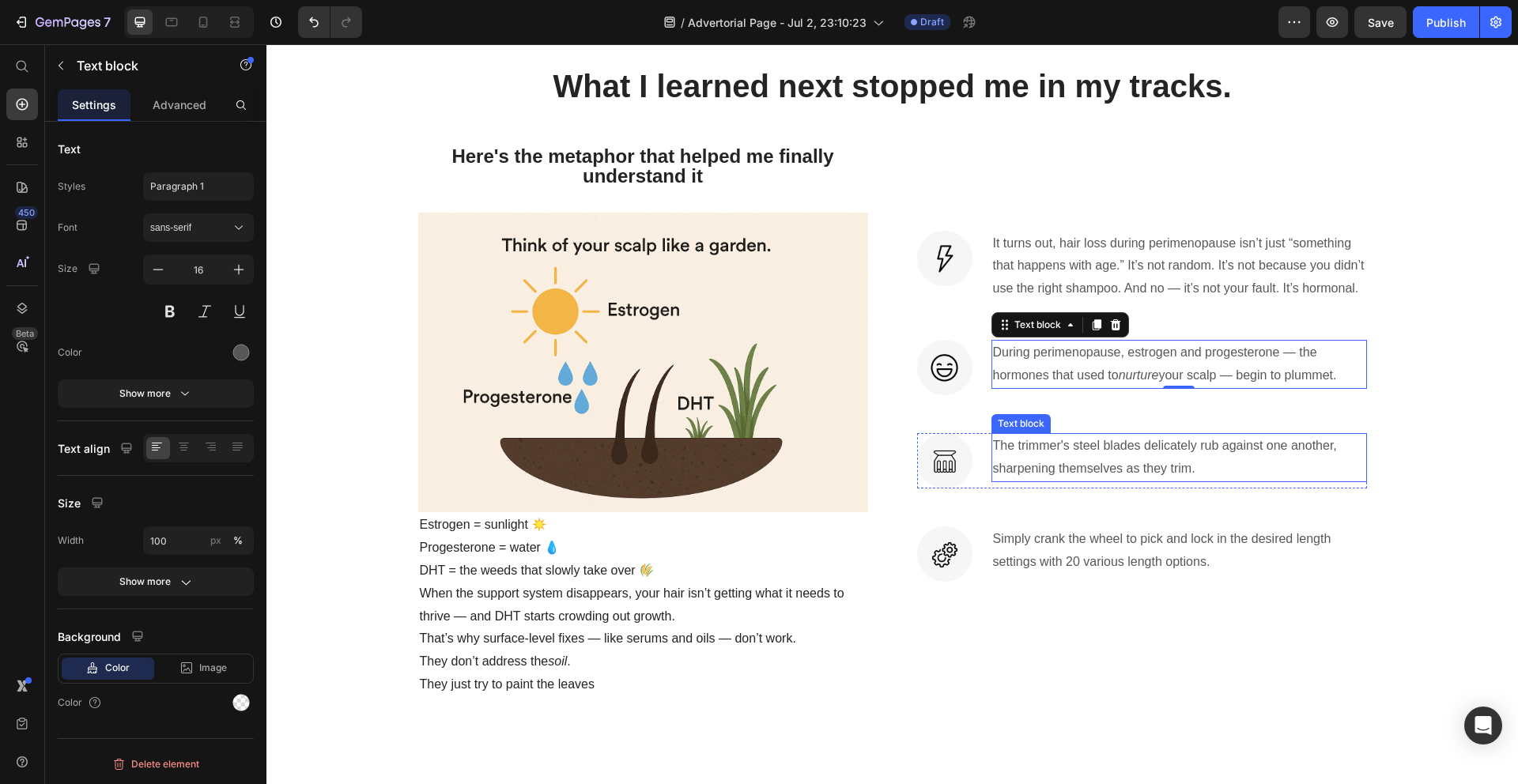 click on "The trimmer's steel blades delicately rub against one another, sharpening themselves as they trim." at bounding box center (1179, 458) 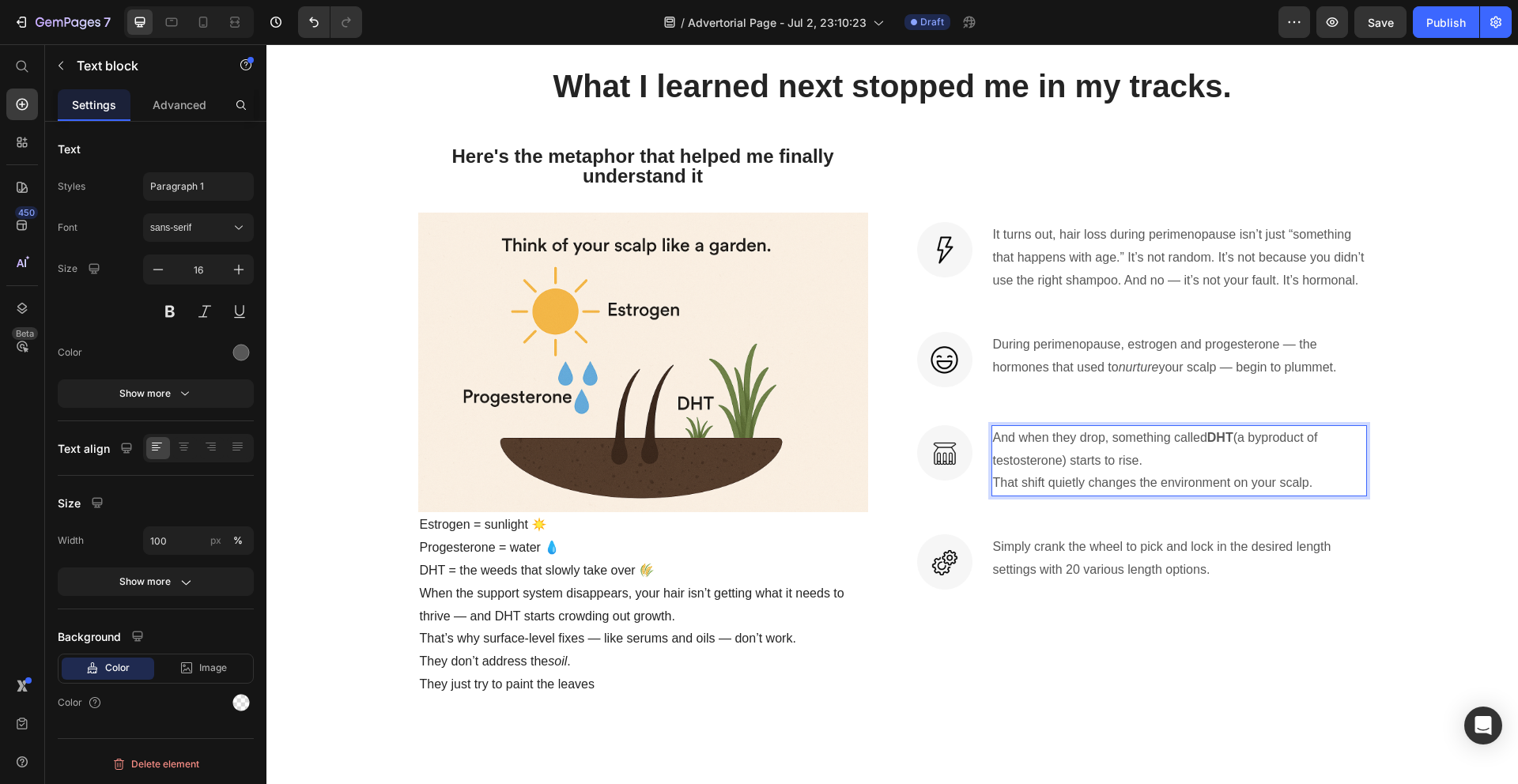 scroll, scrollTop: 2828, scrollLeft: 0, axis: vertical 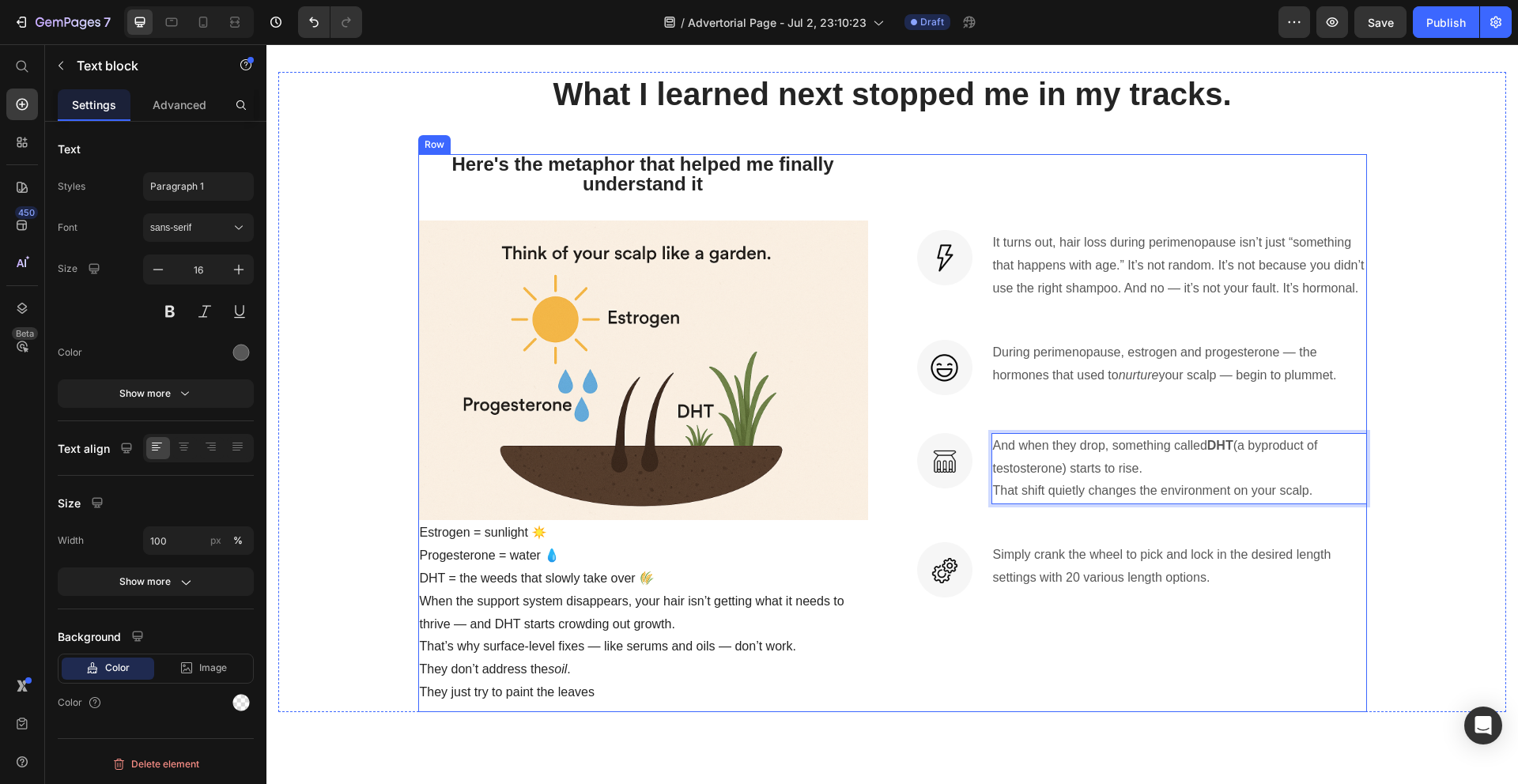 click on "Image It turns out, hair loss during perimenopause isn’t just “something that happens with age.” It’s not random. It’s not because you didn’t use the right shampoo. And no — it’s not your fault. It’s hormonal. Text block Row Image During perimenopause, estrogen and progesterone — the hormones that used to  nurture  your scalp — begin to plummet. Text block Row Image And when they drop, something called  DHT  (a byproduct of testosterone) starts to rise. That shift quietly changes the environment on your scalp. Text block   0 Row Image Simply crank the wheel to pick and lock in the desired length settings with 20 various length options. Text block Row" at bounding box center [1142, 433] 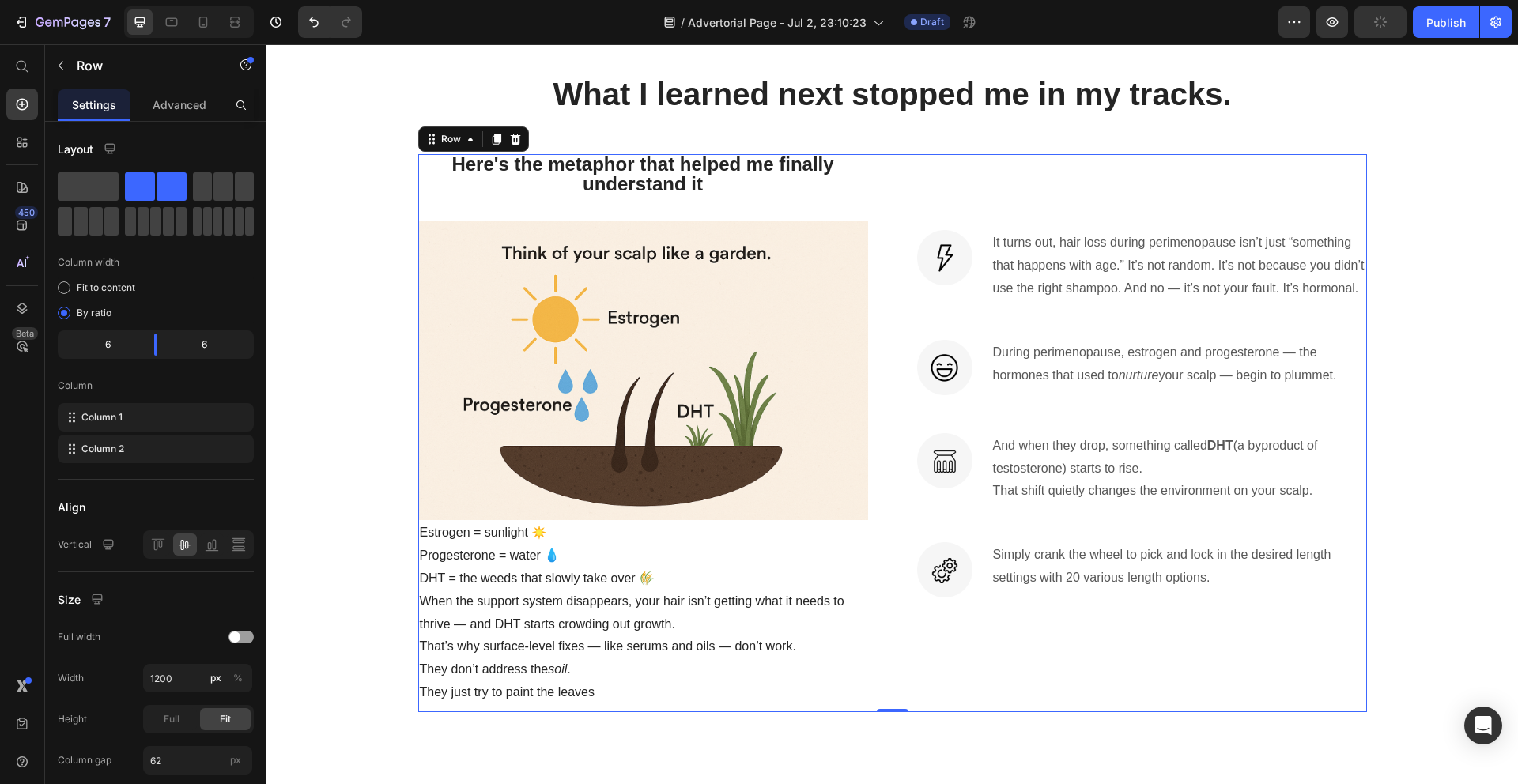 click on "Simply crank the wheel to pick and lock in the desired length settings with 20 various length options." at bounding box center [1179, 567] 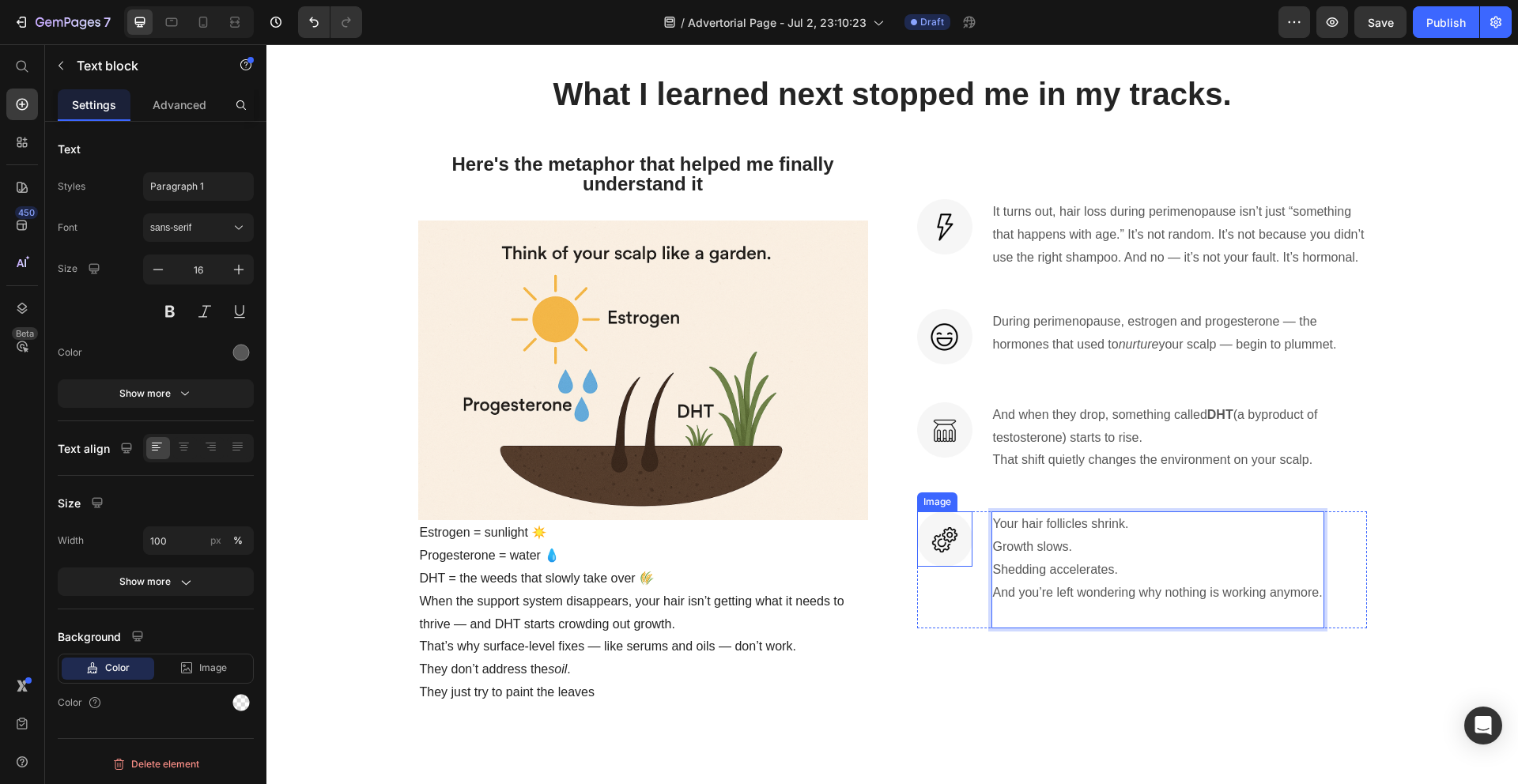 scroll, scrollTop: 2797, scrollLeft: 0, axis: vertical 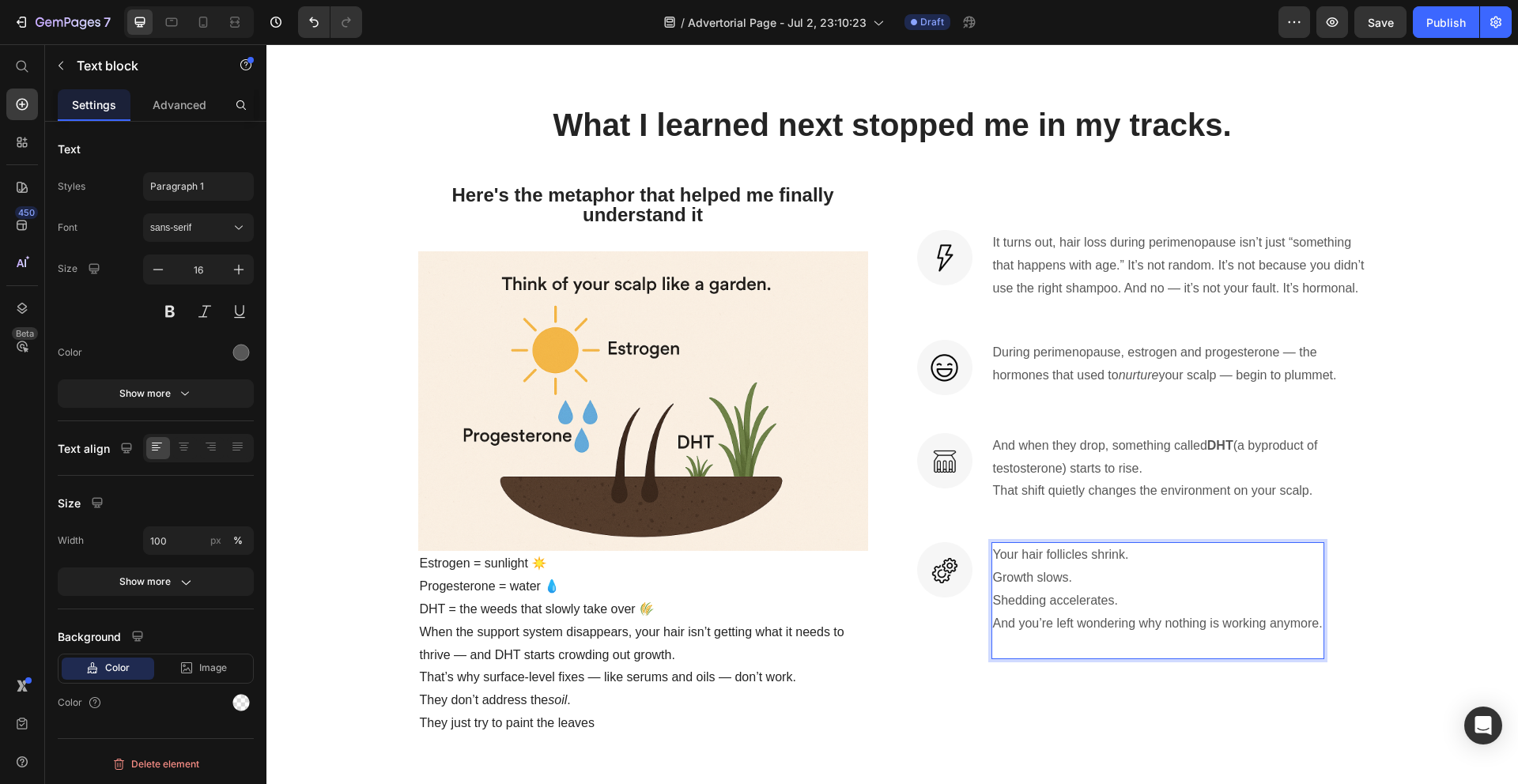 click on "Your hair follicles shrink. Growth slows. Shedding accelerates." at bounding box center (1157, 578) 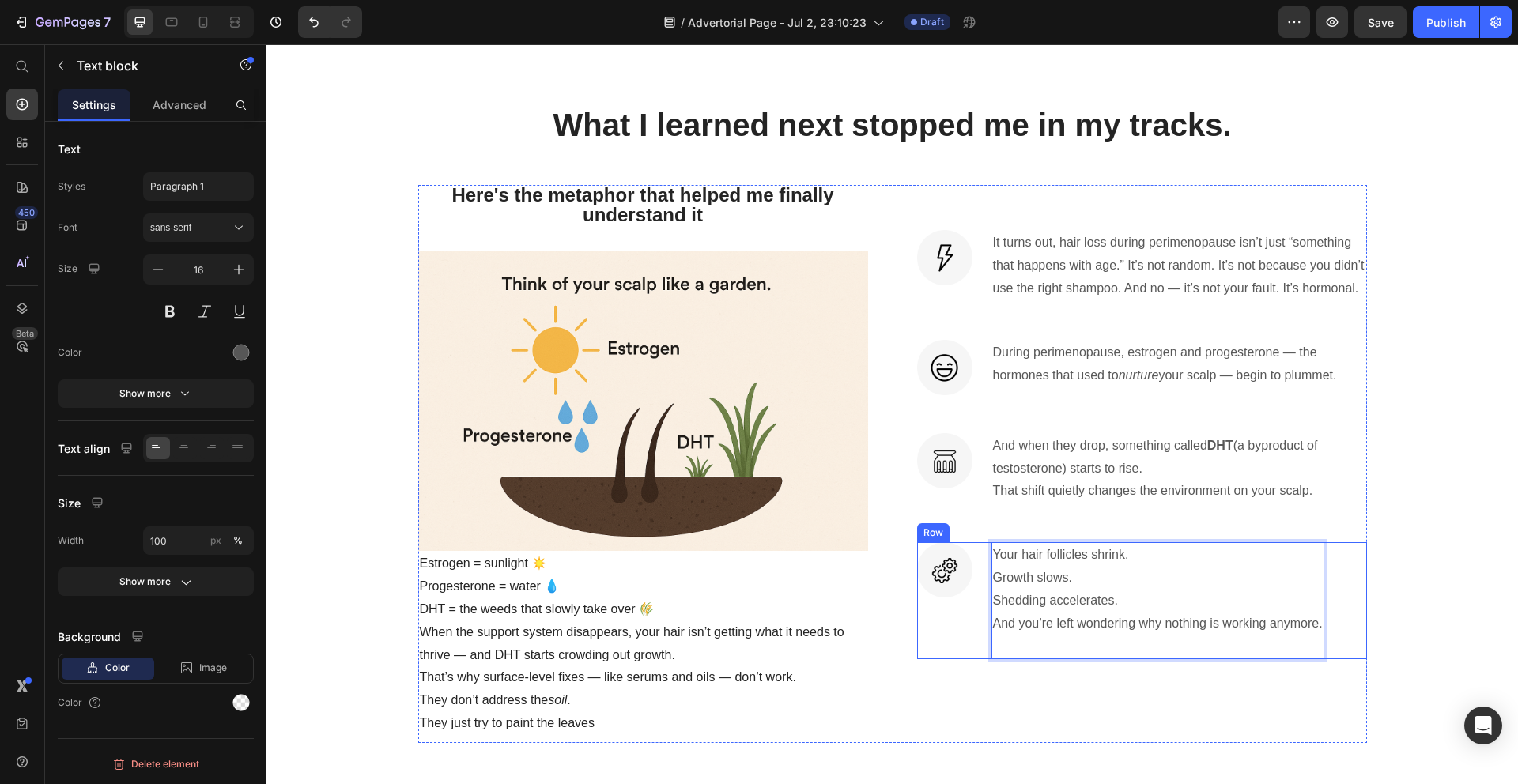 click on "Image Your hair follicles shrink. Growth slows. Shedding accelerates. And you’re left wondering why nothing is working anymore. Text block   0 Row" at bounding box center [1142, 601] 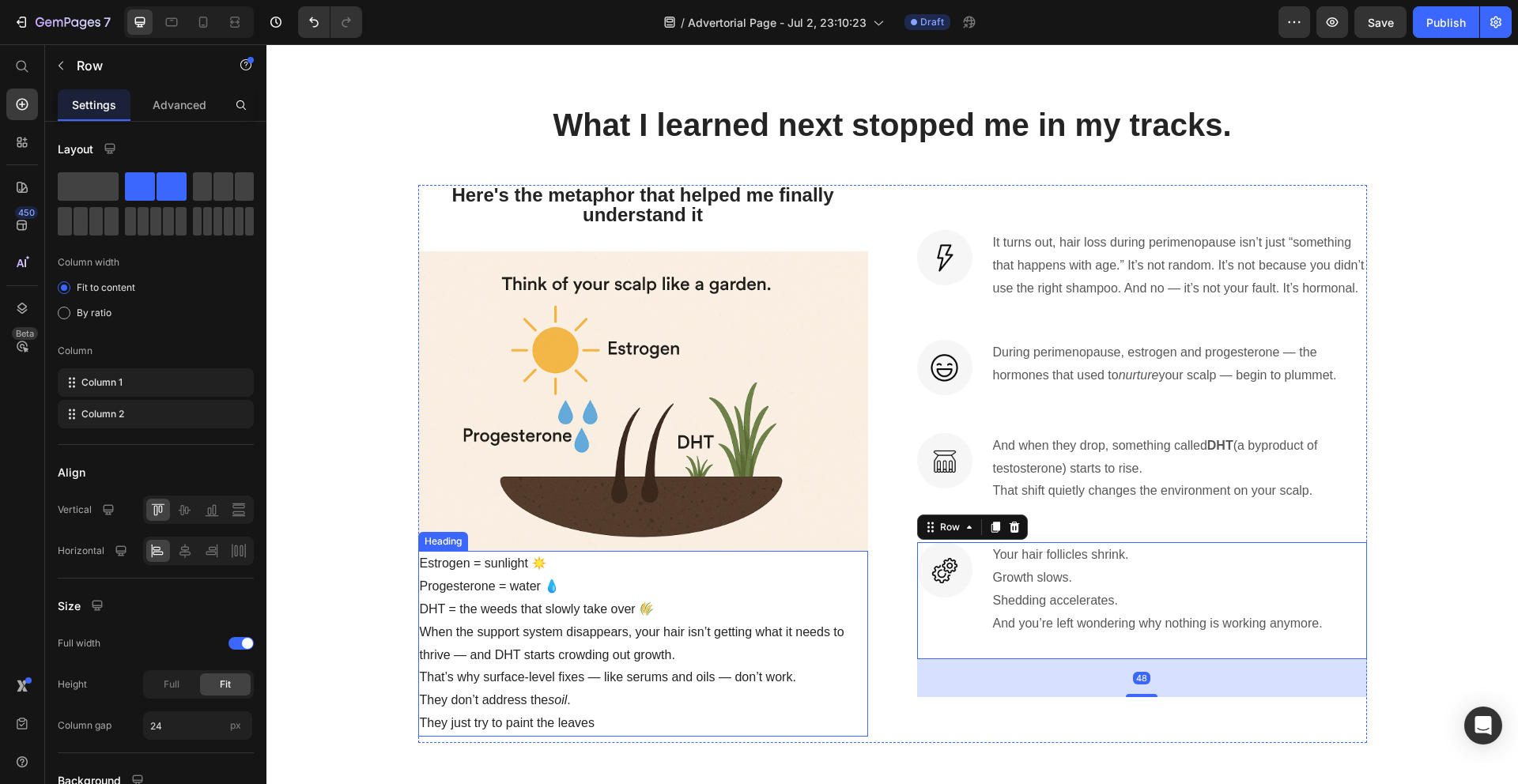 click on "Estrogen = sunlight ☀️ Progesterone = water 💧 DHT = the weeds that slowly take over 🌾 When the support system disappears, your hair isn’t getting what it needs to thrive — and DHT starts crowding out growth. That’s why surface-level fixes — like serums and oils — don’t work. They don’t address the  soil . They just try to paint the leaves" at bounding box center [643, 643] 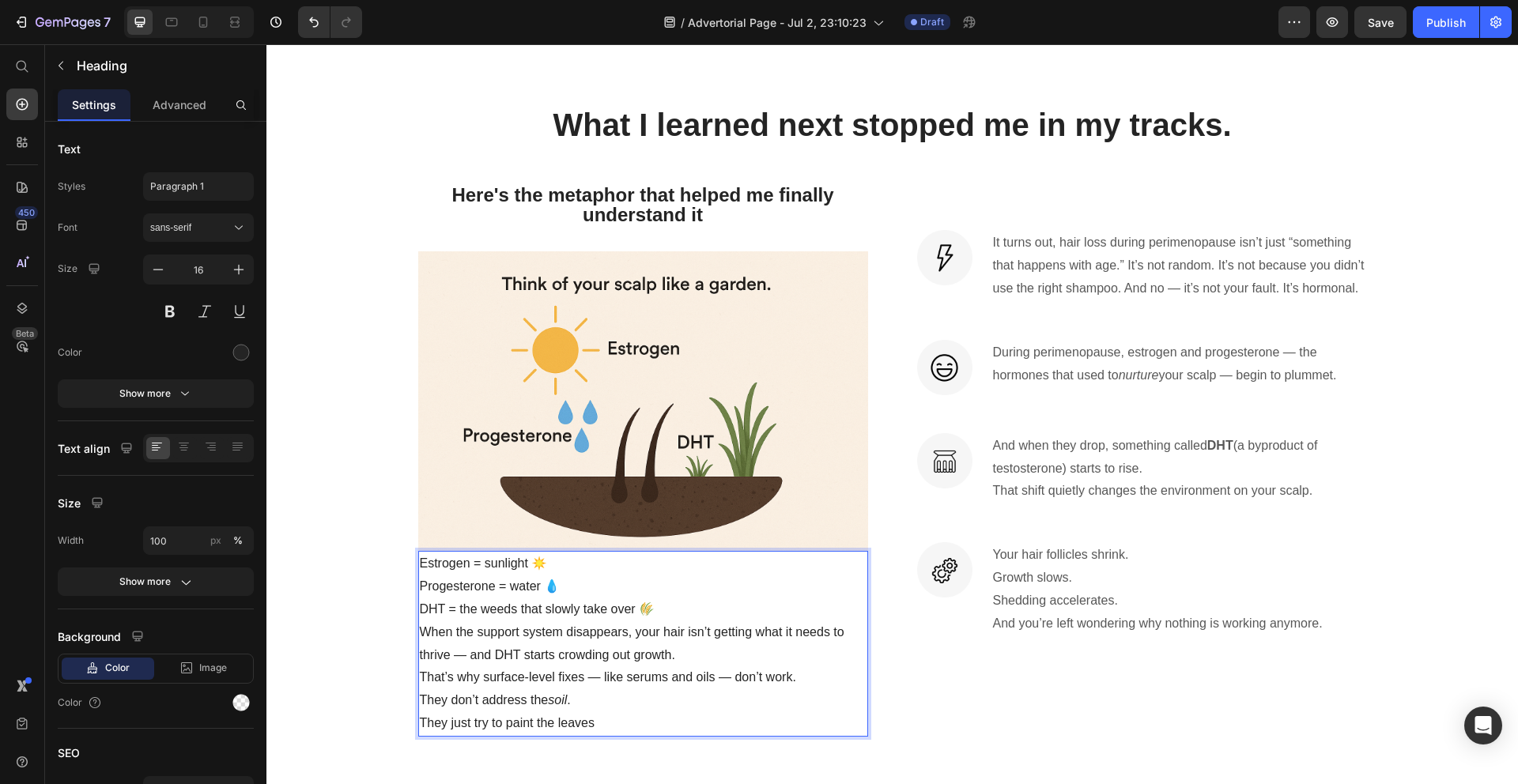 click on "Estrogen = sunlight ☀️ Progesterone = water 💧 DHT = the weeds that slowly take over 🌾 When the support system disappears, your hair isn’t getting what it needs to thrive — and DHT starts crowding out growth. That’s why surface-level fixes — like serums and oils — don’t work. They don’t address the  soil . They just try to paint the leaves" at bounding box center [643, 643] 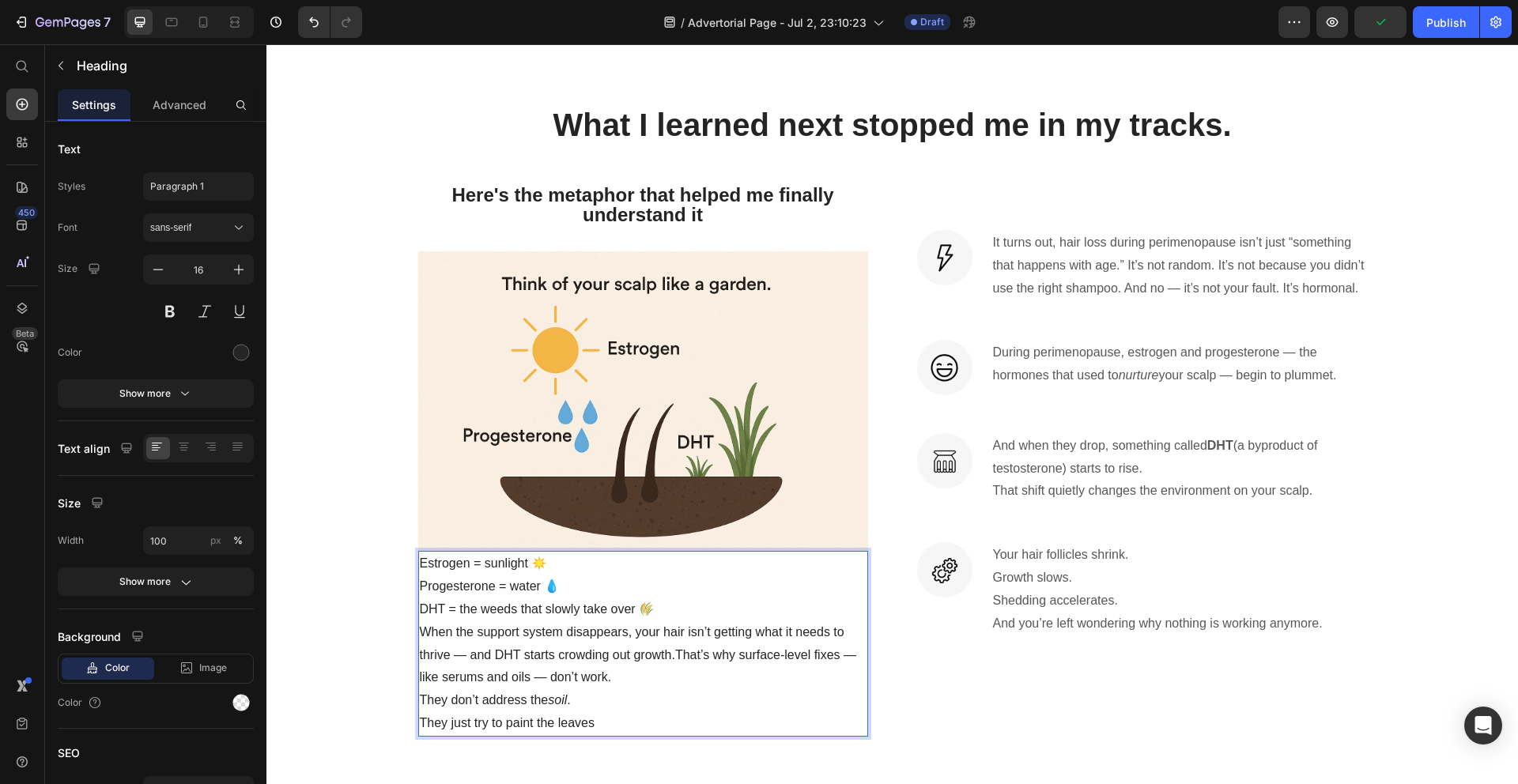click on "Estrogen = sunlight ☀️ Progesterone = water 💧 DHT = the weeds that slowly take over 🌾 When the support system disappears, your hair isn’t getting what it needs to thrive — and DHT starts crowding out growth.That’s why surface-level fixes — like serums and oils — don’t work.They don’t address the  soil . They just try to paint the leaves" at bounding box center (643, 643) 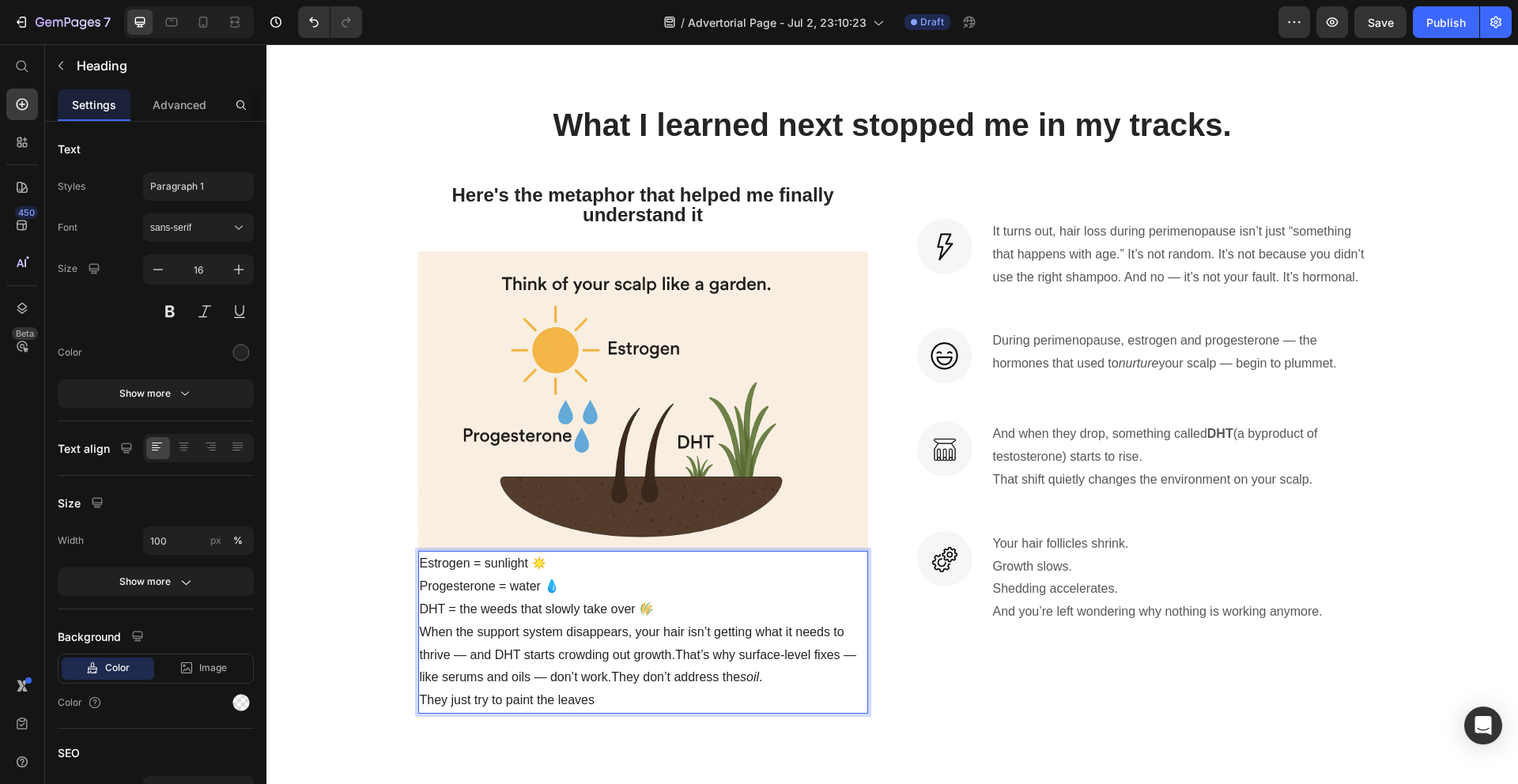 click on "Estrogen = sunlight ☀️ Progesterone = water 💧 DHT = the weeds that slowly take over 🌾 When the support system disappears, your hair isn’t getting what it needs to thrive — and DHT starts crowding out growth.That’s why surface-level fixes — like serums and oils — don’t work.They don’t address the  soil . They just try to paint the leaves" at bounding box center [643, 632] 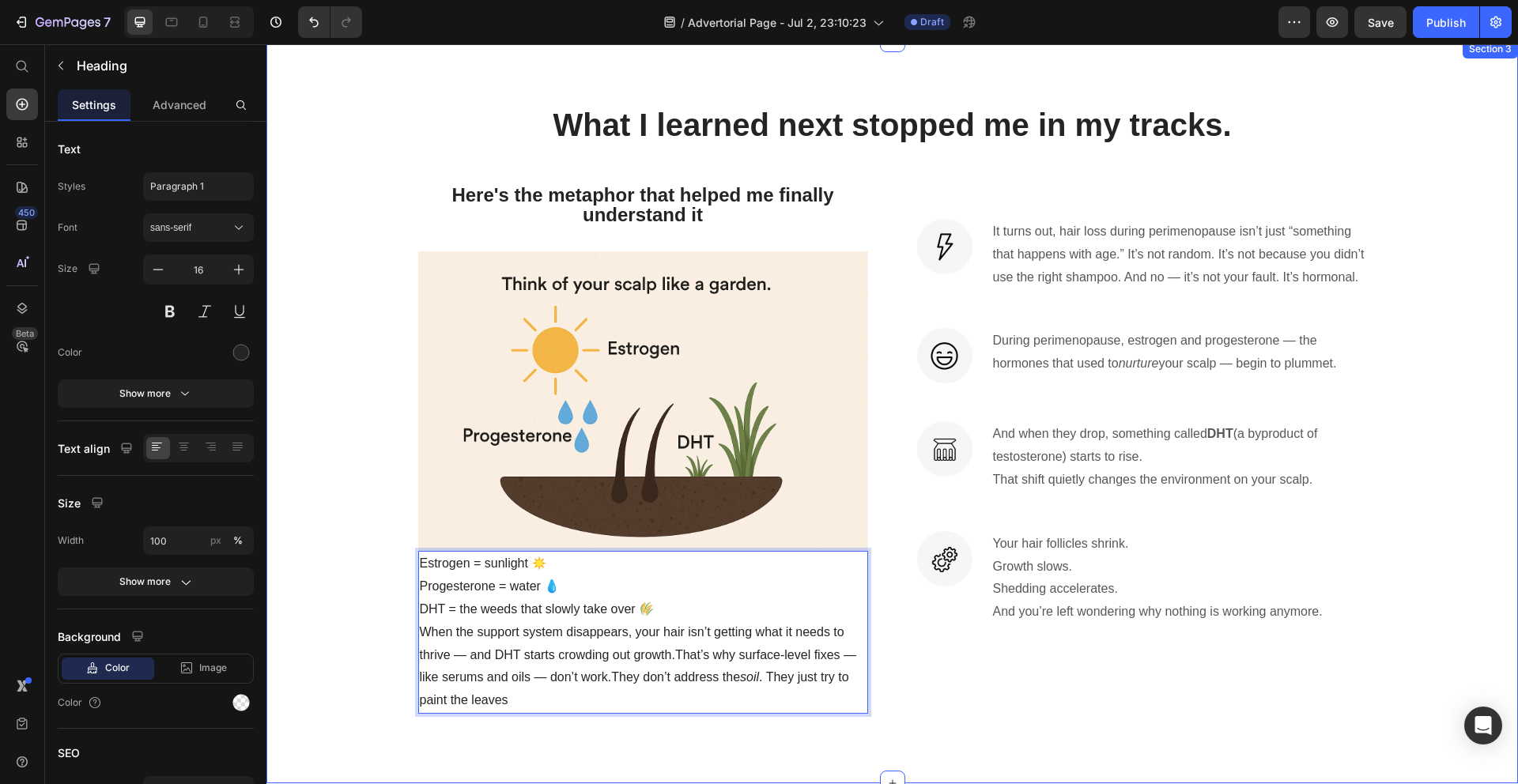click on "What I learned next stopped me in my tracks. Heading Row Here's the metaphor that helped me finally understand it   Heading Image Estrogen = sunlight ☀️ Progesterone = water 💧 DHT = the weeds that slowly take over 🌾 When the support system disappears, your hair isn’t getting what it needs to thrive — and DHT starts crowding out growth.That’s why surface-level fixes — like serums and oils — don’t work.They don’t address the  soil . They just try to paint the leaves  Heading   8 Image It turns out, hair loss during perimenopause isn’t just “something that happens with age.” It’s not random. It’s not because you didn’t use the right shampoo. And no — it’s not your fault. It’s hormonal. Text block Row Image During perimenopause, estrogen and progesterone — the hormones that used to  nurture  your scalp — begin to plummet. Text block Row Image And when they drop, something called  DHT  (a byproduct of testosterone) starts to rise. Text block Row Image Growth slows." at bounding box center [892, 411] 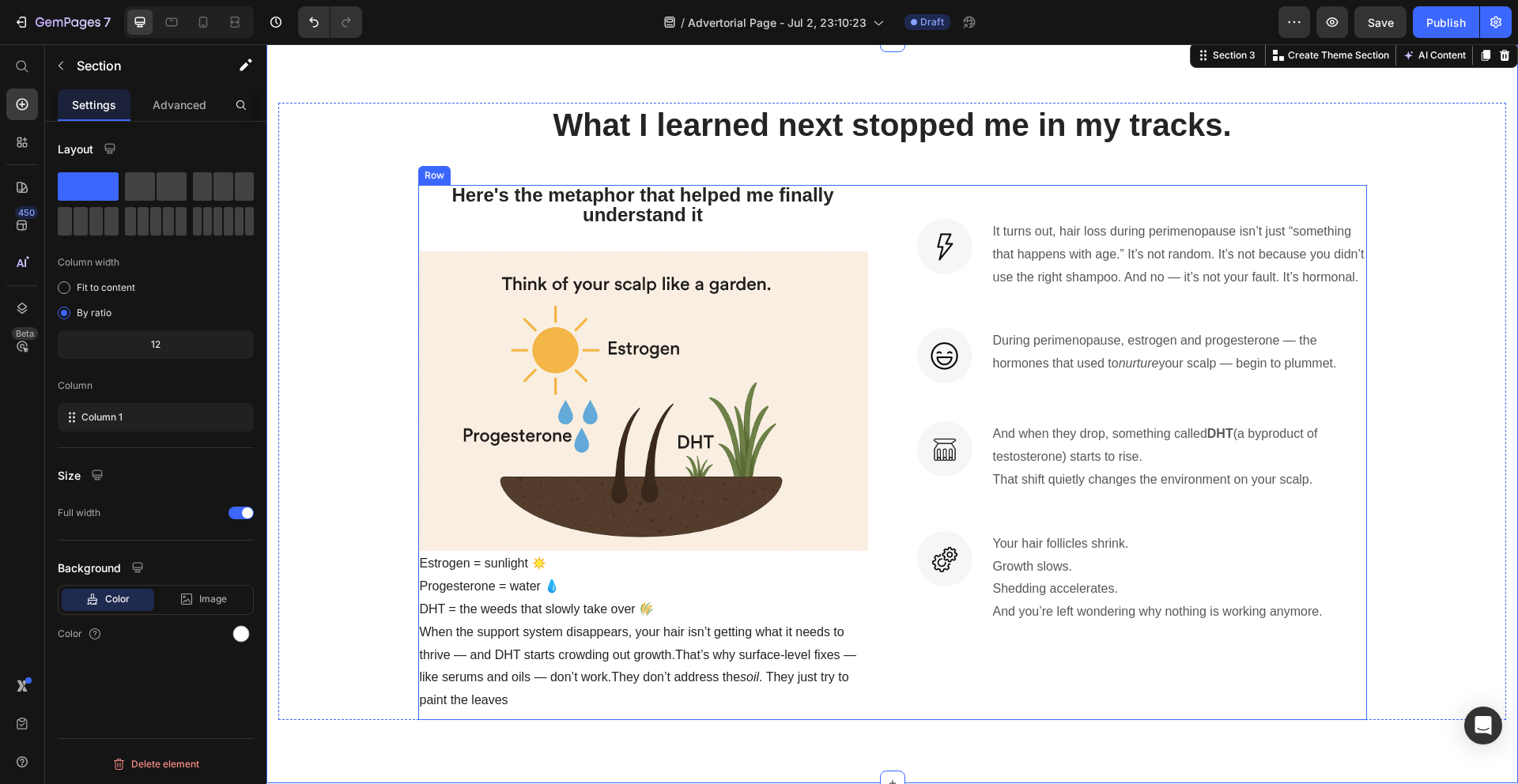 click on "Image It turns out, hair loss during perimenopause isn’t just “something that happens with age.” It’s not random. It’s not because you didn’t use the right shampoo. And no — it’s not your fault. It’s hormonal. Text block Row Image During perimenopause, estrogen and progesterone — the hormones that used to nurture your scalp — begin to plummet. Text block Row Image And when they drop, something called DHT (a byproduct of testosterone) starts to rise. That shift quietly changes the environment on your scalp. Text block Row Image Your hair follicles shrink. Growth slows. Shedding accelerates. And you’re left wondering why nothing is working anymore. Text block Row" at bounding box center [1142, 452] 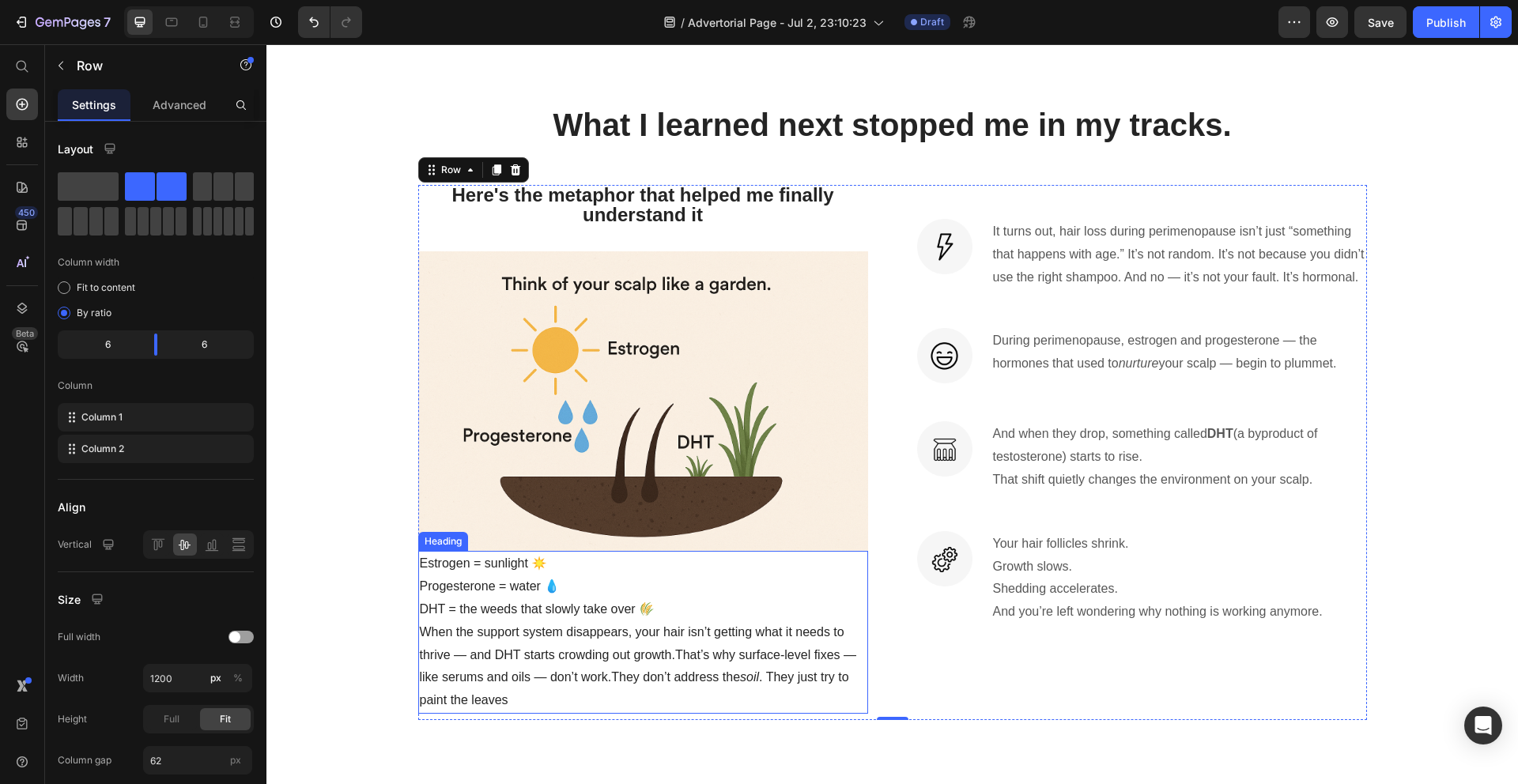 click on "Estrogen = sunlight ☀️ Progesterone = water 💧 DHT = the weeds that slowly take over 🌾 When the support system disappears, your hair isn’t getting what it needs to thrive — and DHT starts crowding out growth.That’s why surface-level fixes — like serums and oils — don’t work.They don’t address the  soil . They just try to paint the leaves" at bounding box center (643, 632) 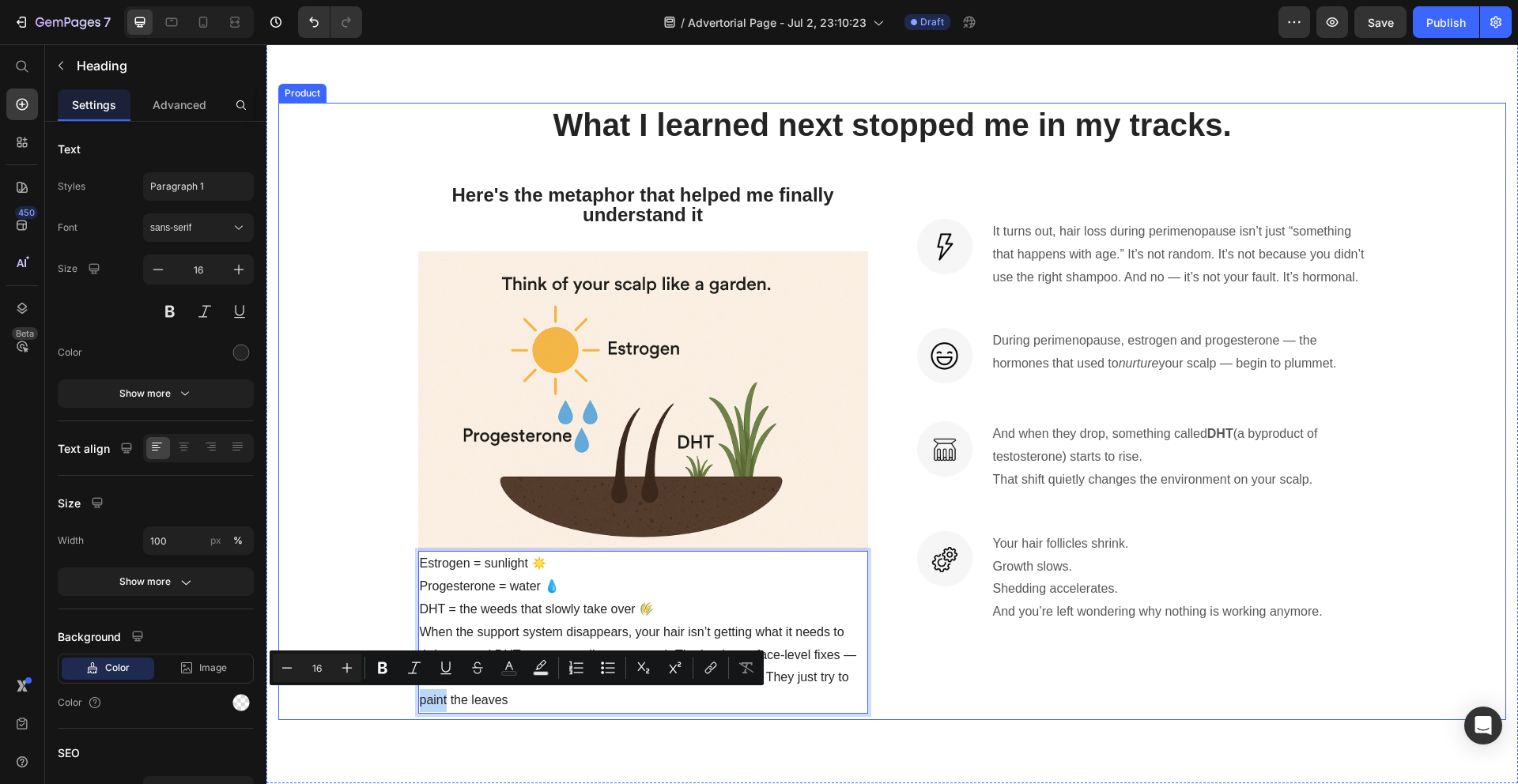 drag, startPoint x: 441, startPoint y: 699, endPoint x: 410, endPoint y: 703, distance: 31.256999 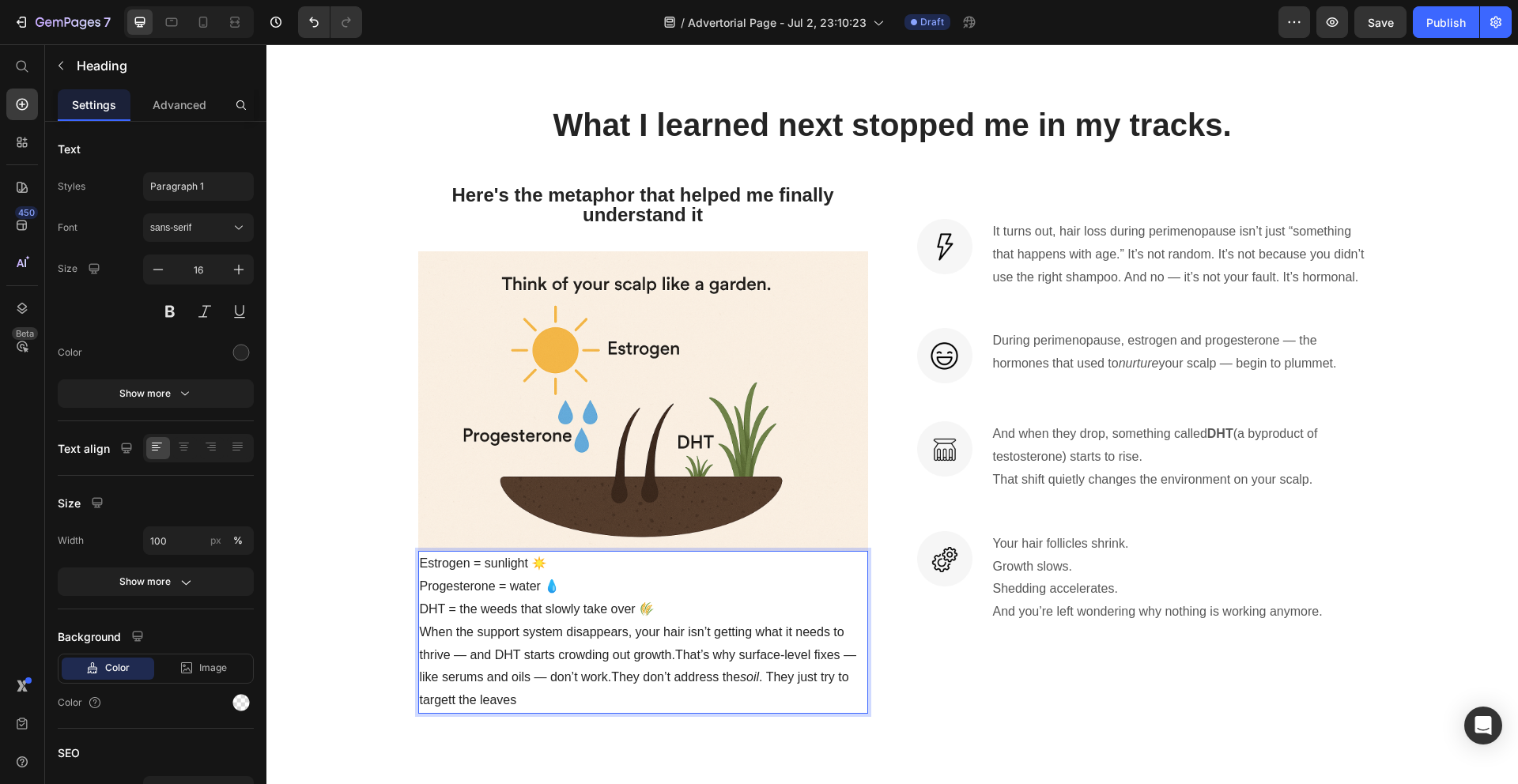 click on "Estrogen = sunlight ☀️ Progesterone = water 💧 DHT = the weeds that slowly take over 🌾 When the support system disappears, your hair isn’t getting what it needs to thrive — and DHT starts crowding out growth.That’s why surface-level fixes — like serums and oils — don’t work.They don’t address the soil . They just try to targett the leaves" at bounding box center (643, 632) 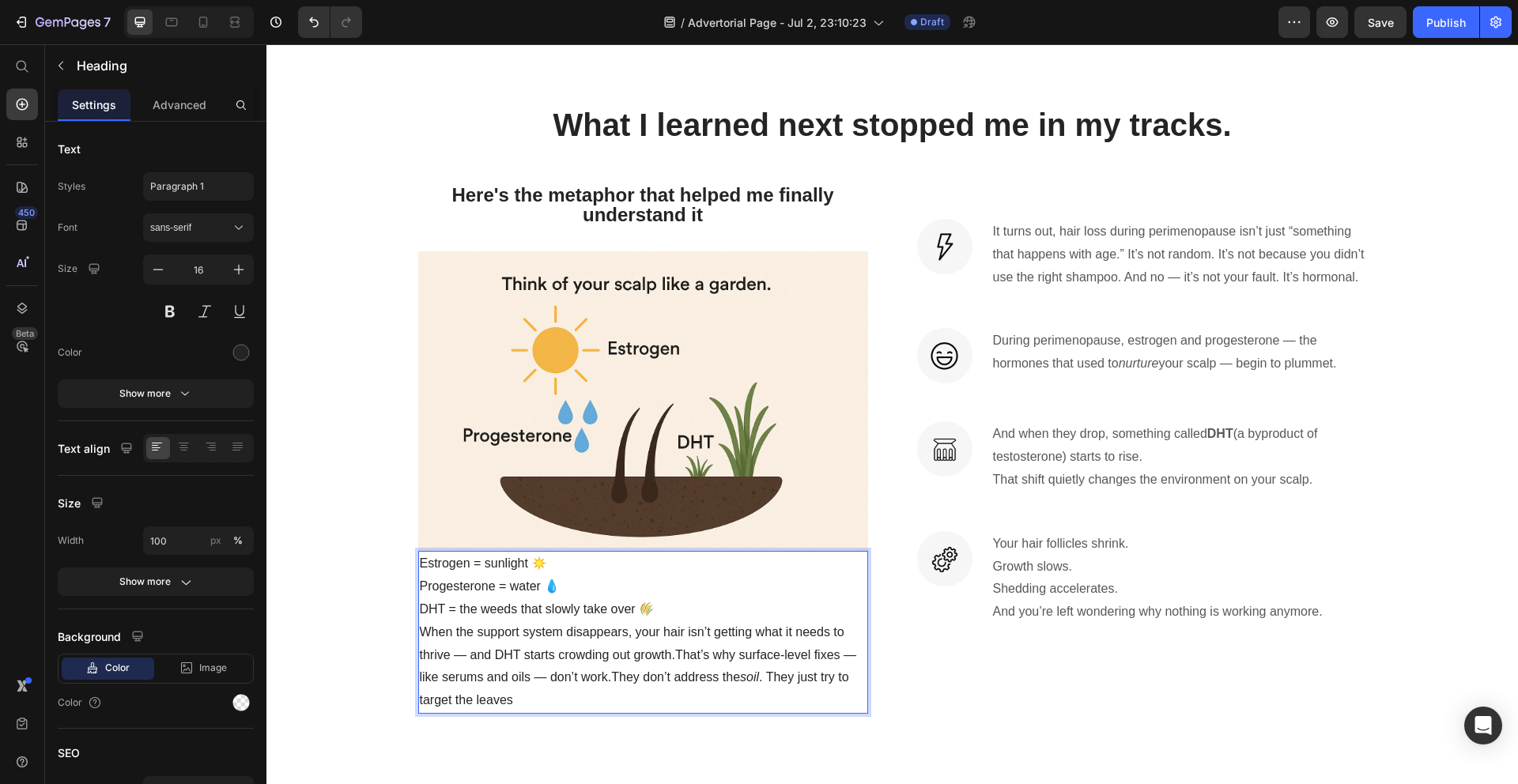 click on "Estrogen = sunlight ☀️ Progesterone = water 💧 DHT = the weeds that slowly take over 🌾 When the support system disappears, your hair isn’t getting what it needs to thrive — and DHT starts crowding out growth.That’s why surface-level fixes — like serums and oils — don’t work.They don’t address the  soil . They just try to target the leaves" at bounding box center [643, 632] 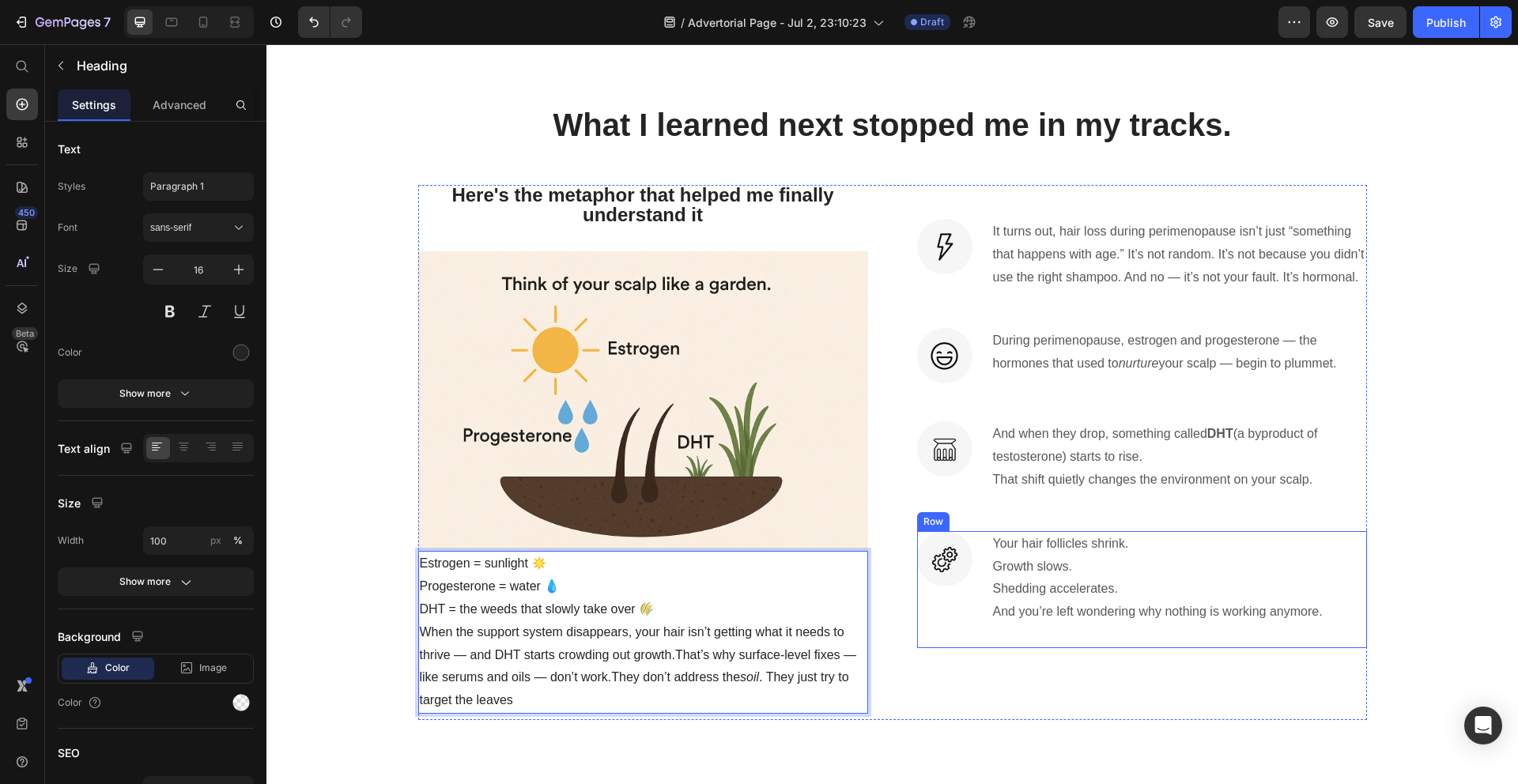 click on "Image Your hair follicles shrink. Growth slows. Shedding accelerates. And you’re left wondering why nothing is working anymore. Text block Row" at bounding box center [1142, 590] 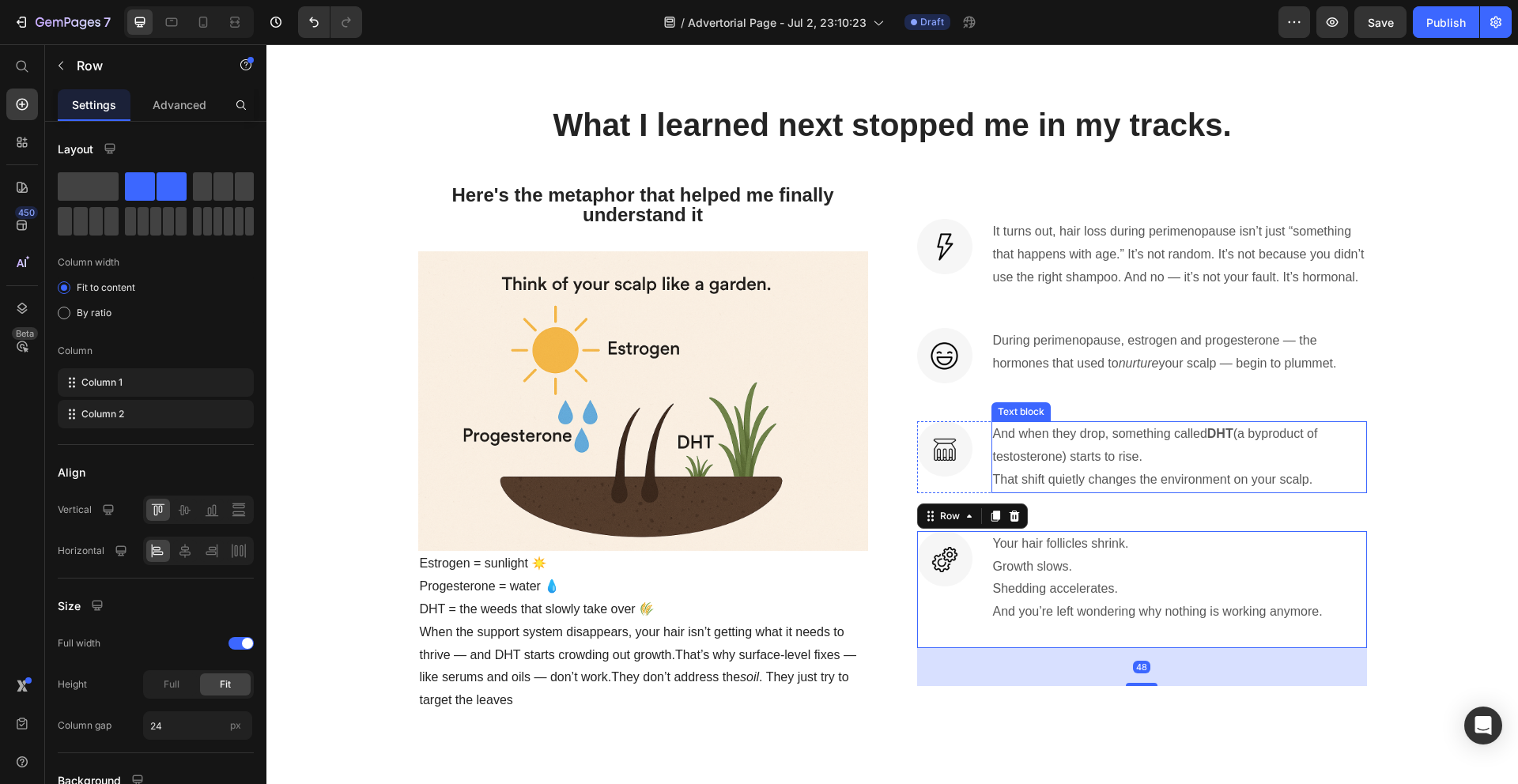 click on "And when they drop, something called  DHT  (a byproduct of testosterone) starts to rise." at bounding box center [1179, 446] 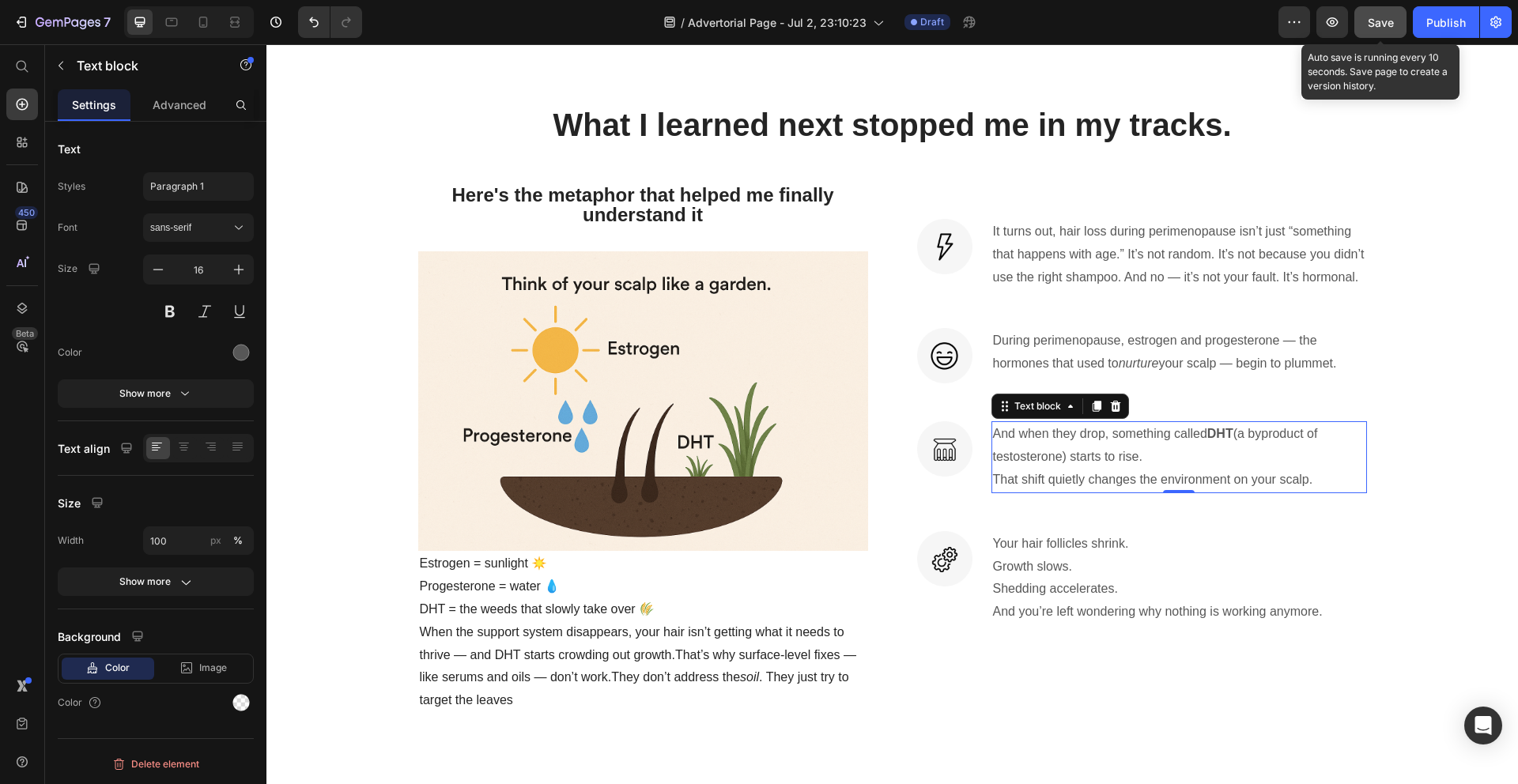 click on "Save" 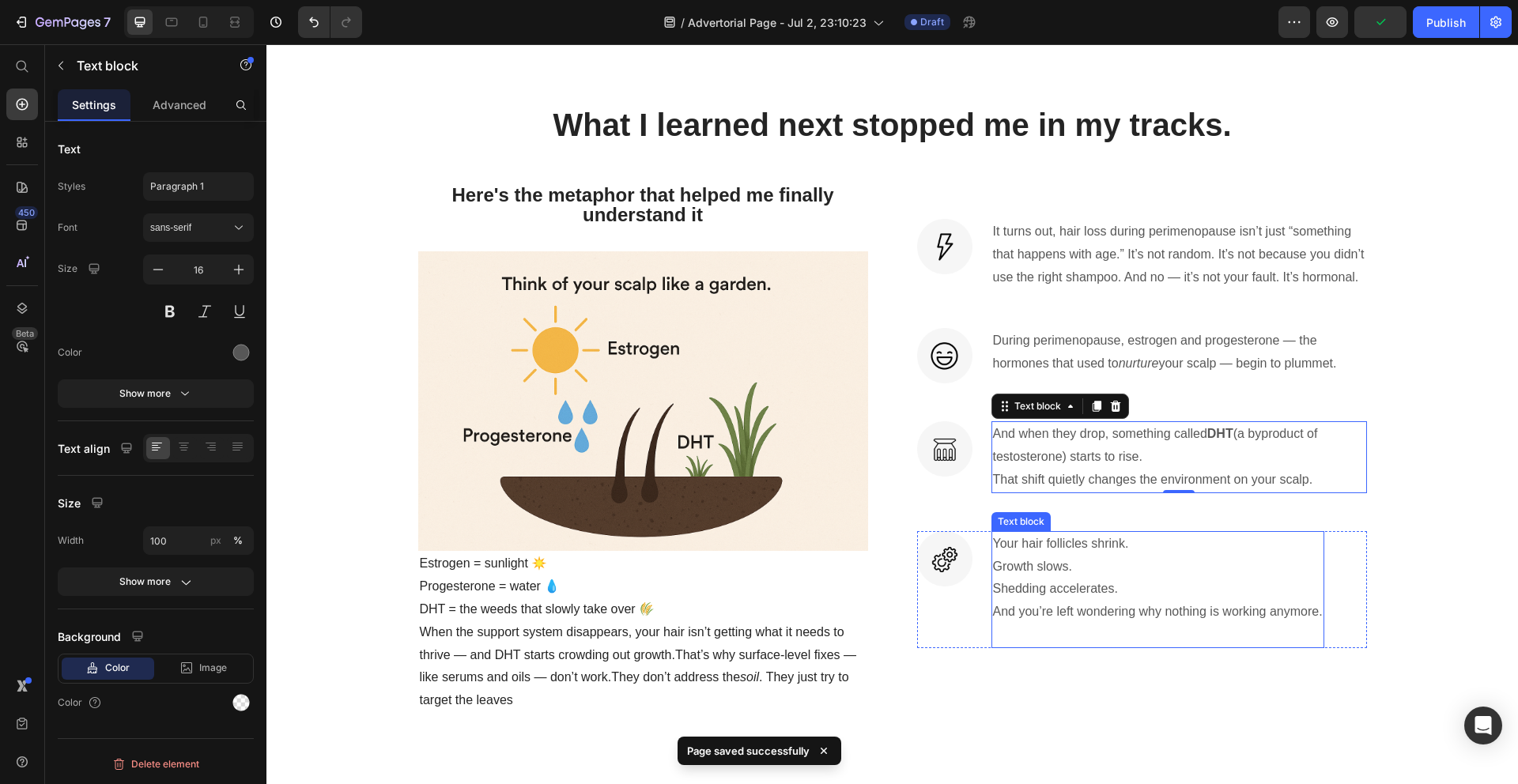 click on "Your hair follicles shrink. Growth slows. Shedding accelerates." at bounding box center [1157, 567] 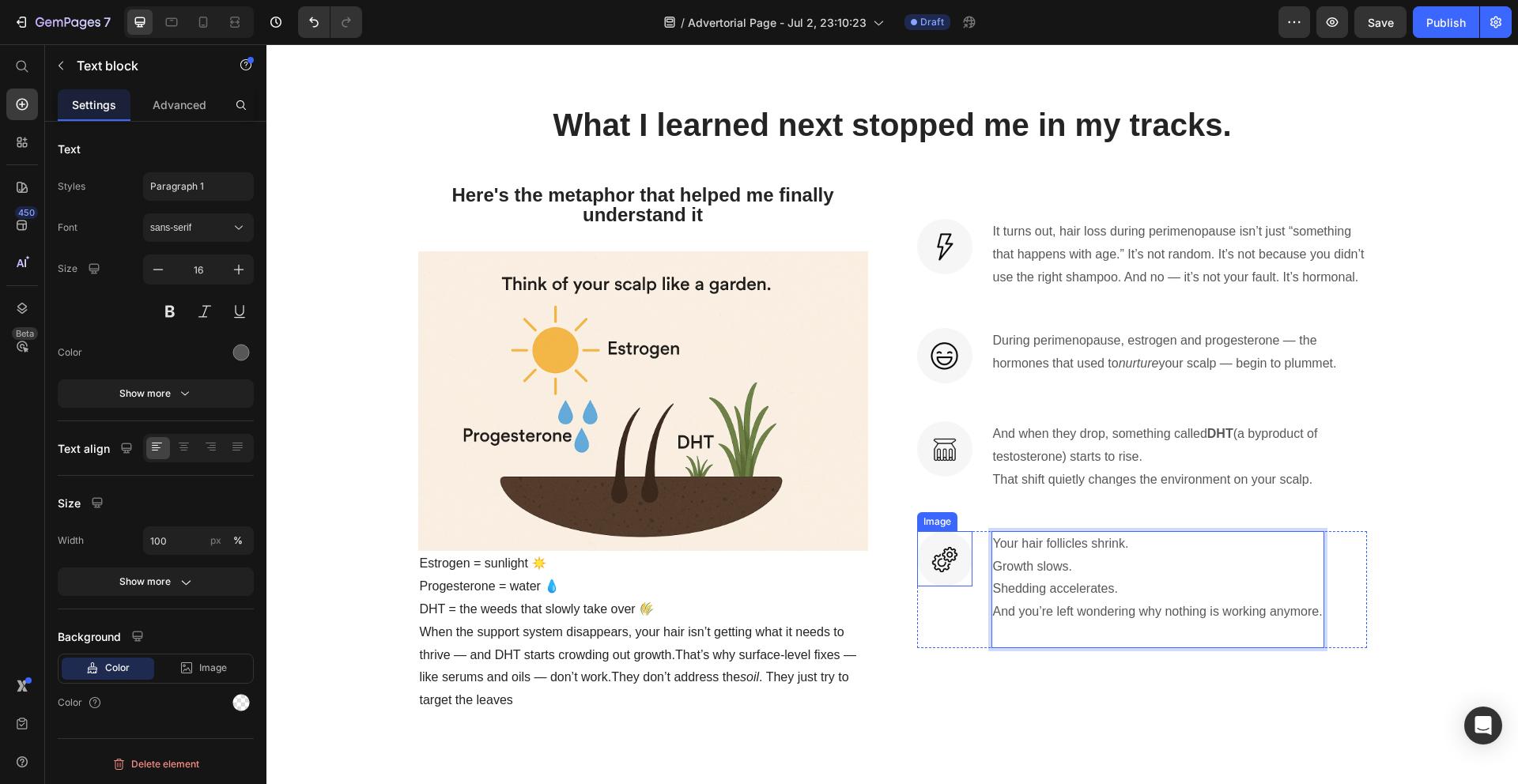 click at bounding box center [945, 559] 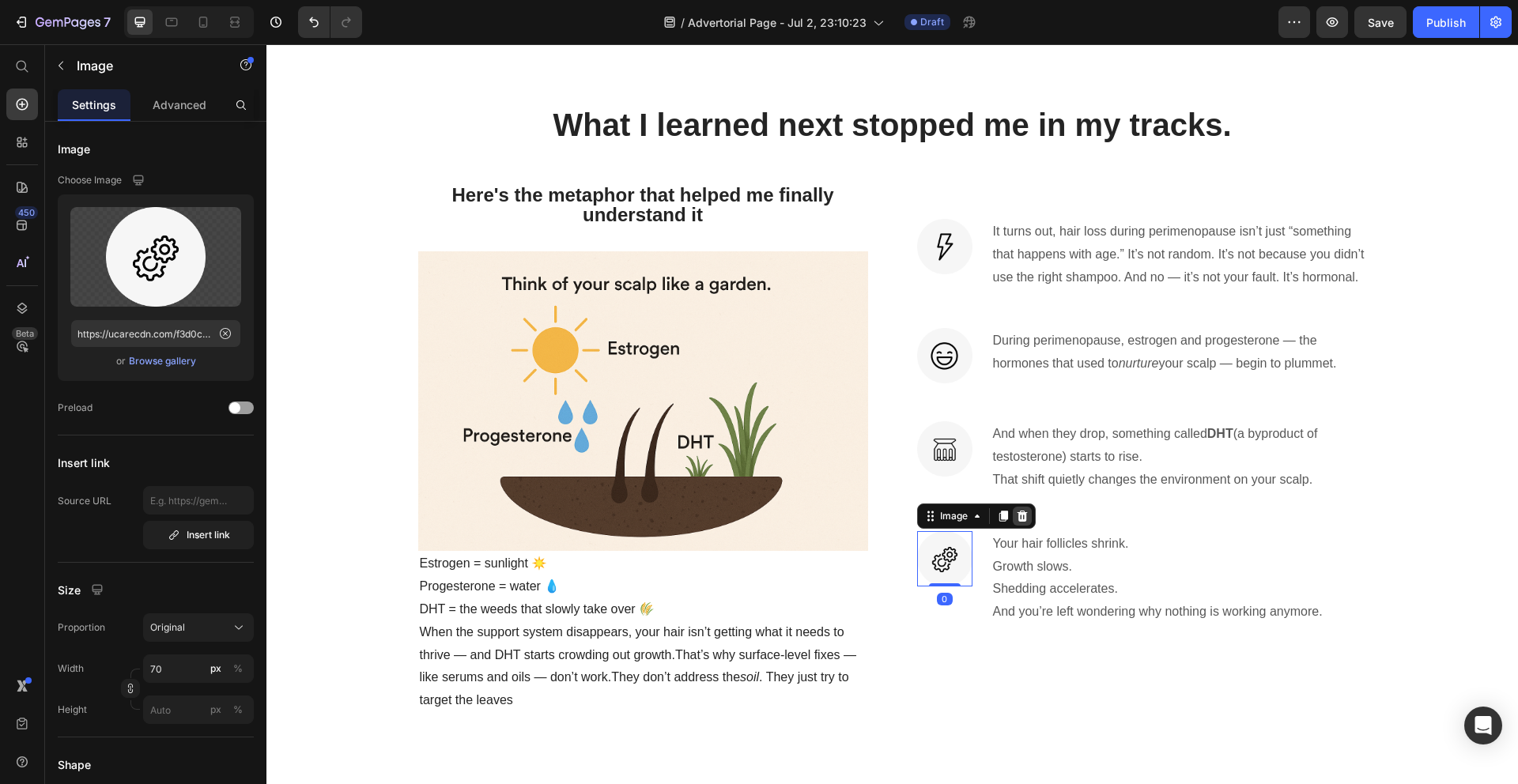 click 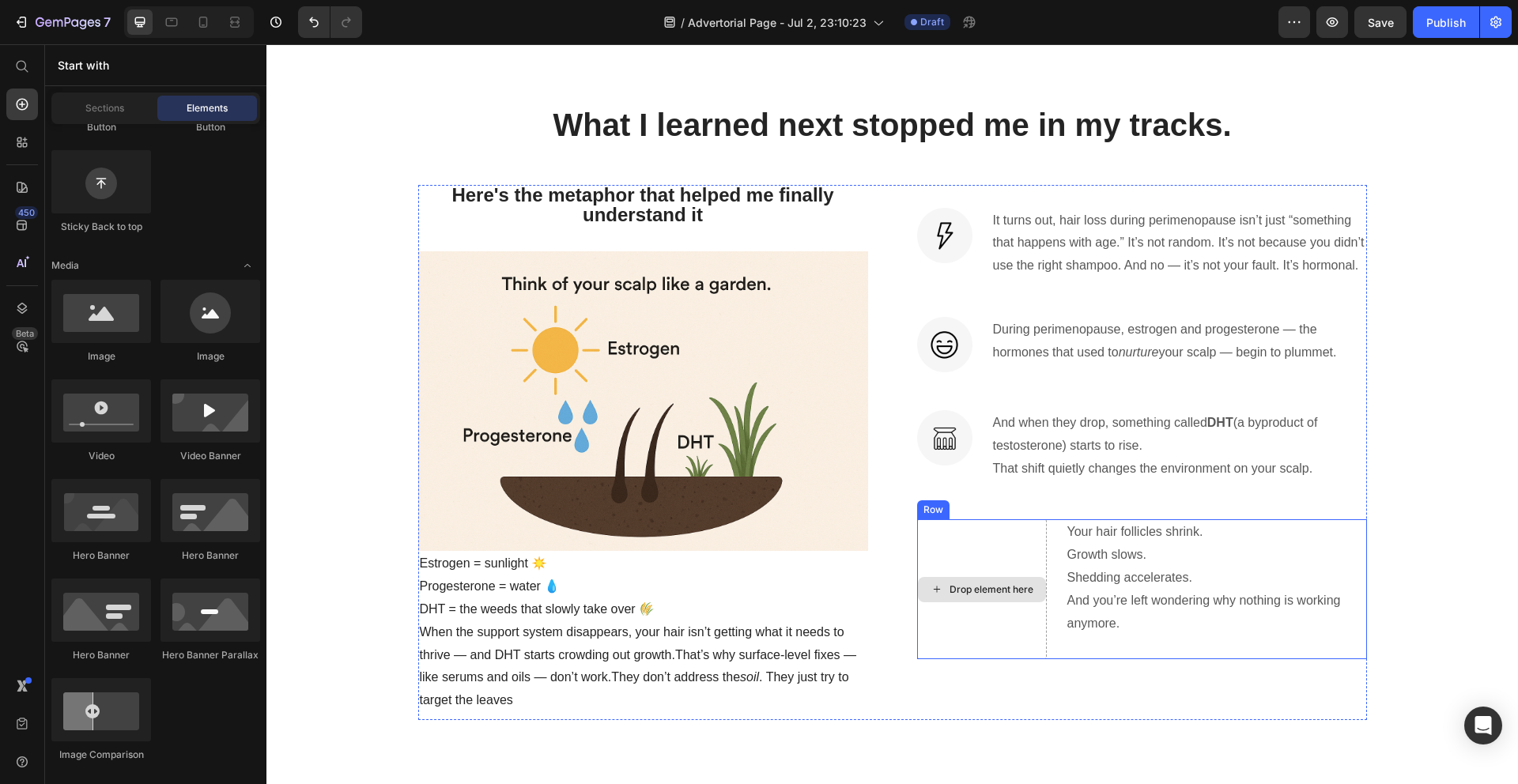 click on "Drop element here" at bounding box center [982, 589] 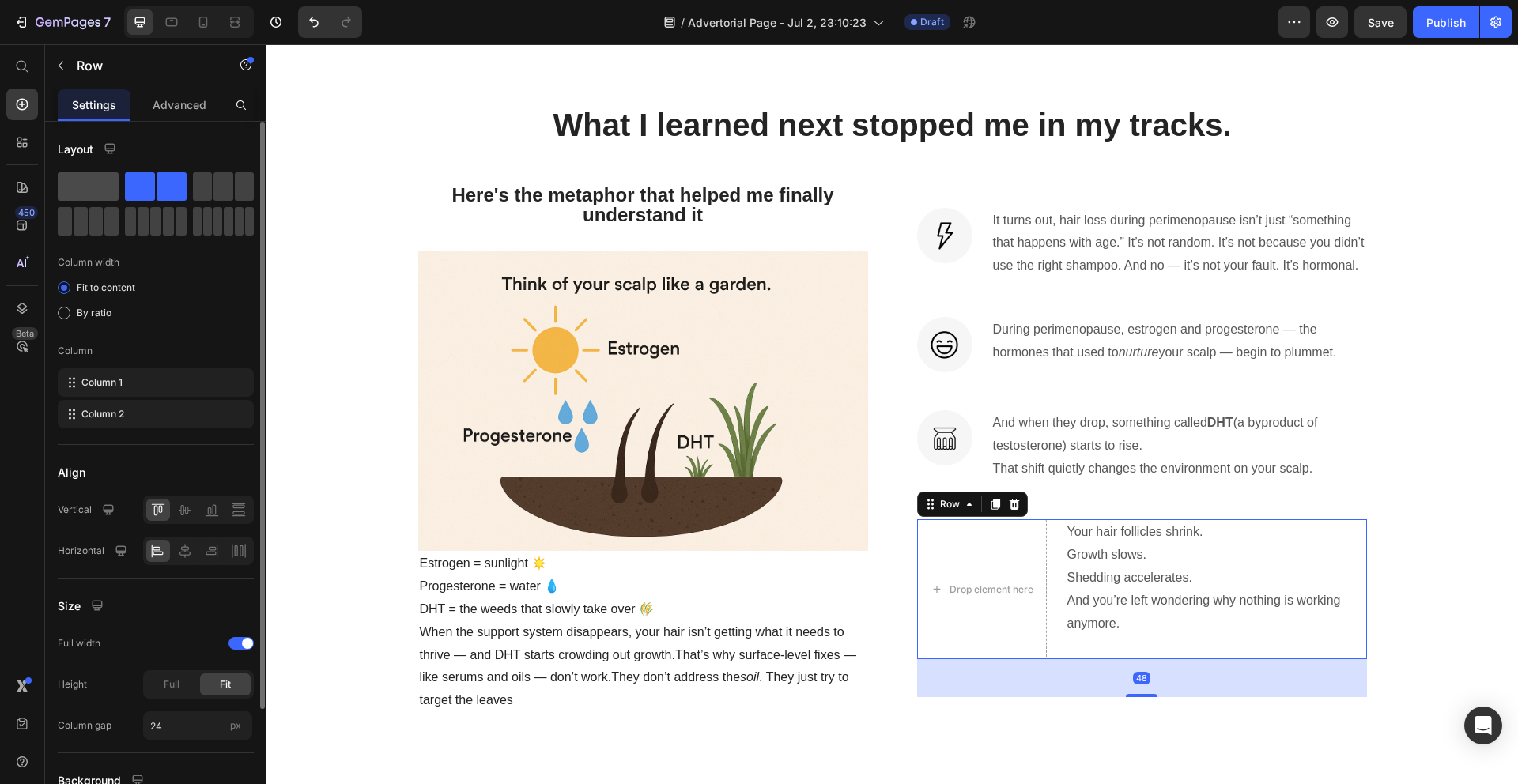 click 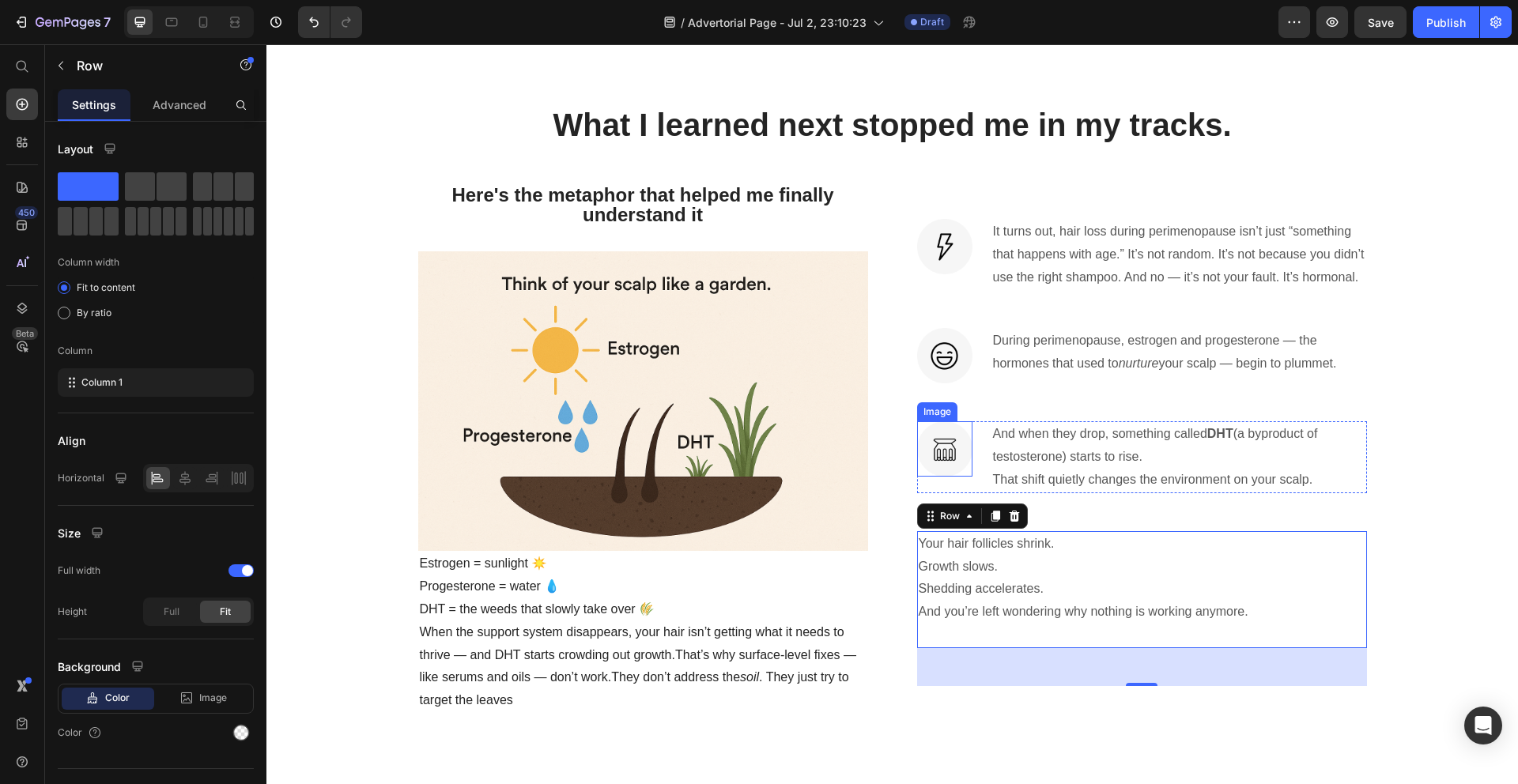 click at bounding box center [945, 449] 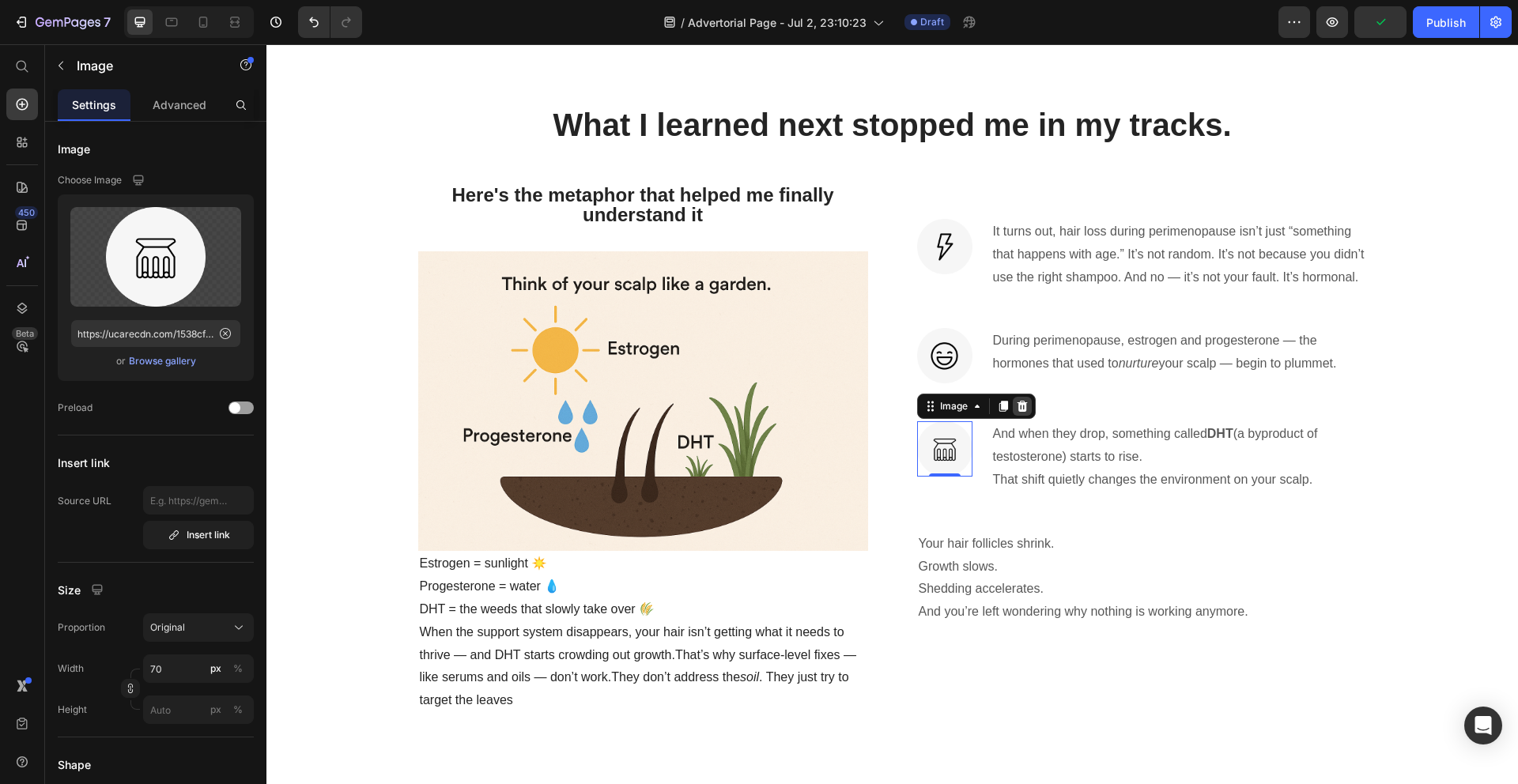 click 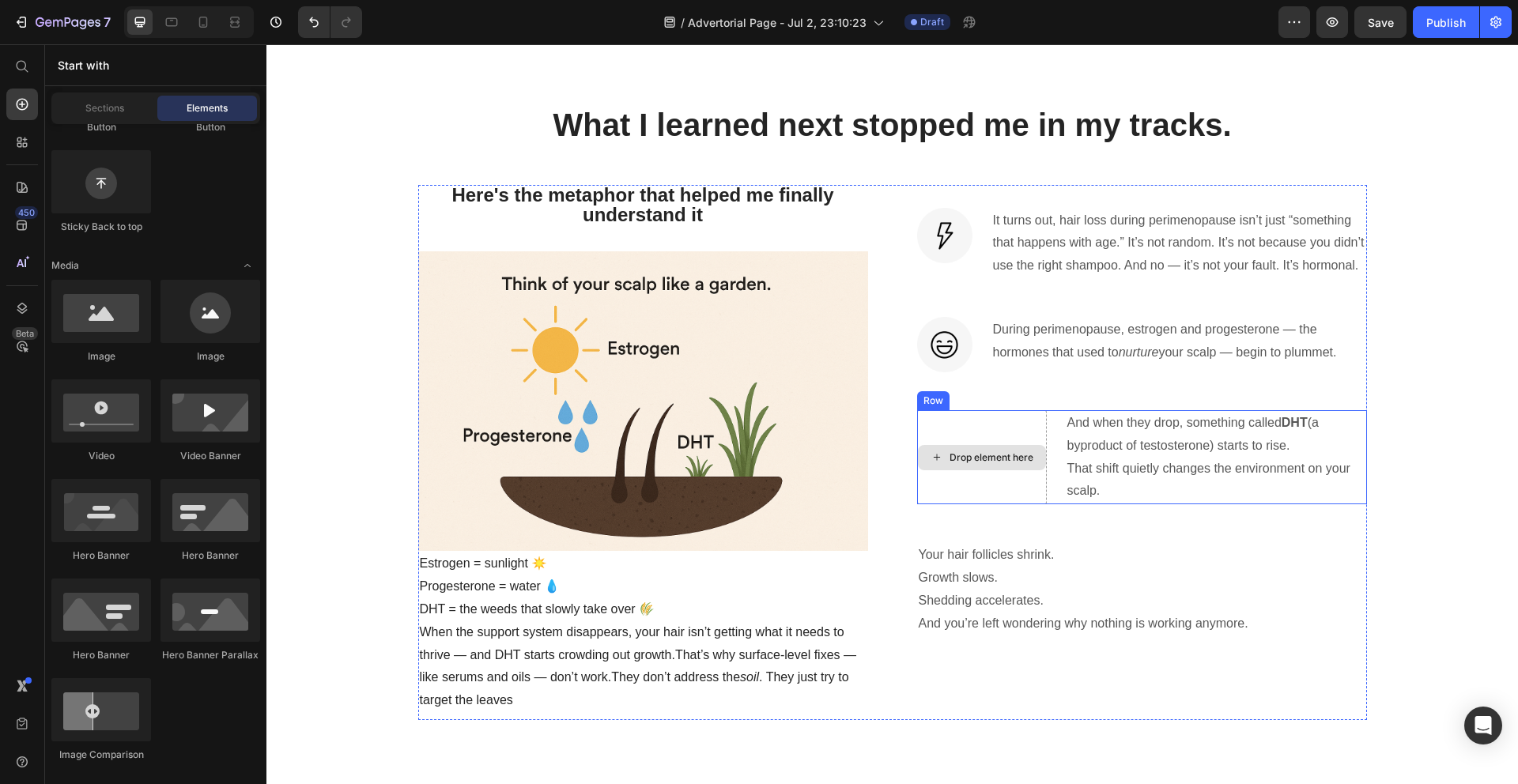 click on "Drop element here" at bounding box center [982, 457] 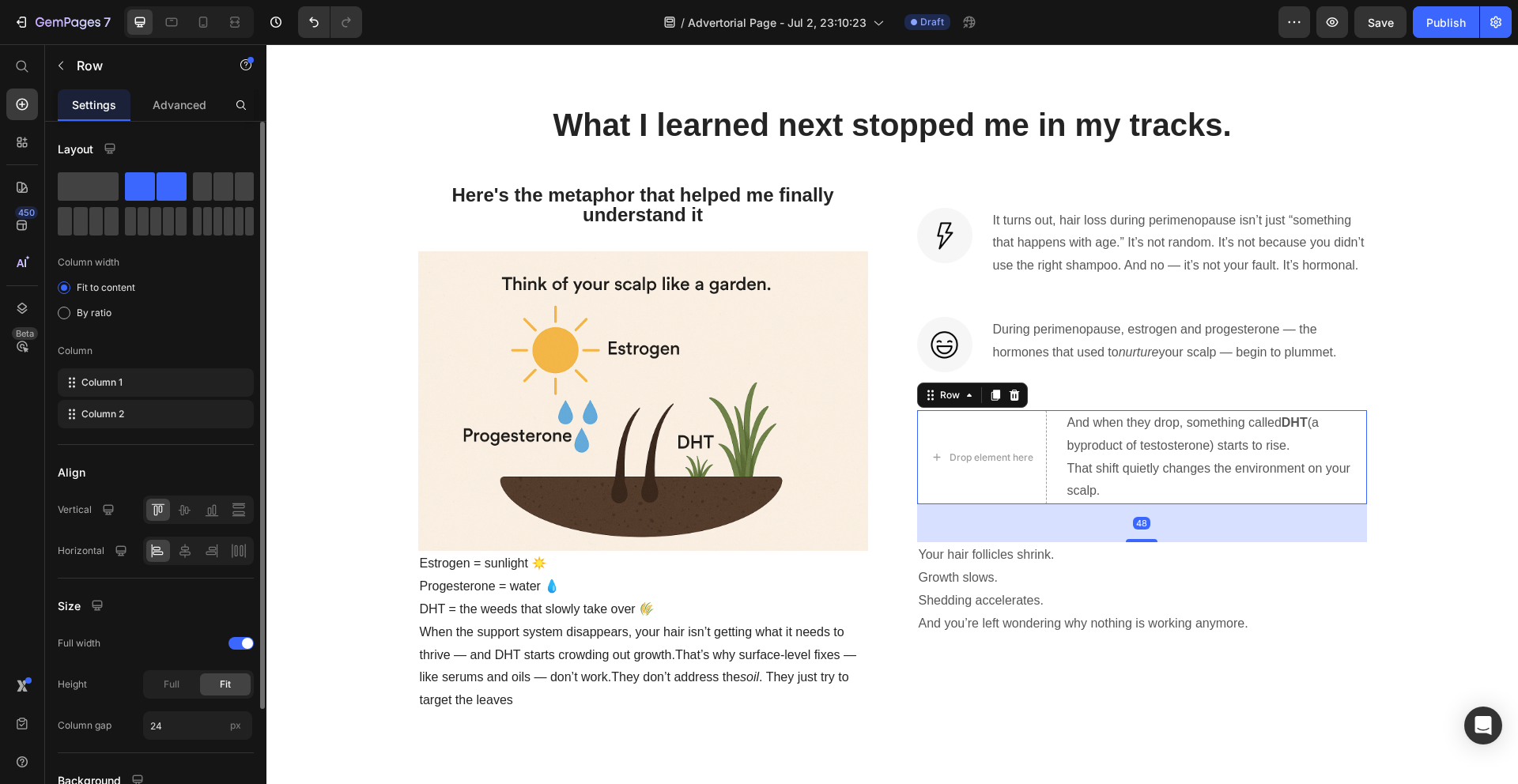 click 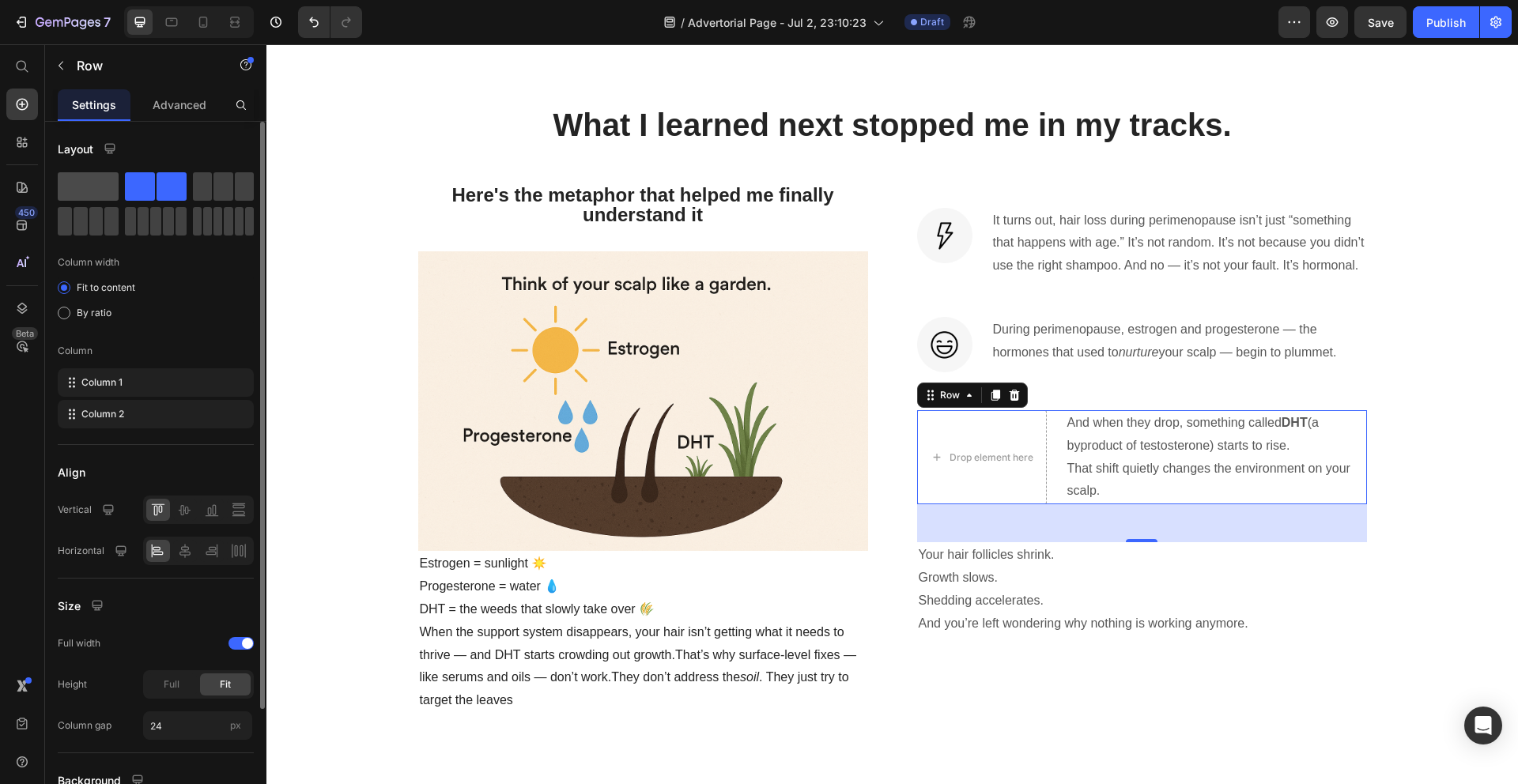 click 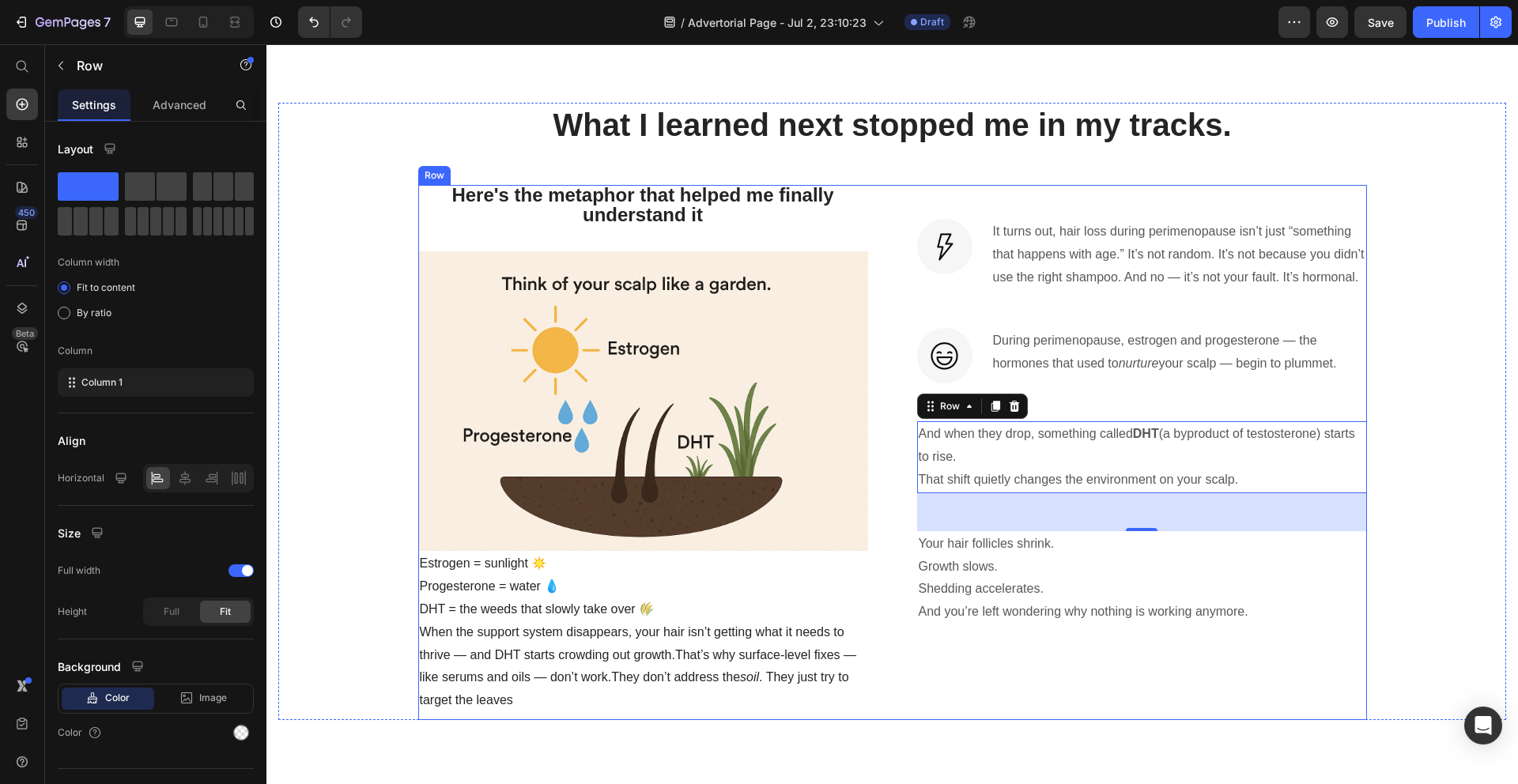 click on "Image It turns out, hair loss during perimenopause isn’t just “something that happens with age.” It’s not random. It’s not because you didn’t use the right shampoo. And no — it’s not your fault. It’s hormonal. Text block Row Image During perimenopause, estrogen and progesterone — the hormones that used to  nurture  your scalp — begin to plummet. Text block Row And when they drop, something called  DHT  (a byproduct of testosterone) starts to rise. That shift quietly changes the environment on your scalp. Text block   48 Your hair follicles shrink. Growth slows. Shedding accelerates. And you’re left wondering why nothing is working anymore.   Text block Row" at bounding box center [1142, 452] 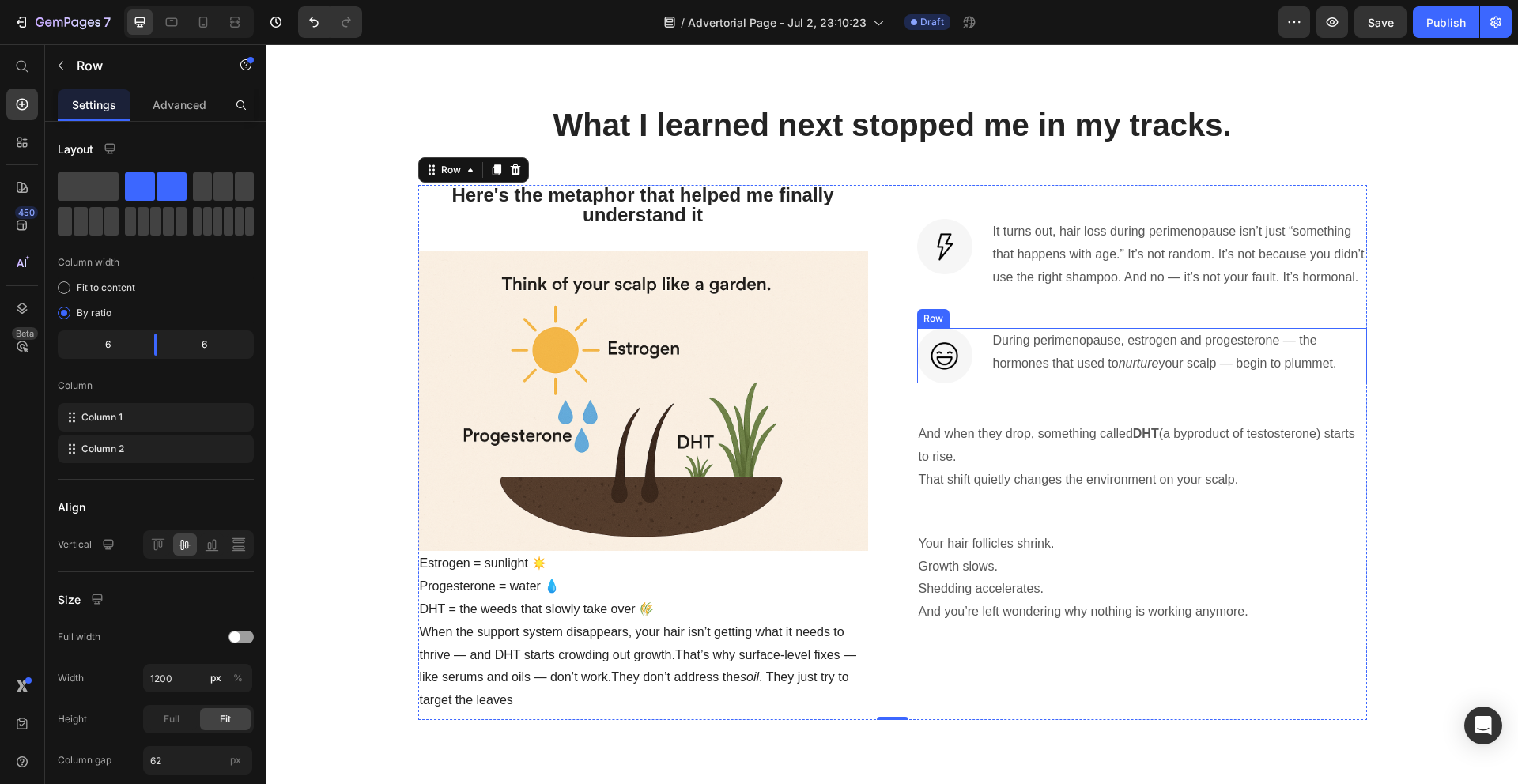 click at bounding box center (945, 356) 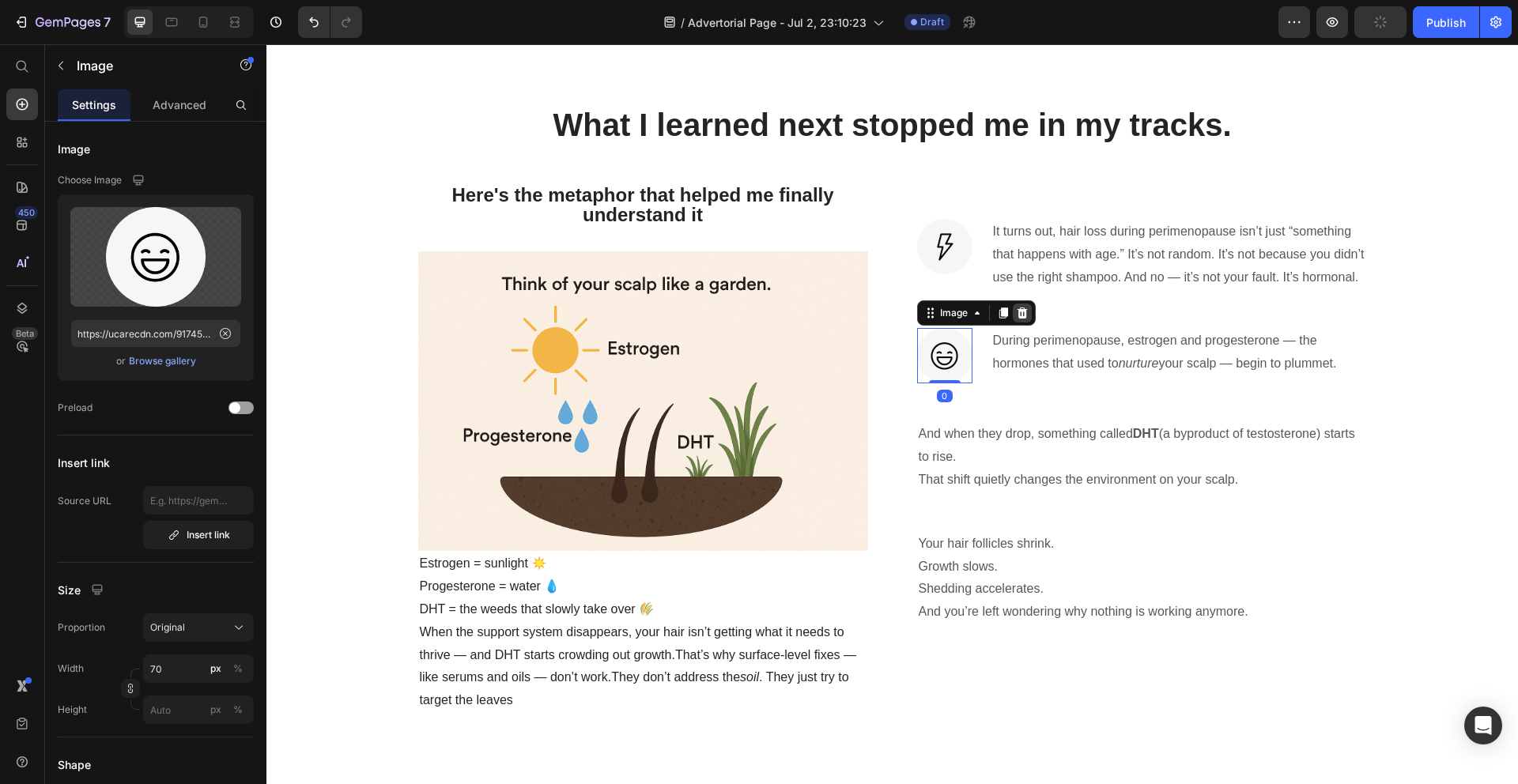 click 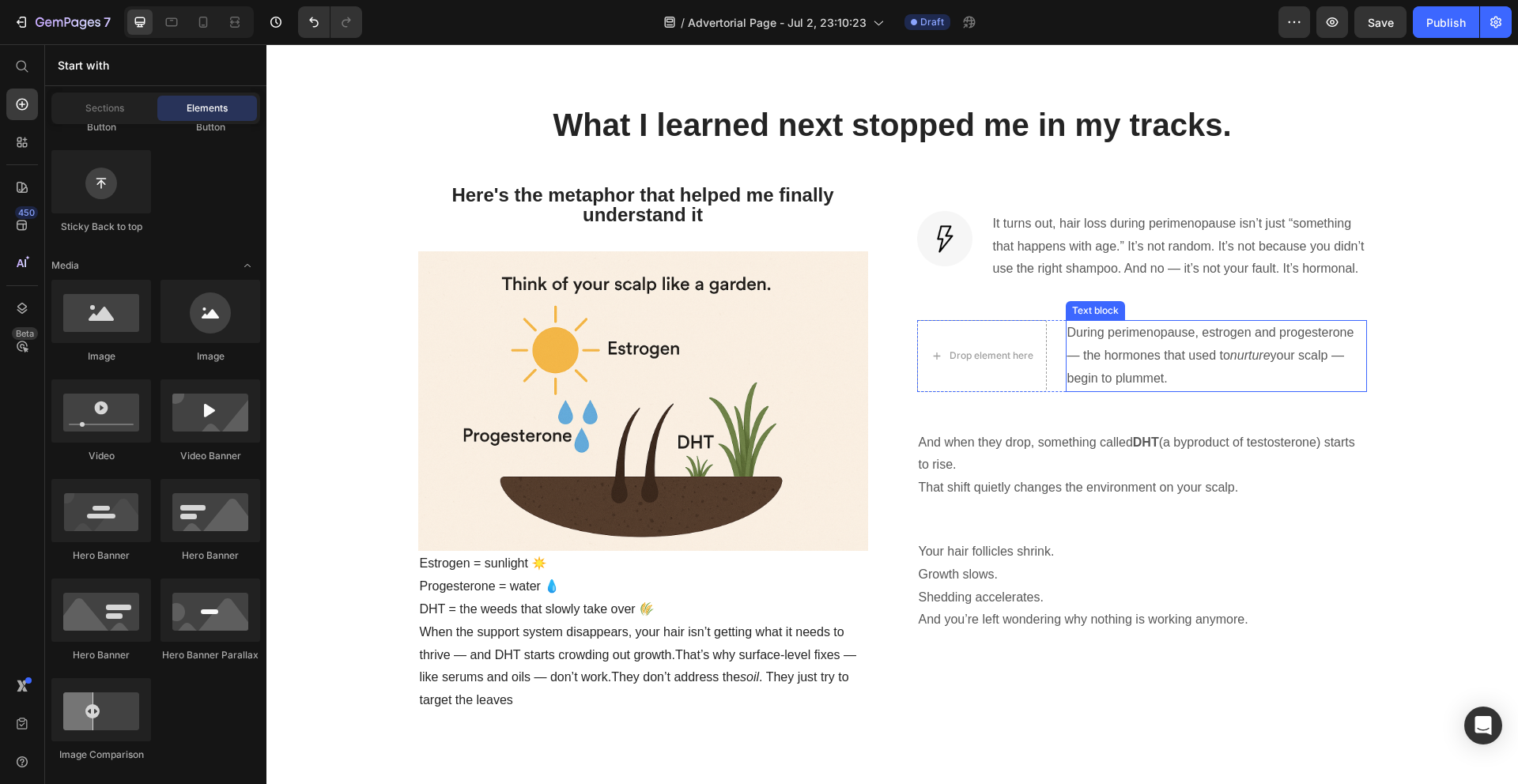 click on "During perimenopause, estrogen and progesterone — the hormones that used to  nurture  your scalp — begin to plummet." at bounding box center (1216, 356) 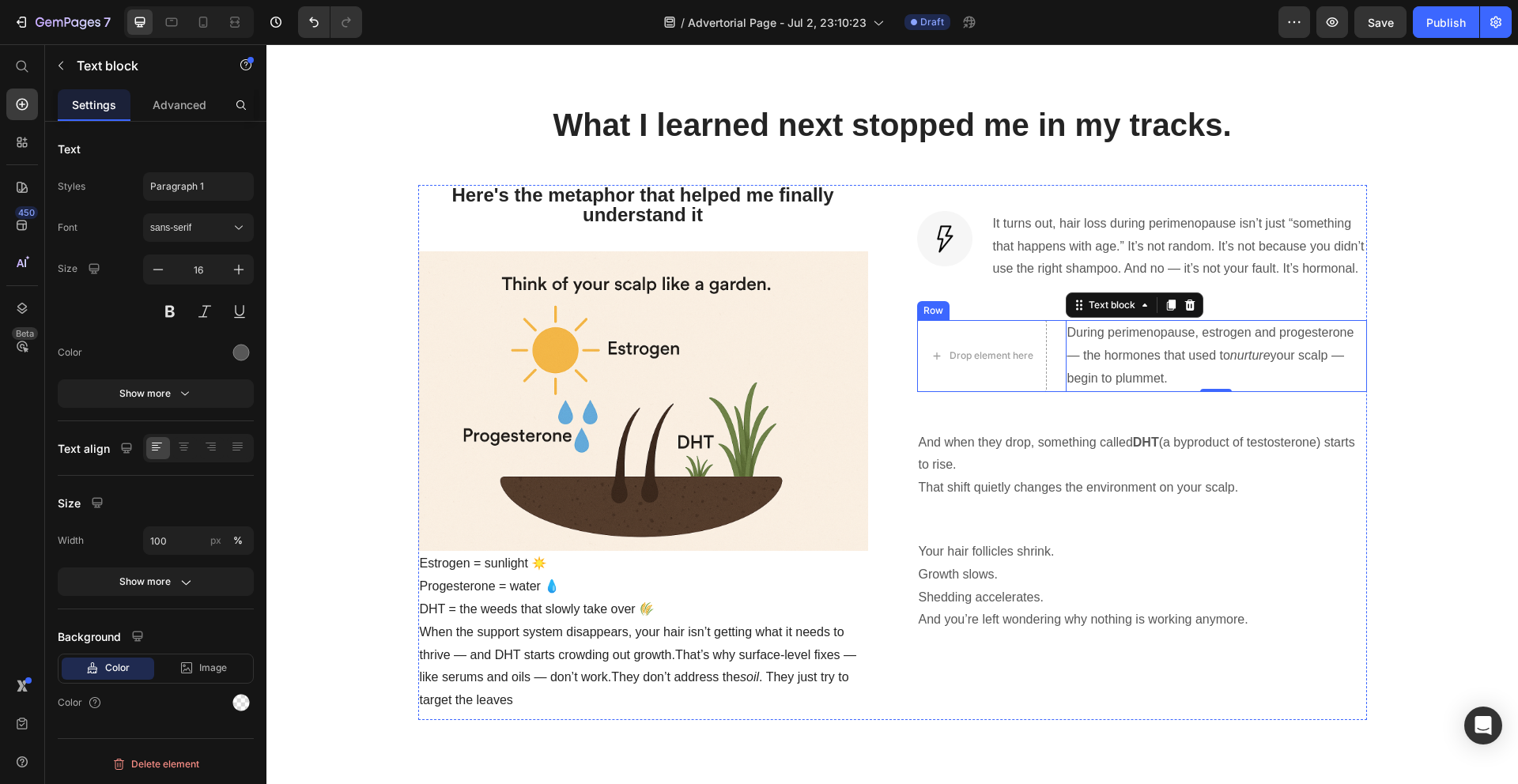 click on "Drop element here During perimenopause, estrogen and progesterone — the hormones that used to  nurture  your scalp — begin to plummet. Text block   0 Row" at bounding box center [1142, 356] 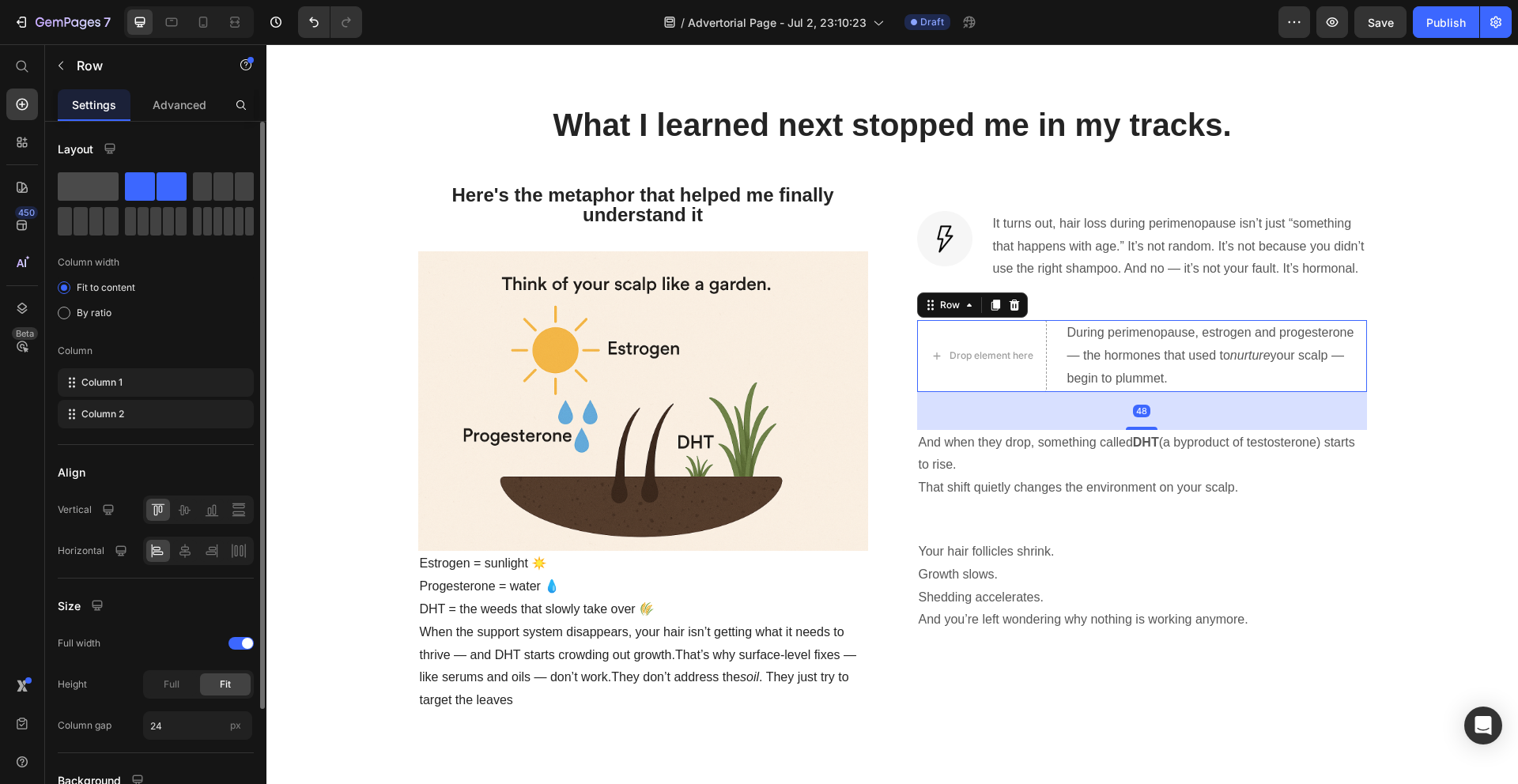 click 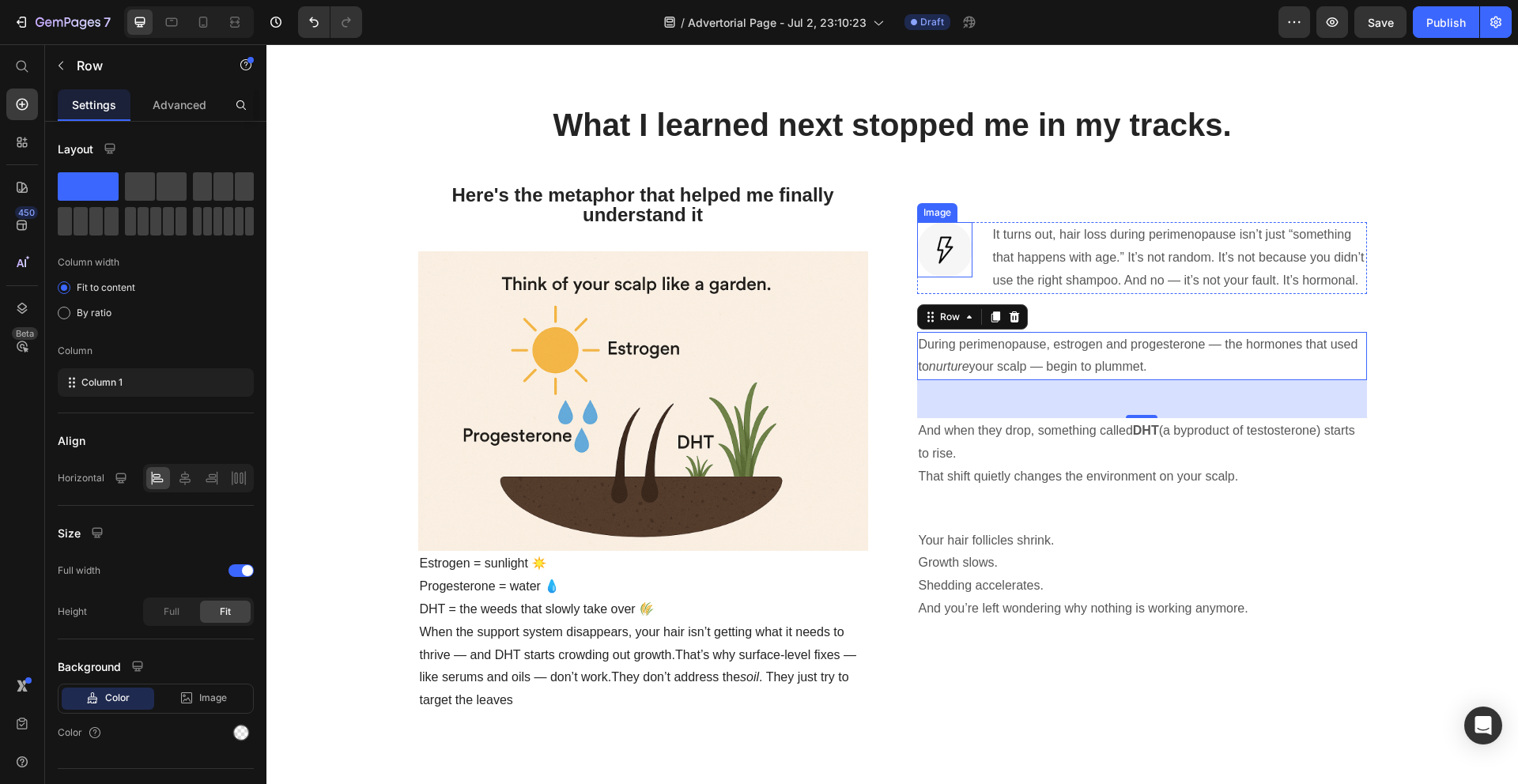 click at bounding box center (945, 250) 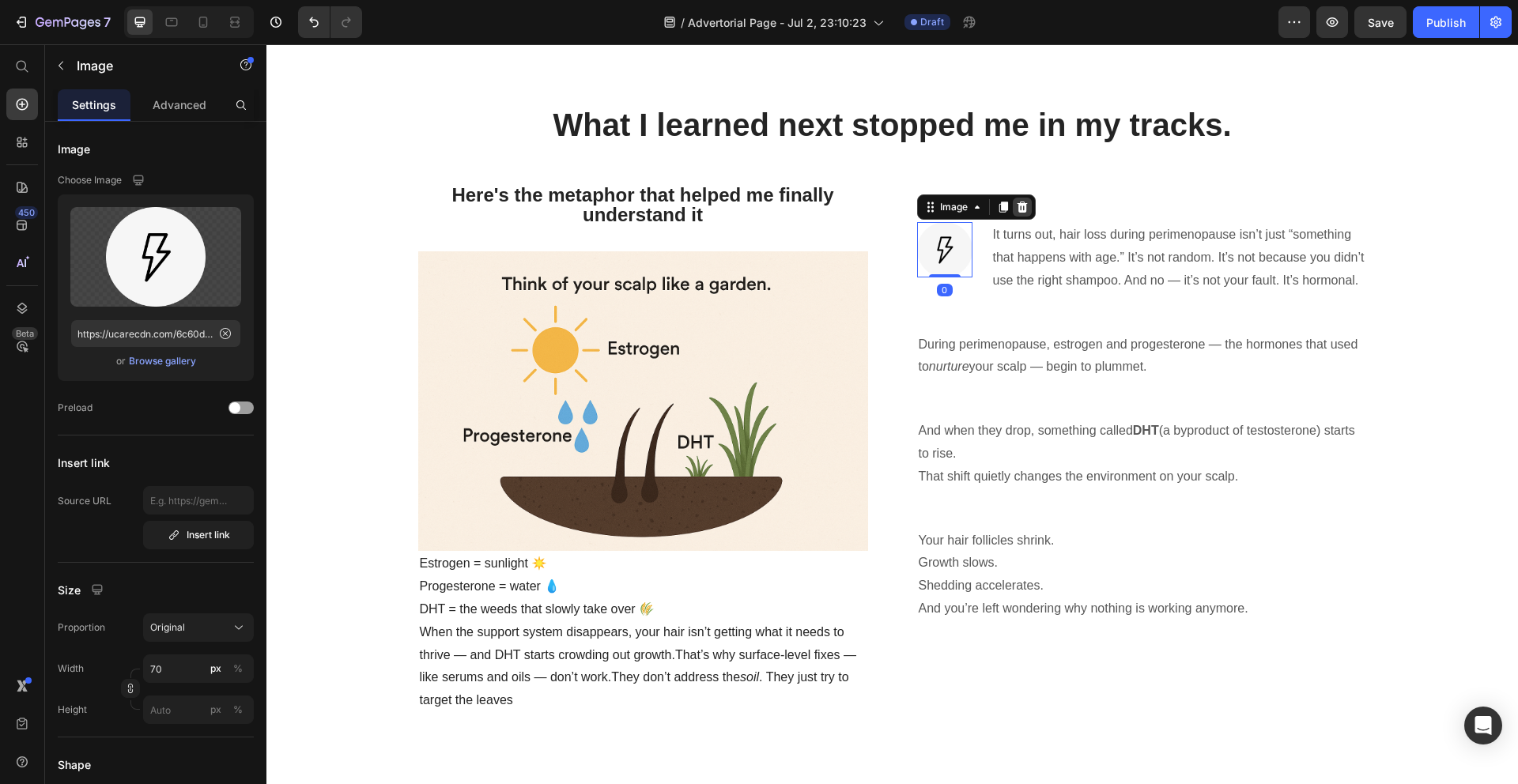 click 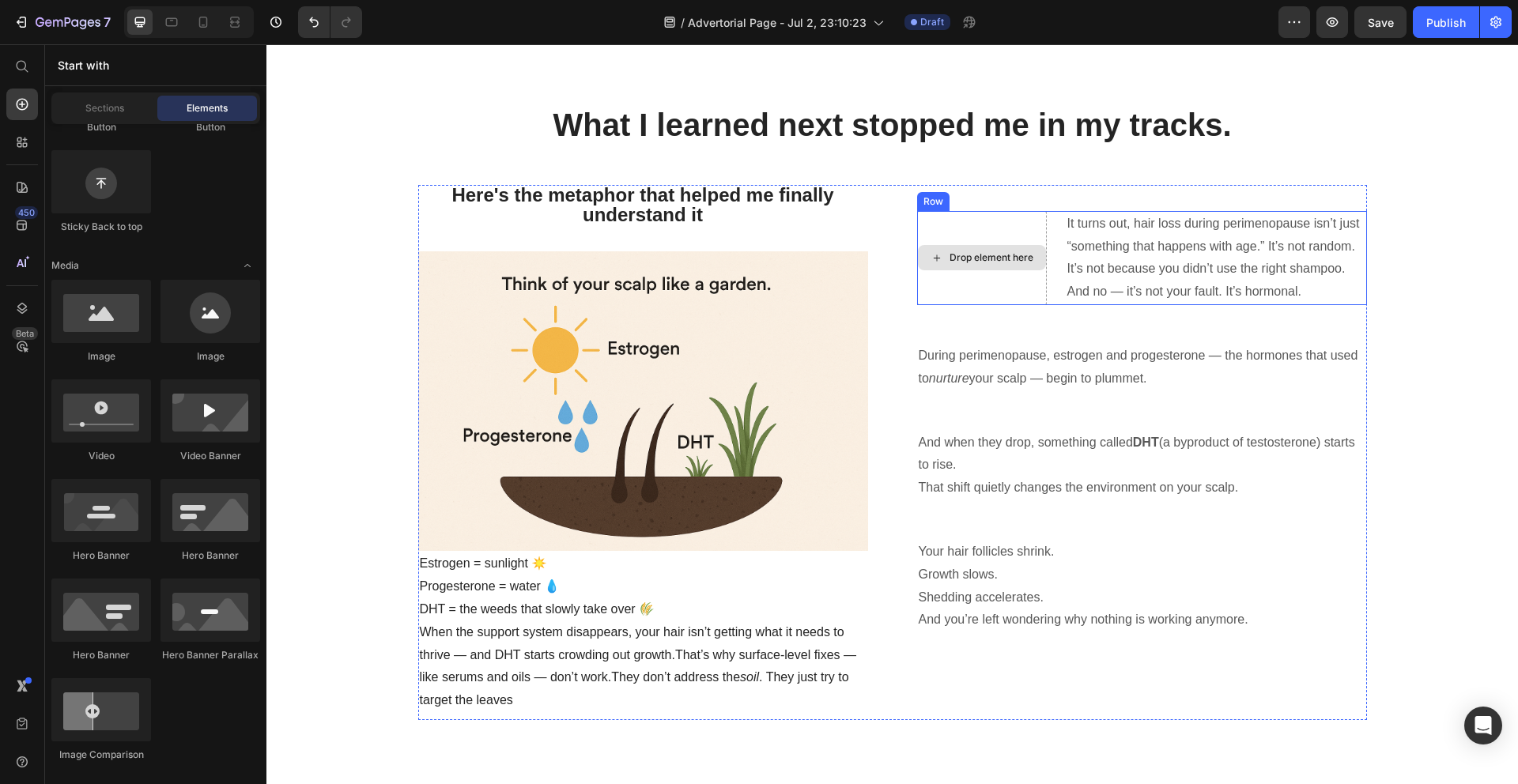 click on "Drop element here" at bounding box center (982, 258) 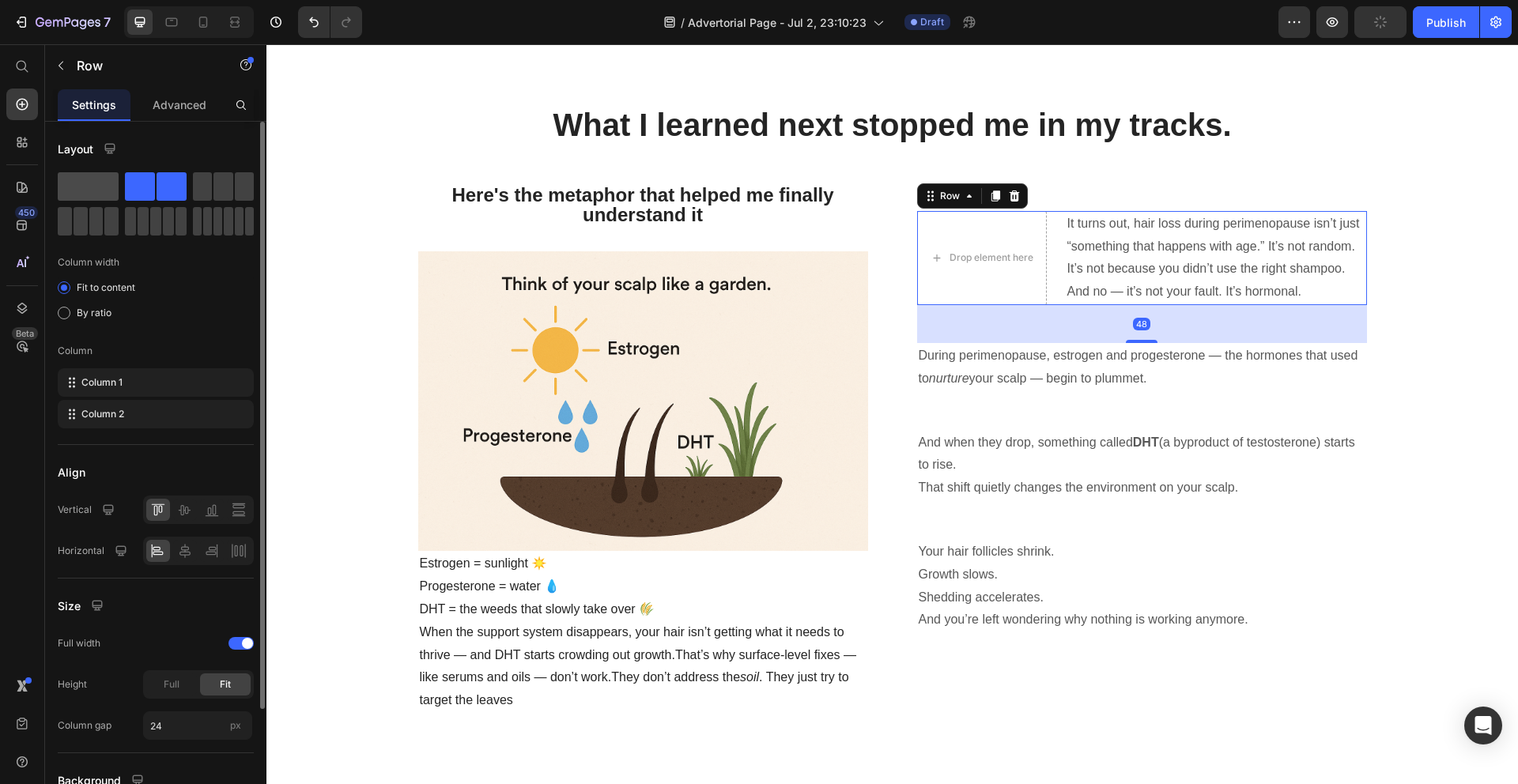 click 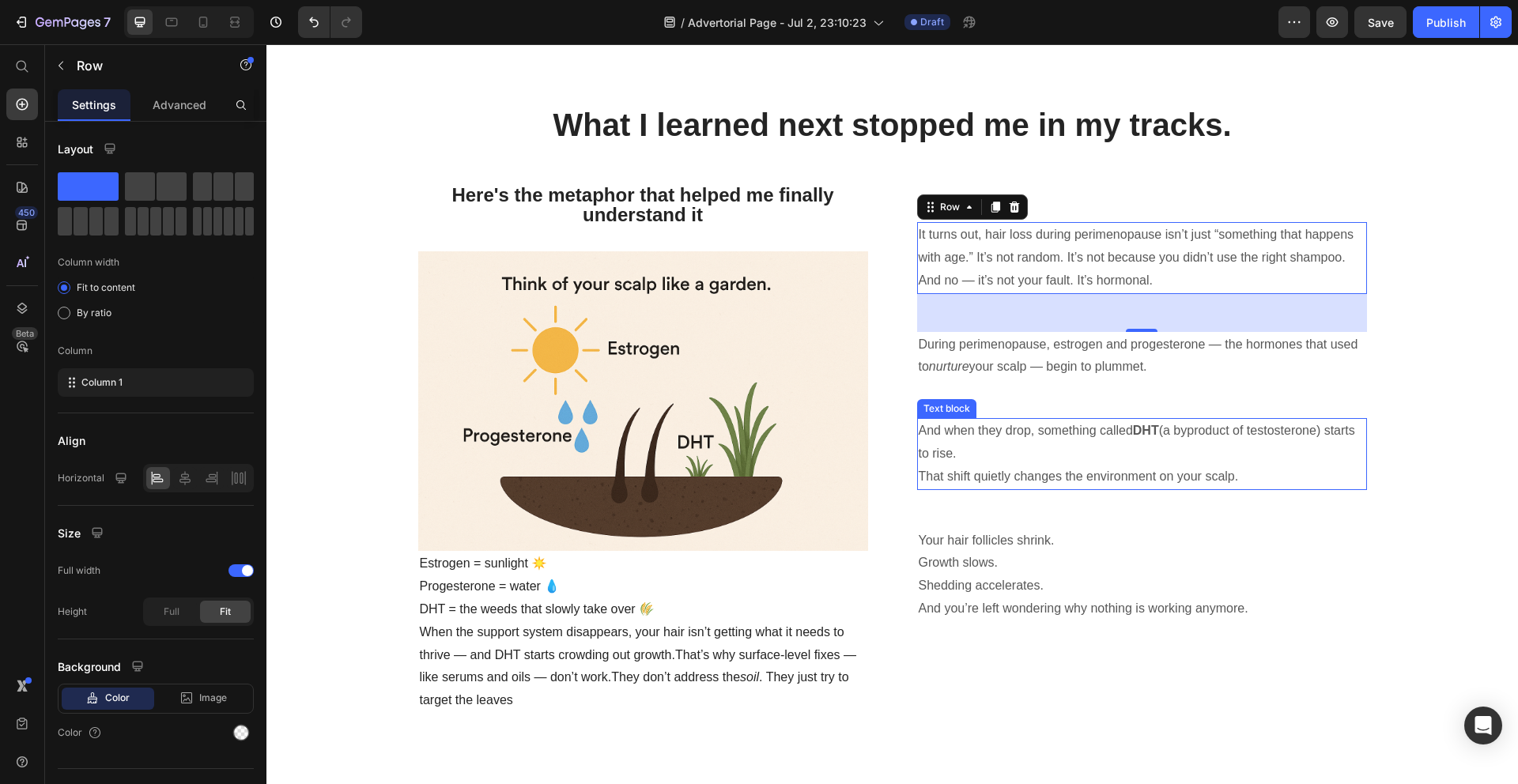click on "And when they drop, something called  DHT  (a byproduct of testosterone) starts to rise." at bounding box center (1142, 443) 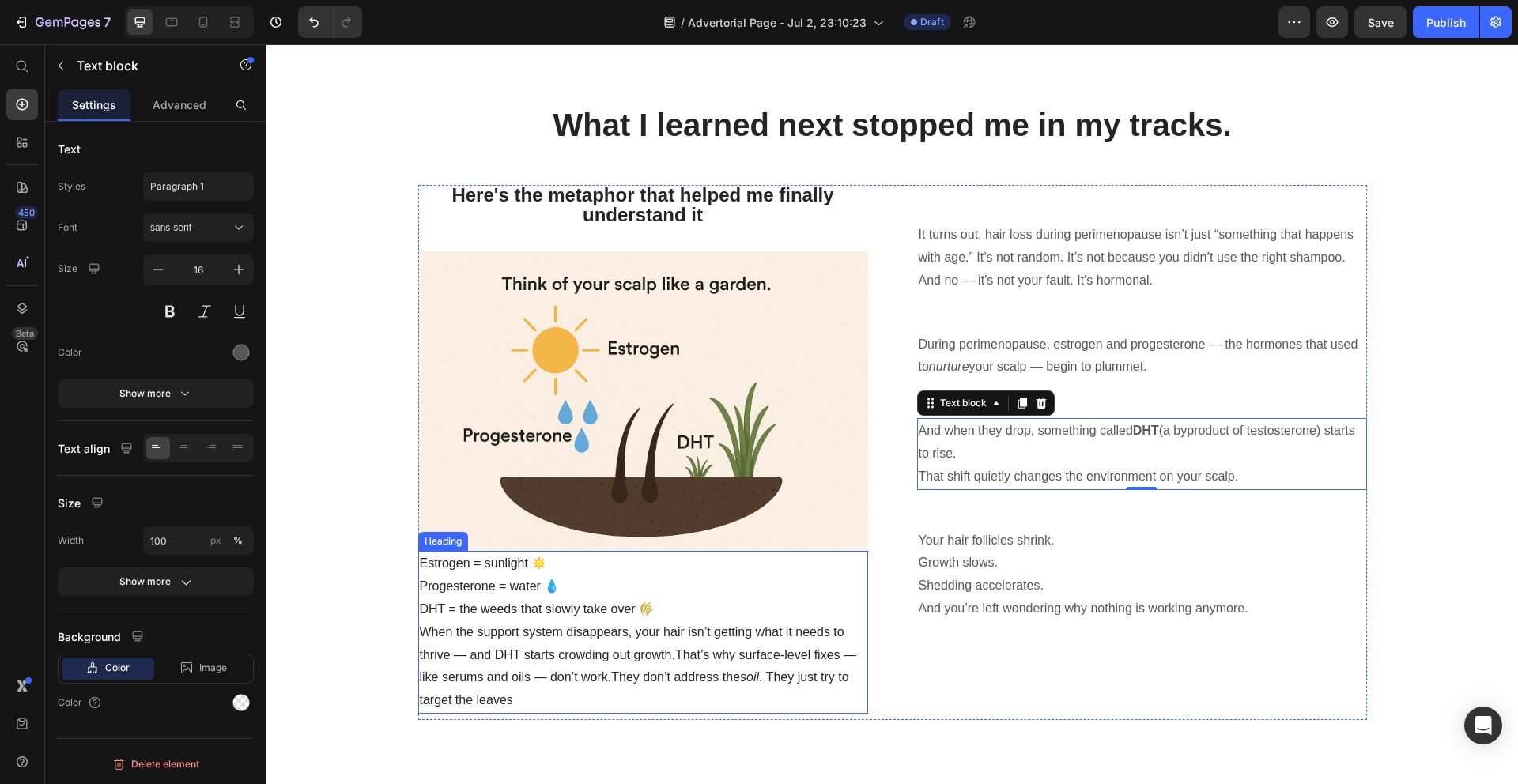 scroll, scrollTop: 2800, scrollLeft: 0, axis: vertical 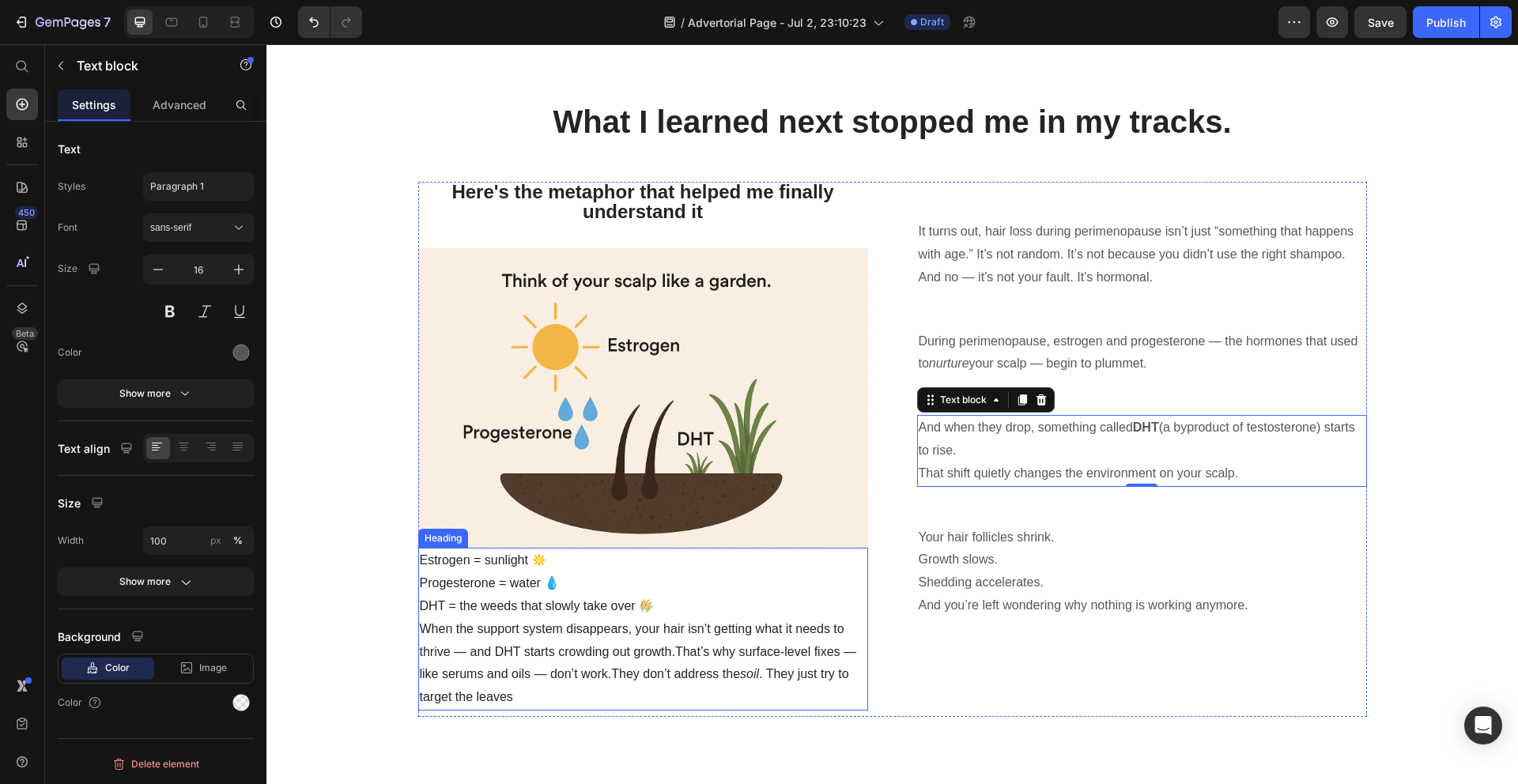 click on "What I learned next stopped me in my tracks. Heading Row Here's the metaphor that helped me finally understand it Heading Image Estrogen = sunlight ☀️ Progesterone = water 💧 DHT = the weeds that slowly take over 🌾 When the support system disappears, your hair isn’t getting what it needs to thrive — and DHT starts crowding out growth.That’s why surface-level fixes — like serums and oils — don’t work.They don’t address the soil . They just try to target the leaves Heading It turns out, hair loss during perimenopause isn’t just “something that happens with age.” It’s not random. It’s not because you didn’t use the right shampoo. And no — it’s not your fault. It’s hormonal. Text block Row During perimenopause, estrogen and progesterone — the hormones that used to nurture your scalp — begin to plummet. Text block Row And when they drop, something called DHT (a byproduct of testosterone) starts to rise. That shift quietly changes the environment on your scalp." at bounding box center [892, 408] 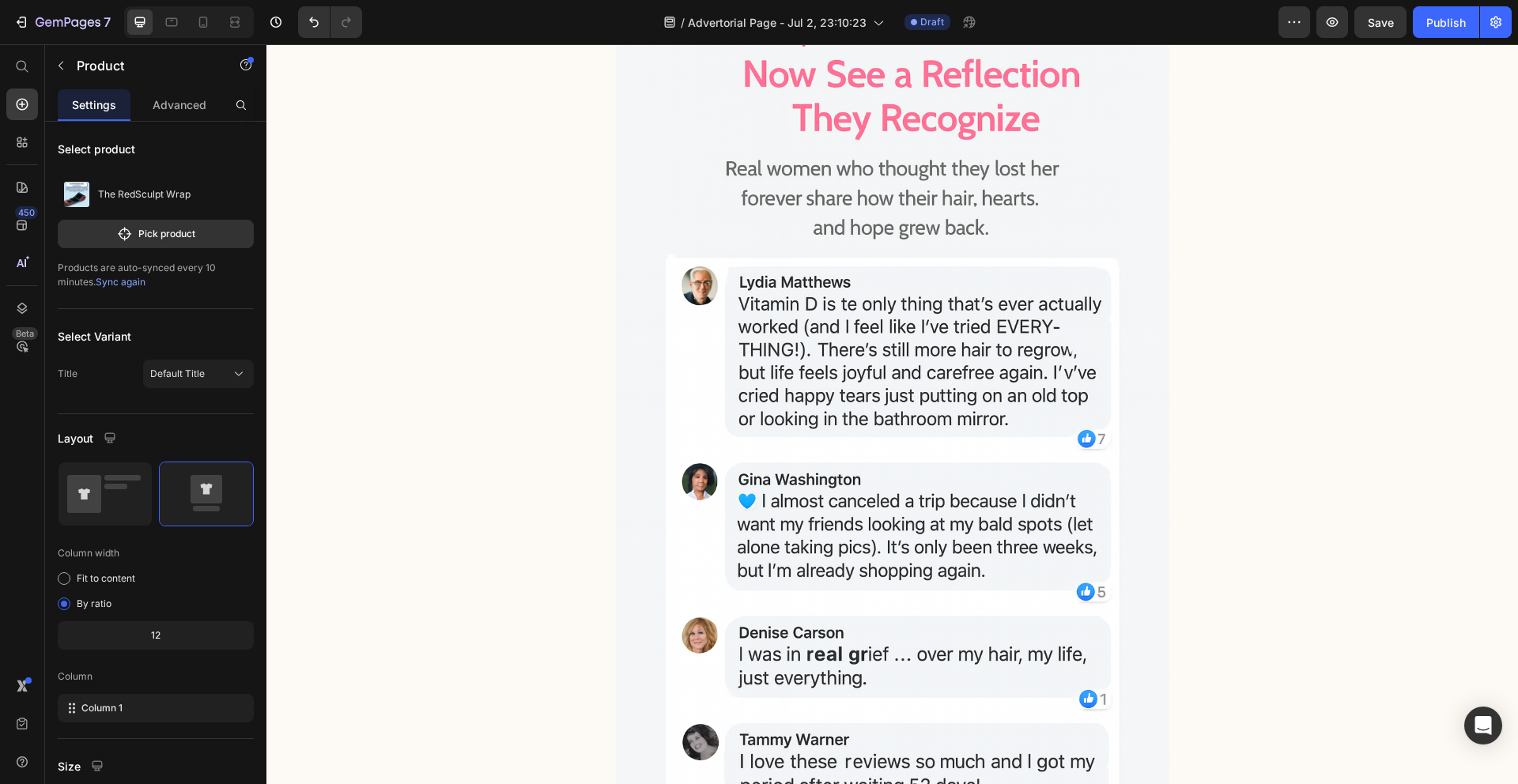 scroll, scrollTop: 2784, scrollLeft: 0, axis: vertical 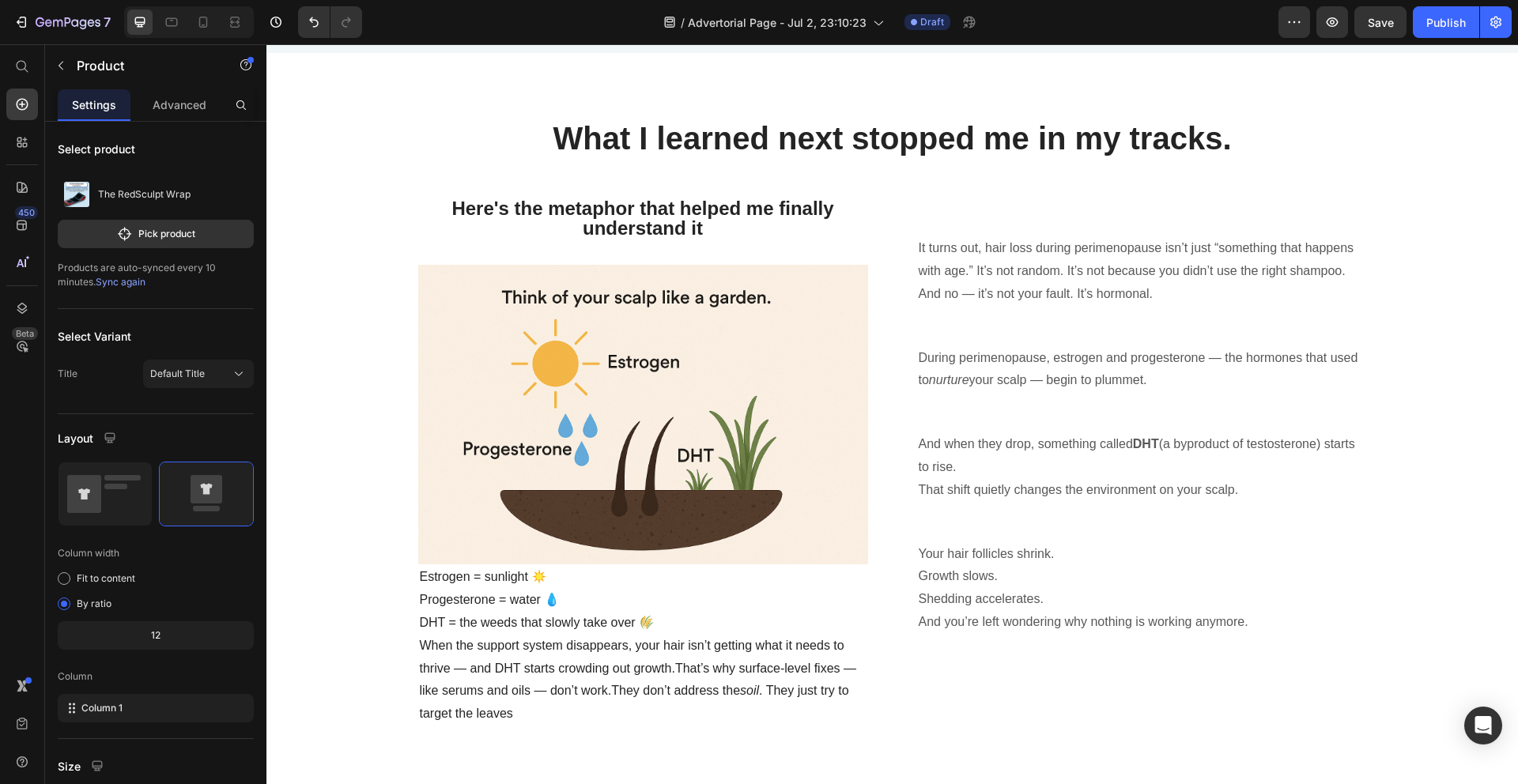 click on "⚖️ DHT Buildup" at bounding box center [893, -115] 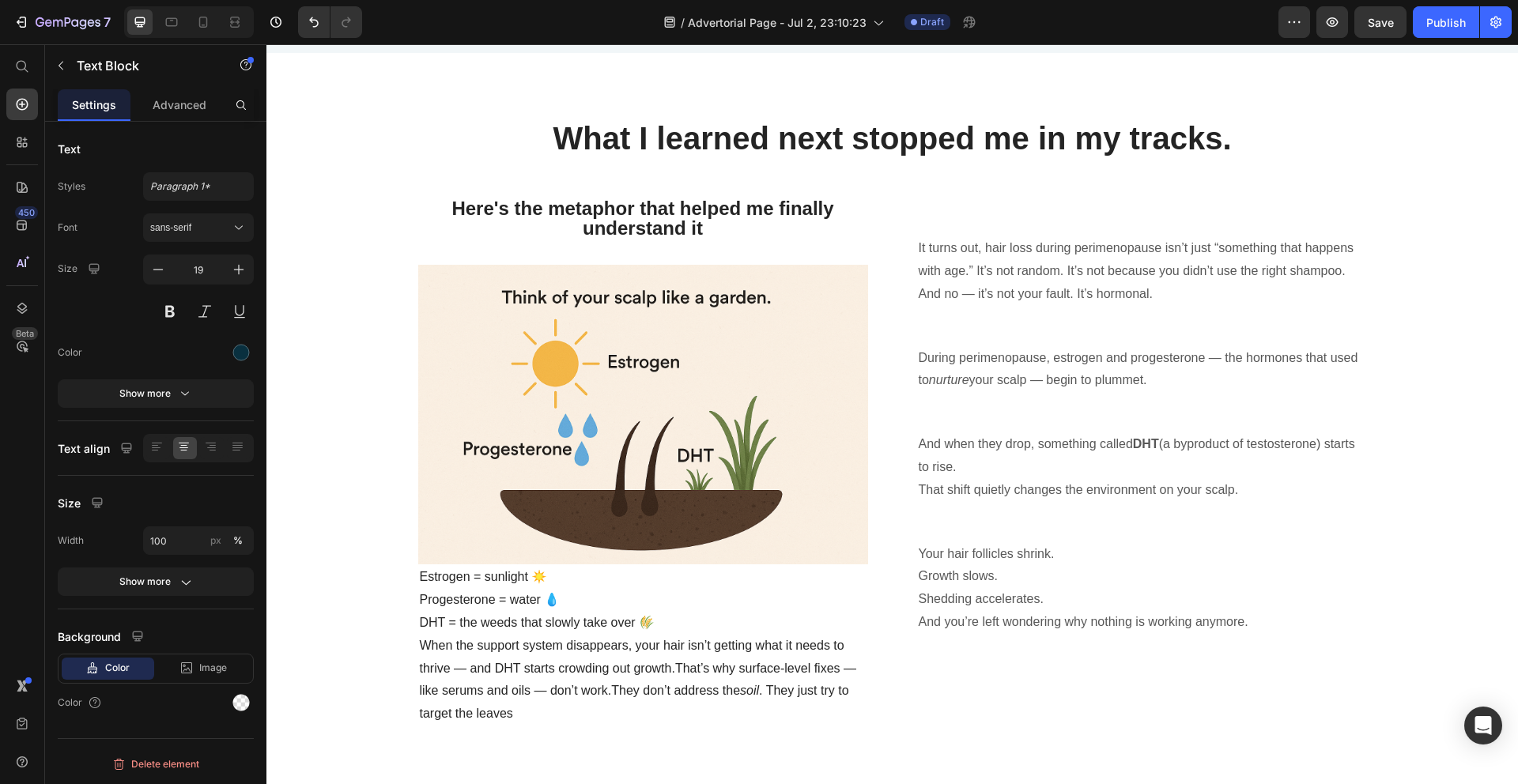 scroll, scrollTop: 2458, scrollLeft: 0, axis: vertical 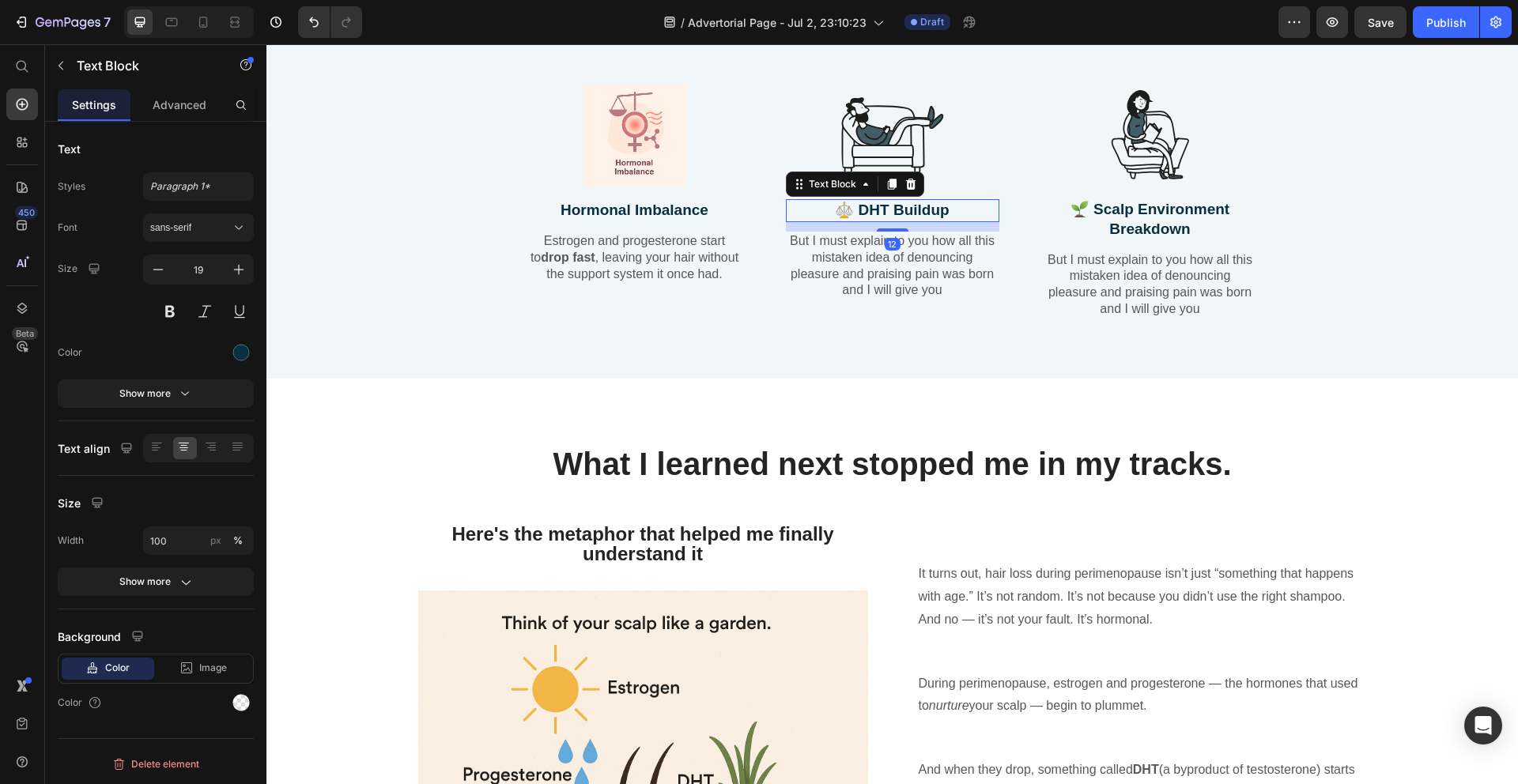 click on "⚖️ DHT Buildup" at bounding box center [893, 210] 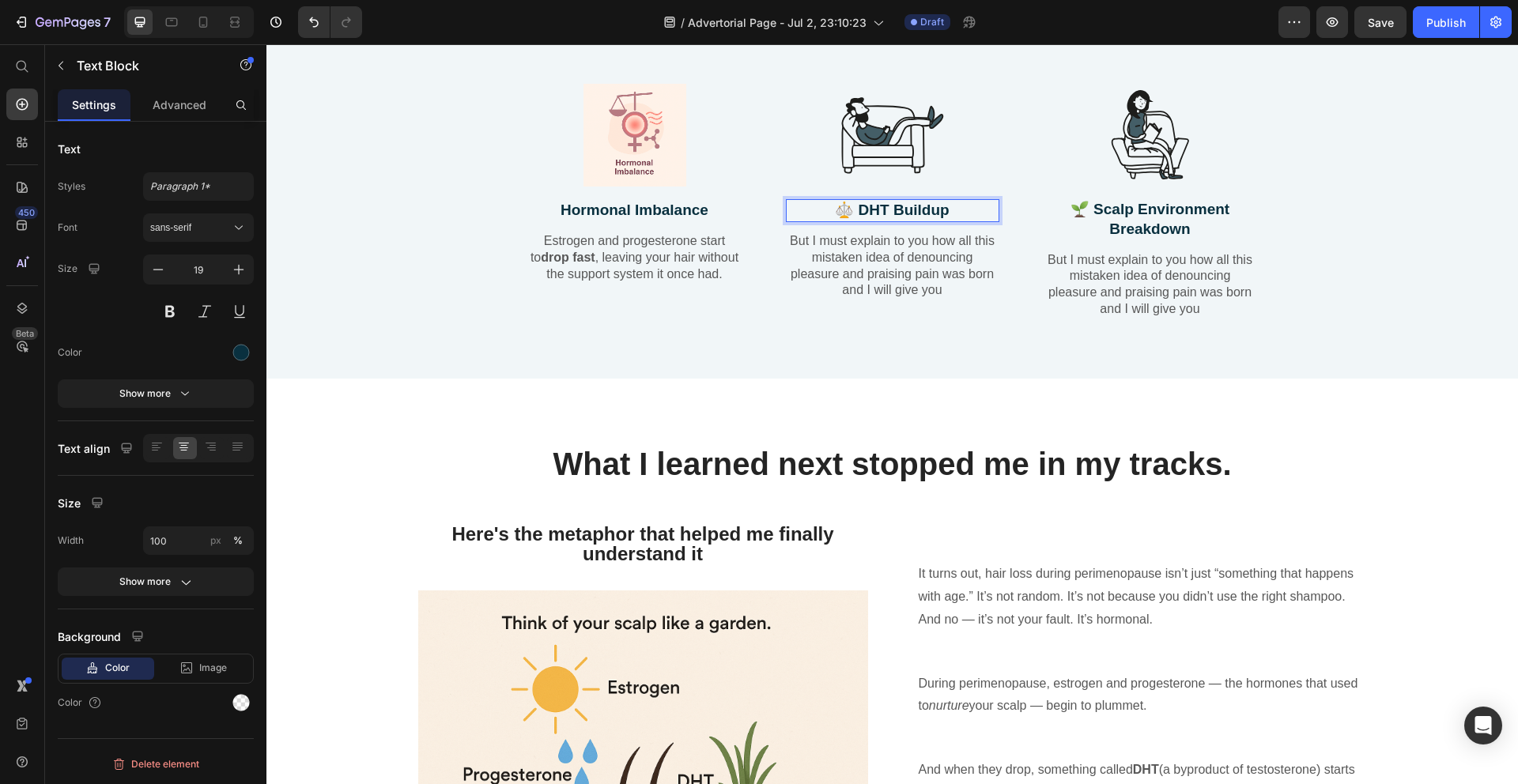 click on "⚖️ DHT Buildup" at bounding box center [893, 210] 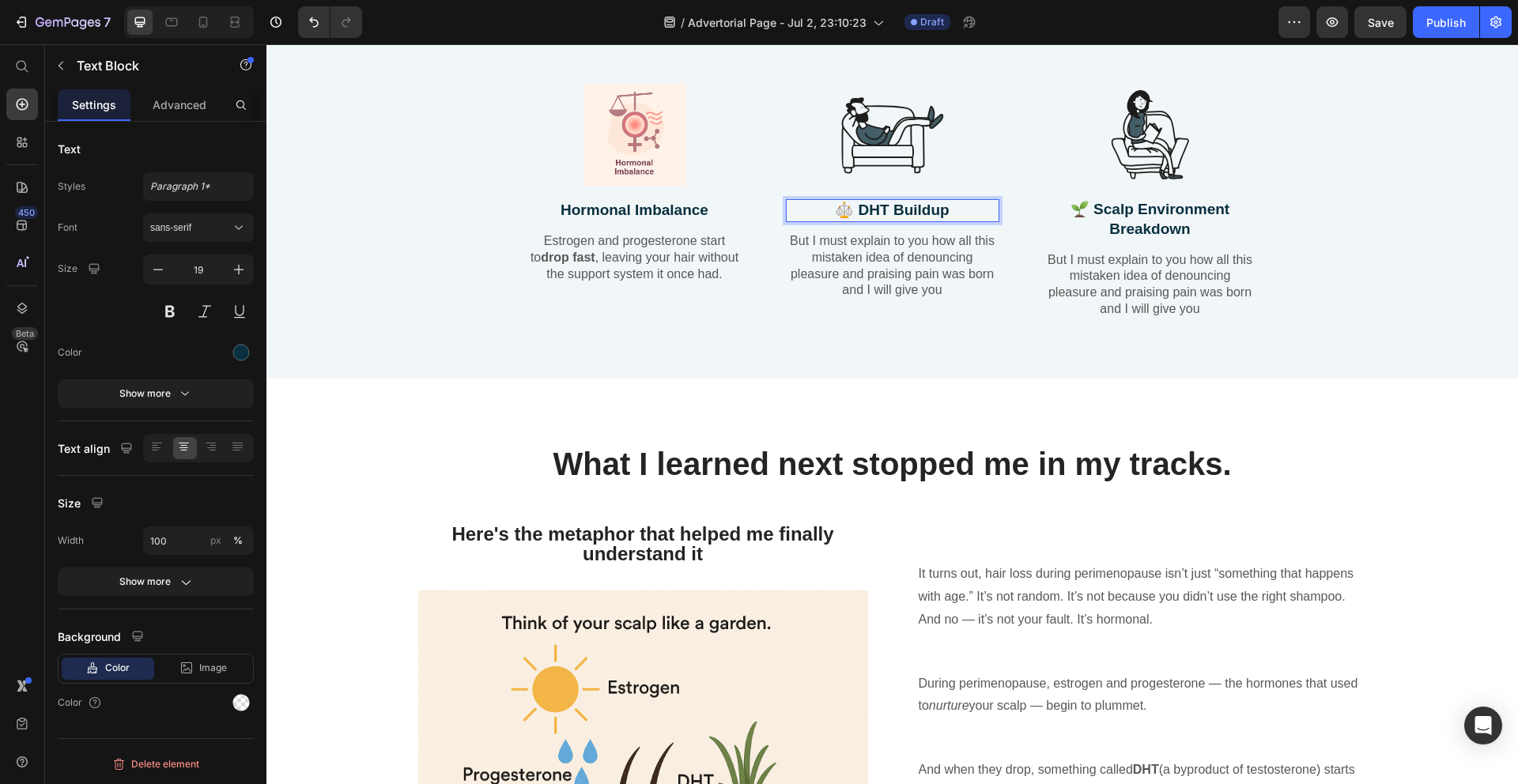 click on "⚖️ DHT Buildup" at bounding box center [893, 210] 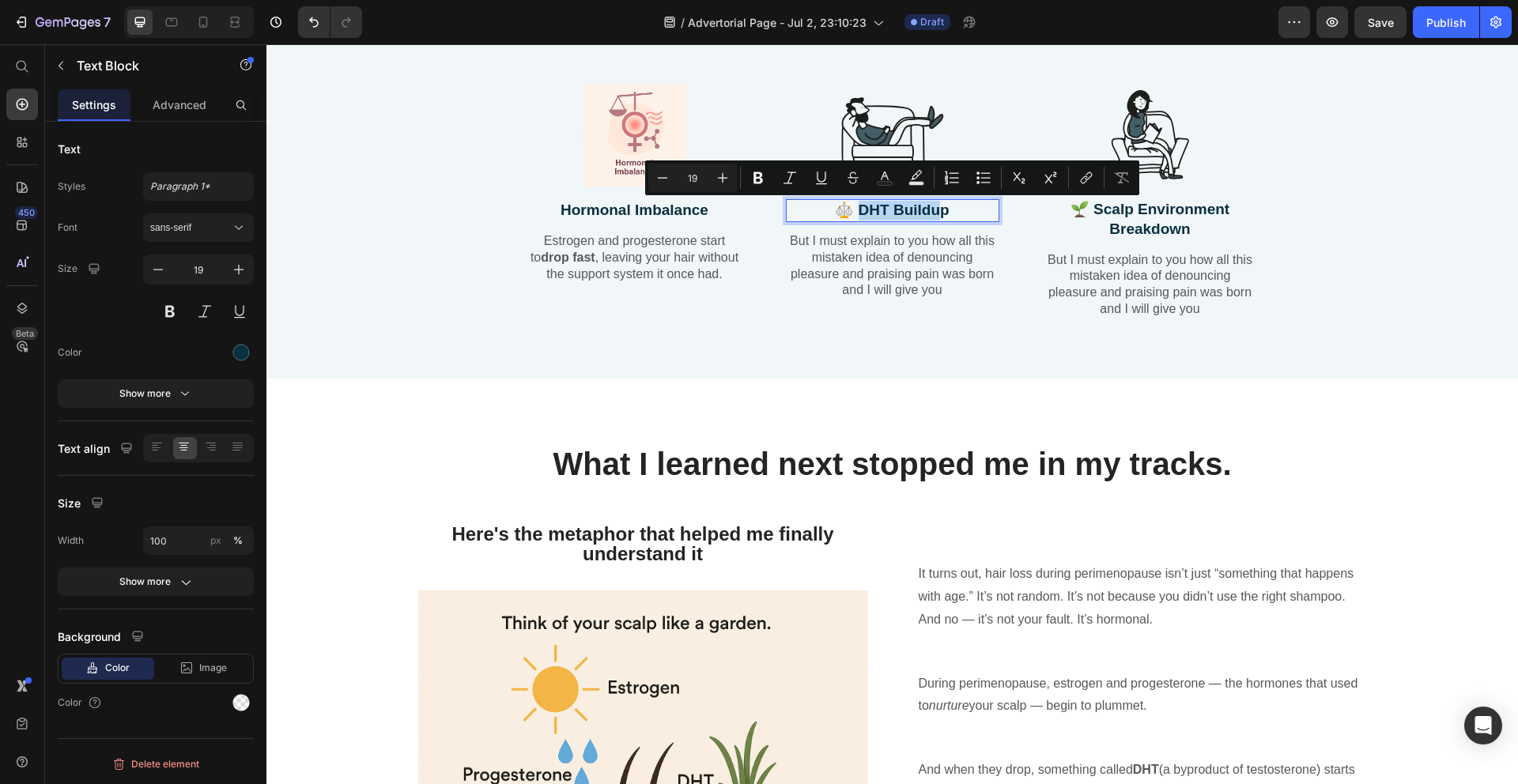 drag, startPoint x: 853, startPoint y: 213, endPoint x: 937, endPoint y: 212, distance: 84.00595 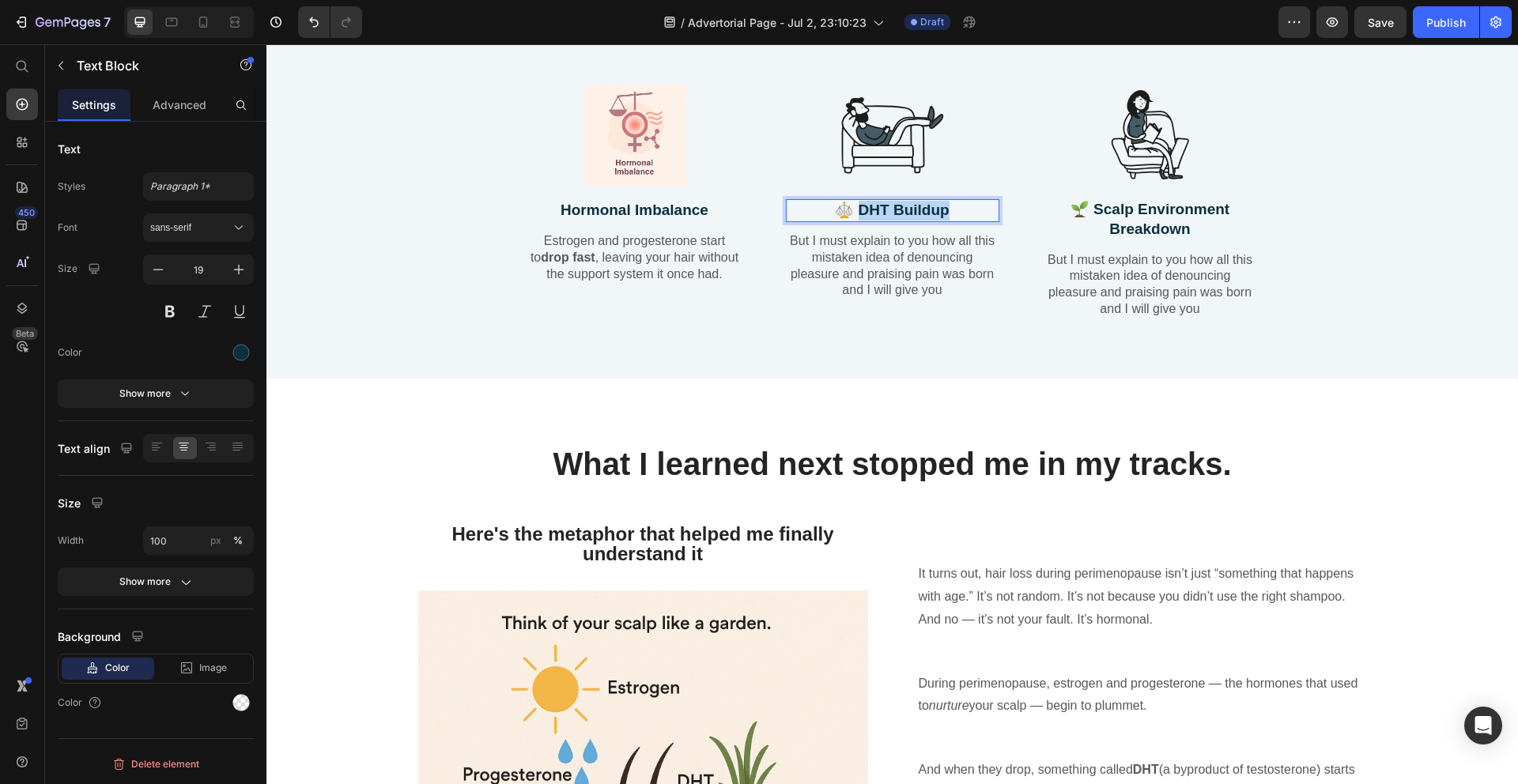 drag, startPoint x: 942, startPoint y: 213, endPoint x: 854, endPoint y: 217, distance: 88.09086 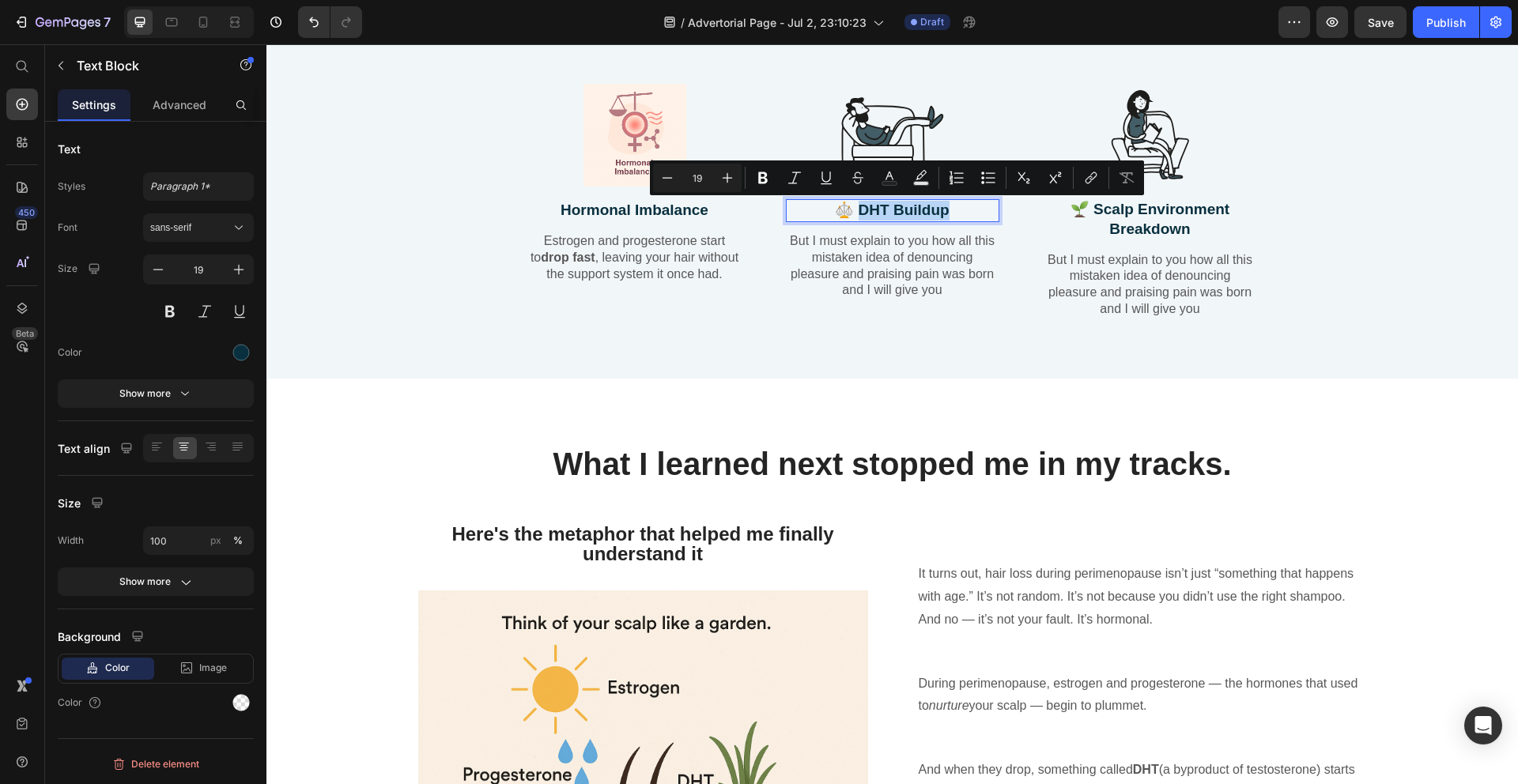 copy on "DHT Buildup" 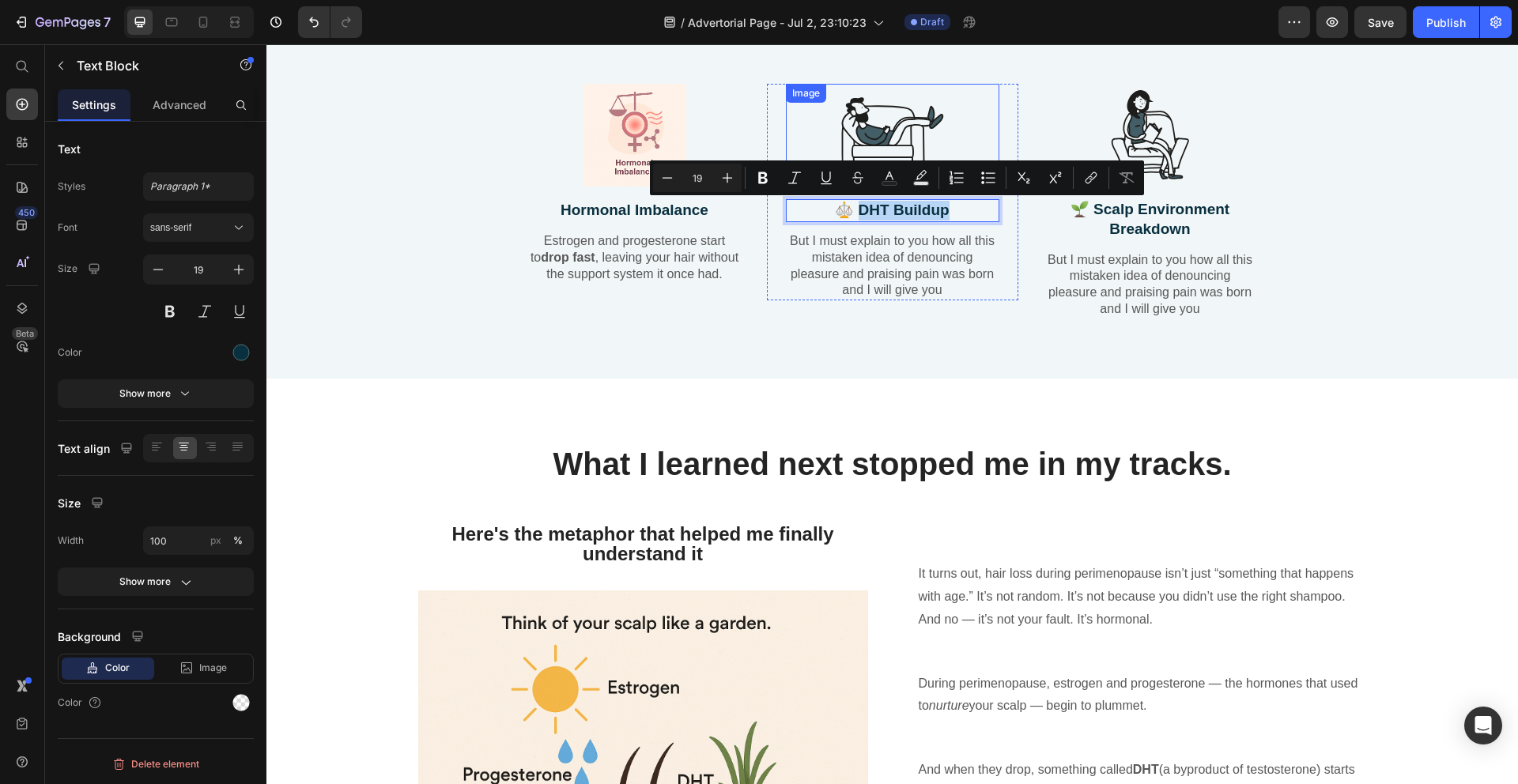 click at bounding box center [893, 135] 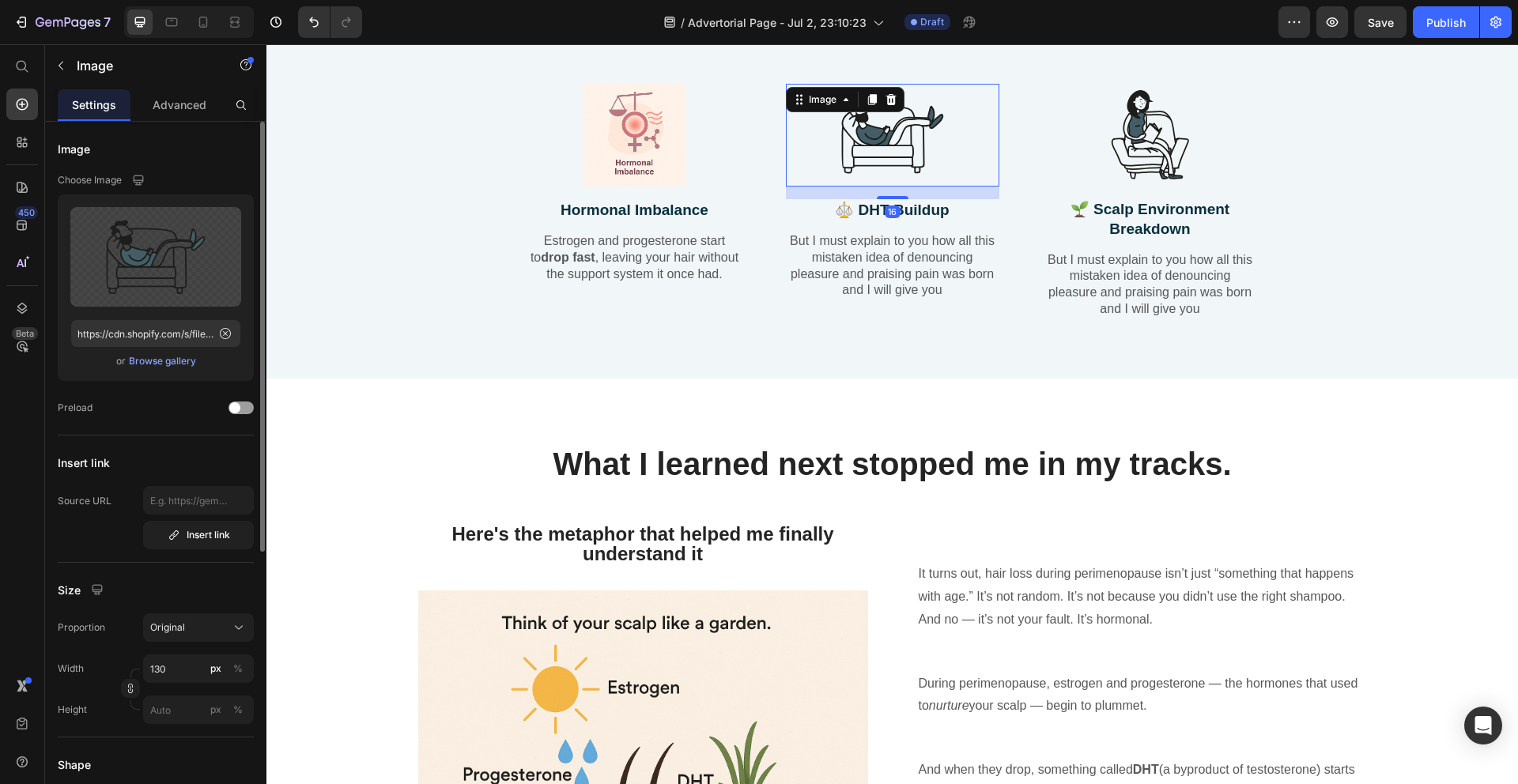 click on "Browse gallery" at bounding box center (162, 361) 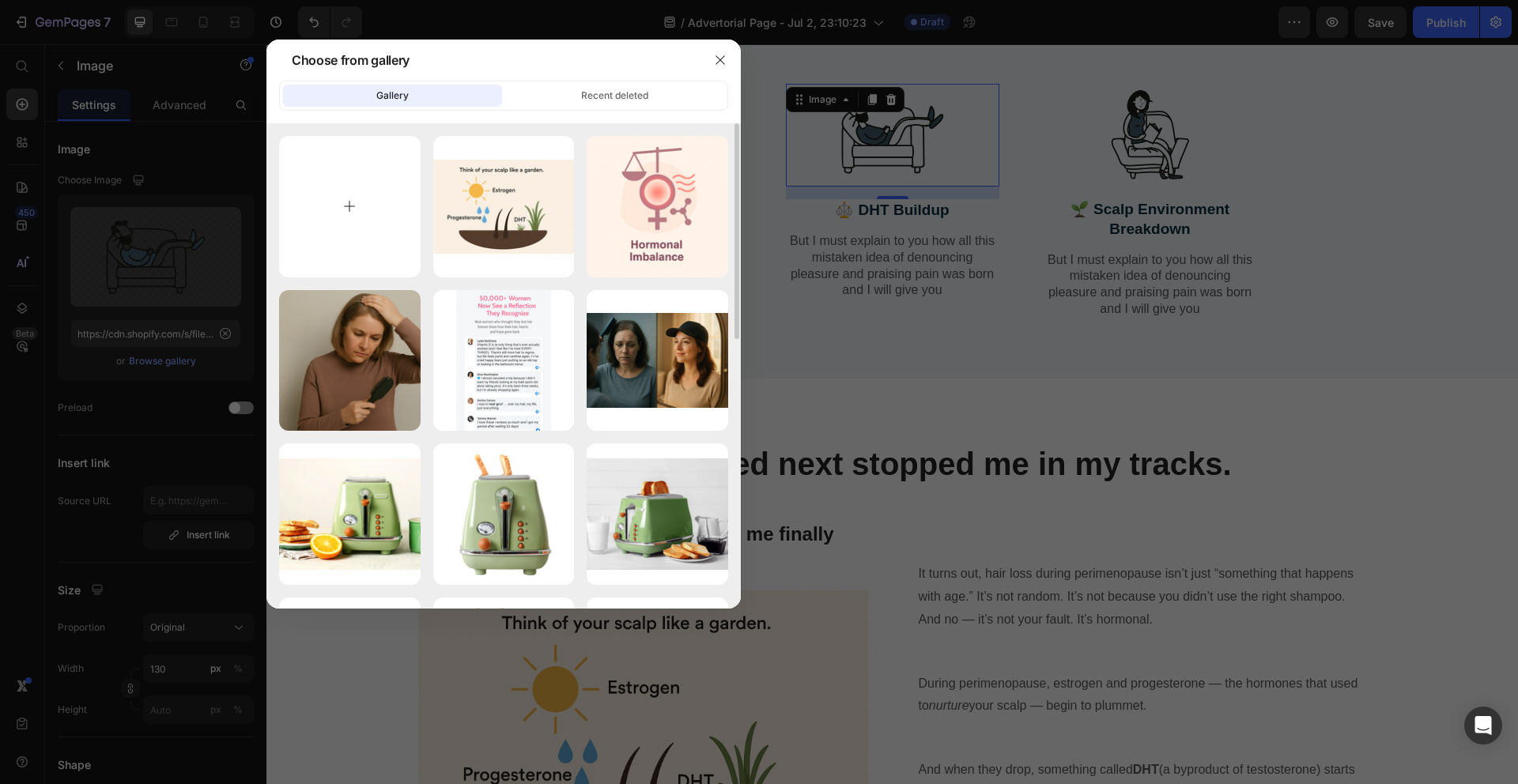 click at bounding box center (349, 206) 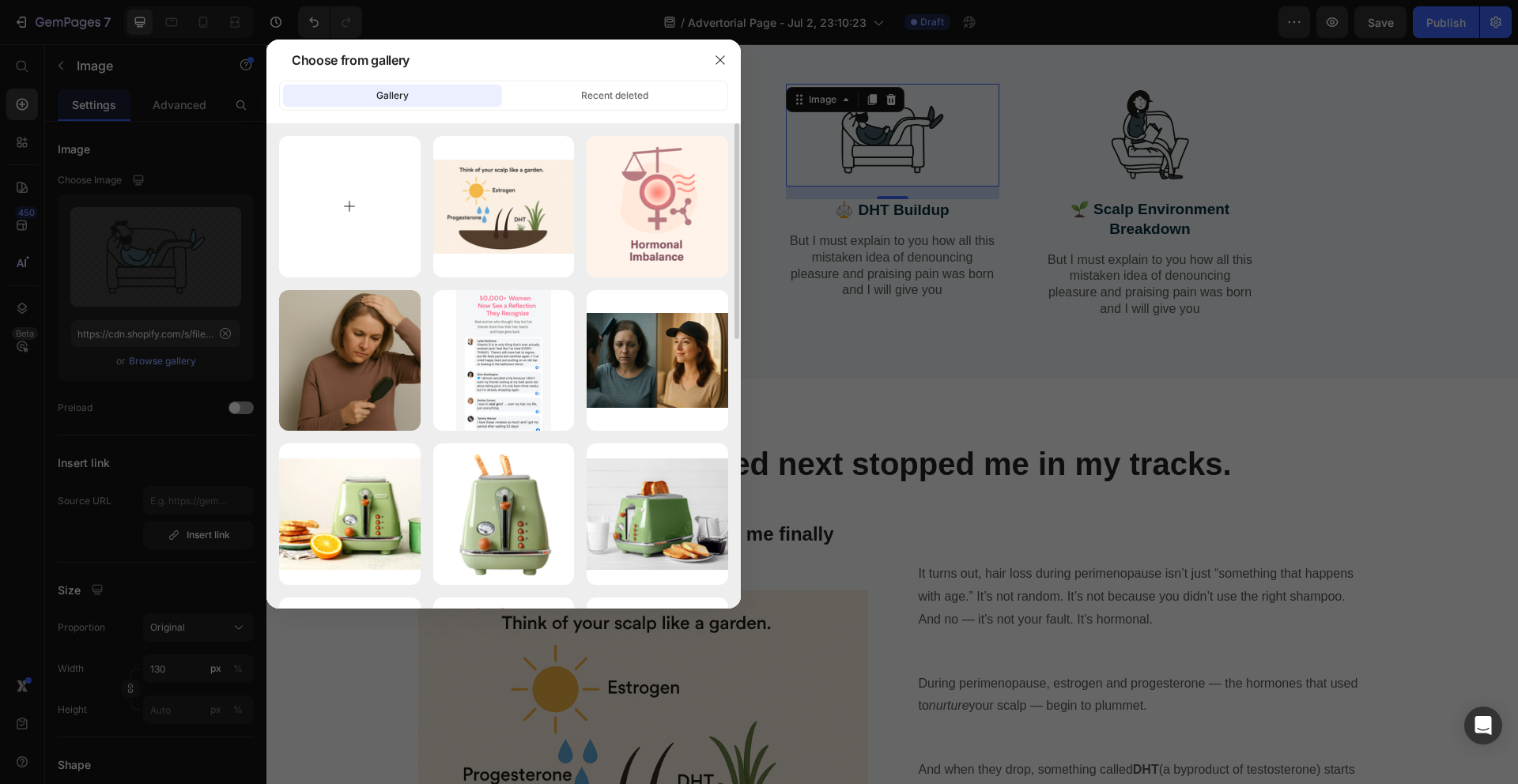 type on "C:\fakepath\ChatGPT Image Jul 11, 2025, 08_18_22 PM.png" 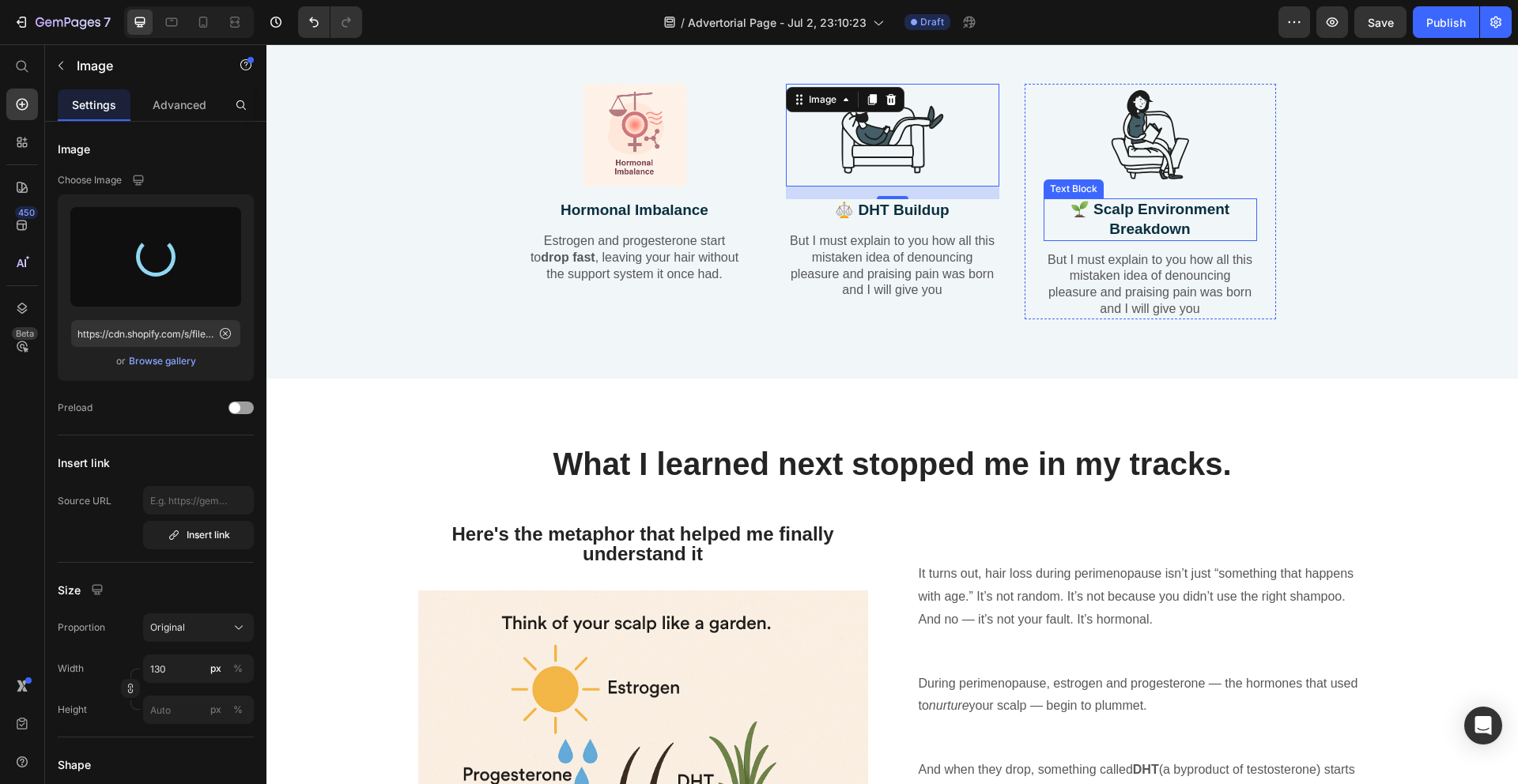 click on "🌱 Scalp Environment Breakdown" at bounding box center [1150, 219] 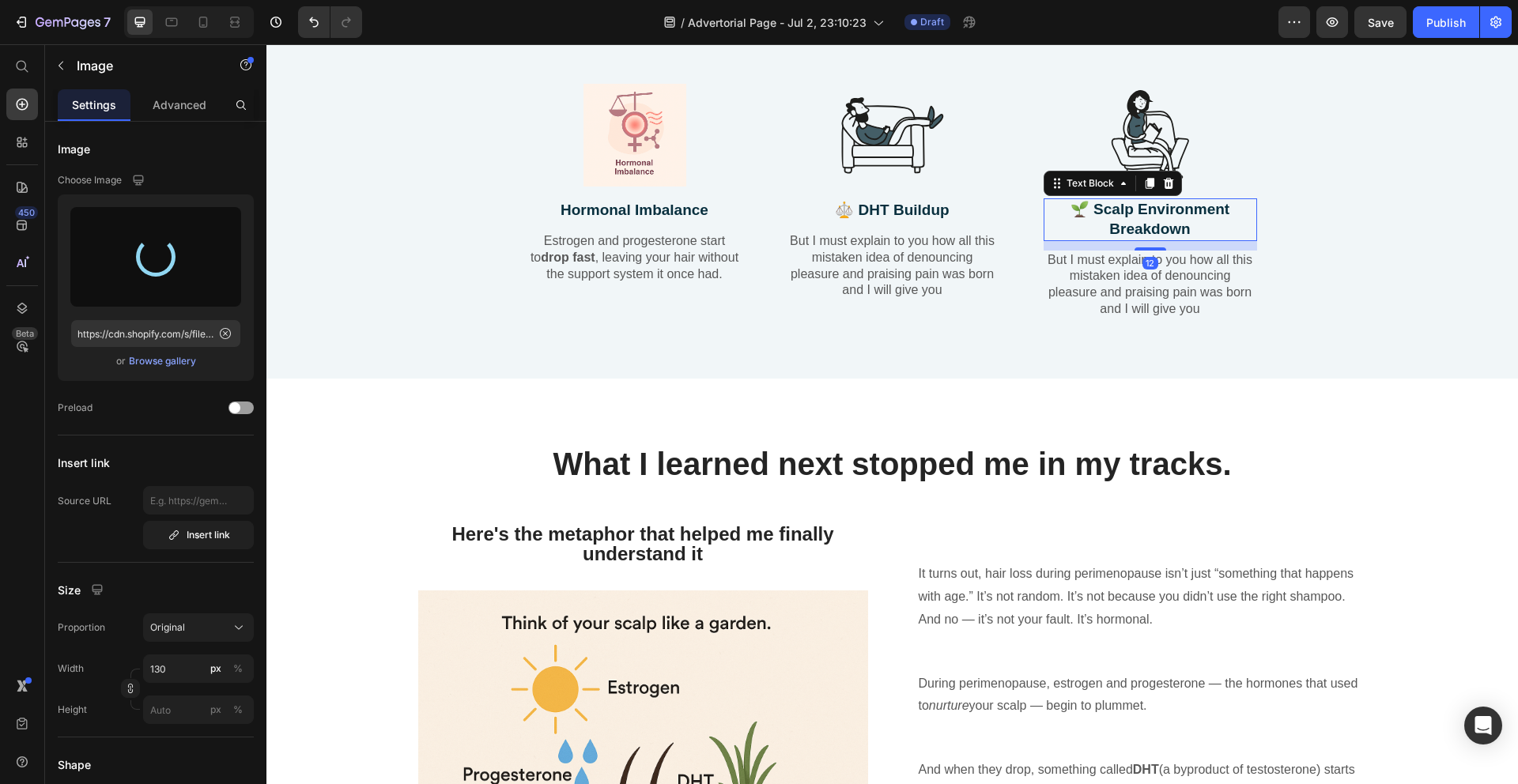 click on "🌱 Scalp Environment Breakdown" at bounding box center (1150, 219) 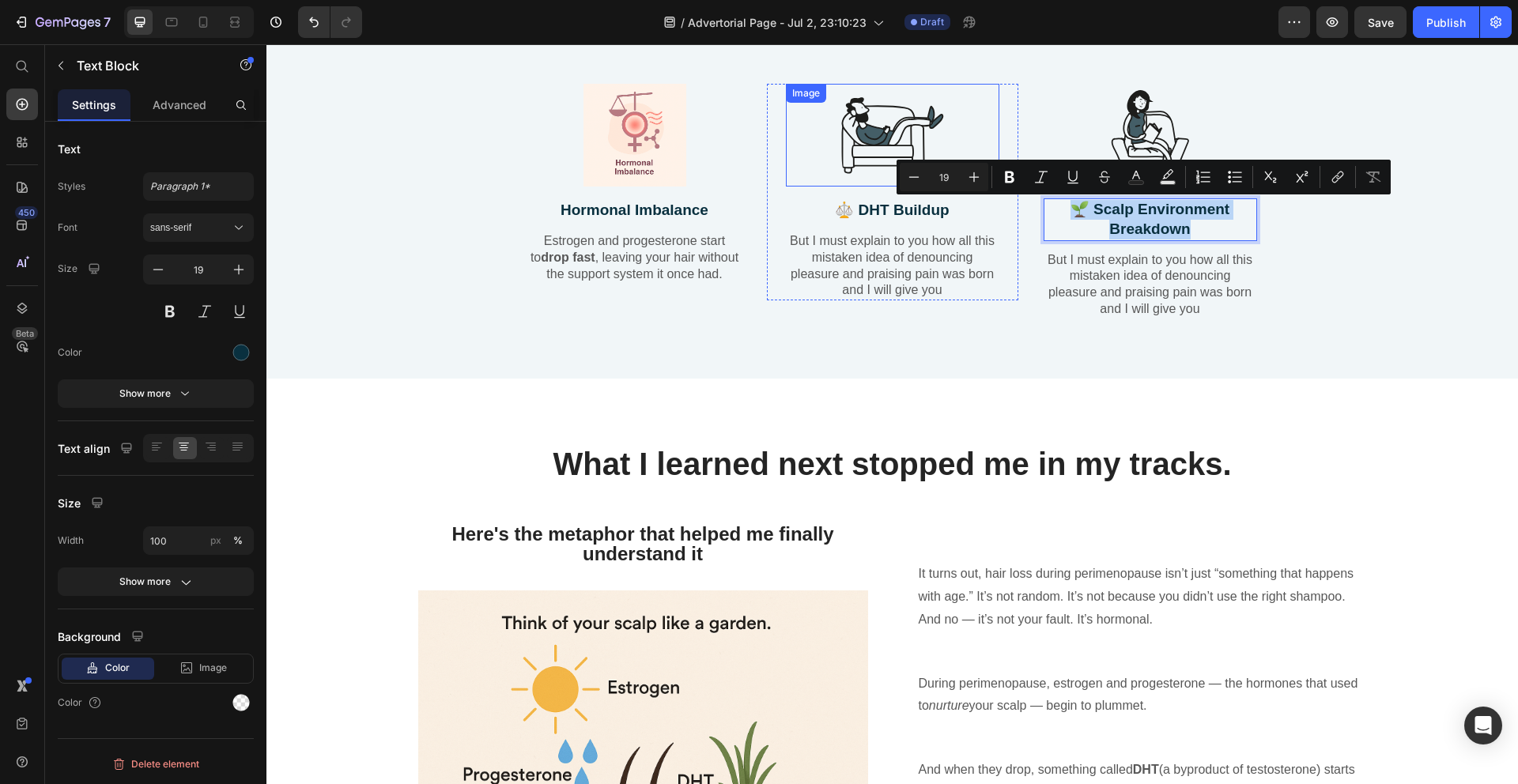 click at bounding box center [893, 135] 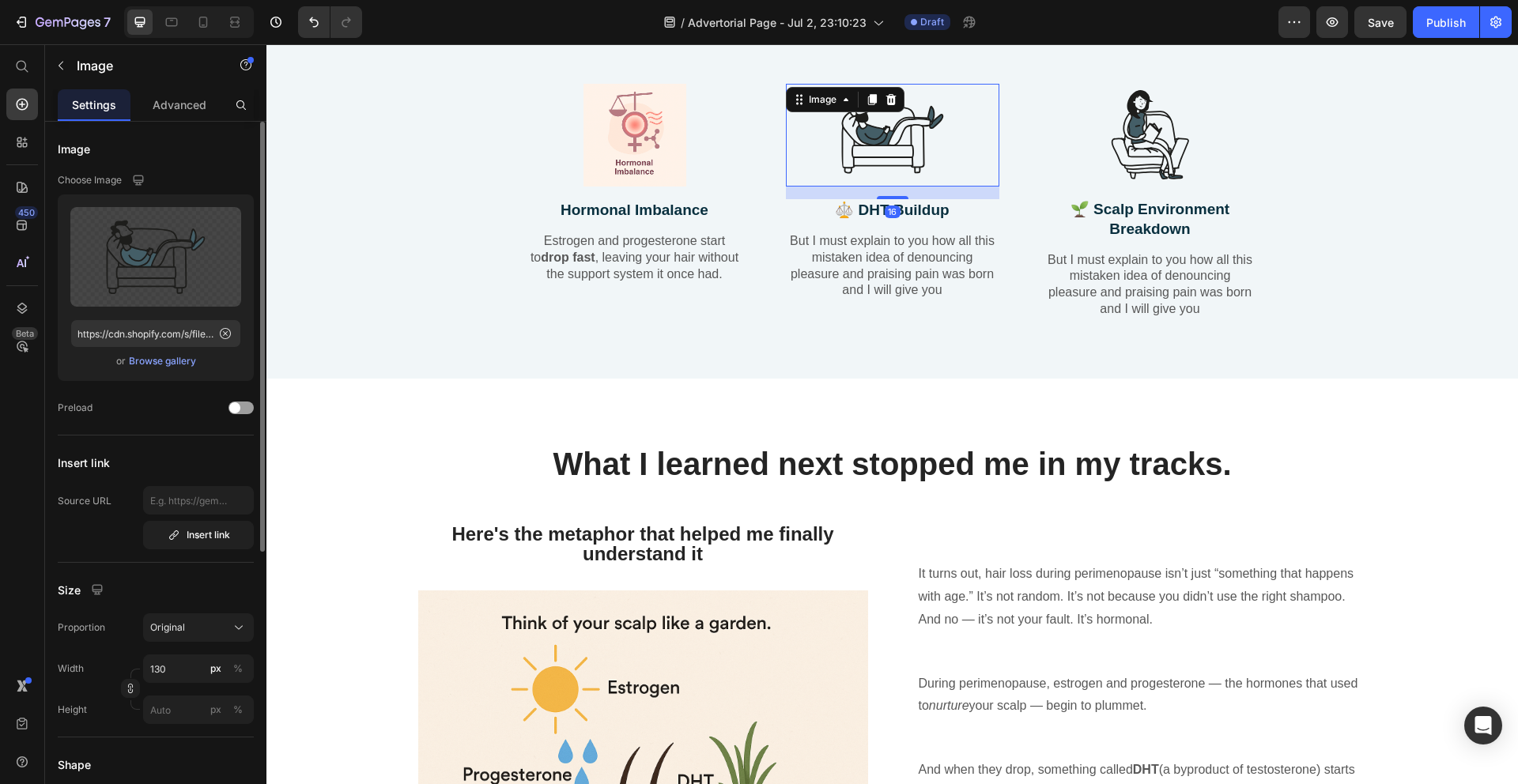 click on "Browse gallery" at bounding box center (162, 361) 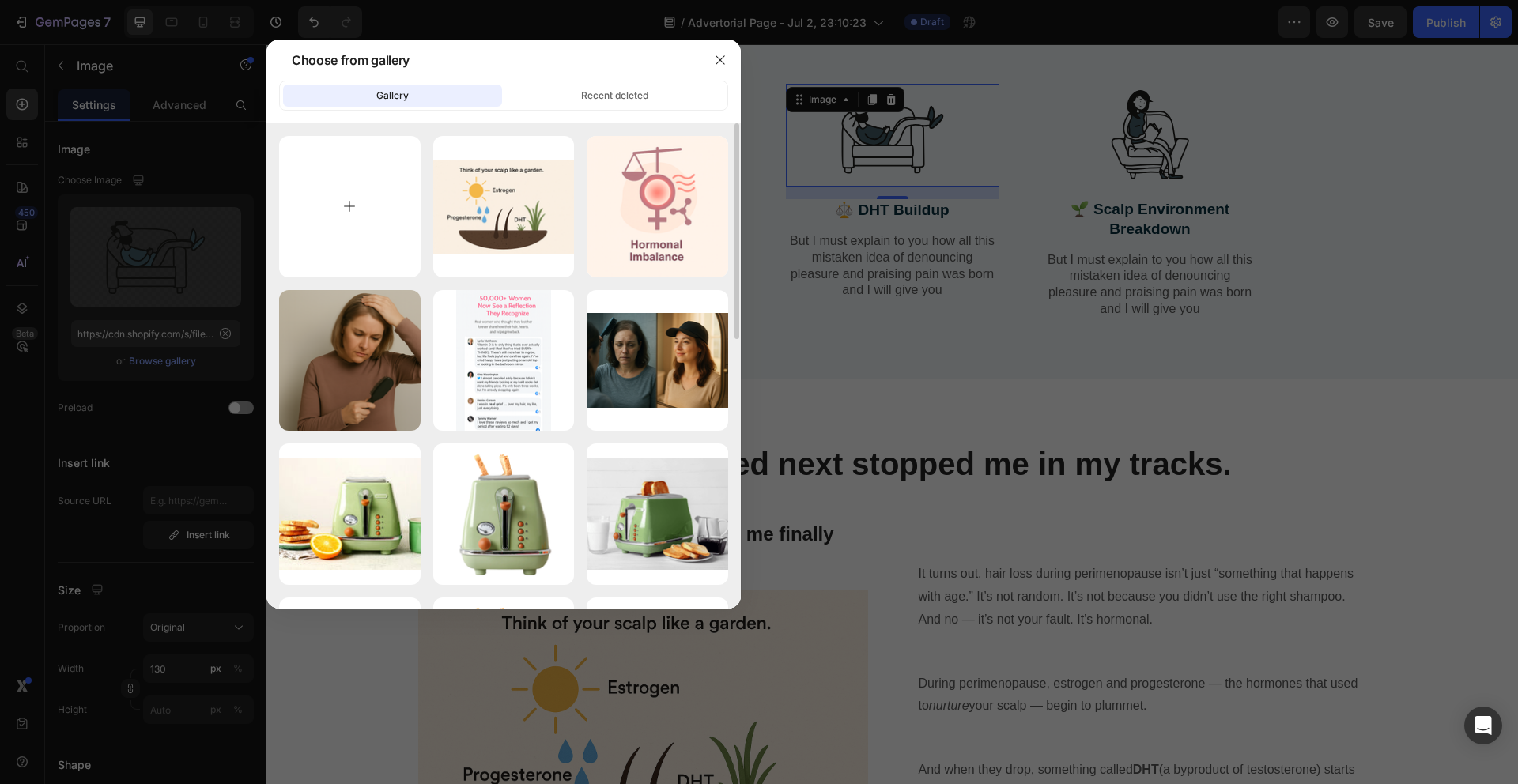 click at bounding box center (349, 206) 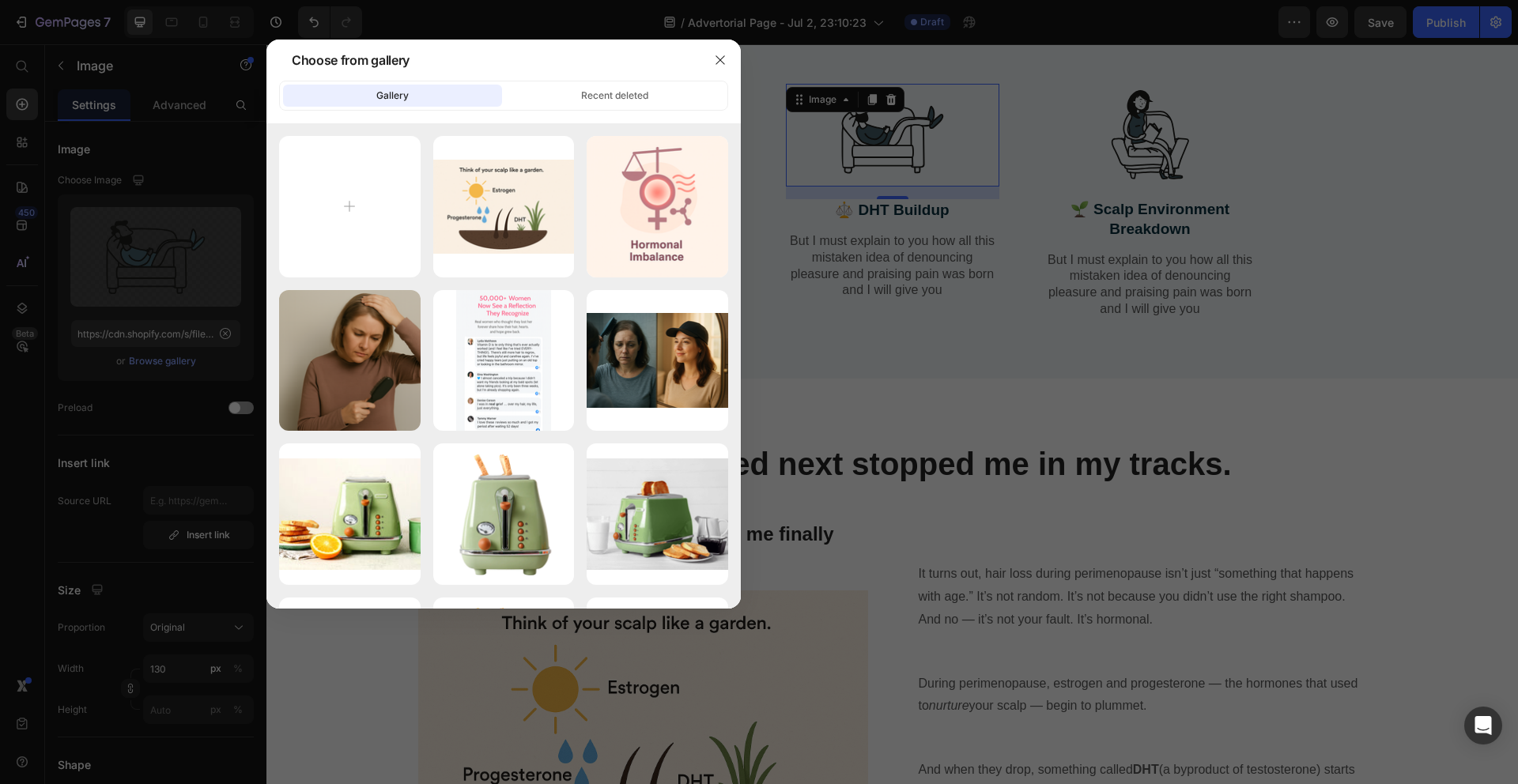 type on "C:\fakepath\ChatGPT Image Jul 11, 2025, 08_18_22 PM.png" 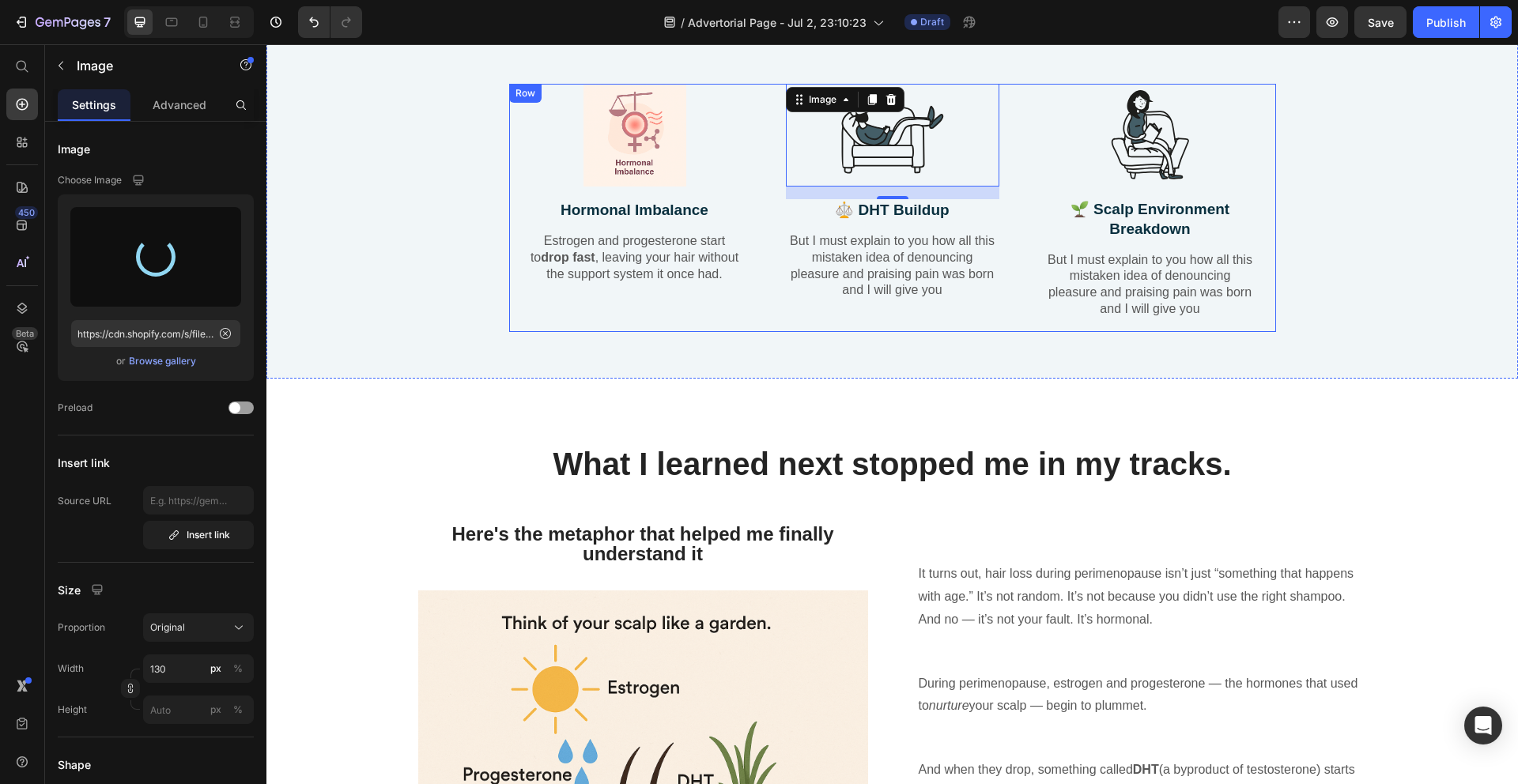 type on "https://cdn.shopify.com/s/files/1/0614/1778/3411/files/gempages_539664967910032289-7d1576de-0c6f-4b64-9730-478859bb7254.png" 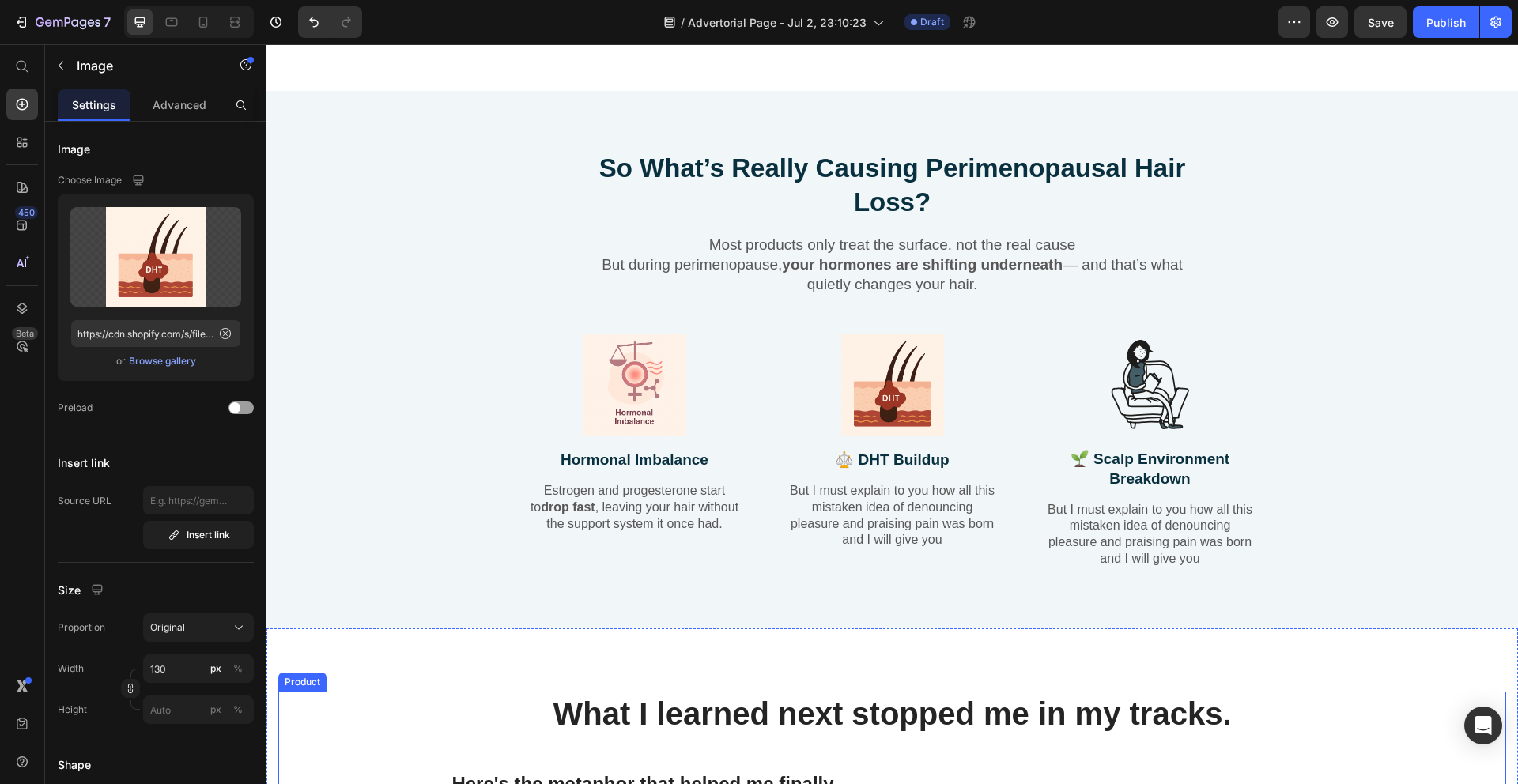 scroll, scrollTop: 2124, scrollLeft: 0, axis: vertical 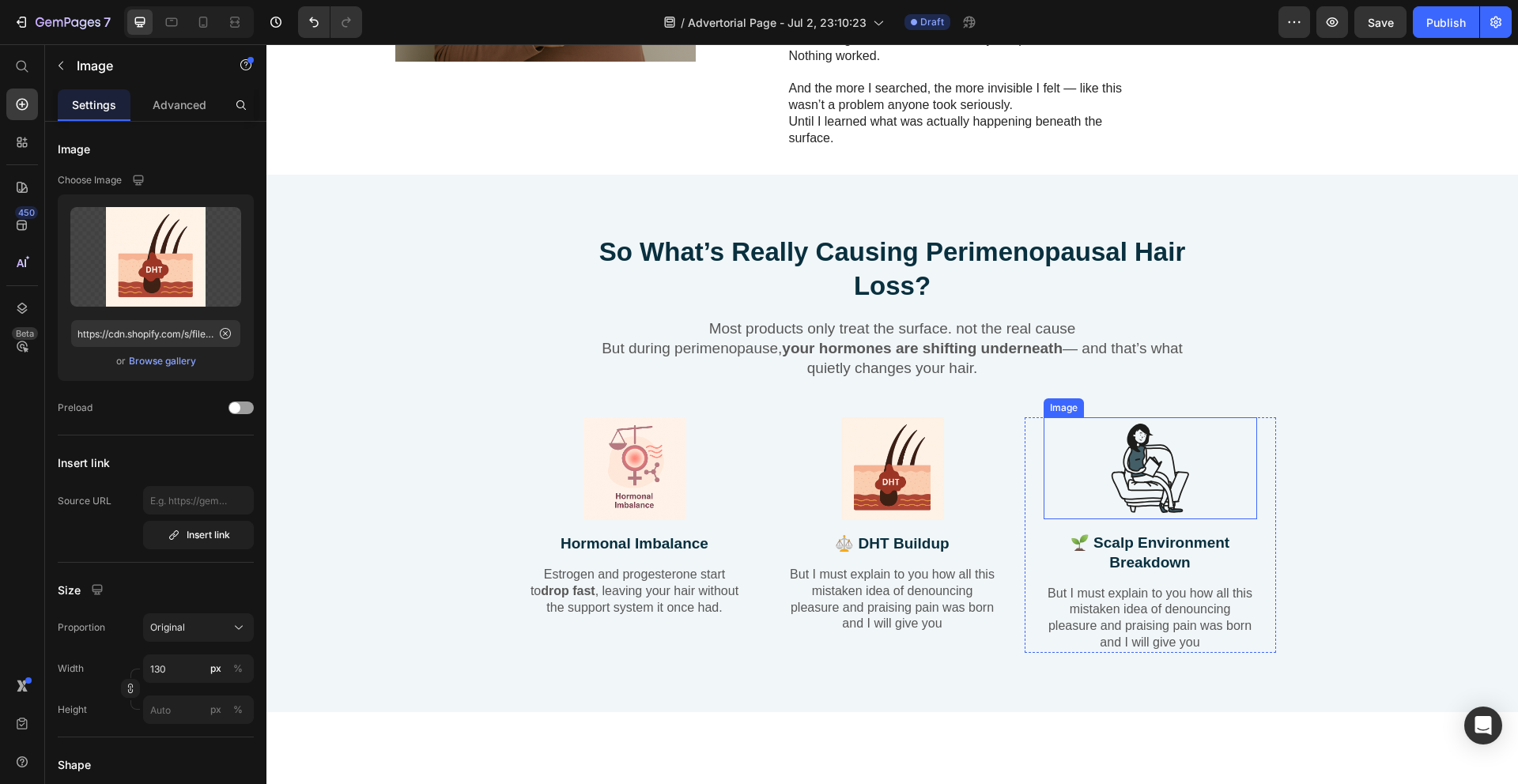 click at bounding box center (1150, 468) 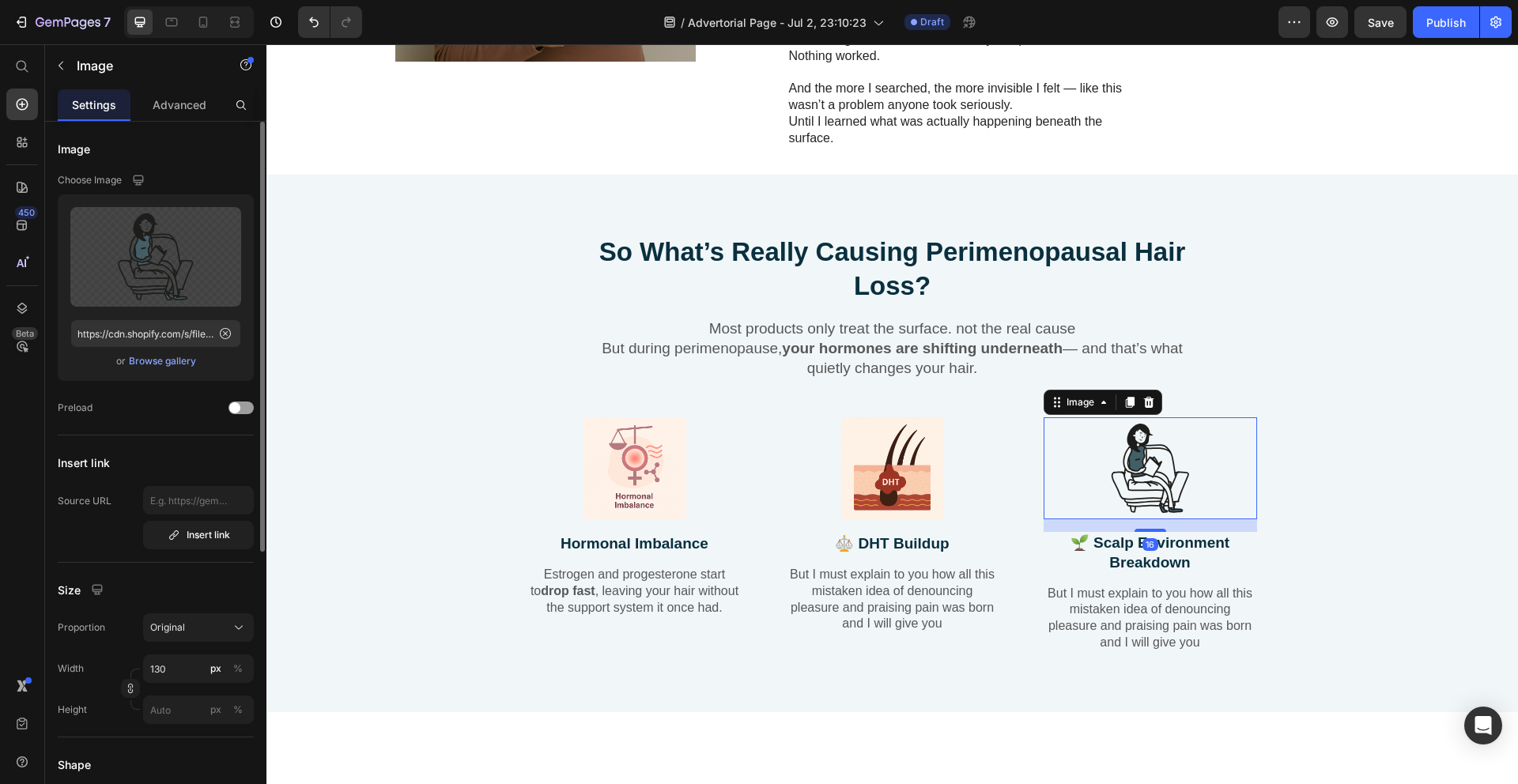 click on "Upload Image https://cdn.shopify.com/s/files/1/2005/9307/files/gempages_432750572815254551-cef15508-29ea-4645-b04a-0a269992454f.svg?v=1716374081 or Browse gallery" 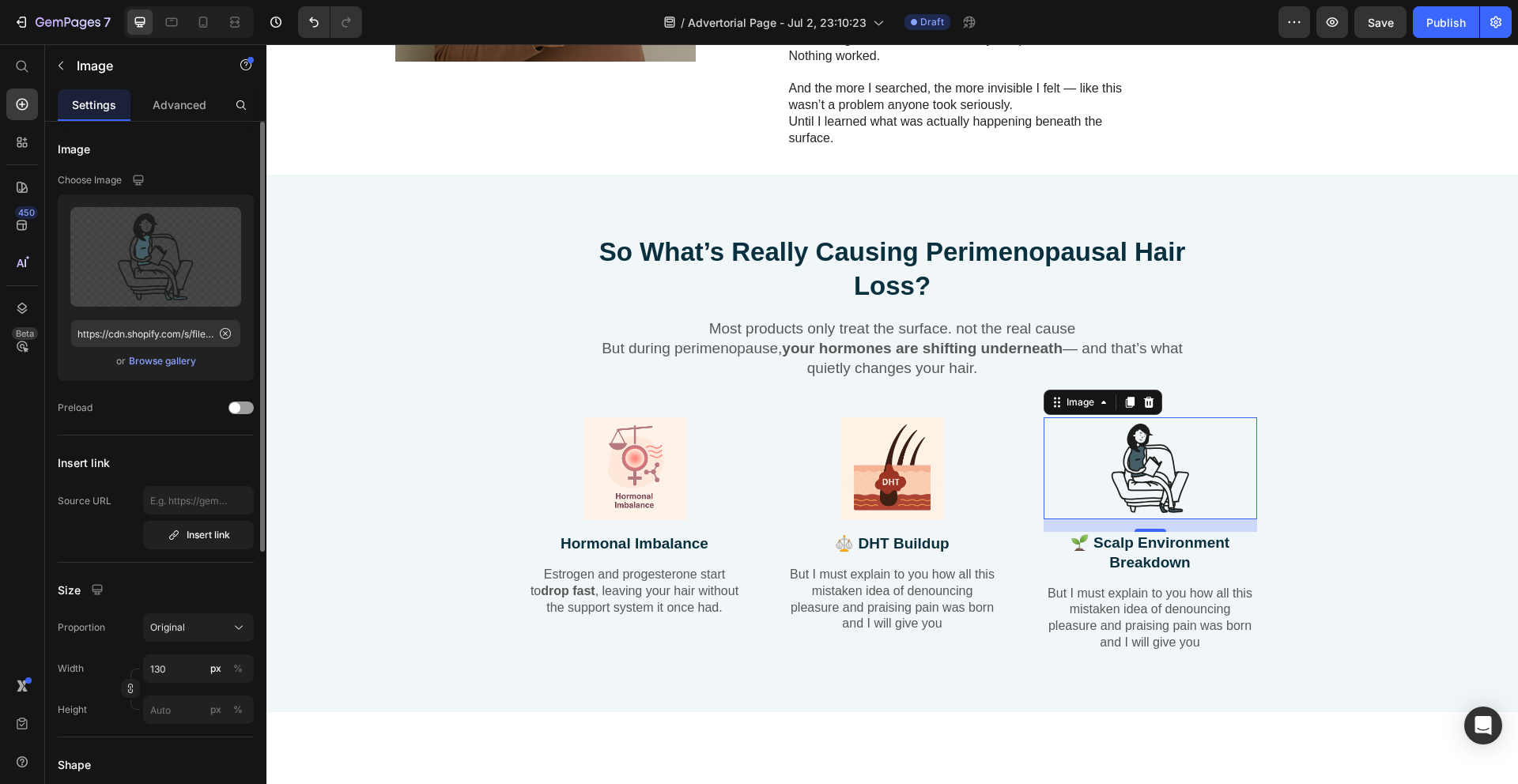 click on "Browse gallery" at bounding box center [162, 361] 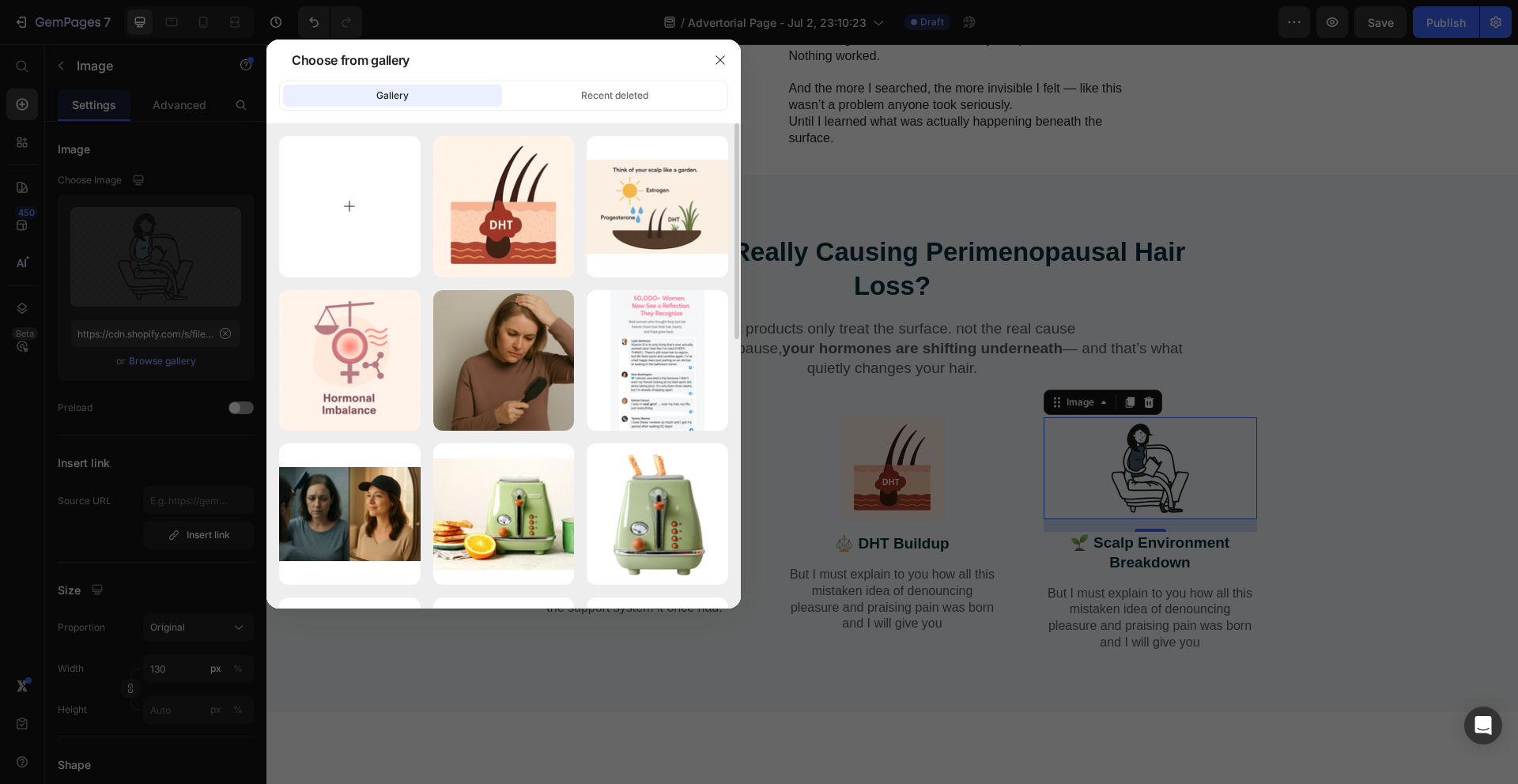 click at bounding box center (349, 206) 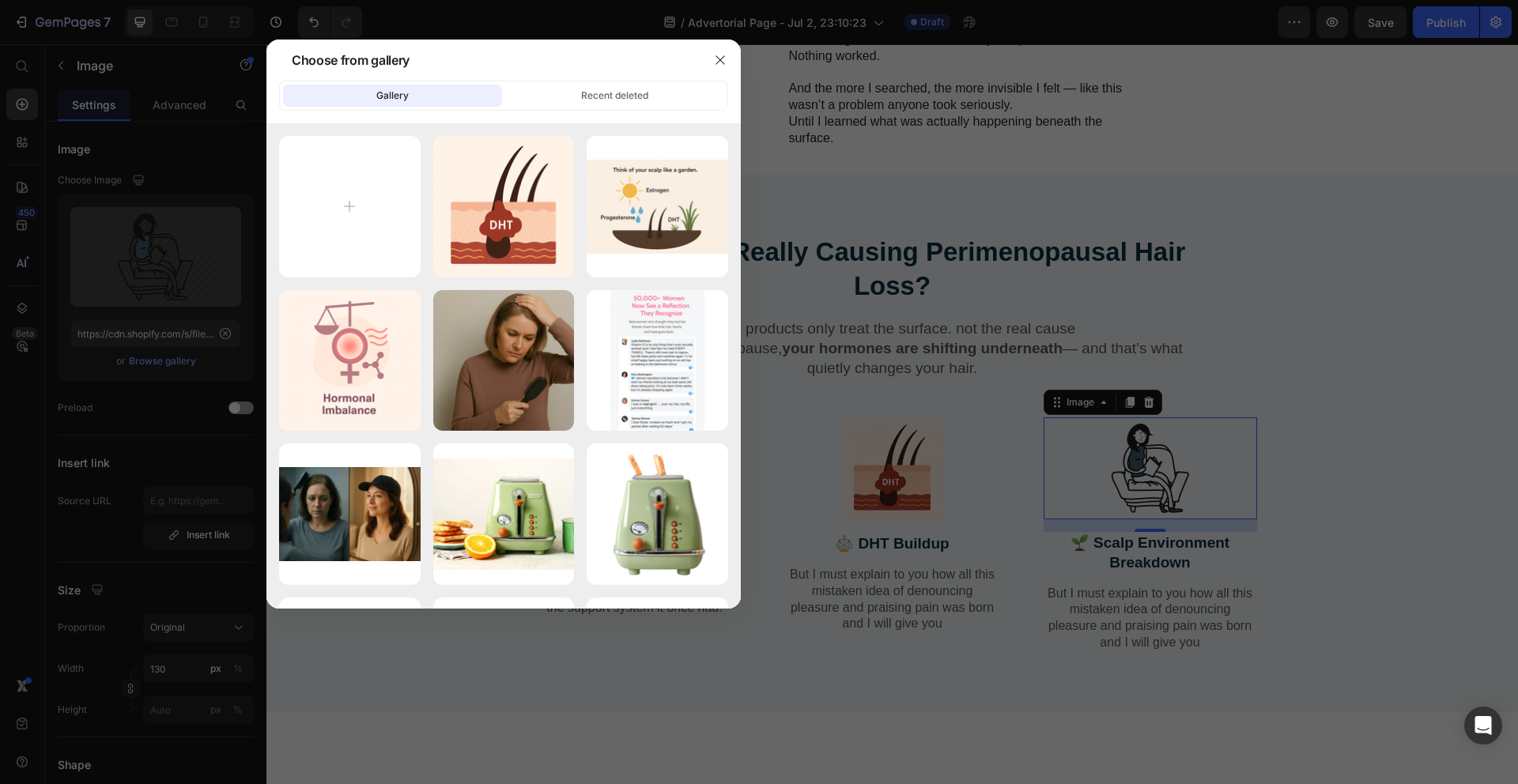type on "C:\fakepath\ChatGPT Image Jul 11, 2025, 08_25_17 PM.png" 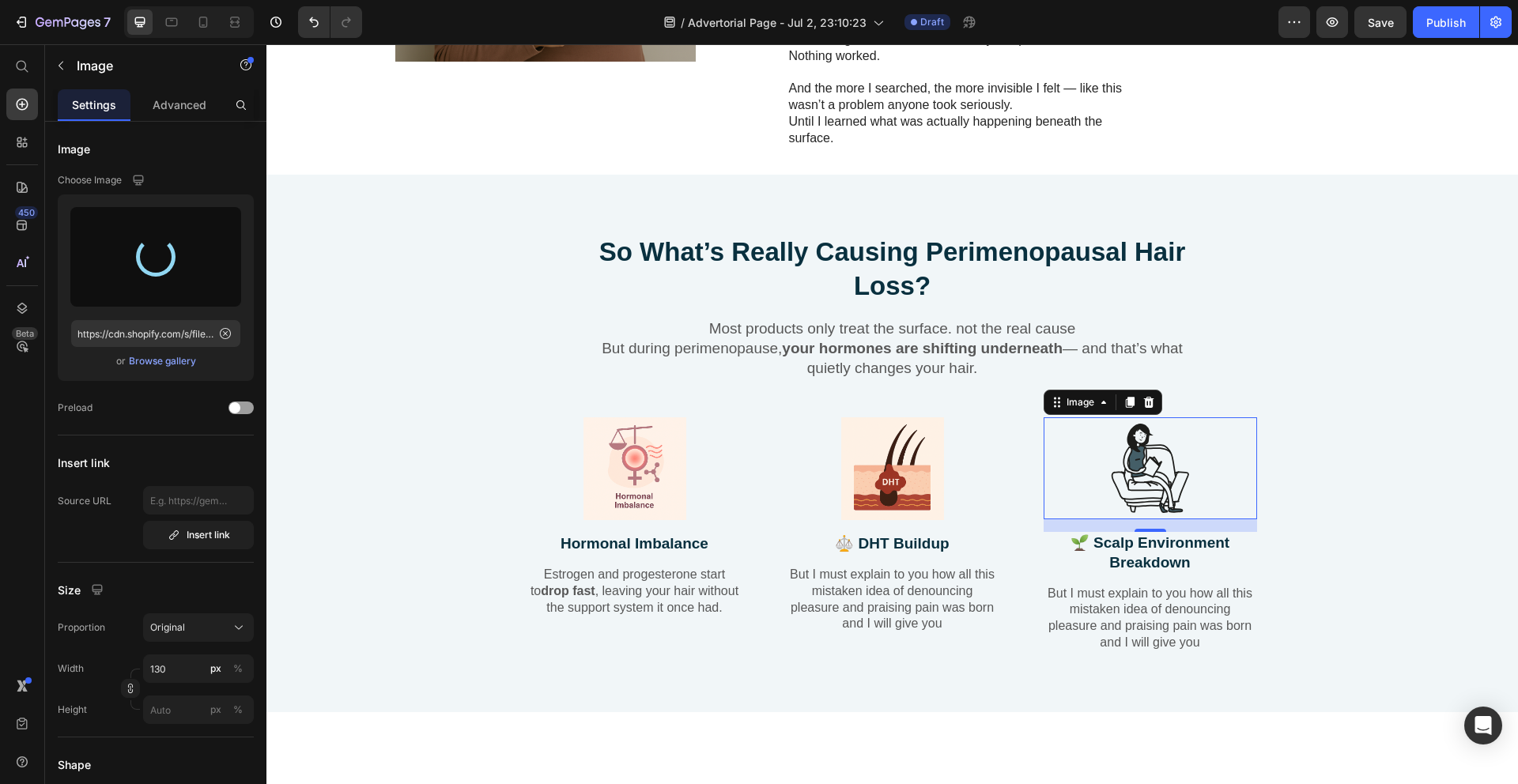 type on "https://cdn.shopify.com/s/files/1/0614/1778/3411/files/gempages_539664967910032289-591d3cc5-5962-4075-9ad3-5c78846dafe9.png" 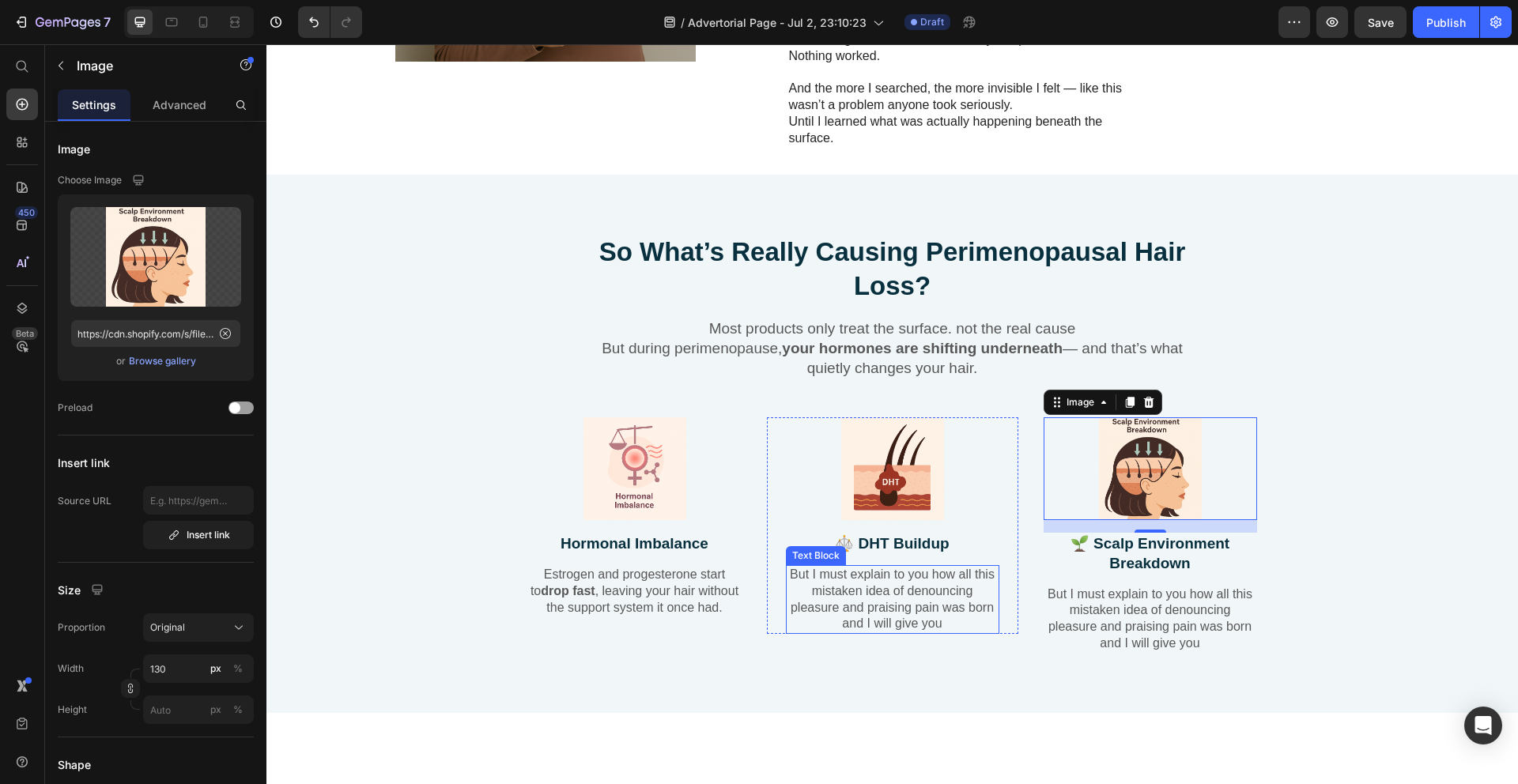 click on "But I must explain to you how all this mistaken idea of denouncing pleasure and praising pain was born and I will give you" at bounding box center (893, 599) 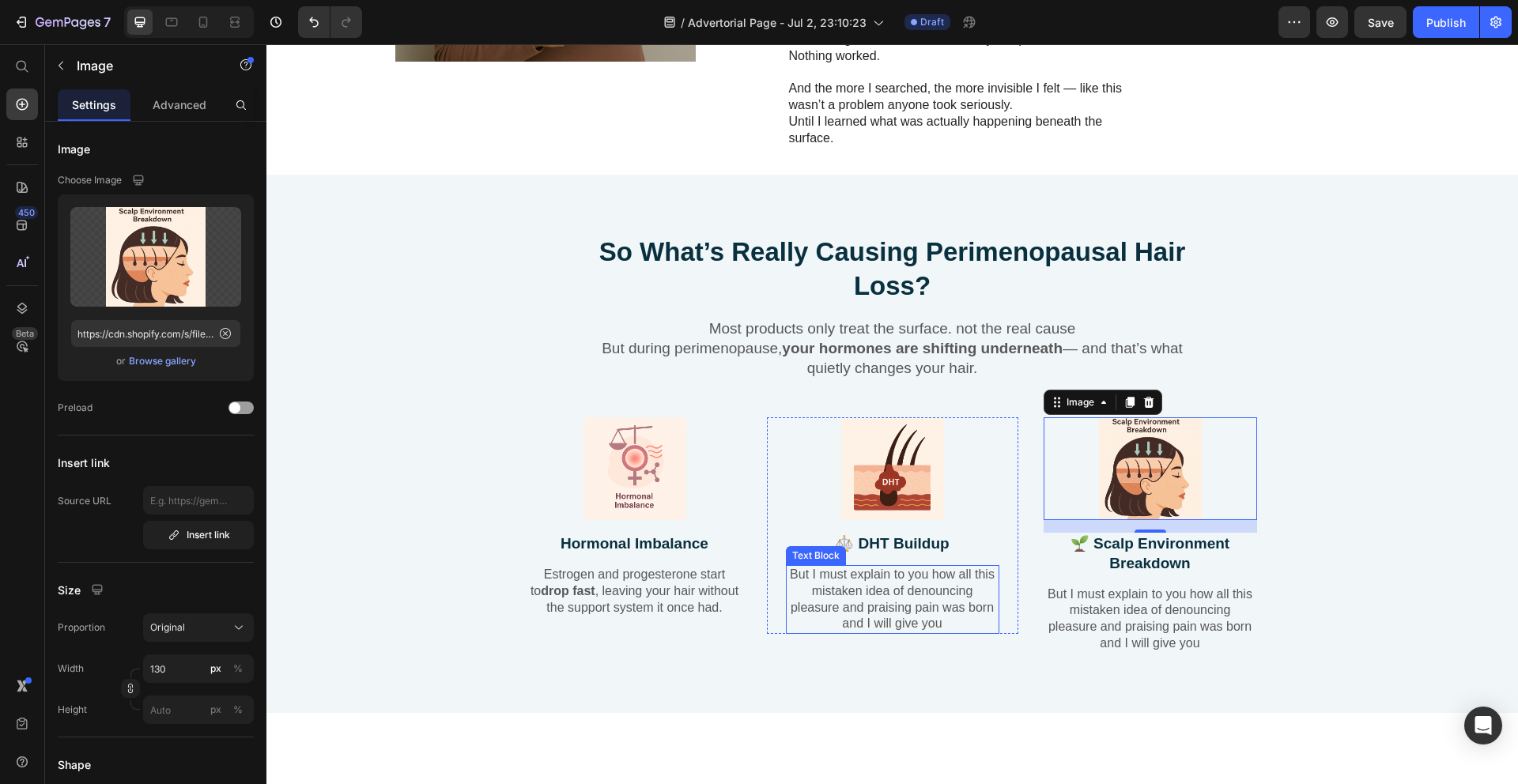 click on "But I must explain to you how all this mistaken idea of denouncing pleasure and praising pain was born and I will give you" at bounding box center (893, 599) 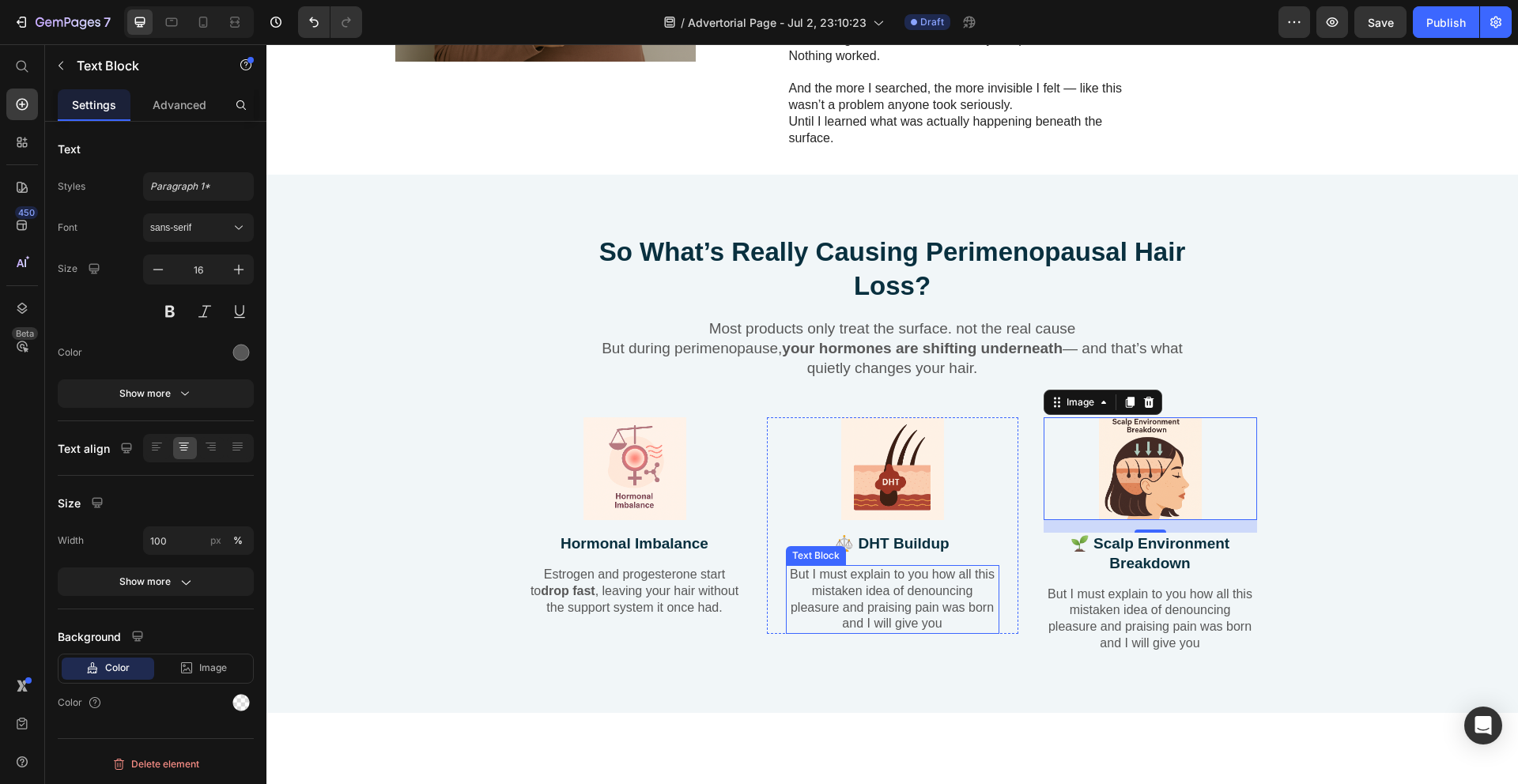 click on "But I must explain to you how all this mistaken idea of denouncing pleasure and praising pain was born and I will give you" at bounding box center [893, 599] 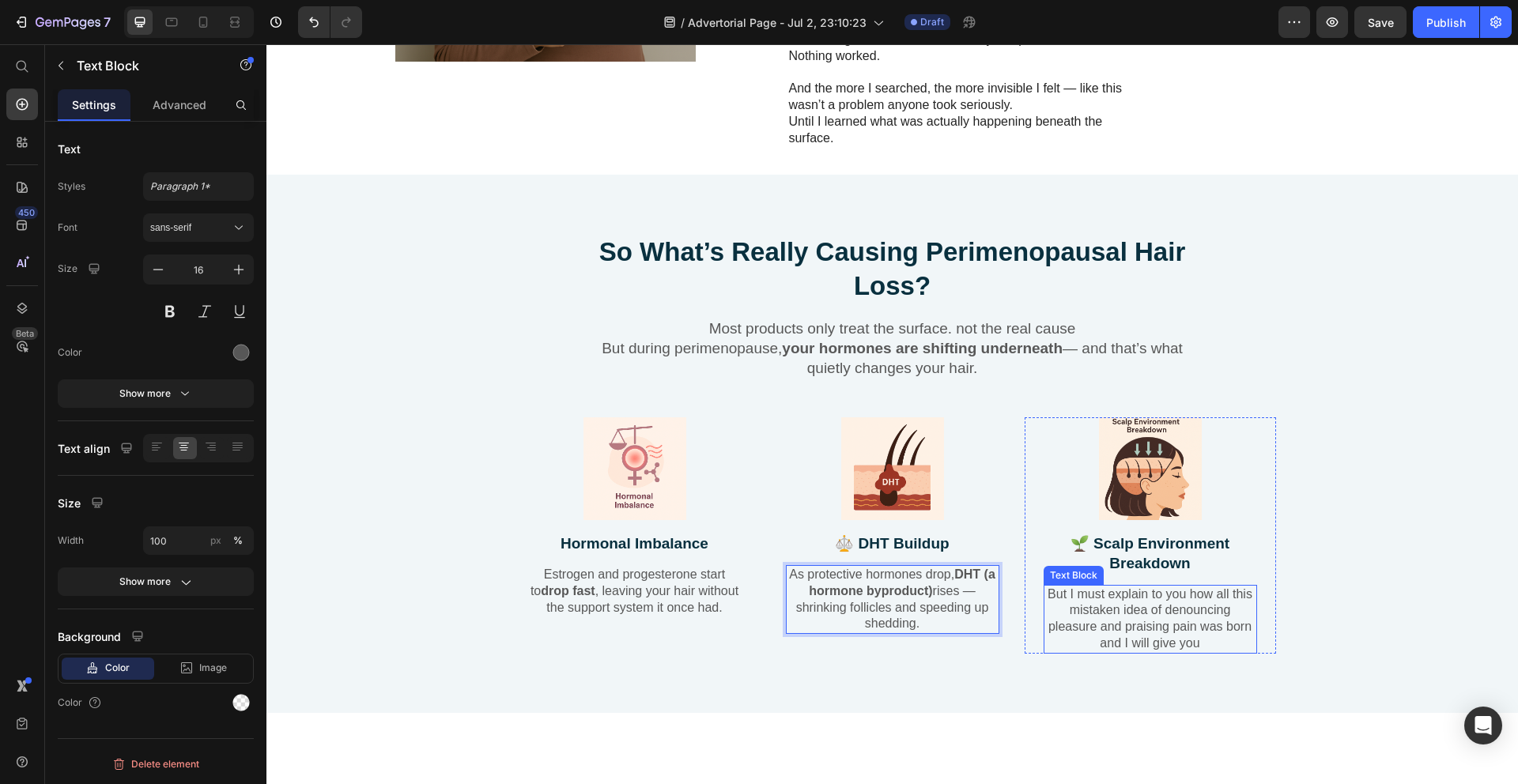 click on "But I must explain to you how all this mistaken idea of denouncing pleasure and praising pain was born and I will give you" at bounding box center [1150, 619] 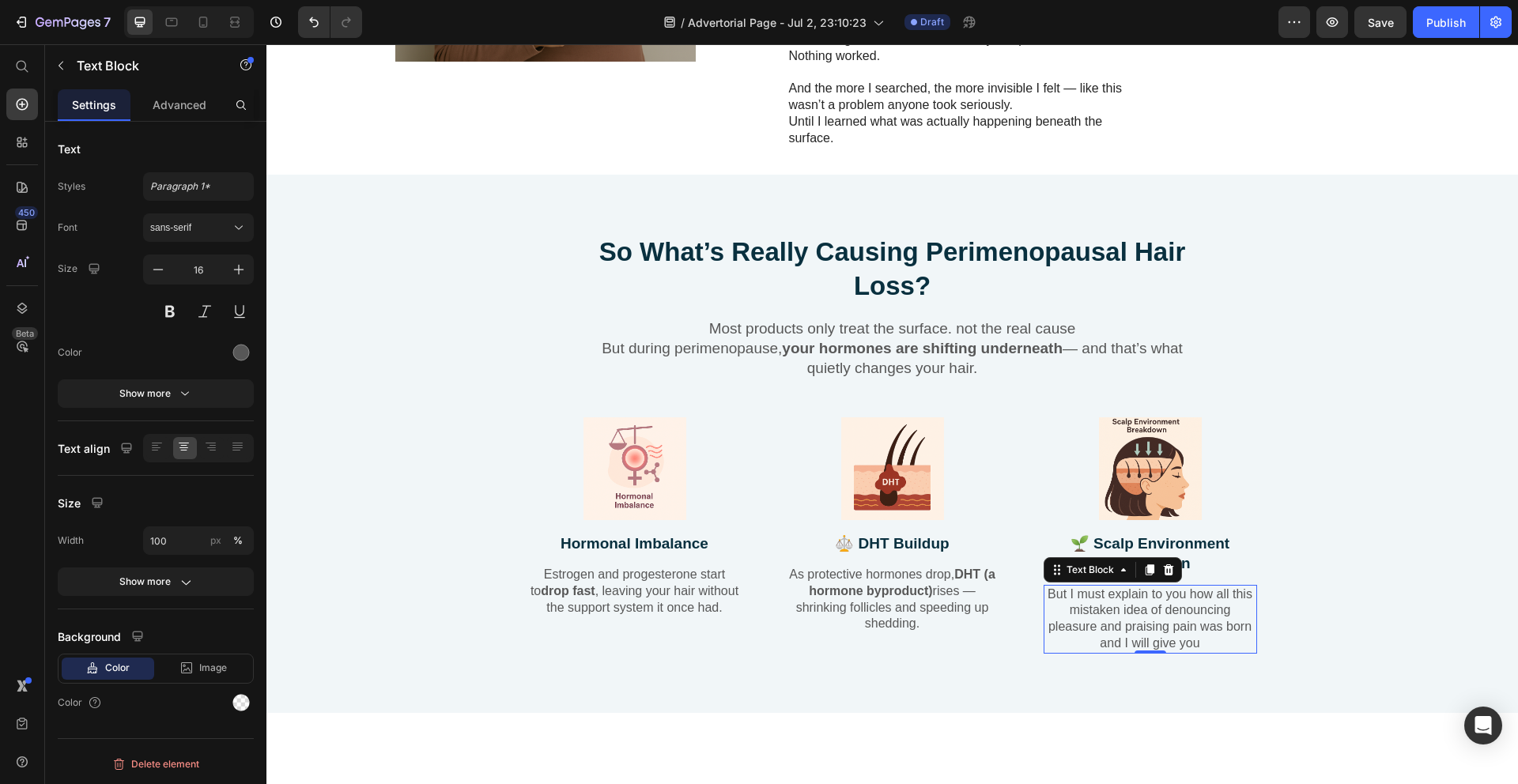 click on "But I must explain to you how all this mistaken idea of denouncing pleasure and praising pain was born and I will give you" at bounding box center [1150, 619] 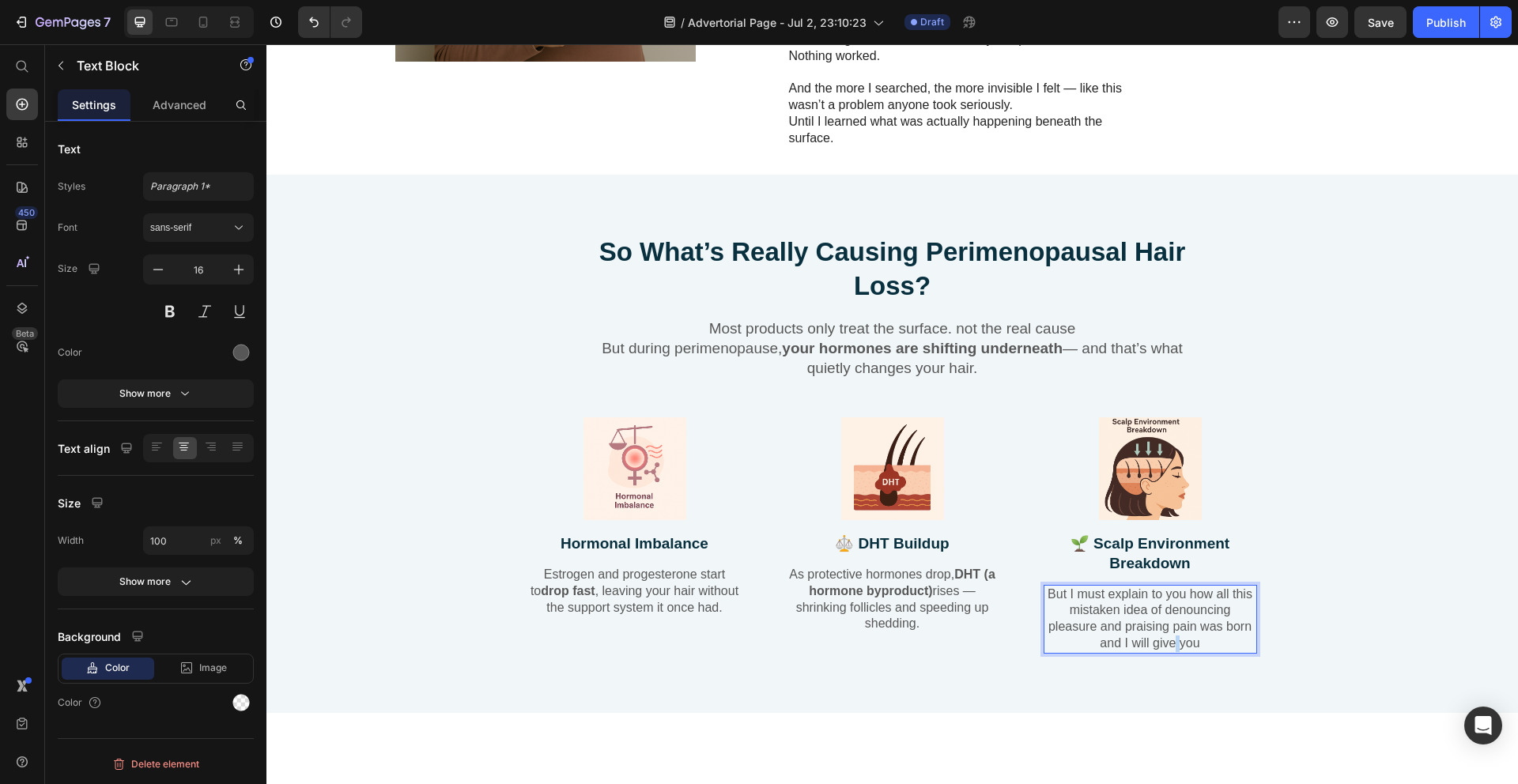 click on "But I must explain to you how all this mistaken idea of denouncing pleasure and praising pain was born and I will give you" at bounding box center (1150, 619) 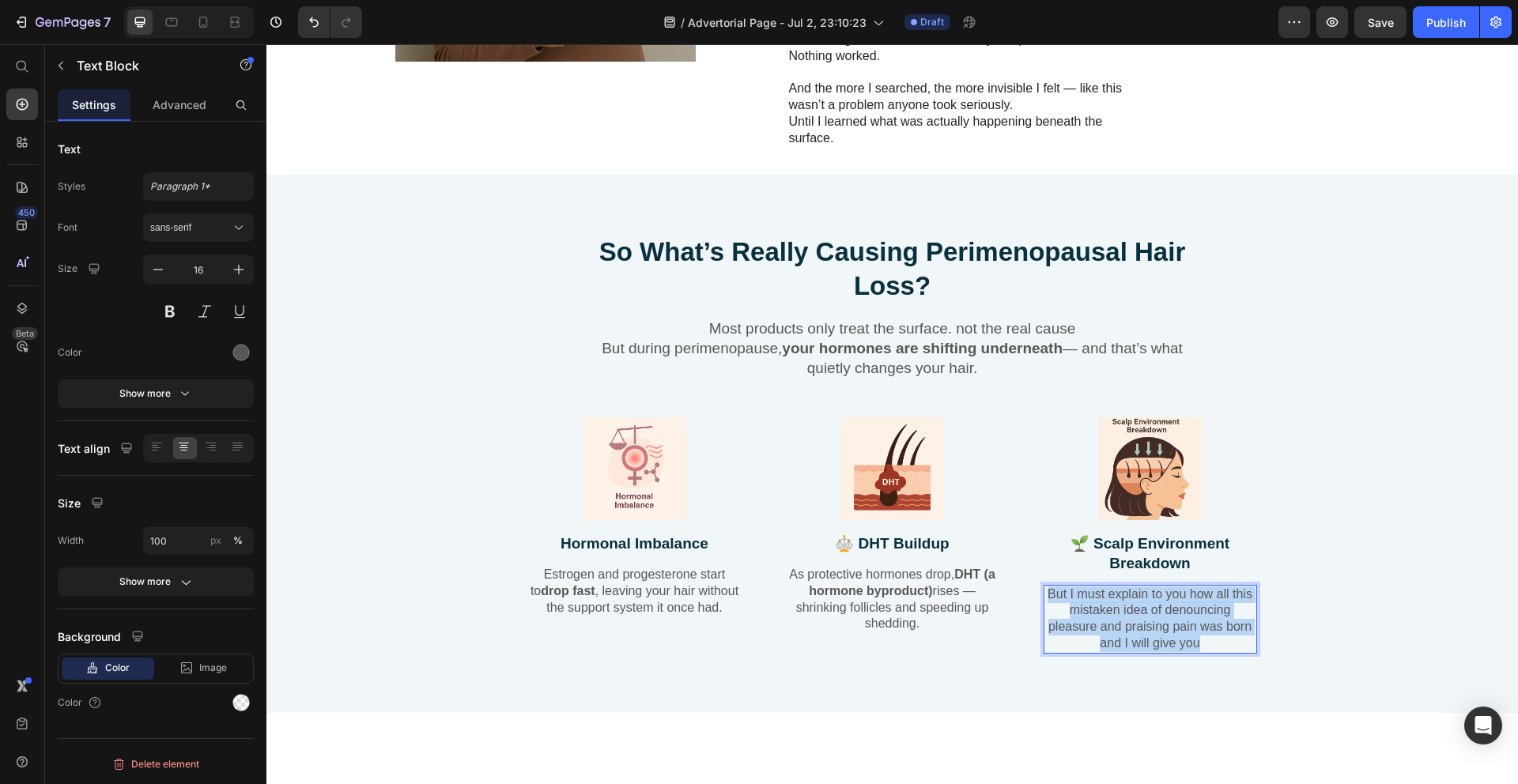 click on "But I must explain to you how all this mistaken idea of denouncing pleasure and praising pain was born and I will give you" at bounding box center [1150, 619] 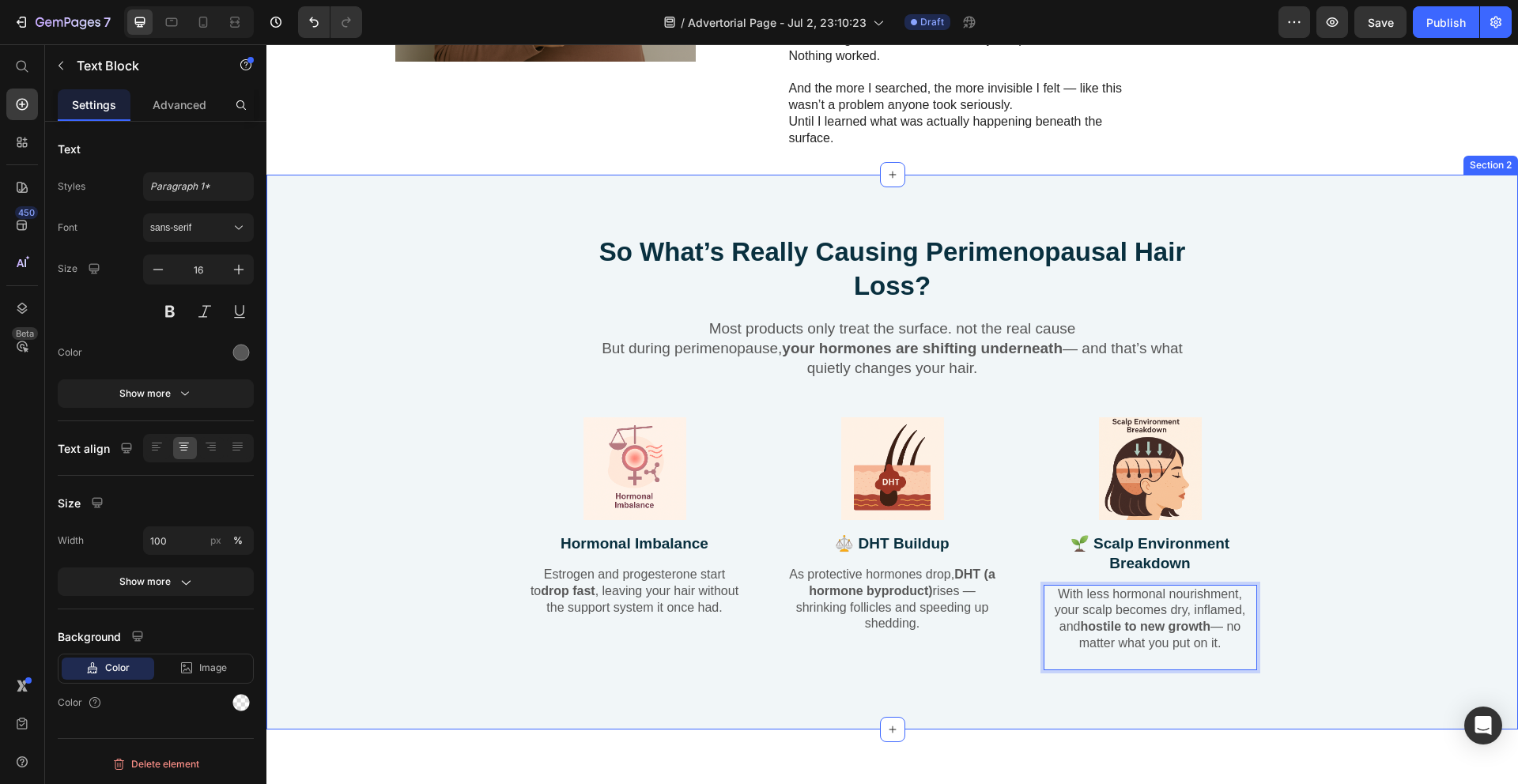 click on "So What’s Really Causing Perimenopausal Hair Loss? Heading Most products only treat the surface. not the real cause But during perimenopause, your hormones are shifting underneath — and that’s what quietly changes your hair. Text Block Row Image Hormonal Imbalance Text Block Estrogen and progesterone start to drop fast , leaving your hair without the support system it once had. Text Block Row Image ⚖️ DHT Buildup Text Block As protective hormones drop, DHT (a hormone byproduct) rises — shrinking follicles and speeding up shedding. Text Block Row Image 🌱 Scalp Environment Breakdown Text Block With less hormonal nourishment, your scalp becomes dry, inflamed, and hostile to new growth — no matter what you put on it. Text Block 0 Row Row" at bounding box center [892, 464] 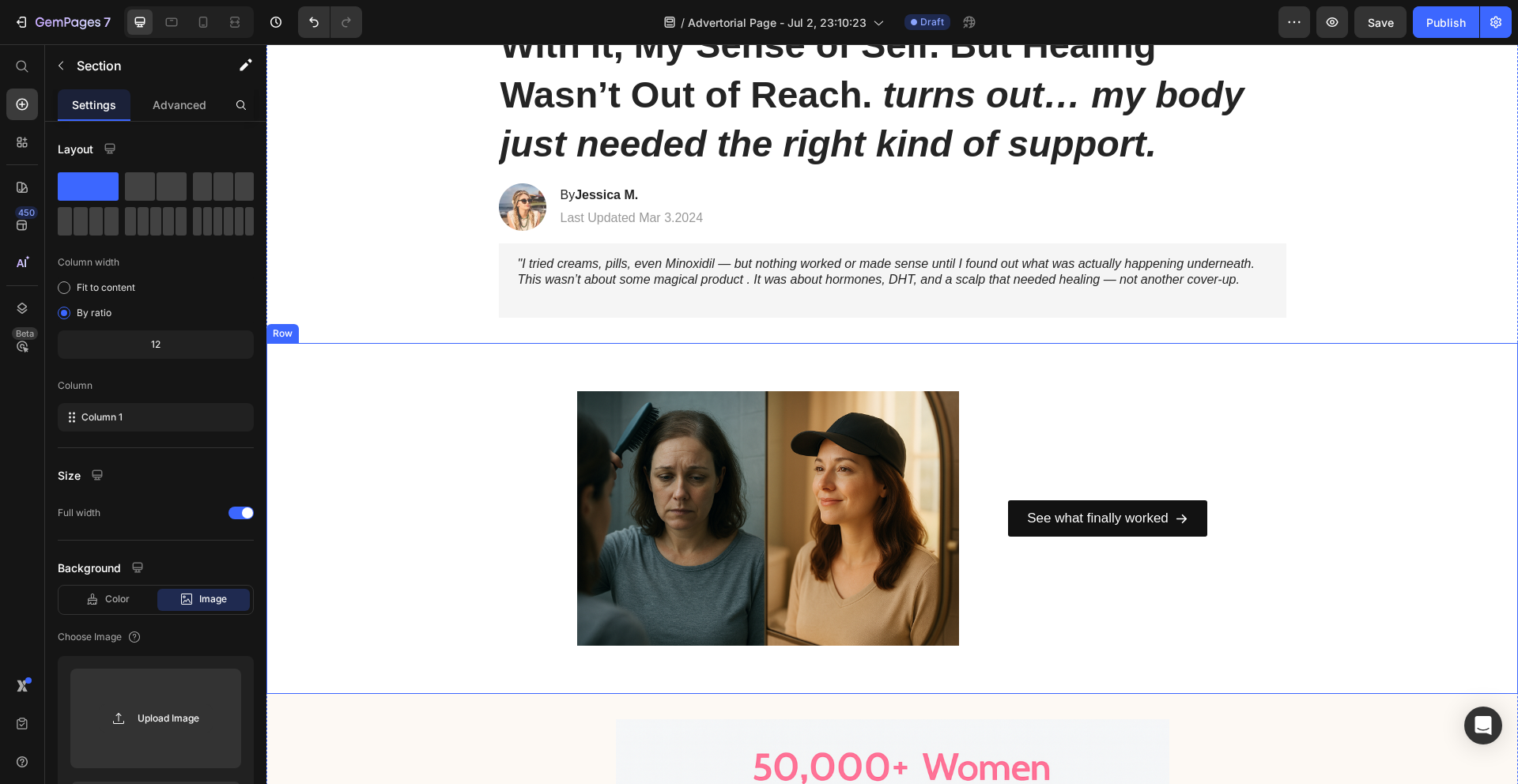 scroll, scrollTop: 0, scrollLeft: 0, axis: both 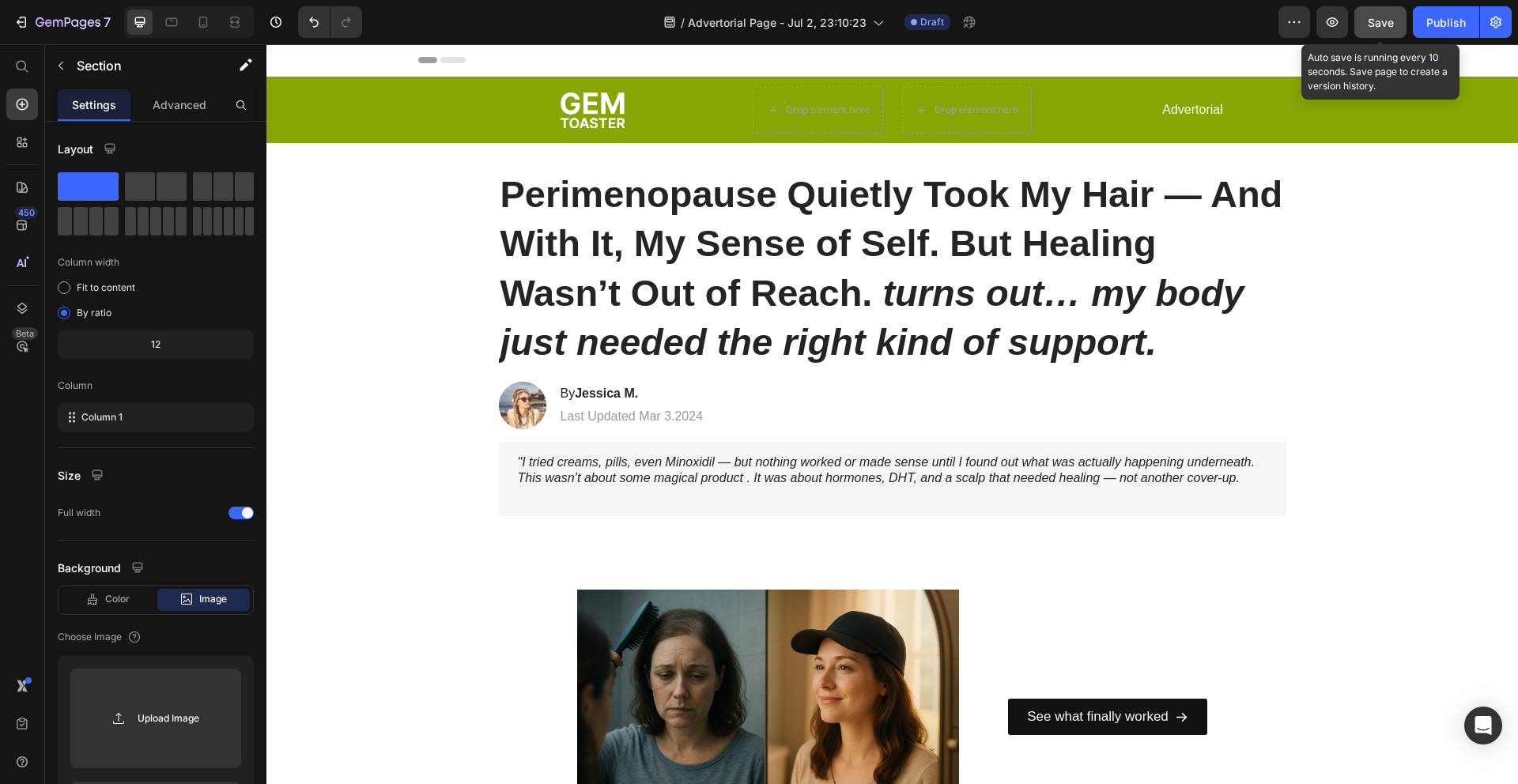 click on "Save" at bounding box center [1380, 22] 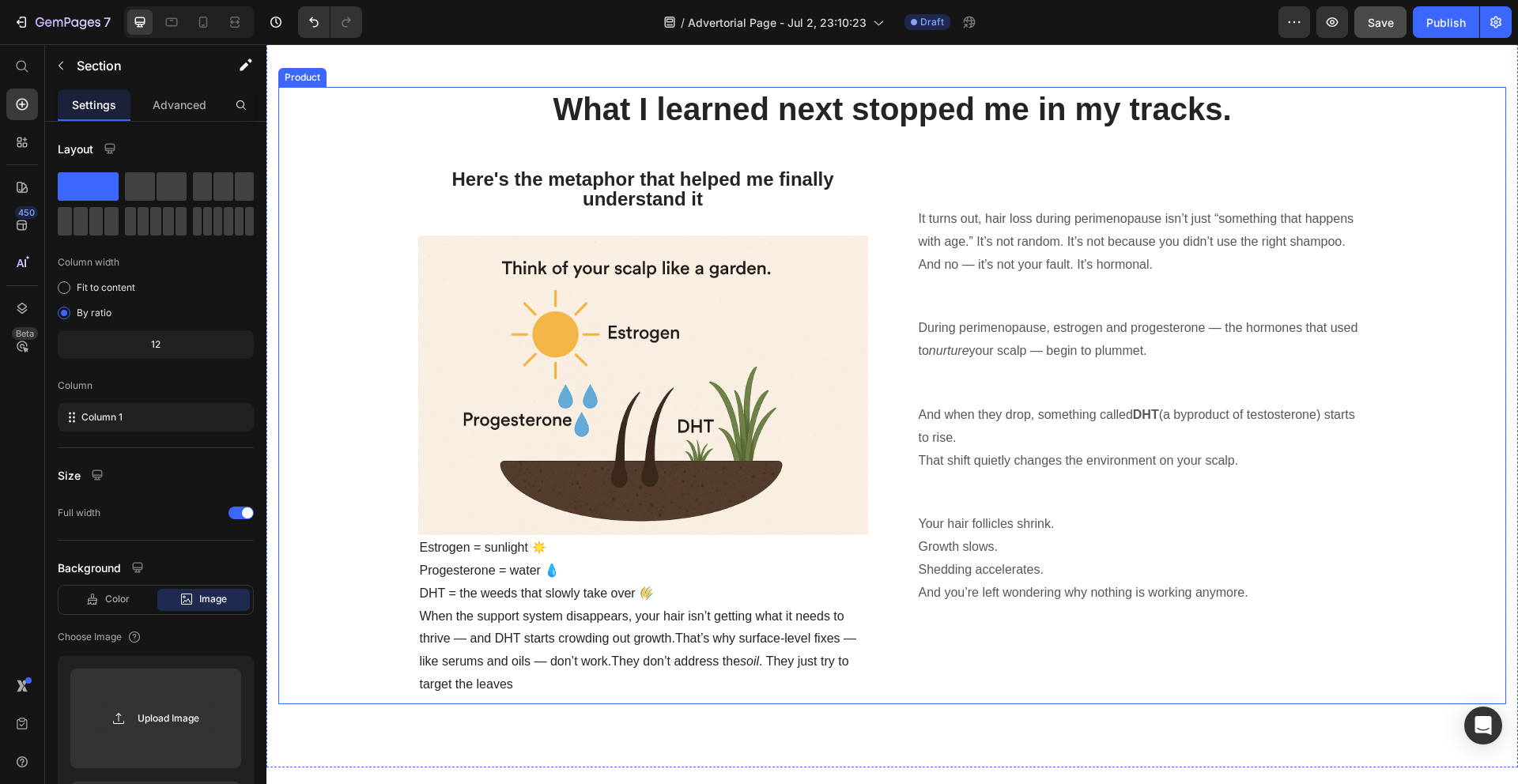 scroll, scrollTop: 3278, scrollLeft: 0, axis: vertical 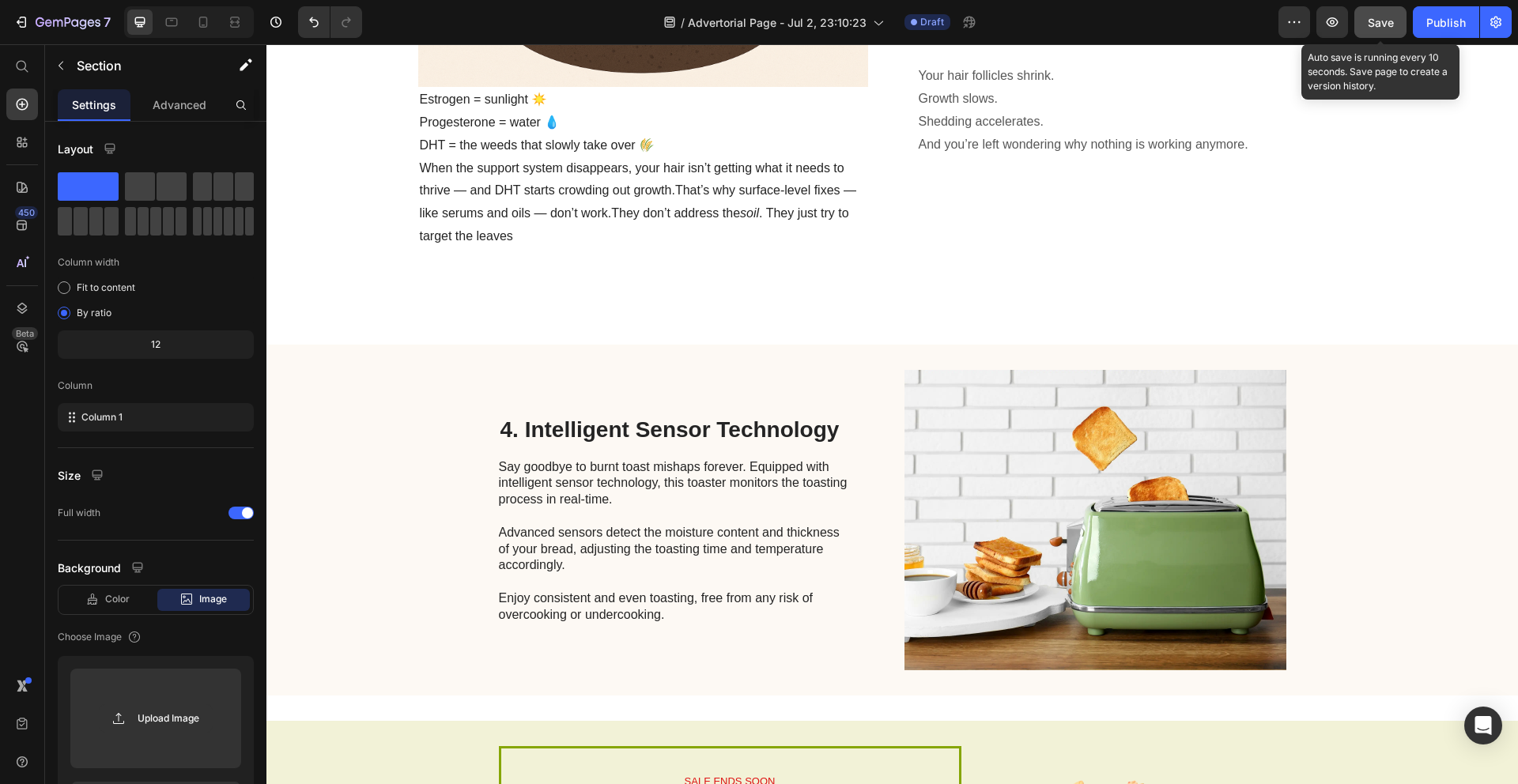 click on "Save" 